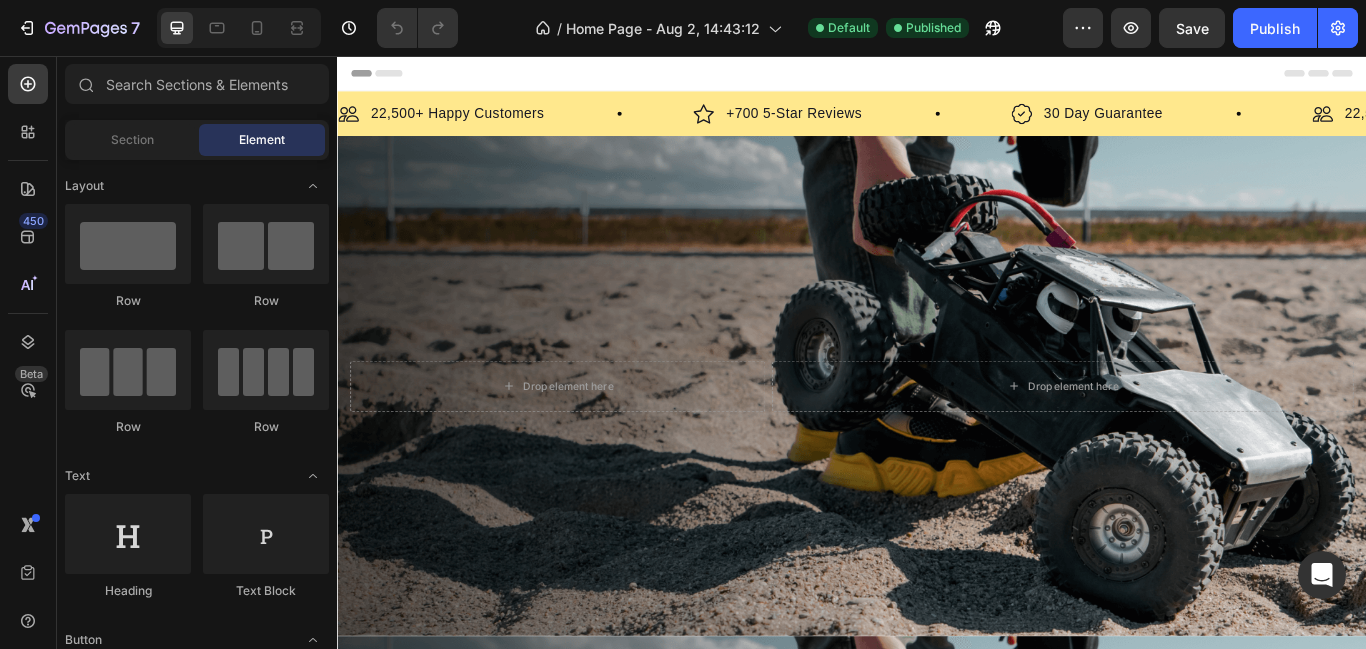 scroll, scrollTop: 0, scrollLeft: 0, axis: both 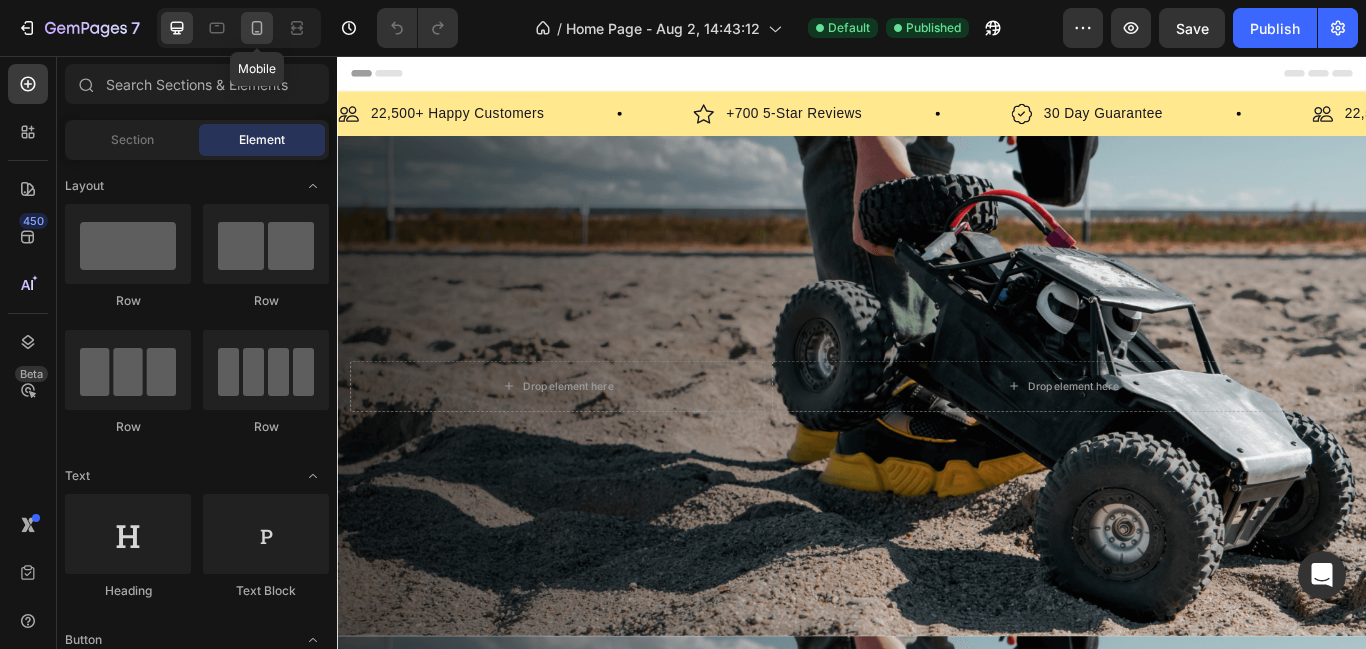 click 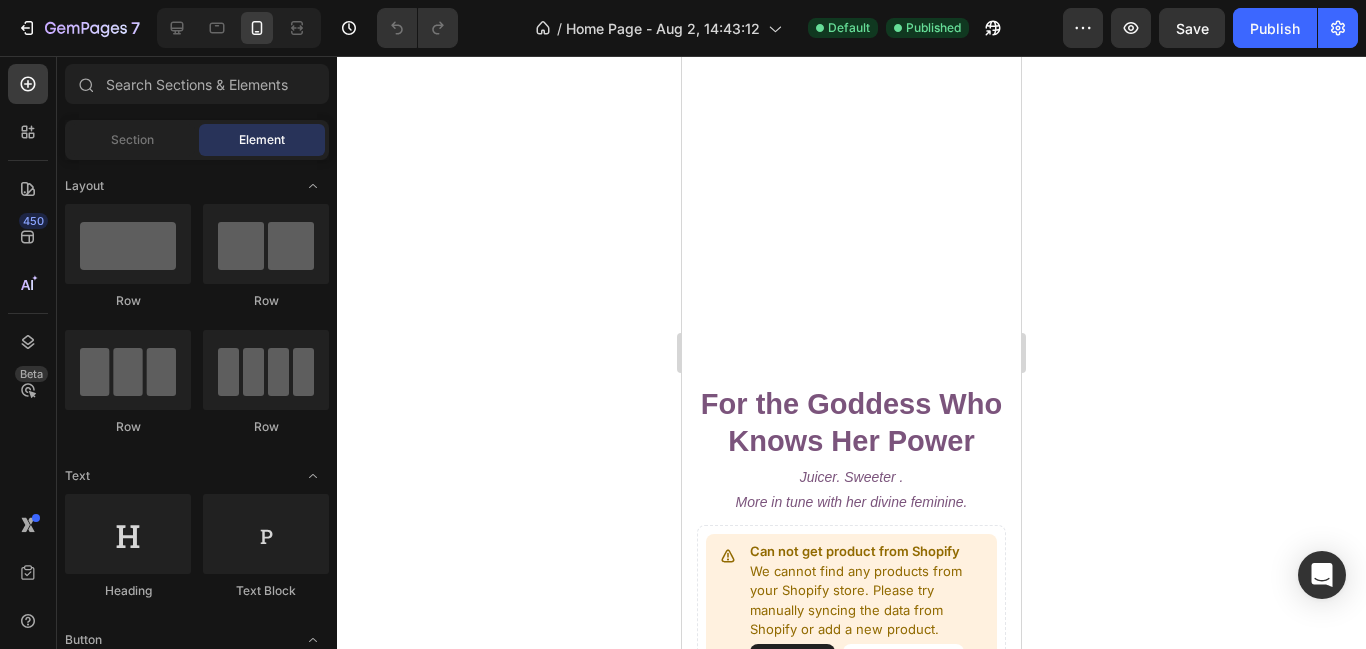 scroll, scrollTop: 907, scrollLeft: 0, axis: vertical 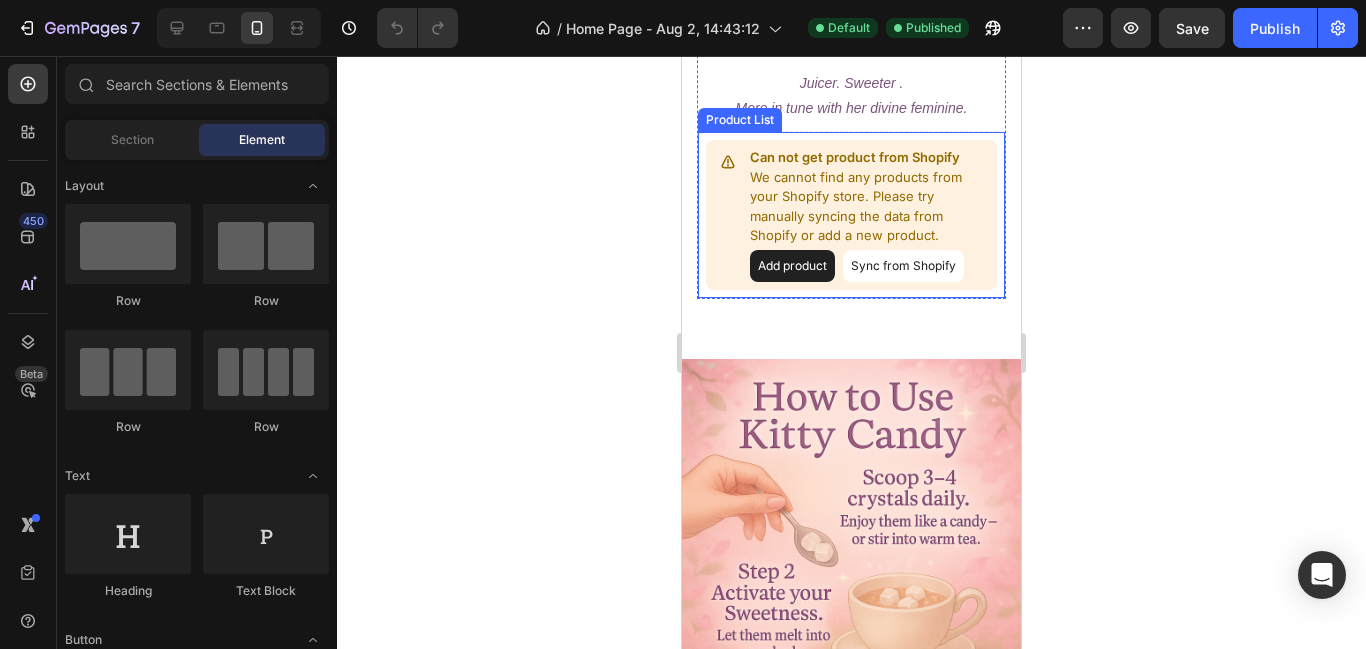 click on "Sync from Shopify" at bounding box center [903, 266] 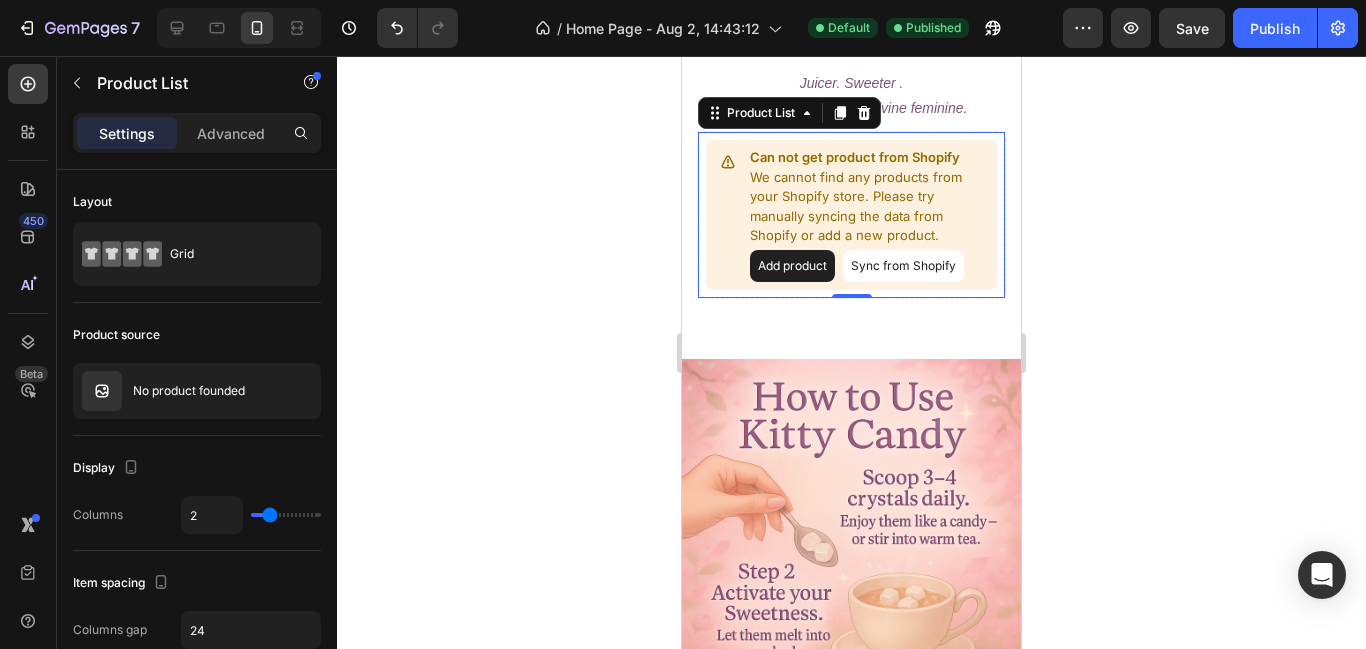 click on "Sync from Shopify" at bounding box center (903, 266) 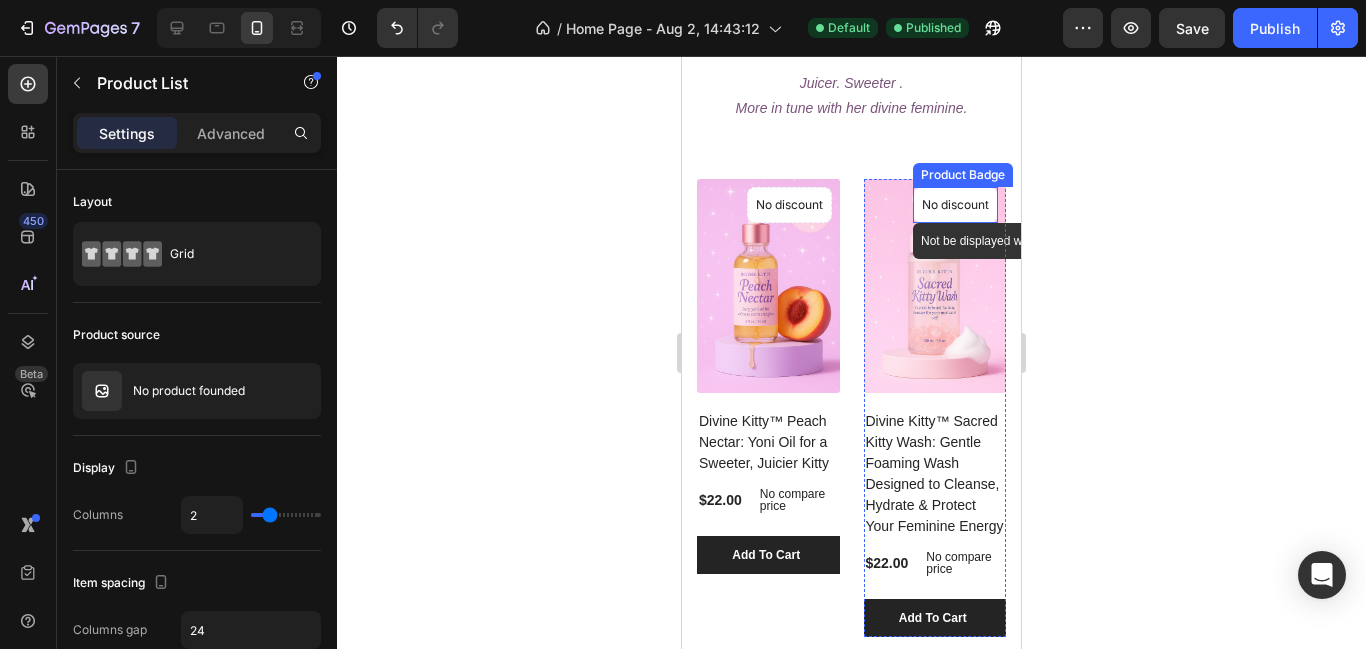 click on "No discount" at bounding box center [789, 205] 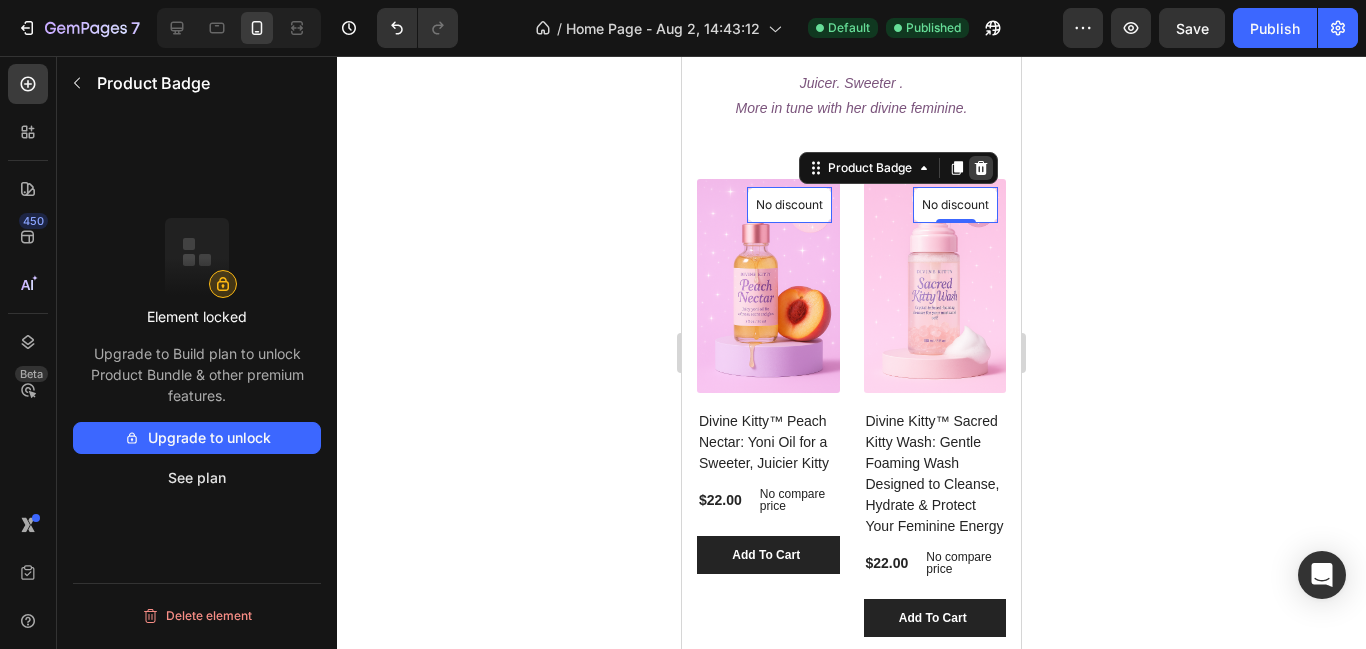 click 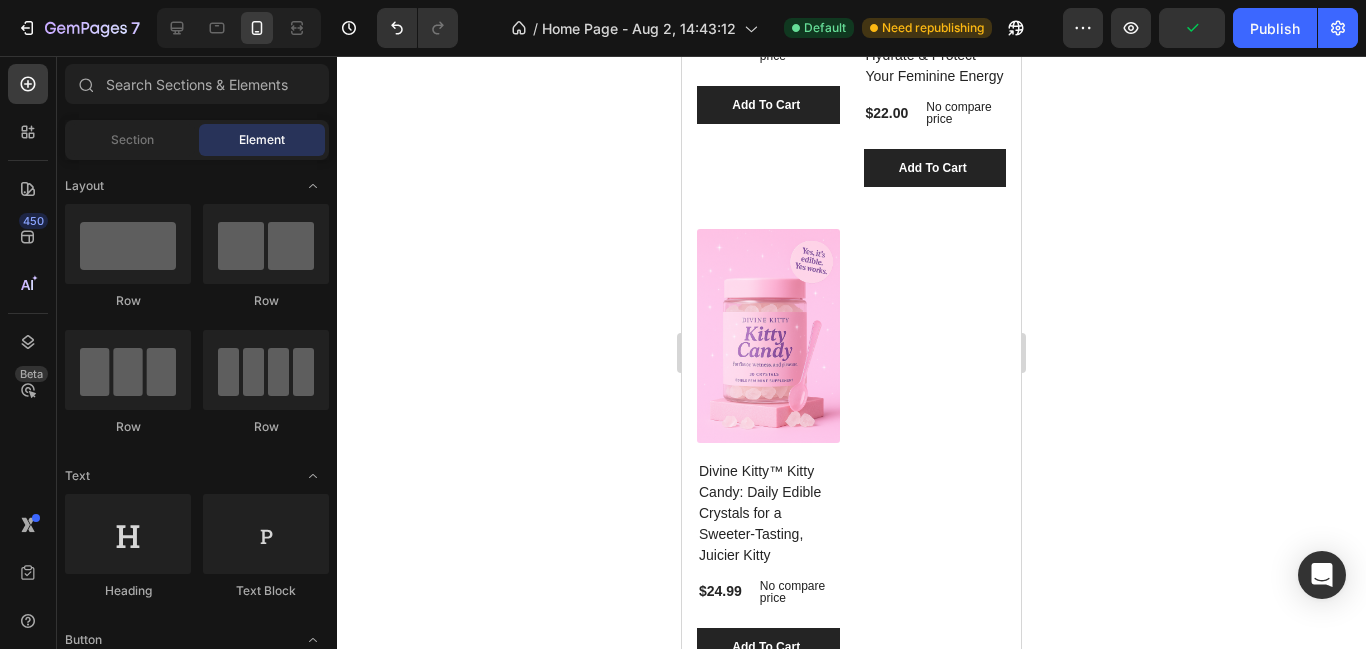 scroll, scrollTop: 1398, scrollLeft: 0, axis: vertical 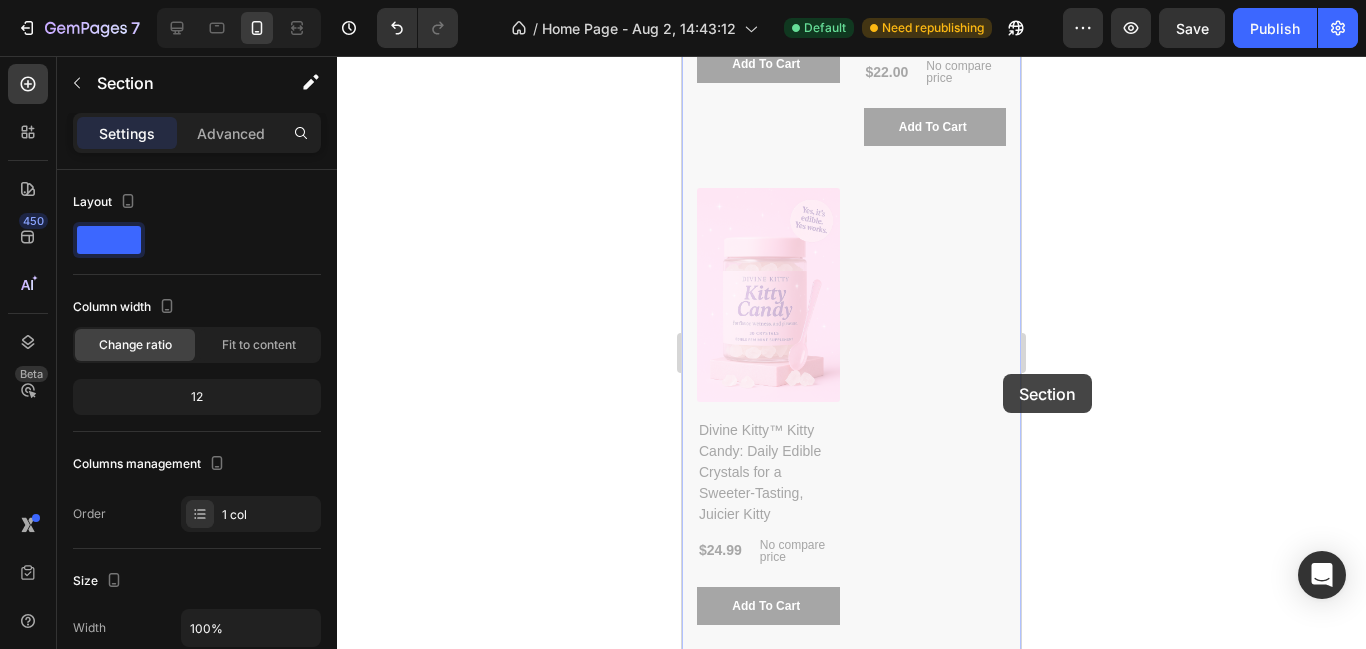 click at bounding box center (851, 1890) 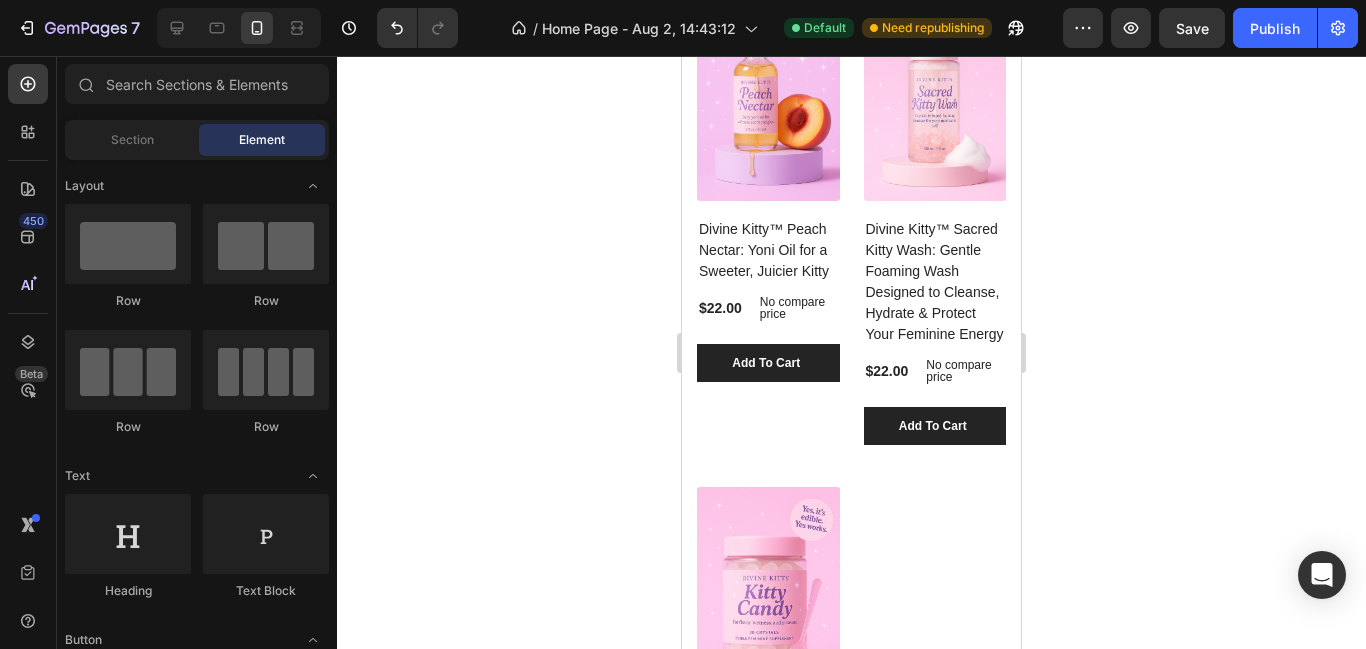 scroll, scrollTop: 1045, scrollLeft: 0, axis: vertical 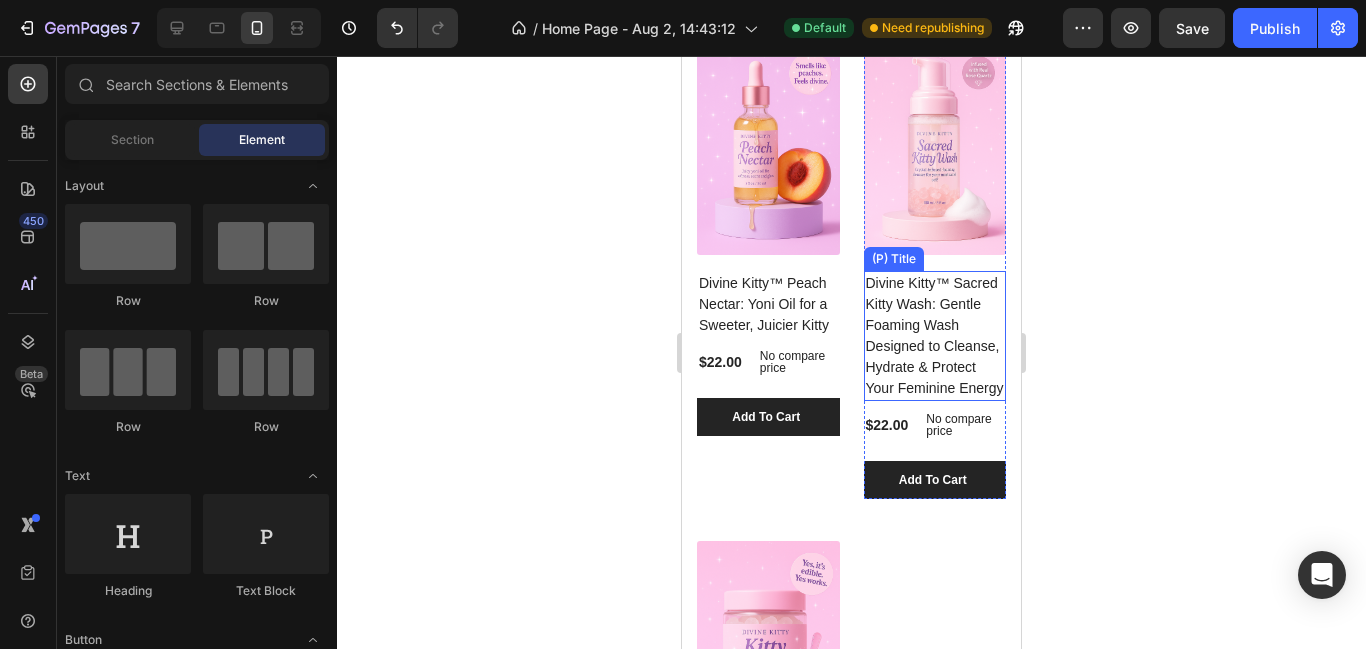 click on "Divine Kitty™ Sacred Kitty Wash: Gentle Foaming Wash Designed to Cleanse, Hydrate & Protect Your Feminine Energy" at bounding box center (768, 304) 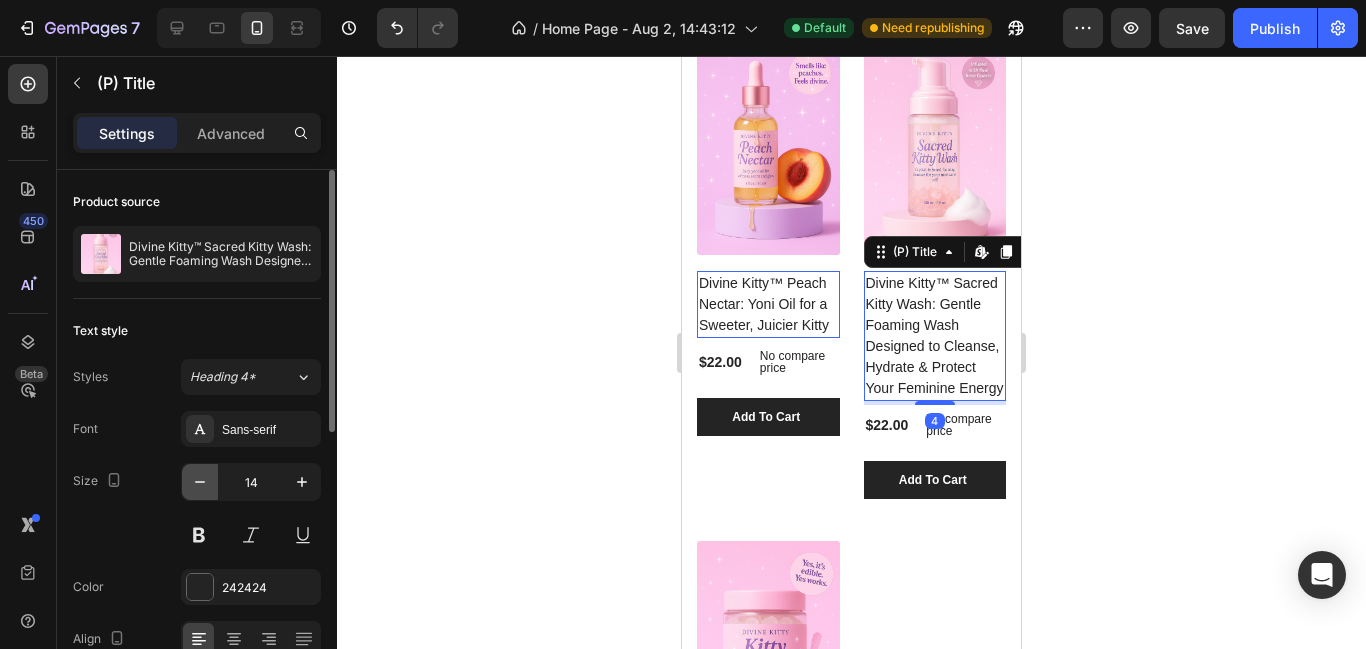 click 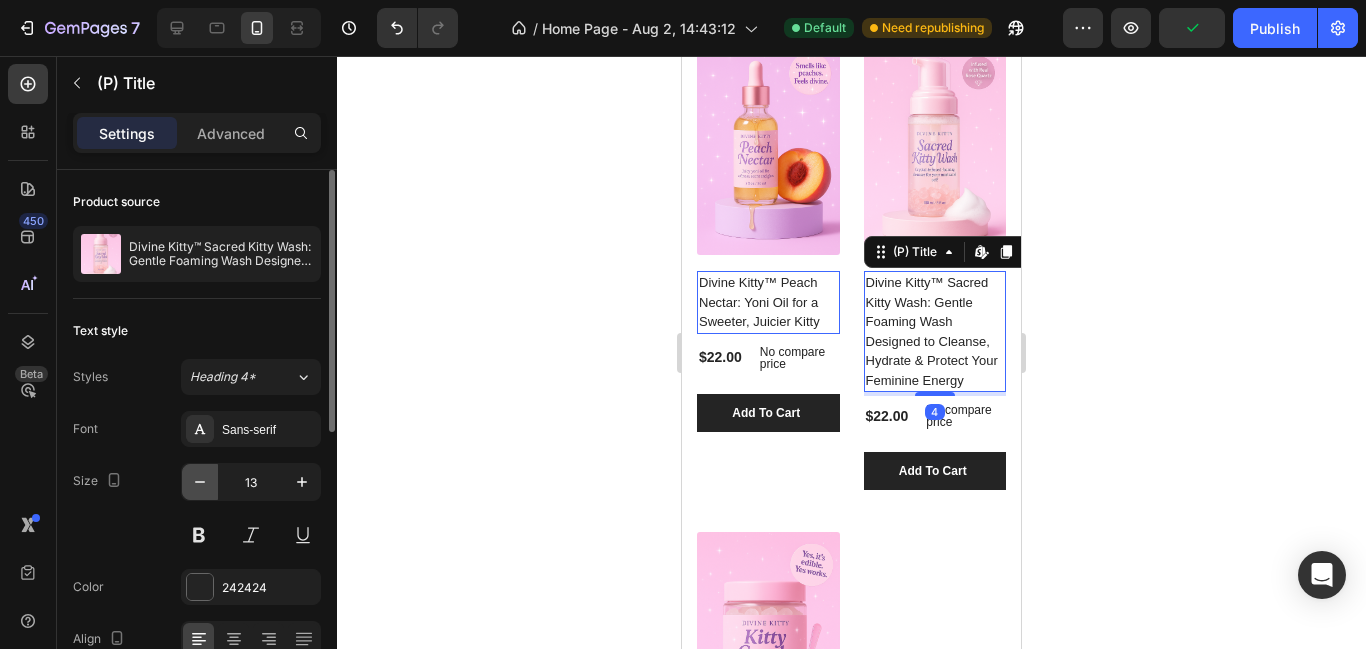 click 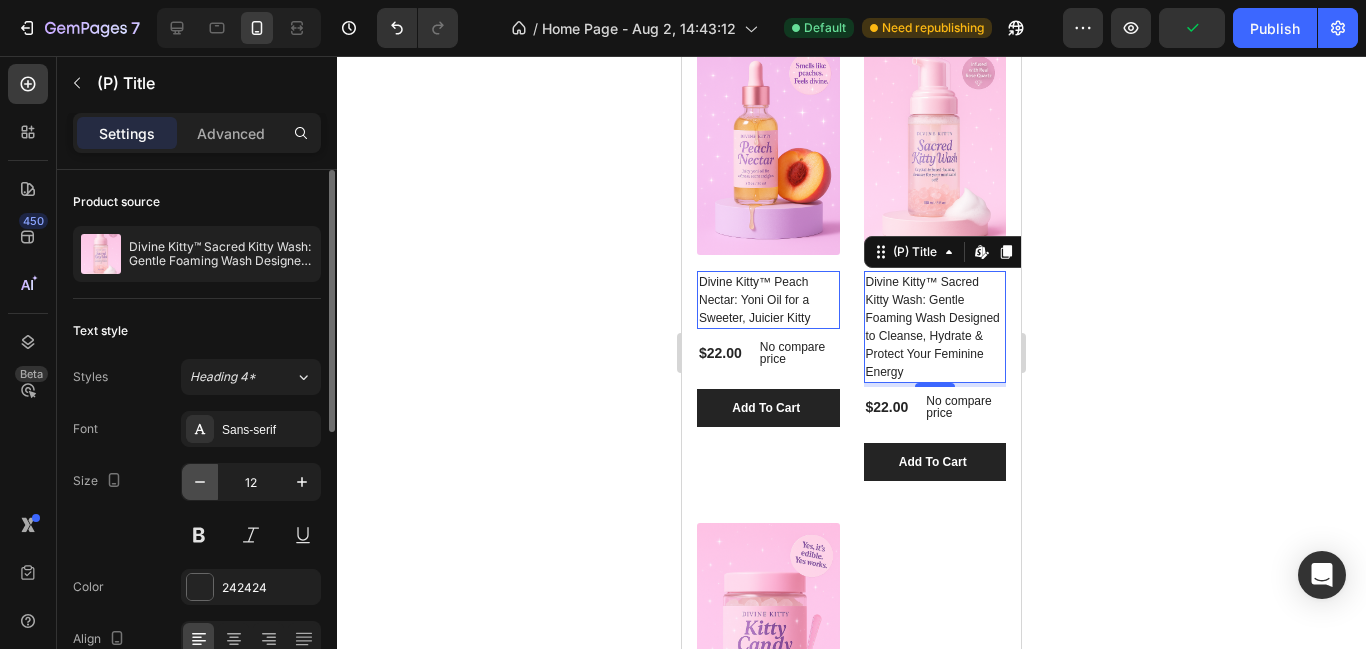 click 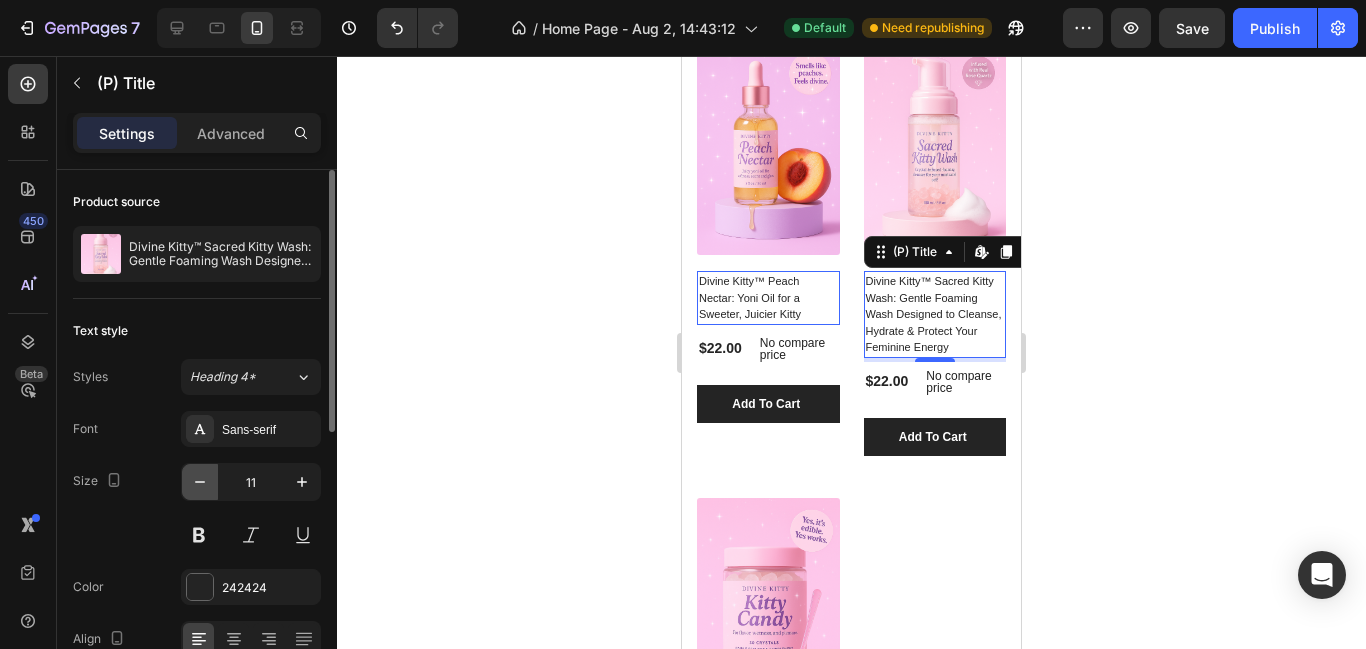 click 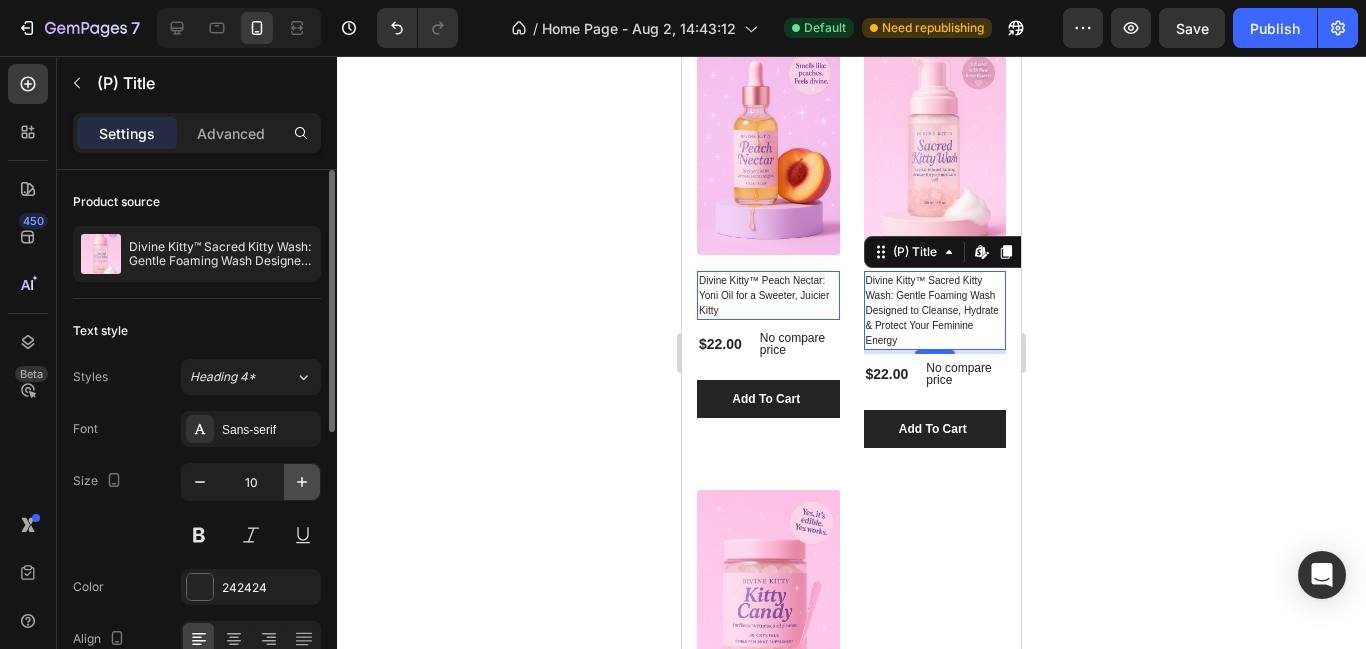 click 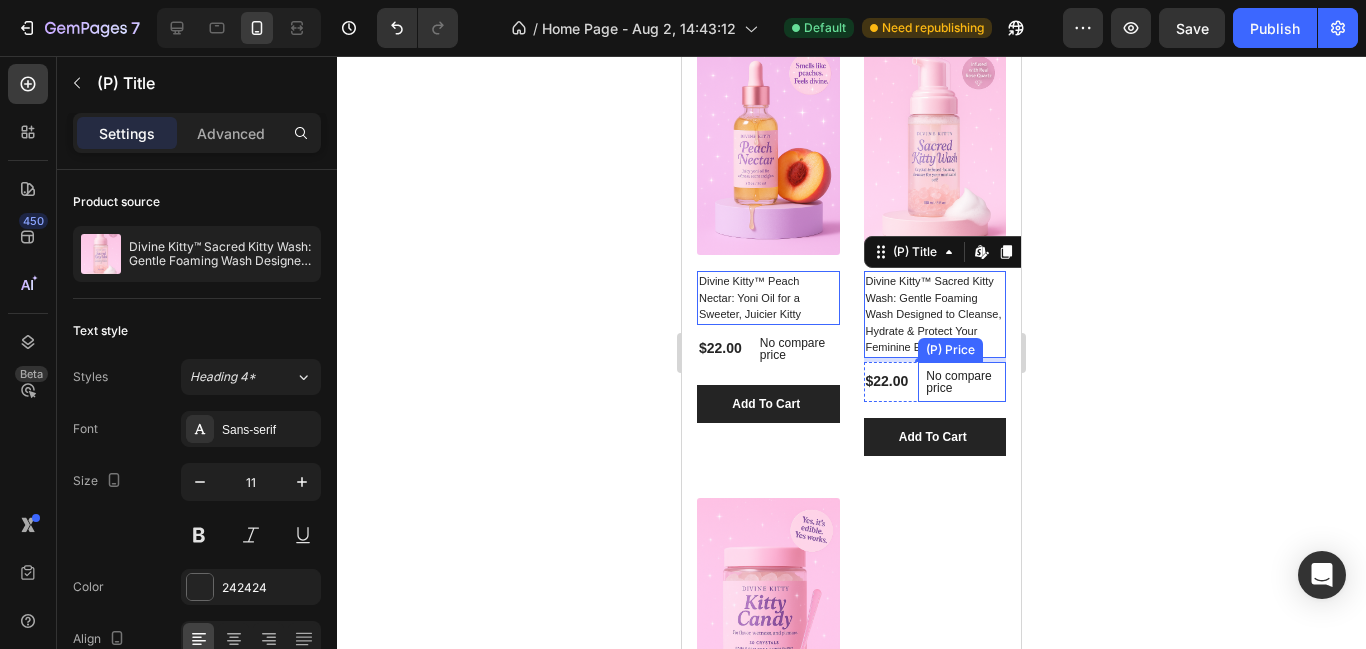 click on "No compare price" at bounding box center [796, 349] 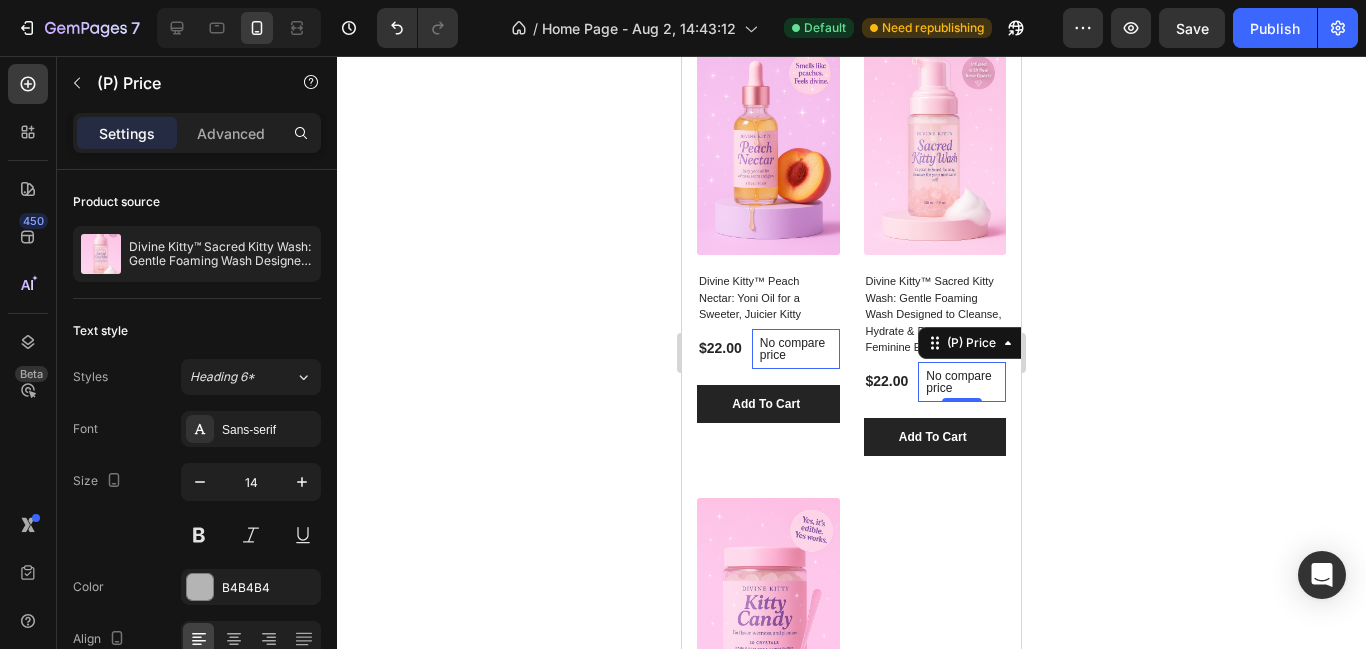 click on "No compare price" at bounding box center [796, 349] 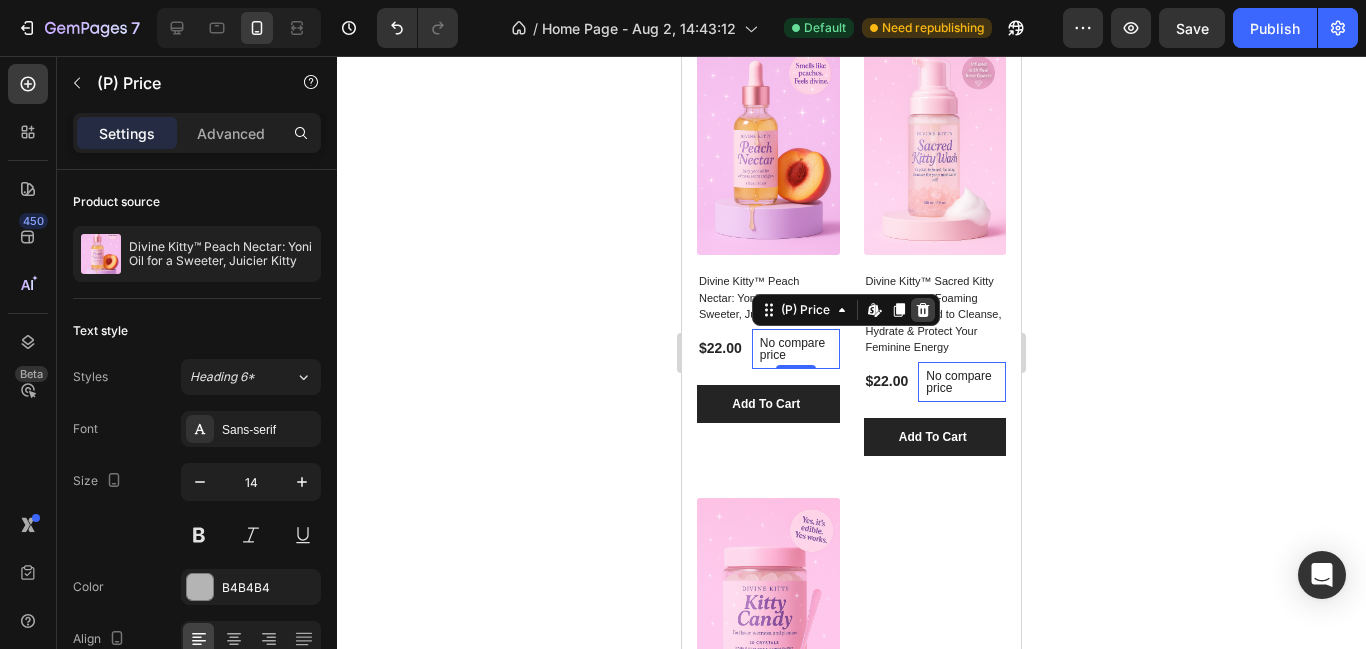 click 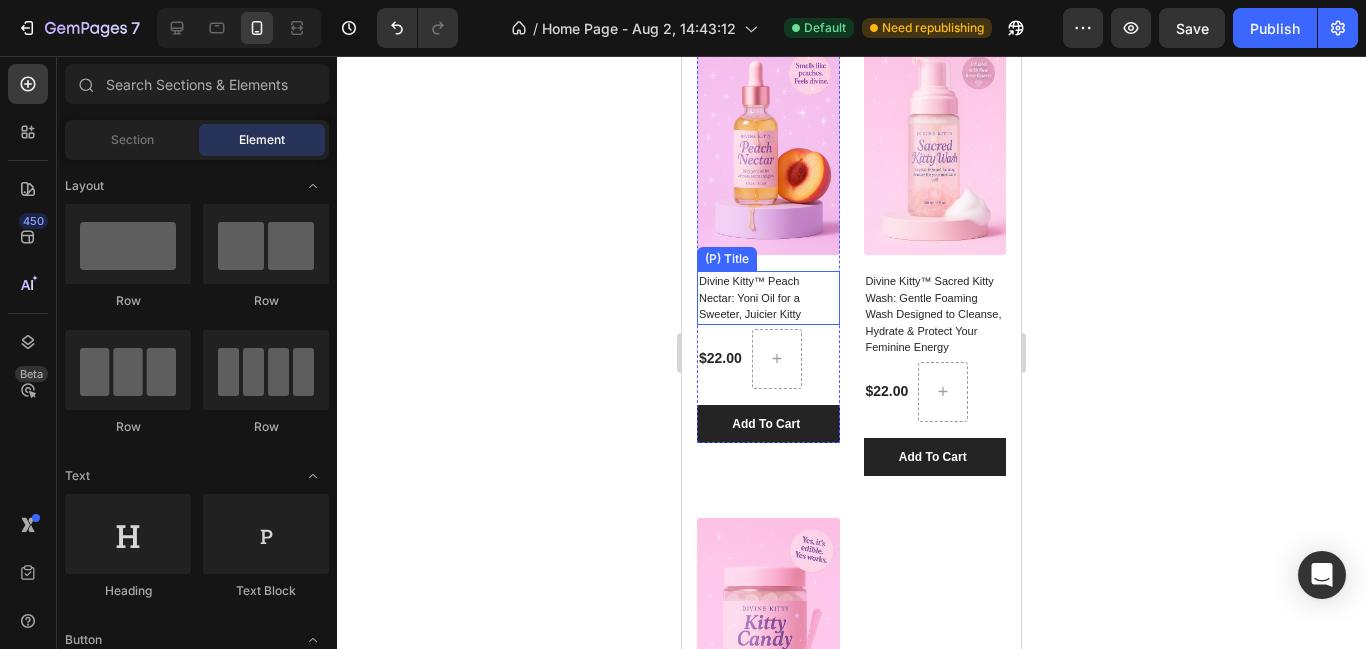click on "Divine Kitty™ Peach Nectar: Yoni Oil for a Sweeter, Juicier Kitty" at bounding box center [768, 298] 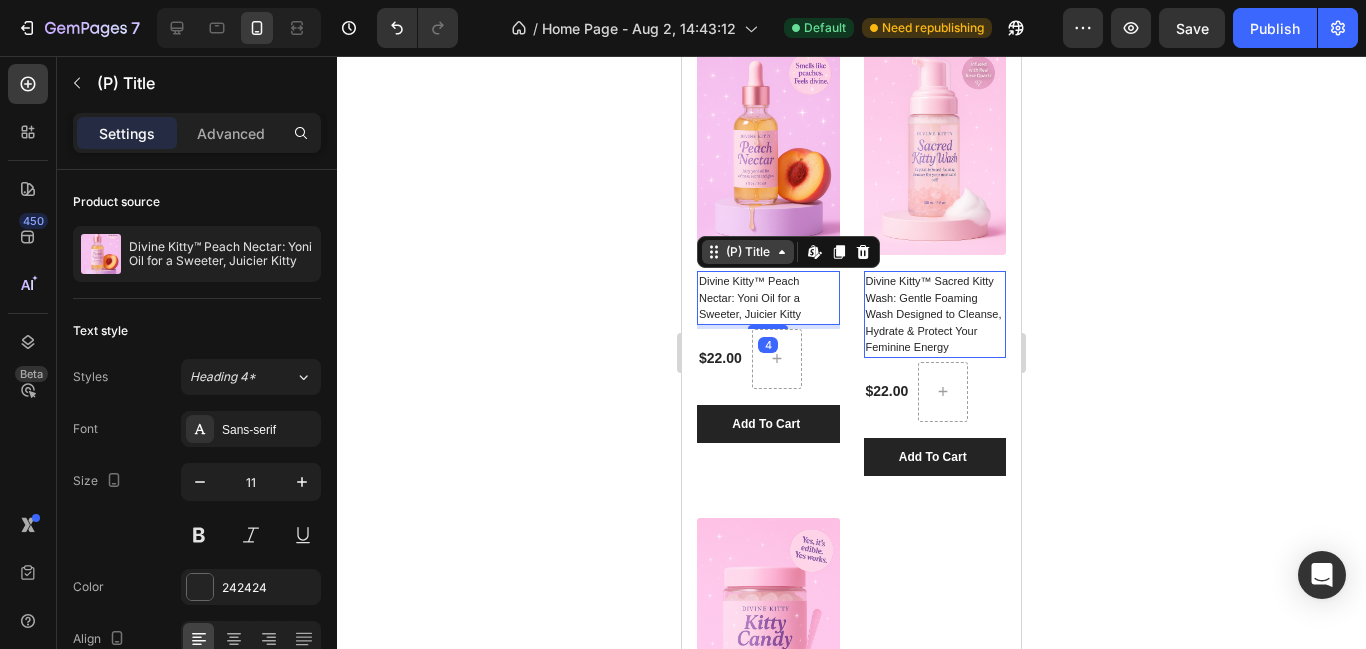 click on "(P) Title" at bounding box center [748, 252] 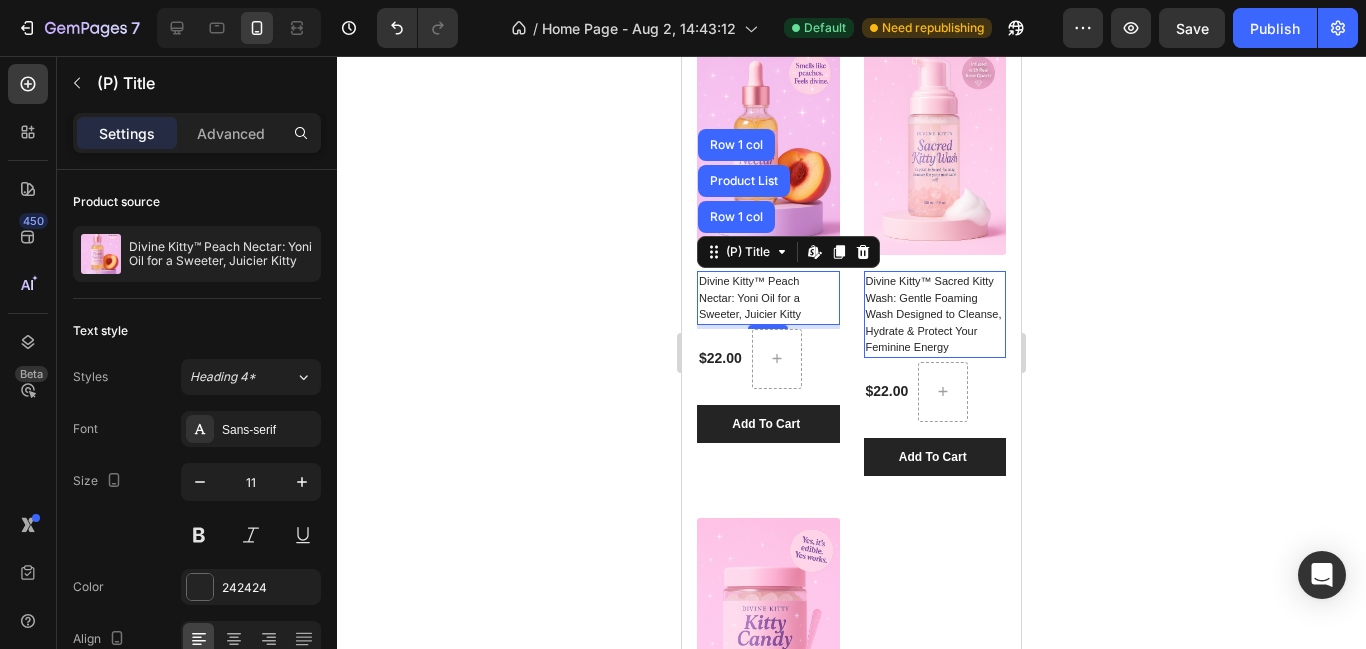 click 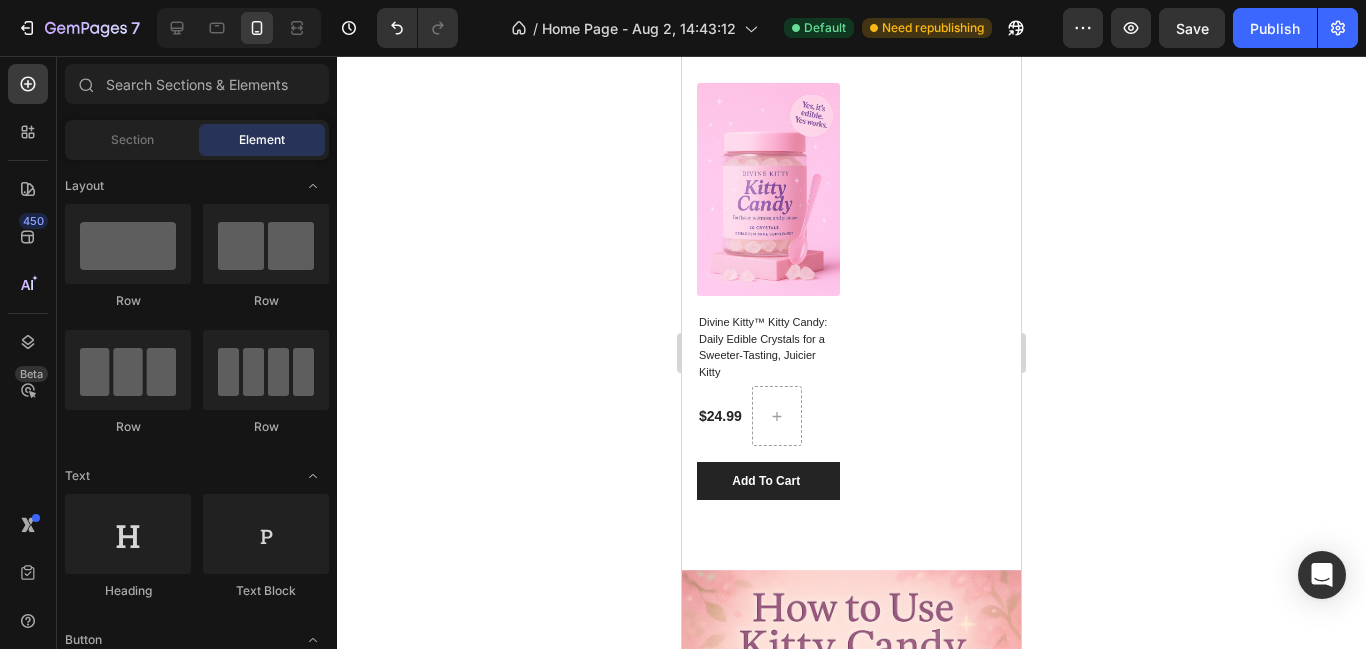 scroll, scrollTop: 1487, scrollLeft: 0, axis: vertical 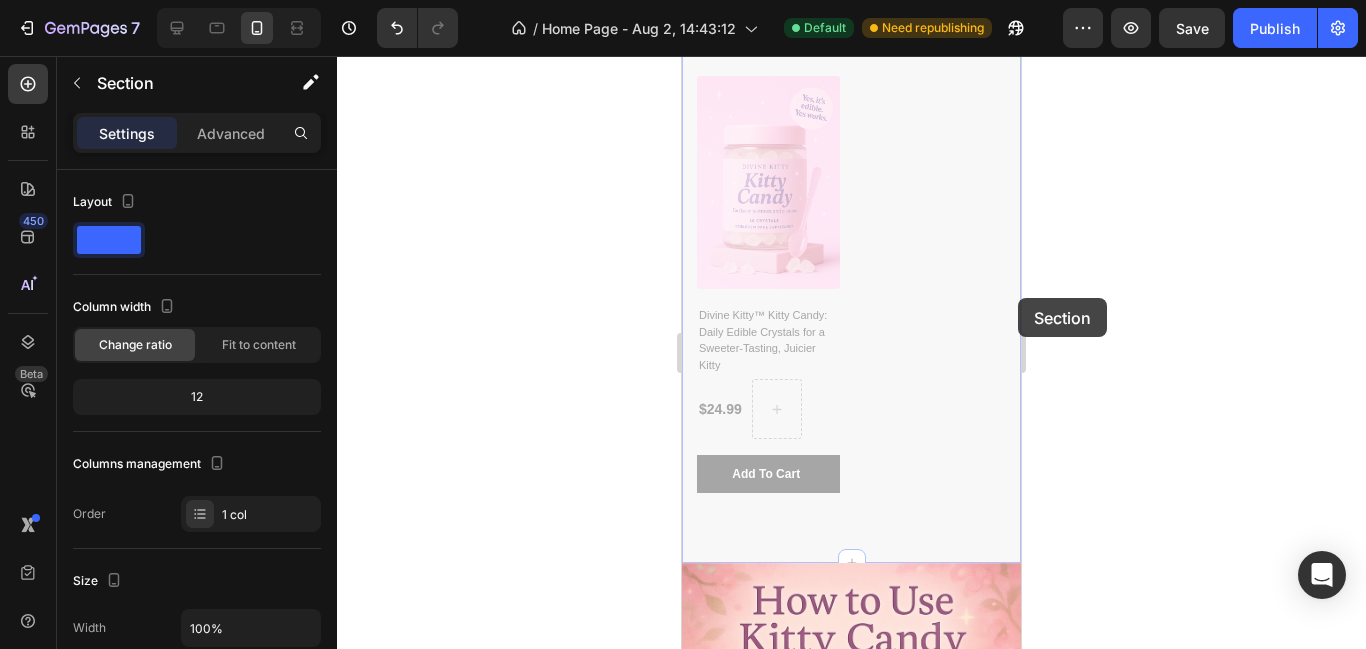 drag, startPoint x: 1013, startPoint y: 253, endPoint x: 1018, endPoint y: 298, distance: 45.276924 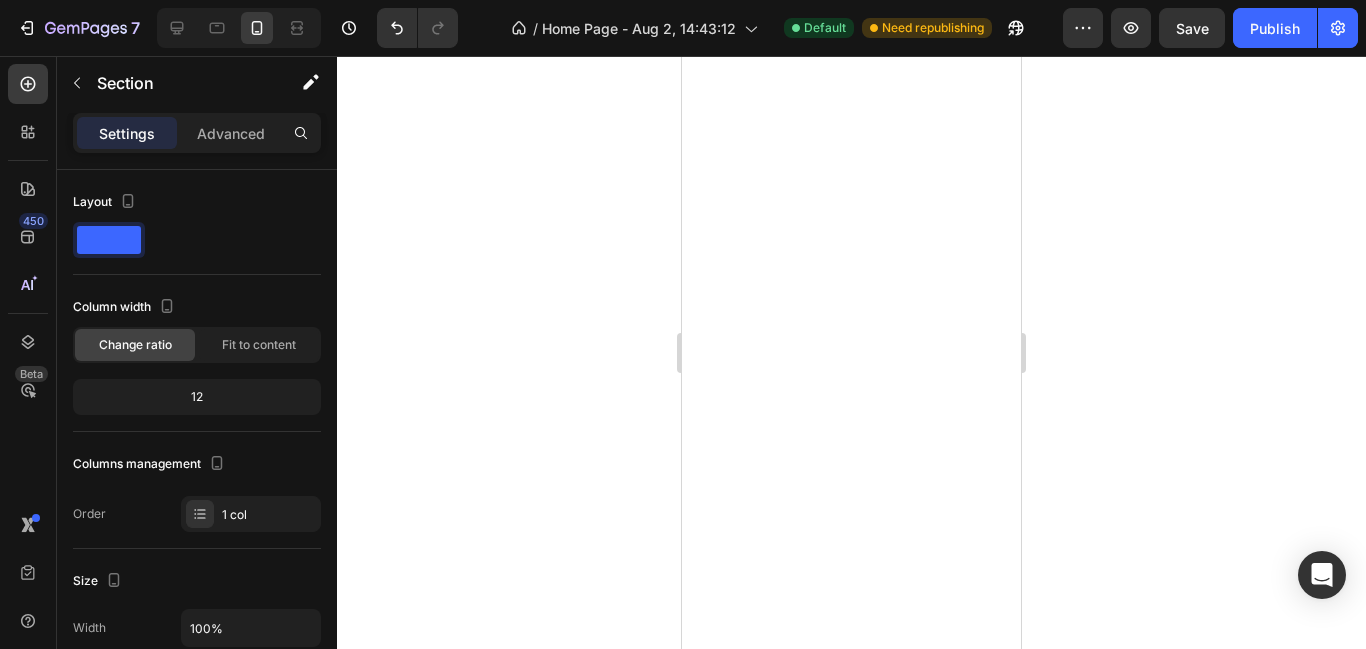 scroll, scrollTop: 2661, scrollLeft: 0, axis: vertical 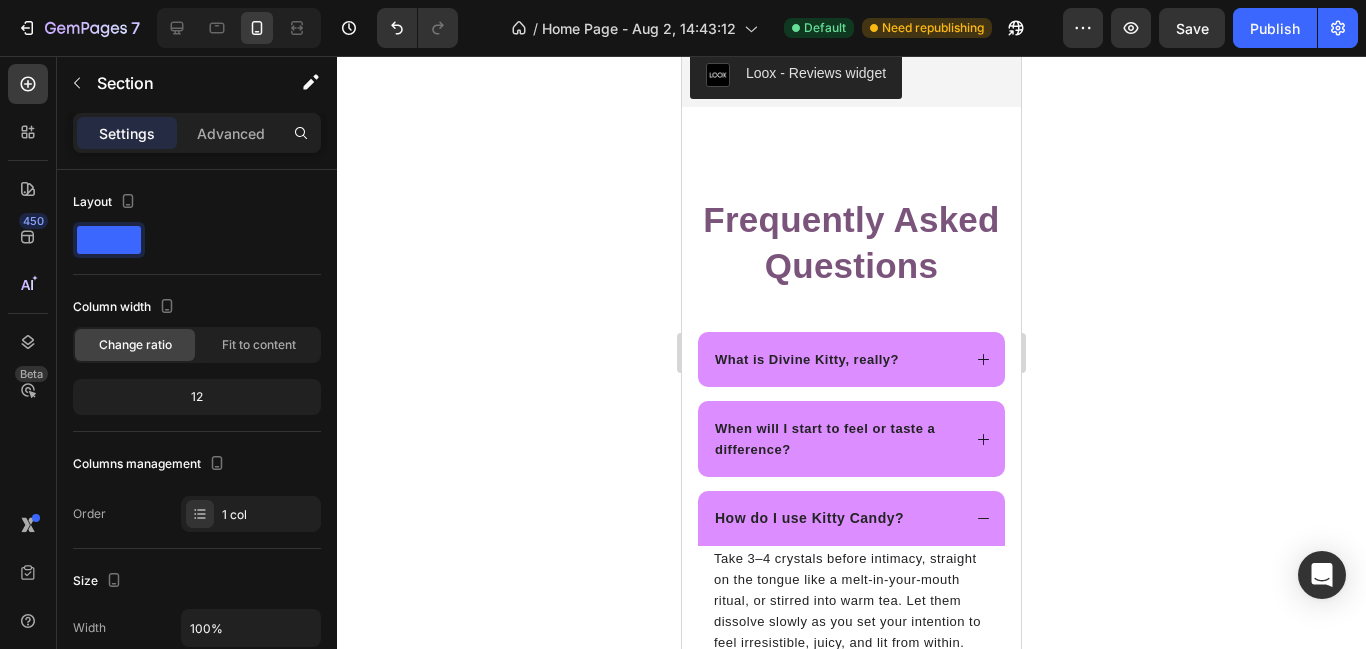 click 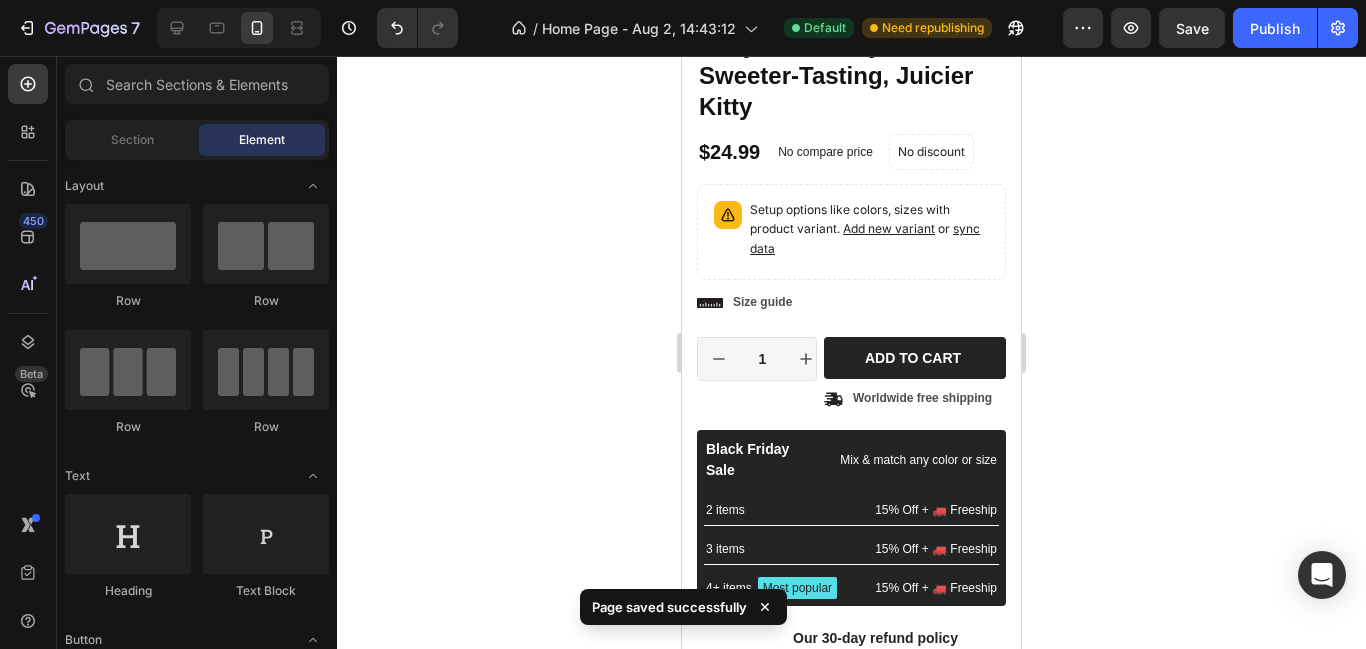 scroll, scrollTop: 2948, scrollLeft: 0, axis: vertical 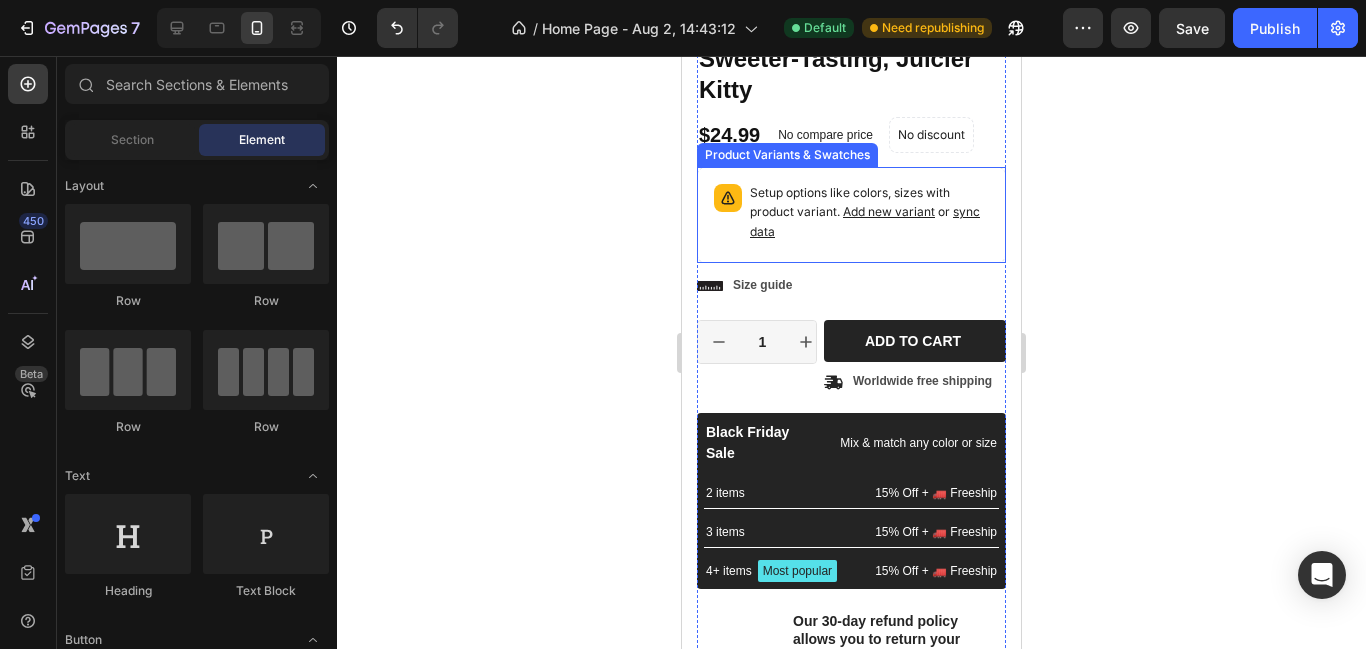 click on "Setup options like colors, sizes with product variant.       Add new variant   or   sync data" at bounding box center (869, 213) 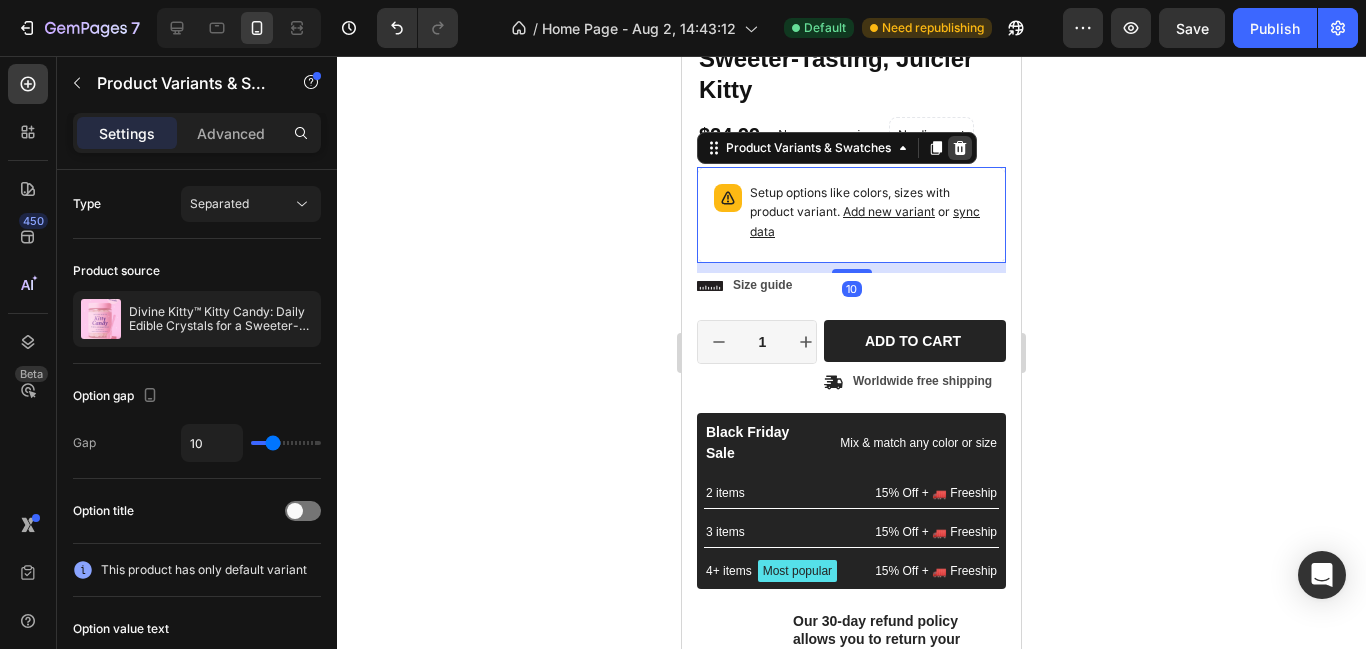 click 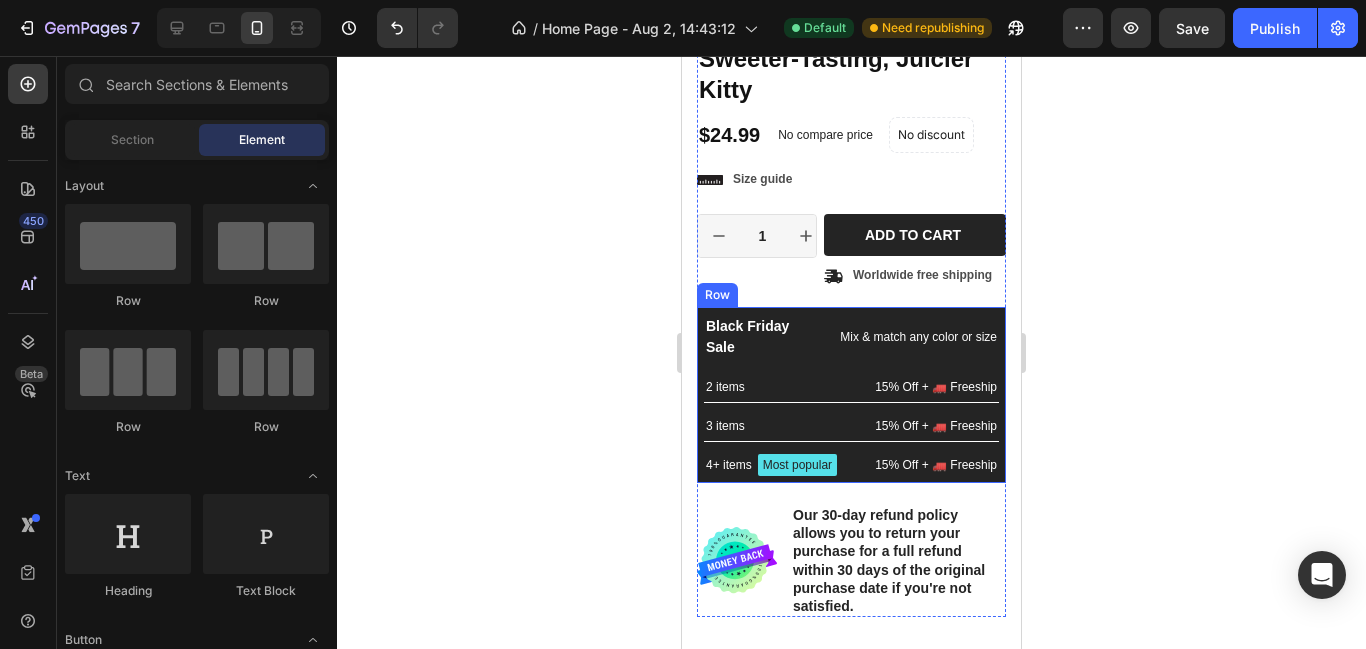 click on "Black Friday Sale Text Block Mix & match any color or size Text Block Row 2 items Text Block 15% Off + 🚛 Freeship Text Block Row 3 items Text Block 15% Off + 🚛 Freeship Text Block Row 4+ items Text Block Most popular Text Block Row 15% Off + 🚛 Freeship Text Block Row Row" at bounding box center (851, 395) 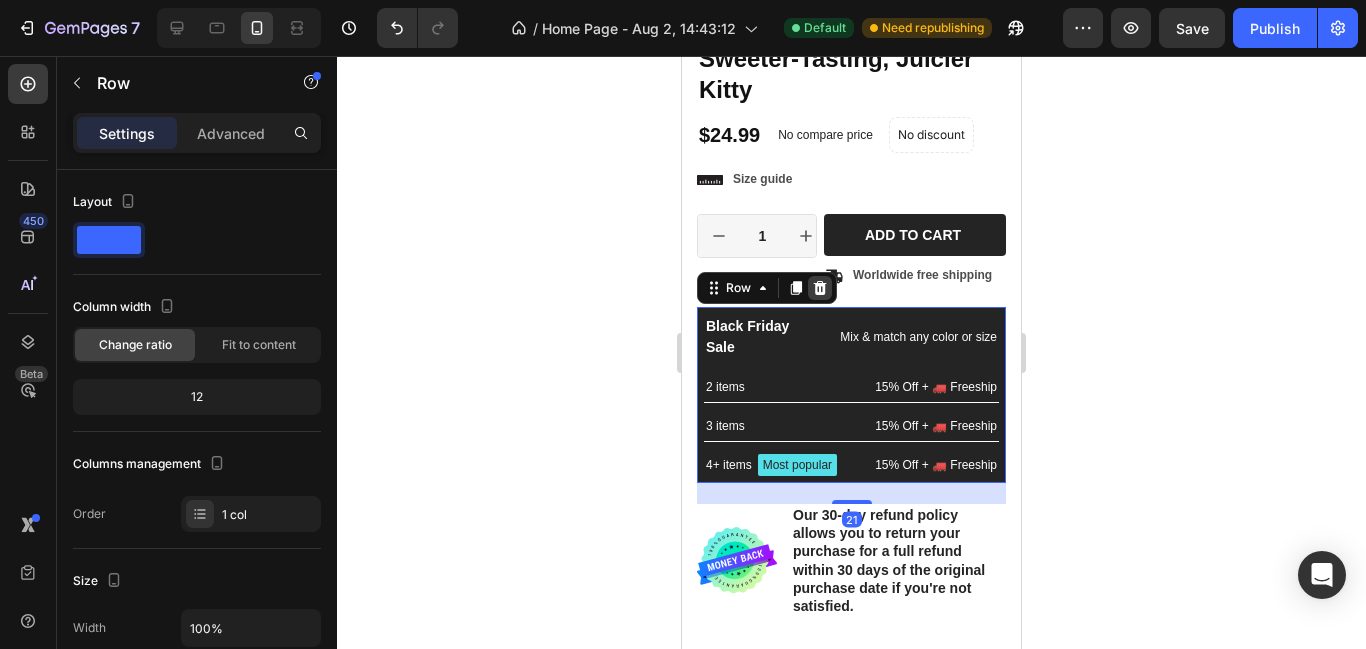 click 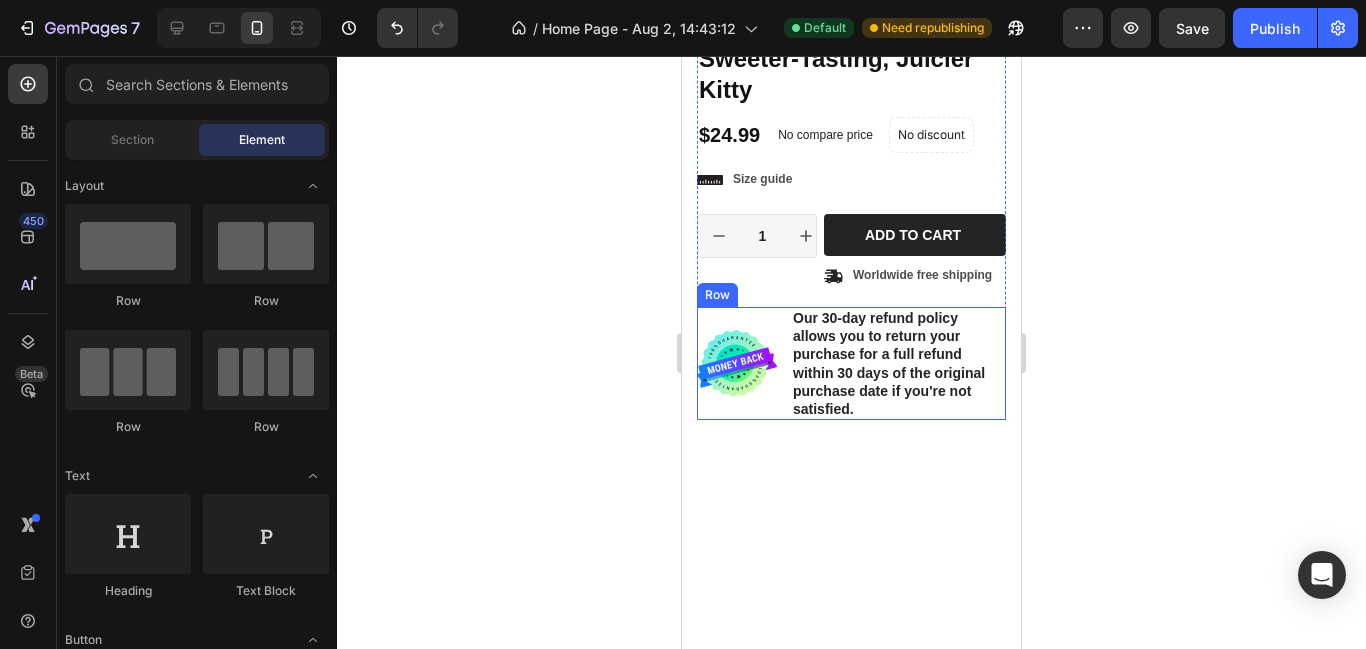 click on "Image" at bounding box center (737, 363) 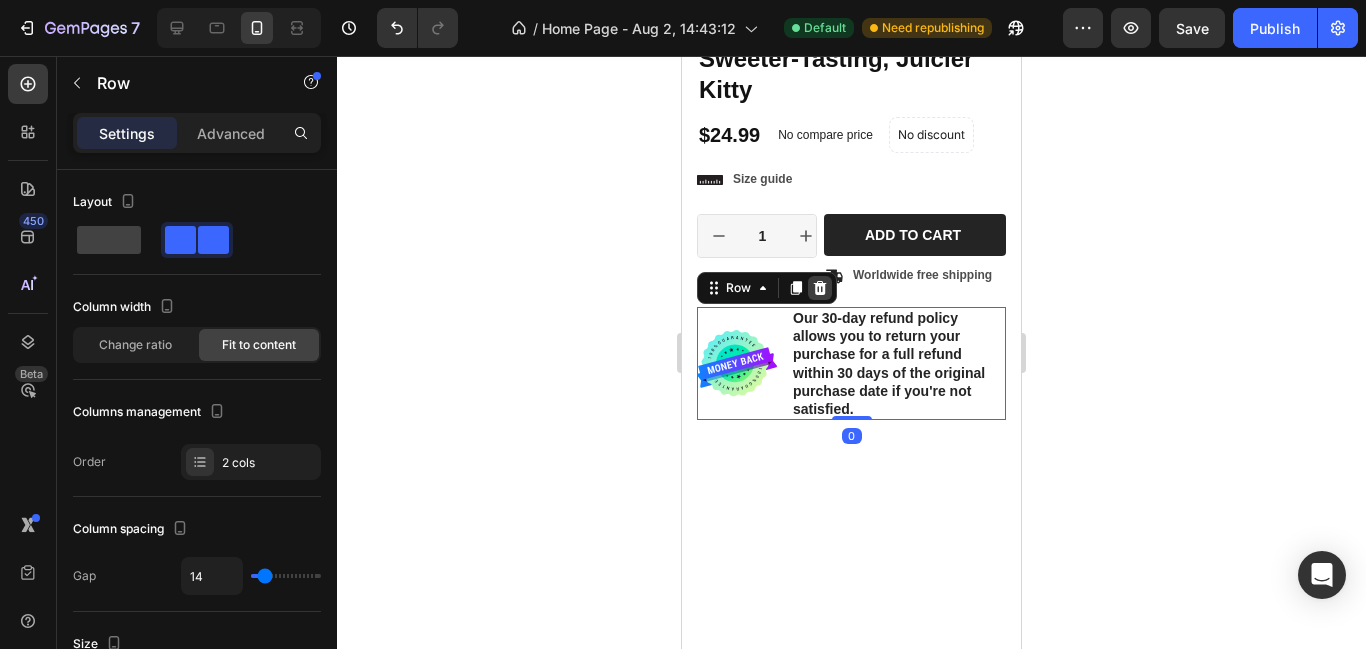 click 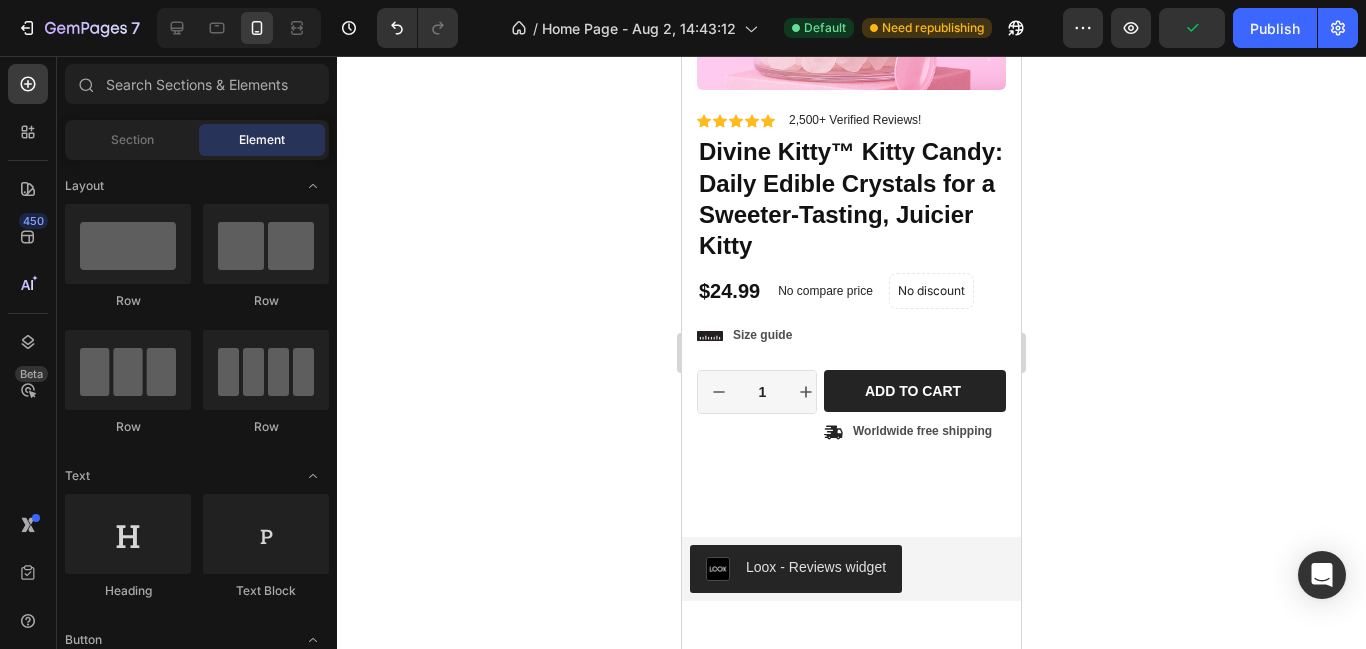 scroll, scrollTop: 2838, scrollLeft: 0, axis: vertical 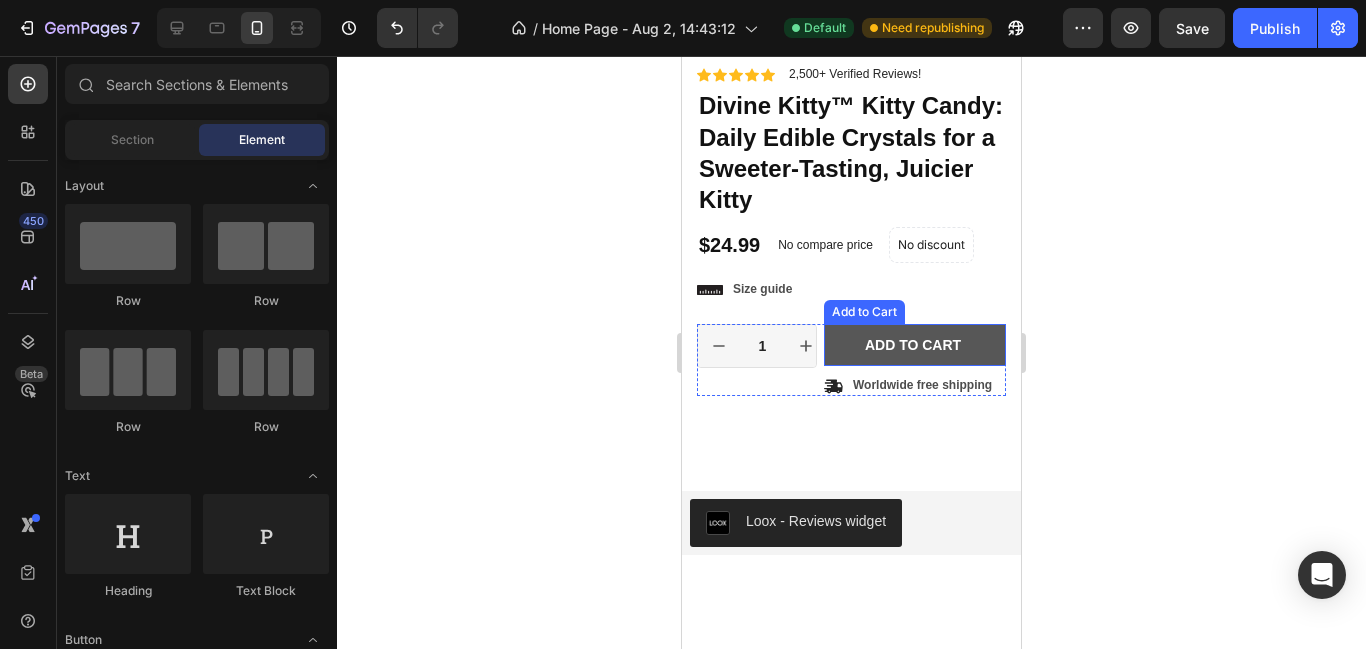 click on "Add to cart" at bounding box center (915, 345) 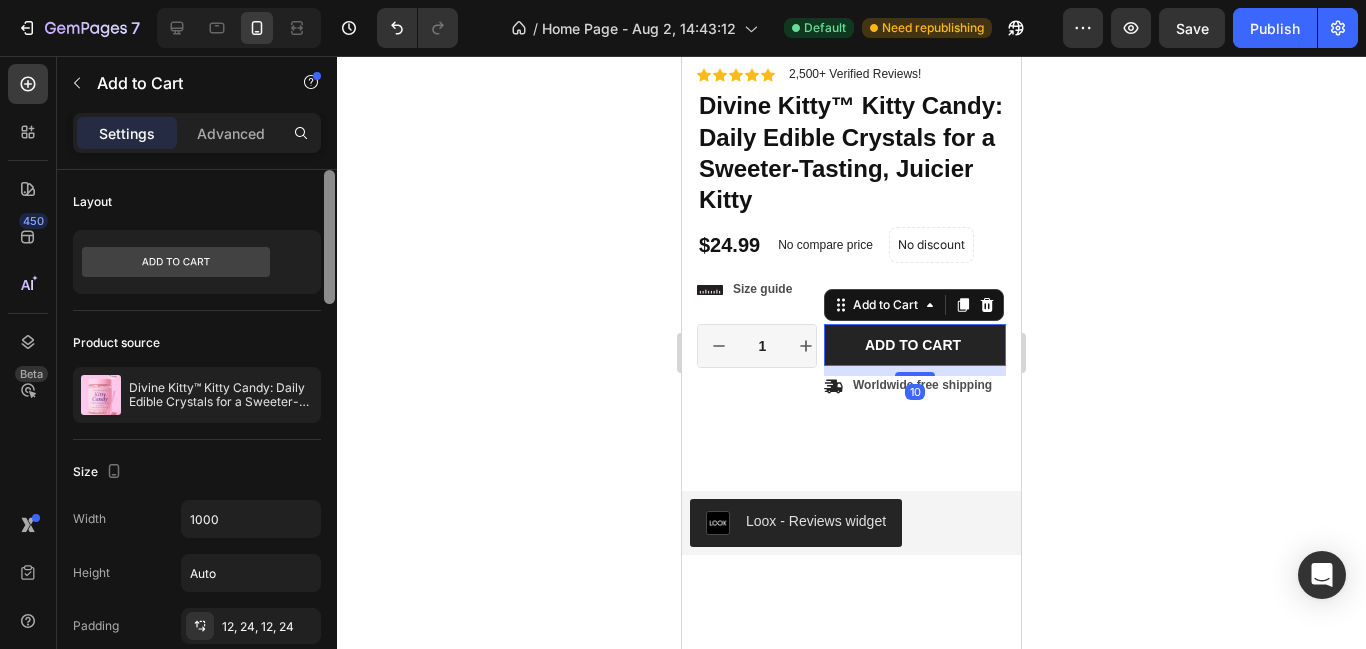 click at bounding box center [329, 438] 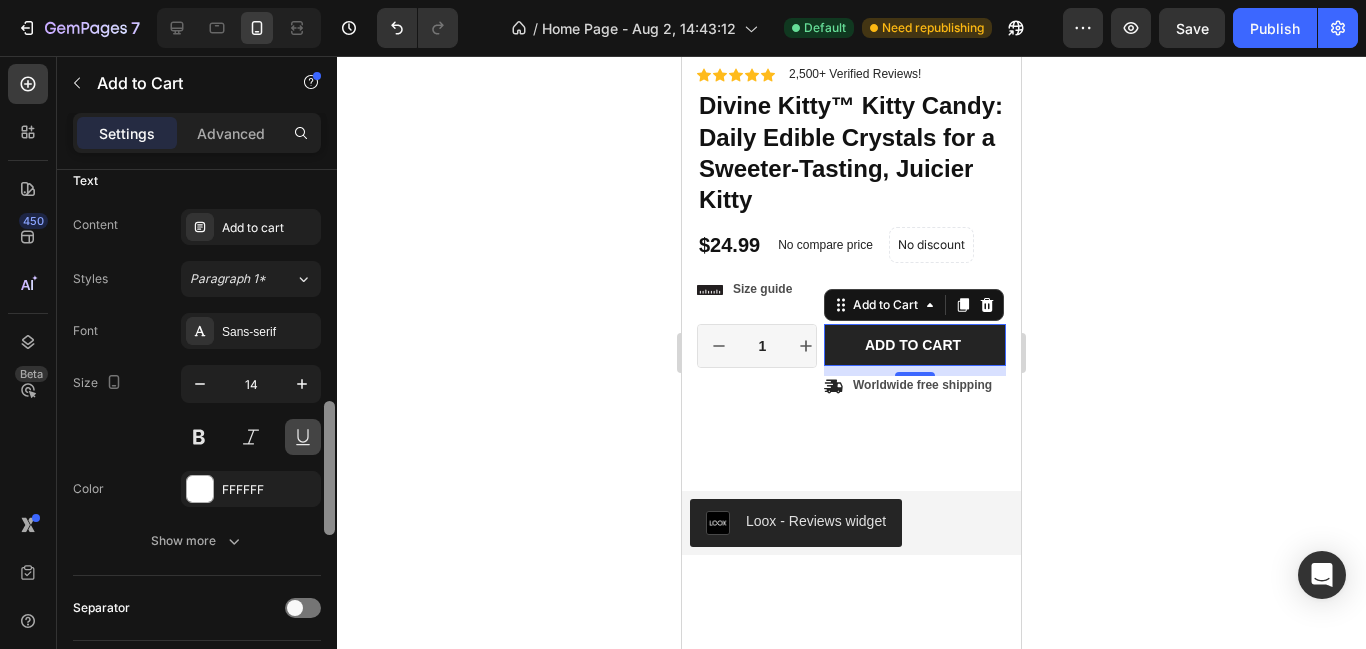 scroll, scrollTop: 911, scrollLeft: 0, axis: vertical 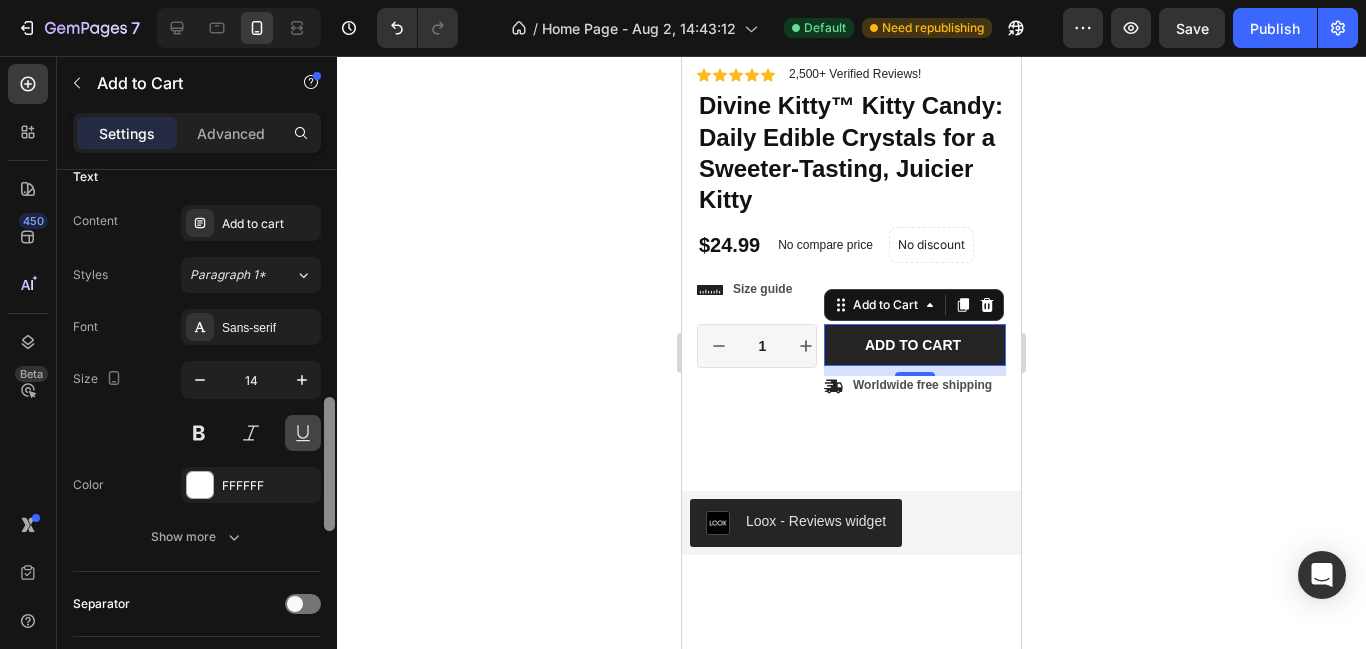 drag, startPoint x: 327, startPoint y: 338, endPoint x: 315, endPoint y: 432, distance: 94.76286 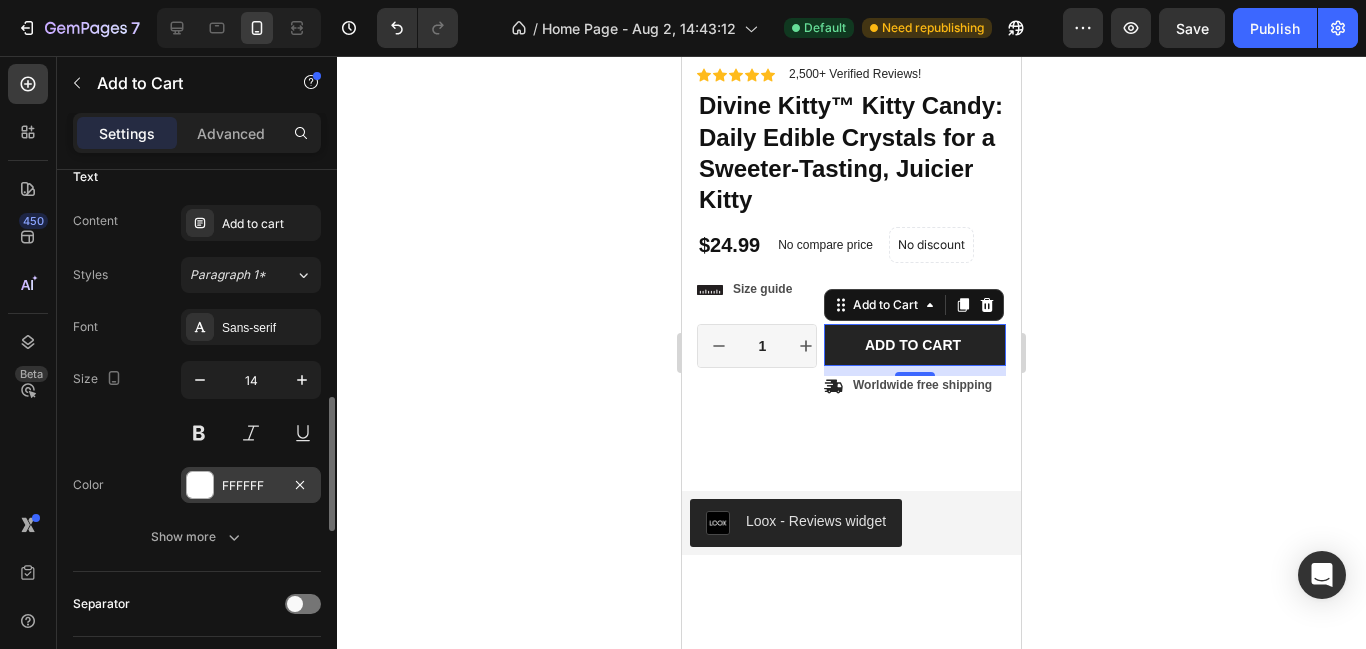 click on "FFFFFF" at bounding box center (251, 485) 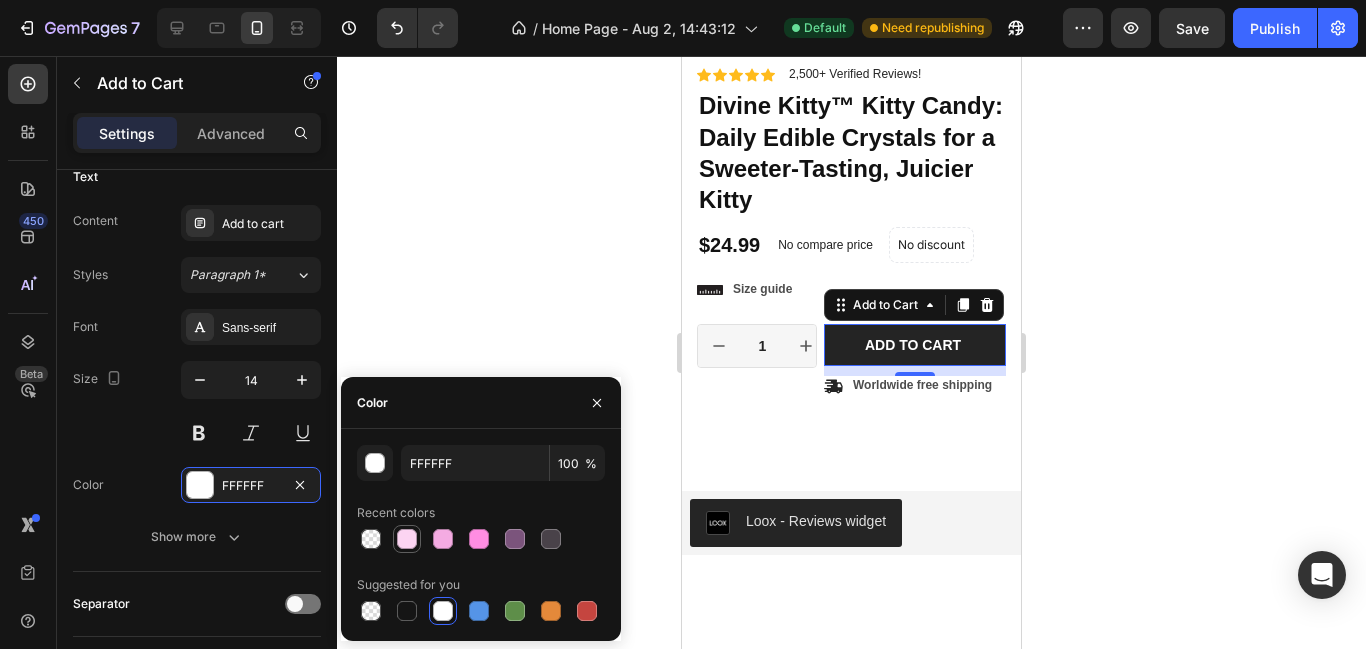 click at bounding box center (407, 539) 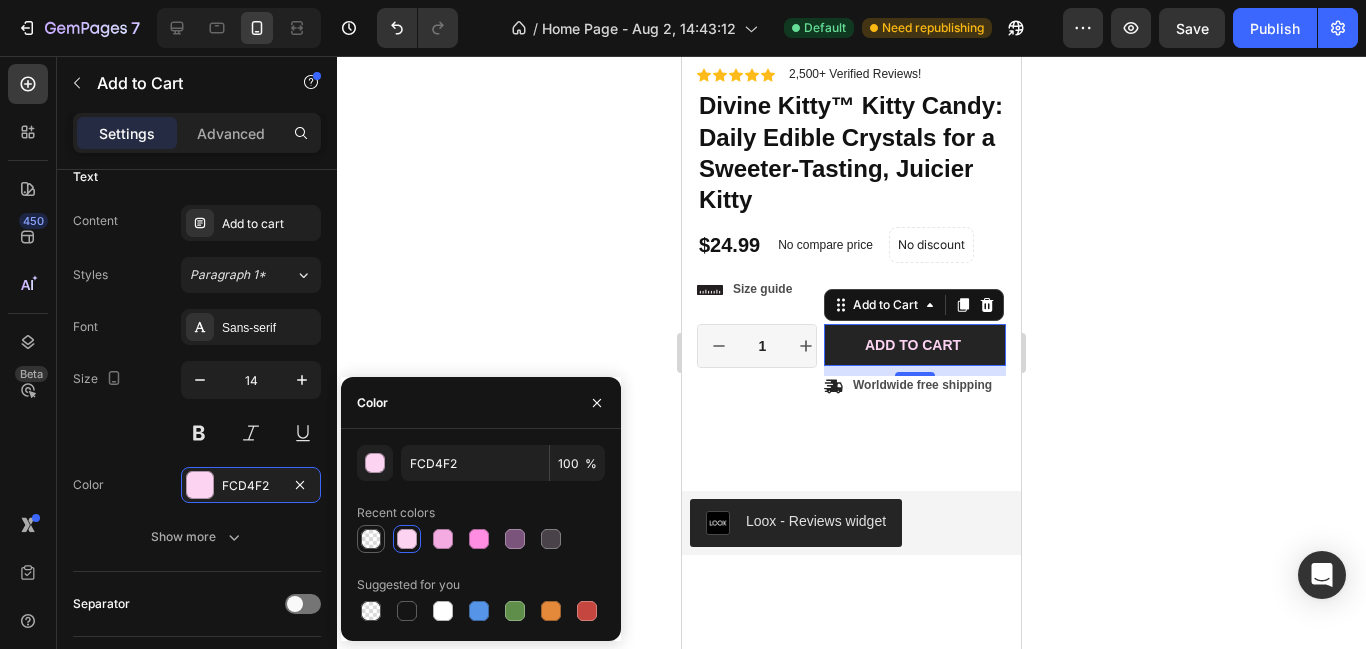 click at bounding box center [371, 539] 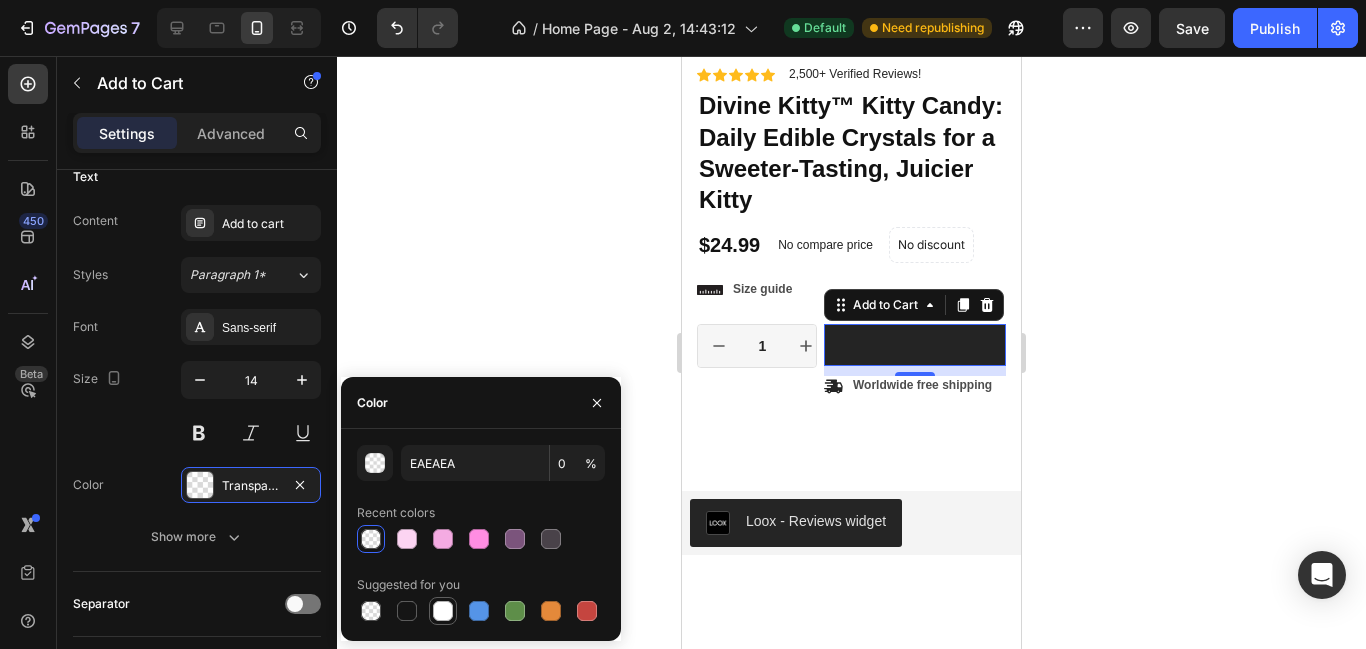 click at bounding box center (443, 611) 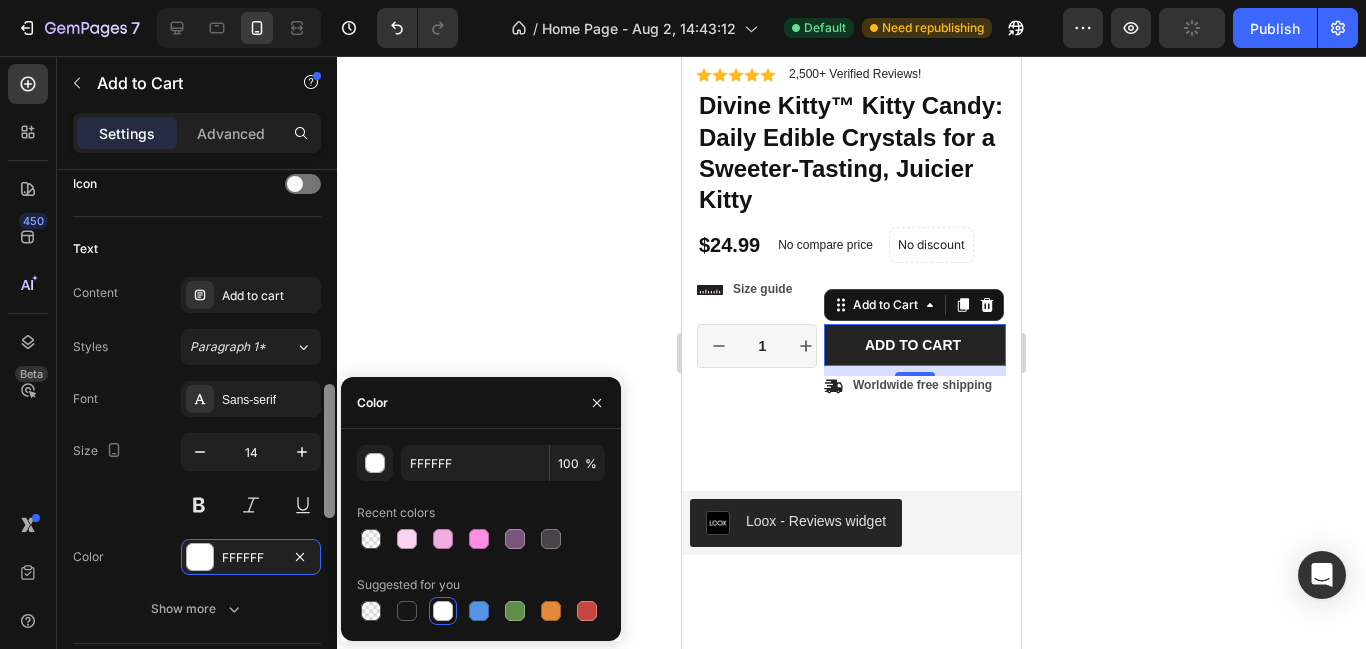 scroll, scrollTop: 843, scrollLeft: 0, axis: vertical 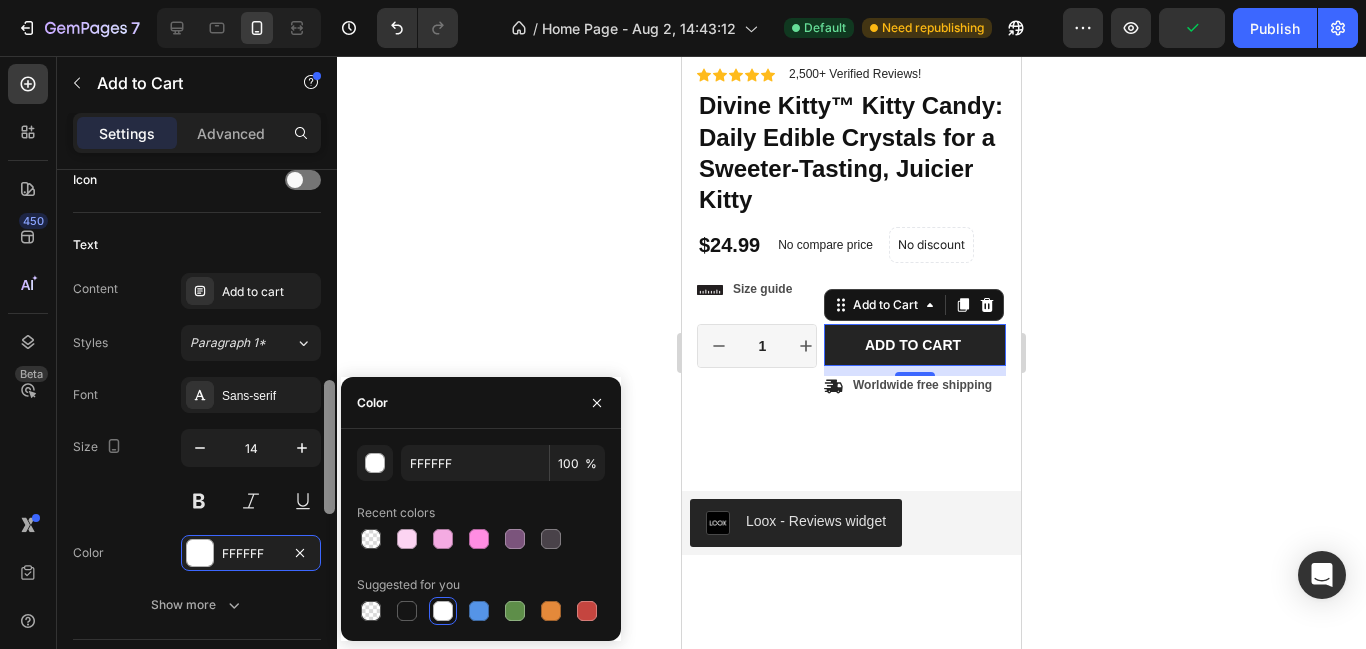 drag, startPoint x: 325, startPoint y: 441, endPoint x: 271, endPoint y: 424, distance: 56.61272 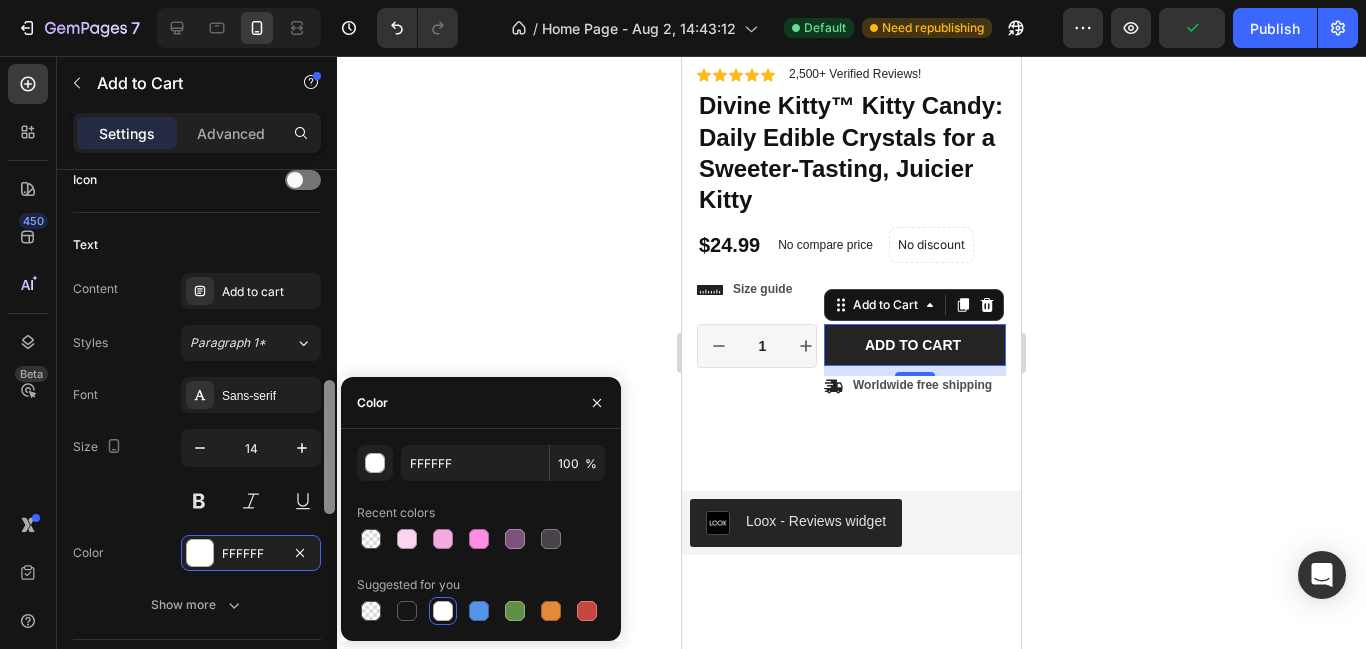 click on "Layout Product source Divine Kitty™ Kitty Candy: Daily Edible Crystals for a Sweeter-Tasting, Juicier Kitty Size Width 1000 Height Auto Padding 12, 24, 12, 24 Background Color 242424 Shape Border Add... Corner 4, 4, 4, 4 Shadow Add... Icon Text Content Add to cart Styles Paragraph 1* Font Sans-serif Size 14 Color FFFFFF Show more Separator Price Effect Hover Styled Out of stock state Content Out of stock Background 242424 Text color FFFFFF Show more Redirect to After click Open cart Align Delete element" at bounding box center (197, 438) 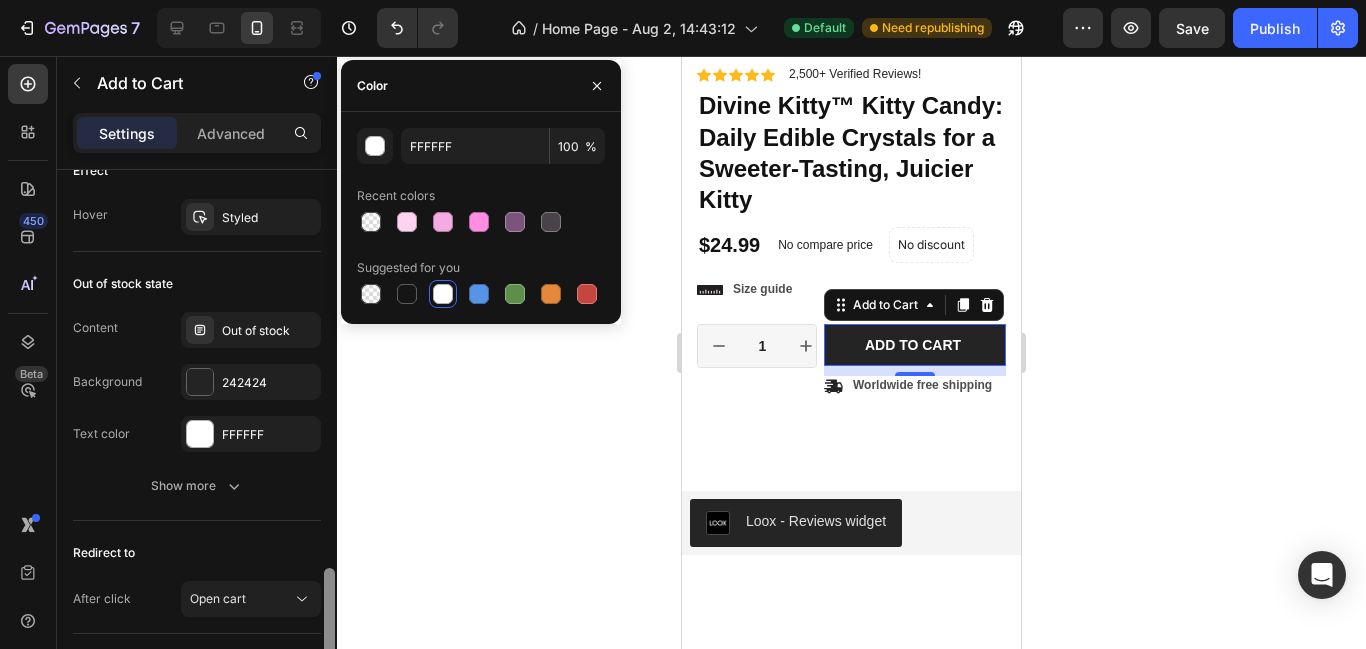 scroll, scrollTop: 1510, scrollLeft: 0, axis: vertical 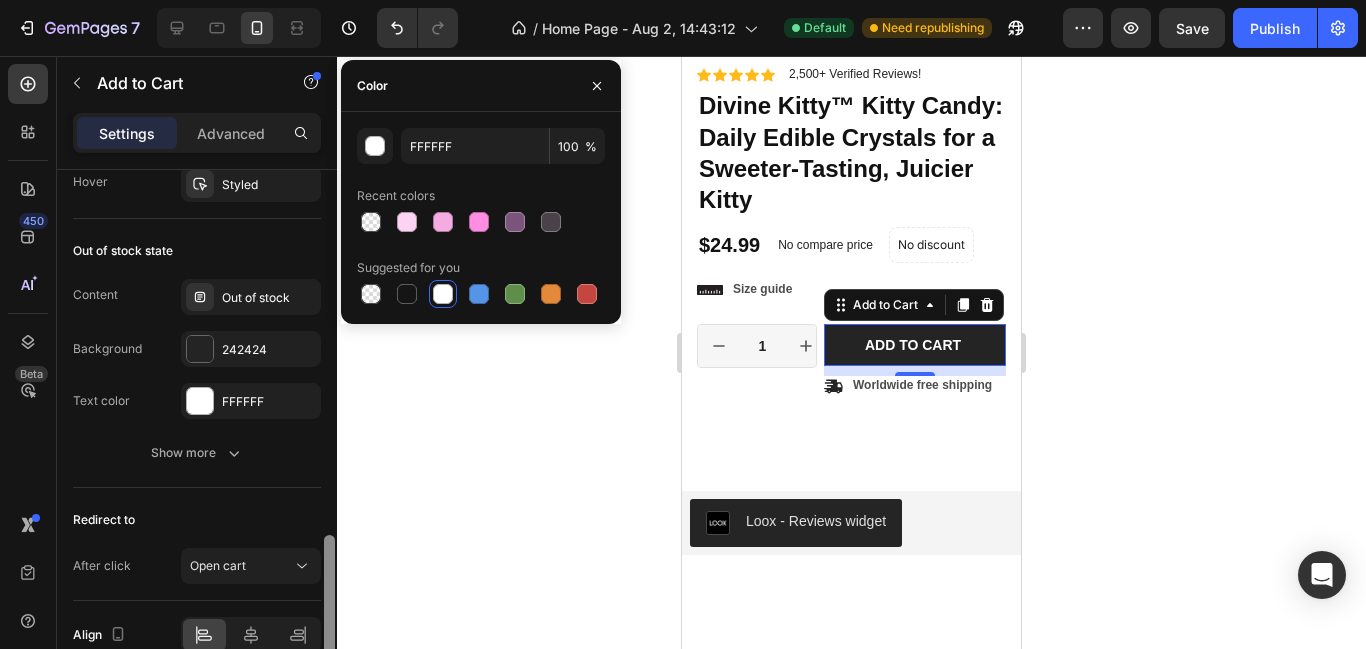 drag, startPoint x: 326, startPoint y: 428, endPoint x: 317, endPoint y: 595, distance: 167.24234 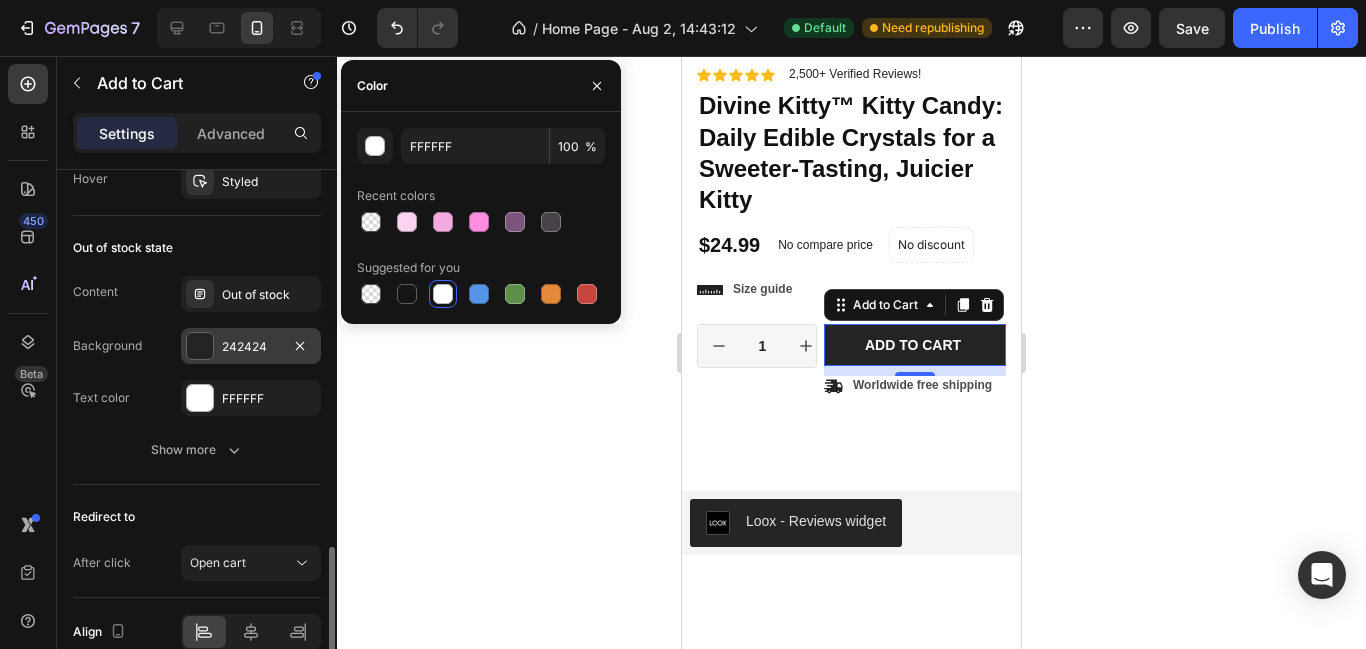 click at bounding box center [200, 346] 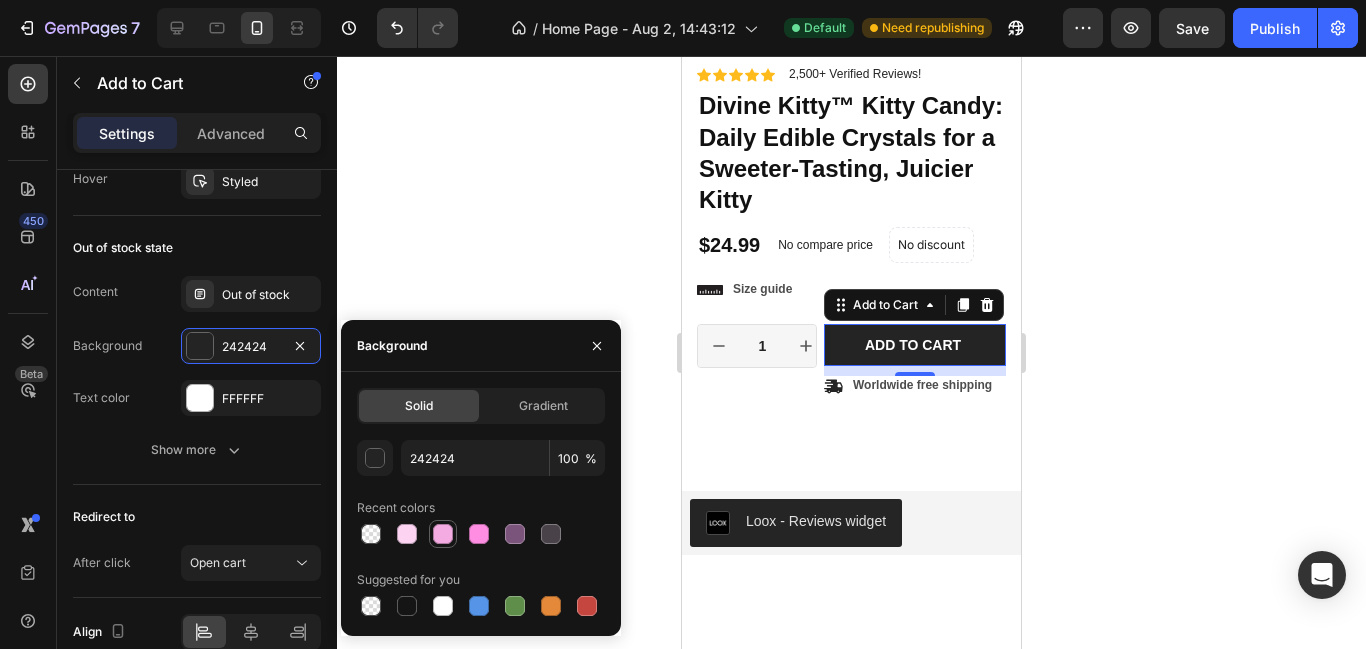 click at bounding box center (443, 534) 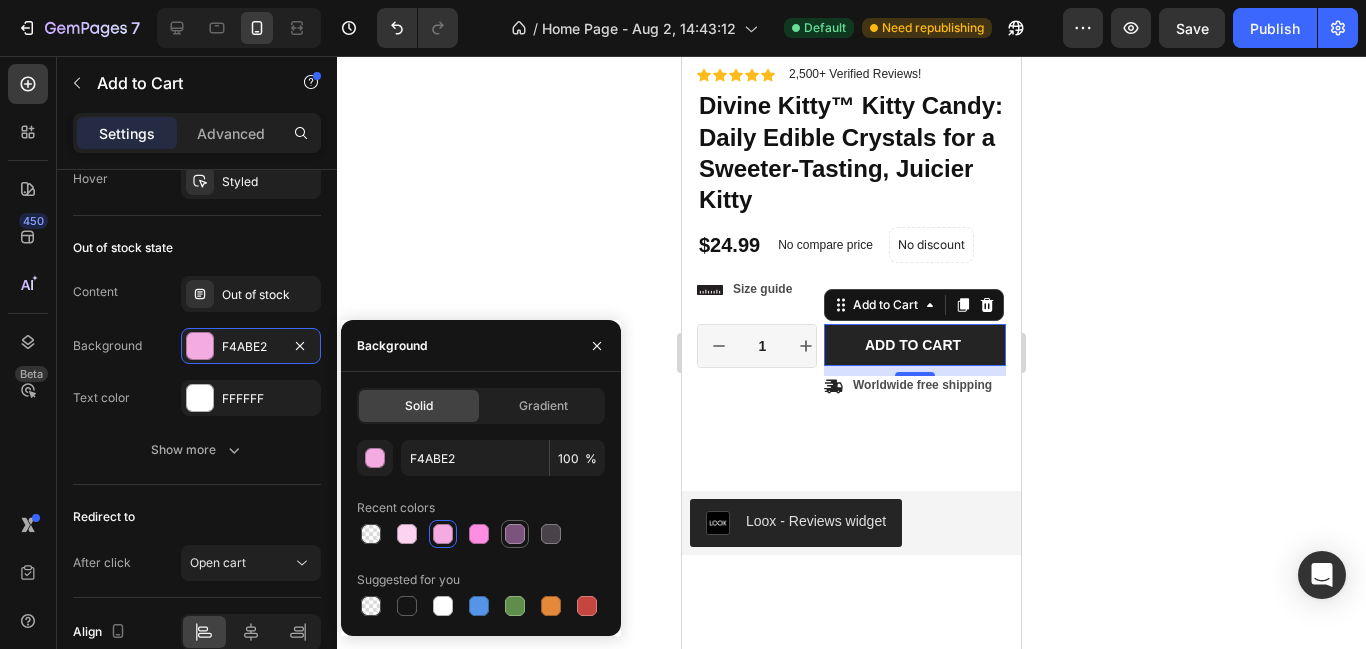 click at bounding box center (515, 534) 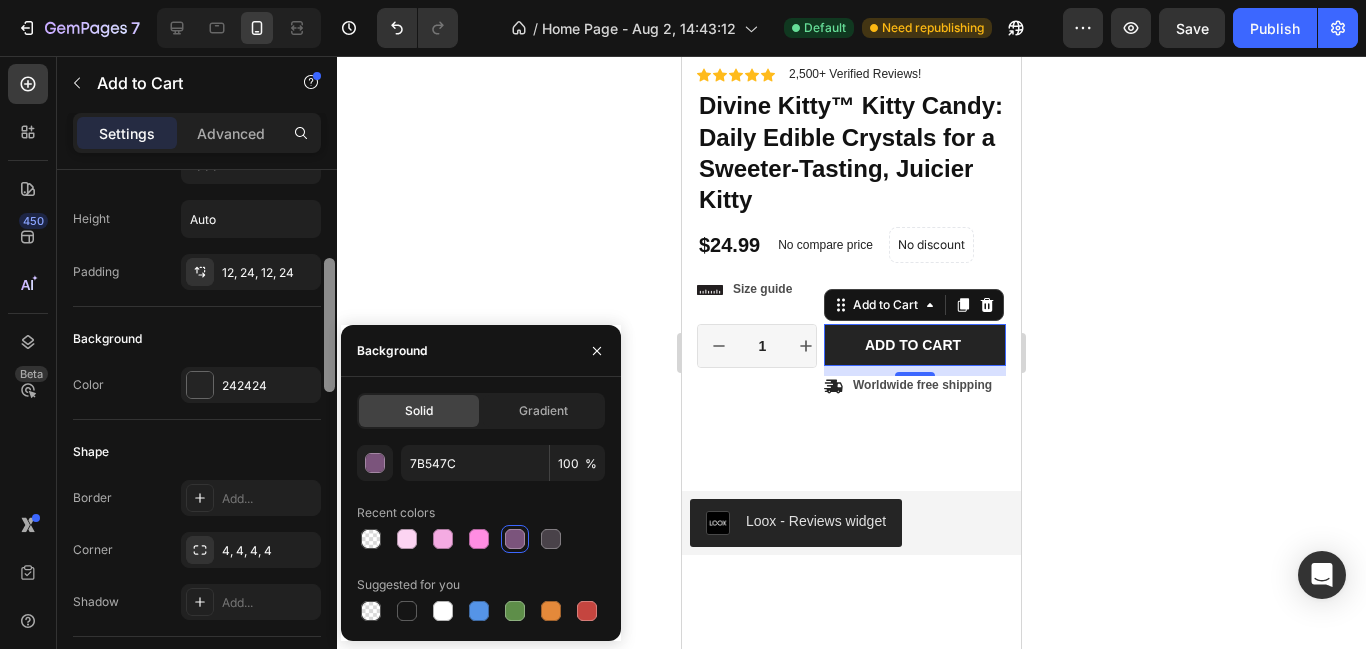 scroll, scrollTop: 330, scrollLeft: 0, axis: vertical 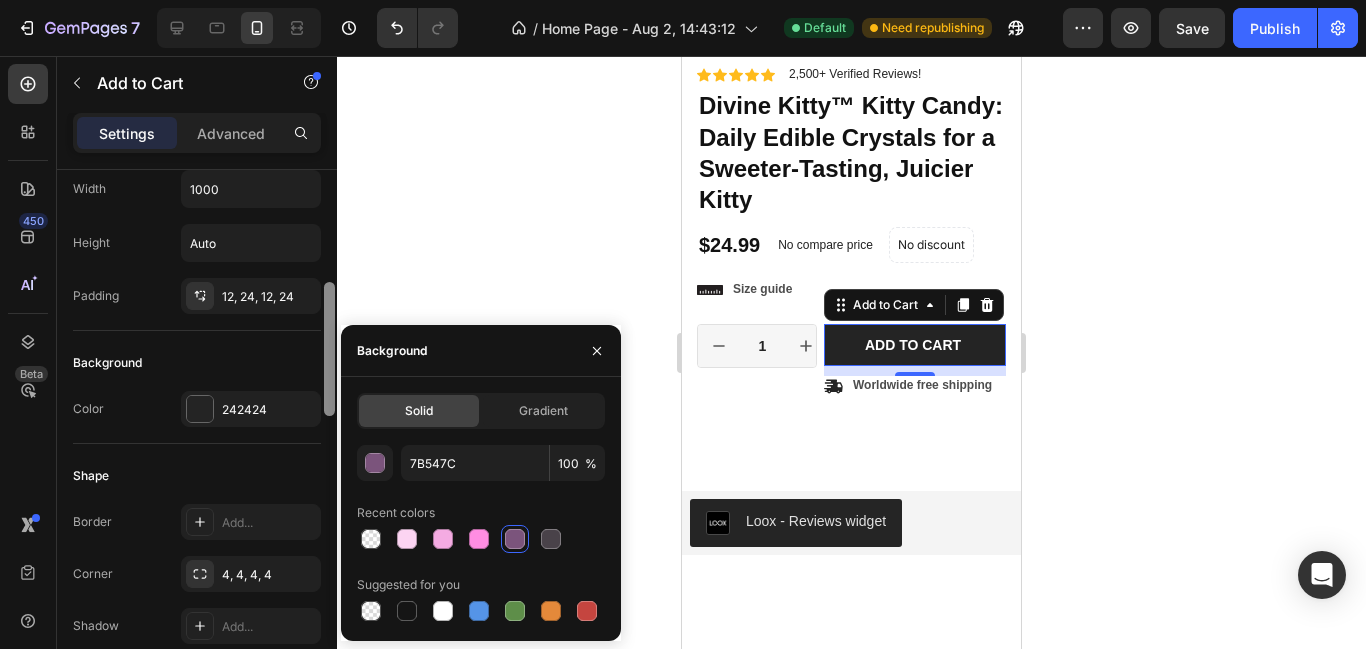 drag, startPoint x: 324, startPoint y: 616, endPoint x: 452, endPoint y: 321, distance: 321.5727 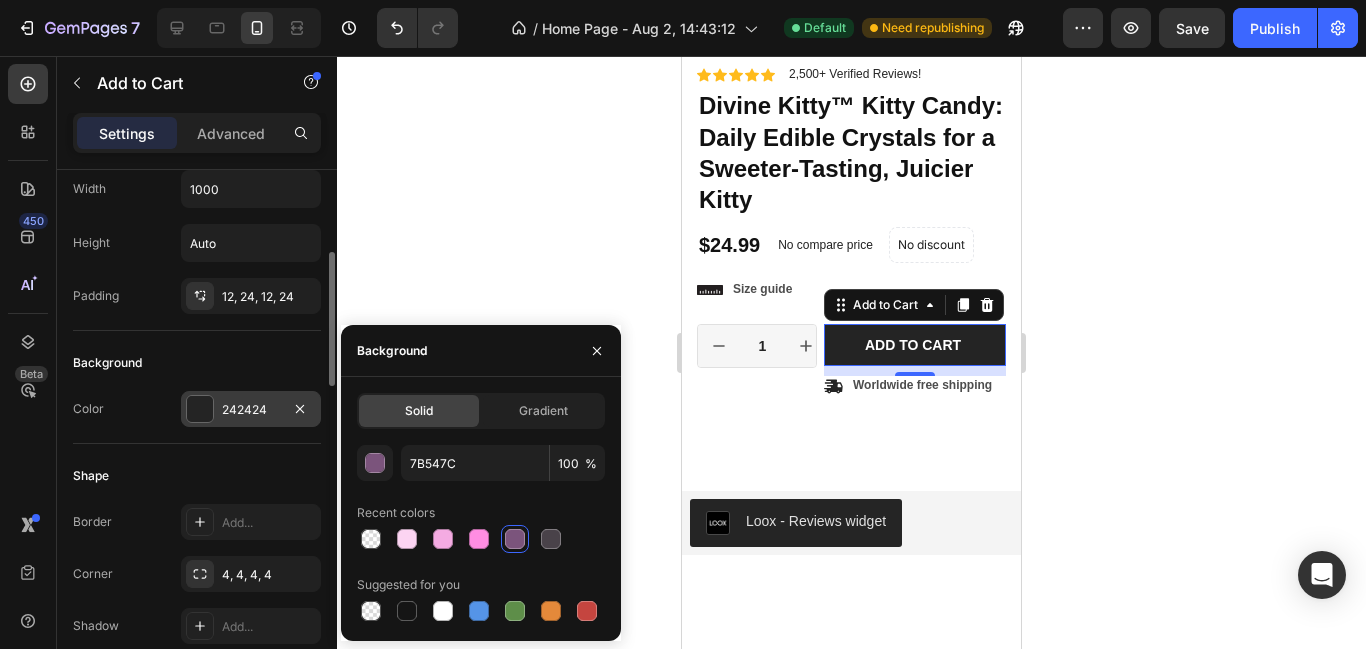 click on "242424" at bounding box center [251, 409] 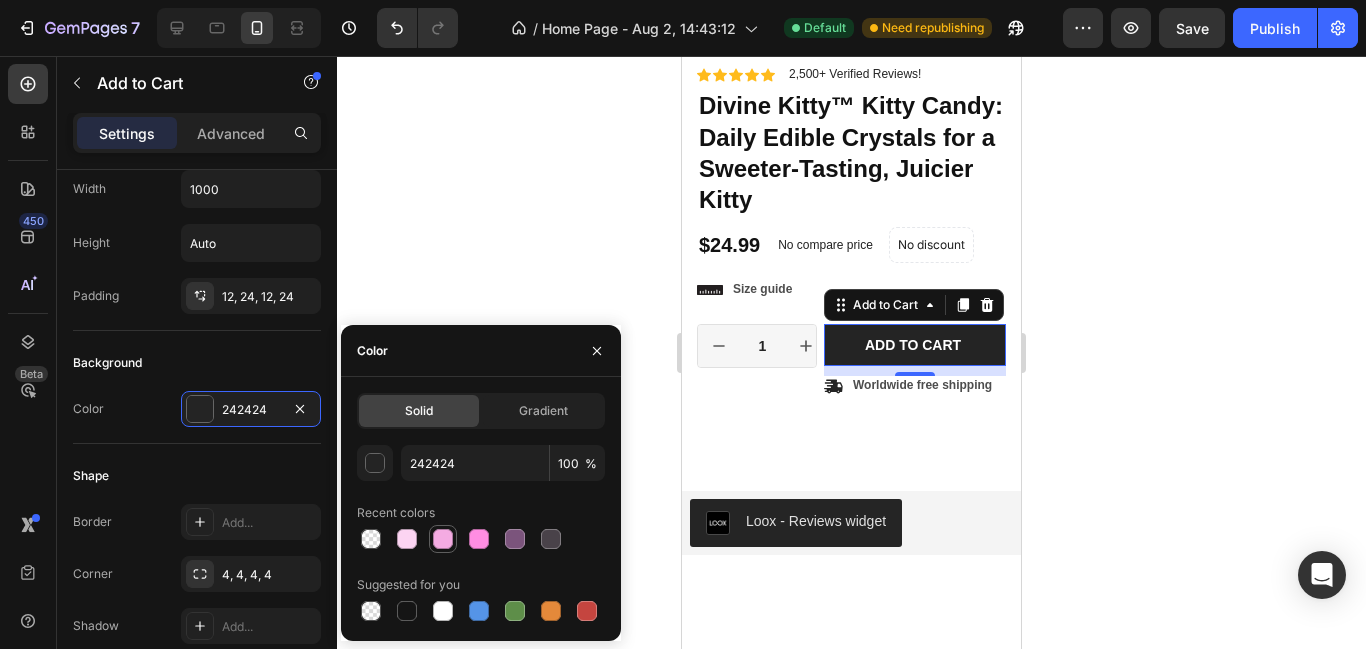 click at bounding box center (443, 539) 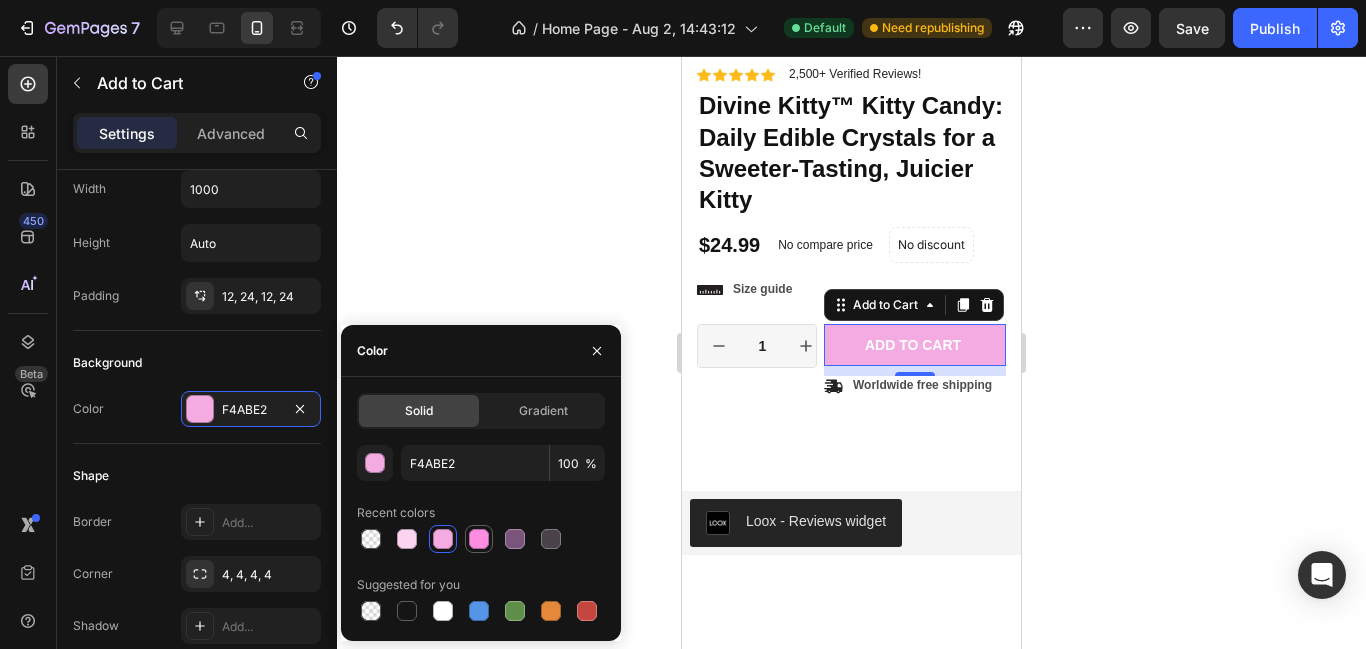 click at bounding box center (479, 539) 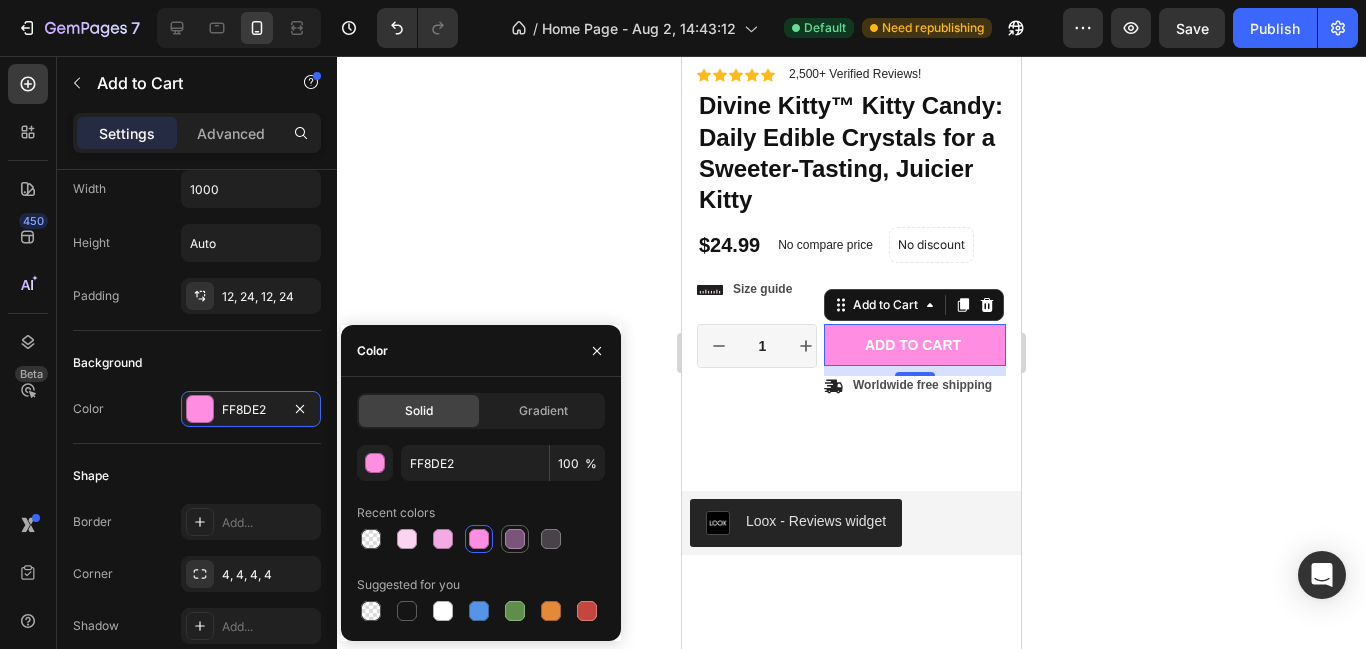 click at bounding box center [515, 539] 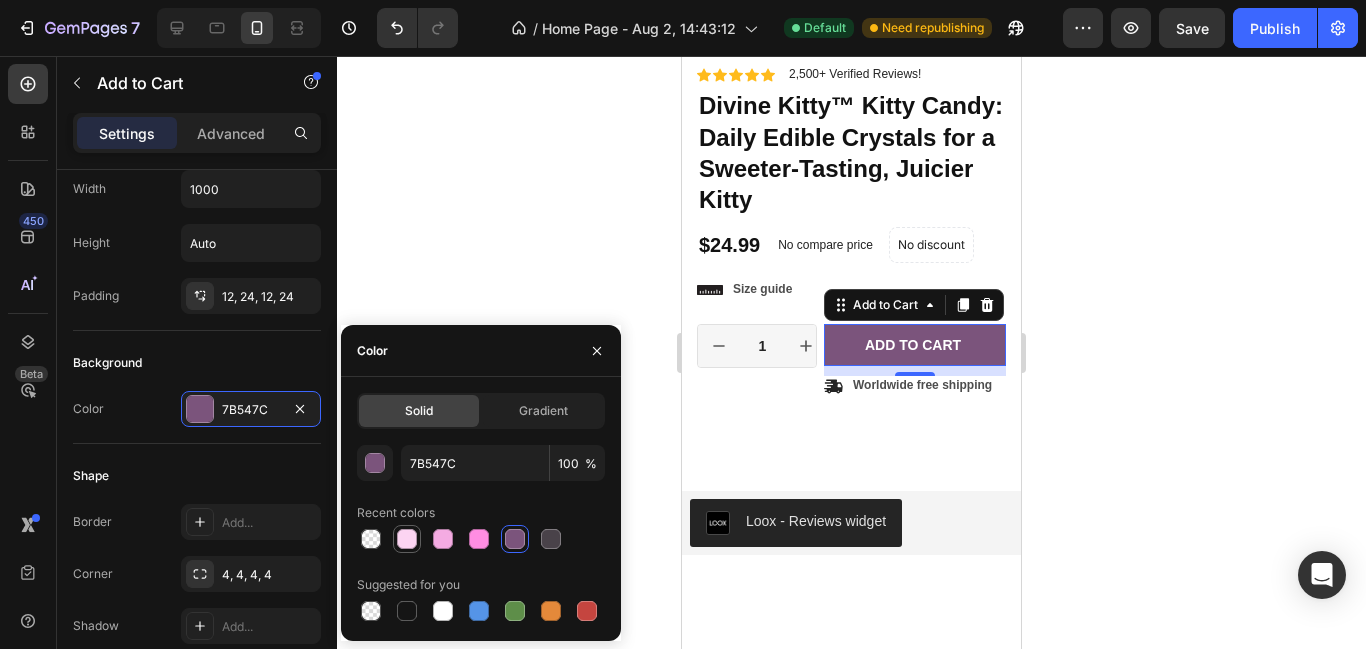 click at bounding box center (407, 539) 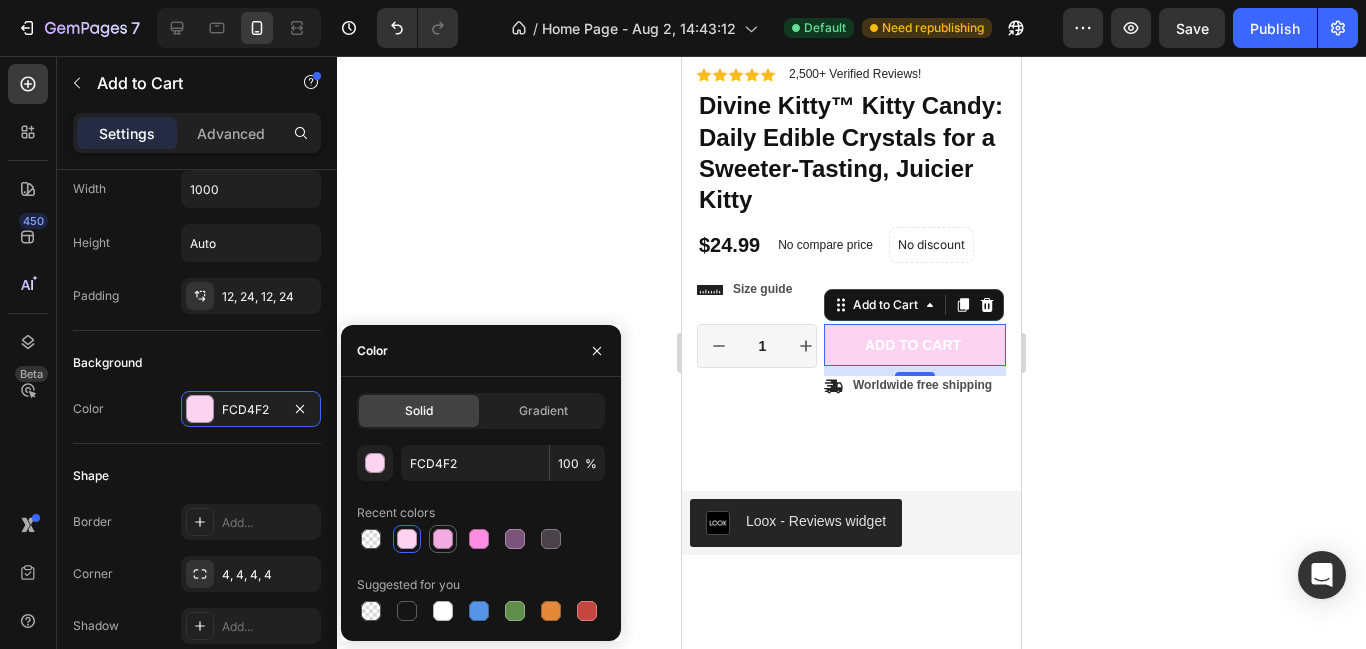 click at bounding box center (443, 539) 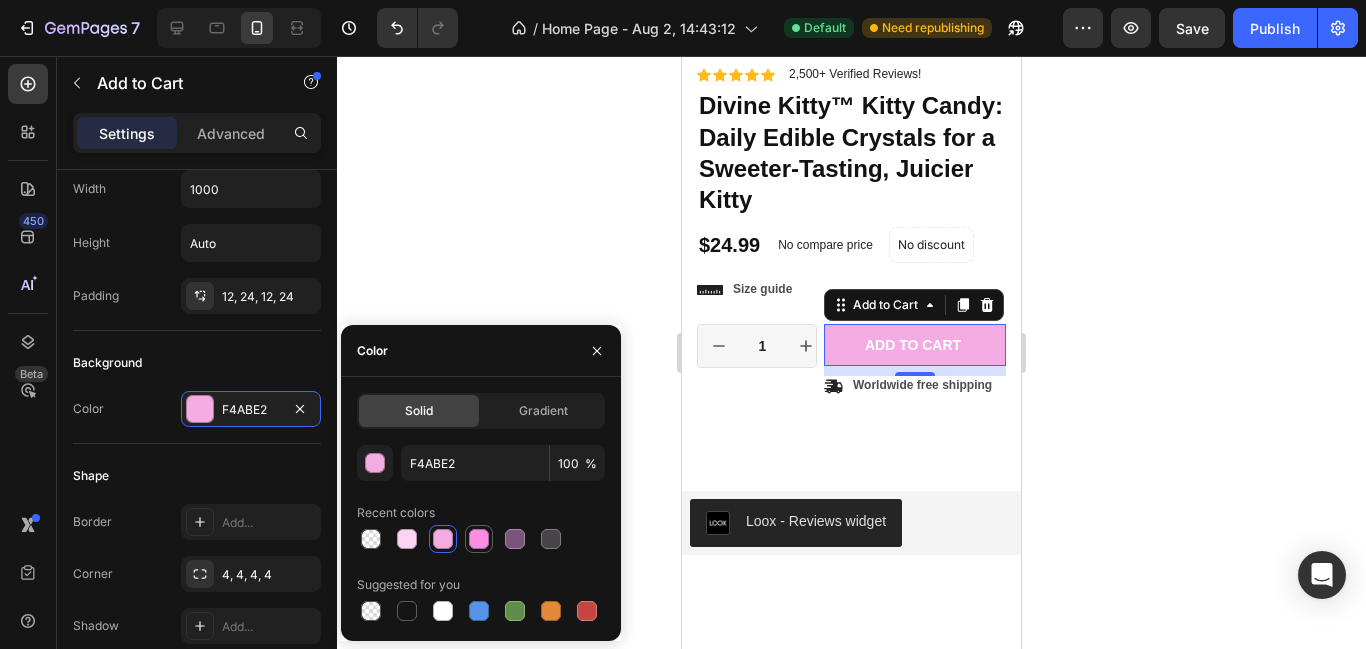 click at bounding box center (479, 539) 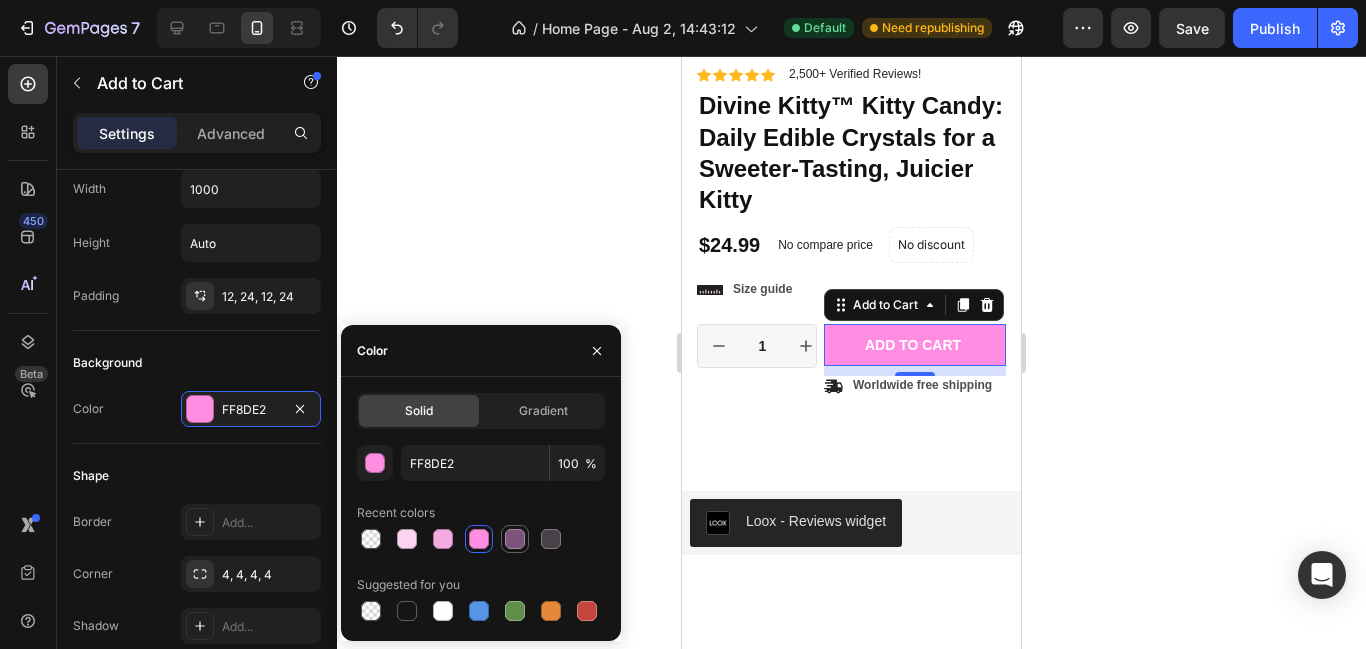 click at bounding box center [515, 539] 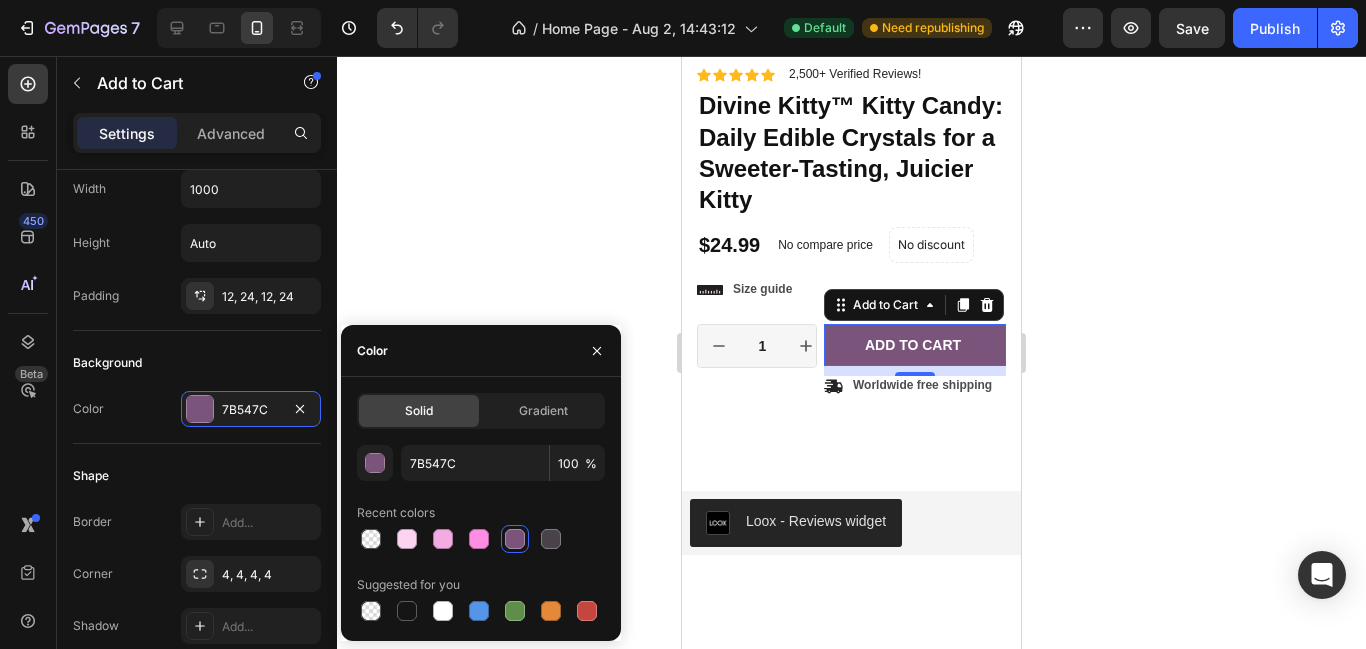 click 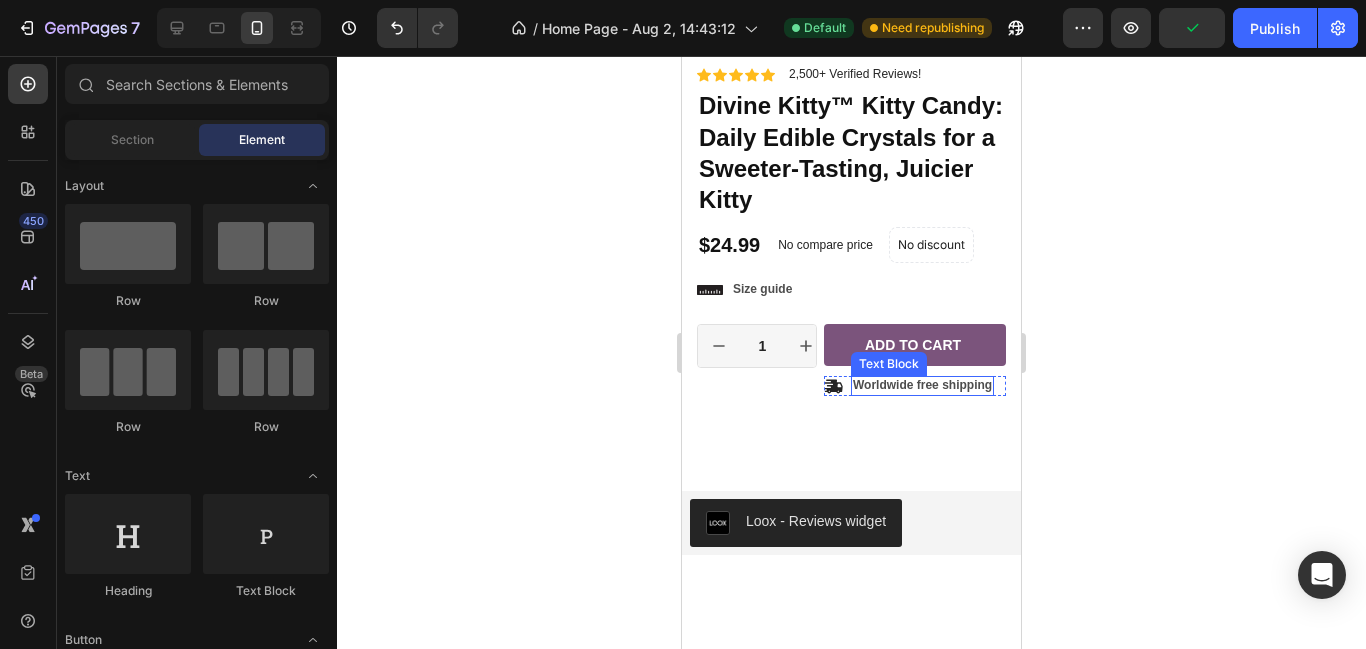 click on "Worldwide free shipping" at bounding box center (922, 386) 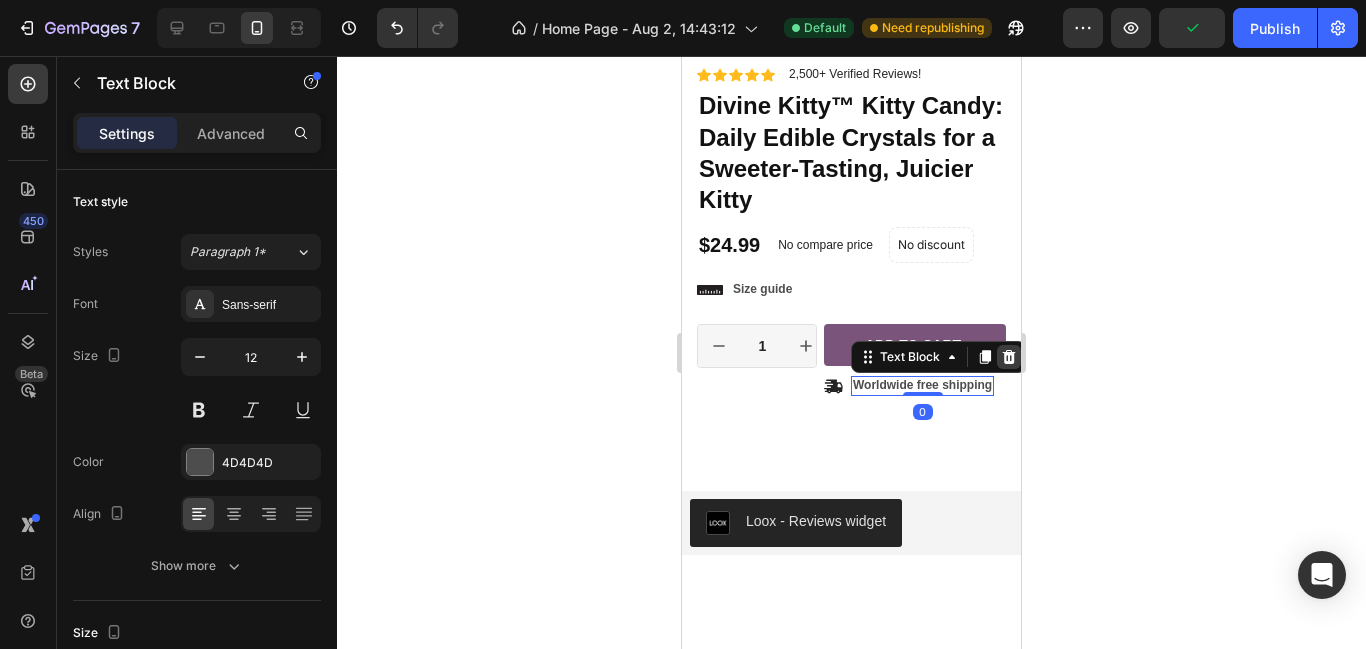 click at bounding box center [1009, 357] 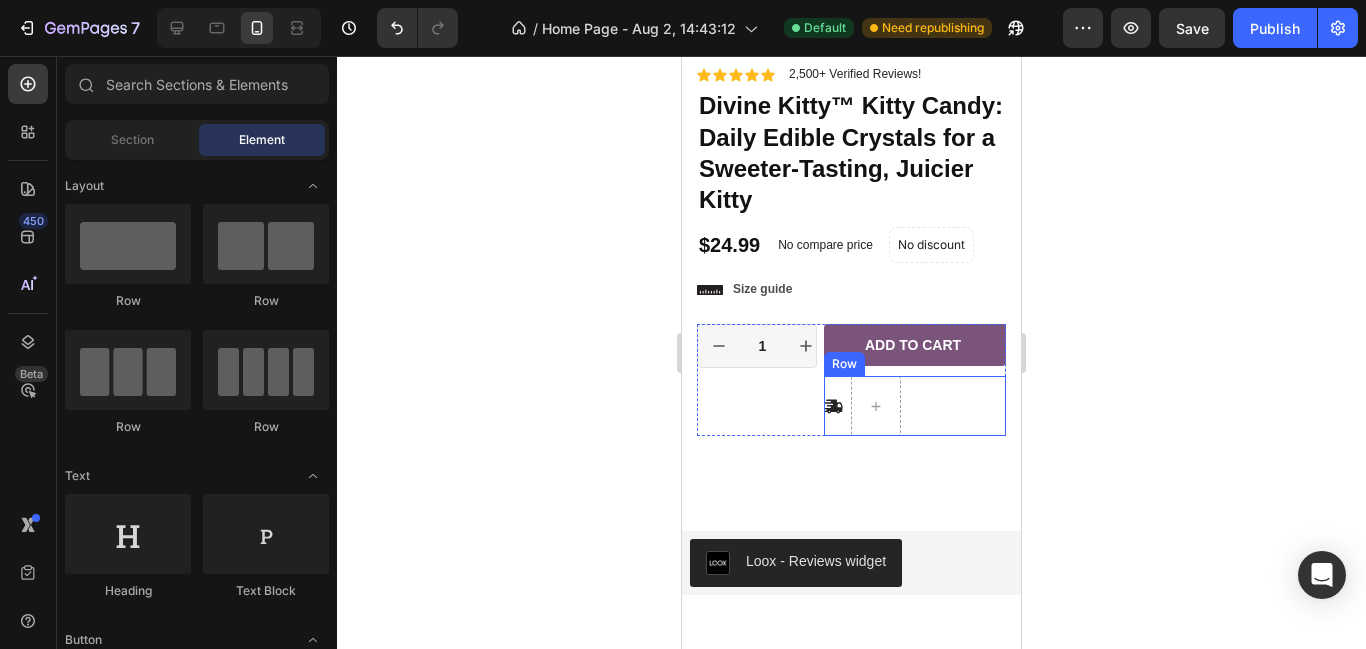 click on "Icon" at bounding box center [833, 406] 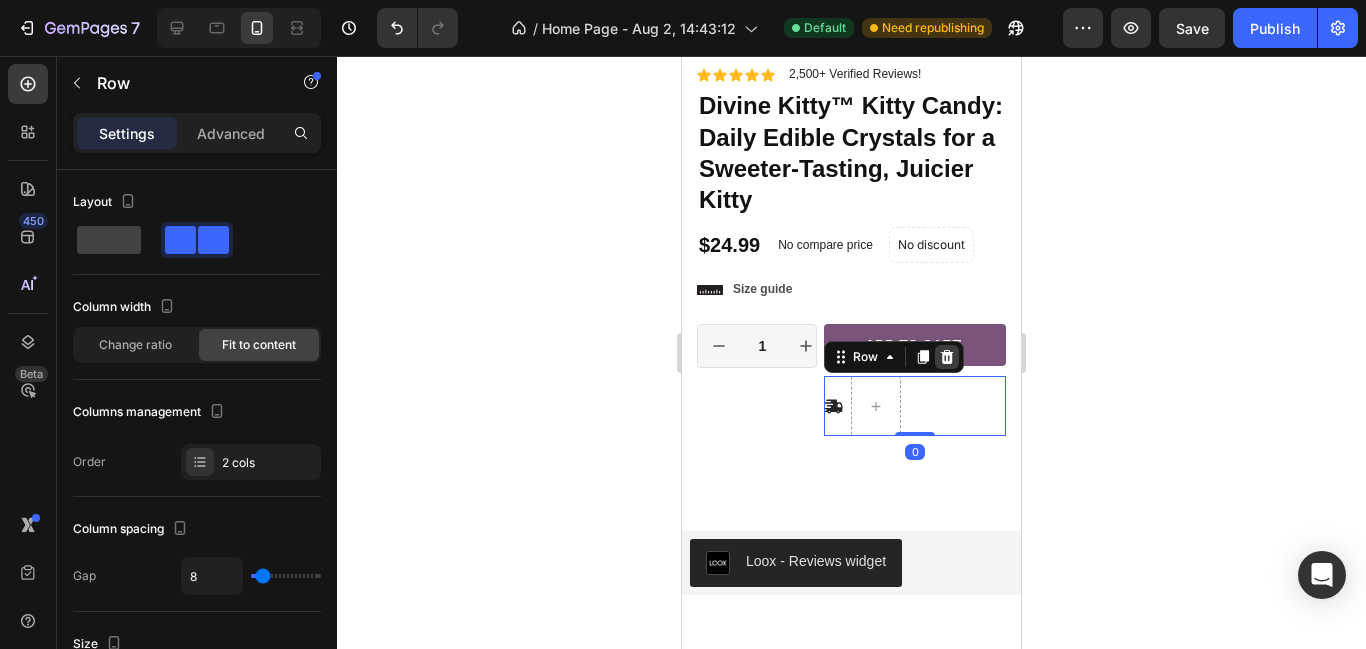 click 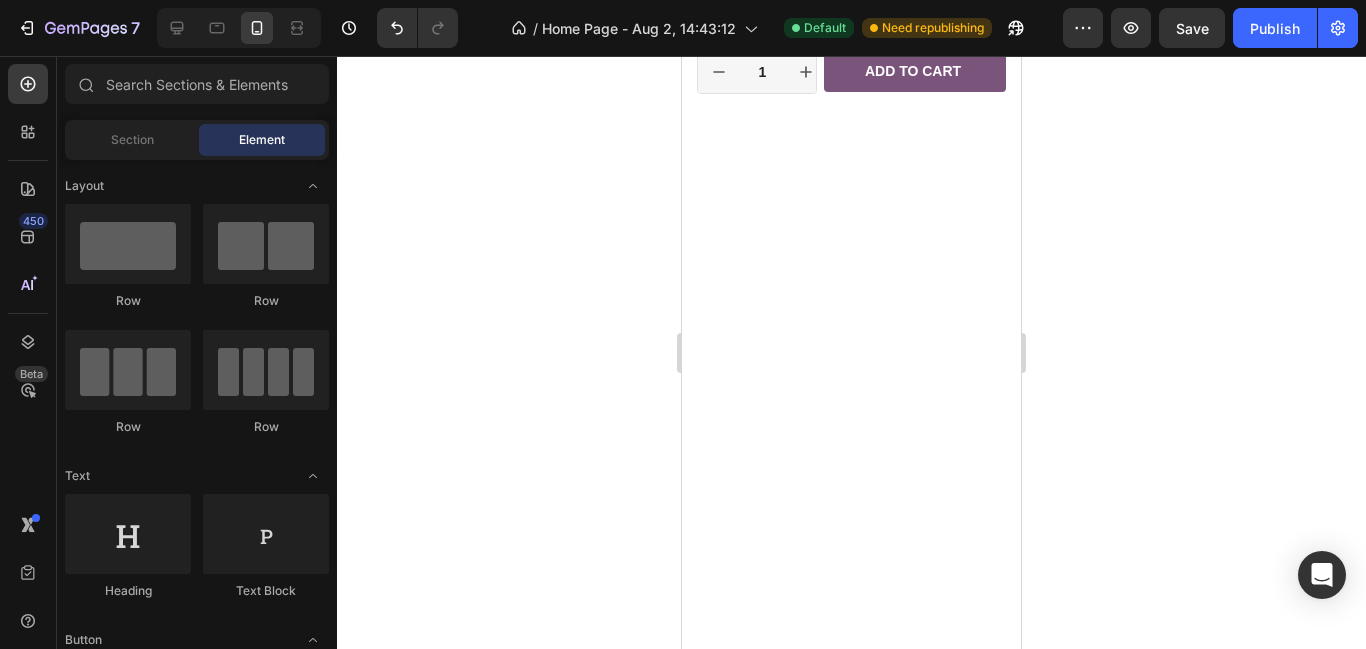 scroll, scrollTop: 1475, scrollLeft: 0, axis: vertical 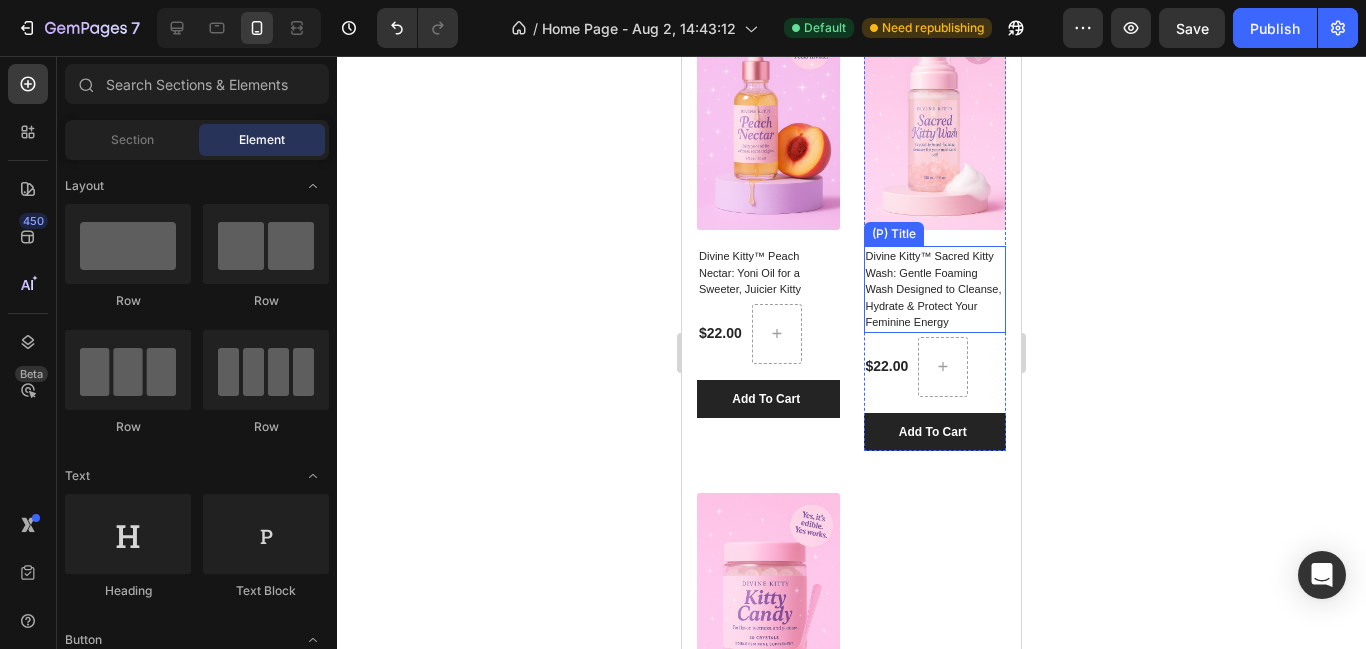 click on "Divine Kitty™ Sacred Kitty Wash: Gentle Foaming Wash Designed to Cleanse, Hydrate & Protect Your Feminine Energy" at bounding box center (768, 273) 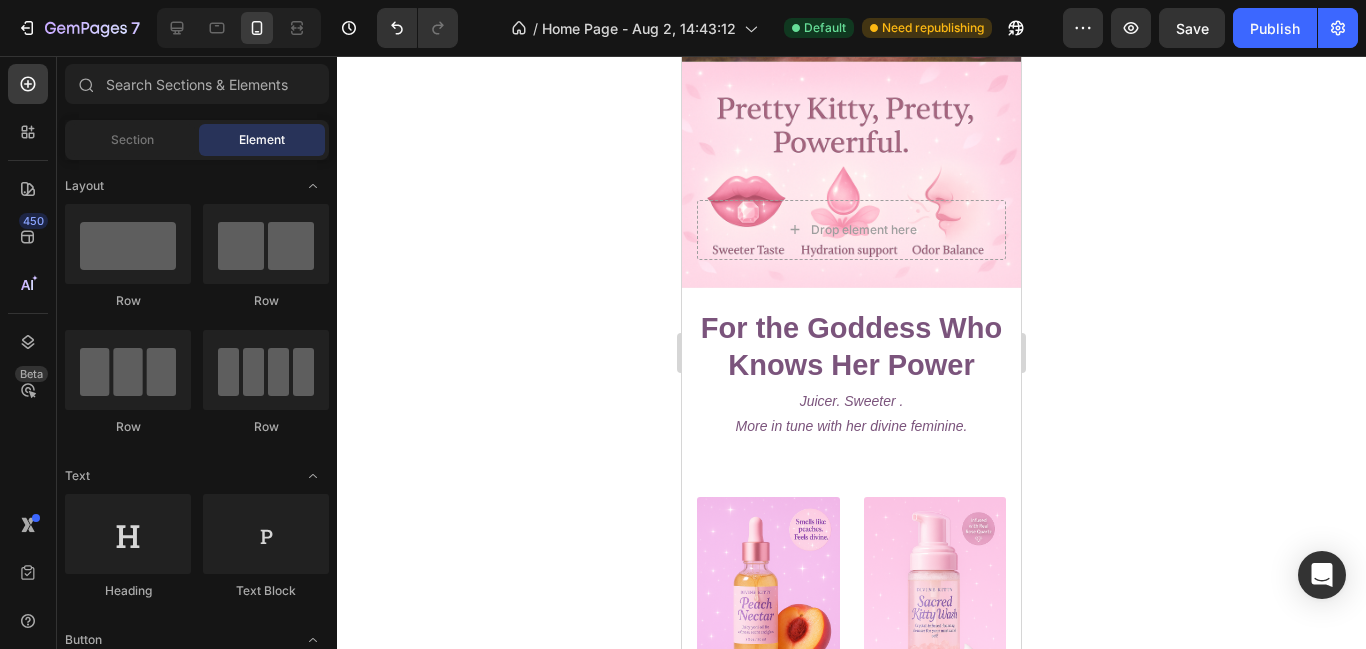 scroll, scrollTop: 574, scrollLeft: 0, axis: vertical 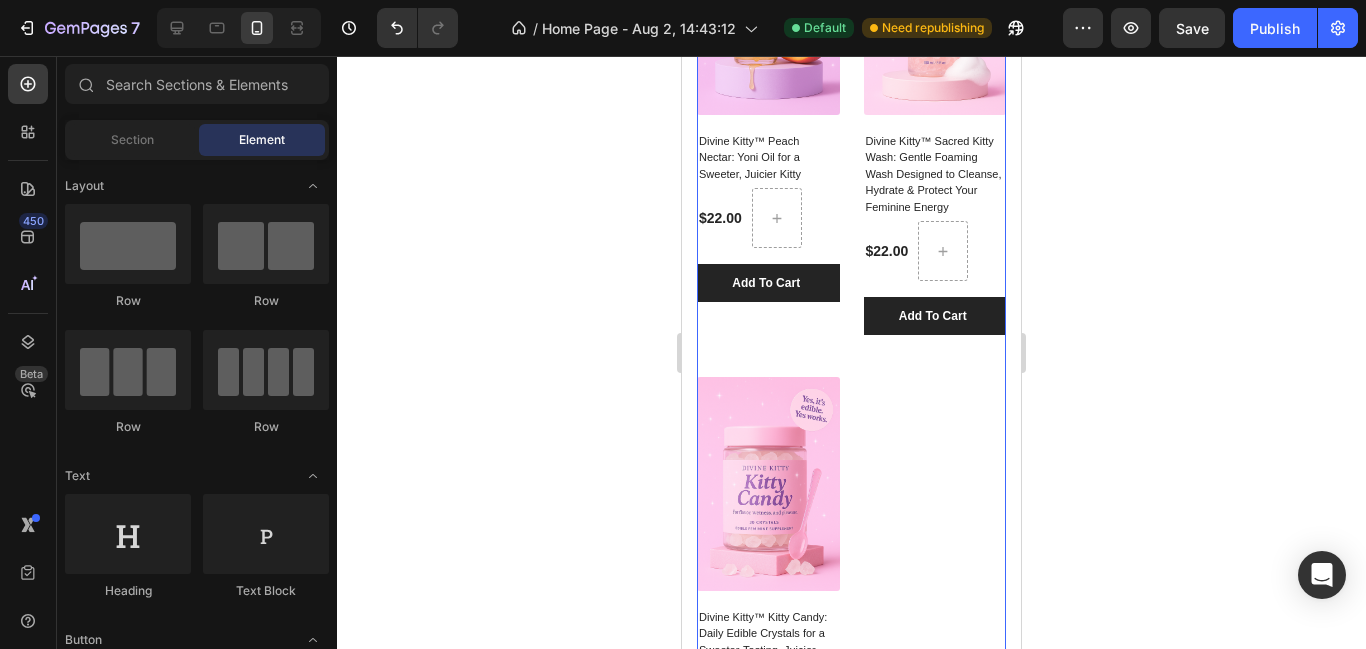 click on "(P) Images Divine Kitty™ Peach Nectar: Yoni Oil for a Sweeter, Juicier Kitty (P) Title $22.00 (P) Price (P) Price
Row Add To Cart (P) Cart Button Row Product List (P) Images Divine Kitty™ Sacred Kitty Wash: Gentle Foaming Wash Designed to Cleanse, Hydrate & Protect Your Feminine Energy (P) Title $22.00 (P) Price (P) Price
Row Add To Cart (P) Cart Button Row Product List (P) Images Divine Kitty™ Kitty Candy: Daily Edible Crystals for a Sweeter-Tasting, Juicier Kitty (P) Title $24.99 (P) Price (P) Price
Row Add To Cart (P) Cart Button Row Product List" at bounding box center [851, 348] 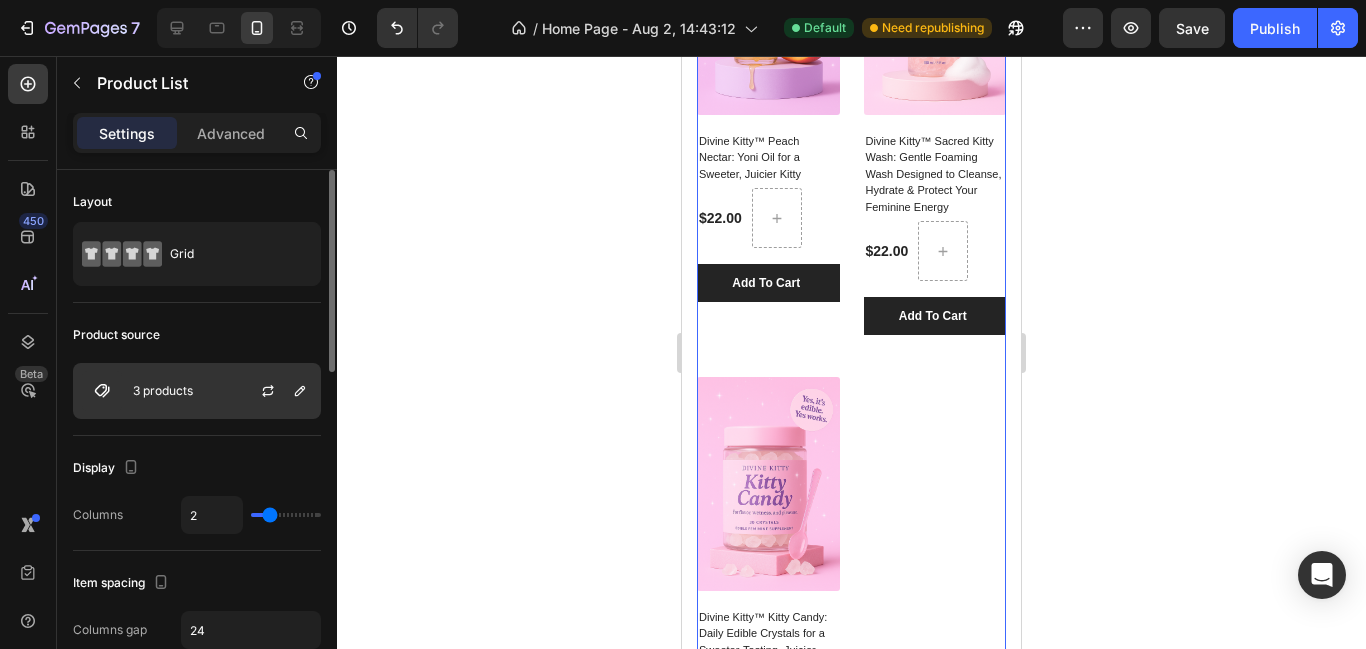 click on "3 products" at bounding box center [197, 391] 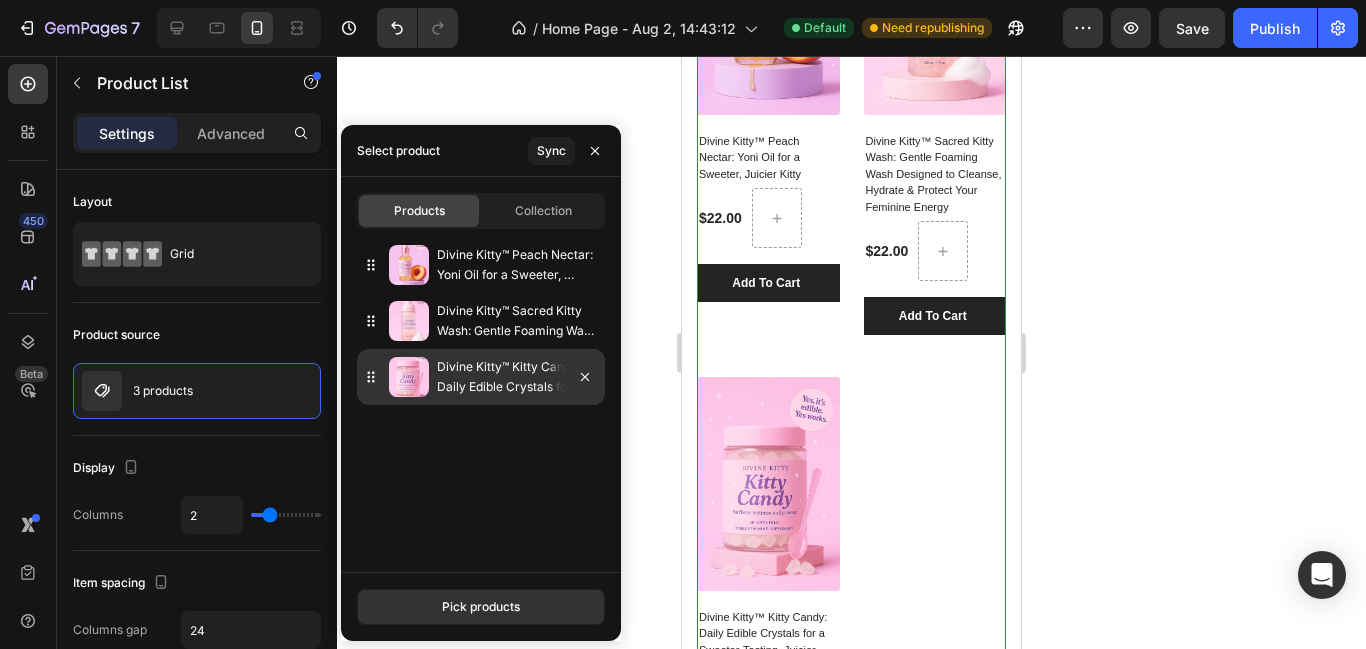 type 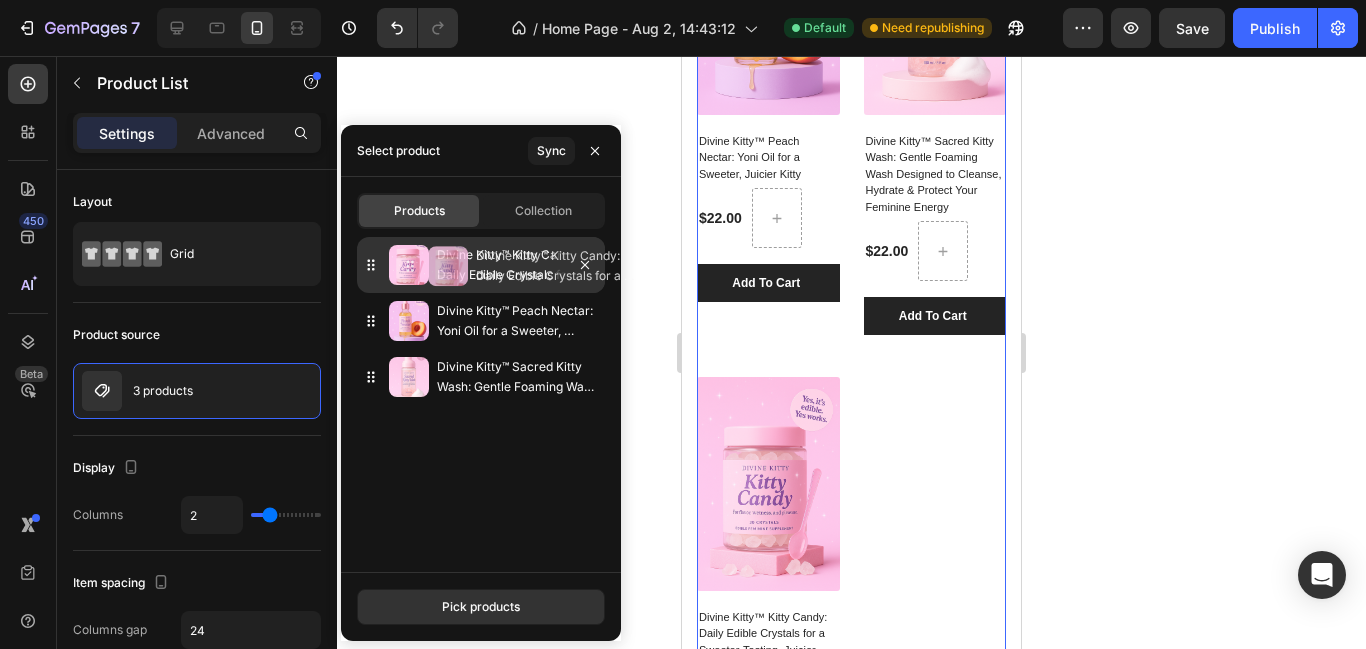 drag, startPoint x: 372, startPoint y: 387, endPoint x: 411, endPoint y: 276, distance: 117.65203 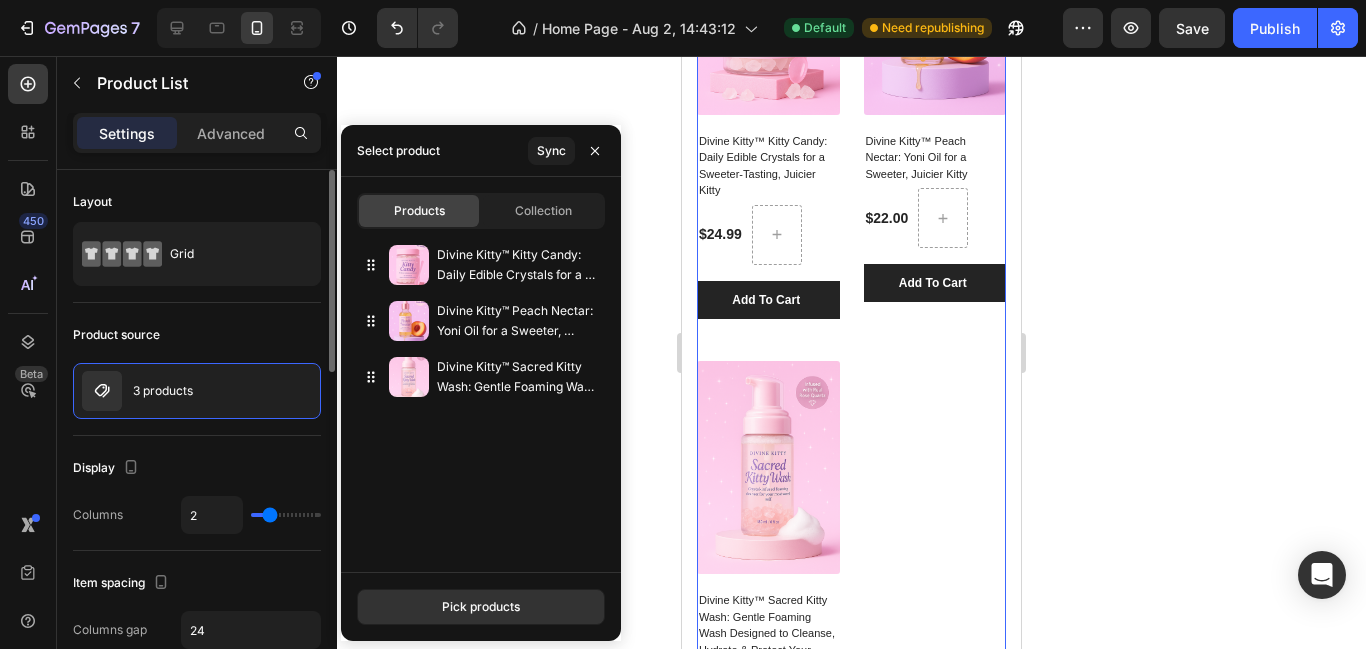 click on "2" at bounding box center (251, 515) 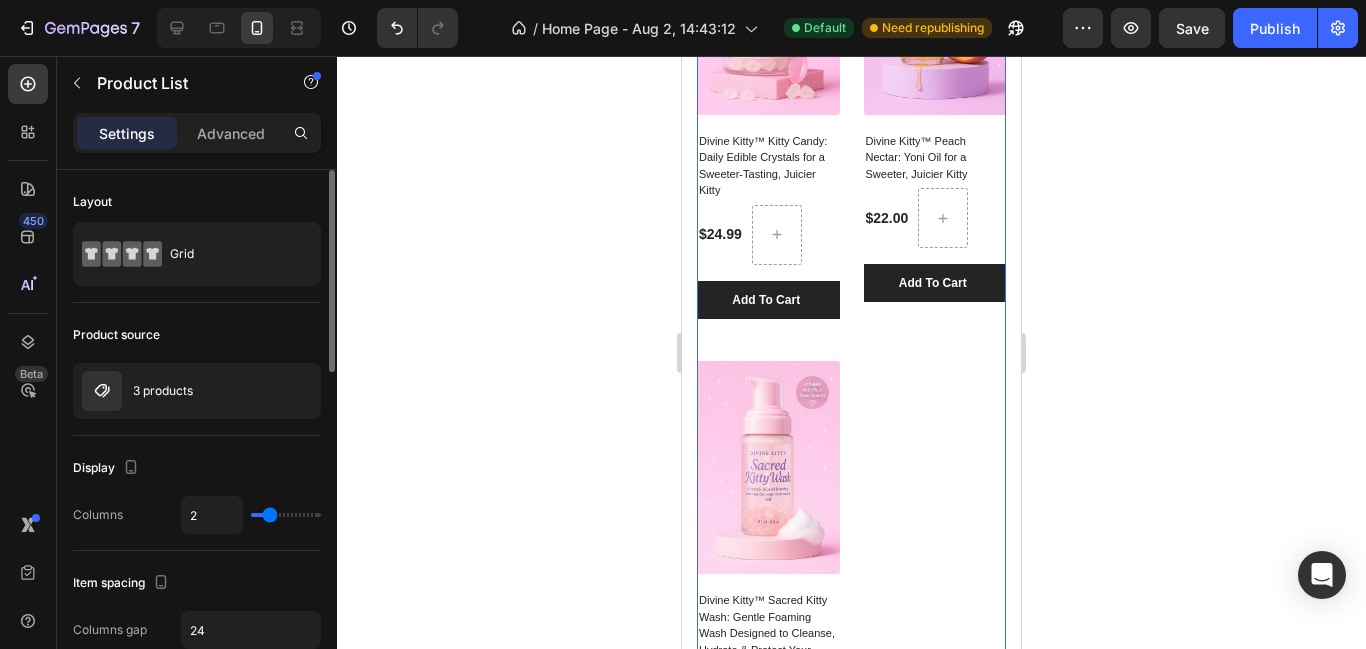 type on "1" 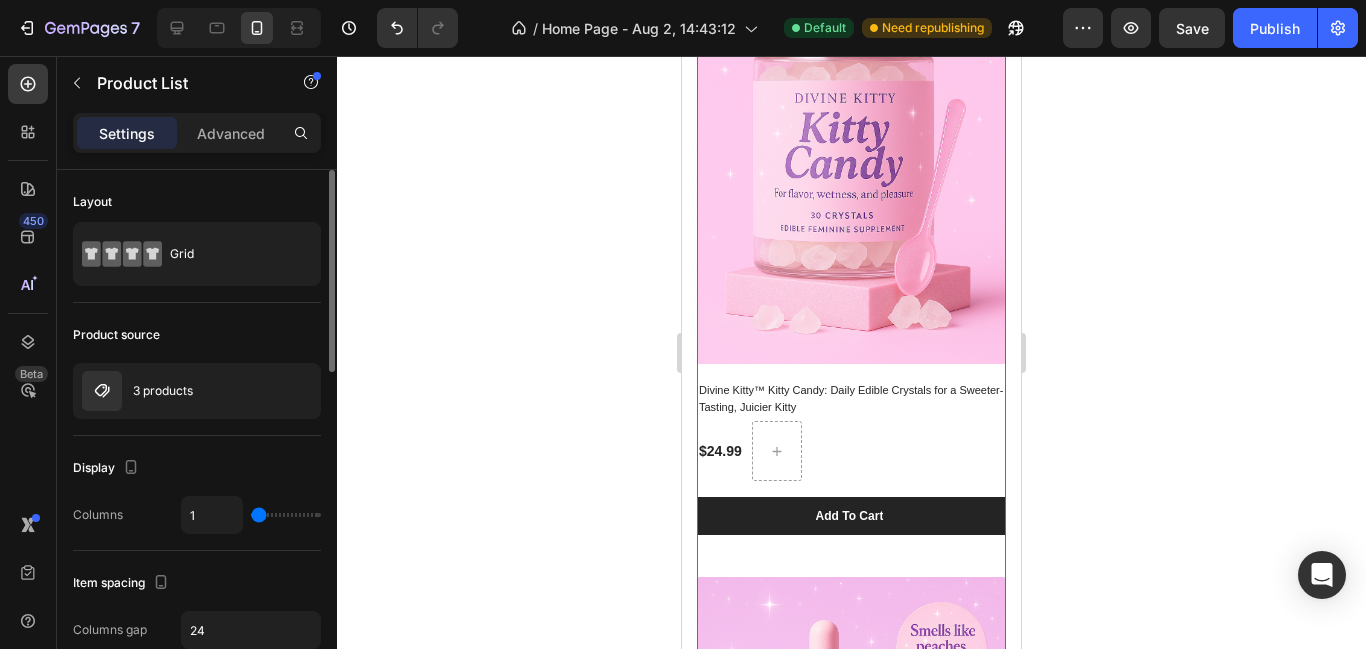 drag, startPoint x: 271, startPoint y: 517, endPoint x: 241, endPoint y: 521, distance: 30.265491 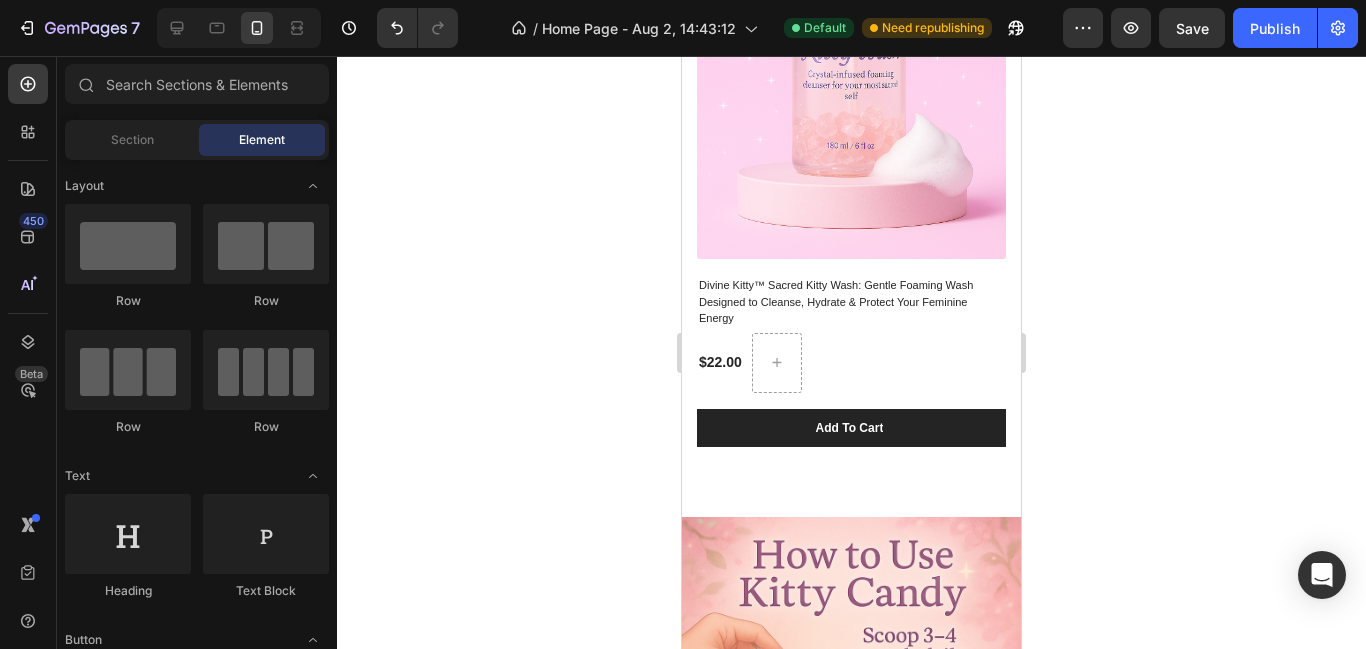 scroll, scrollTop: 2126, scrollLeft: 0, axis: vertical 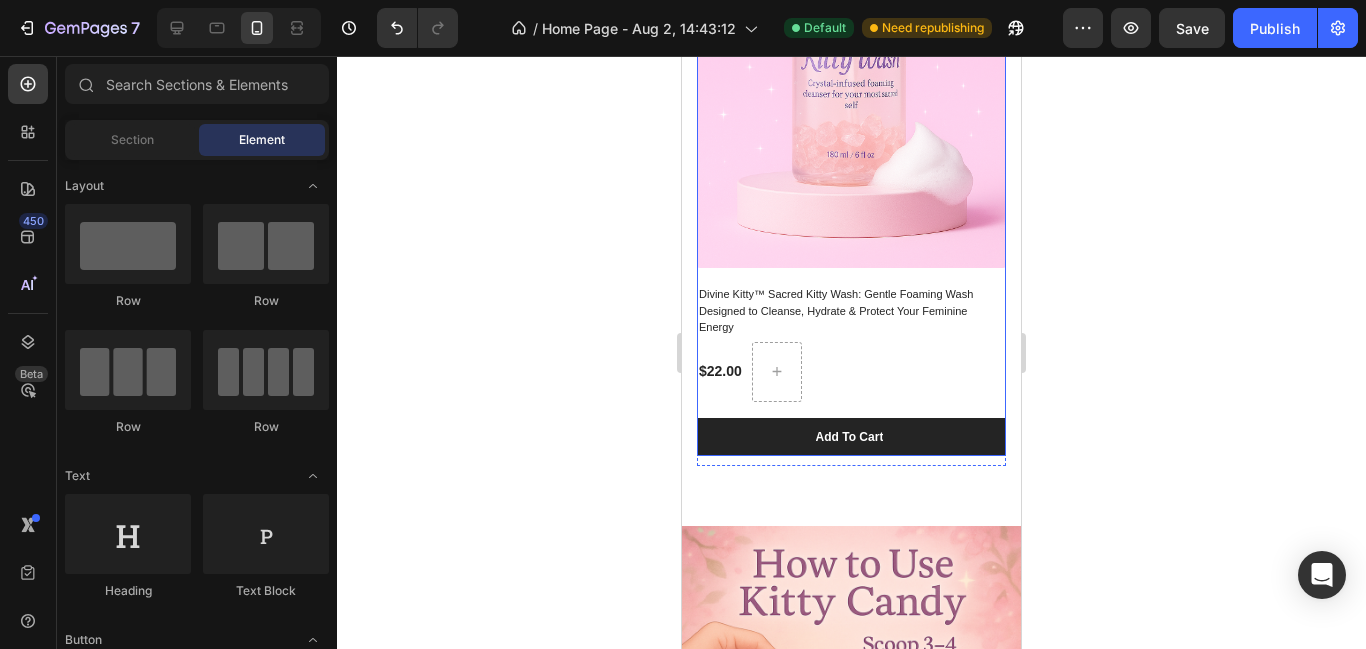 click on "Divine Kitty™ Sacred Kitty Wash: Gentle Foaming Wash Designed to Cleanse, Hydrate & Protect Your Feminine Energy (P) Title" at bounding box center [851, -1057] 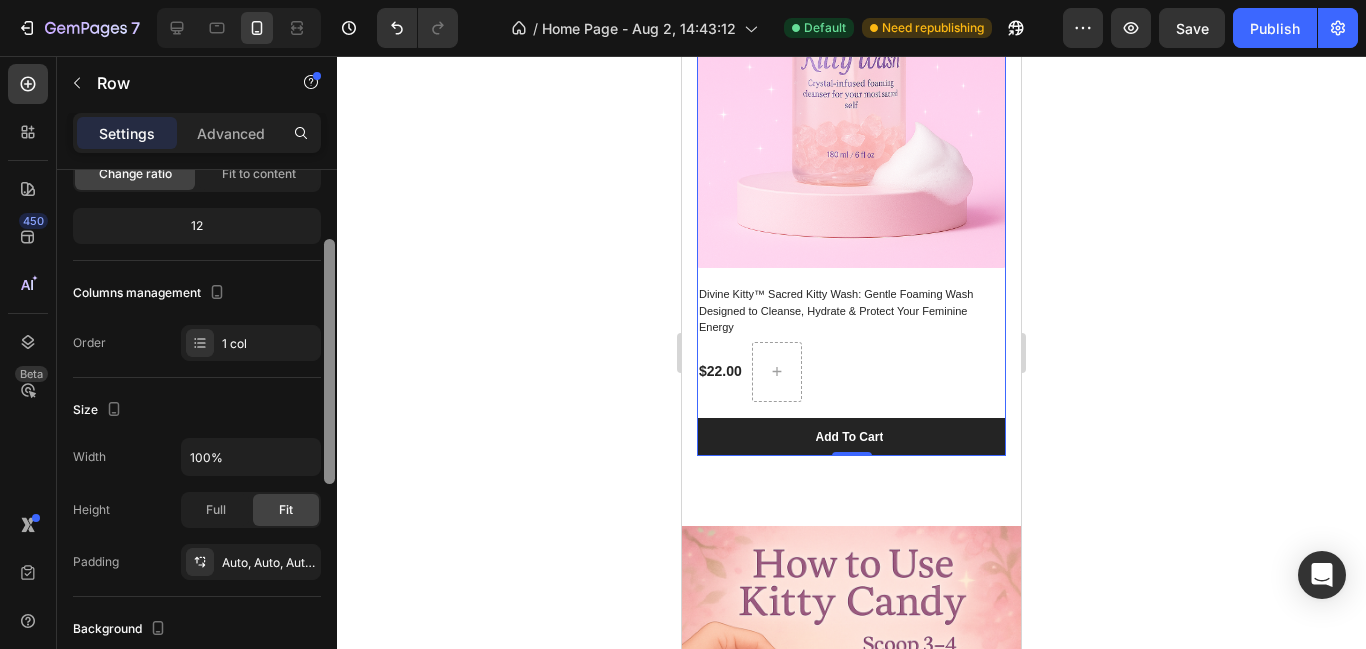drag, startPoint x: 329, startPoint y: 328, endPoint x: 316, endPoint y: 409, distance: 82.036575 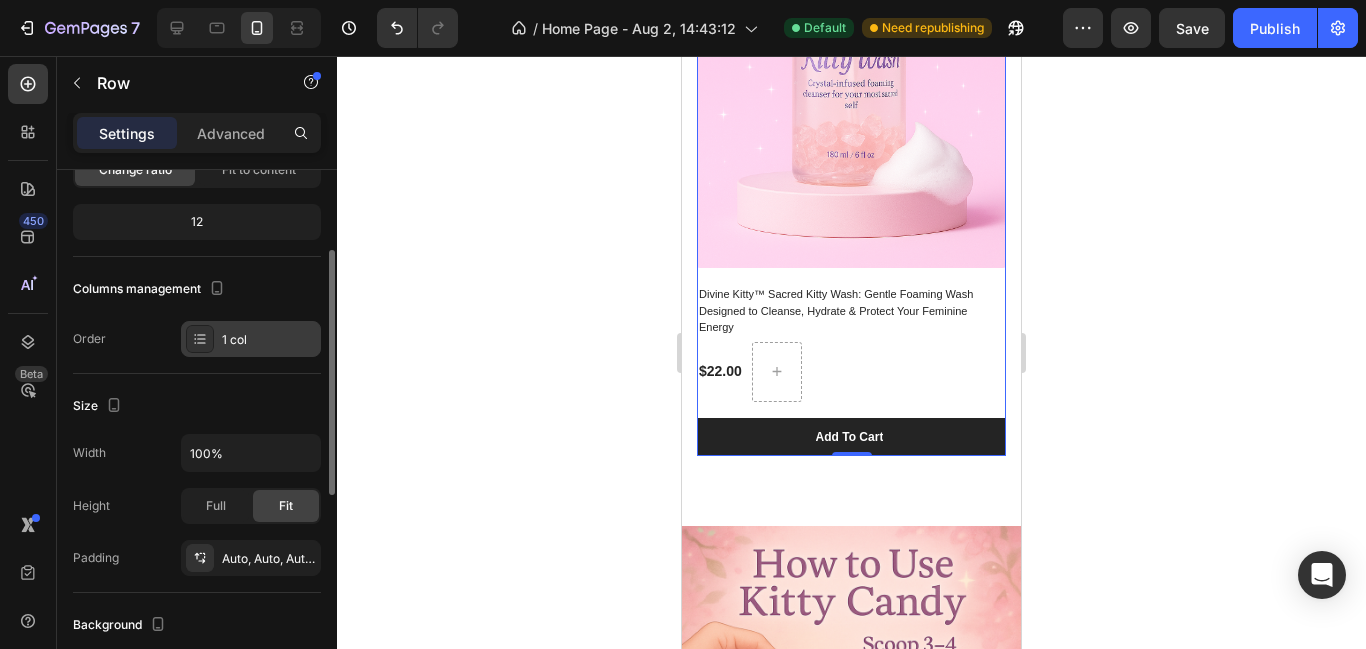 click on "1 col" at bounding box center (251, 339) 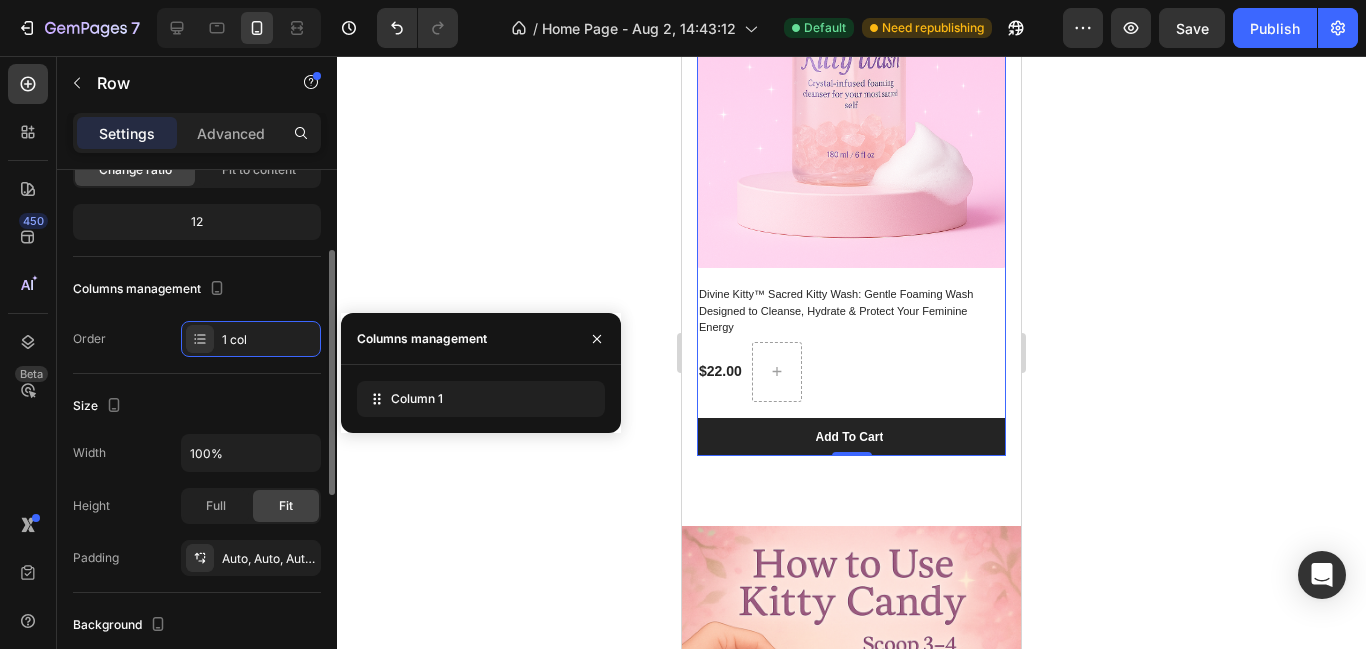 click on "Size" at bounding box center (197, 406) 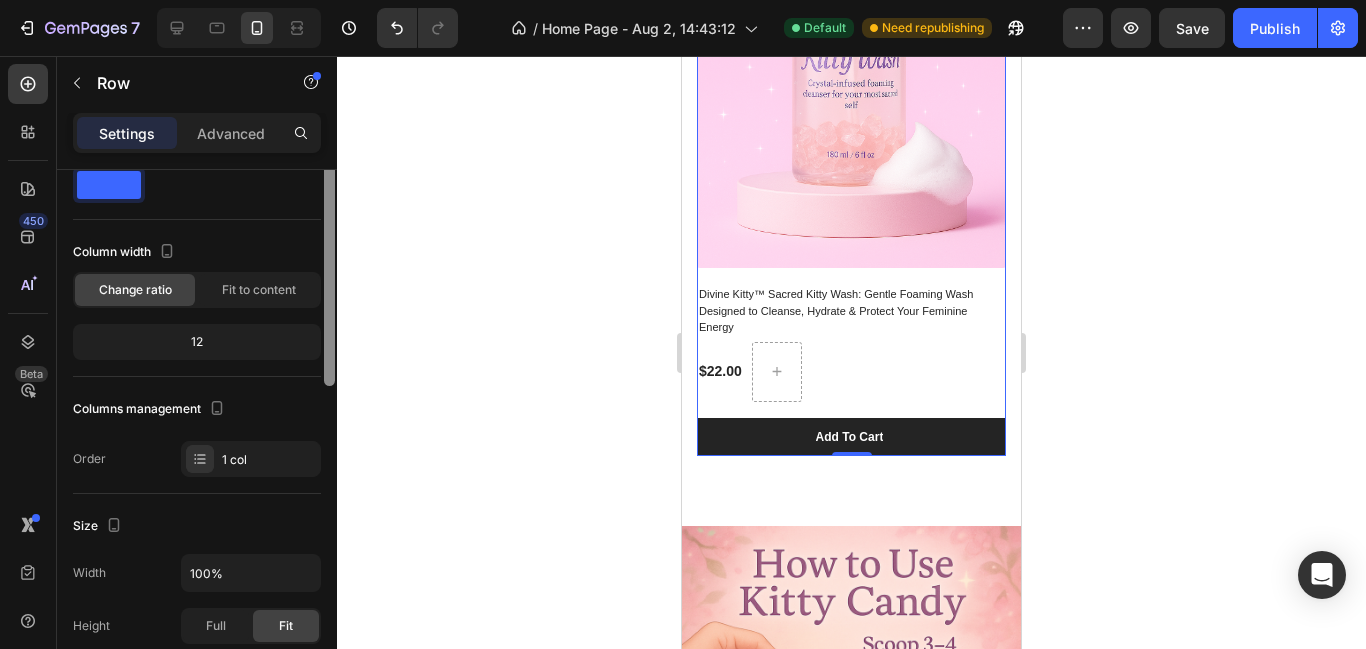 scroll, scrollTop: 0, scrollLeft: 0, axis: both 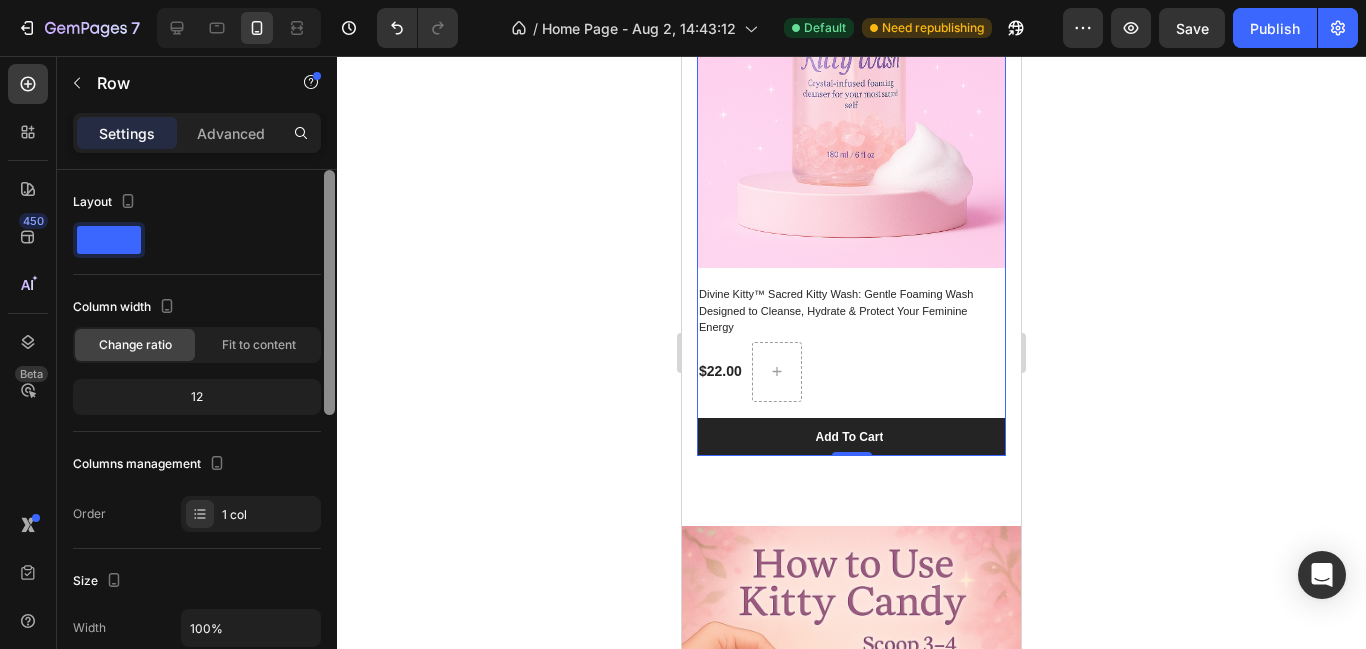 drag, startPoint x: 331, startPoint y: 388, endPoint x: 482, endPoint y: 211, distance: 232.65855 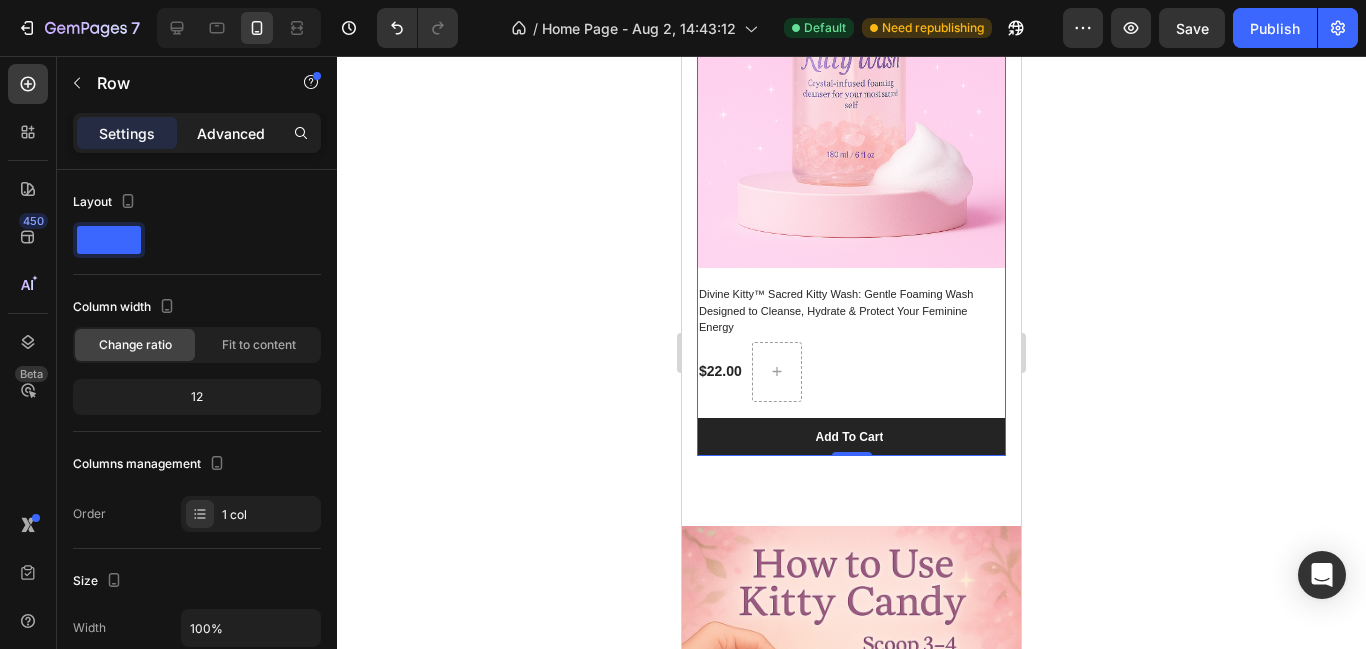 click on "Advanced" at bounding box center [231, 133] 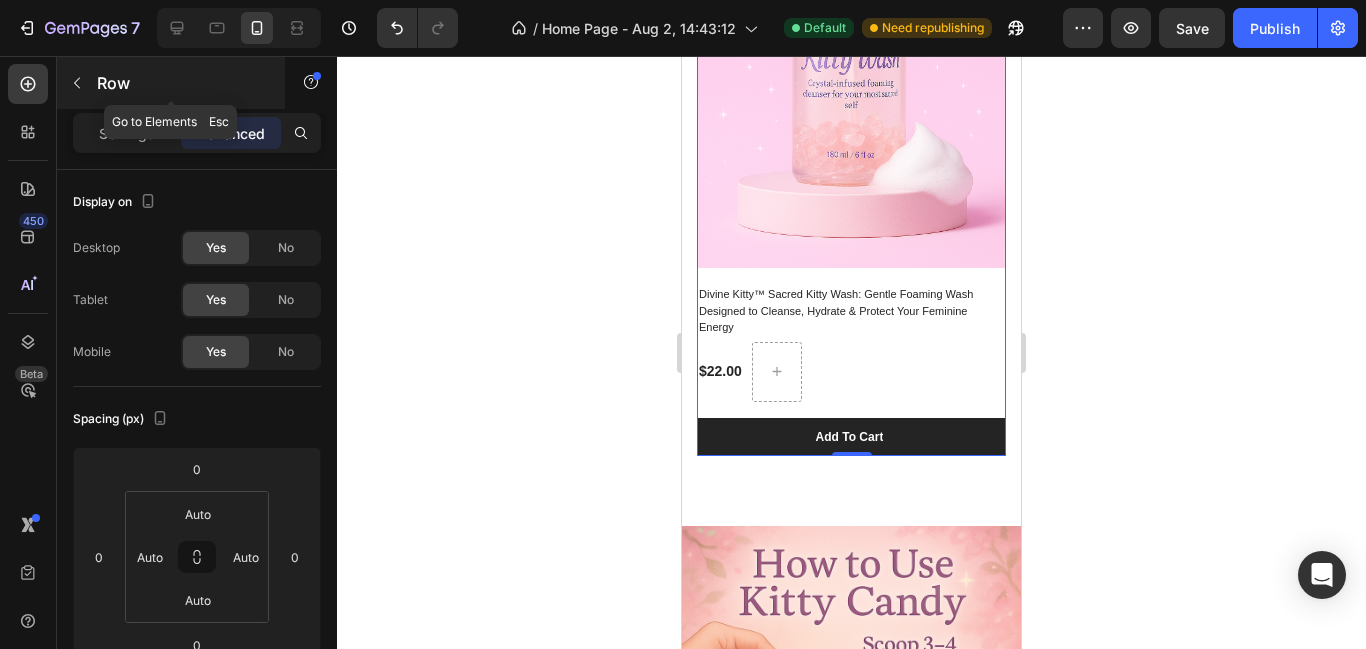 click at bounding box center (77, 83) 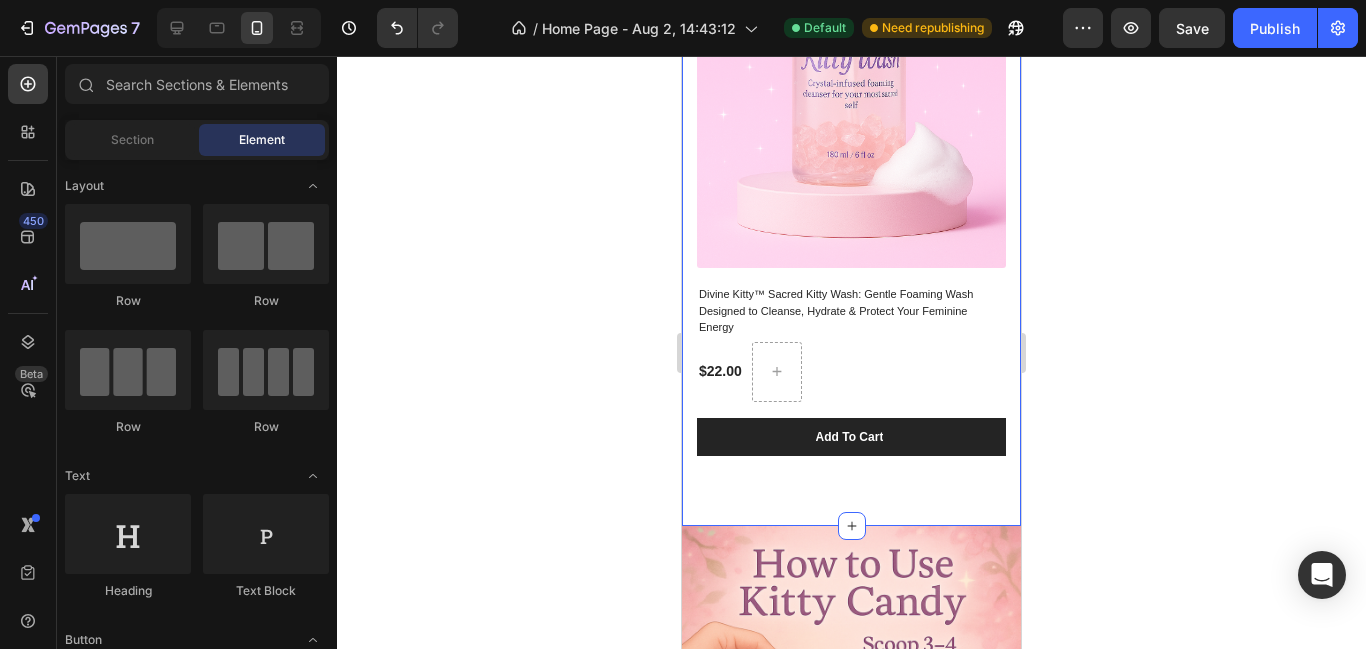 click on "For the Goddess Who Knows Her Power Heading Juicer. Sweeter .  More in tune with her divine feminine. Text block (P) Images Divine Kitty™ Kitty Candy: Daily Edible Crystals for a Sweeter-Tasting, Juicier Kitty (P) Title $24.99 (P) Price (P) Price
Row Add To Cart (P) Cart Button Row Product List (P) Images Divine Kitty™ Peach Nectar: Yoni Oil for a Sweeter, Juicier Kitty (P) Title $22.00 (P) Price (P) Price
Row Add To Cart (P) Cart Button Row Product List (P) Images Divine Kitty™ Sacred Kitty Wash: Gentle Foaming Wash Designed to Cleanse, Hydrate & Protect Your Feminine Energy (P) Title $22.00 (P) Price (P) Price
Row Add To Cart (P) Cart Button Row Product List Product List Row Section 4" at bounding box center (851, -616) 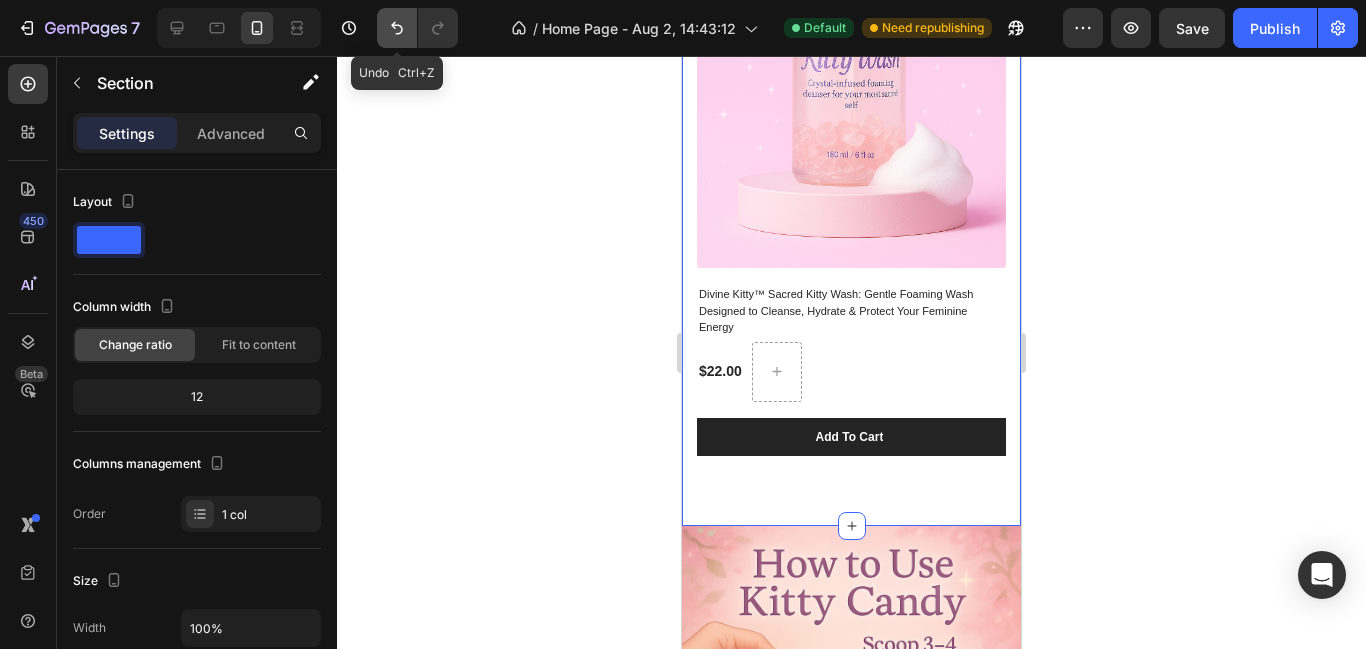click 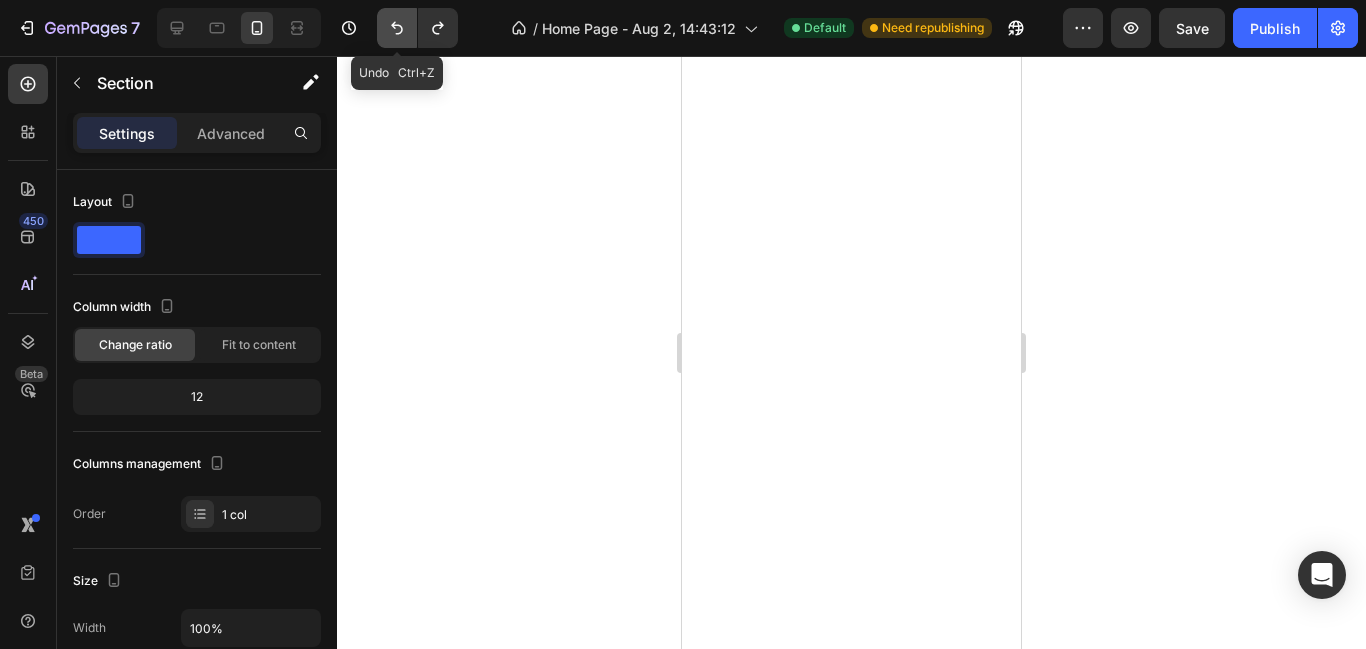 scroll, scrollTop: 1233, scrollLeft: 0, axis: vertical 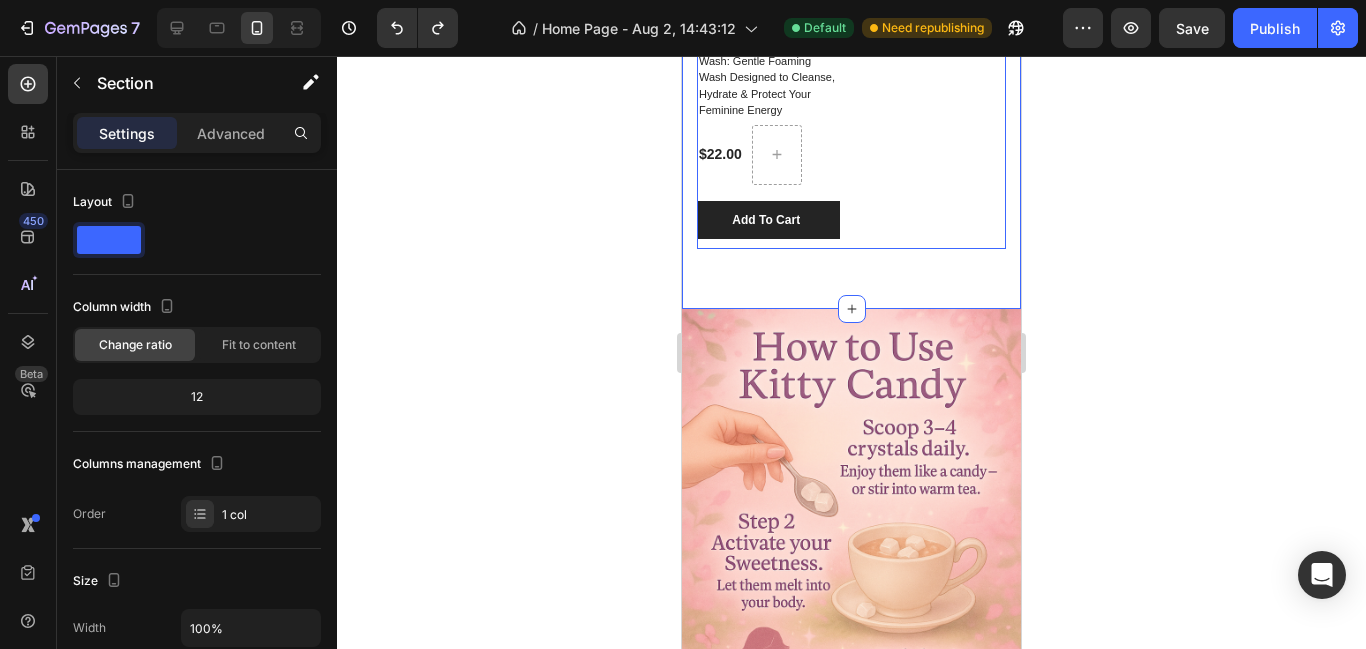 click on "(P) Images Divine Kitty™ Kitty Candy: Daily Edible Crystals for a Sweeter-Tasting, Juicier Kitty (P) Title $24.99 (P) Price (P) Price
Row Add To Cart (P) Cart Button Row Product List (P) Images Divine Kitty™ Peach Nectar: Yoni Oil for a Sweeter, Juicier Kitty (P) Title $22.00 (P) Price (P) Price
Row Add To Cart (P) Cart Button Row Product List (P) Images Divine Kitty™ Sacred Kitty Wash: Gentle Foaming Wash Designed to Cleanse, Hydrate & Protect Your Feminine Energy (P) Title $22.00 (P) Price (P) Price
Row Add To Cart (P) Cart Button Row Product List" at bounding box center [851, -208] 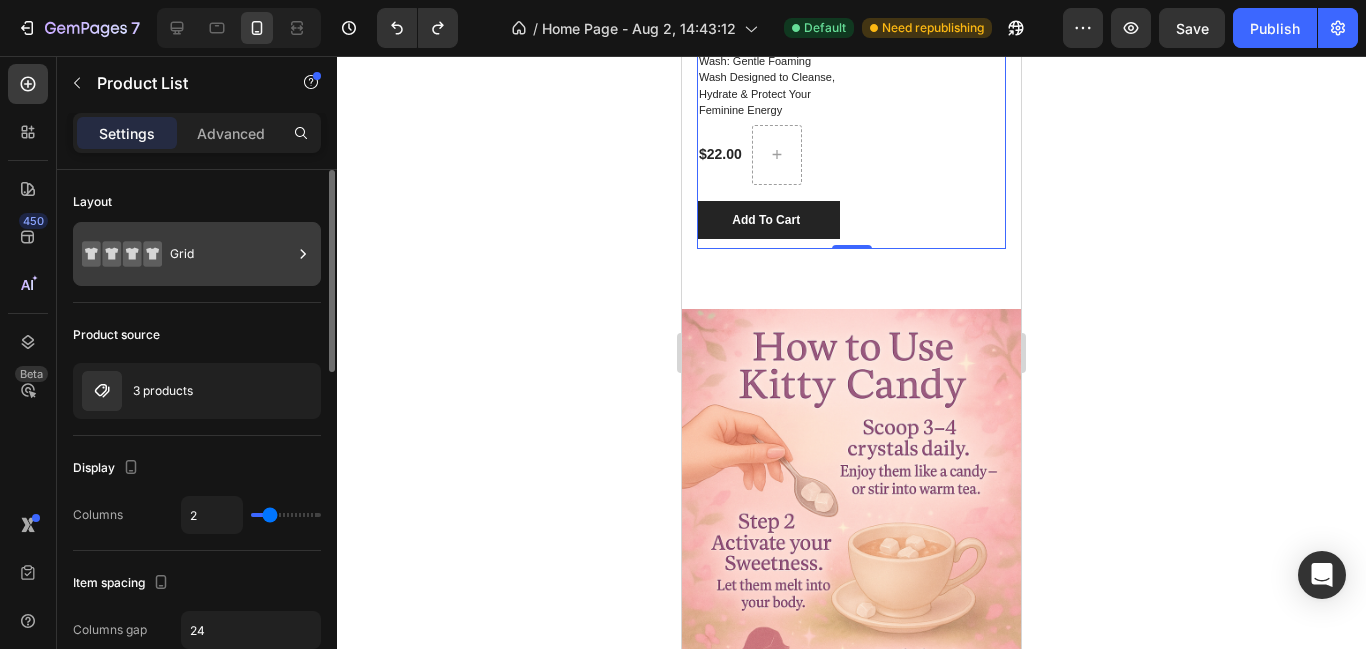 click on "Grid" at bounding box center (231, 254) 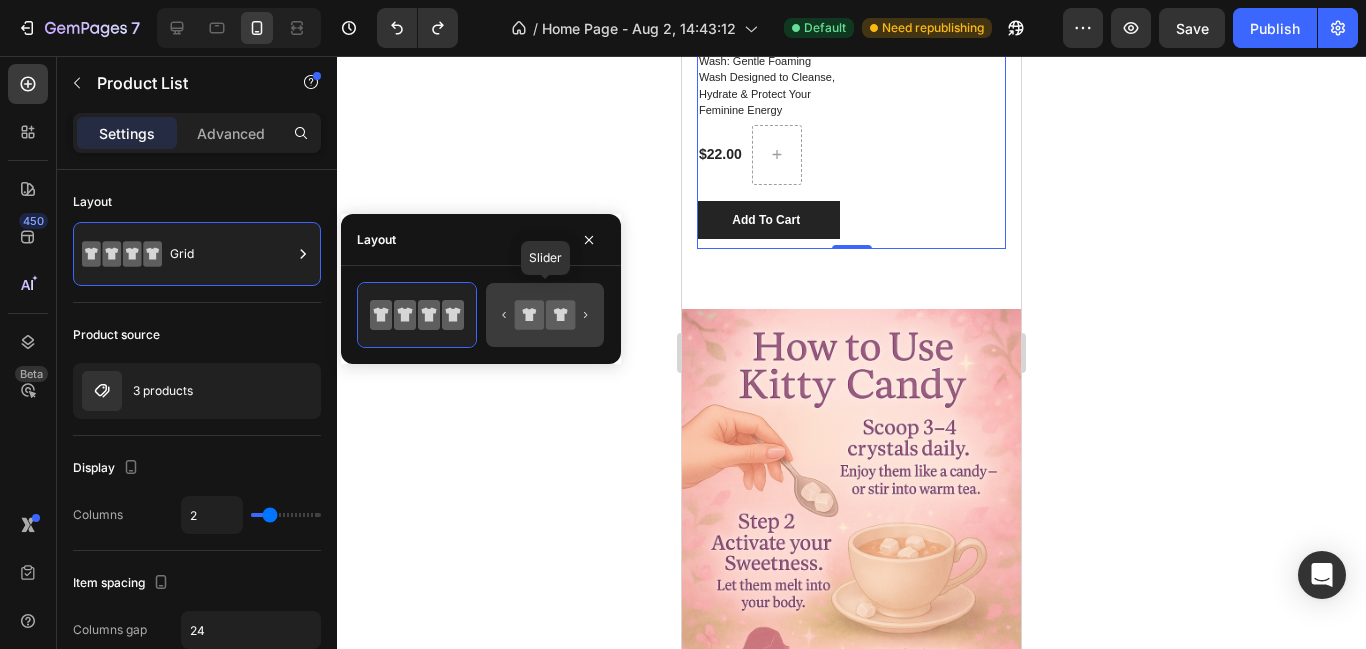 click 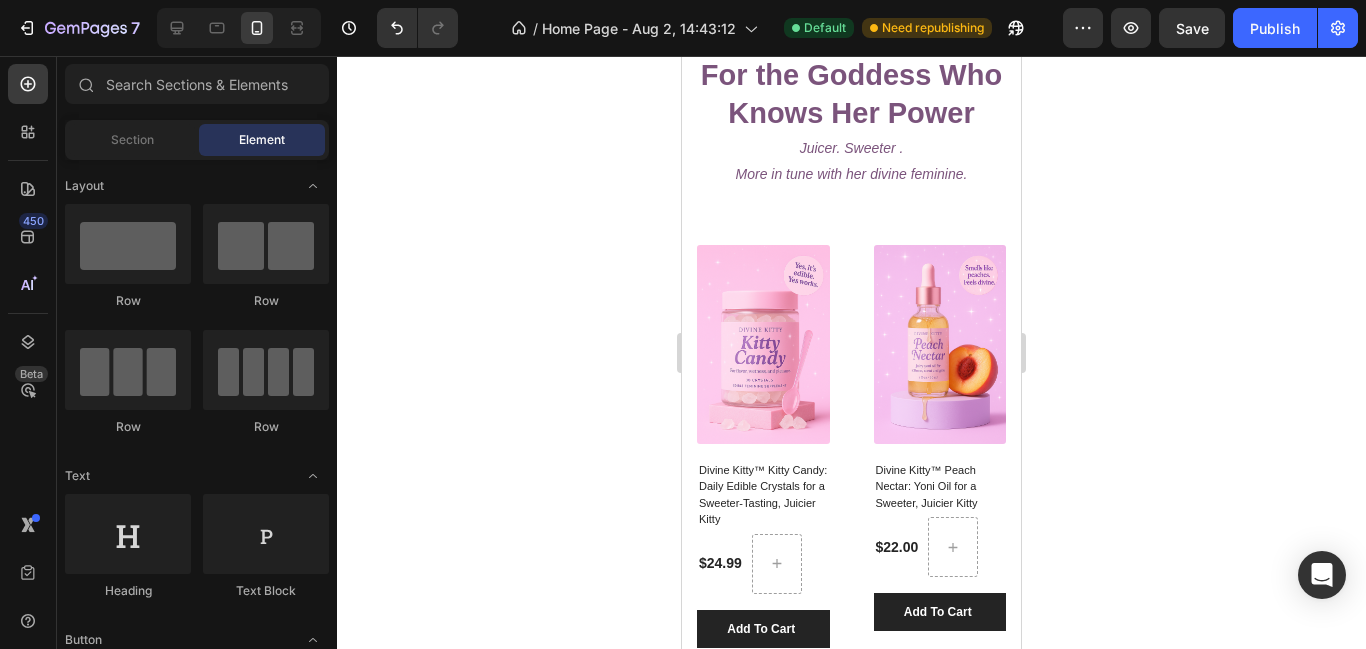 scroll, scrollTop: 96, scrollLeft: 0, axis: vertical 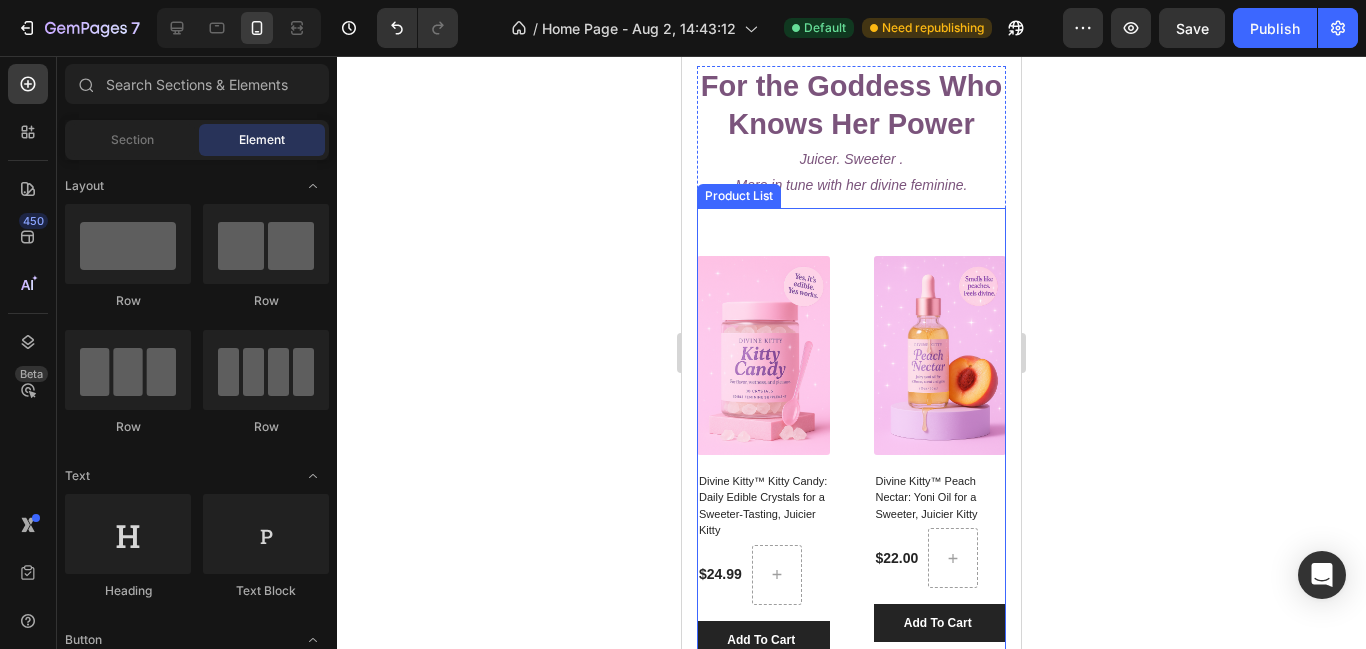click on "(P) Images Divine Kitty™ Kitty Candy: Daily Edible Crystals for a Sweeter-Tasting, Juicier Kitty (P) Title $24.99 (P) Price (P) Price
Row Add To Cart (P) Cart Button Row Product List (P) Images Divine Kitty™ Peach Nectar: Yoni Oil for a Sweeter, Juicier Kitty (P) Title $22.00 (P) Price (P) Price
Row Add To Cart (P) Cart Button Row Product List (P) Images Divine Kitty™ Sacred Kitty Wash: Gentle Foaming Wash Designed to Cleanse, Hydrate & Protect Your Feminine Energy (P) Title $22.00 (P) Price (P) Price
Row Add To Cart (P) Cart Button Row Product List" at bounding box center (851, 455) 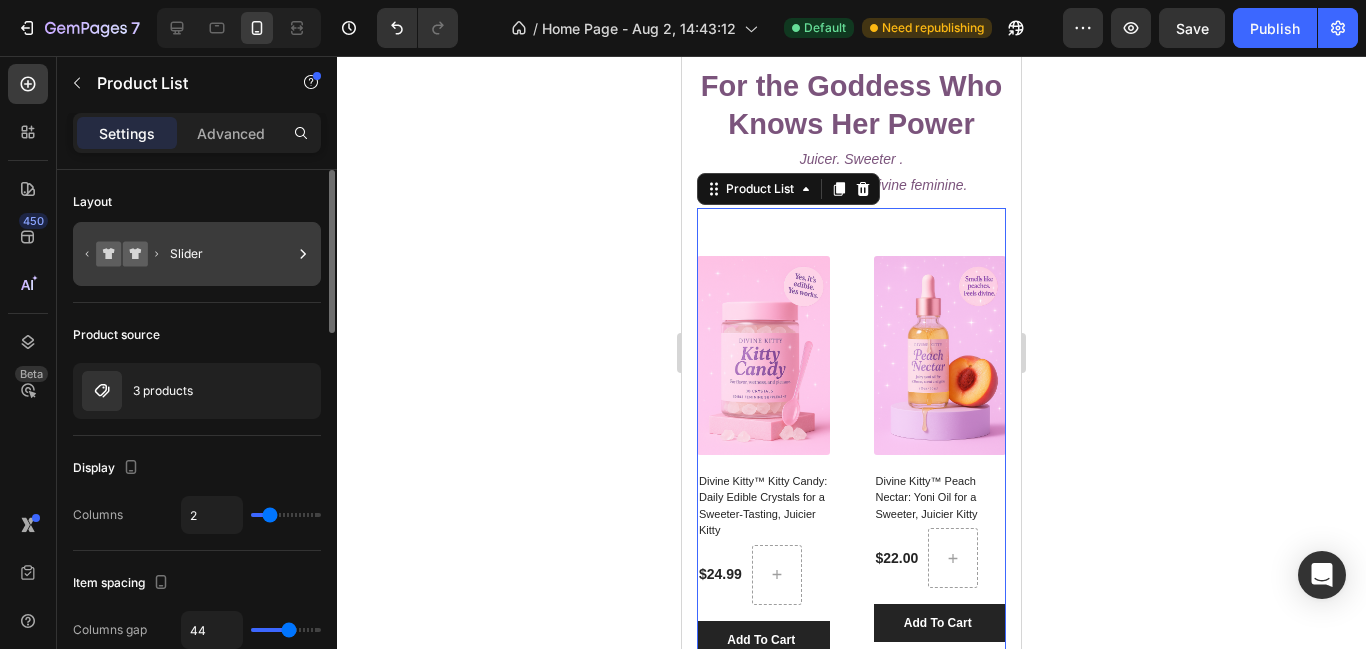 click on "Slider" at bounding box center [231, 254] 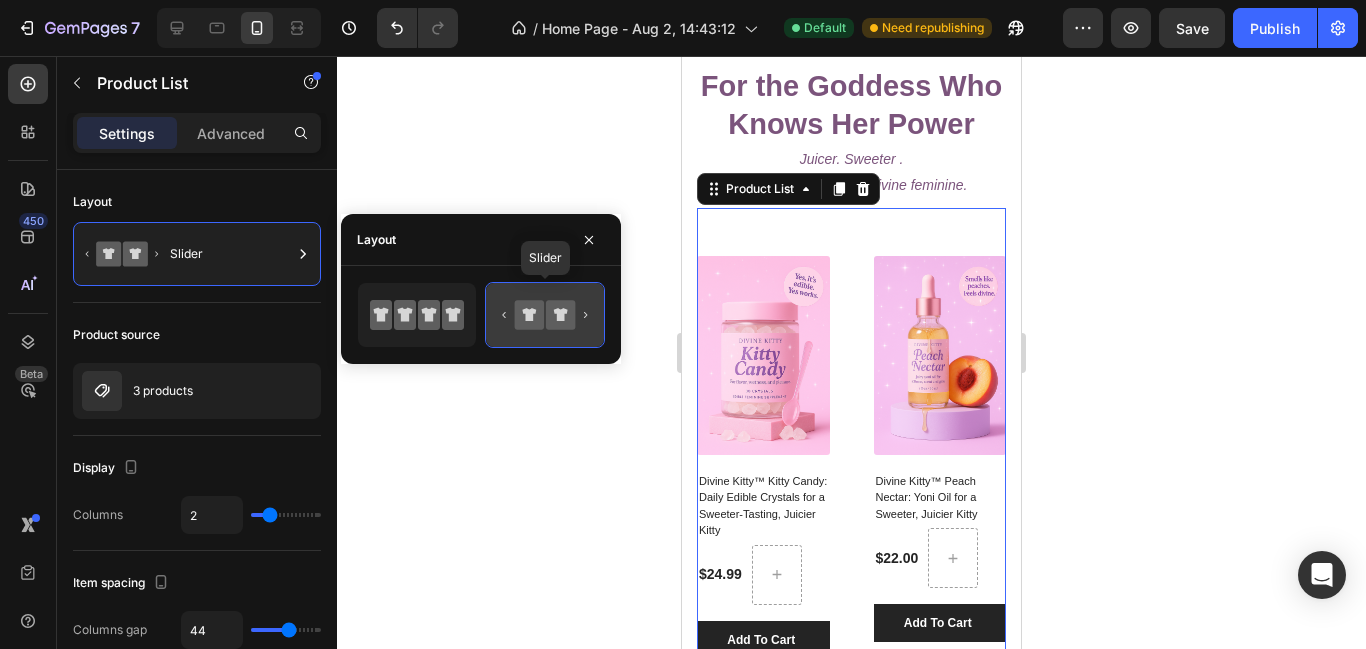 click 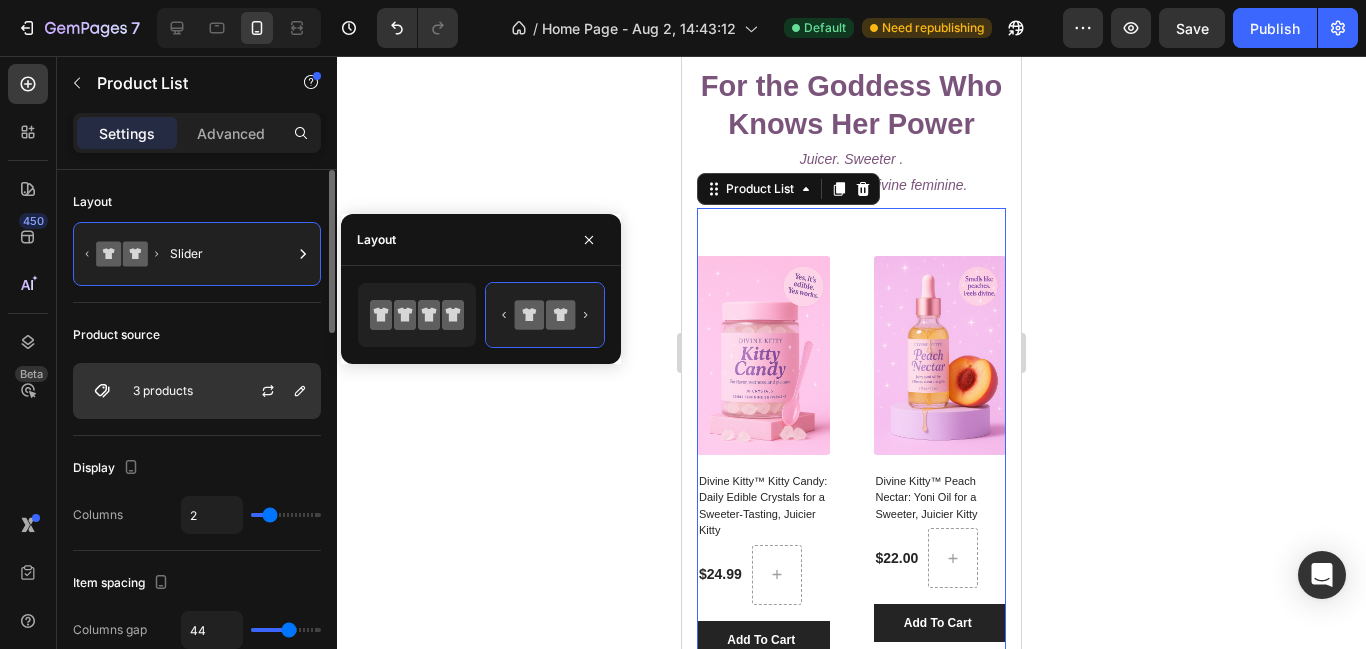 click on "3 products" at bounding box center (197, 391) 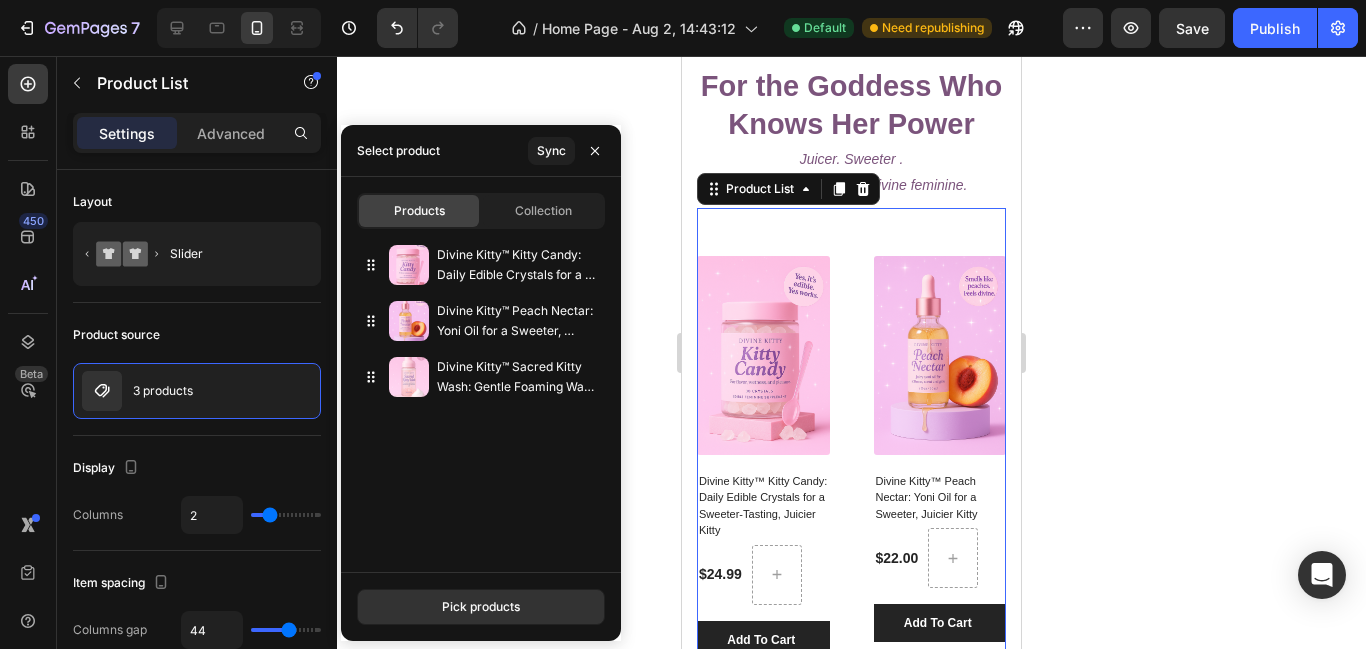 click 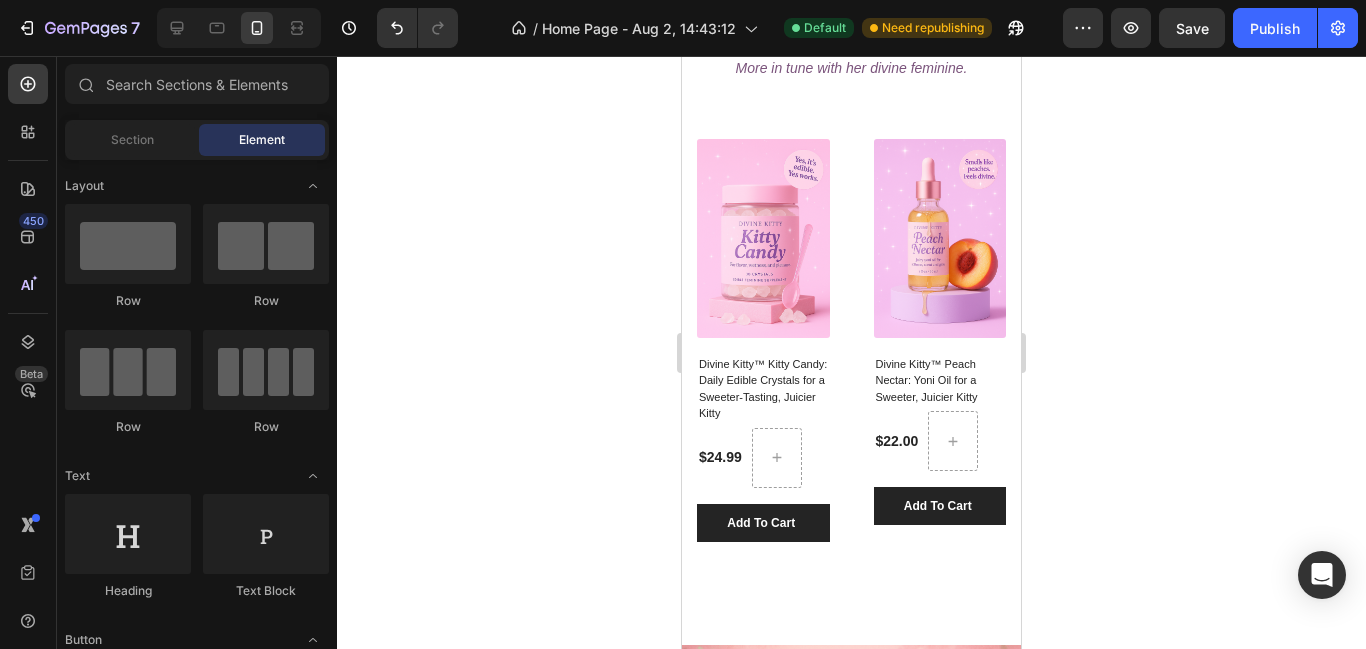 scroll, scrollTop: 219, scrollLeft: 0, axis: vertical 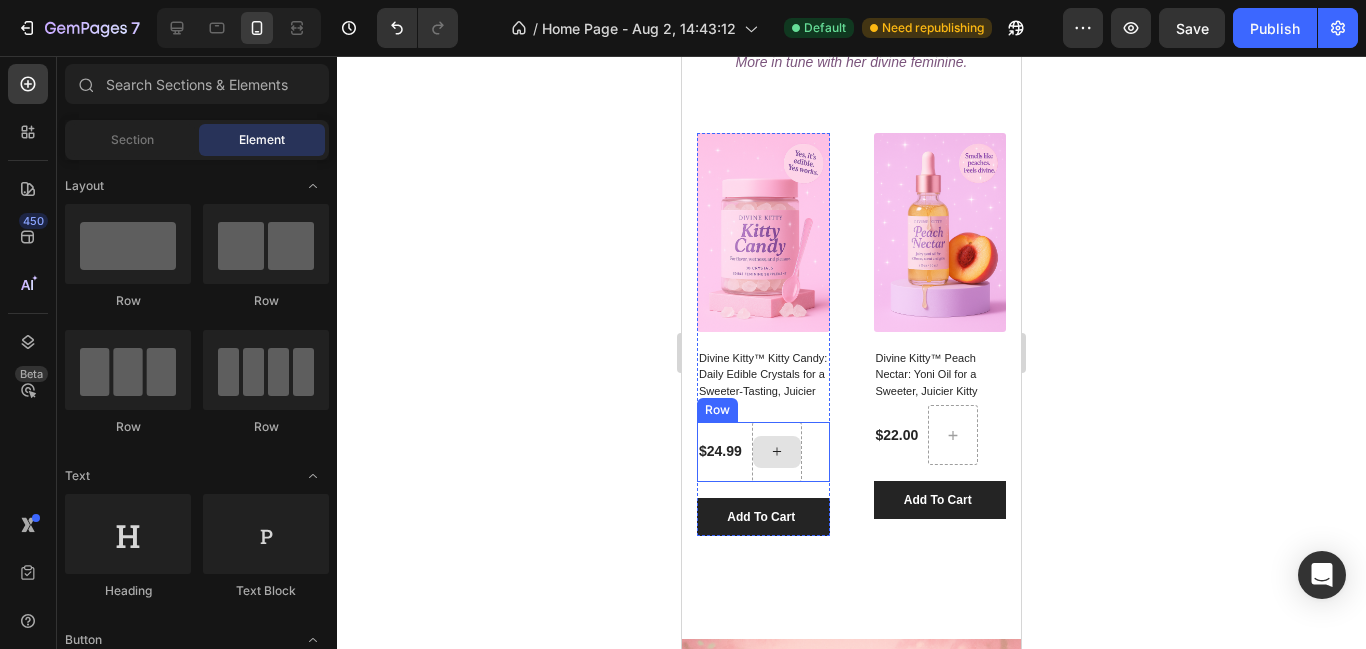 click at bounding box center [777, 452] 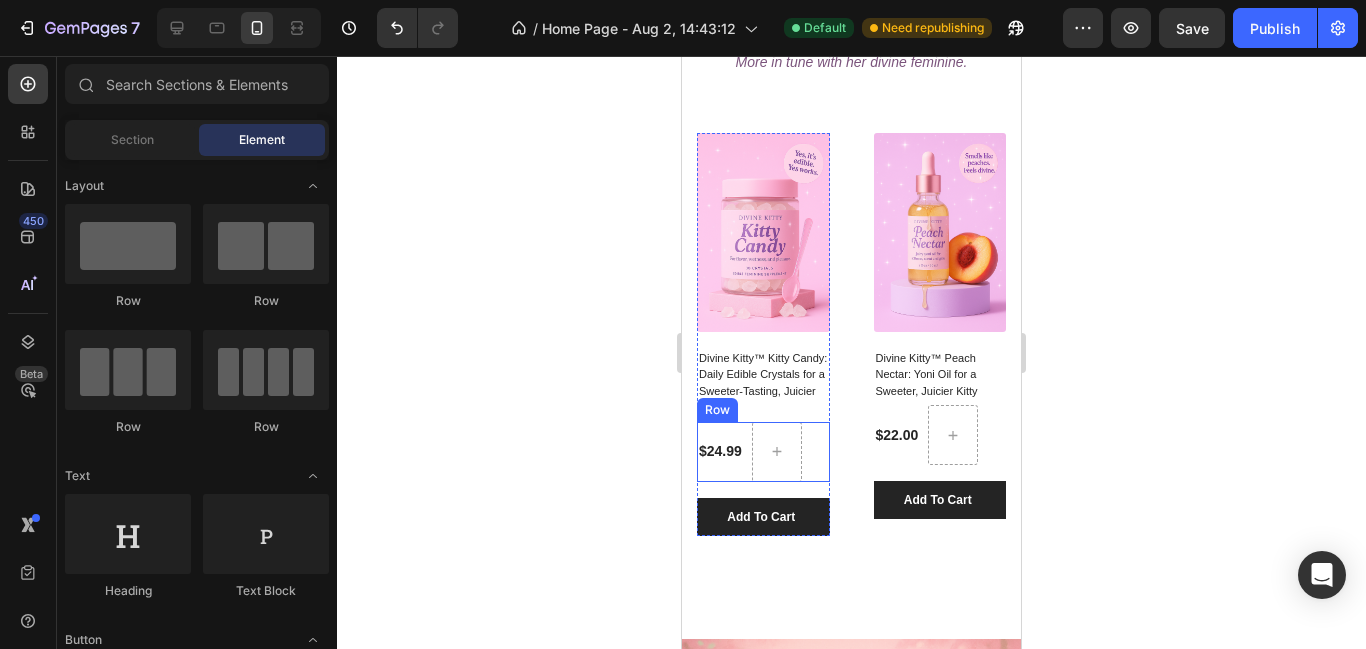 click on "$24.99 (P) Price (P) Price" at bounding box center (720, 452) 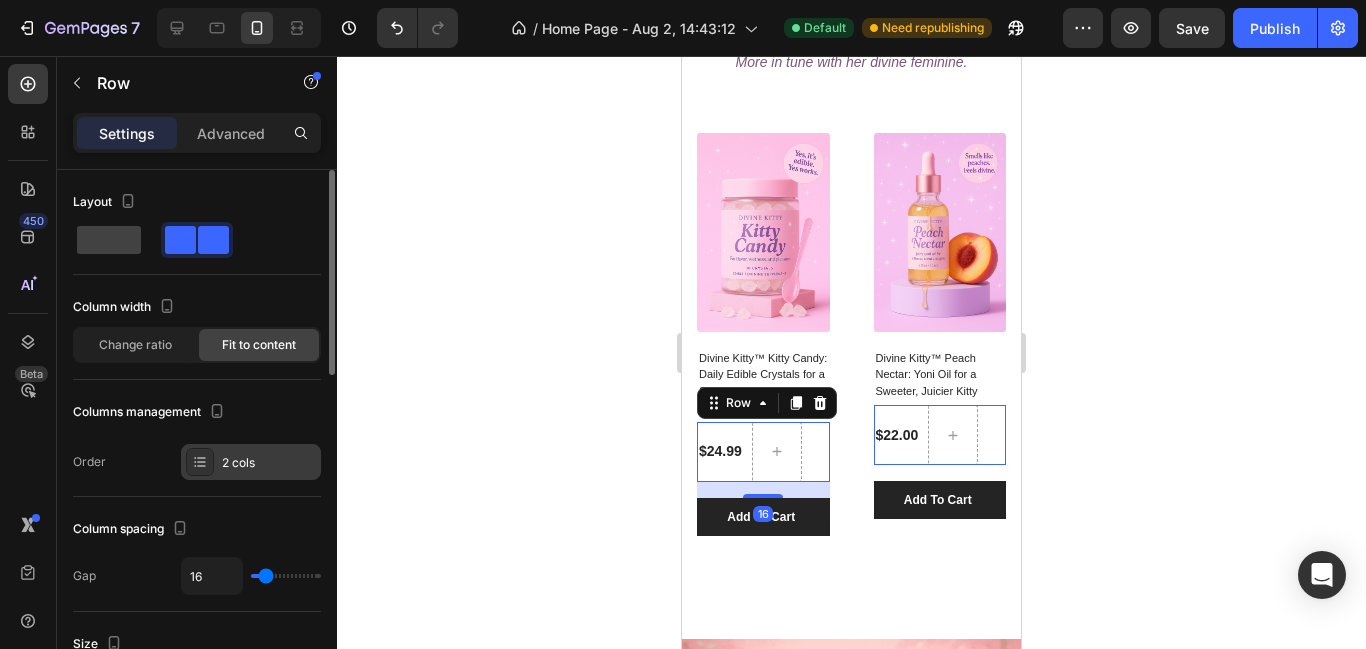 click on "2 cols" at bounding box center [269, 463] 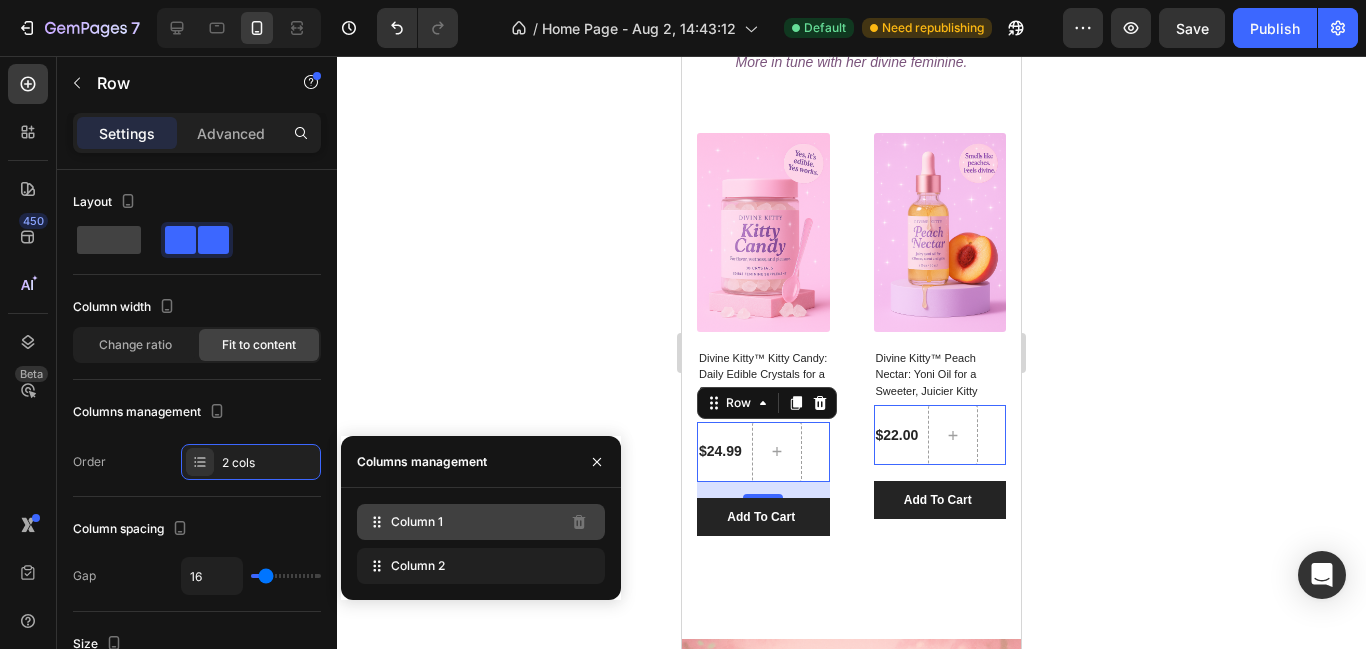 click 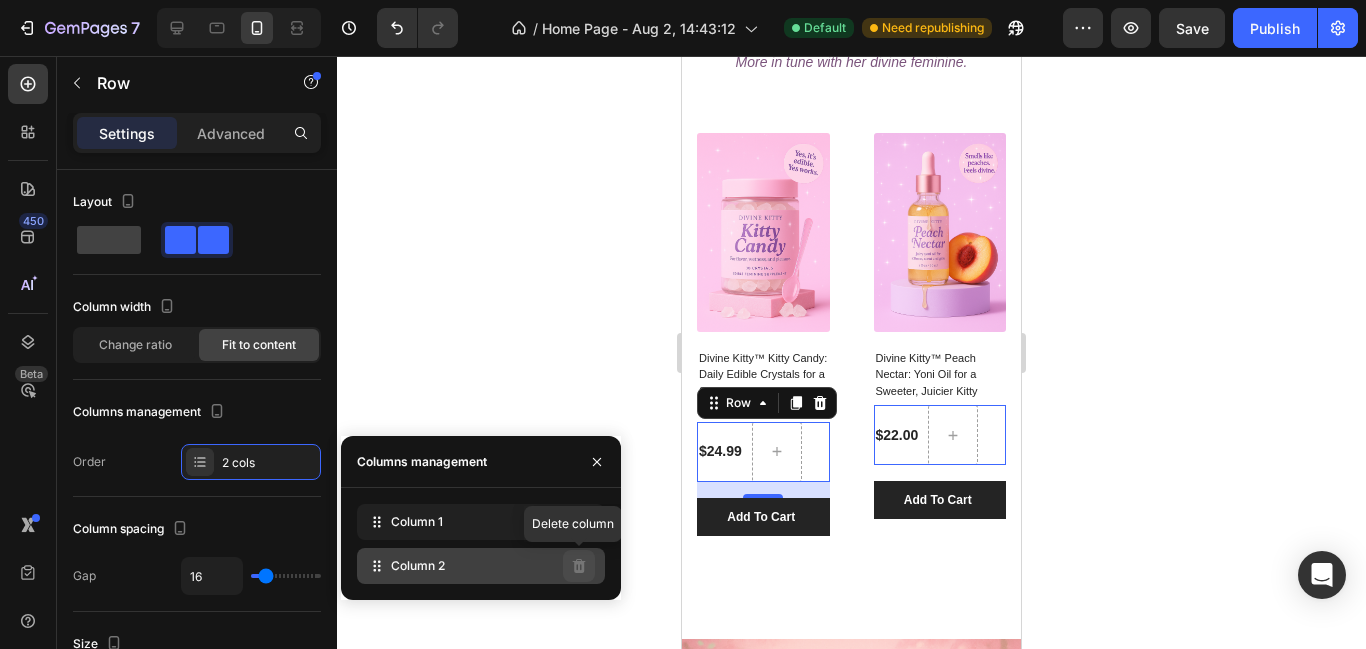 click 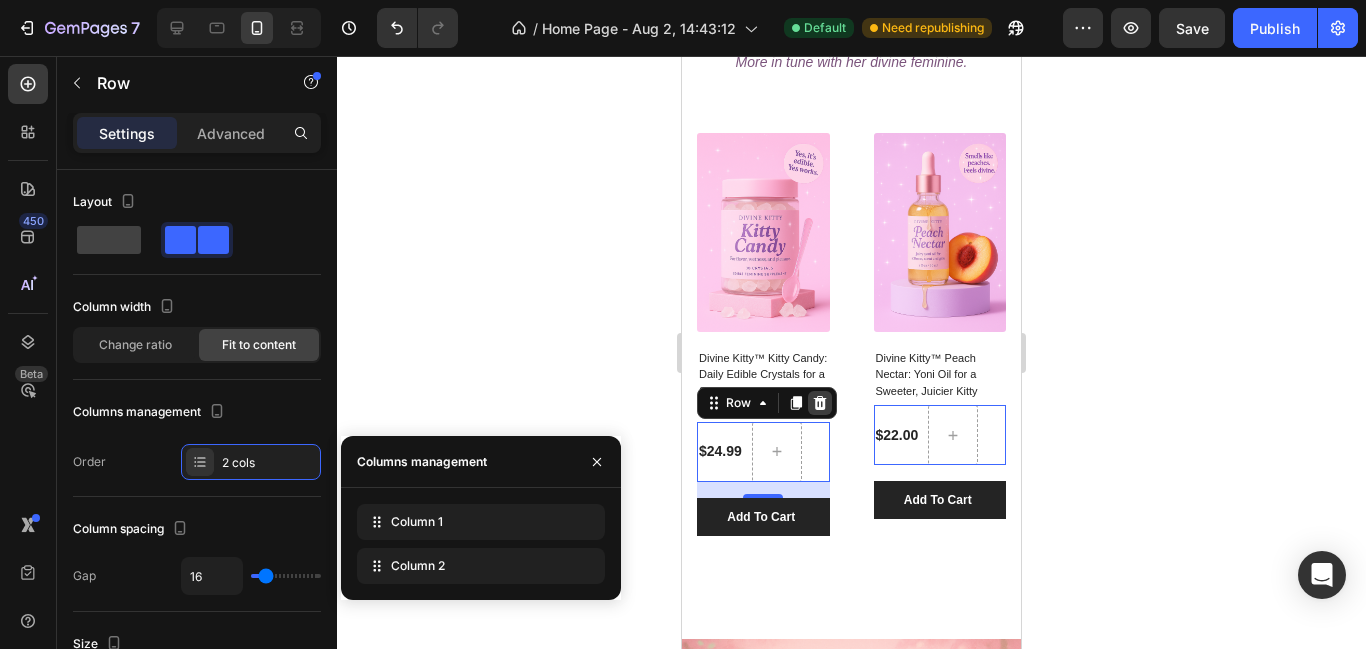 click 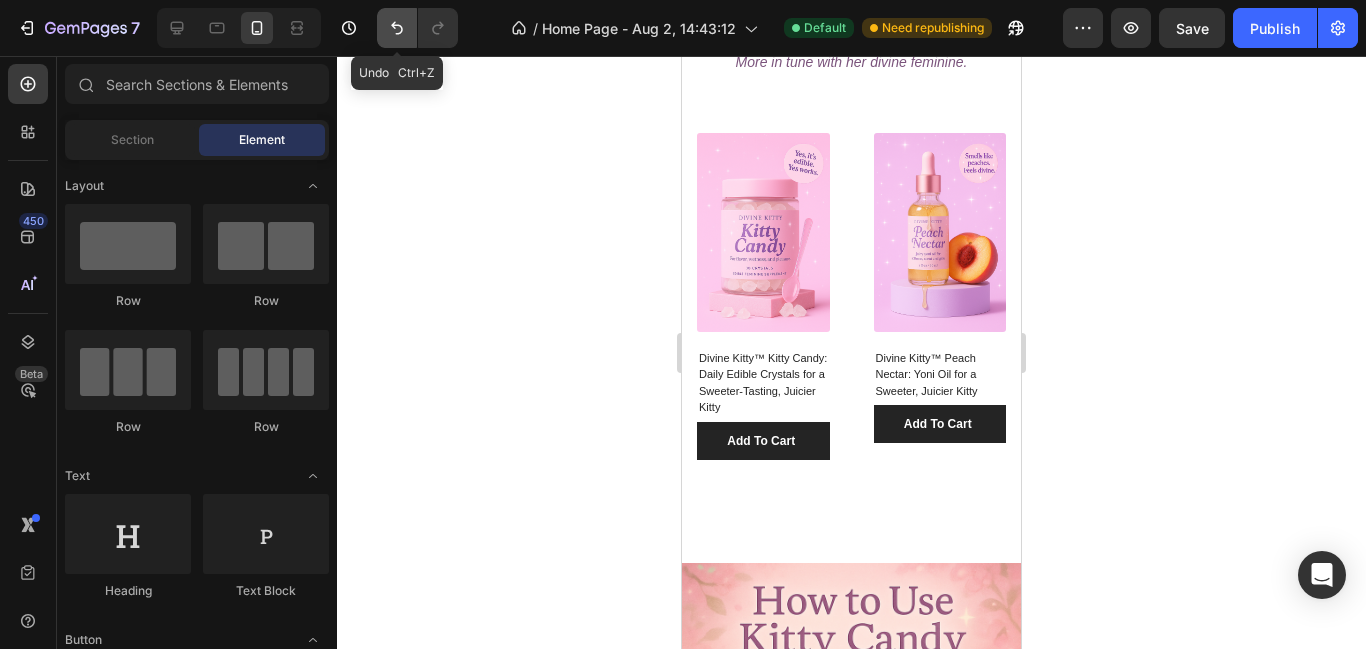click 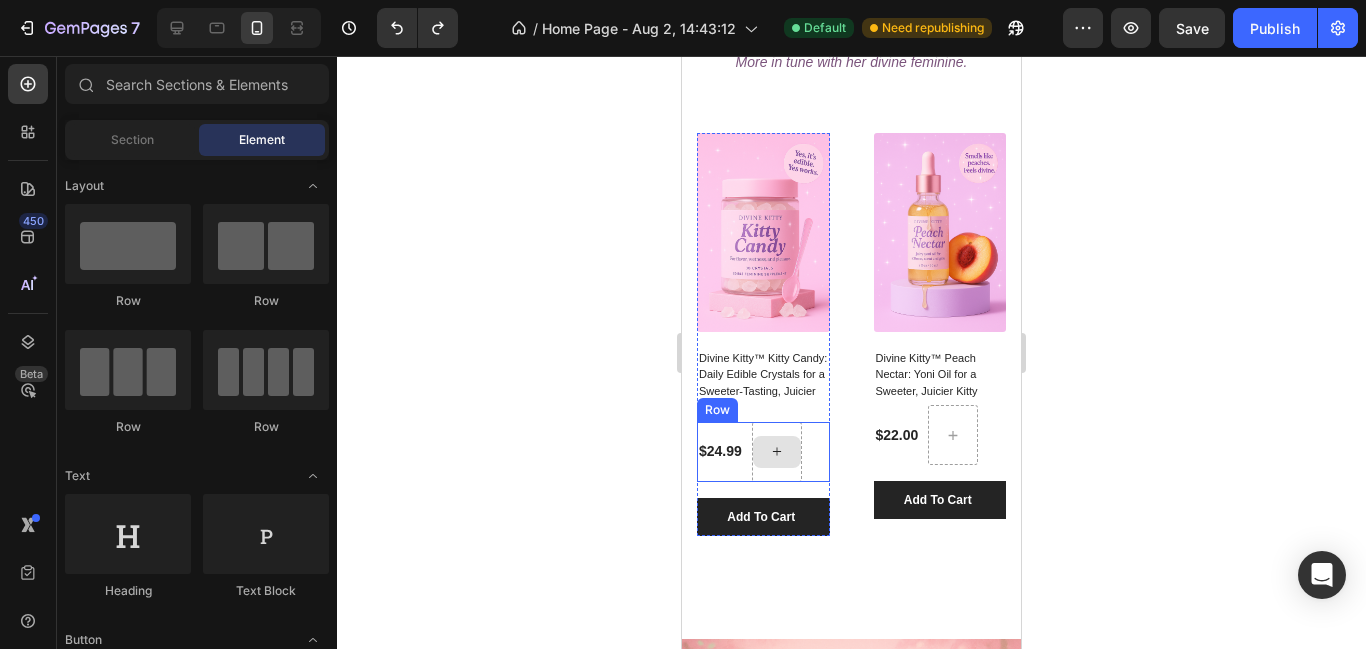 click at bounding box center [777, 452] 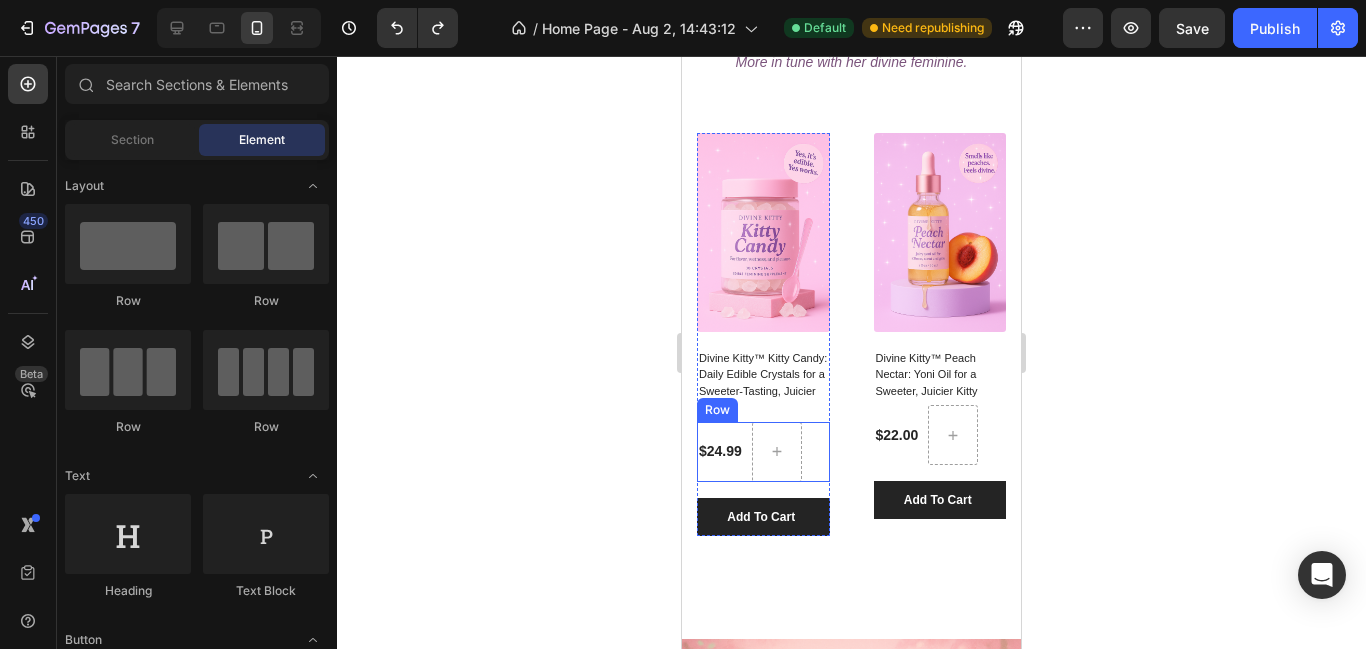 click on "$24.99 (P) Price (P) Price
Row" at bounding box center [763, 452] 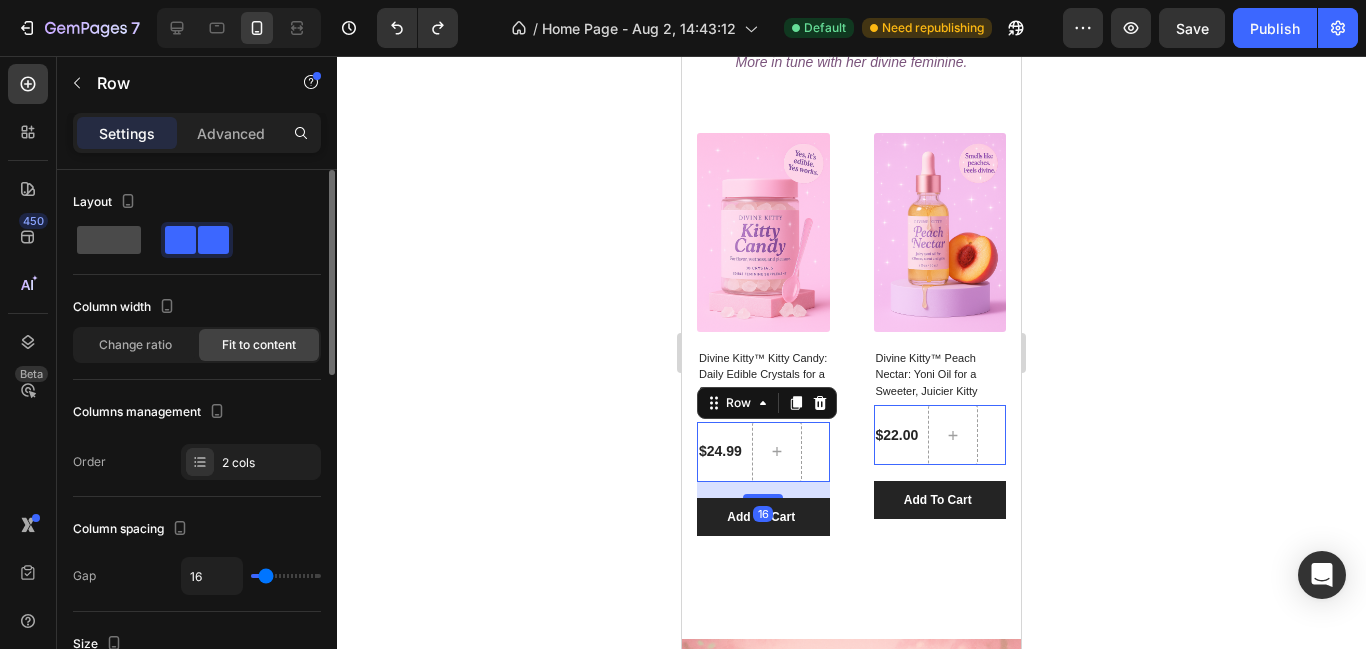 click 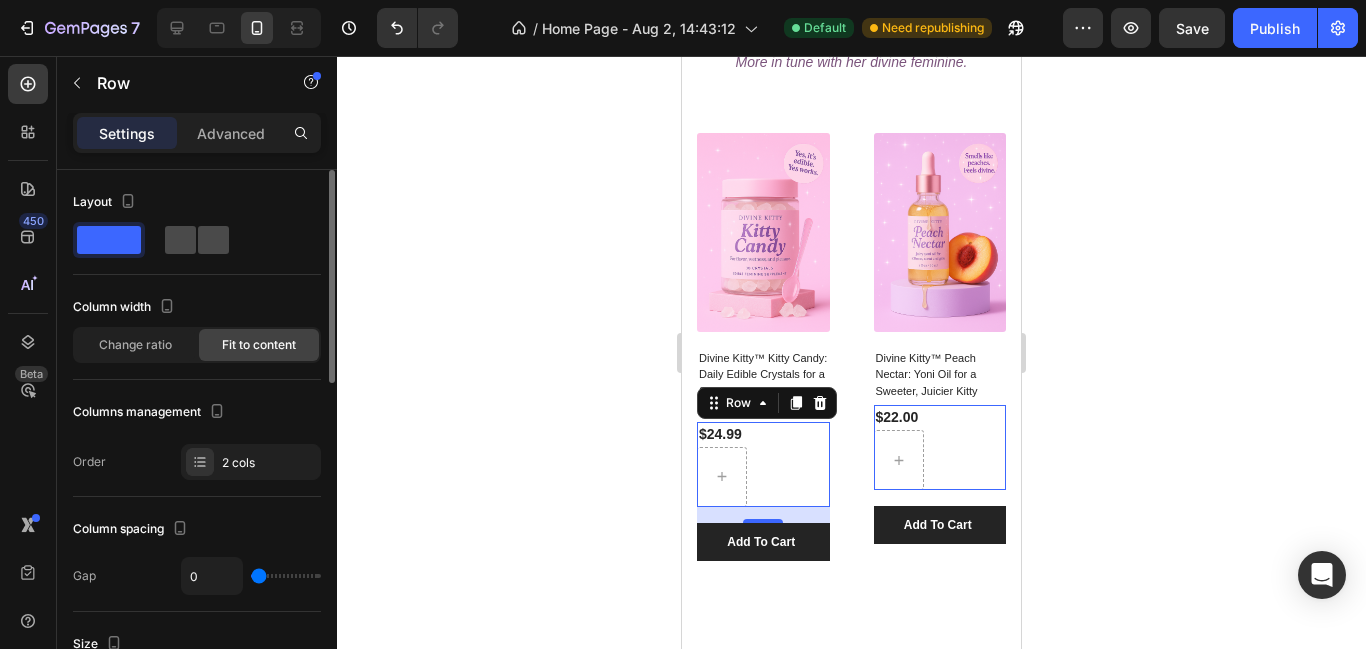 click 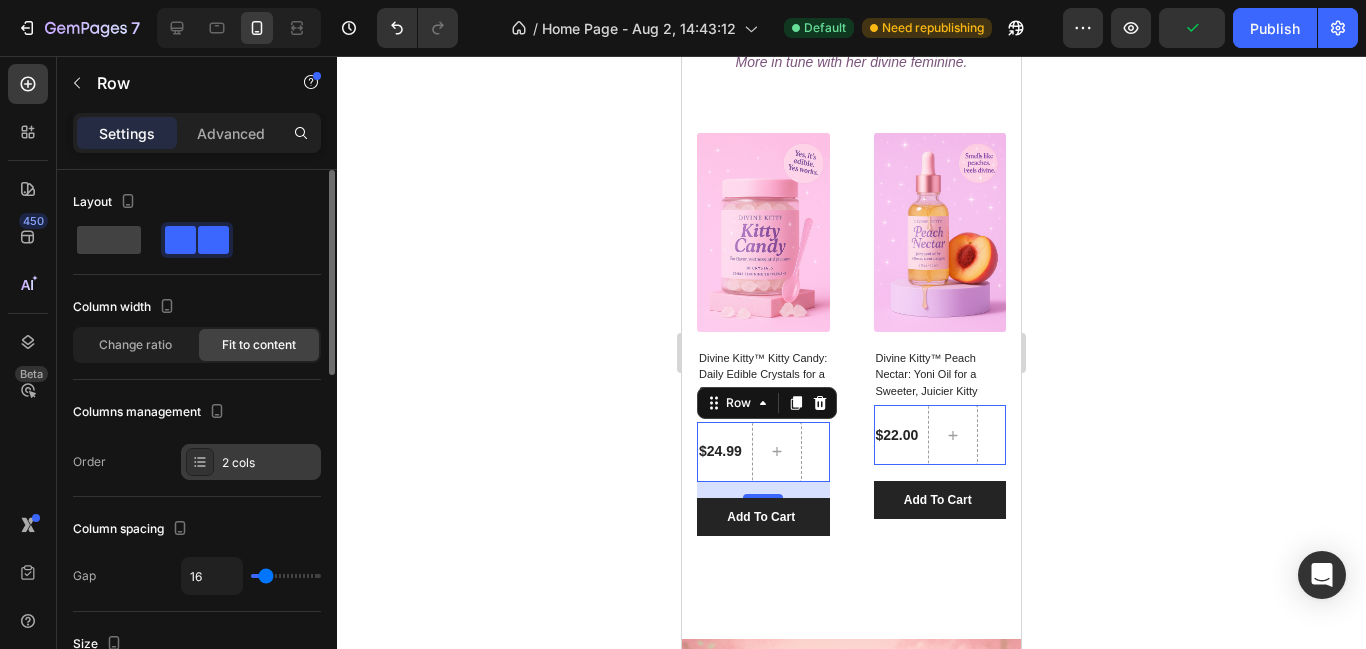 click at bounding box center [200, 462] 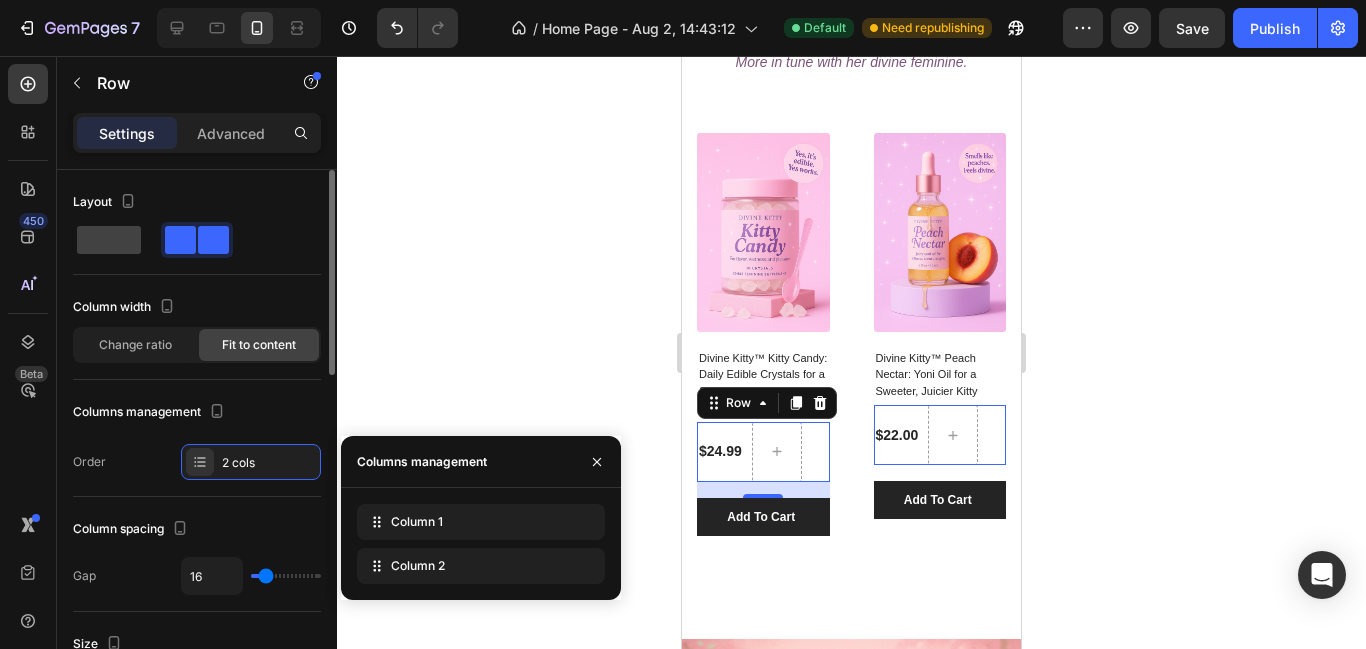 click on "Column spacing Gap 16" 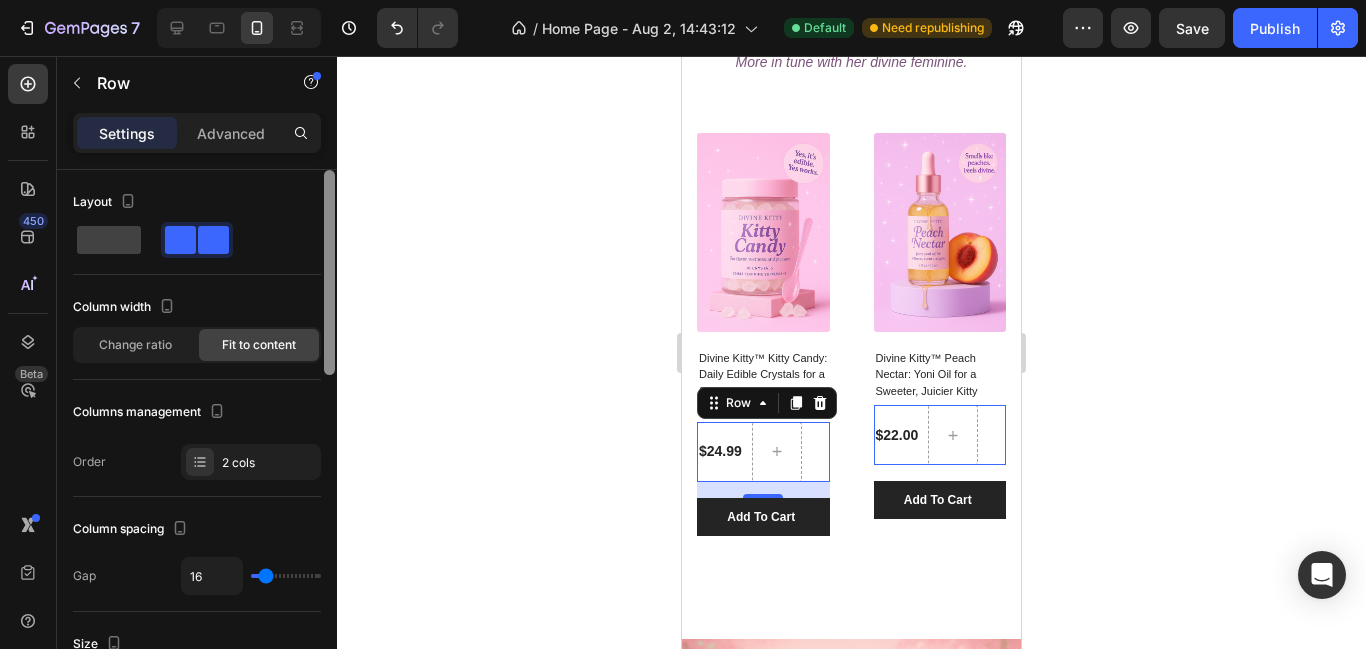 click at bounding box center [329, 438] 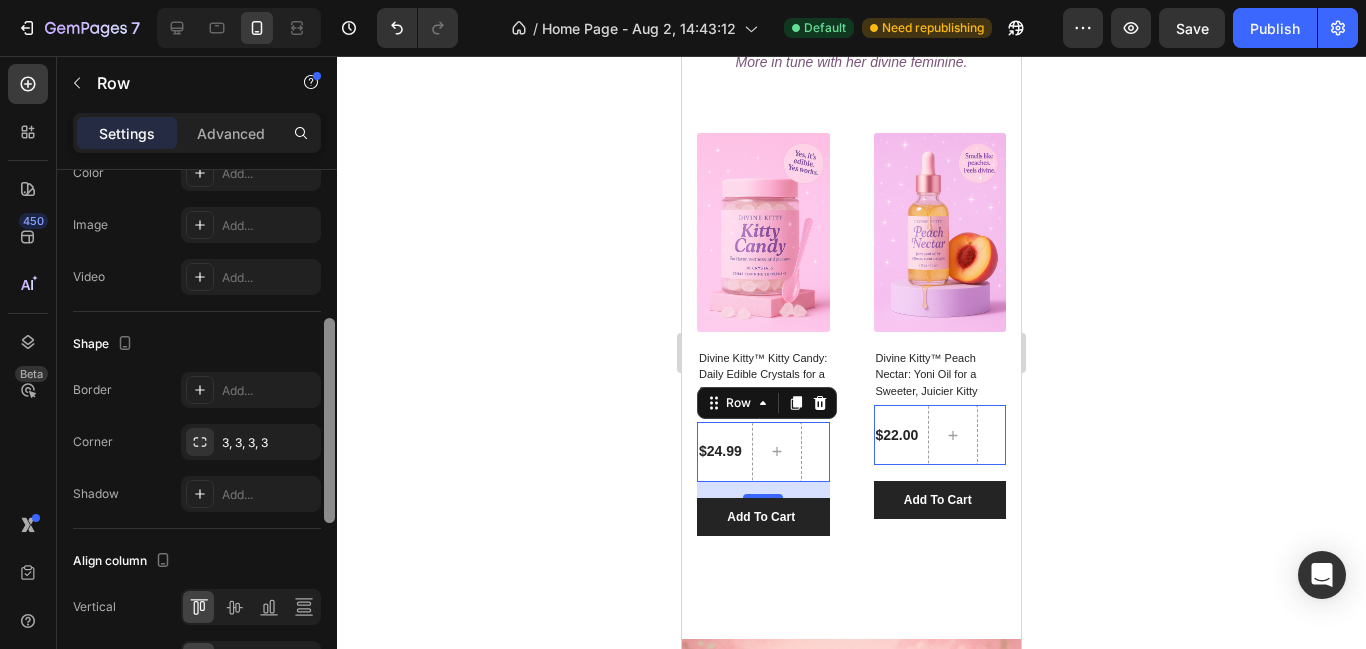 drag, startPoint x: 330, startPoint y: 381, endPoint x: 327, endPoint y: 460, distance: 79.05694 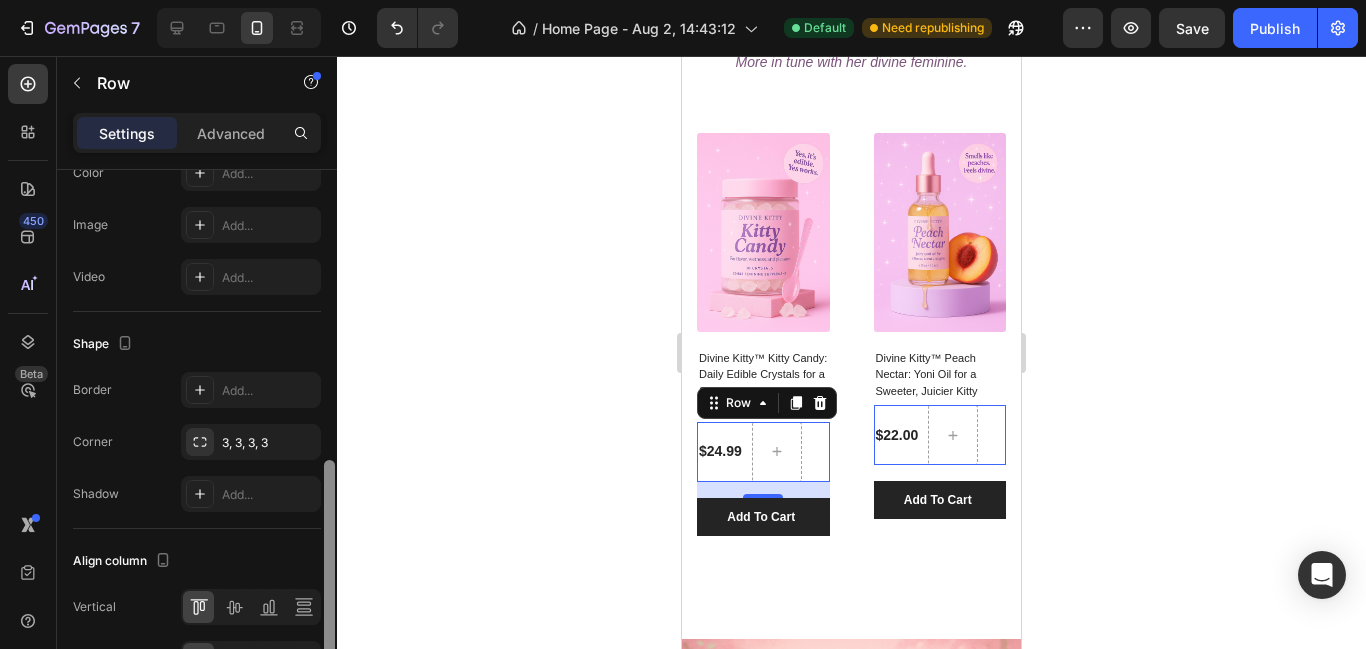 scroll, scrollTop: 741, scrollLeft: 0, axis: vertical 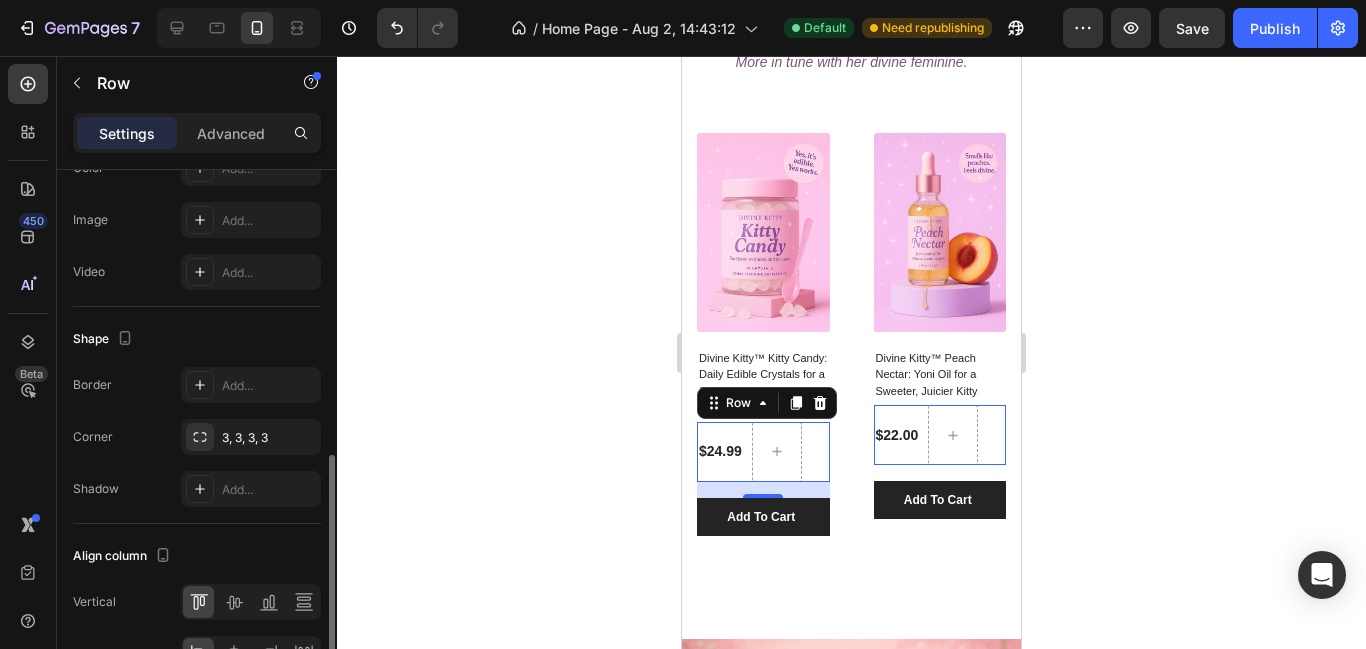 click 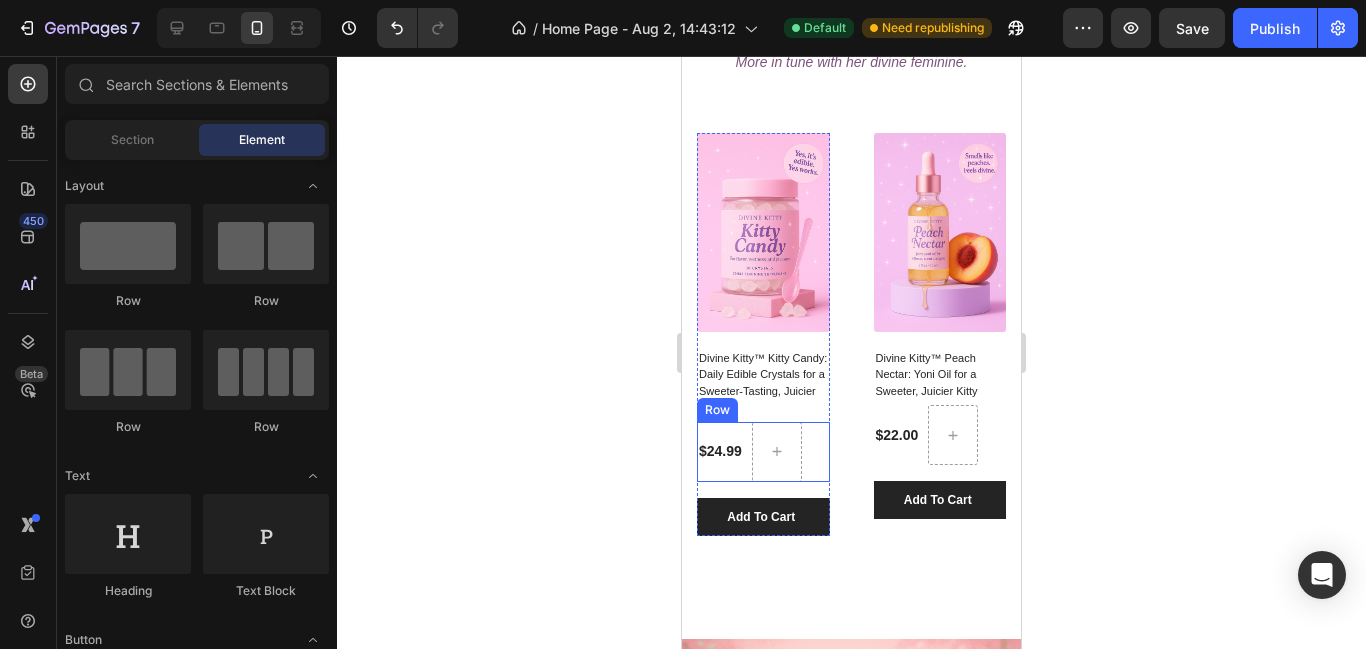 click on "$24.99 (P) Price (P) Price" at bounding box center [720, 452] 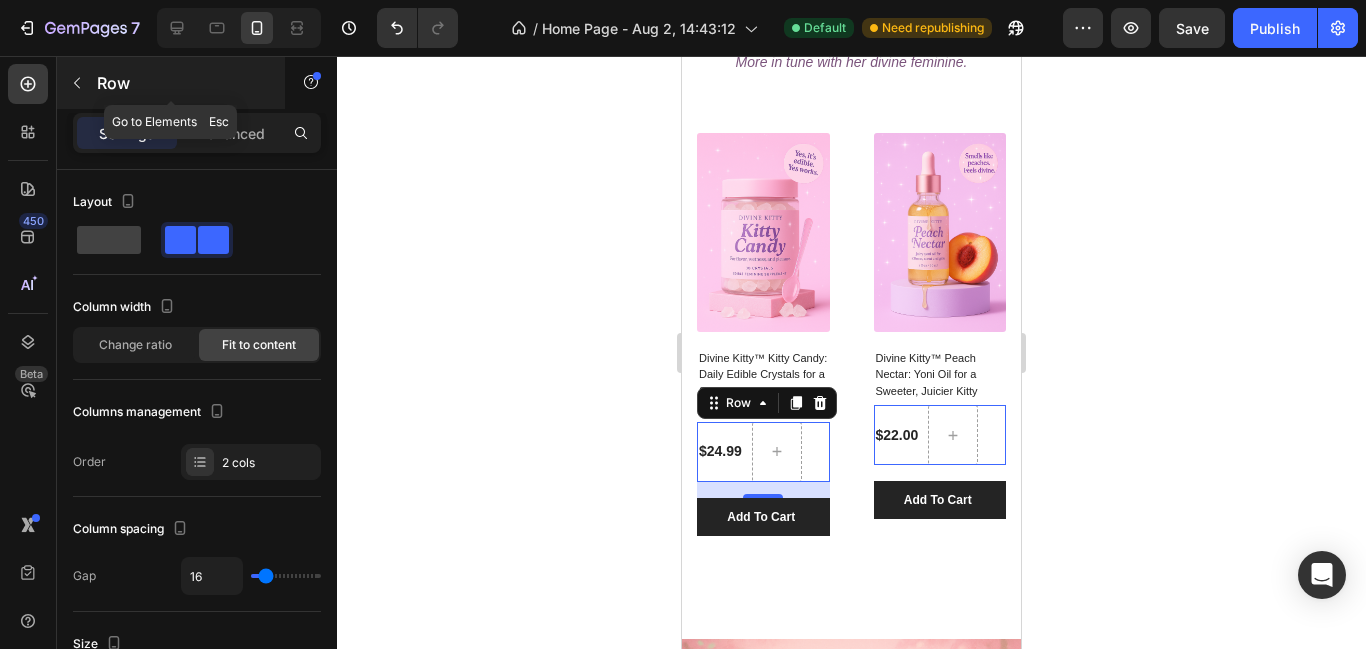 click 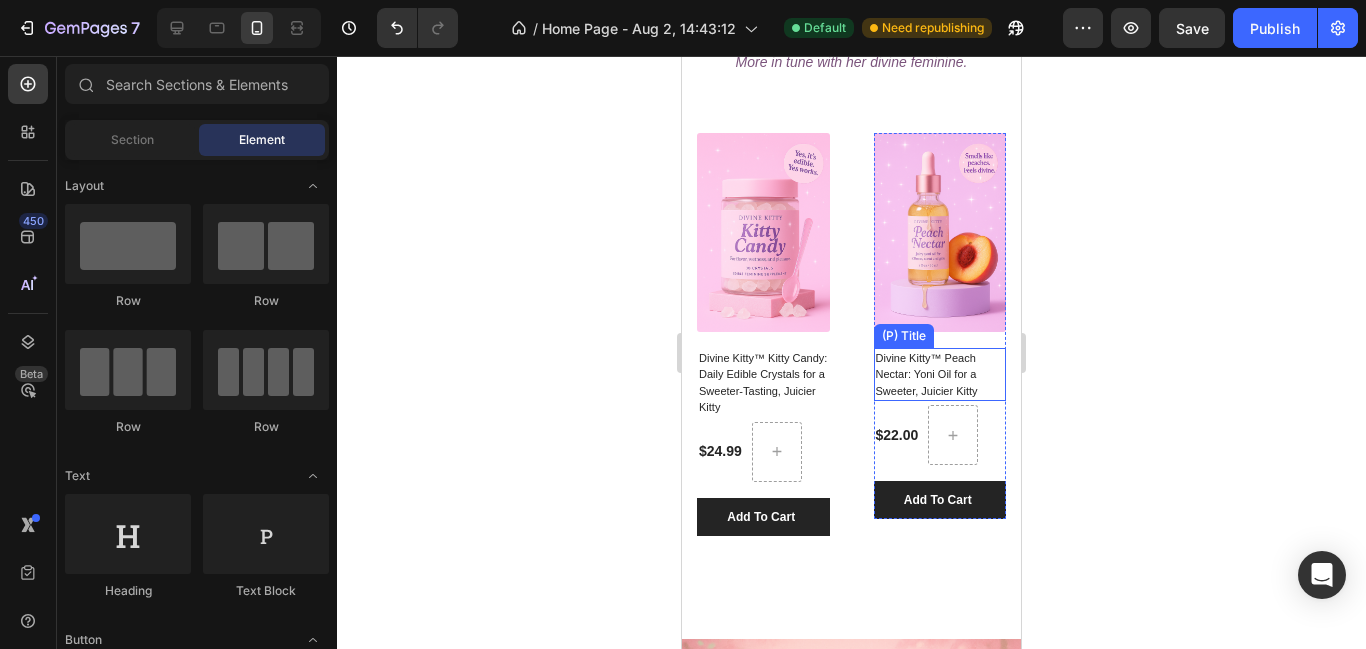 click on "Divine Kitty™ Peach Nectar: Yoni Oil for a Sweeter, Juicier Kitty" at bounding box center [763, 383] 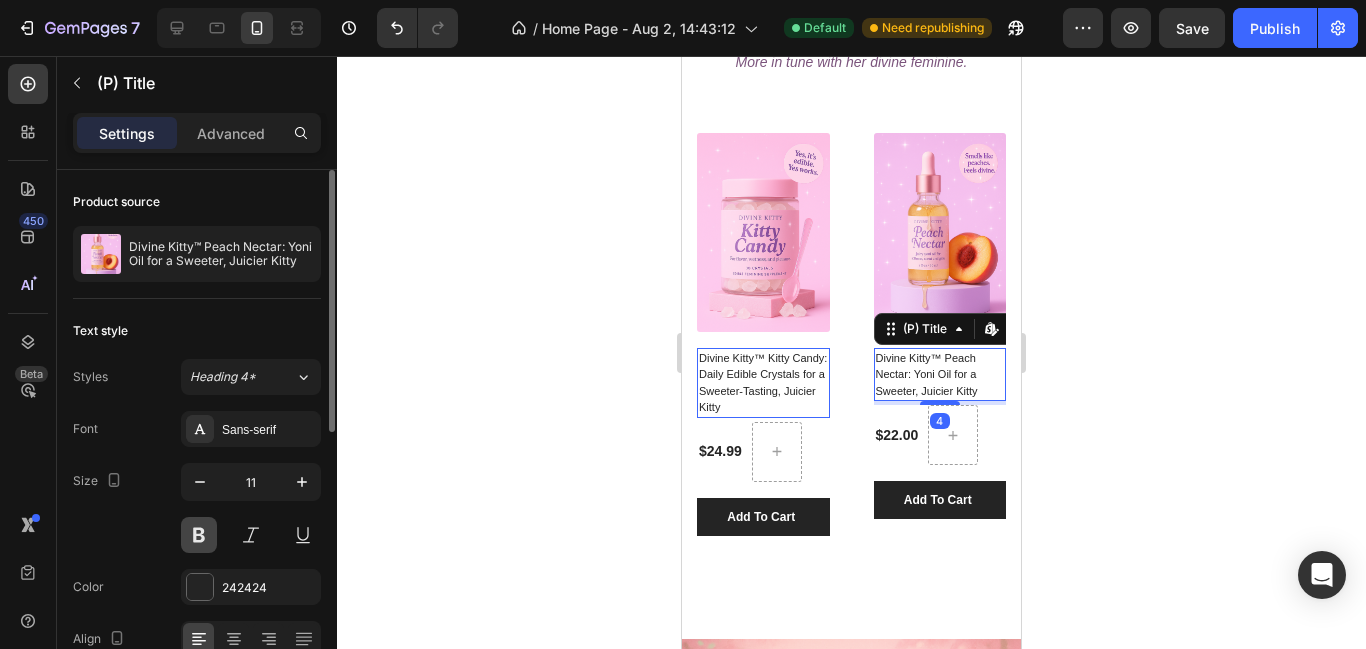 click at bounding box center [199, 535] 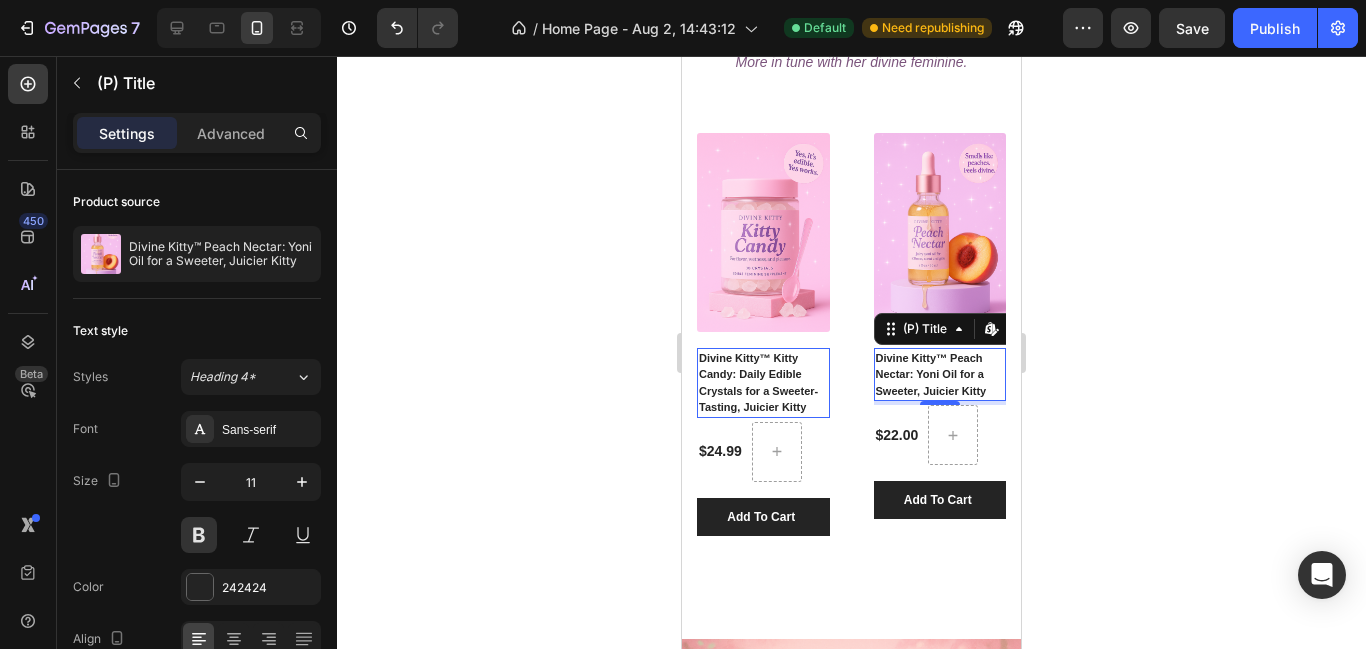 click 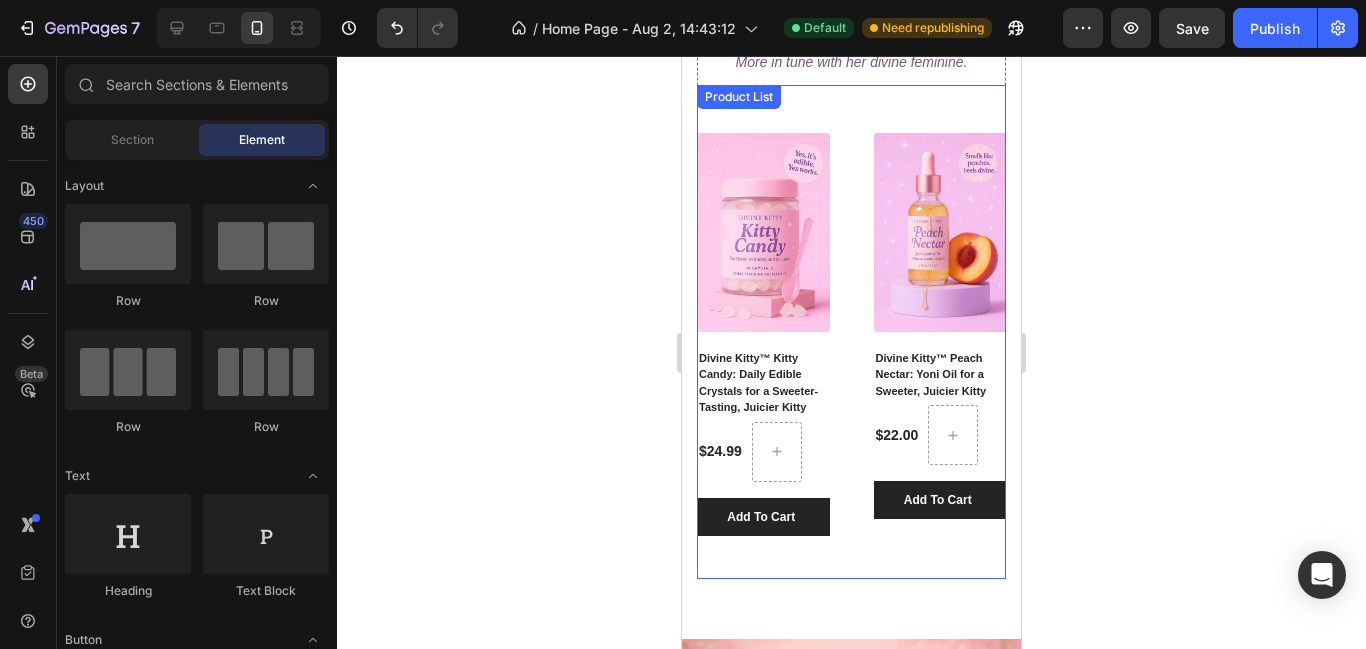 click on "(P) Images Divine Kitty™ Kitty Candy: Daily Edible Crystals for a Sweeter-Tasting, Juicier Kitty (P) Title $24.99 (P) Price (P) Price
Row Add To Cart (P) Cart Button Row Product List (P) Images Divine Kitty™ Peach Nectar: Yoni Oil for a Sweeter, Juicier Kitty (P) Title $22.00 (P) Price (P) Price
Row Add To Cart (P) Cart Button Row Product List (P) Images Divine Kitty™ Sacred Kitty Wash: Gentle Foaming Wash Designed to Cleanse, Hydrate & Protect Your Feminine Energy (P) Title $22.00 (P) Price (P) Price
Row Add To Cart (P) Cart Button Row Product List" at bounding box center (851, 351) 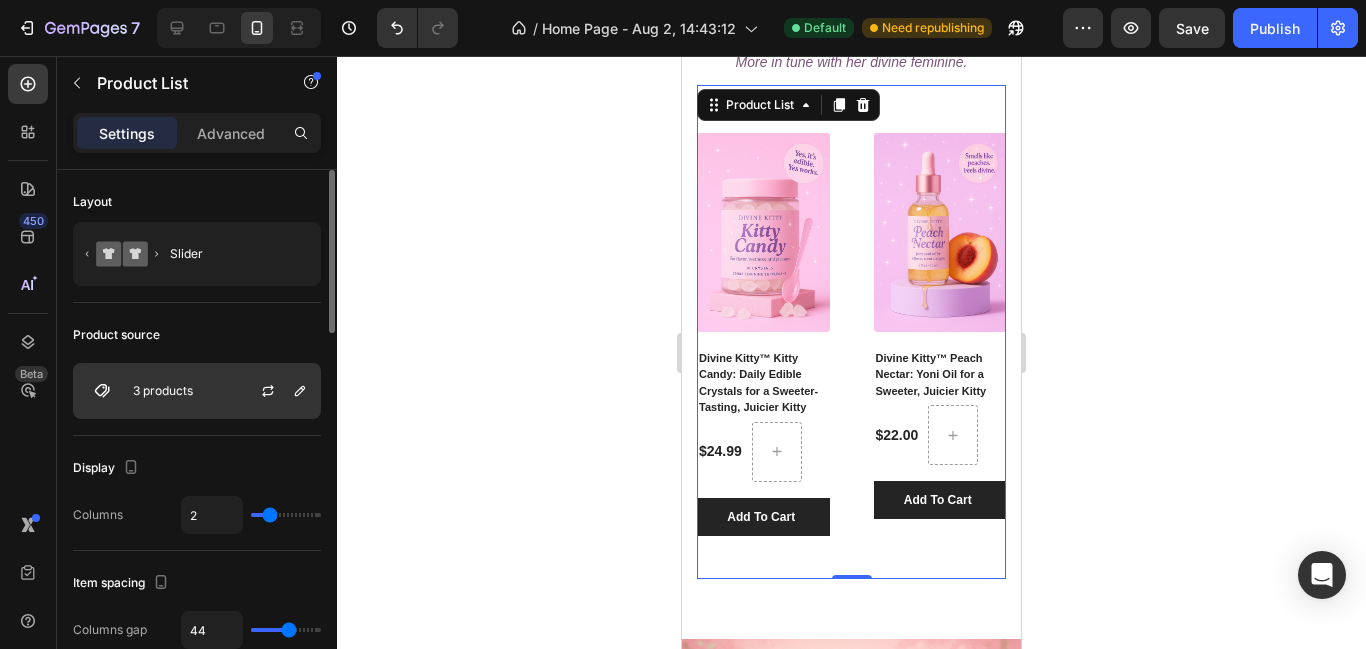 click on "3 products" at bounding box center [197, 391] 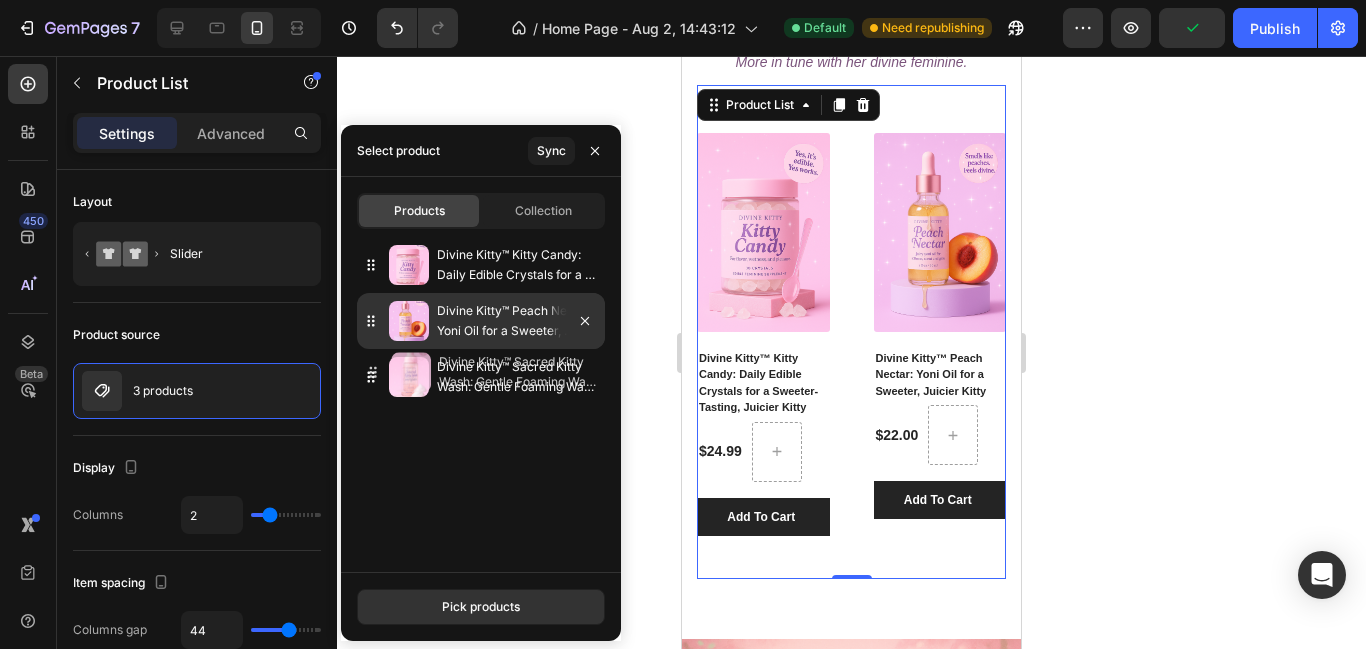 type 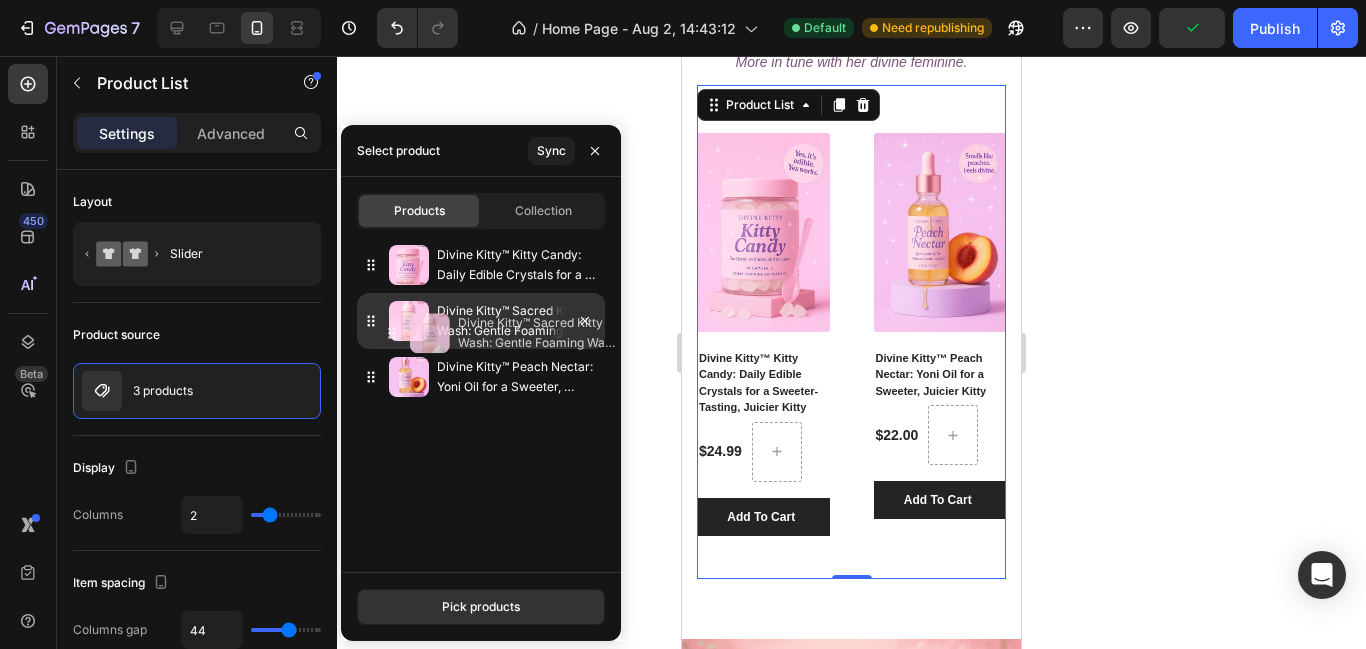 drag, startPoint x: 367, startPoint y: 377, endPoint x: 390, endPoint y: 328, distance: 54.129475 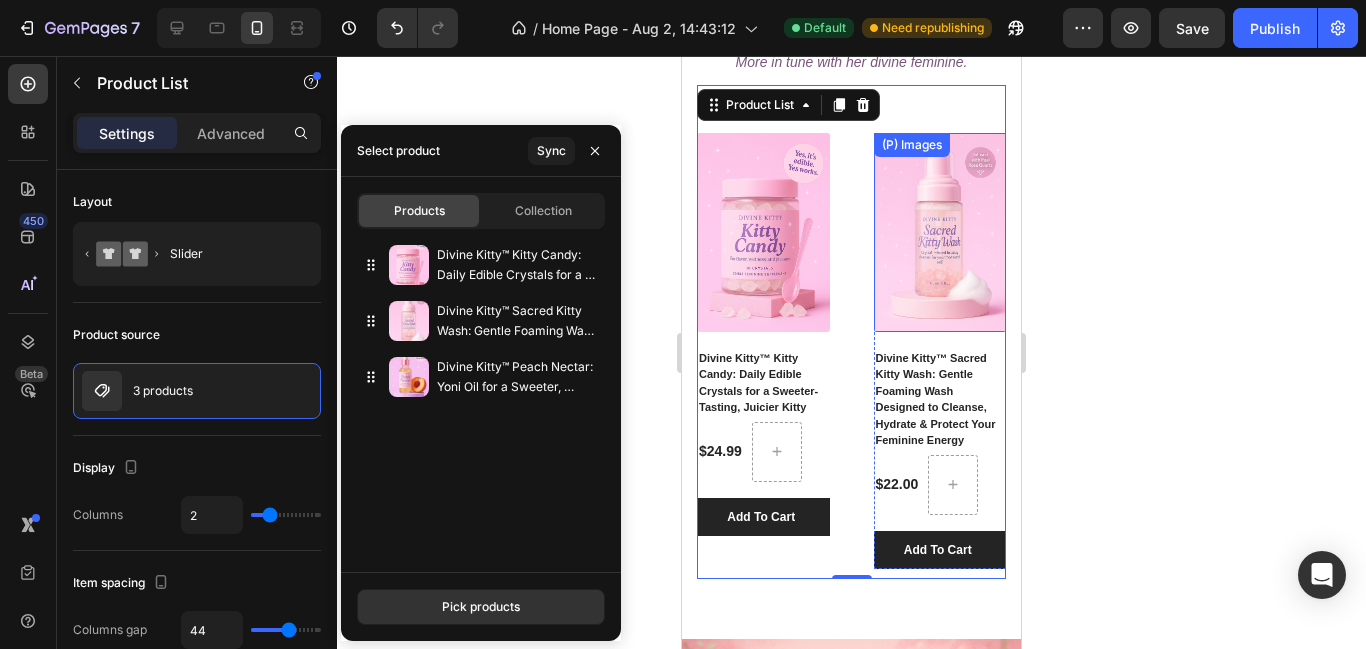 click 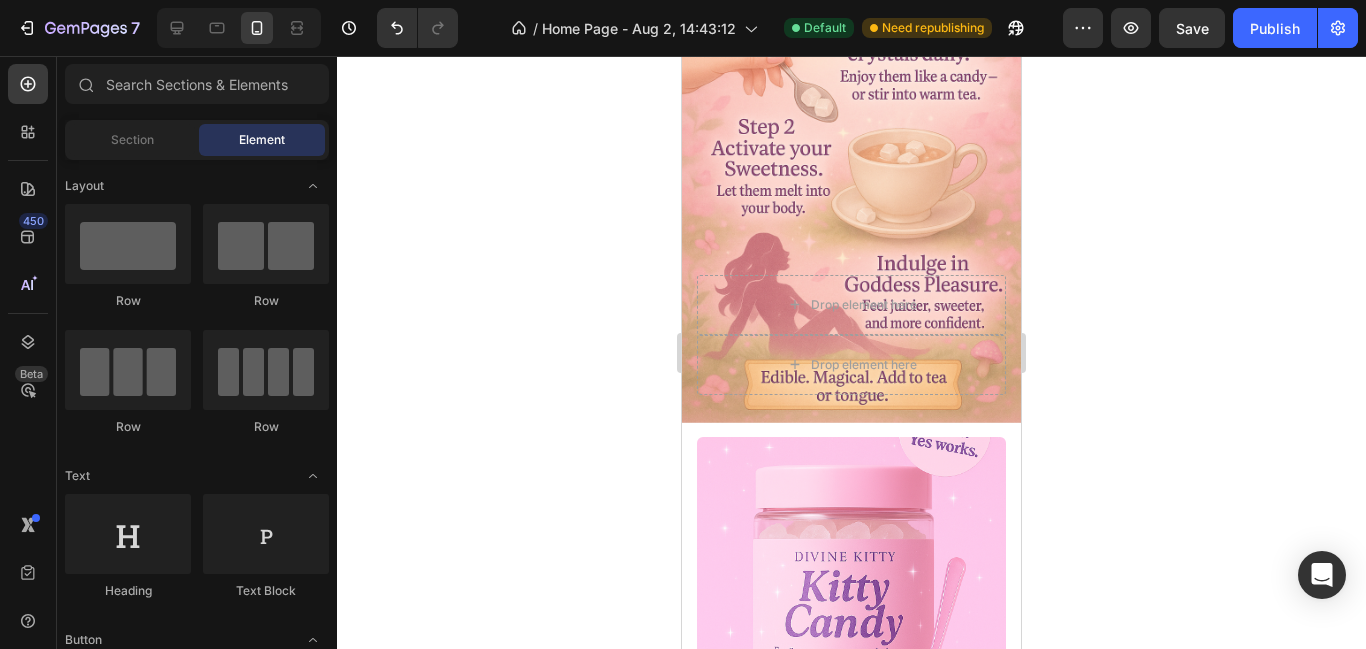 scroll, scrollTop: 1581, scrollLeft: 0, axis: vertical 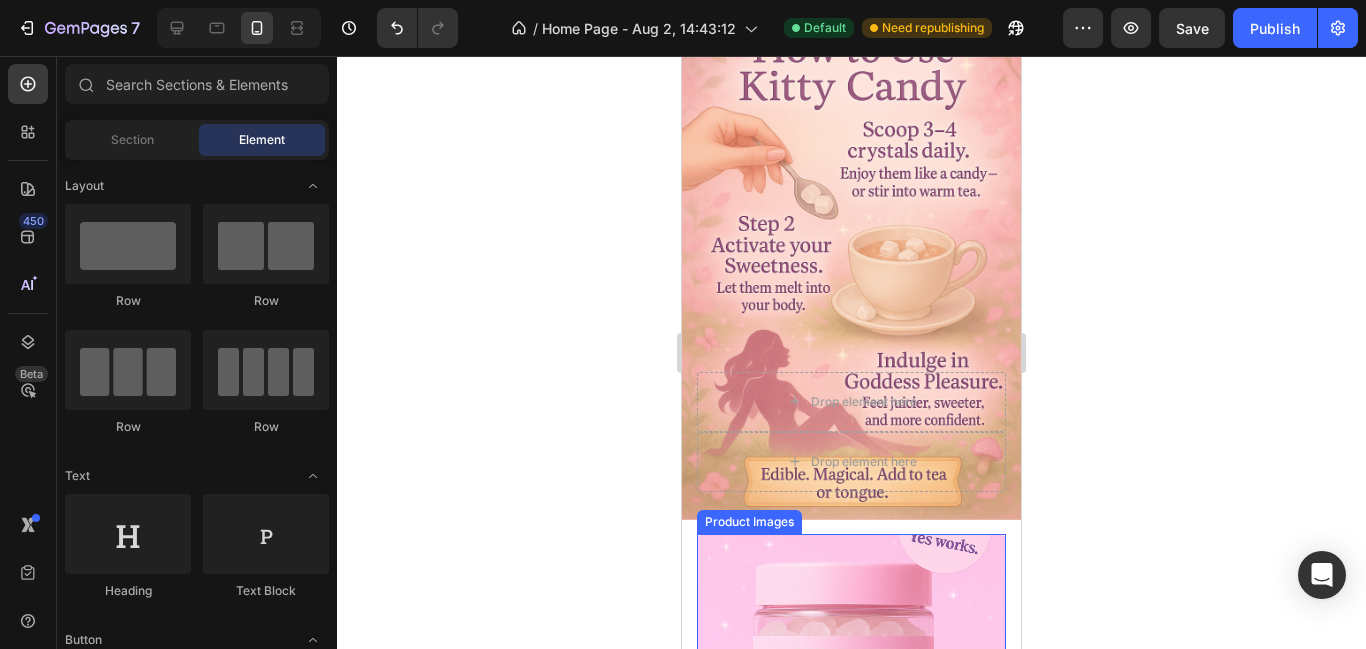 click at bounding box center [851, 688] 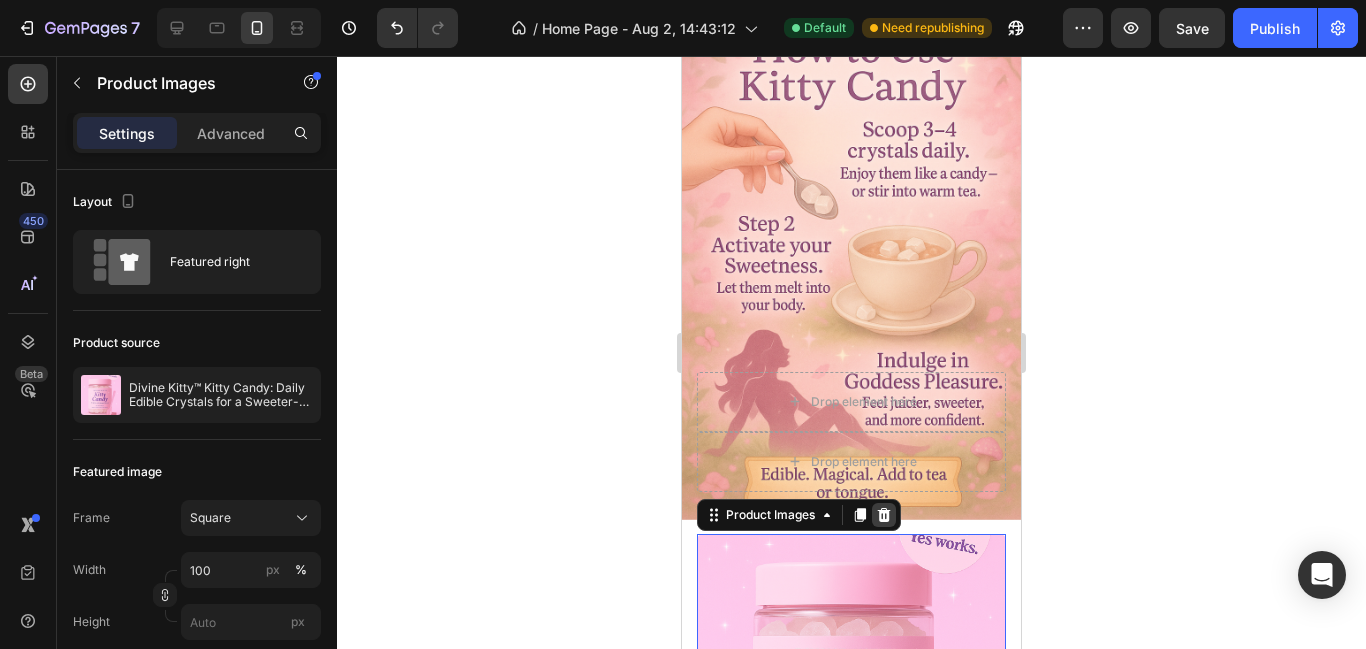 click 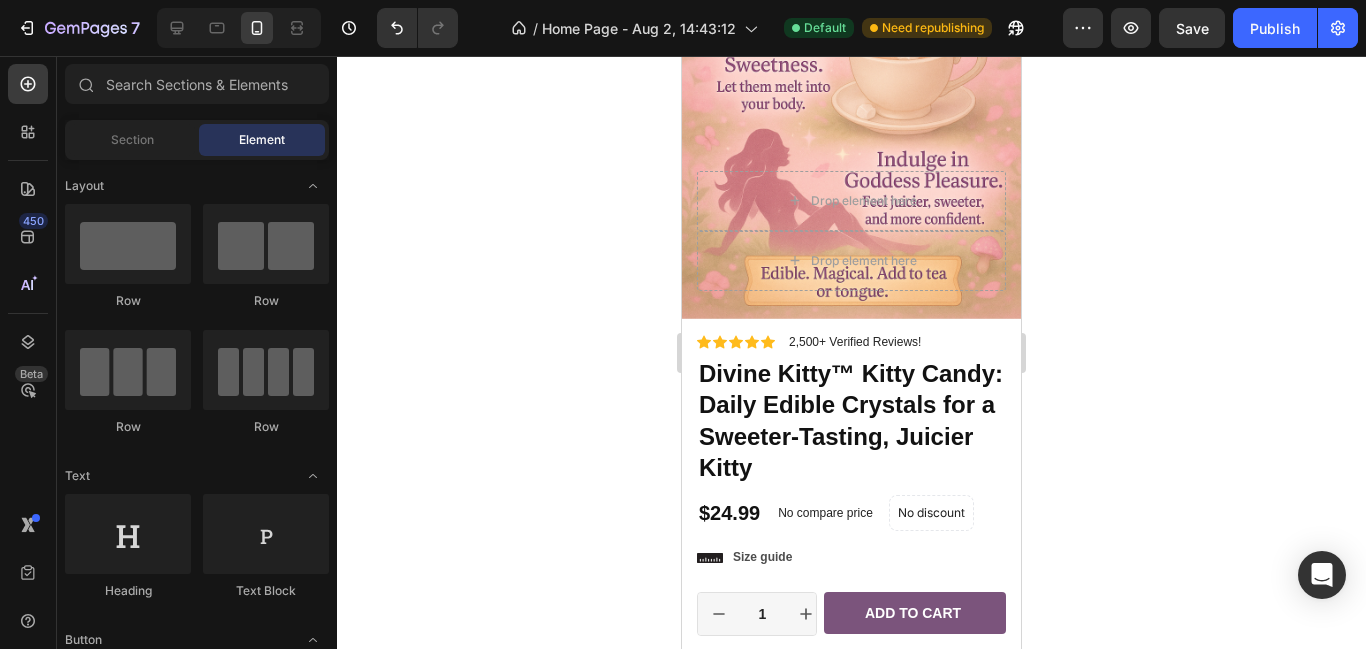 scroll, scrollTop: 1898, scrollLeft: 0, axis: vertical 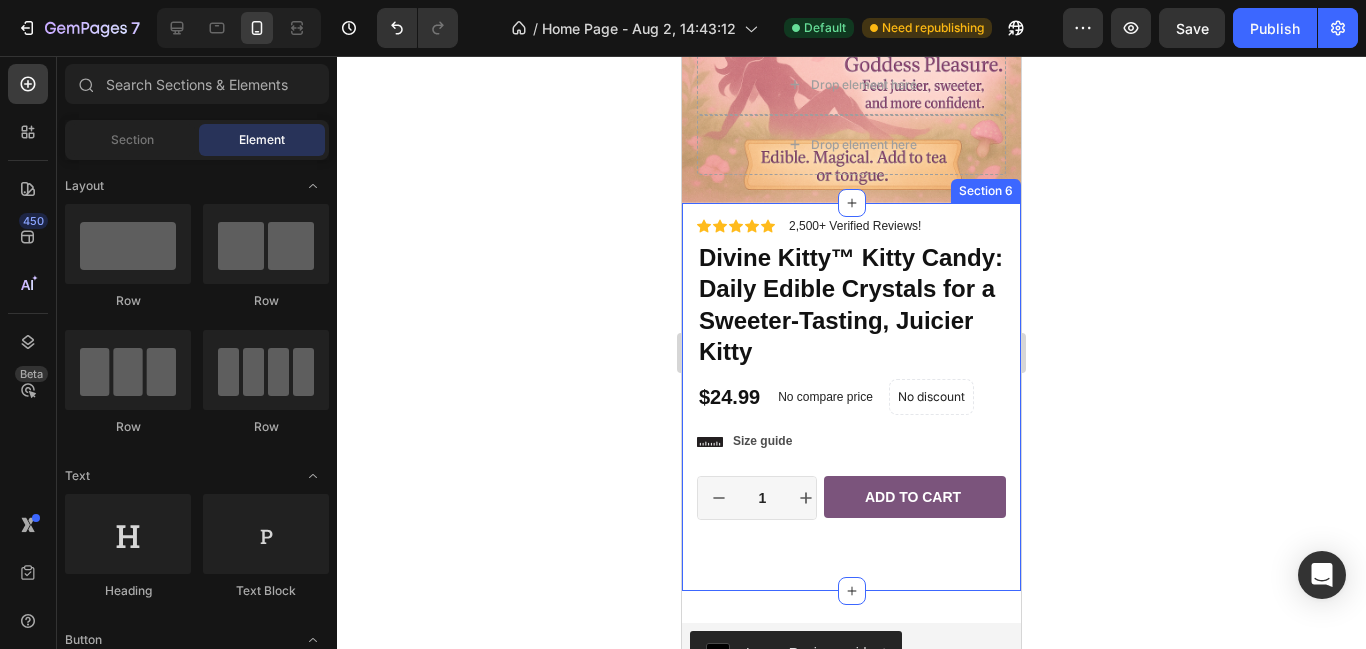 click on "Material
Shipping
Care instruction Accordion Icon Icon Icon Icon Icon Icon List 2,500+ Verified Reviews! Text Block Row No discount   Not be displayed when published Product Badge Divine Kitty™ Kitty Candy: Daily Edible Crystals for a Sweeter-Tasting, Juicier Kitty Product Title Icon Icon Icon Icon Icon Icon List 2,500+ Verified Reviews! Text Block Row $24.99 Product Price Product Price No compare price Product Price No discount   Not be displayed when published Product Badge Row Setup options like colors, sizes with product variant.       Add new variant   or   sync data Product Variants & Swatches
Icon Size guide Text Block Row
1
Product Quantity Row Add to cart Add to Cart Row Row Product Section 6" at bounding box center [851, 397] 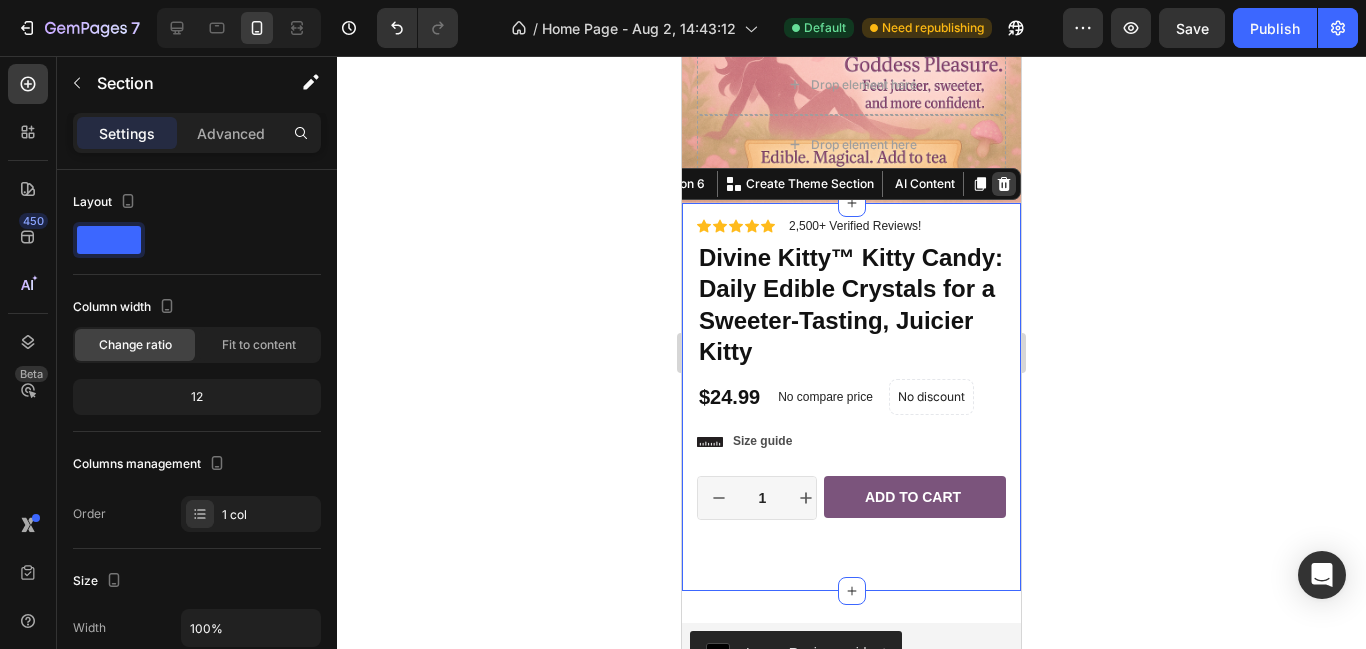click 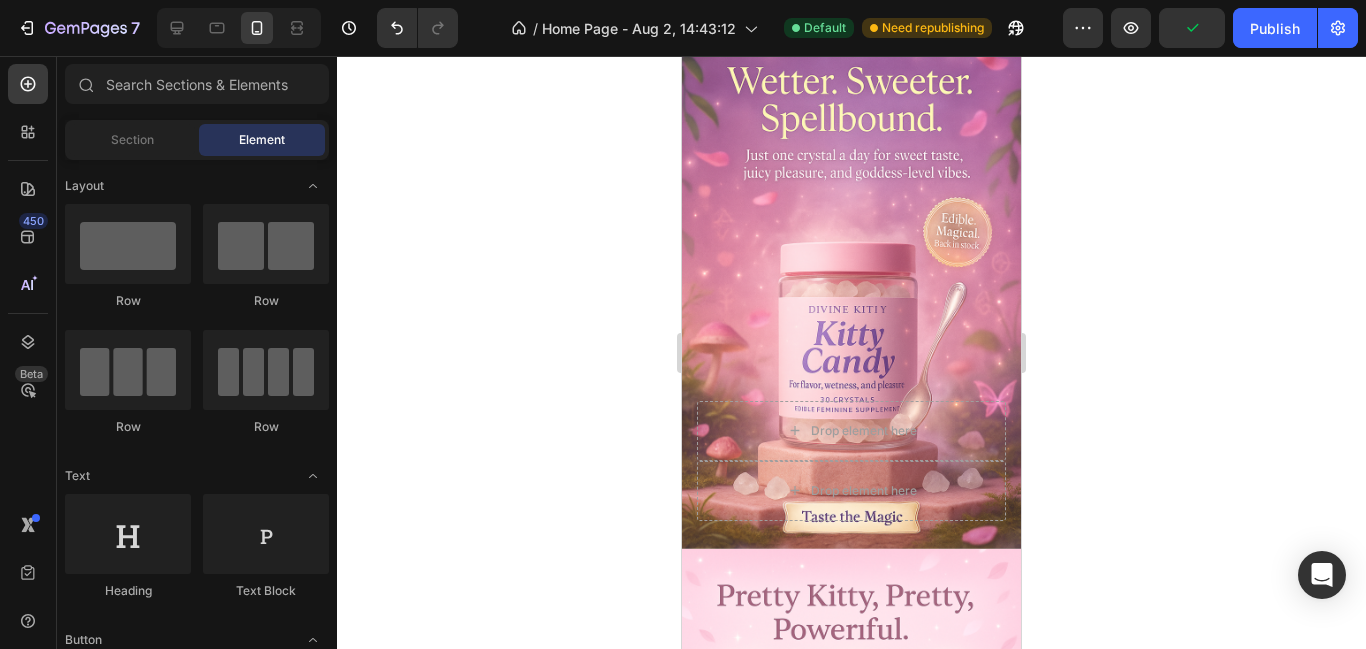 scroll, scrollTop: 42, scrollLeft: 0, axis: vertical 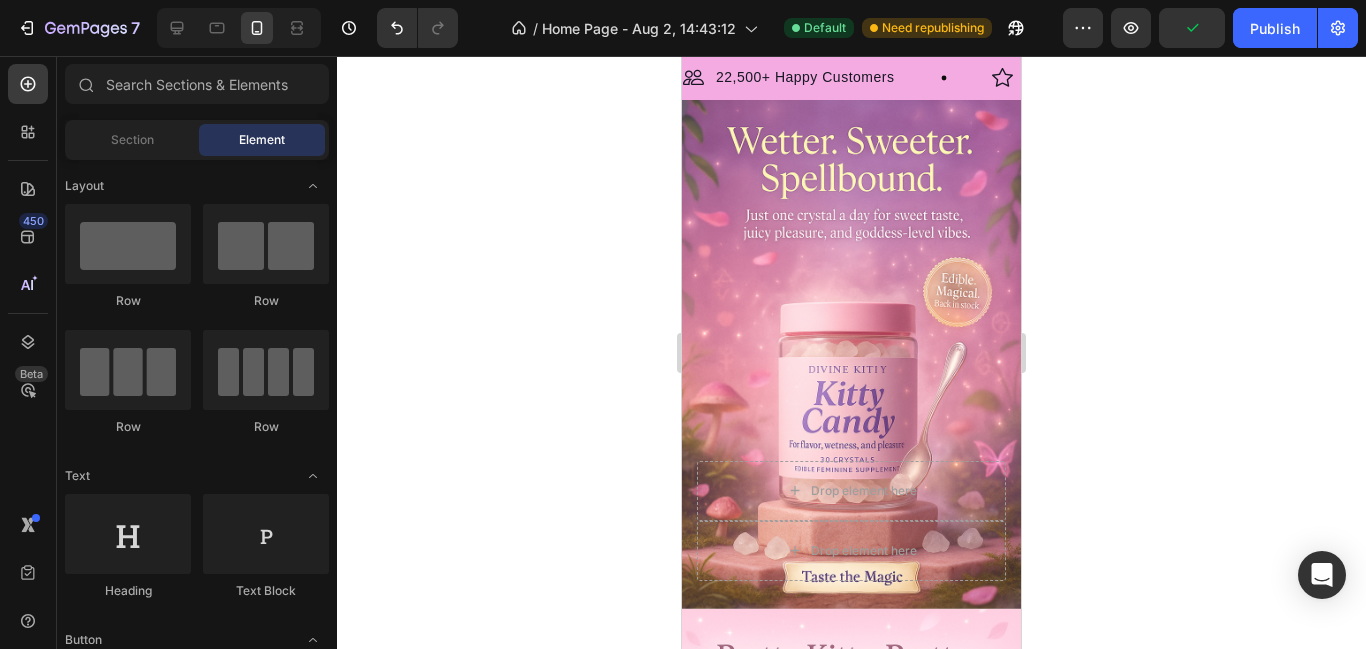 drag, startPoint x: 332, startPoint y: 345, endPoint x: 1189, endPoint y: 49, distance: 906.678 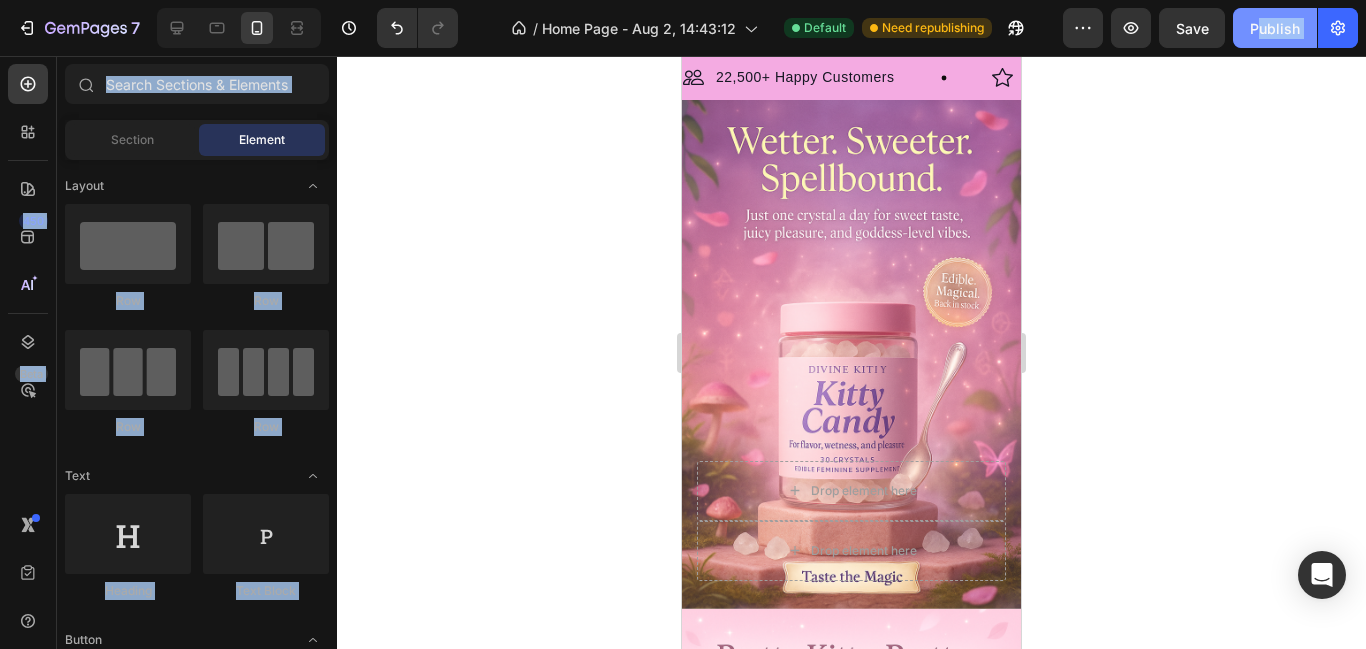 click on "Publish" at bounding box center [1275, 28] 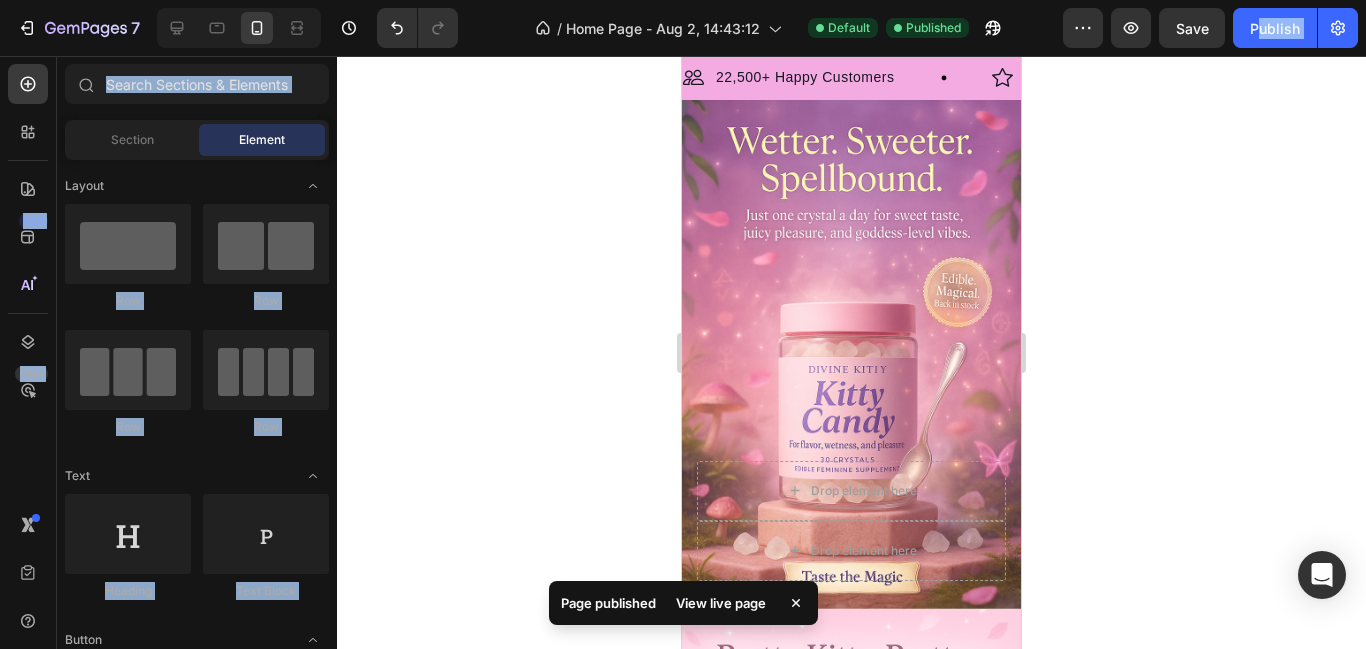 click on "View live page" at bounding box center (721, 603) 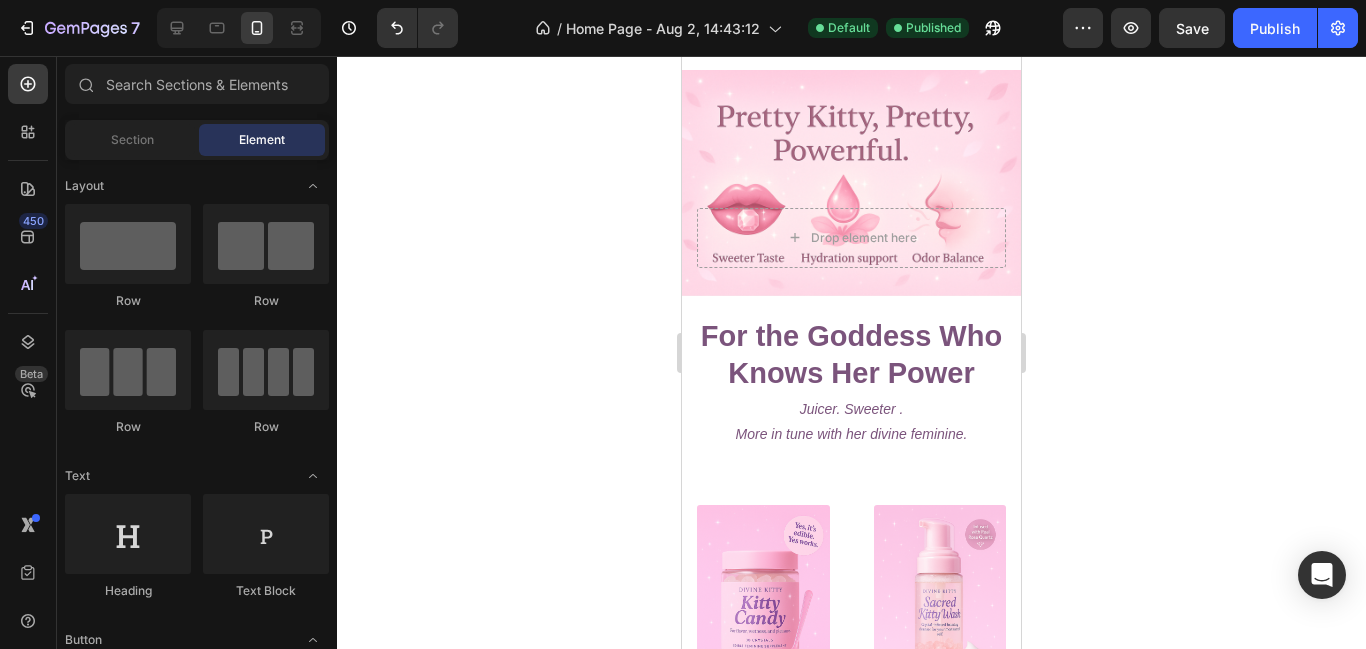 scroll, scrollTop: 695, scrollLeft: 0, axis: vertical 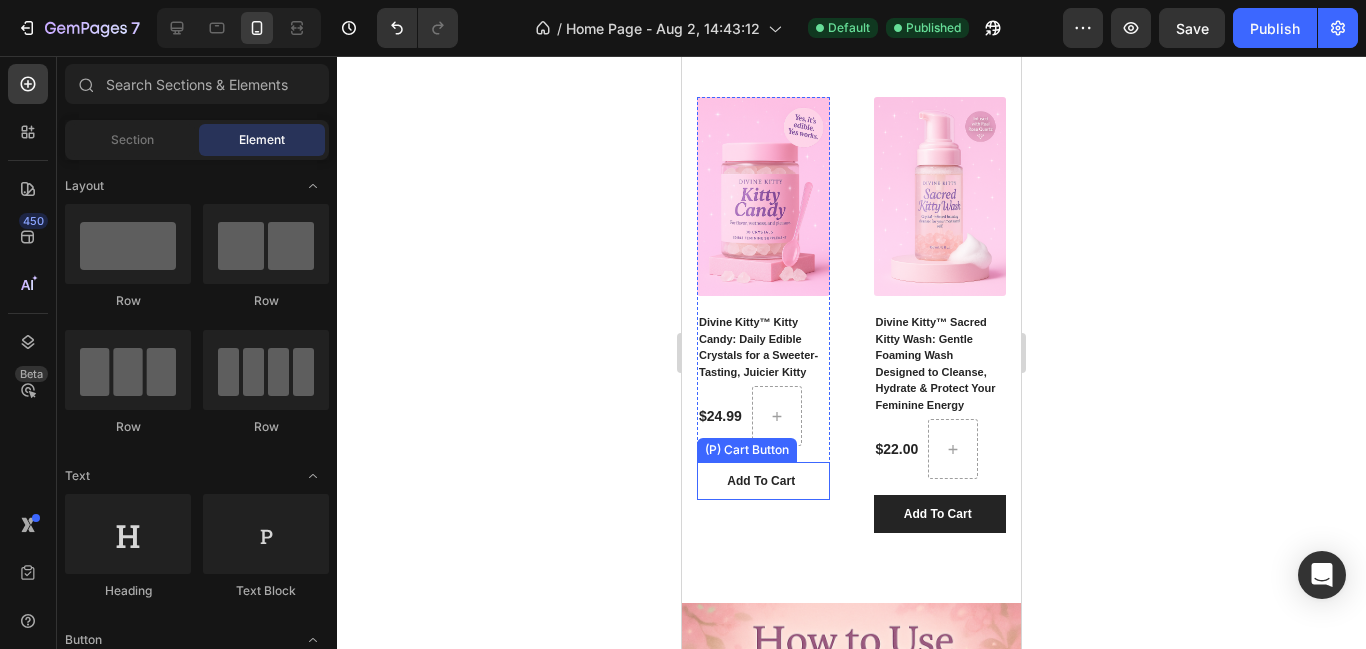 click on "Add To Cart" at bounding box center (763, 481) 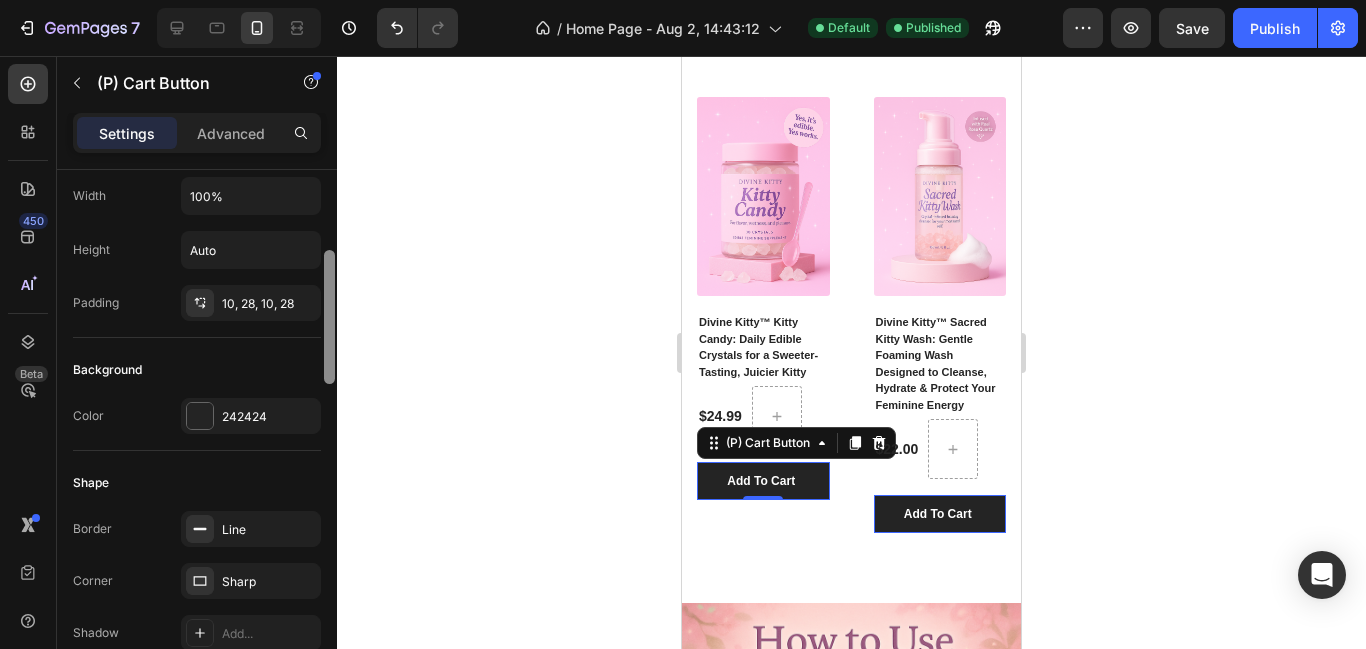 scroll, scrollTop: 399, scrollLeft: 0, axis: vertical 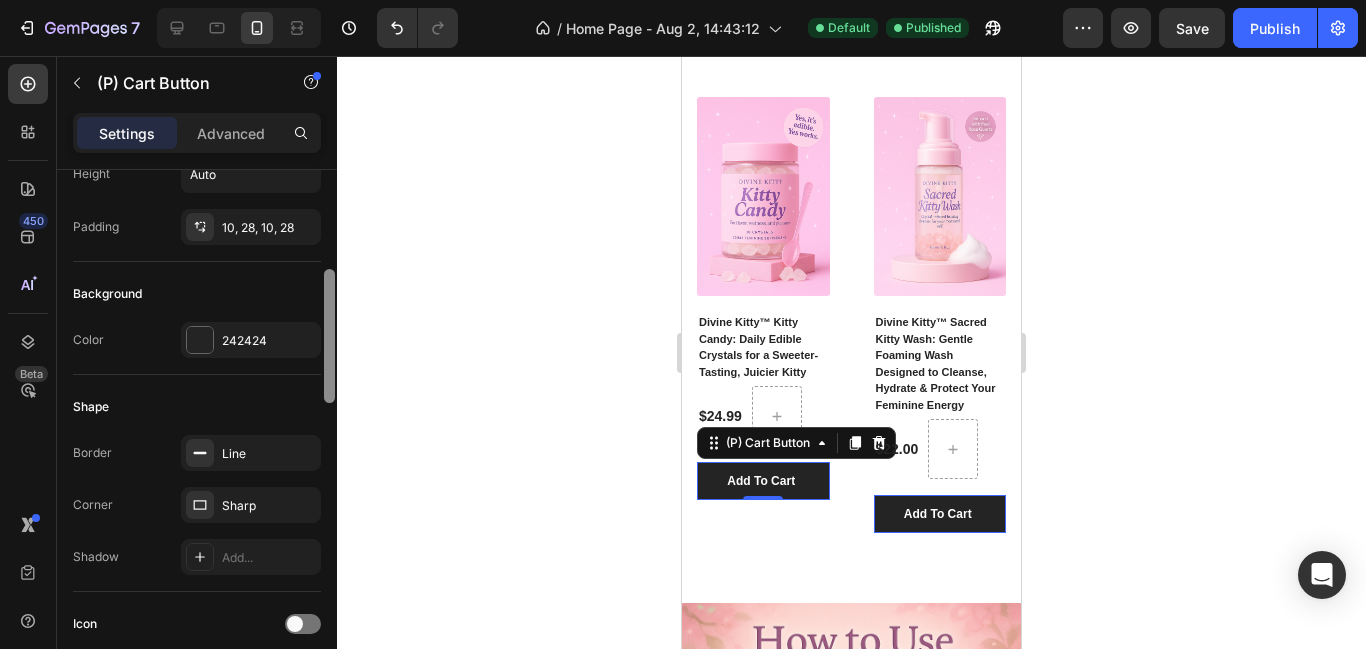 drag, startPoint x: 330, startPoint y: 281, endPoint x: 308, endPoint y: 381, distance: 102.3914 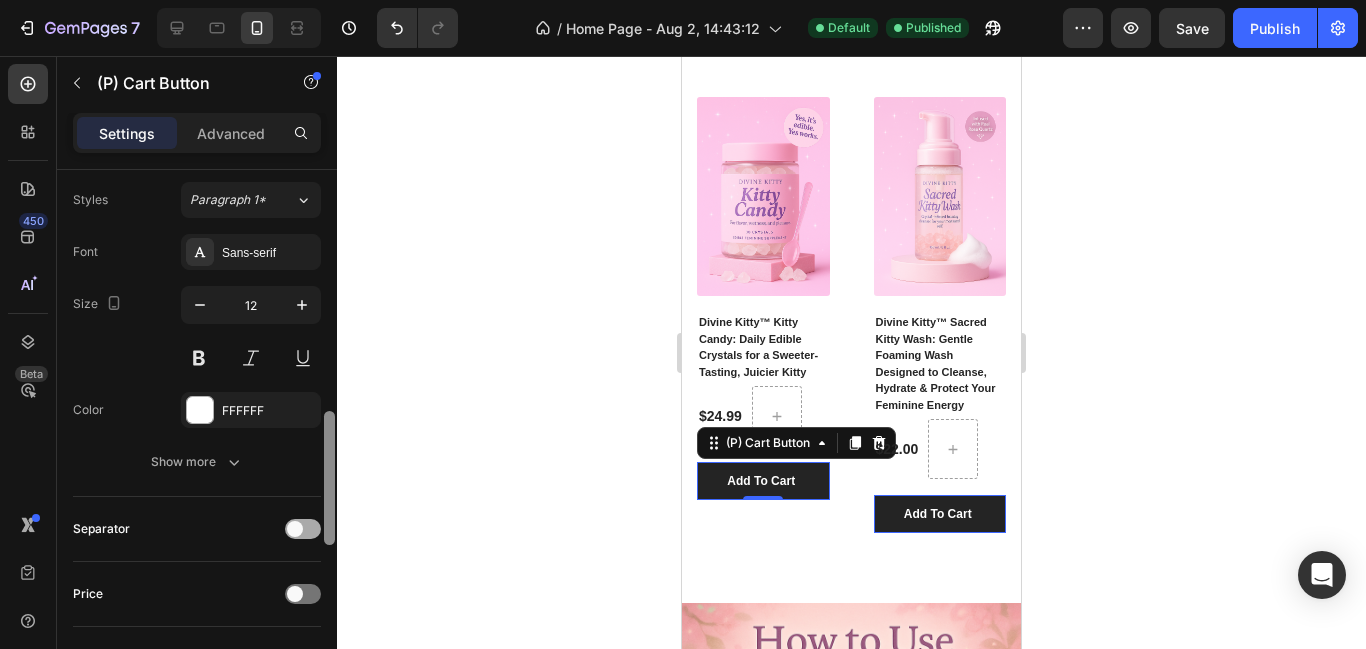 scroll, scrollTop: 990, scrollLeft: 0, axis: vertical 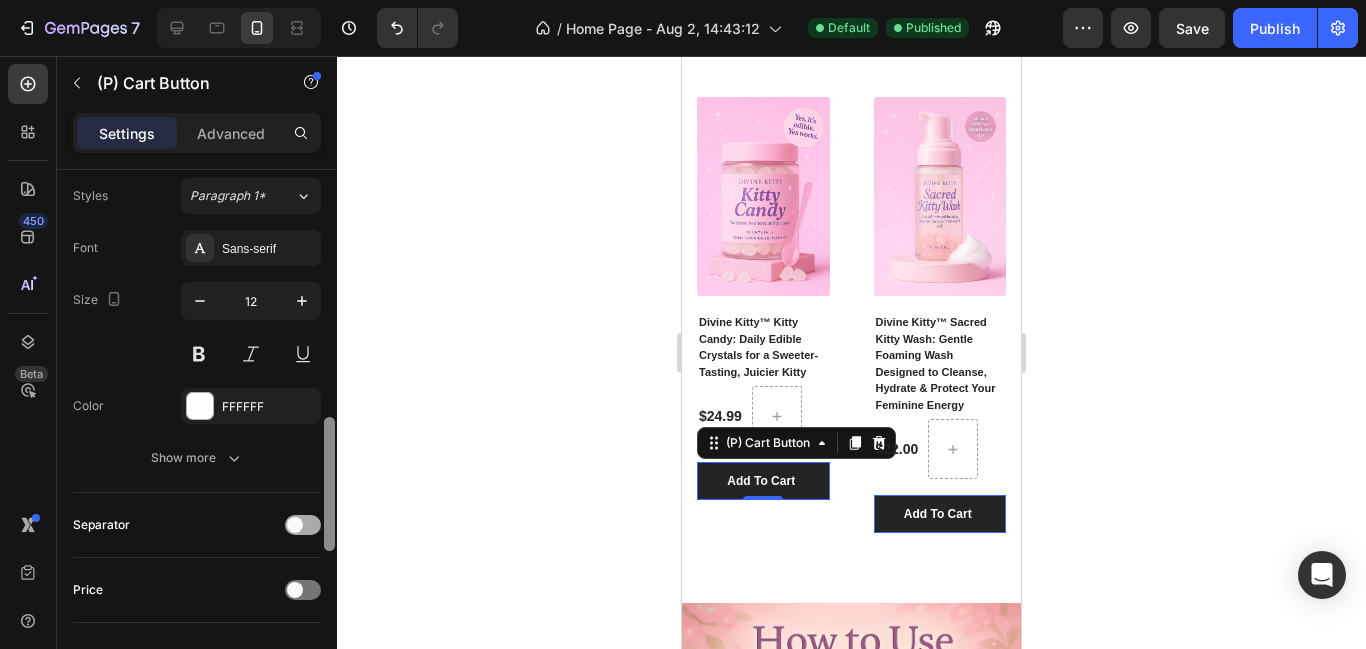 drag, startPoint x: 329, startPoint y: 385, endPoint x: 315, endPoint y: 533, distance: 148.66069 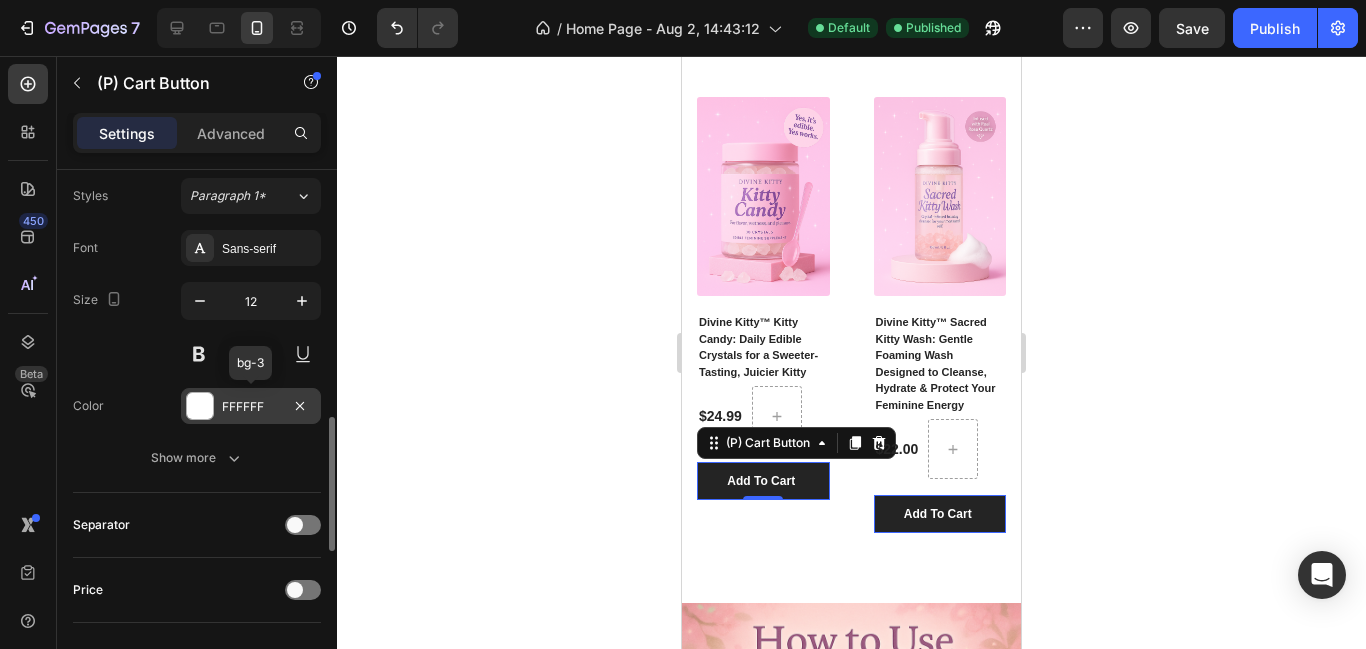 click on "FFFFFF" at bounding box center (251, 406) 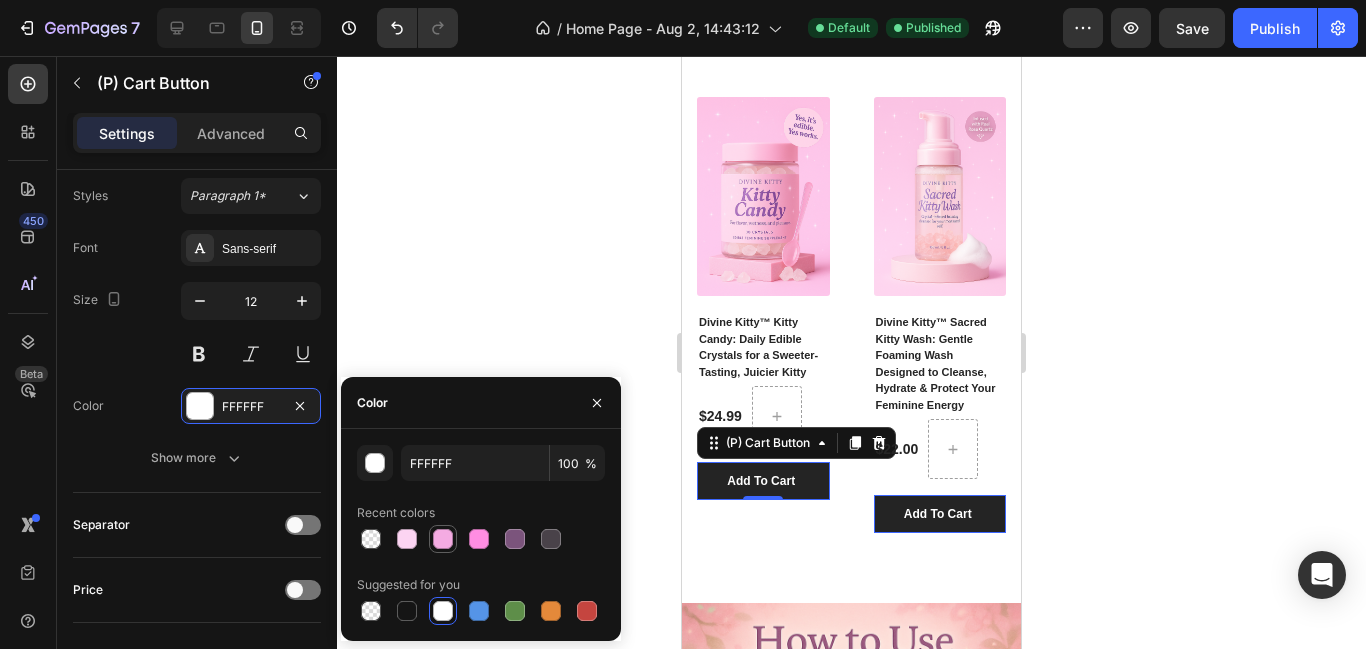 click at bounding box center (443, 539) 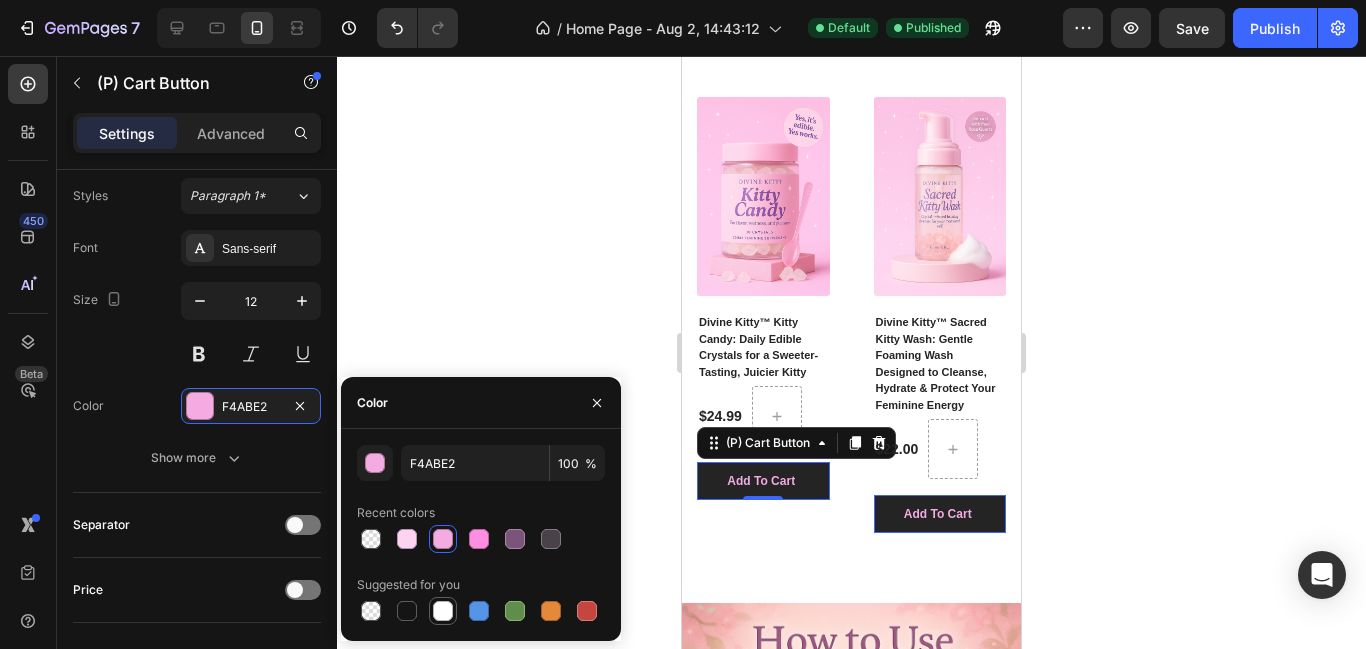 click at bounding box center [443, 611] 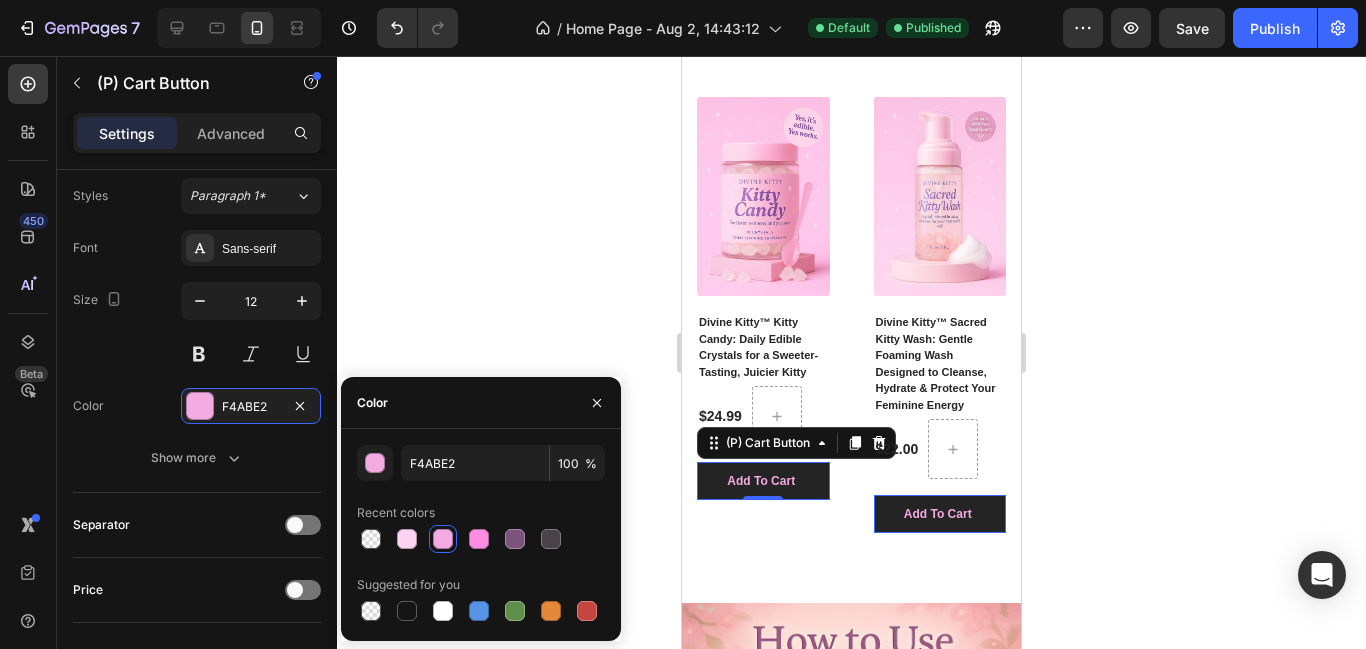 type on "FFFFFF" 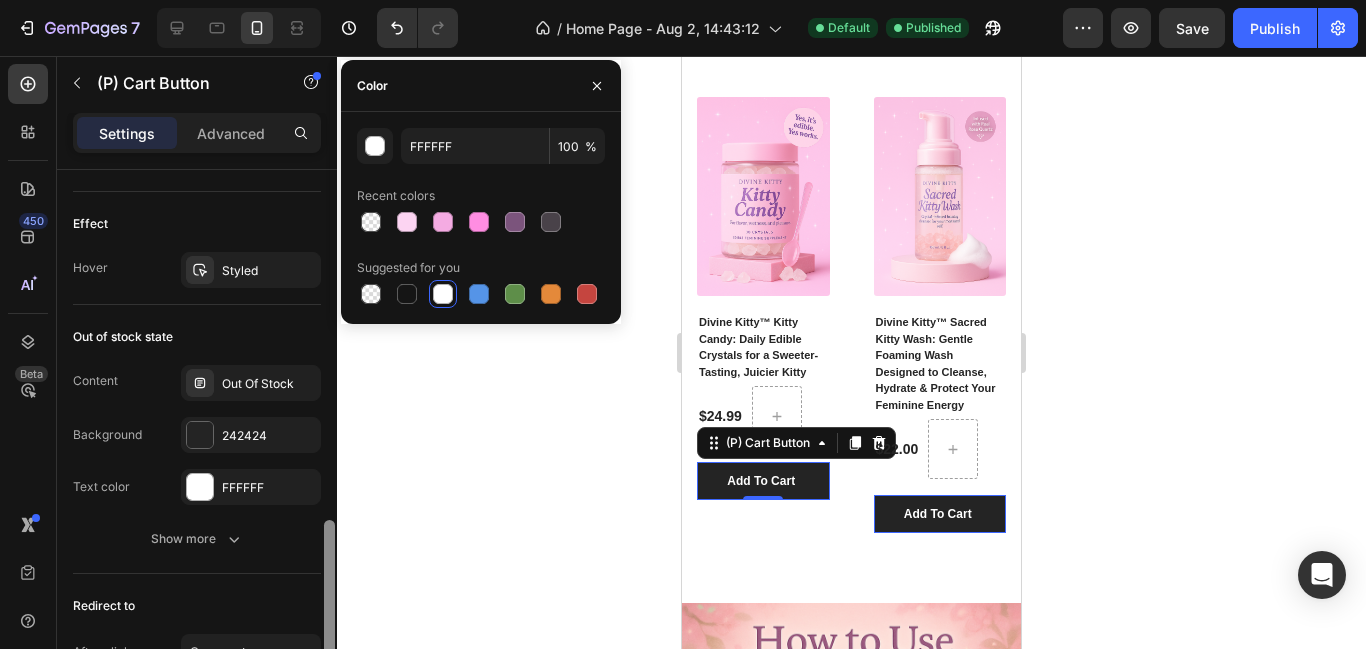 drag, startPoint x: 327, startPoint y: 456, endPoint x: 297, endPoint y: 566, distance: 114.01754 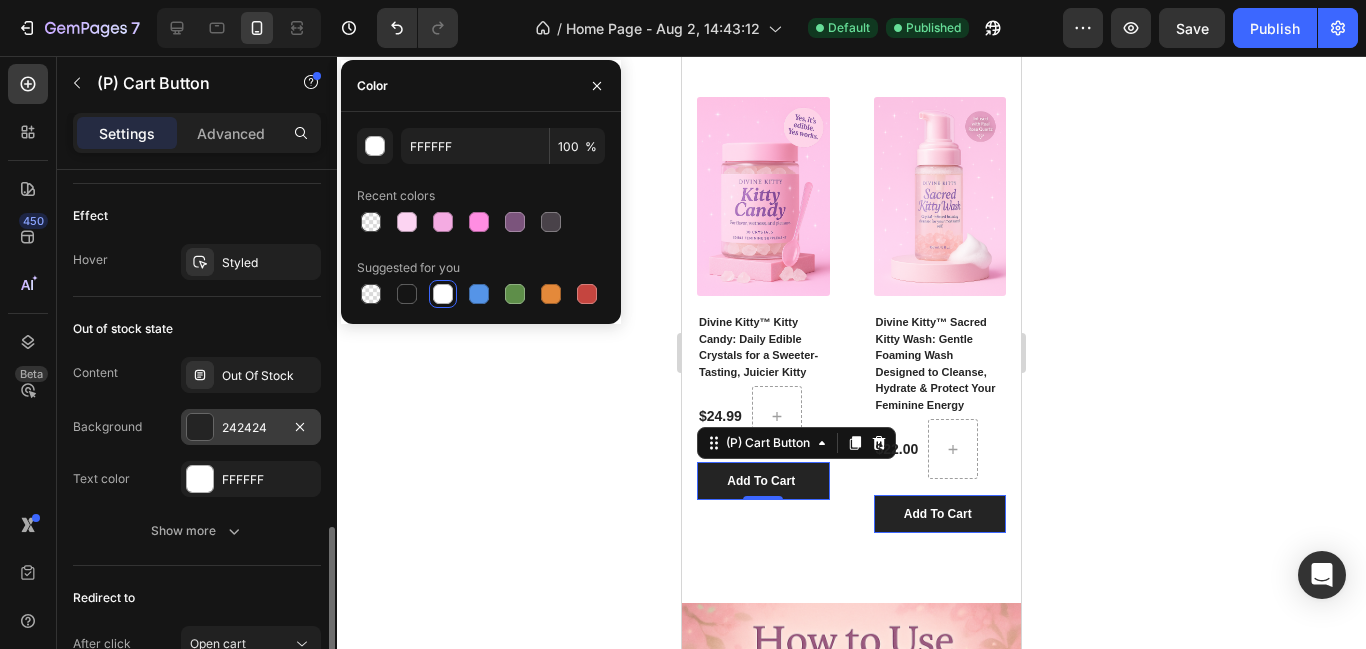 click at bounding box center (200, 427) 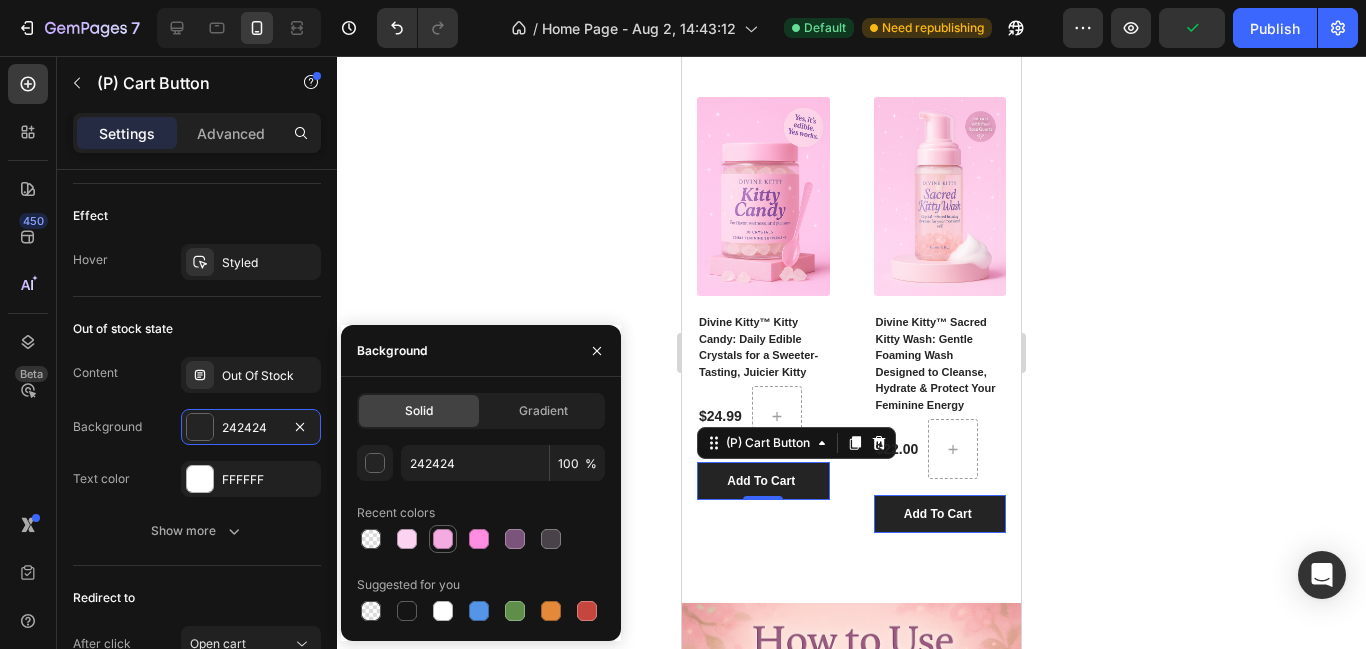 click at bounding box center (443, 539) 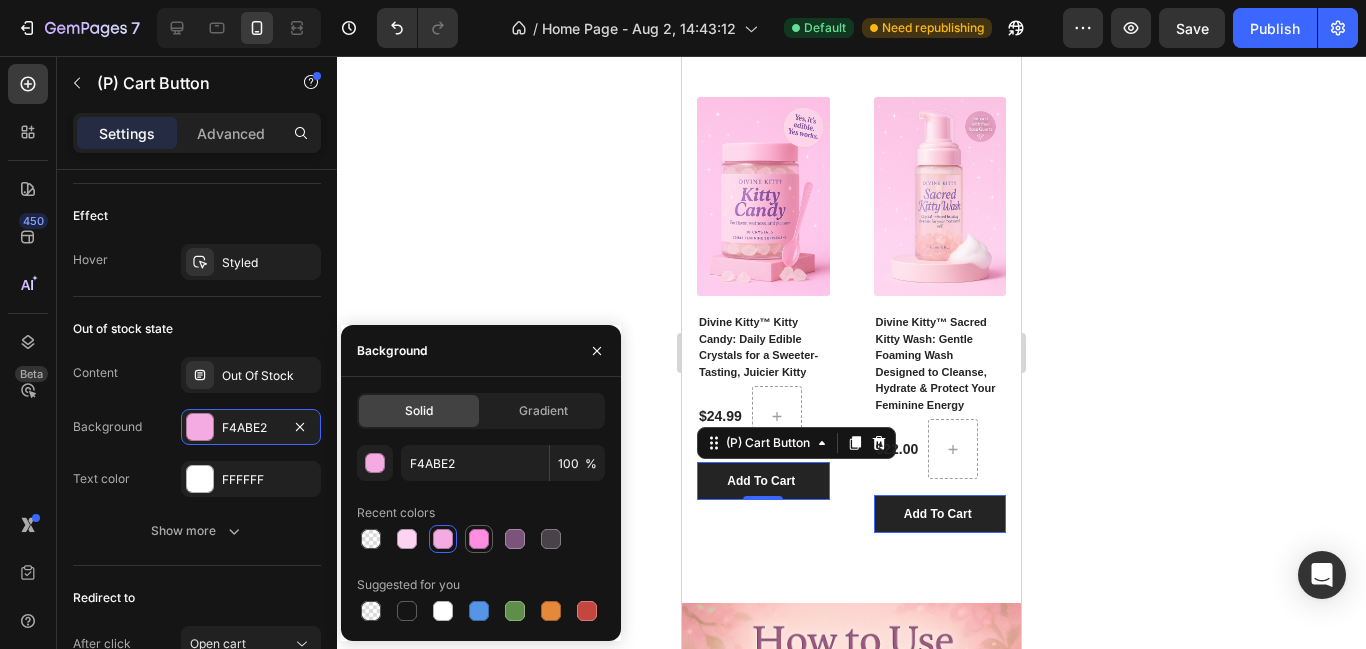 click at bounding box center (479, 539) 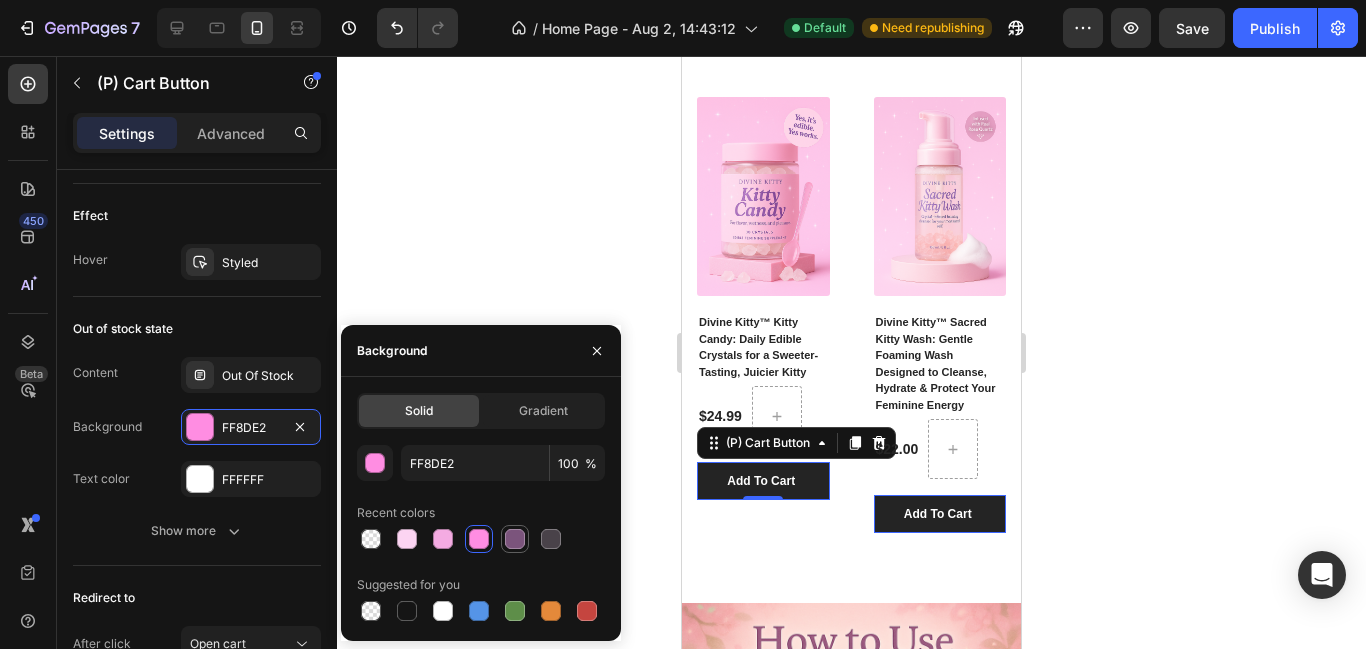 click at bounding box center [515, 539] 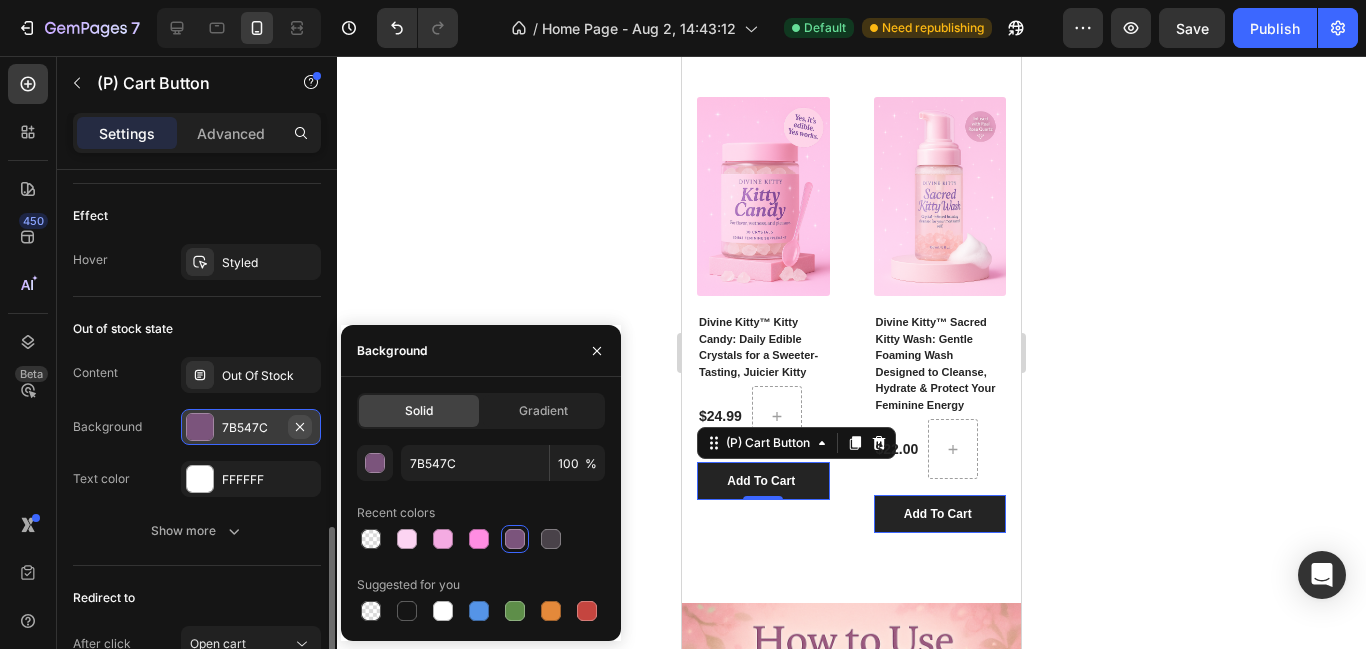 click 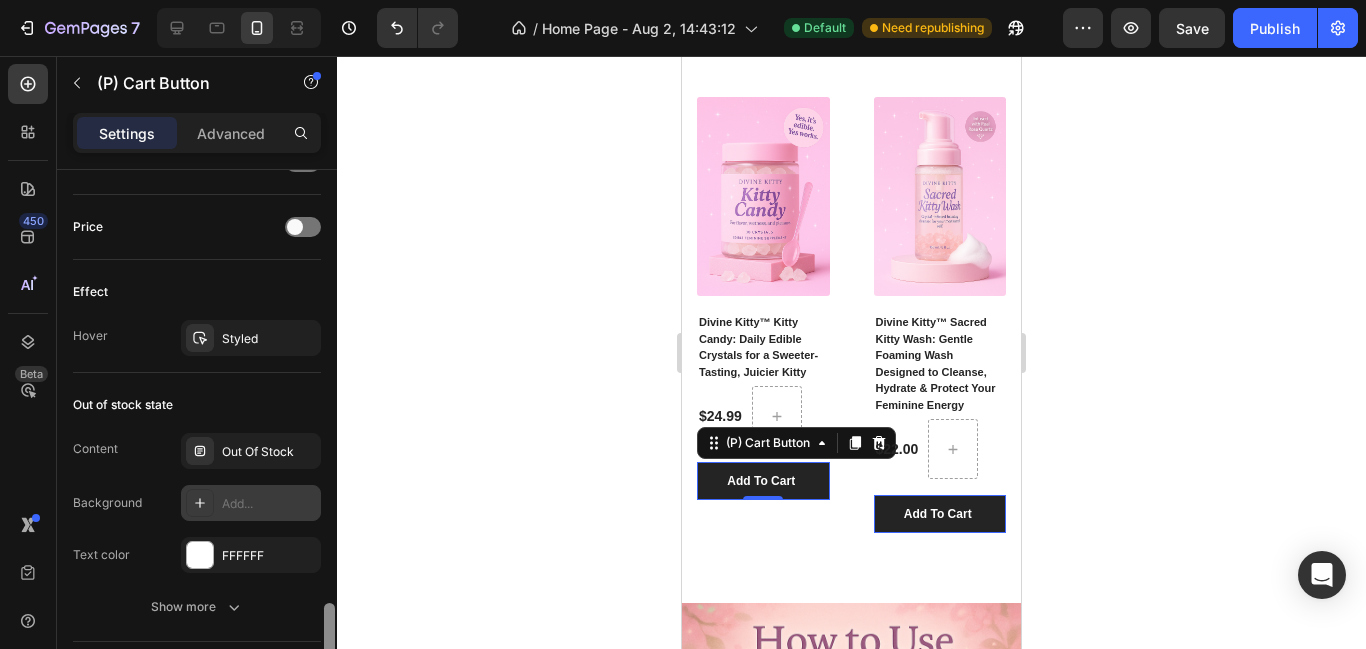drag, startPoint x: 330, startPoint y: 535, endPoint x: 274, endPoint y: 519, distance: 58.24088 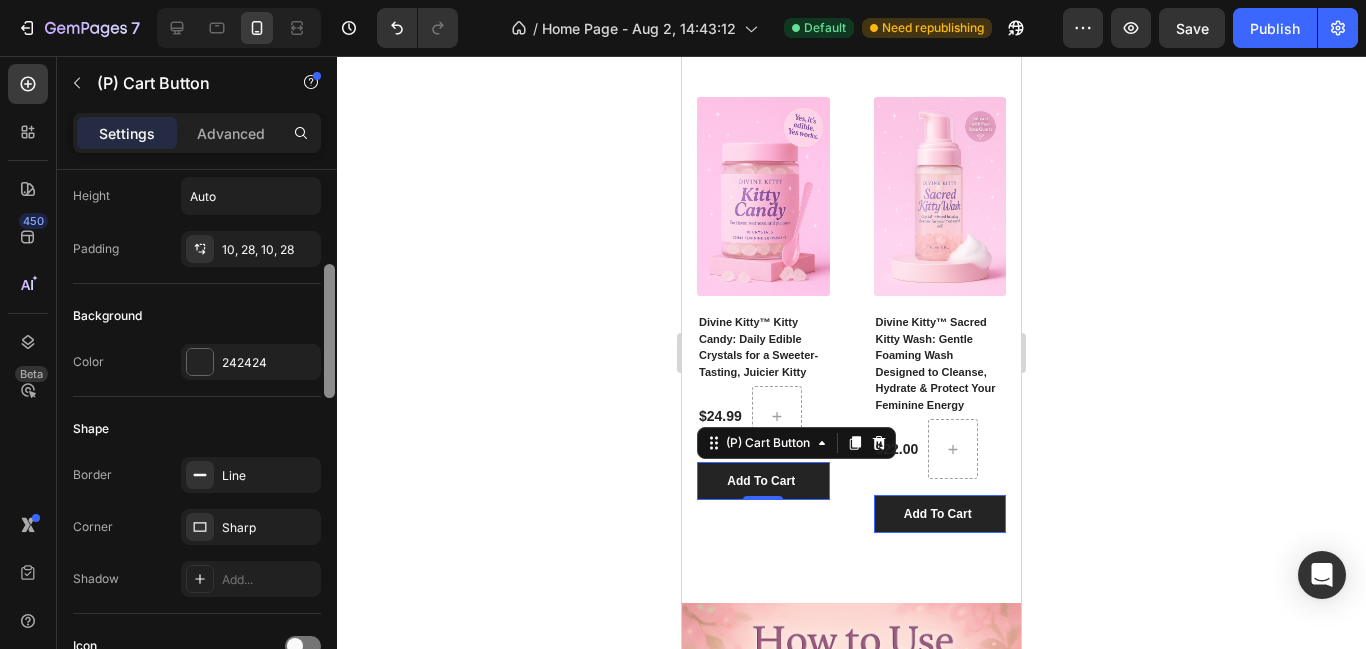 scroll, scrollTop: 289, scrollLeft: 0, axis: vertical 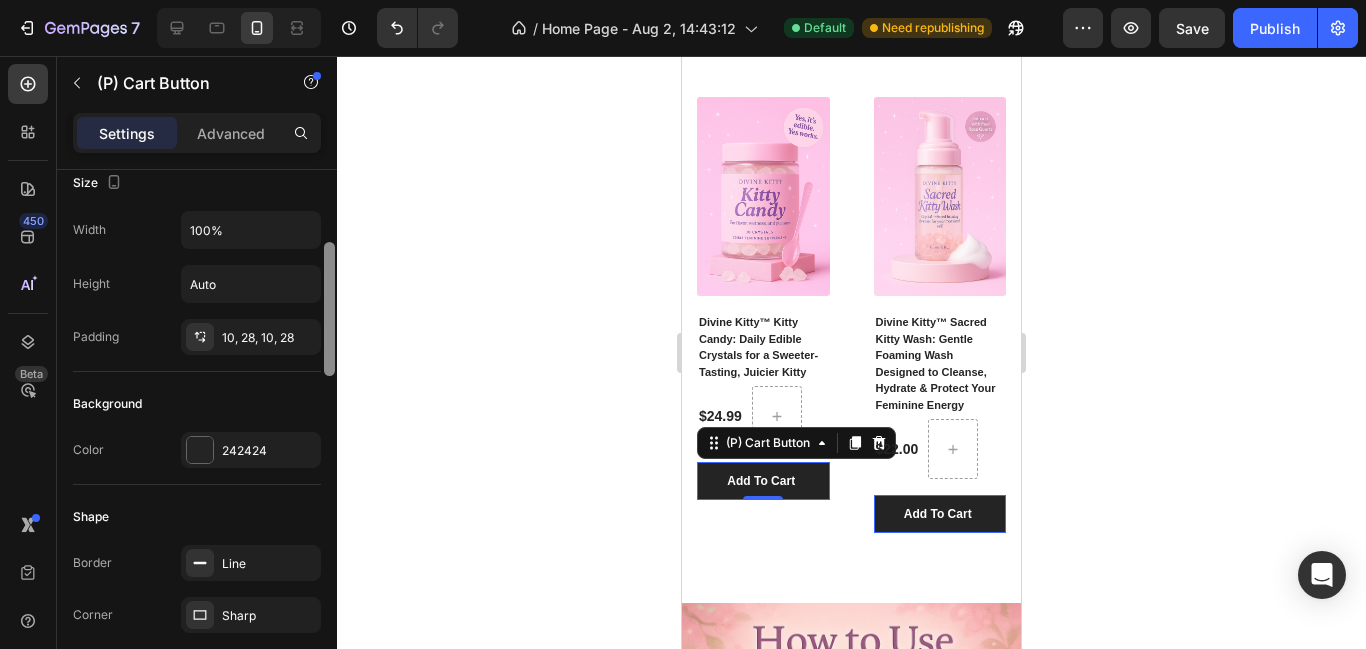 drag, startPoint x: 332, startPoint y: 563, endPoint x: 450, endPoint y: 294, distance: 293.74307 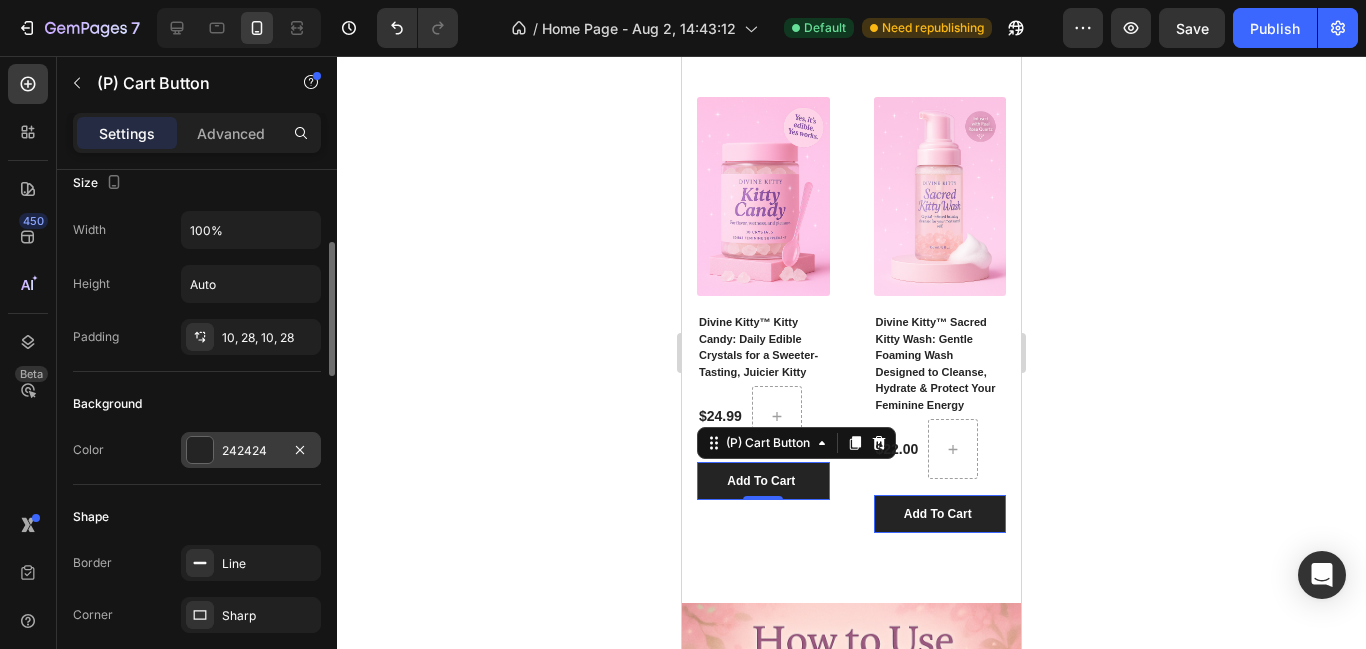click at bounding box center [200, 450] 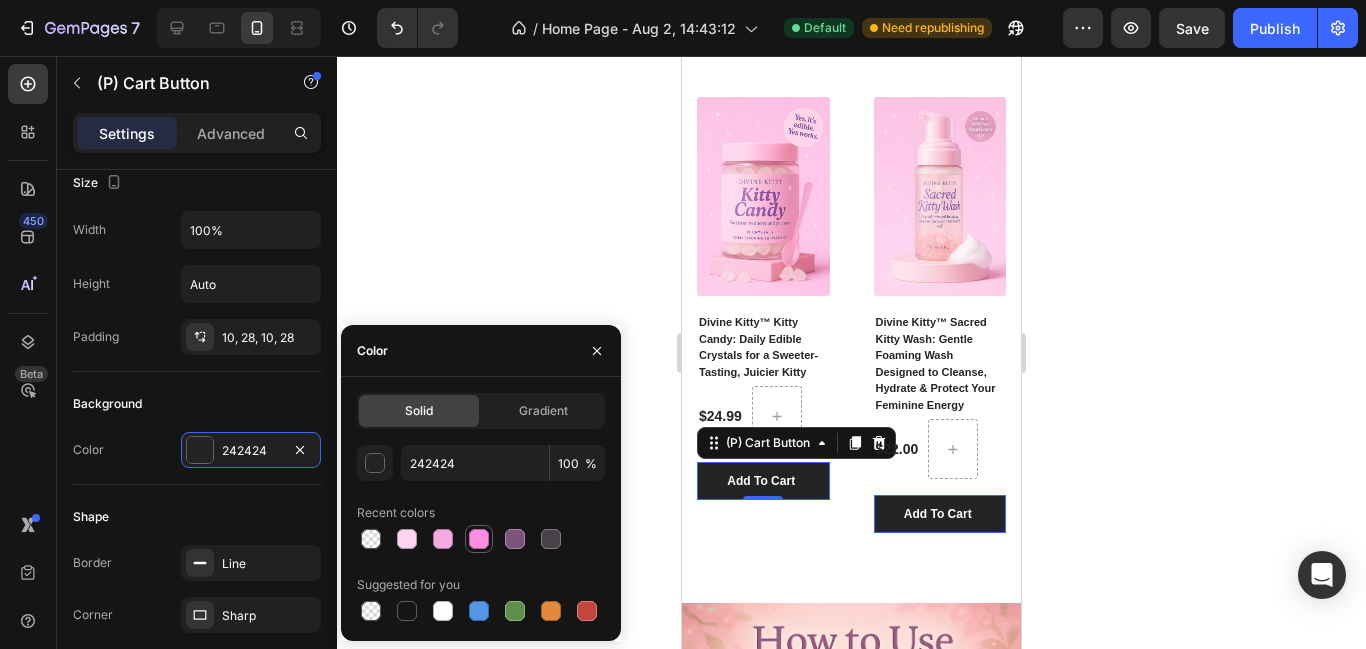 click at bounding box center [479, 539] 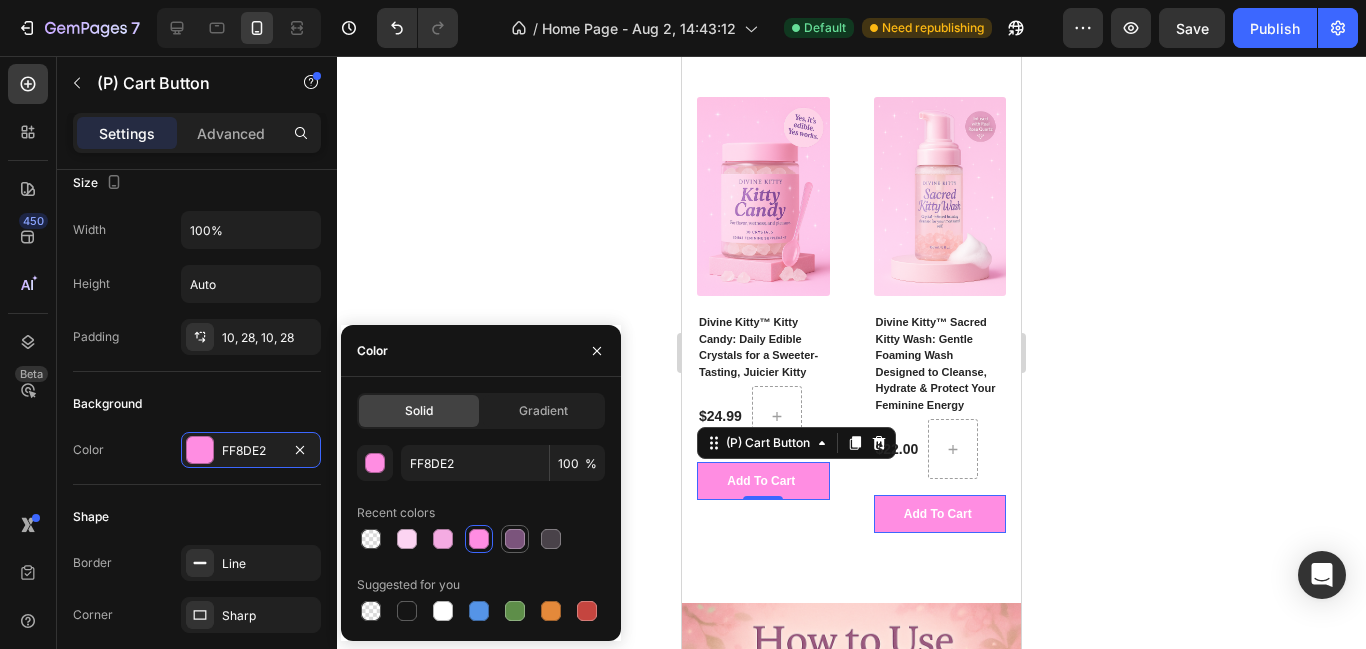 click at bounding box center (515, 539) 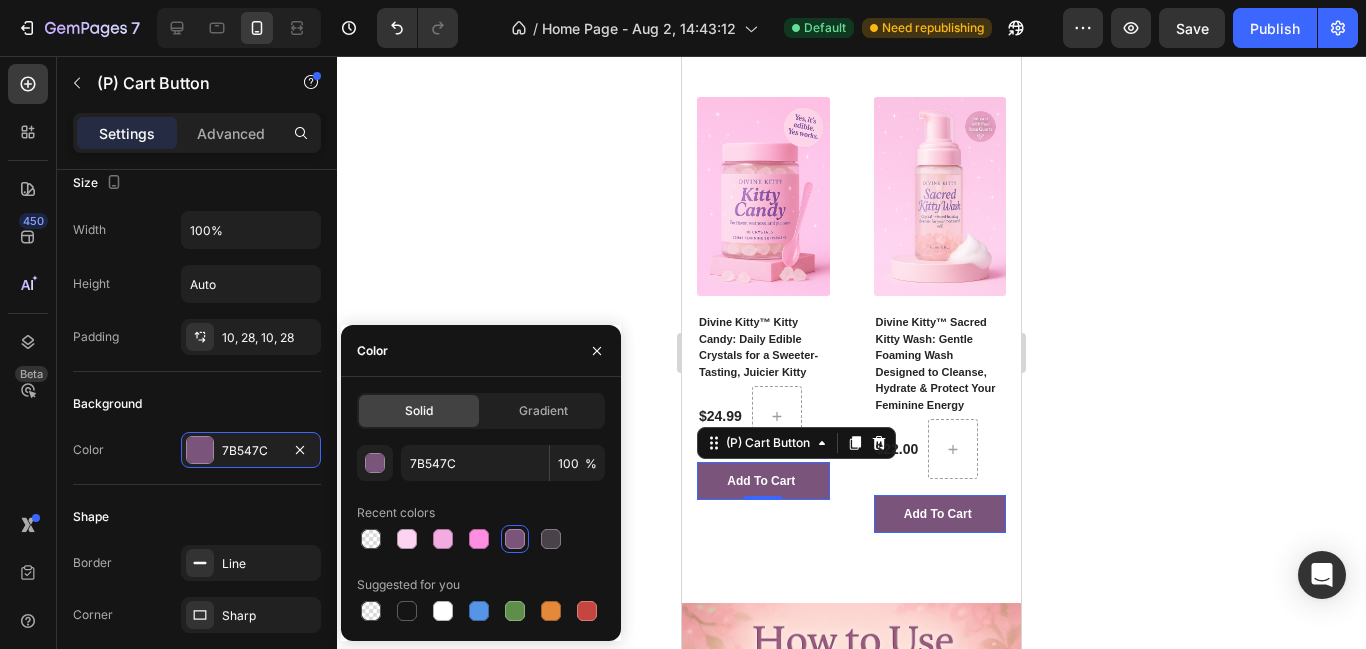 click 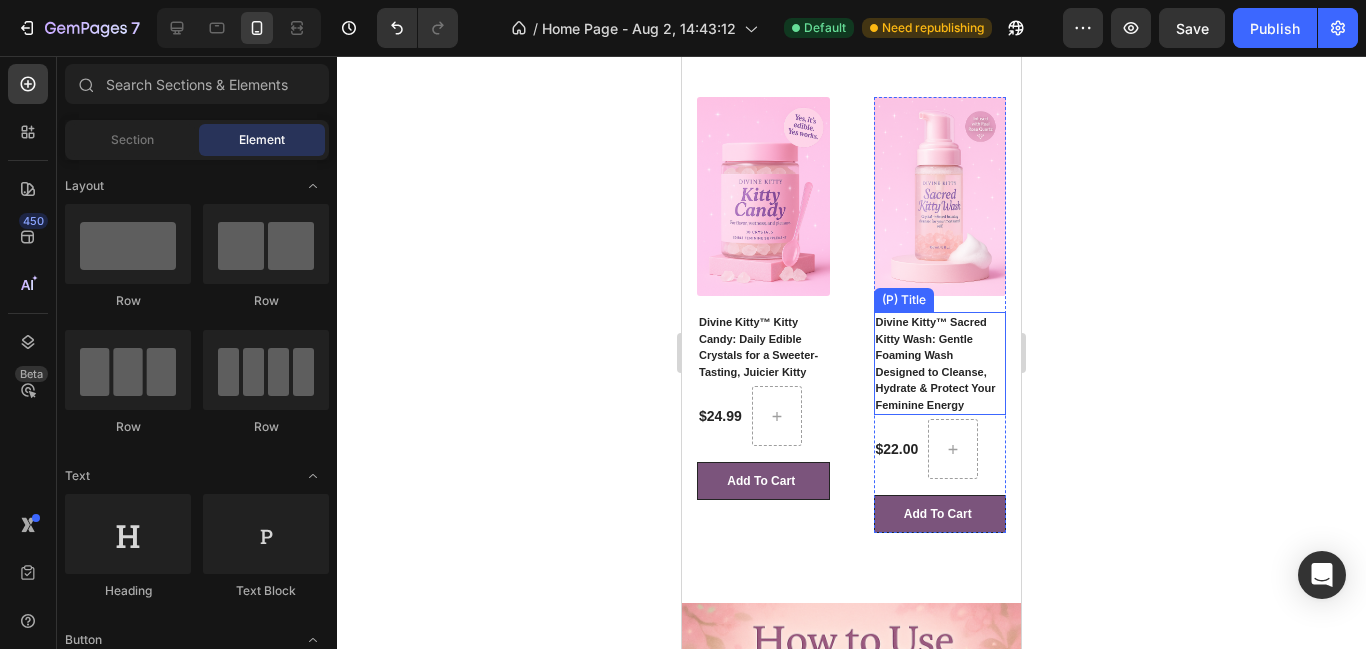 click on "Divine Kitty™ Sacred Kitty Wash: Gentle Foaming Wash Designed to Cleanse, Hydrate & Protect Your Feminine Energy" at bounding box center (763, 347) 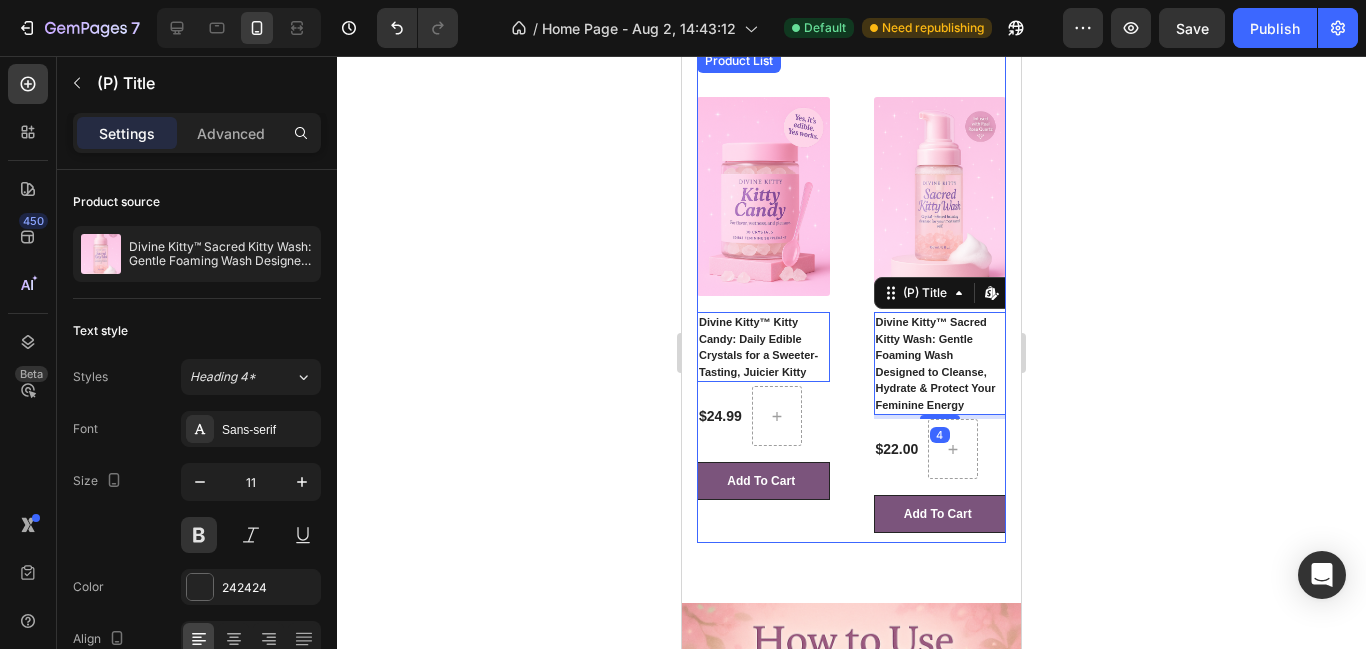 click on "(P) Images Divine Kitty™ Kitty Candy: Daily Edible Crystals for a Sweeter-Tasting, Juicier Kitty (P) Title   Edit content in Shopify 0 $24.99 (P) Price (P) Price
Row Add To Cart (P) Cart Button Row Product List (P) Images Divine Kitty™ Sacred Kitty Wash: Gentle Foaming Wash Designed to Cleanse, Hydrate & Protect Your Feminine Energy (P) Title   Edit content in Shopify 4 $22.00 (P) Price (P) Price
Row Add To Cart (P) Cart Button Row Product List (P) Images Divine Kitty™ Peach Nectar: Yoni Oil for a Sweeter, Juicier Kitty (P) Title   Edit content in Shopify 0 $22.00 (P) Price (P) Price
Row Add To Cart (P) Cart Button Row Product List" at bounding box center (851, 315) 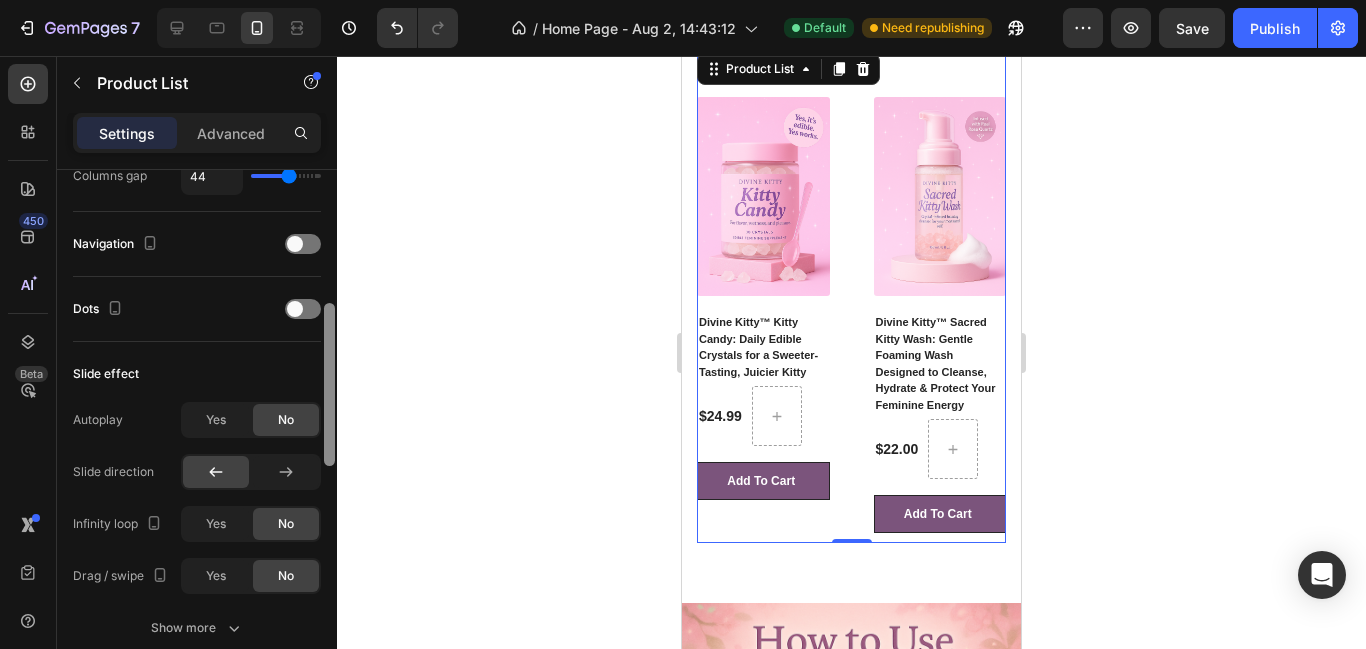 scroll, scrollTop: 444, scrollLeft: 0, axis: vertical 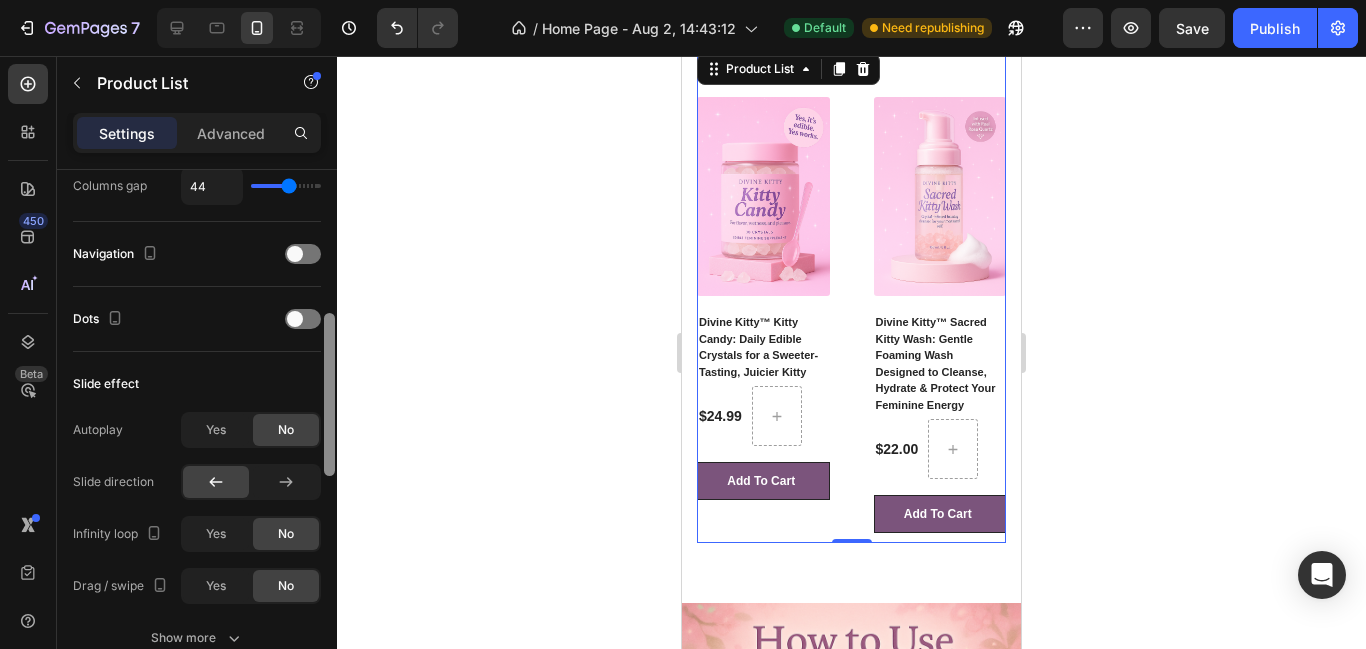 drag, startPoint x: 329, startPoint y: 328, endPoint x: 292, endPoint y: 464, distance: 140.94325 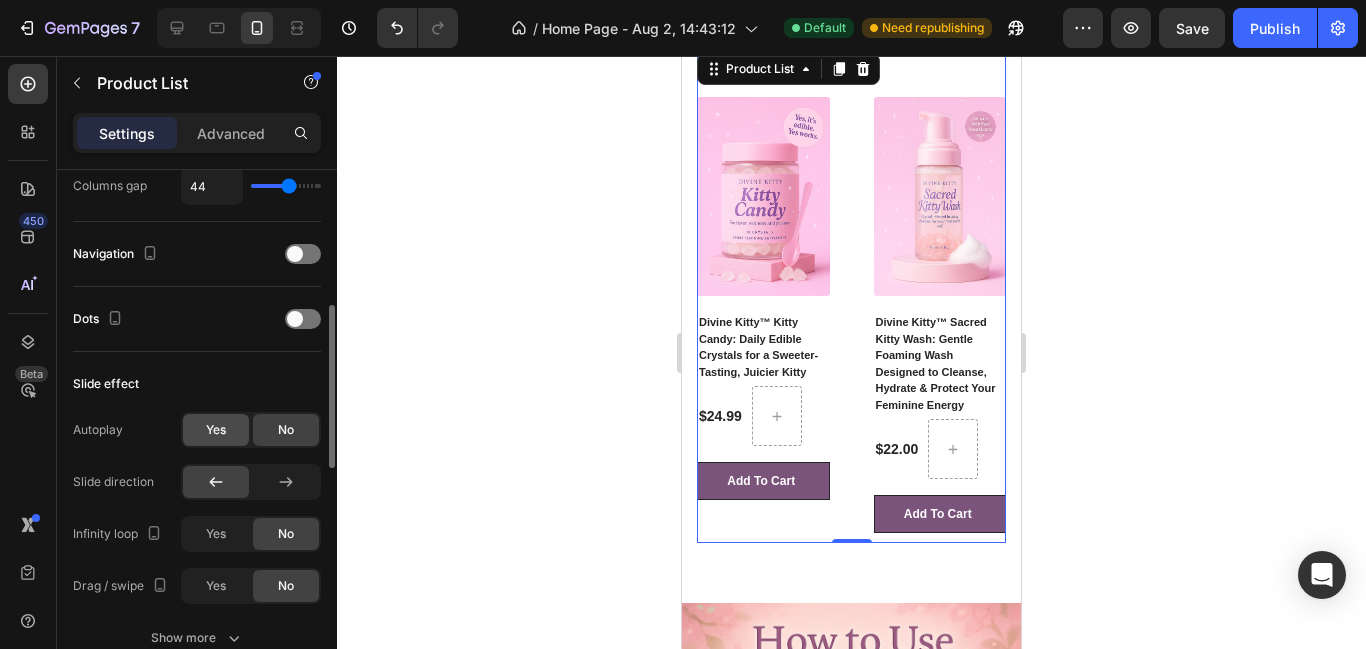 click on "Yes" 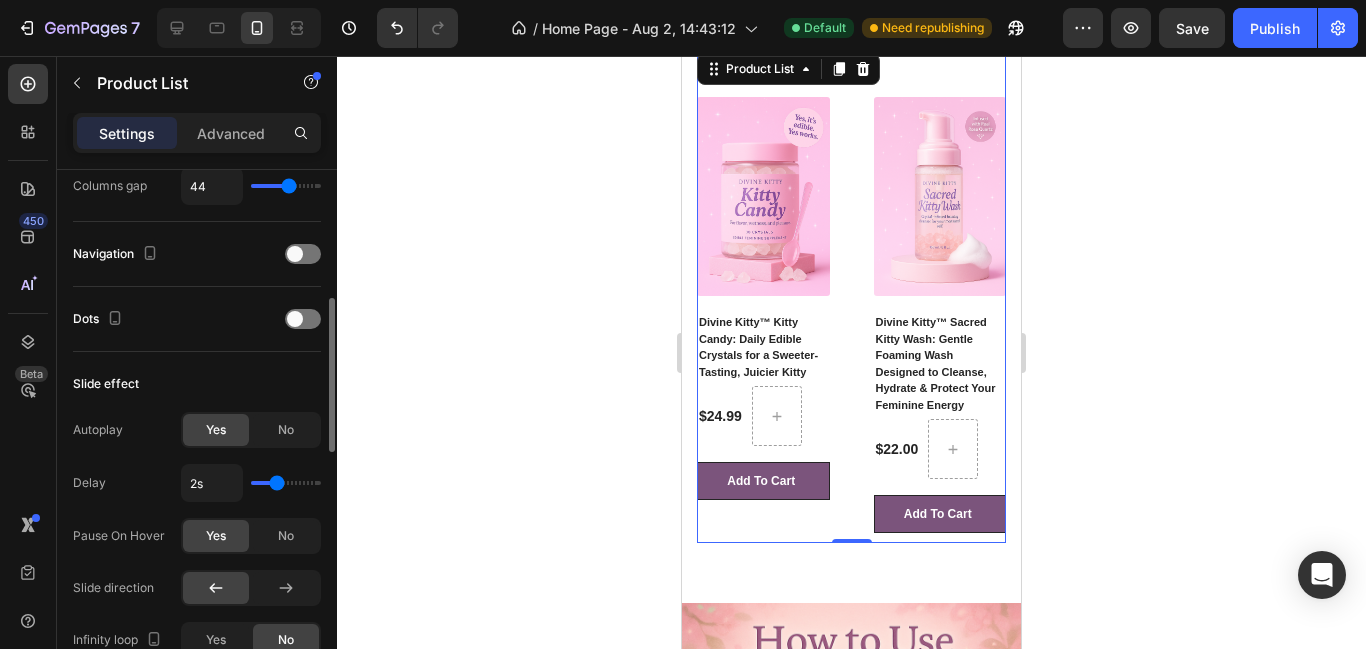 type on "1.2s" 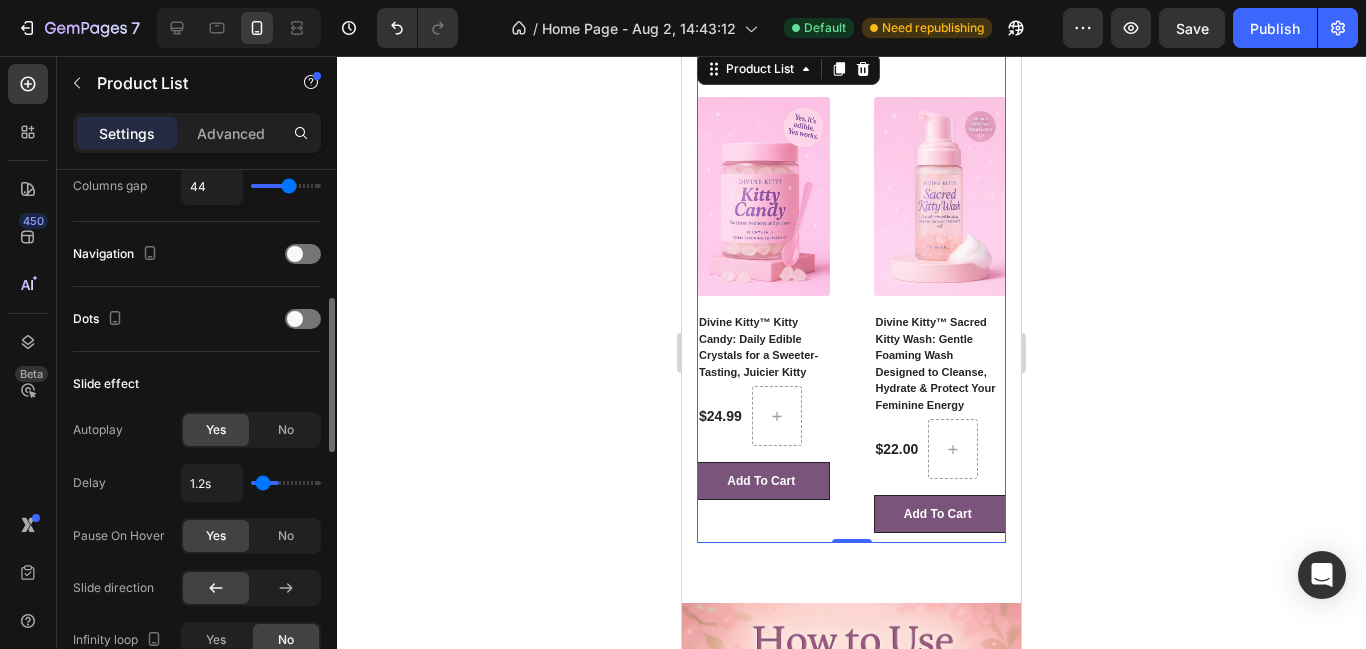 type on "1s" 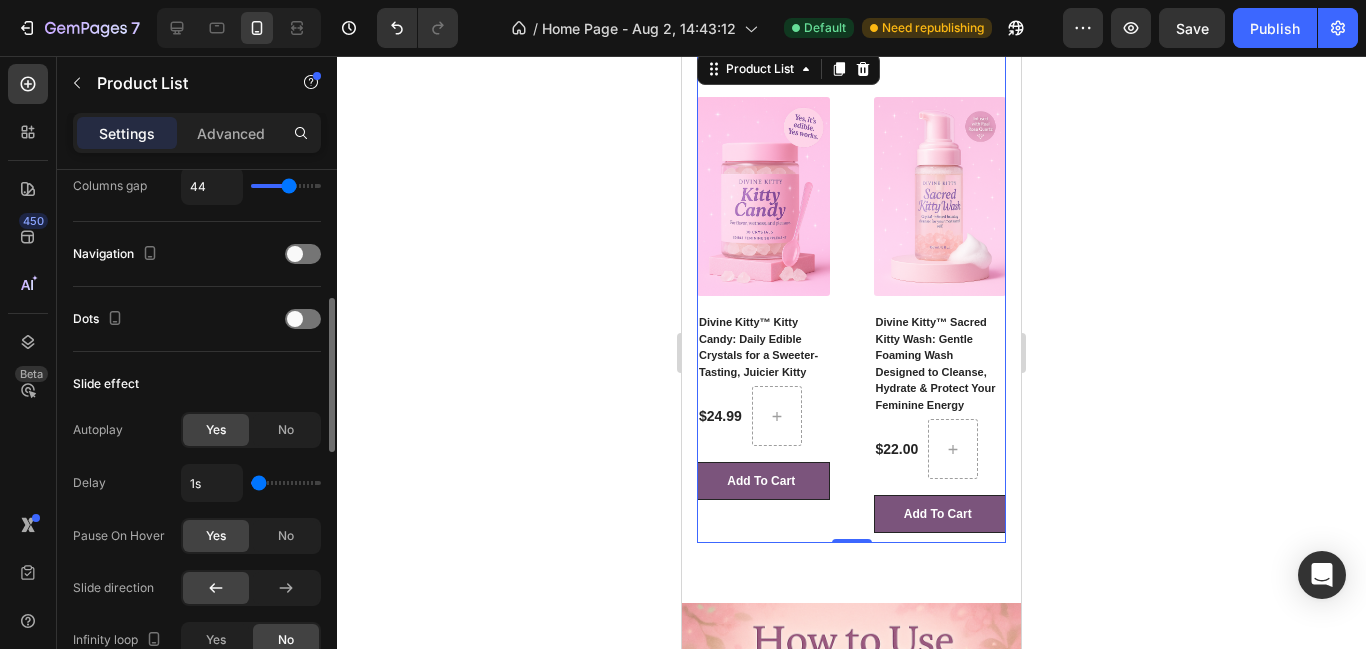 drag, startPoint x: 274, startPoint y: 483, endPoint x: 250, endPoint y: 486, distance: 24.186773 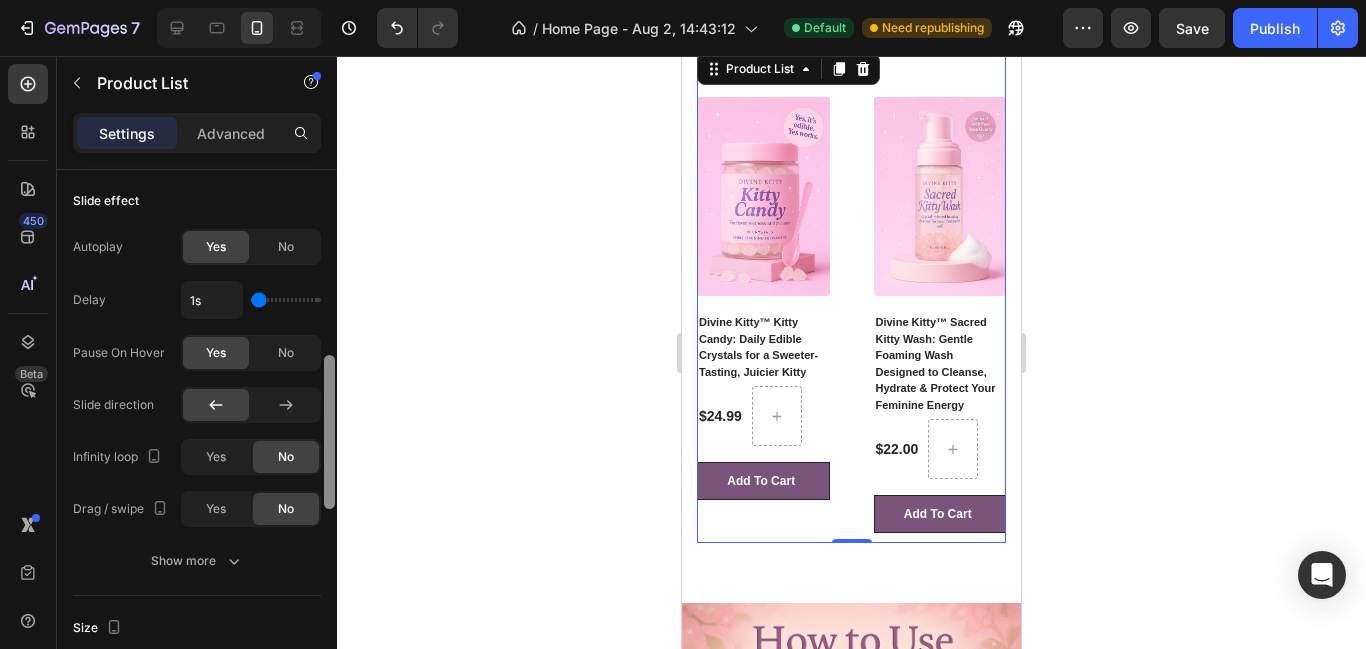 scroll, scrollTop: 634, scrollLeft: 0, axis: vertical 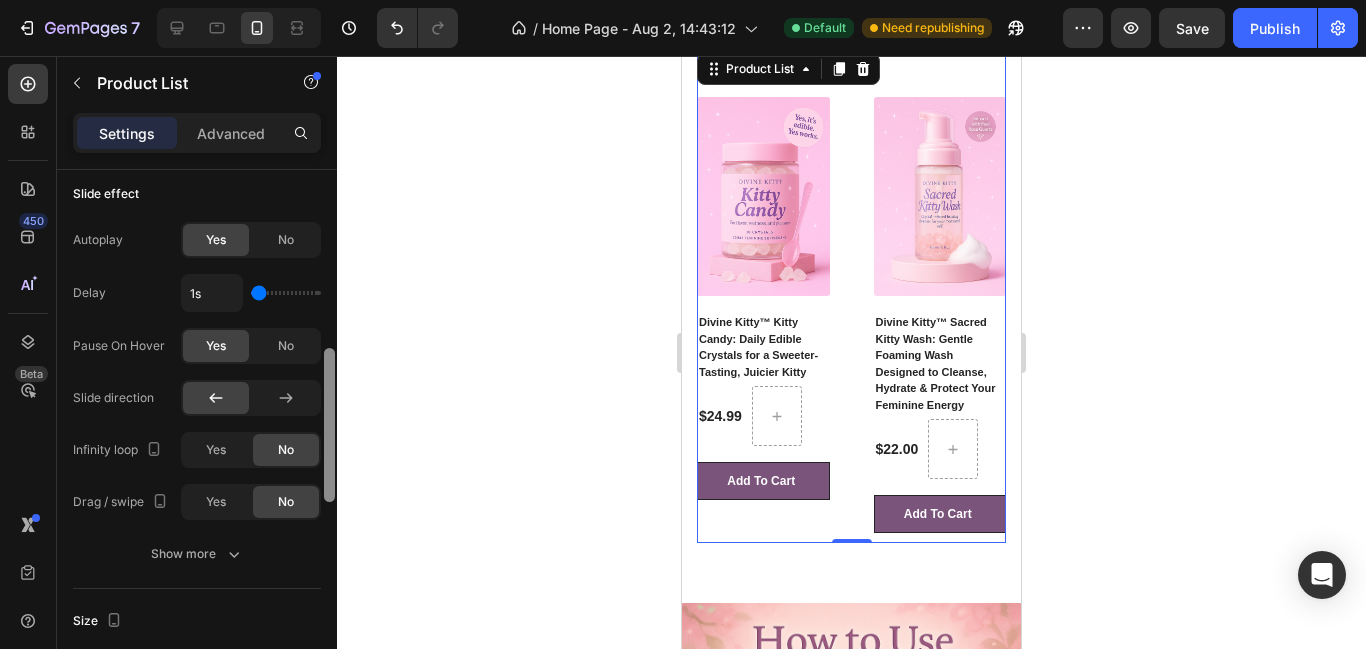 drag, startPoint x: 331, startPoint y: 399, endPoint x: 323, endPoint y: 454, distance: 55.578773 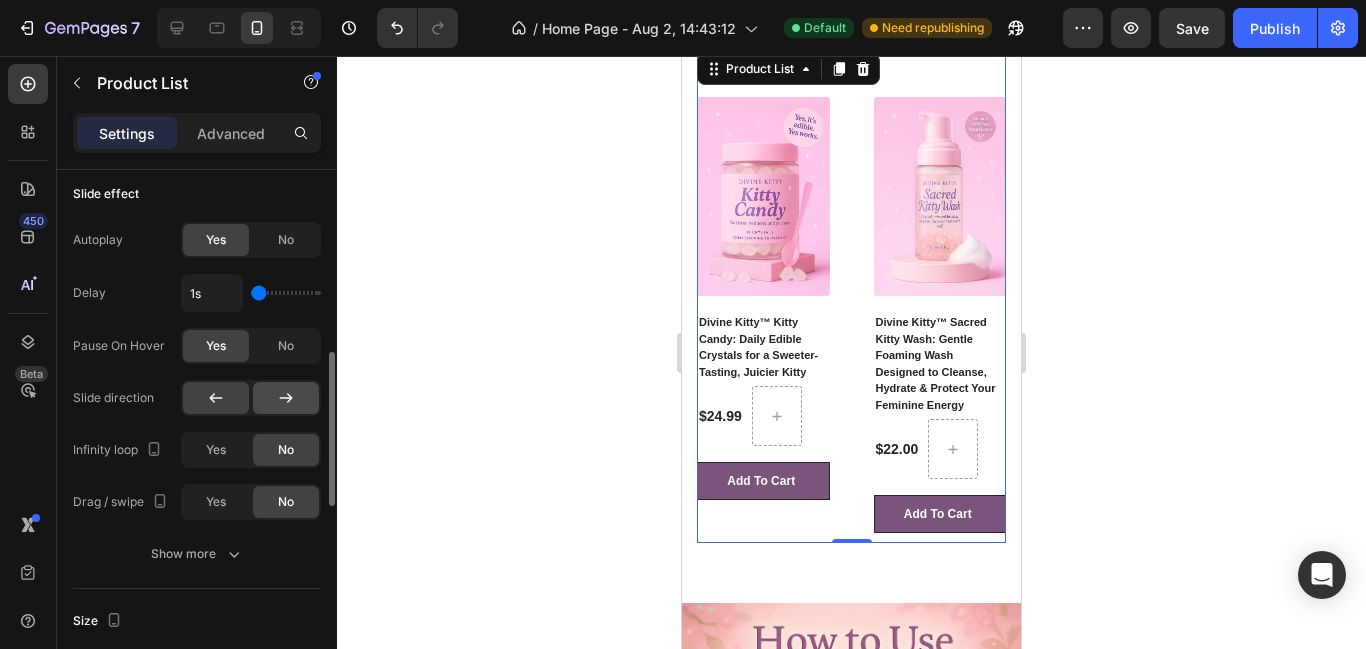 click 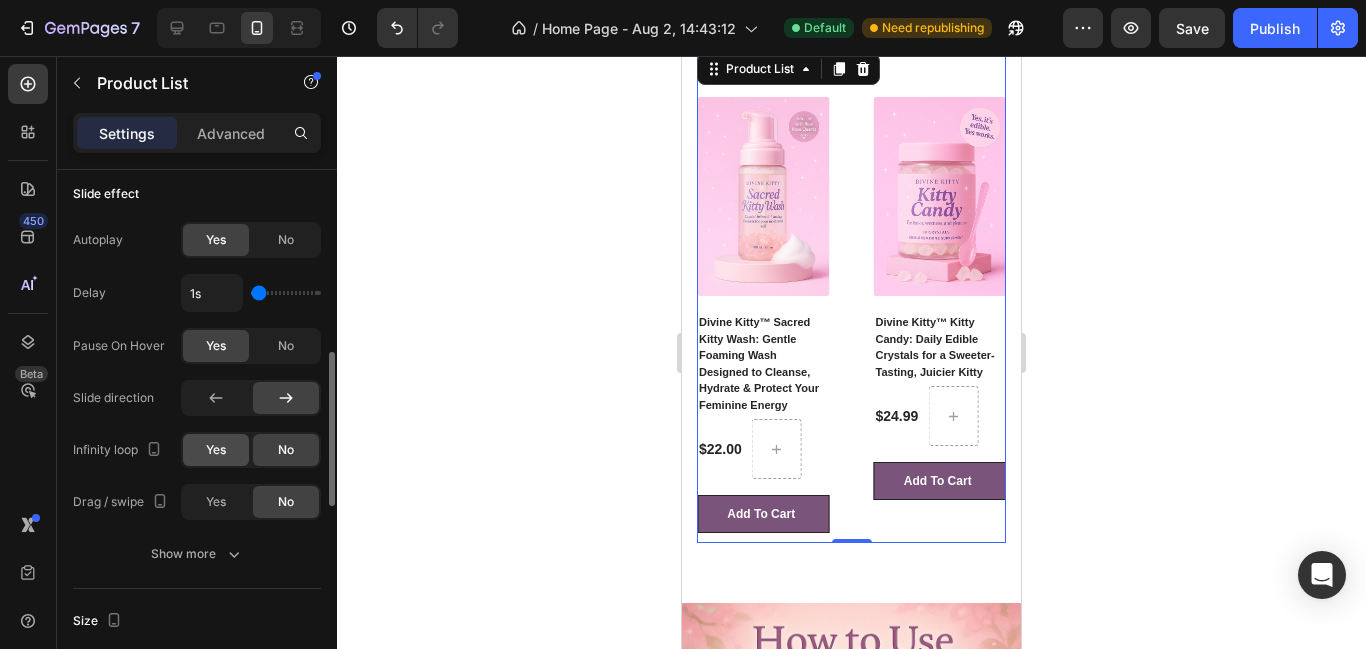 click on "Yes" 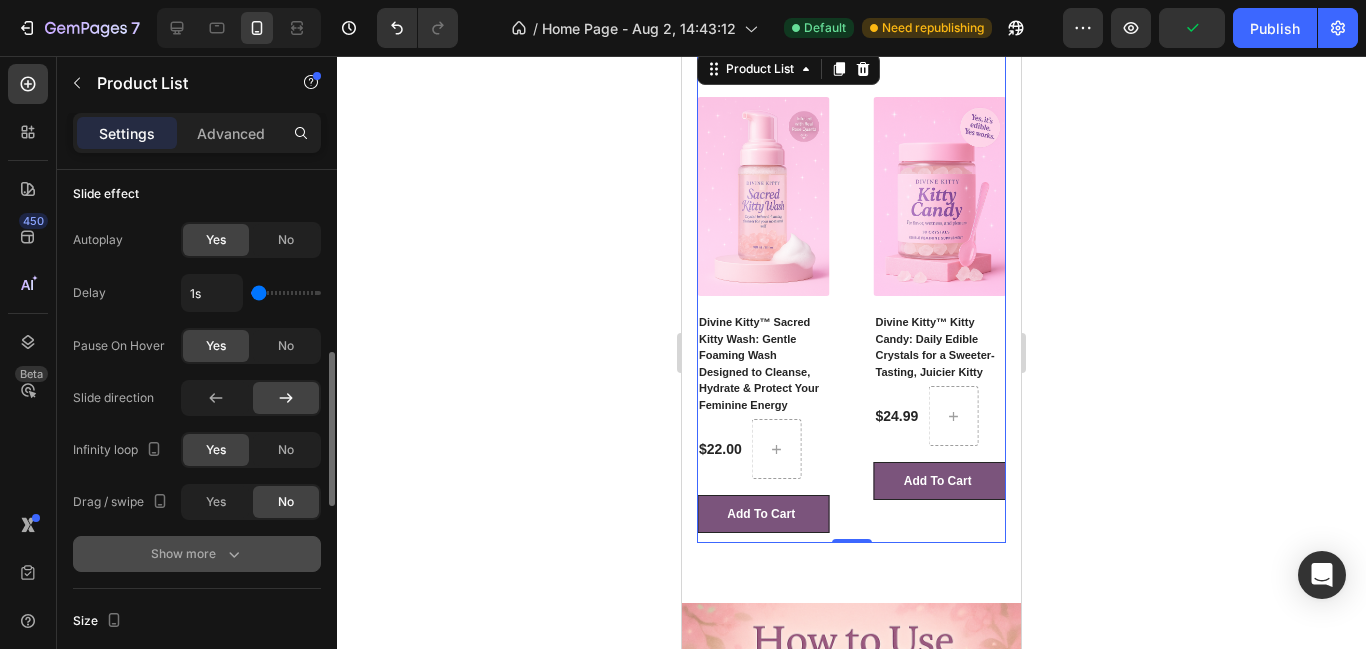 click on "Show more" at bounding box center [197, 554] 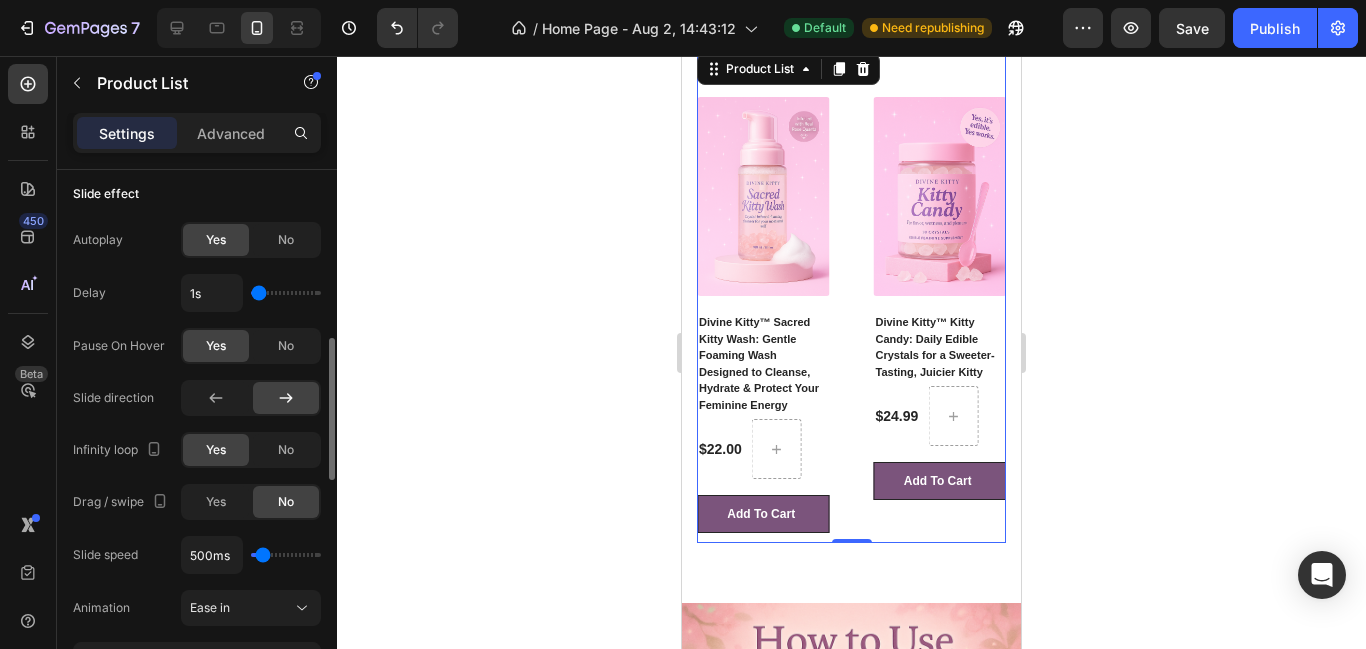 type on "100ms" 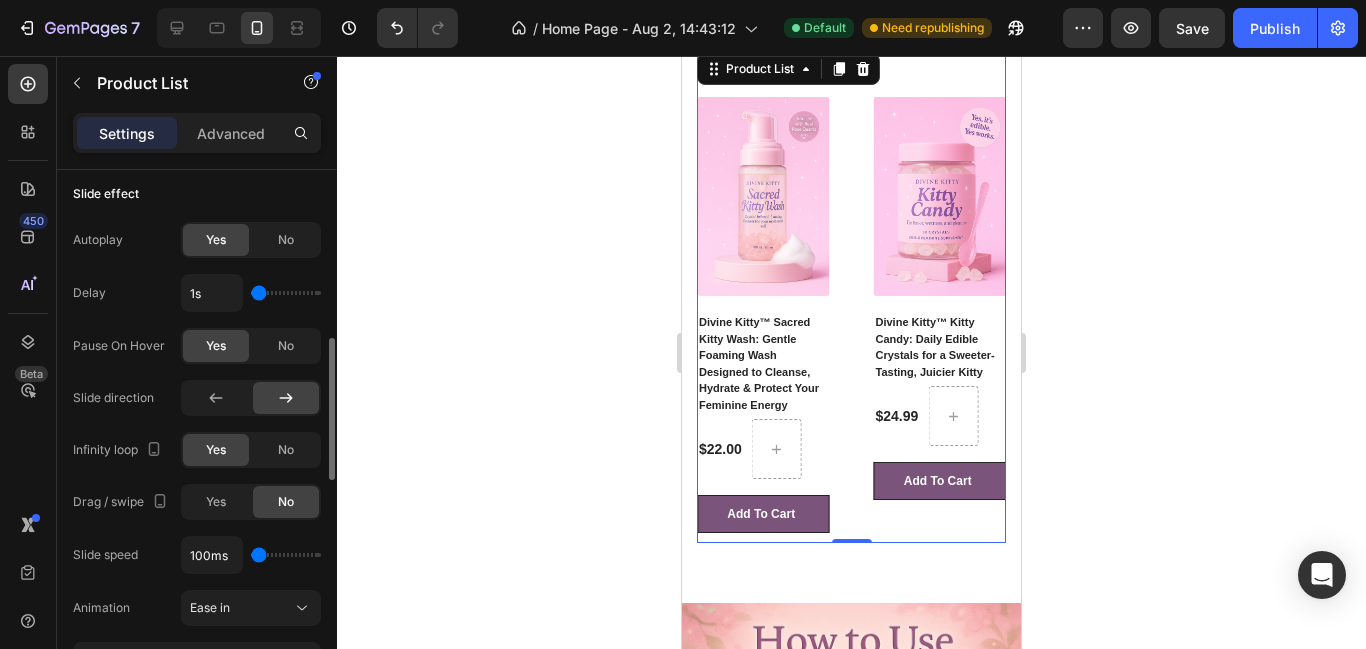 type on "100" 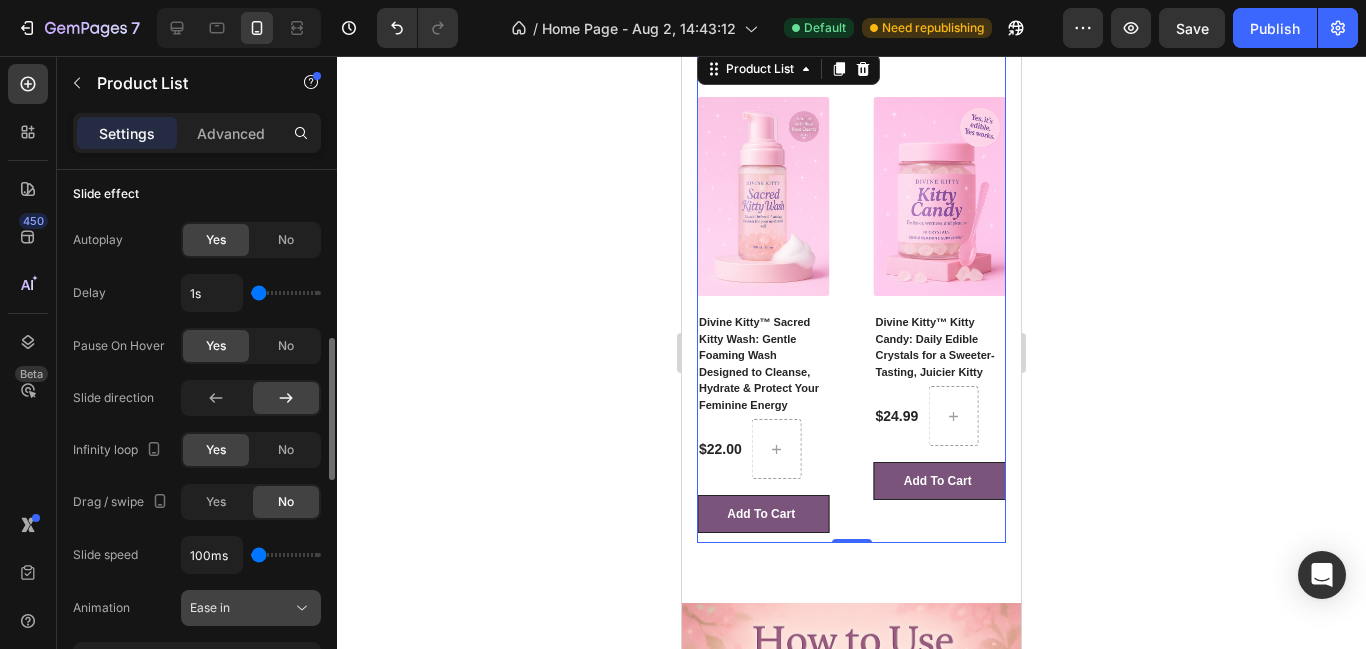 click on "Ease in" at bounding box center [241, 608] 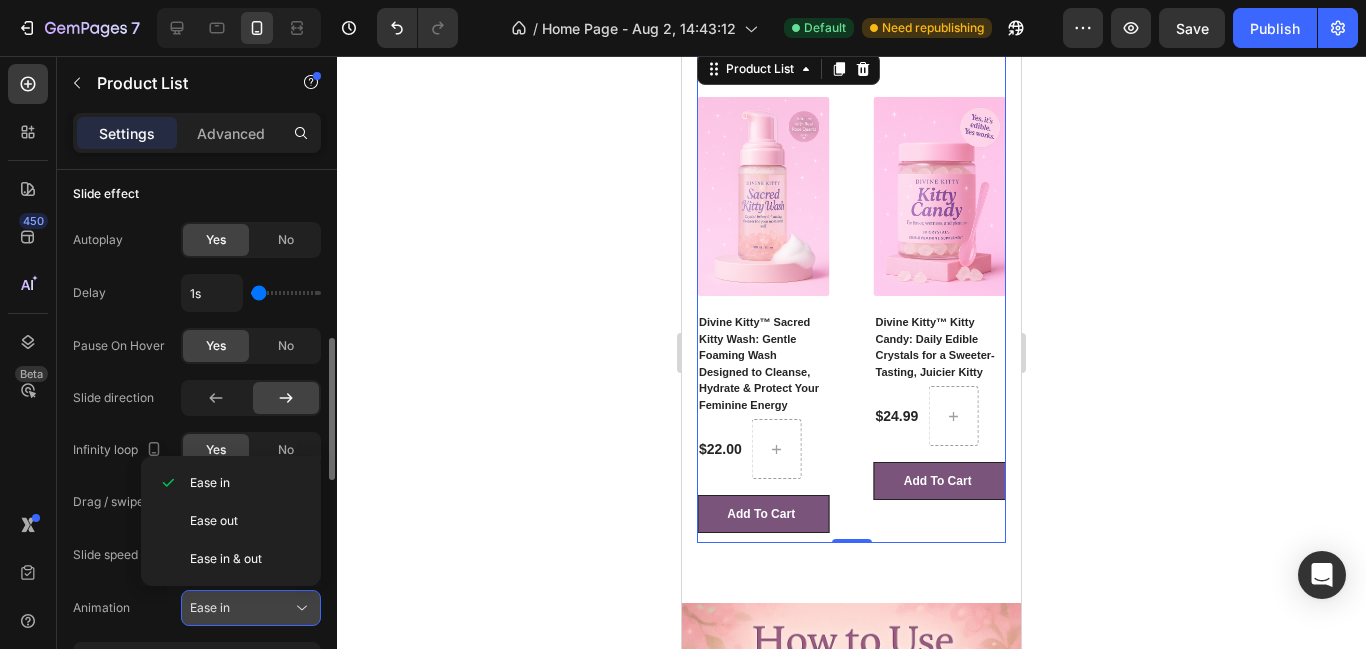 click on "Ease in" at bounding box center (241, 608) 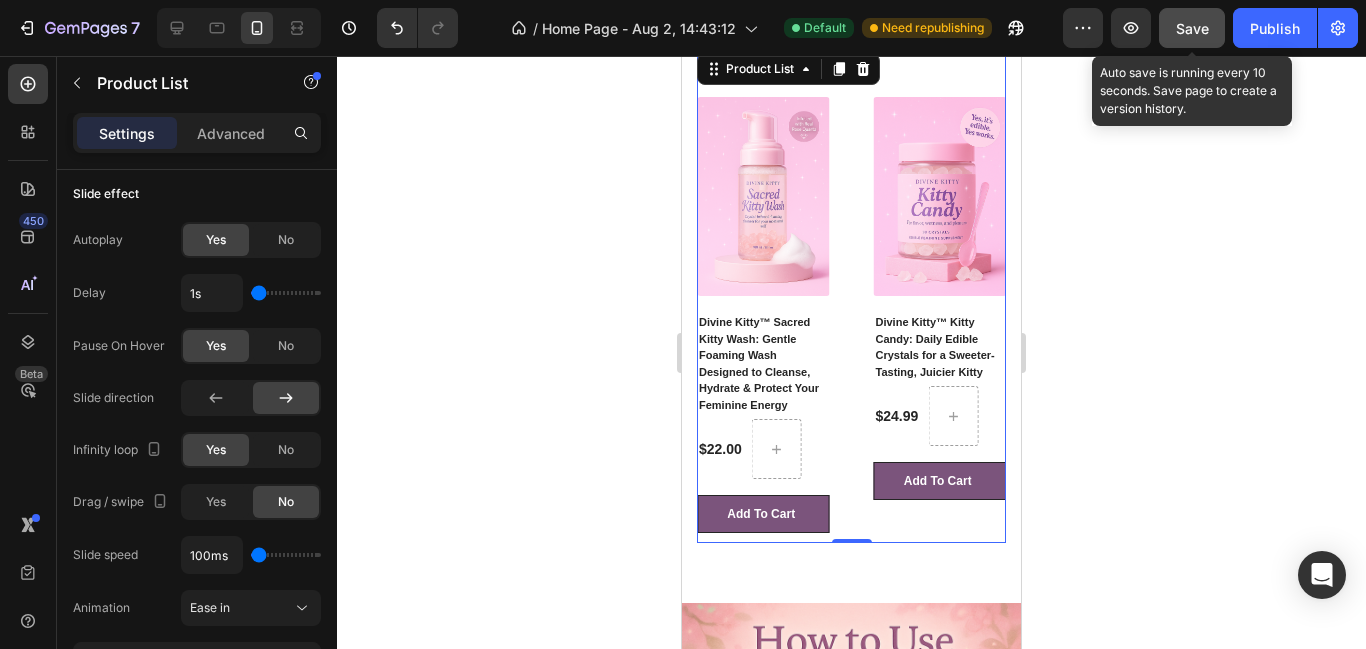 click on "Save" 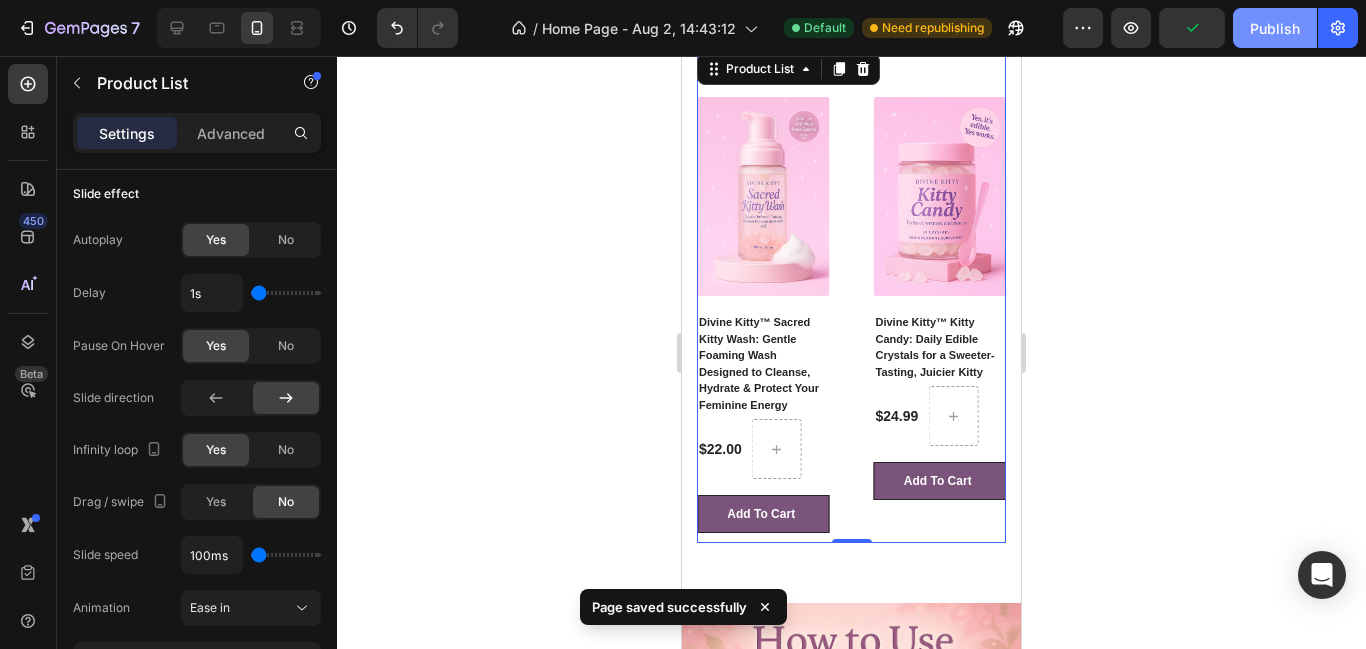 click on "Publish" at bounding box center (1275, 28) 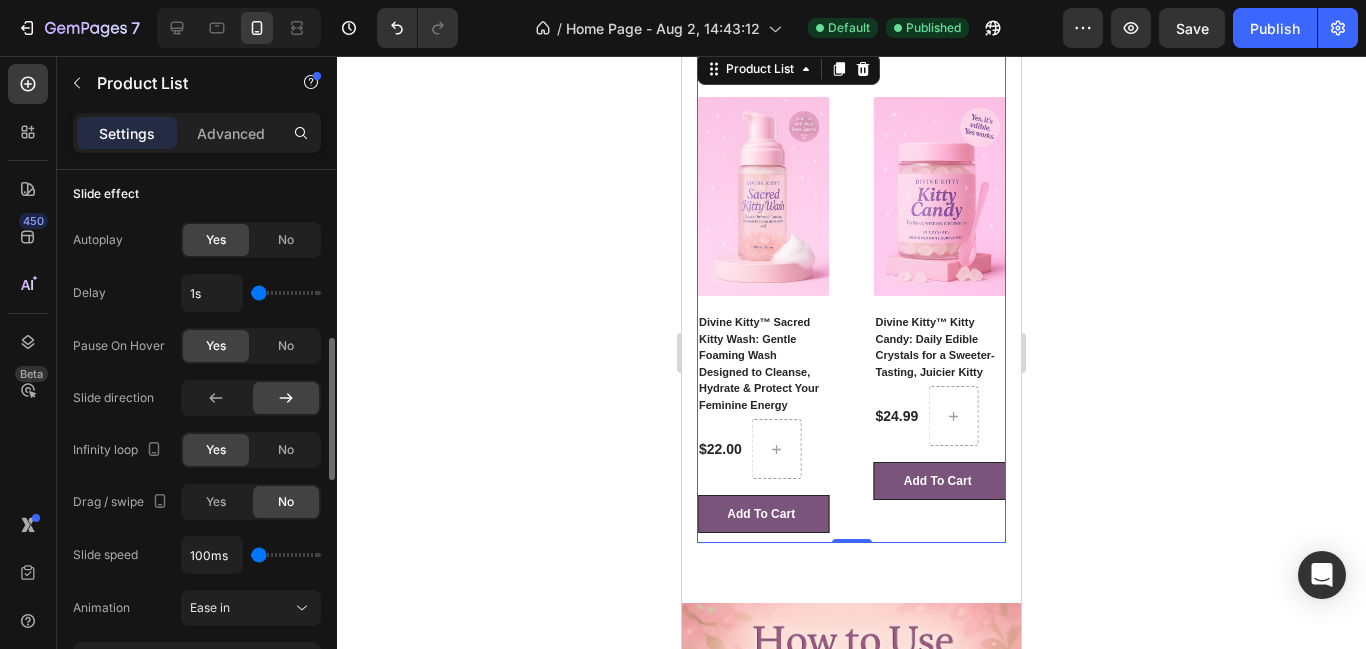 type on "1100ms" 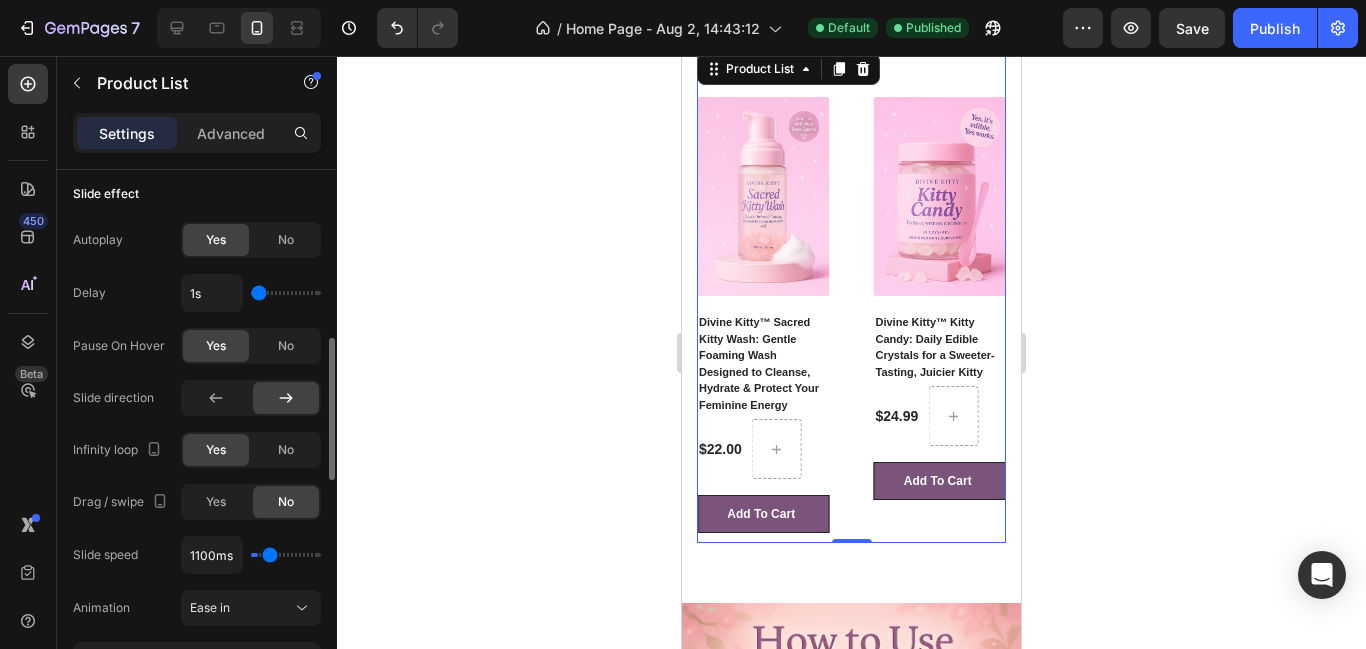 type on "1400ms" 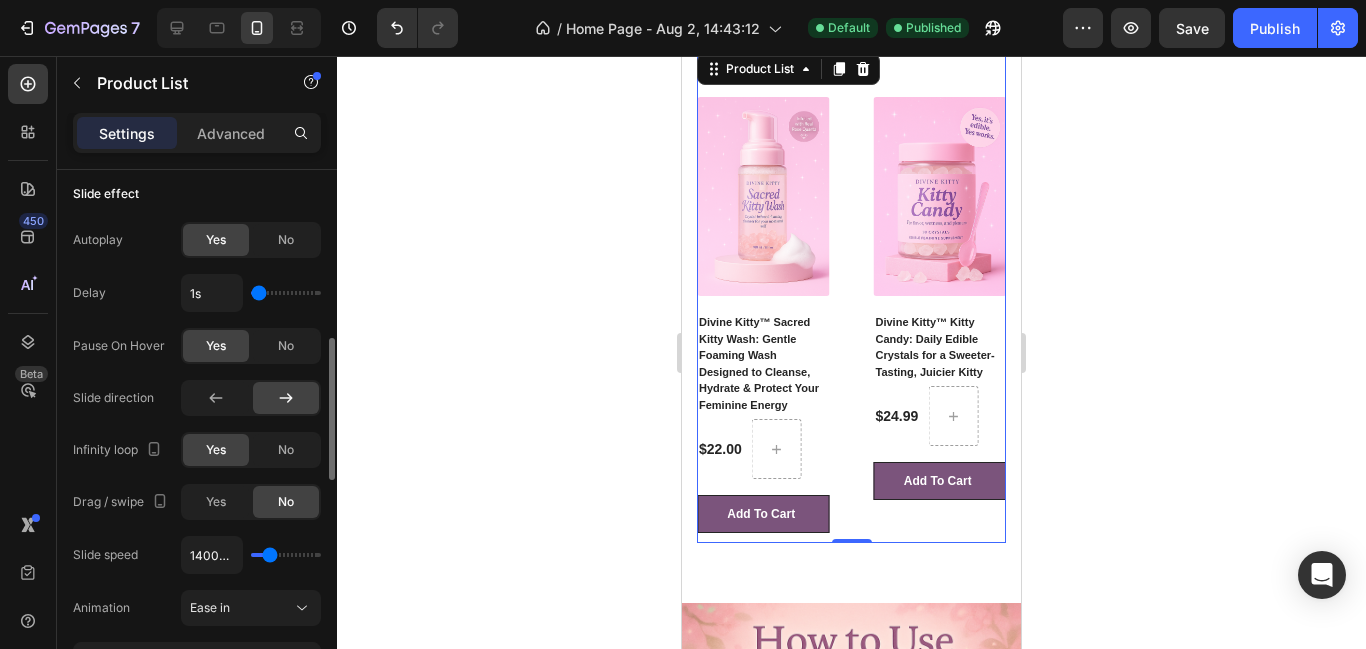 type on "1400" 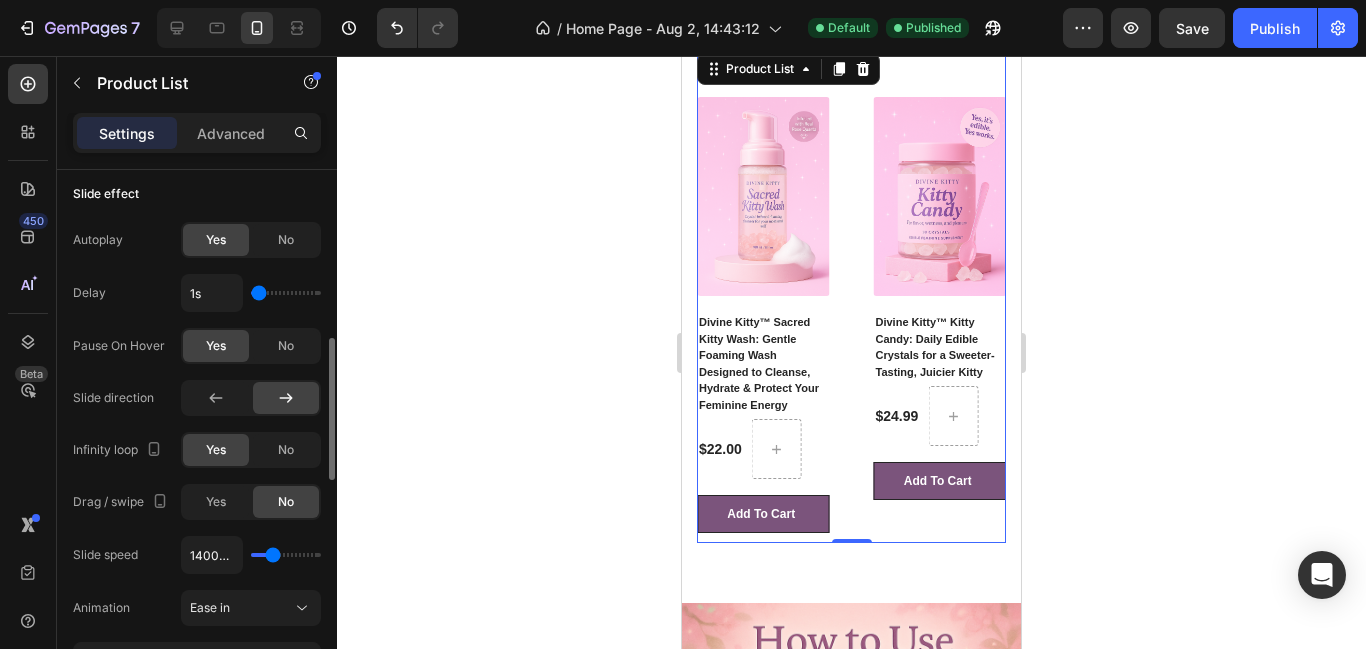 type on "1450ms" 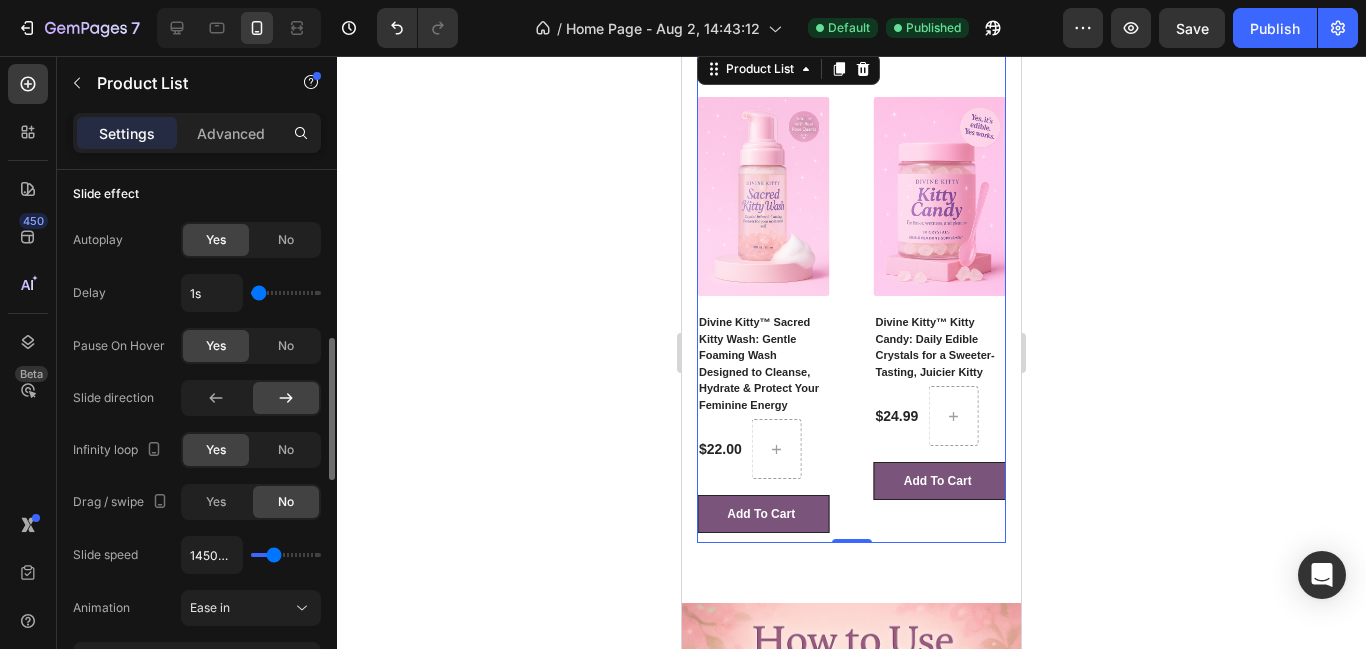 type on "1100ms" 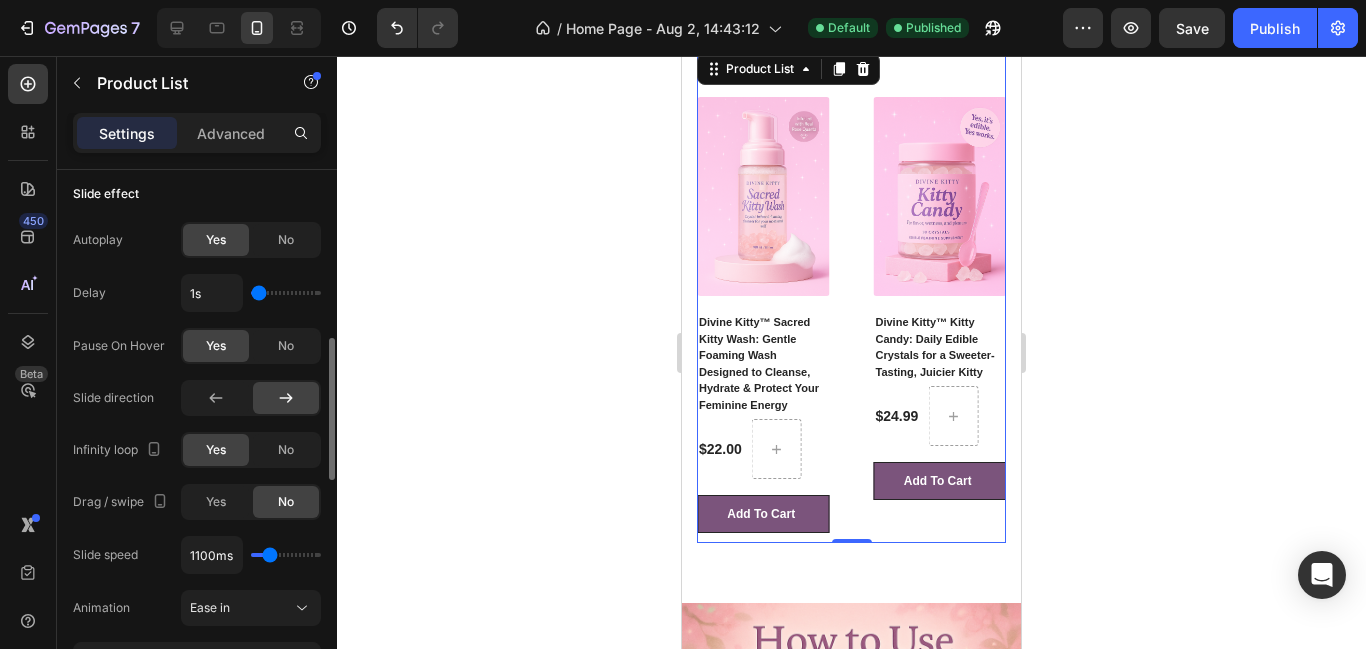 type on "1000ms" 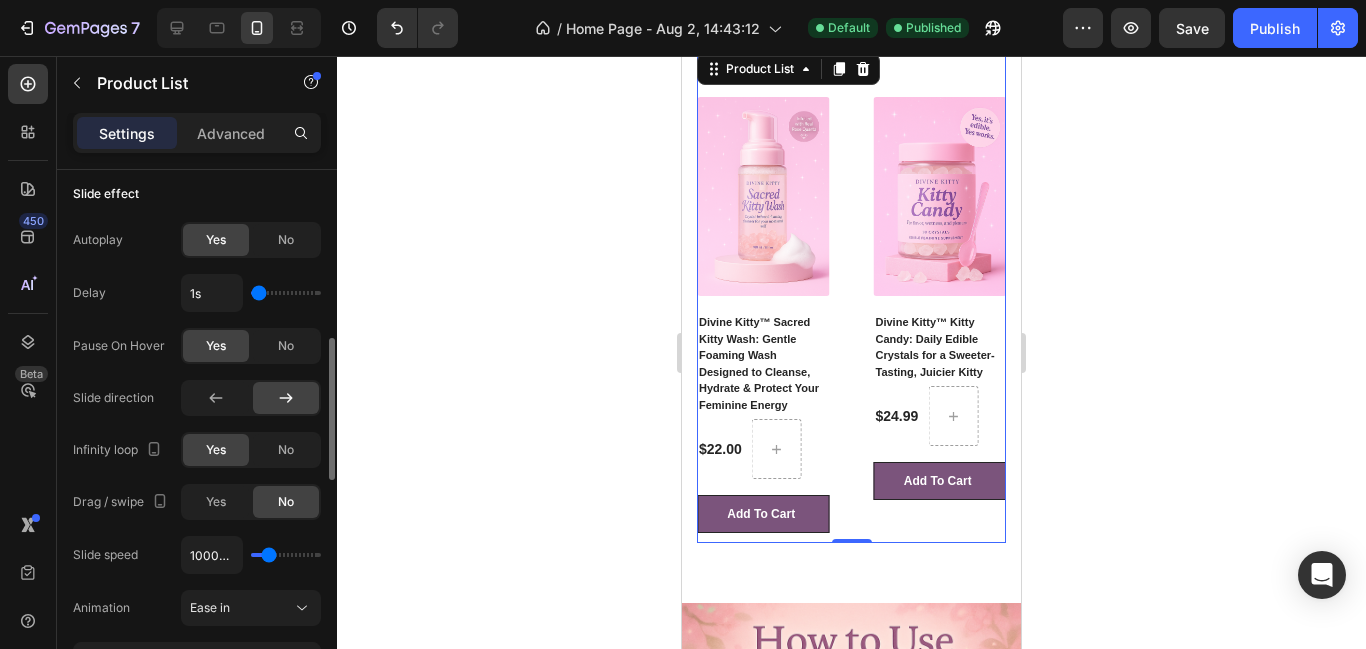 type on "950ms" 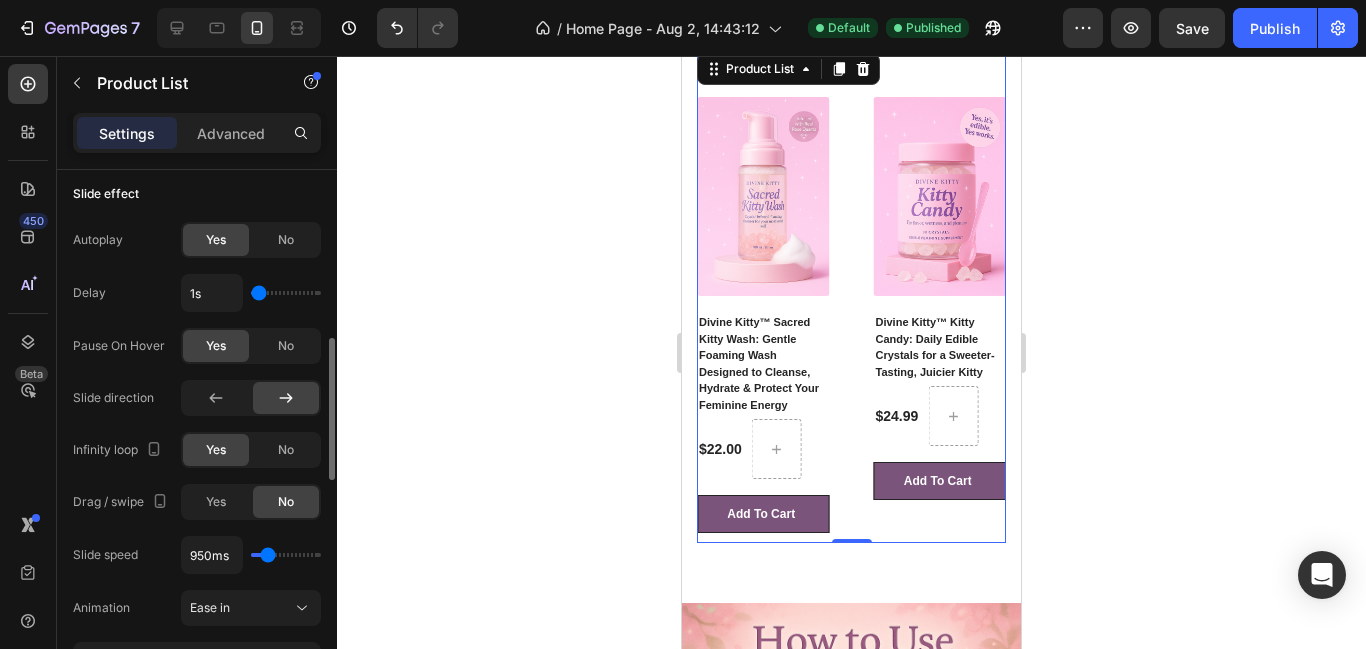 type on "900ms" 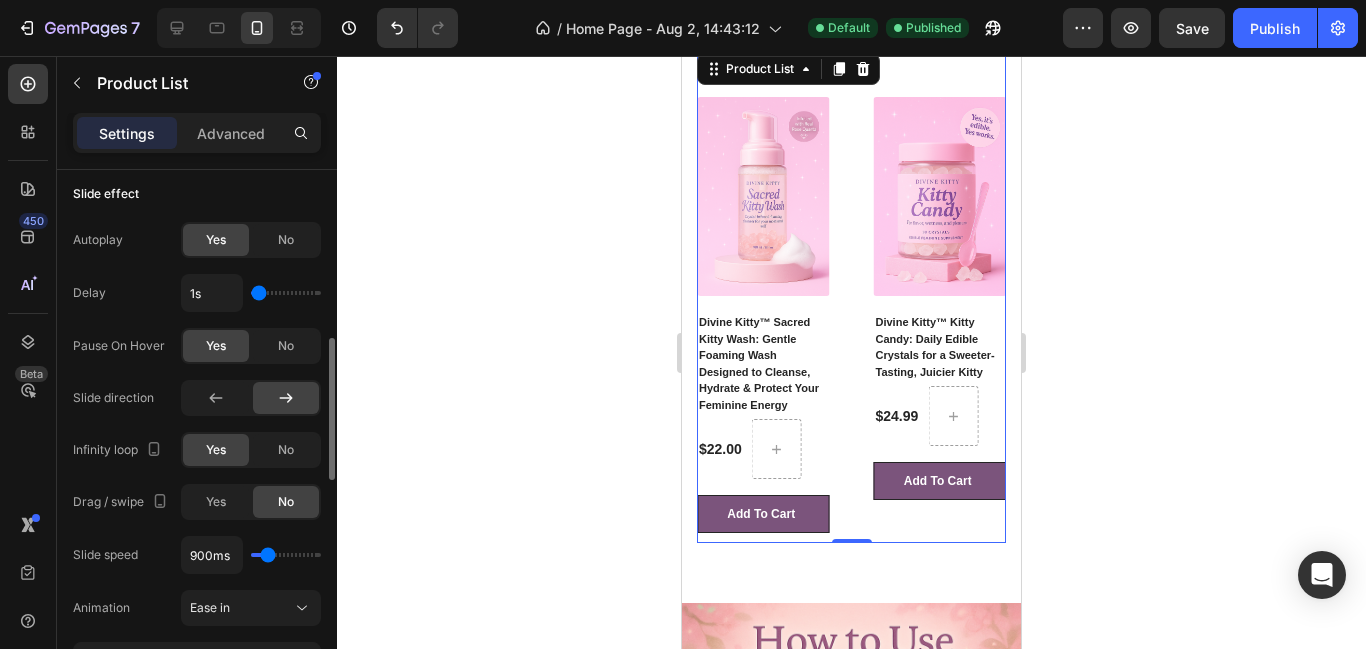 type on "850ms" 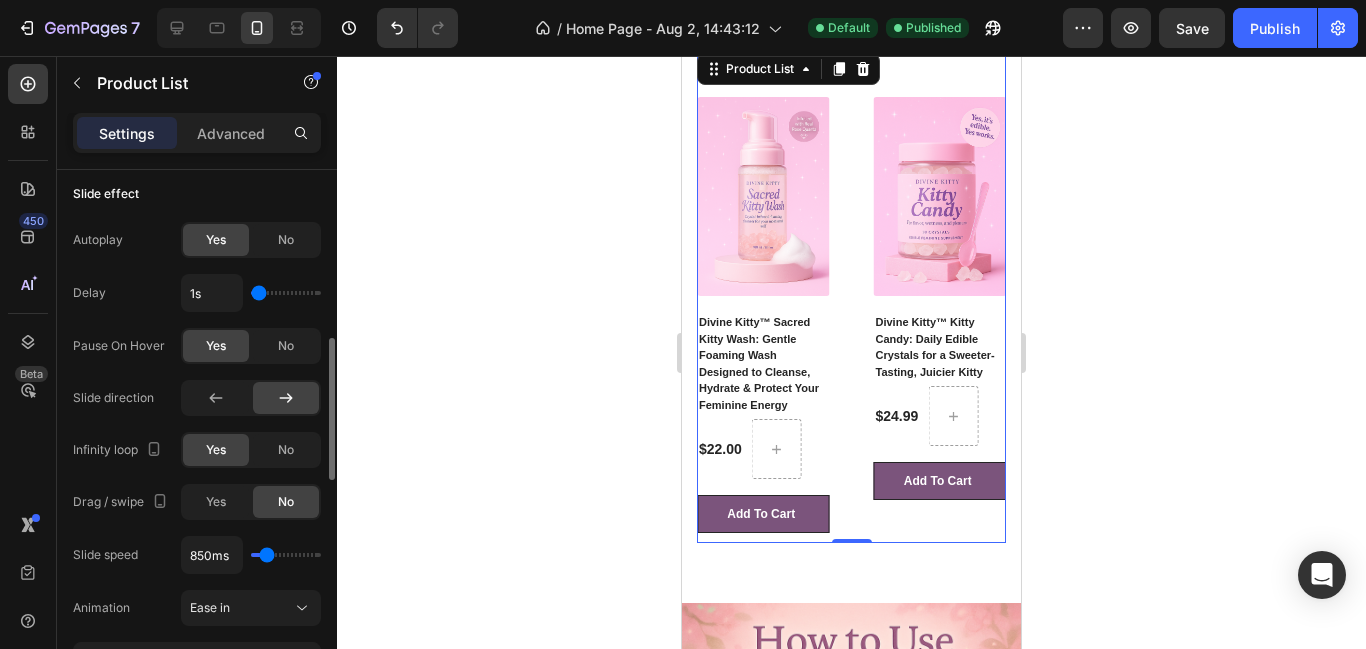 type on "800ms" 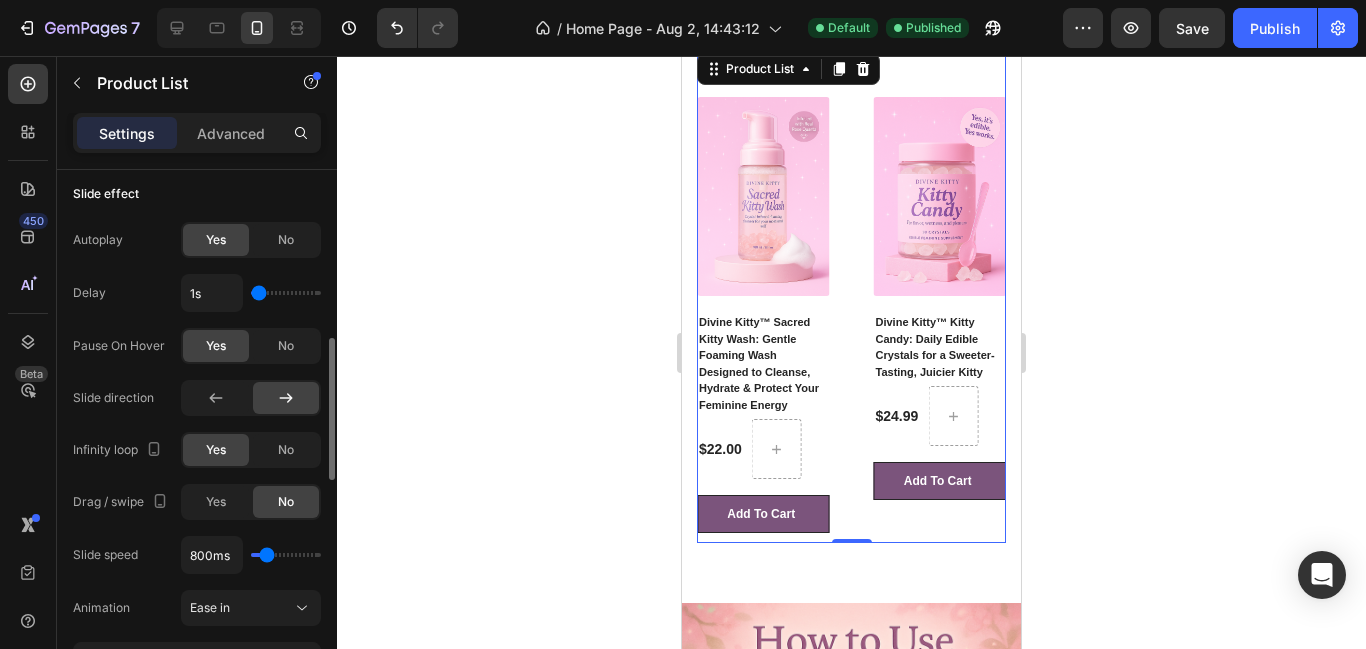 type on "750ms" 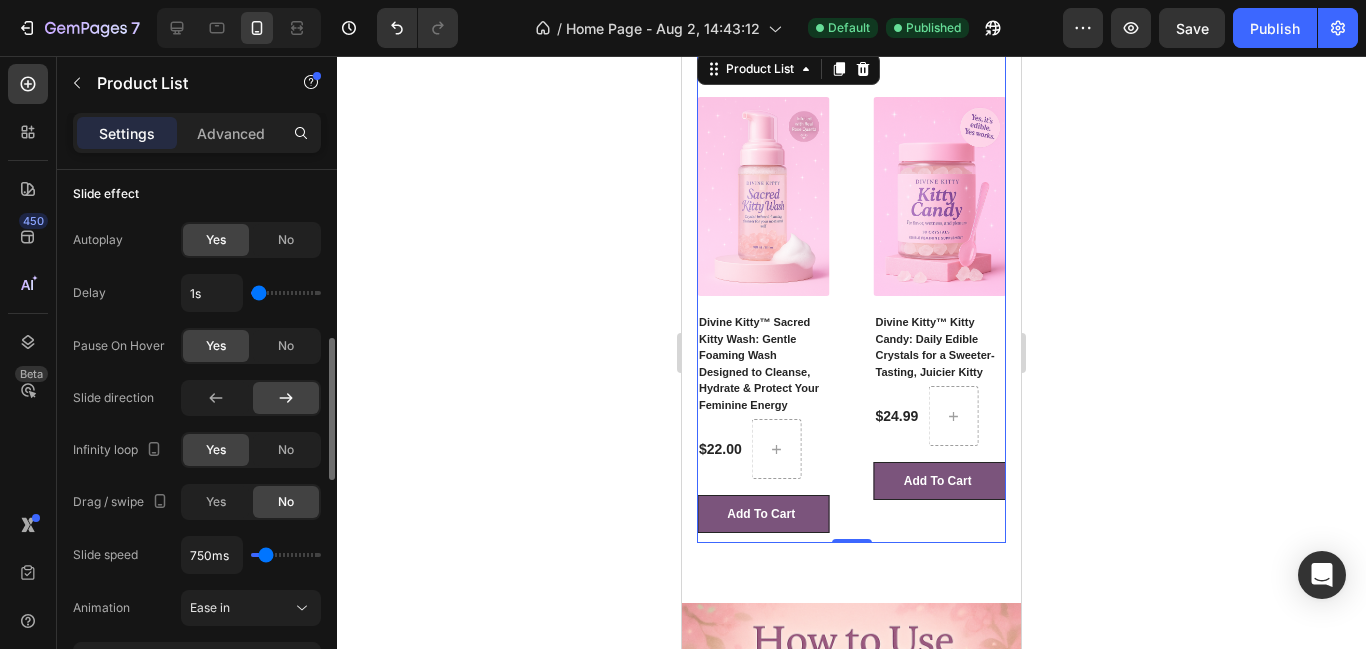 type on "600ms" 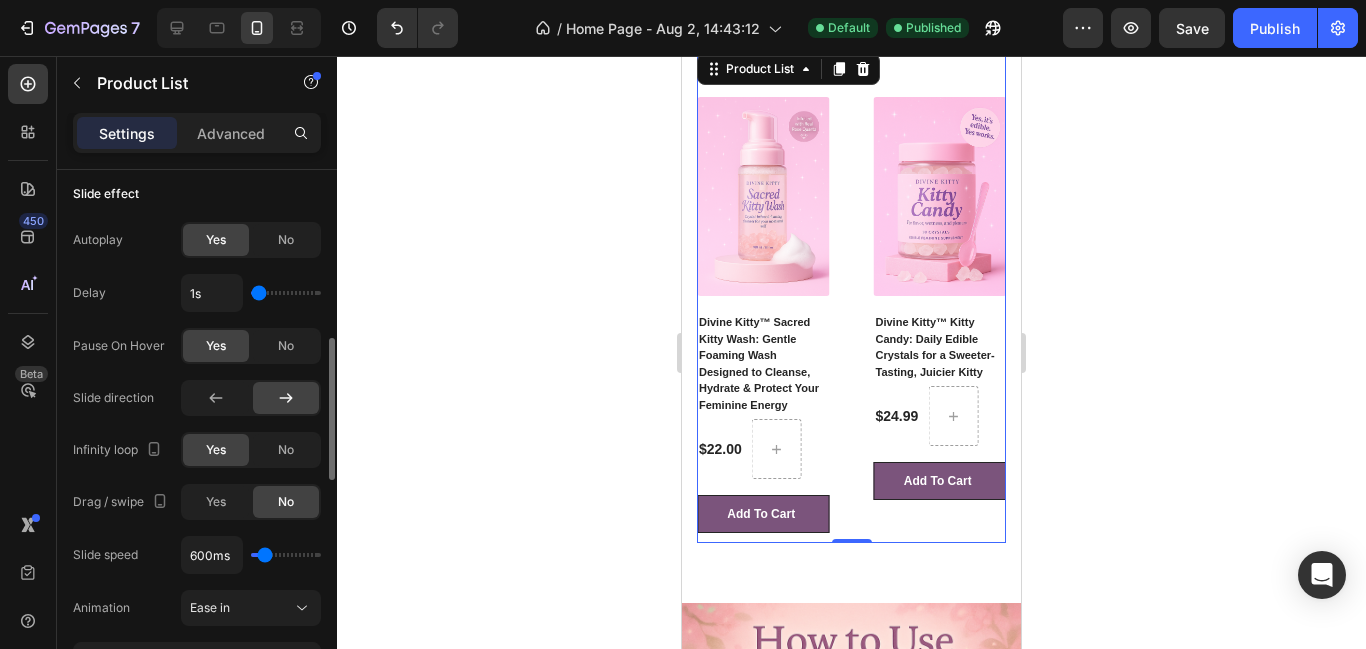type on "450ms" 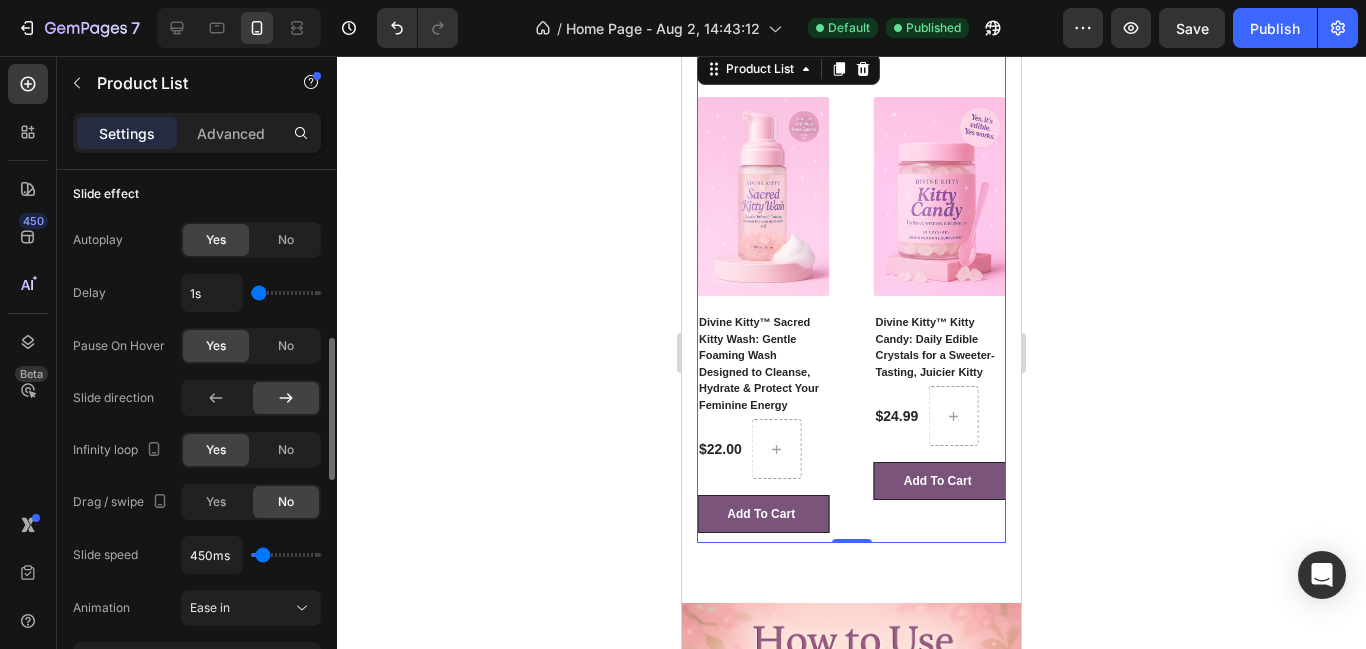 type on "450" 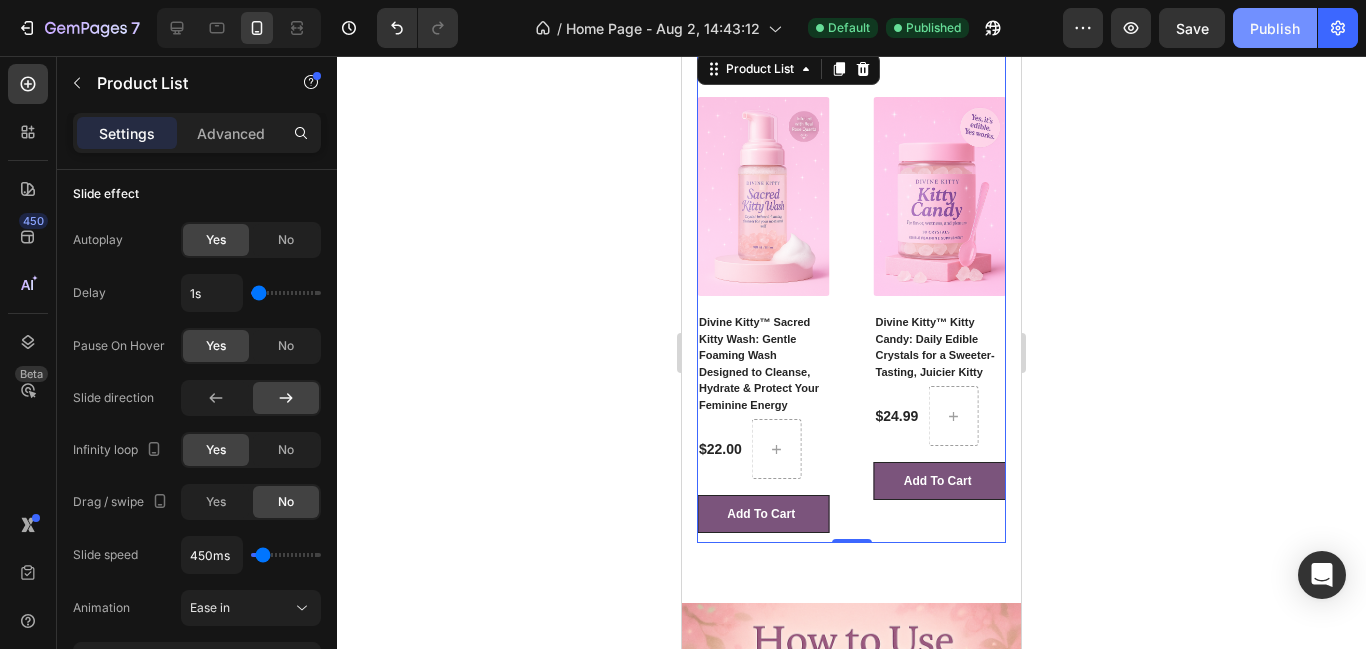 click on "Publish" at bounding box center [1275, 28] 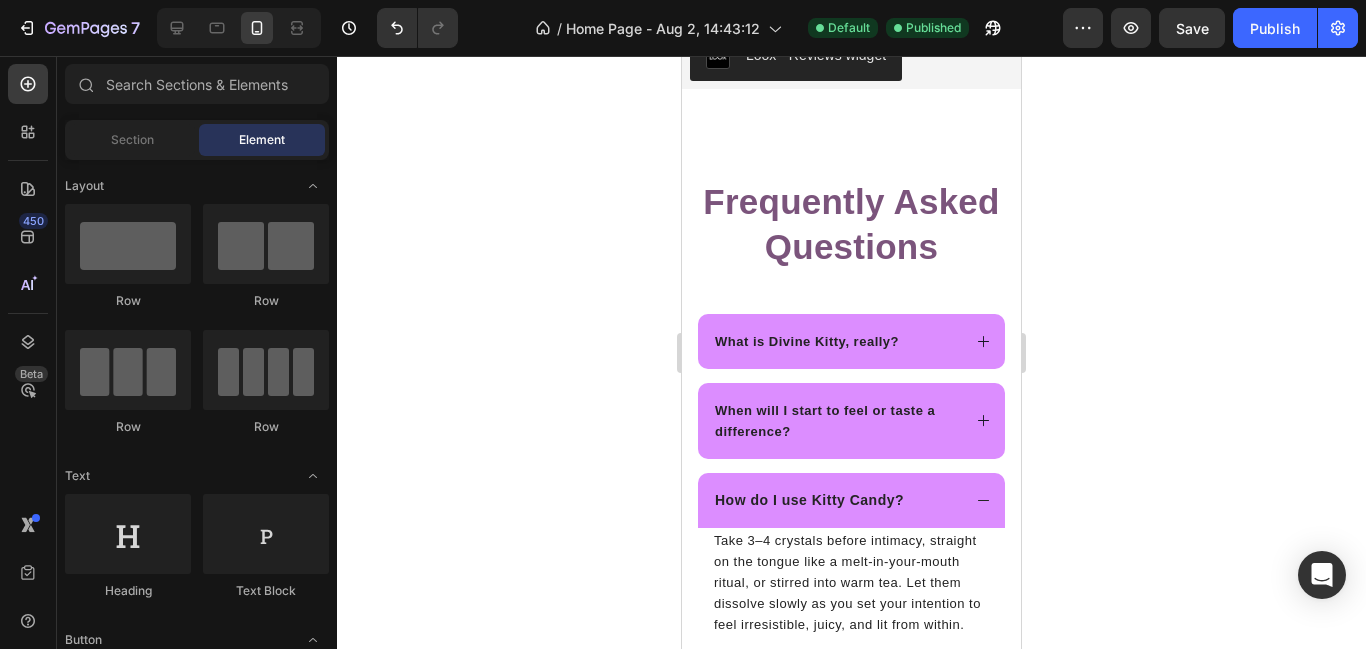 scroll, scrollTop: 2102, scrollLeft: 0, axis: vertical 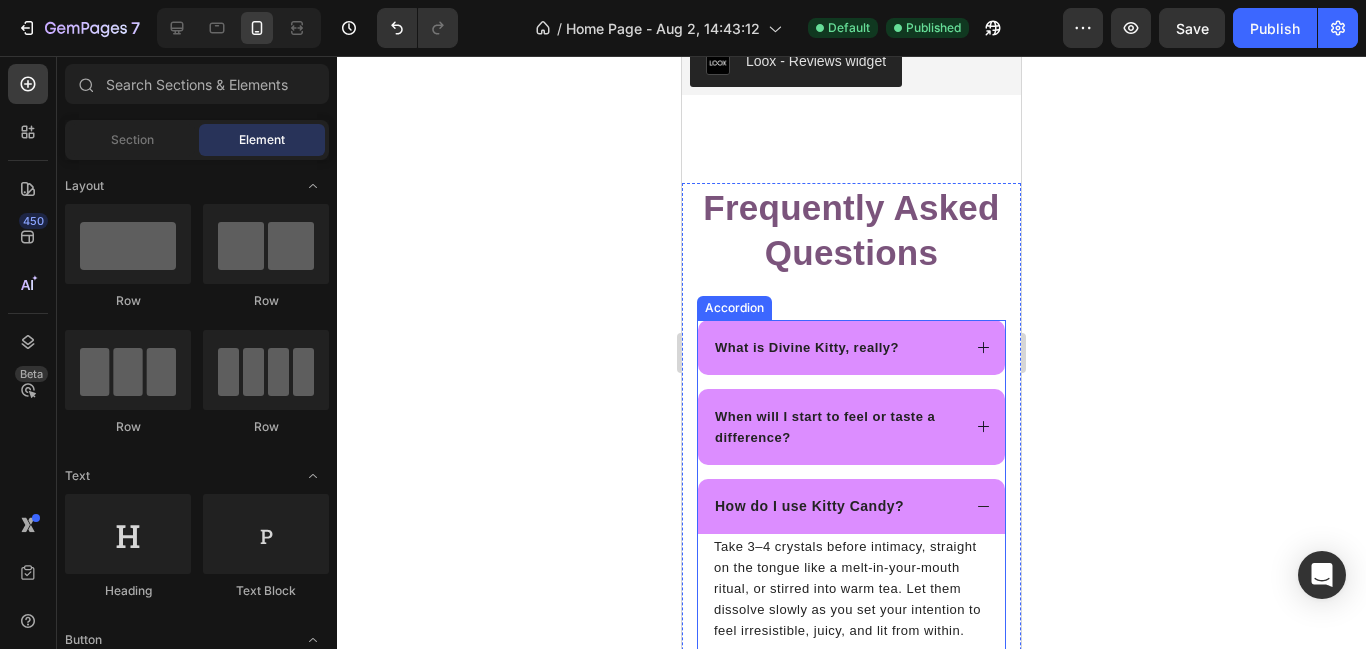click on "What is Divine Kitty, really?" at bounding box center [851, 347] 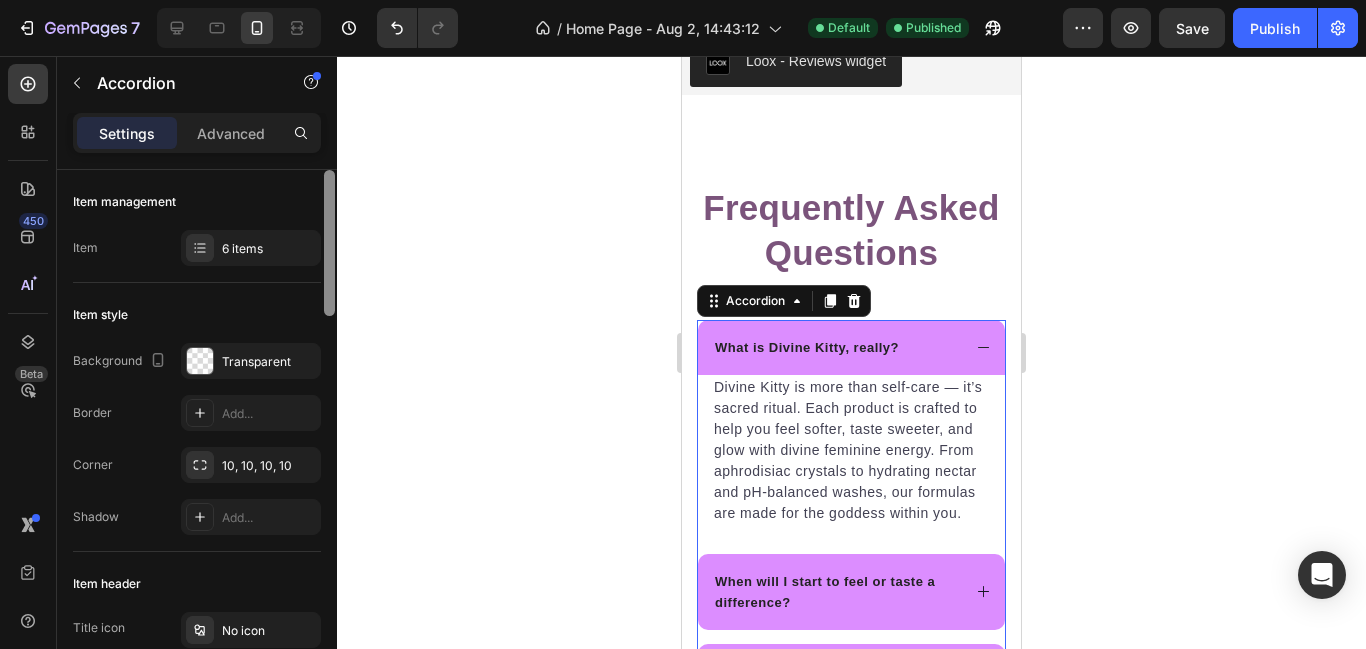 click at bounding box center [329, 438] 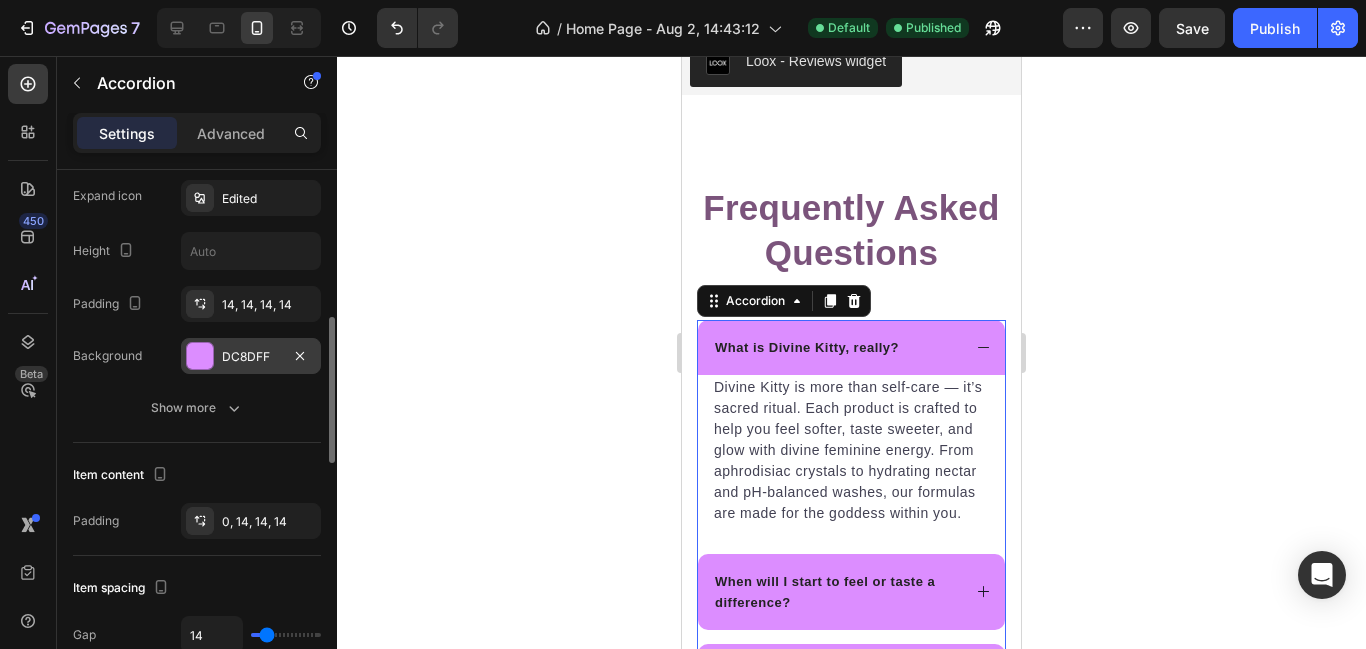 click on "DC8DFF" at bounding box center [251, 356] 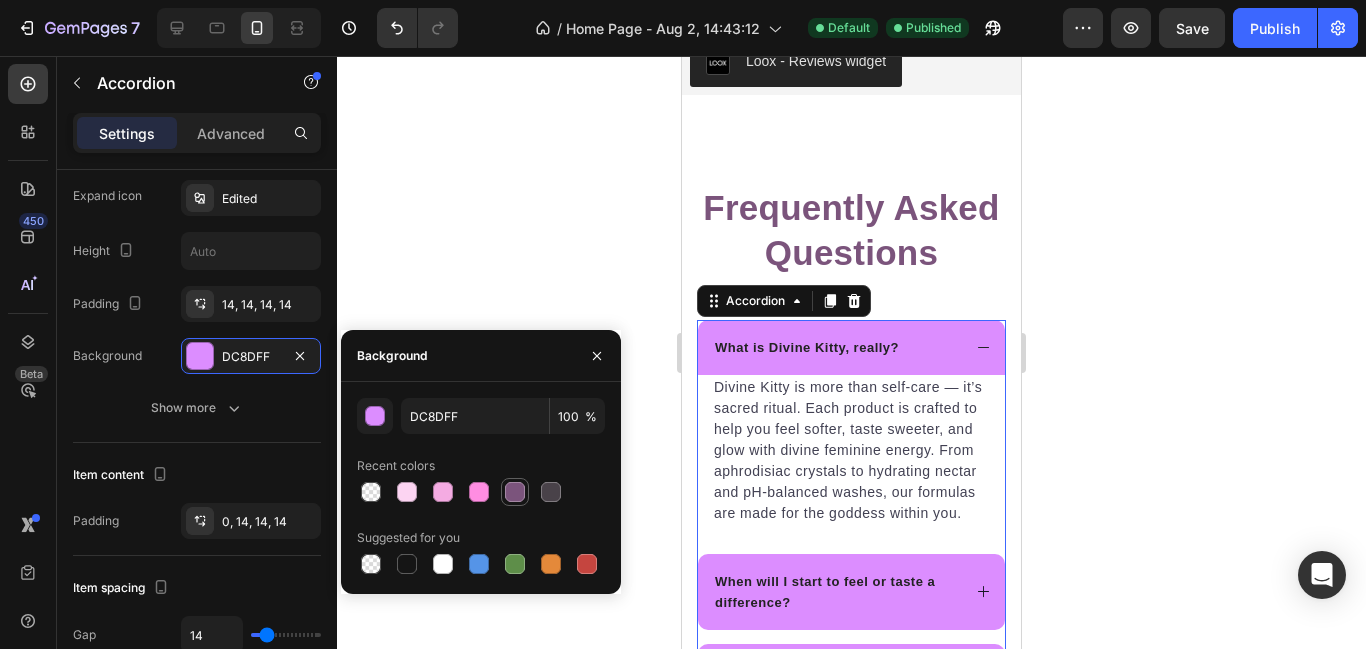 click at bounding box center [515, 492] 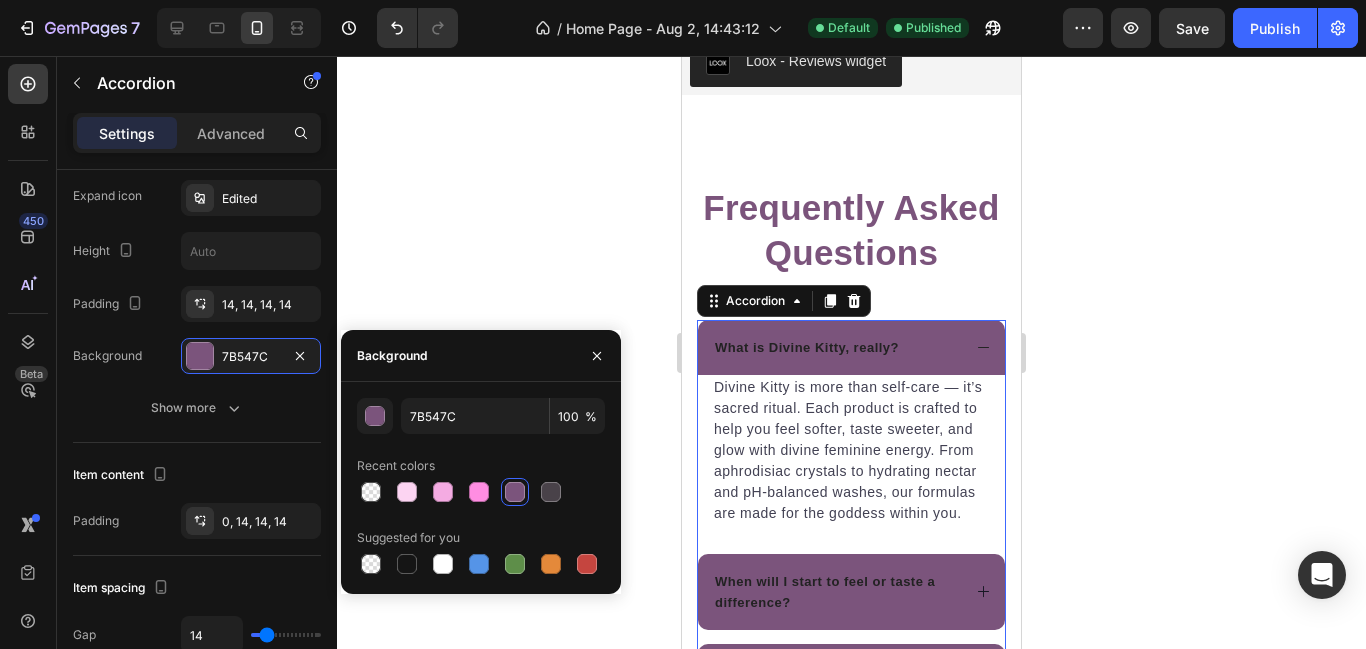 click 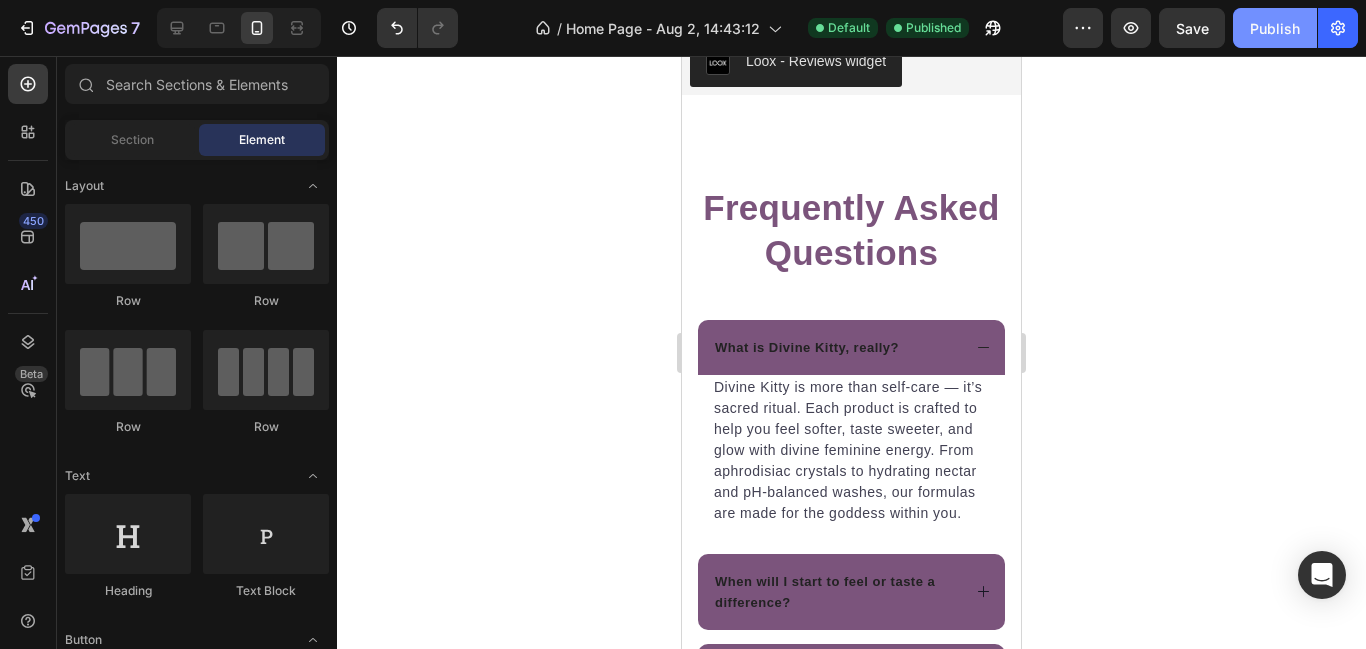 click on "Publish" at bounding box center (1275, 28) 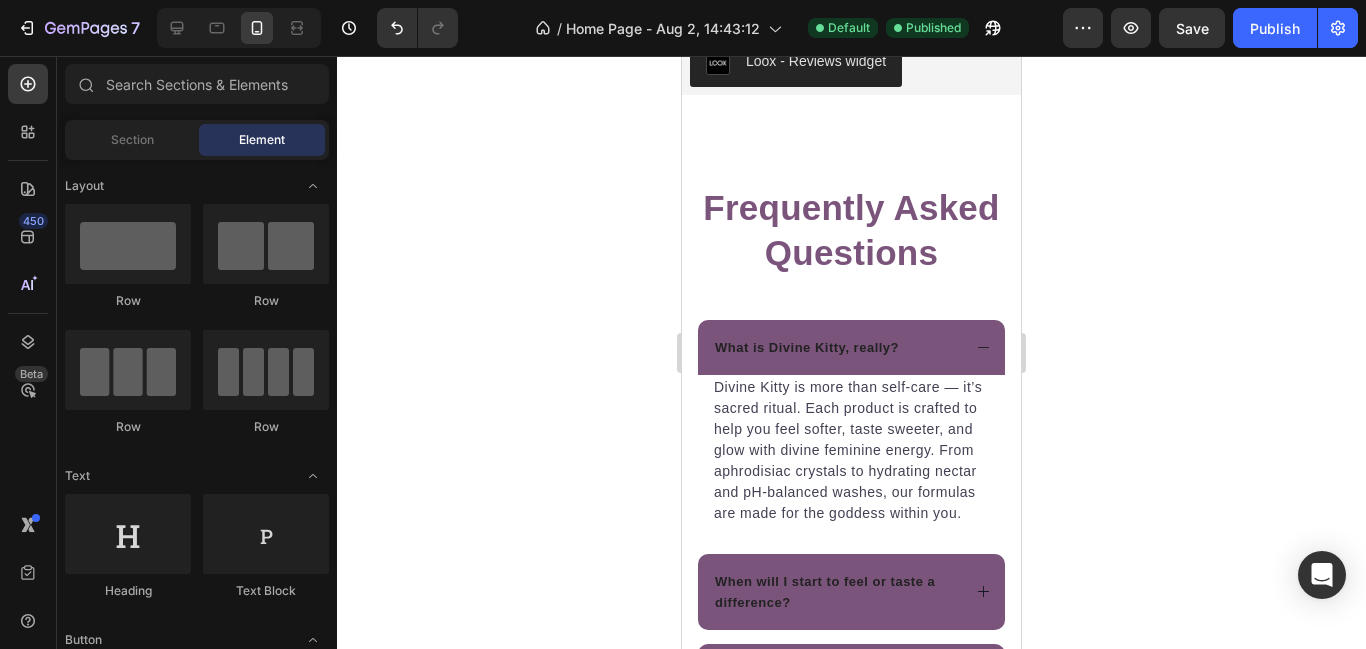 click 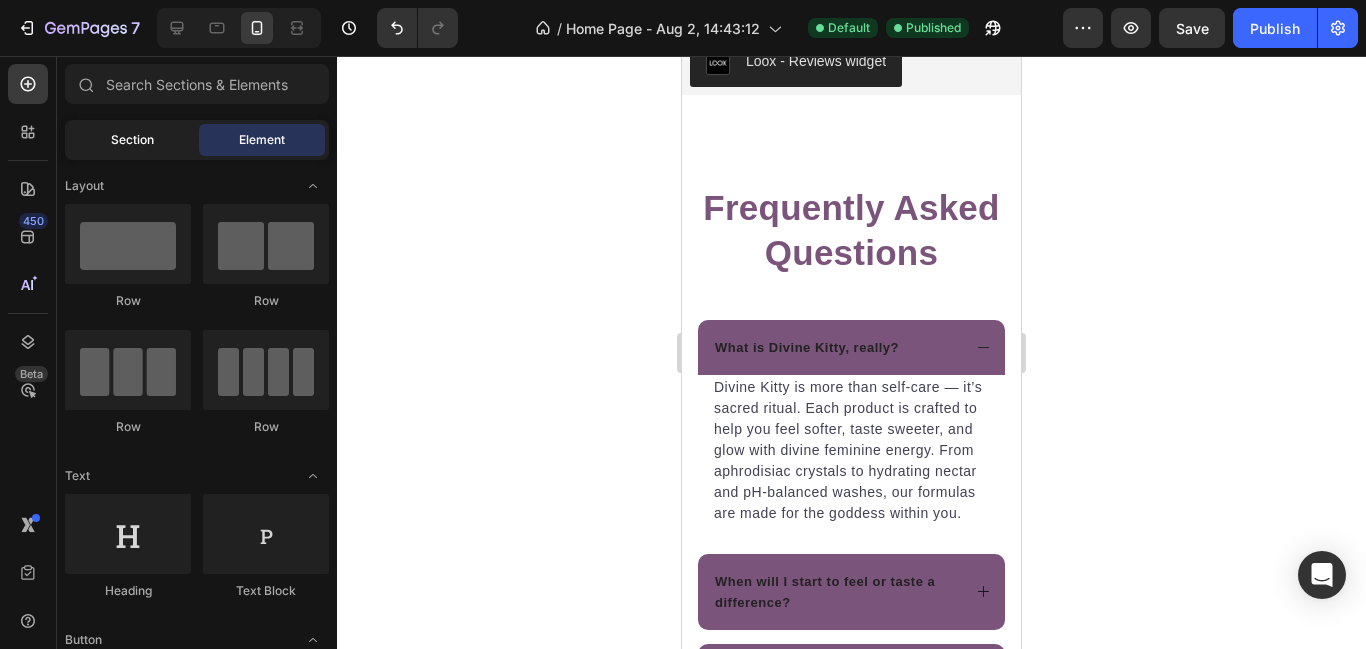 click on "Section" 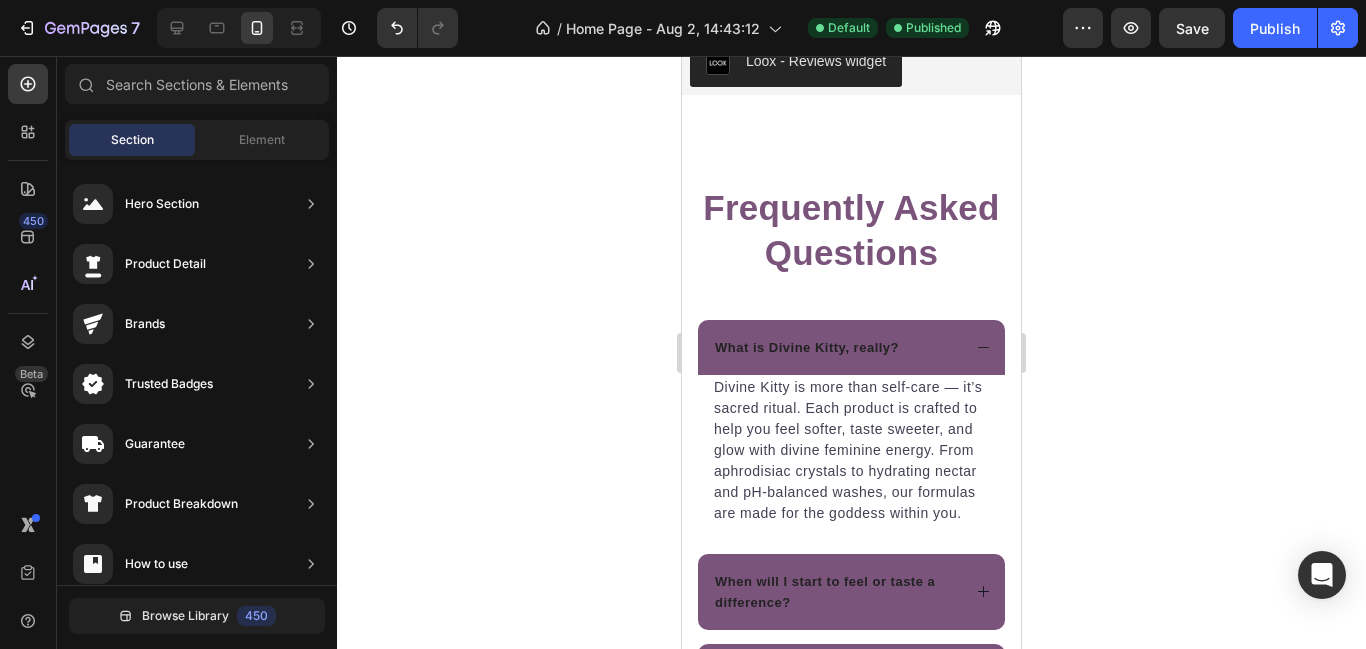 click 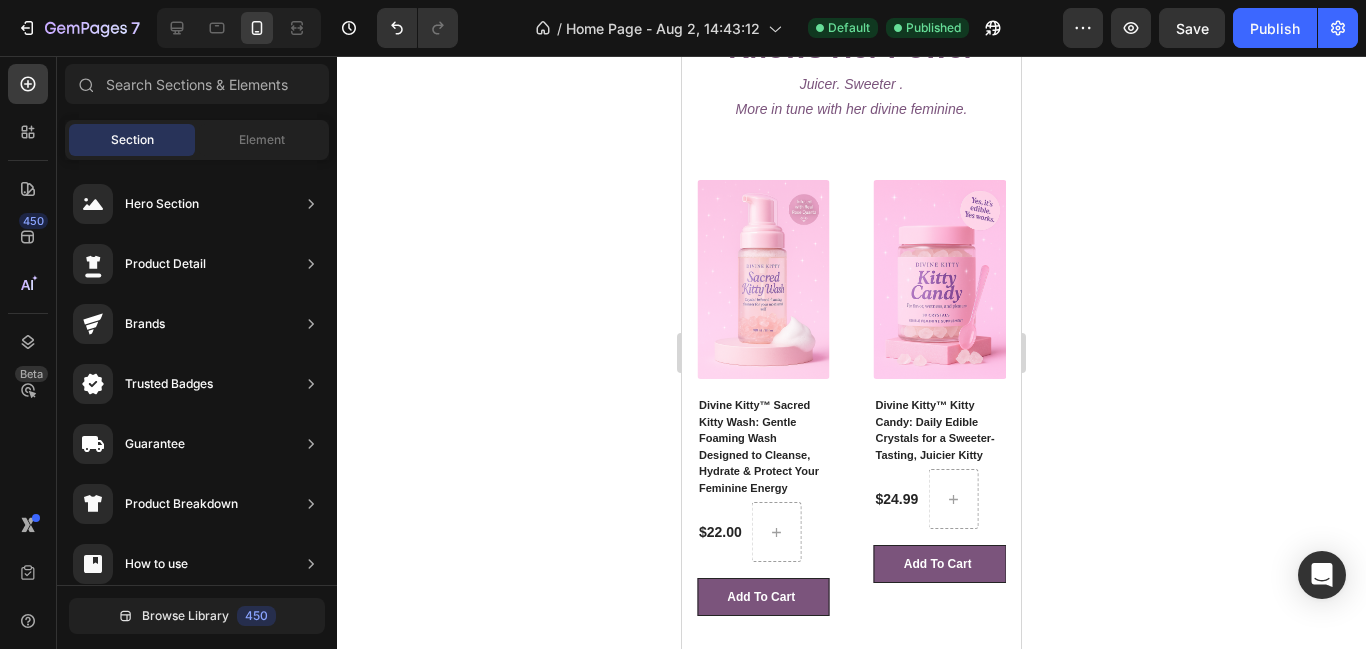 scroll, scrollTop: 911, scrollLeft: 0, axis: vertical 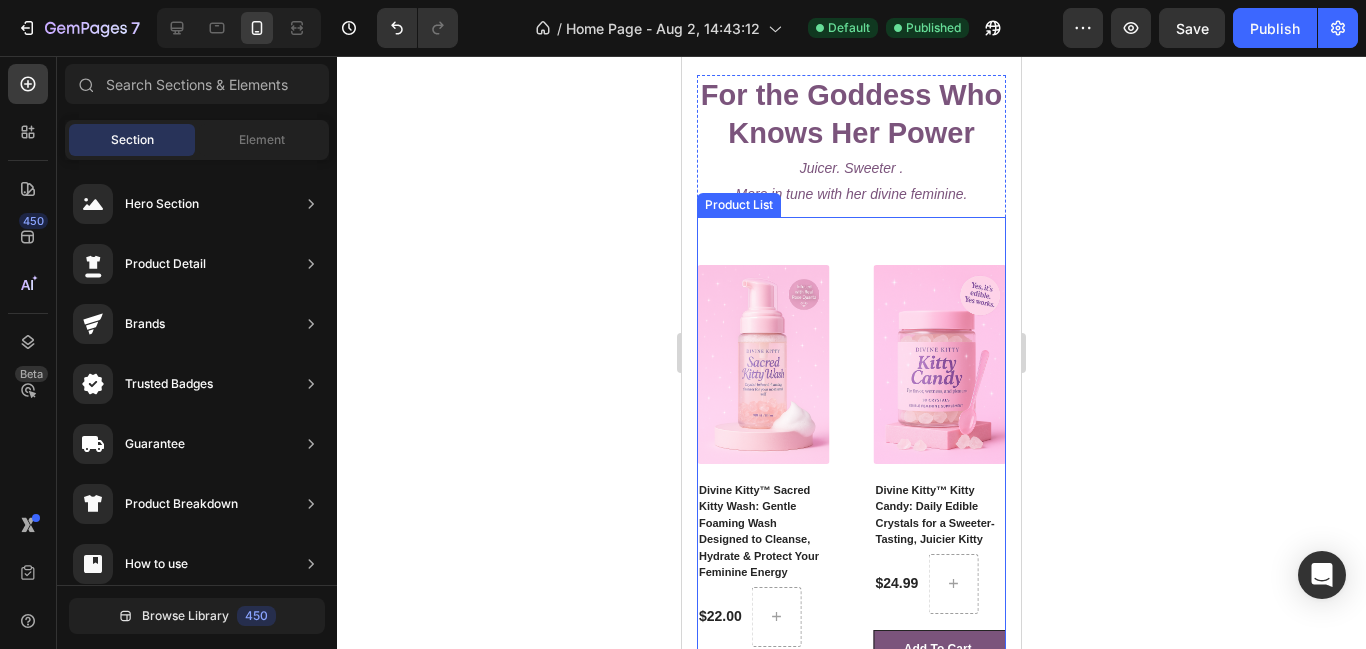 click on "(P) Images Divine Kitty™ Kitty Candy: Daily Edible Crystals for a Sweeter-Tasting, Juicier Kitty (P) Title $24.99 (P) Price (P) Price
Row Add To Cart (P) Cart Button Row Product List (P) Images Divine Kitty™ Sacred Kitty Wash: Gentle Foaming Wash Designed to Cleanse, Hydrate & Protect Your Feminine Energy (P) Title $22.00 (P) Price (P) Price
Row Add To Cart (P) Cart Button Row Product List (P) Images Divine Kitty™ Peach Nectar: Yoni Oil for a Sweeter, Juicier Kitty (P) Title $22.00 (P) Price (P) Price
Row Add To Cart (P) Cart Button Row Product List" at bounding box center (851, 464) 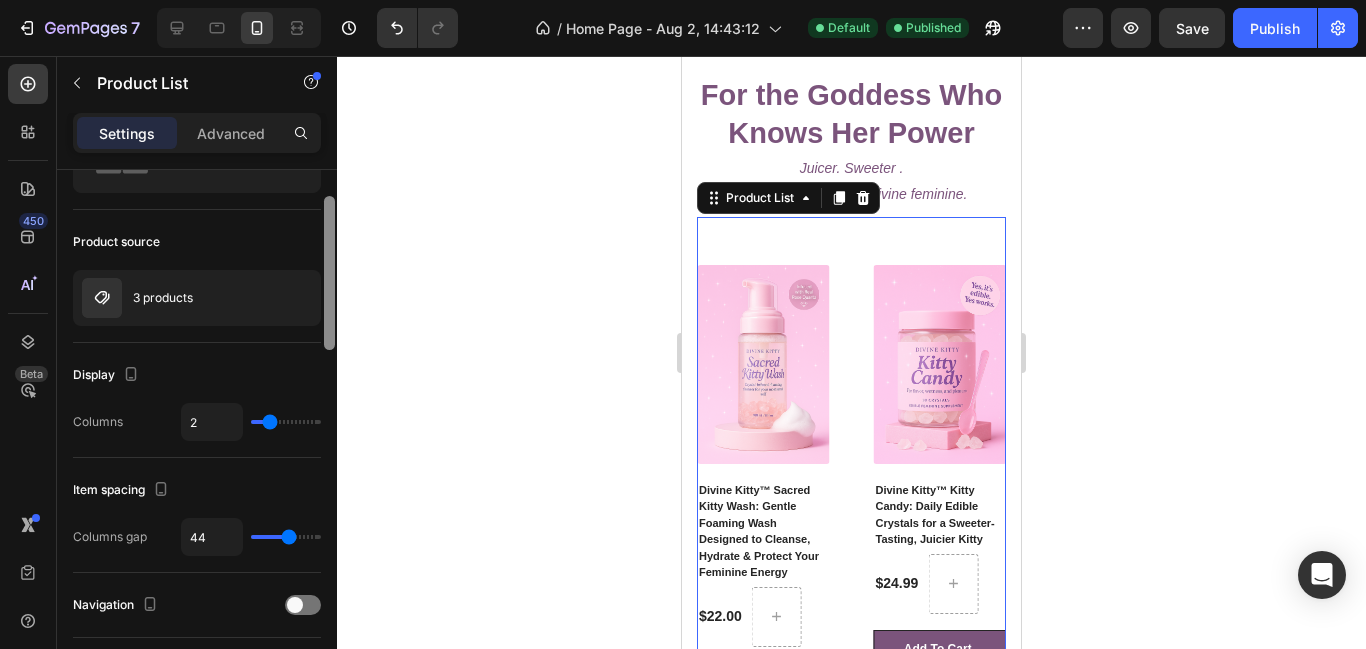 scroll, scrollTop: 117, scrollLeft: 0, axis: vertical 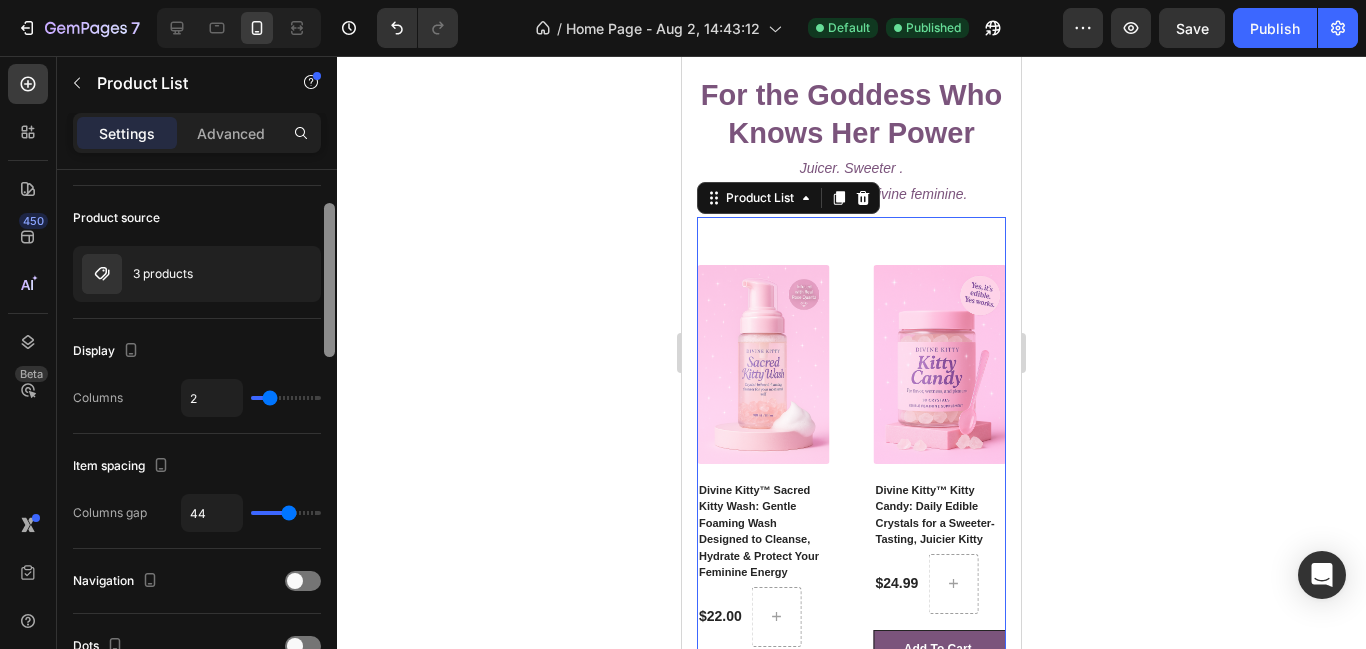 drag, startPoint x: 325, startPoint y: 307, endPoint x: 330, endPoint y: 341, distance: 34.36568 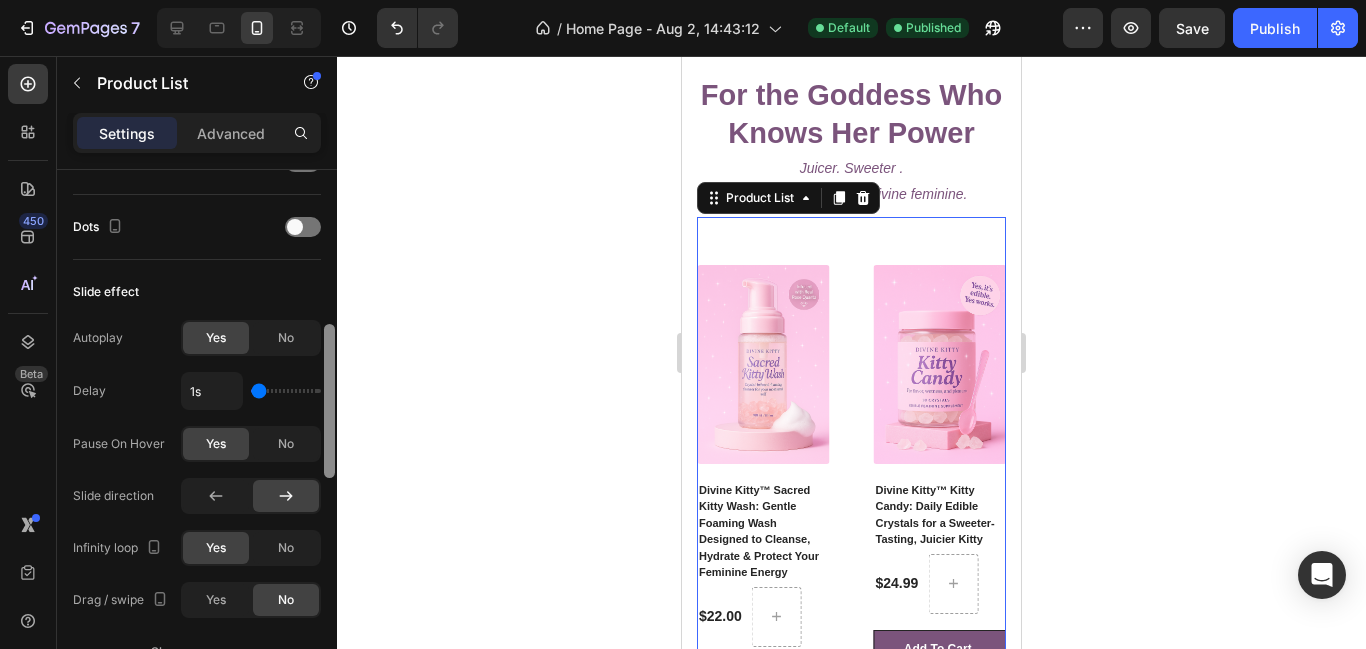 scroll, scrollTop: 564, scrollLeft: 0, axis: vertical 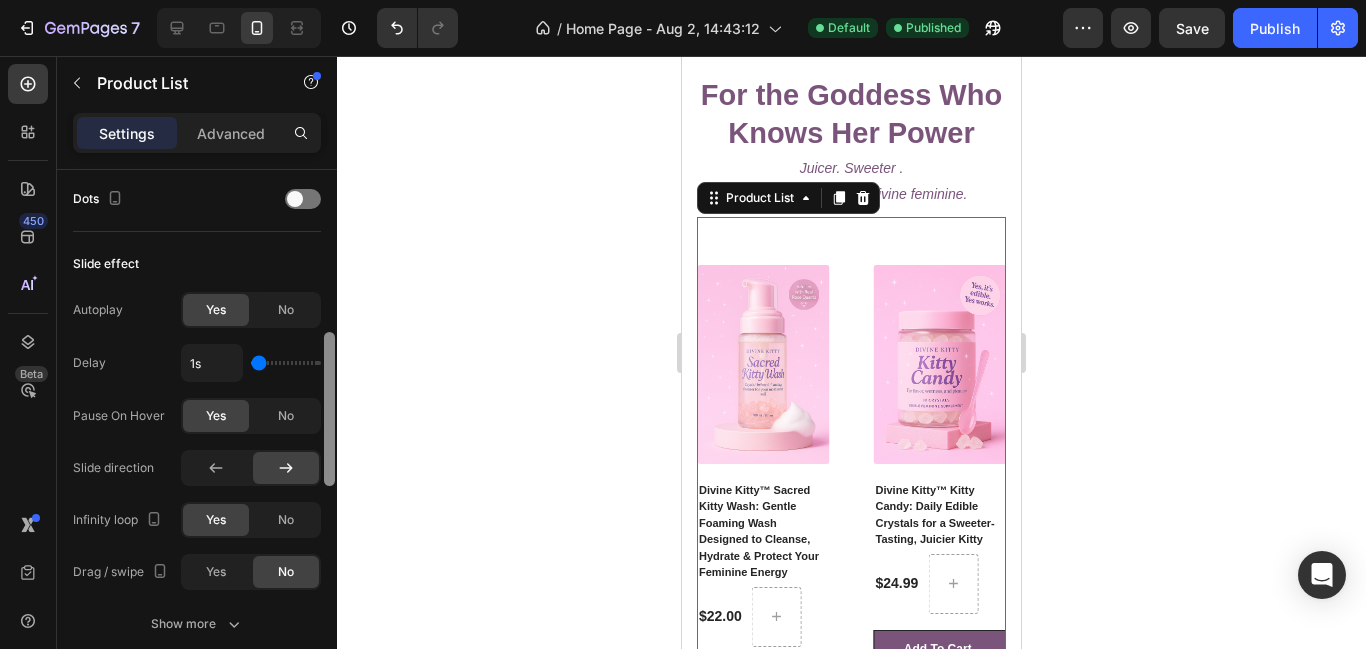 drag, startPoint x: 328, startPoint y: 340, endPoint x: 370, endPoint y: 469, distance: 135.66502 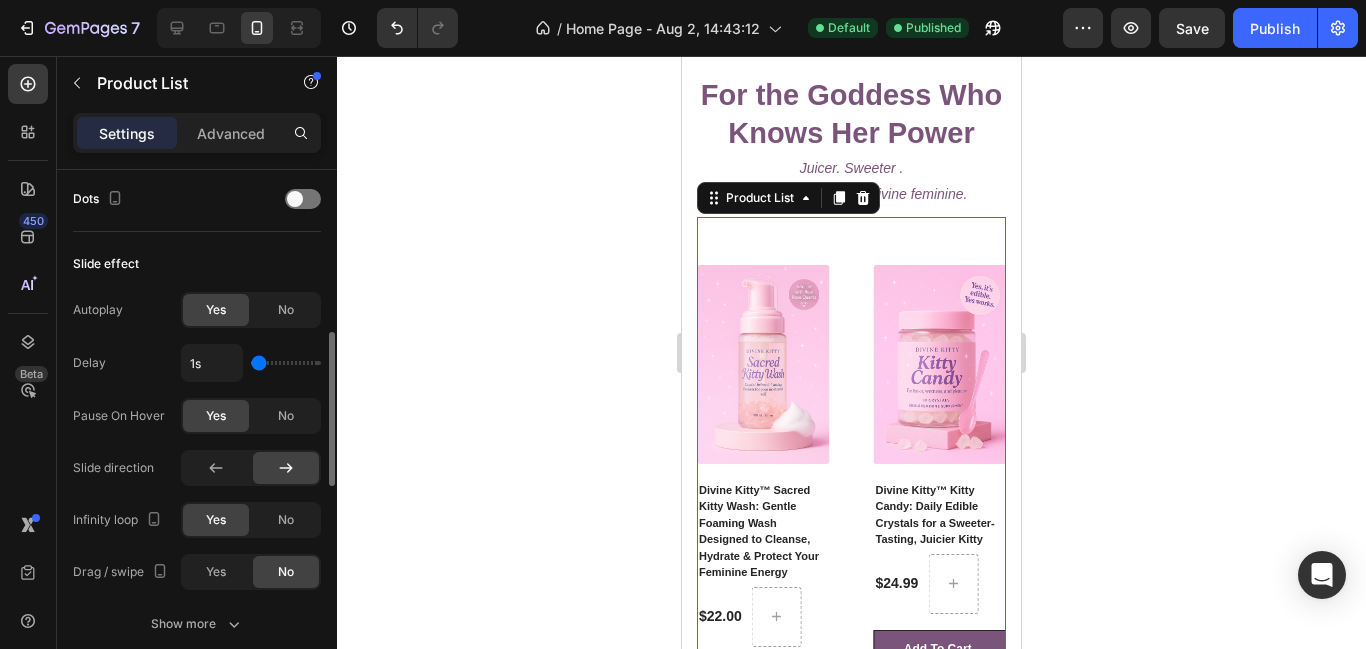 type on "1.6s" 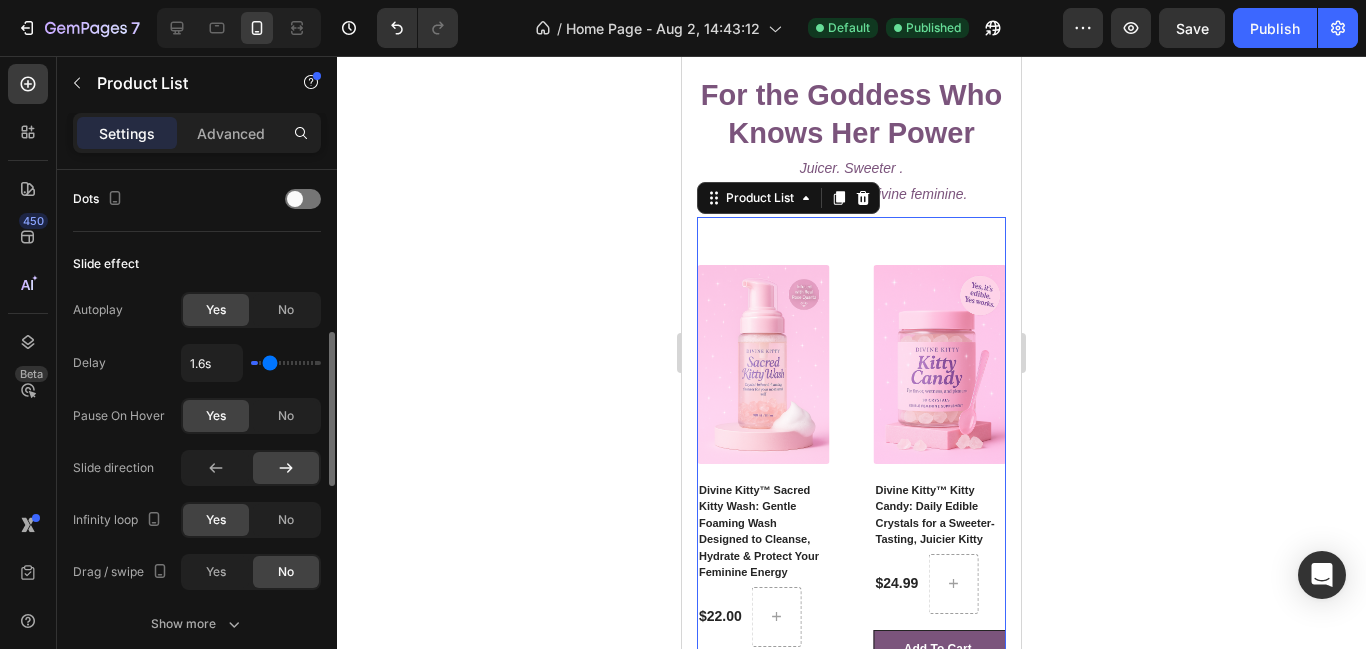 type on "1.7s" 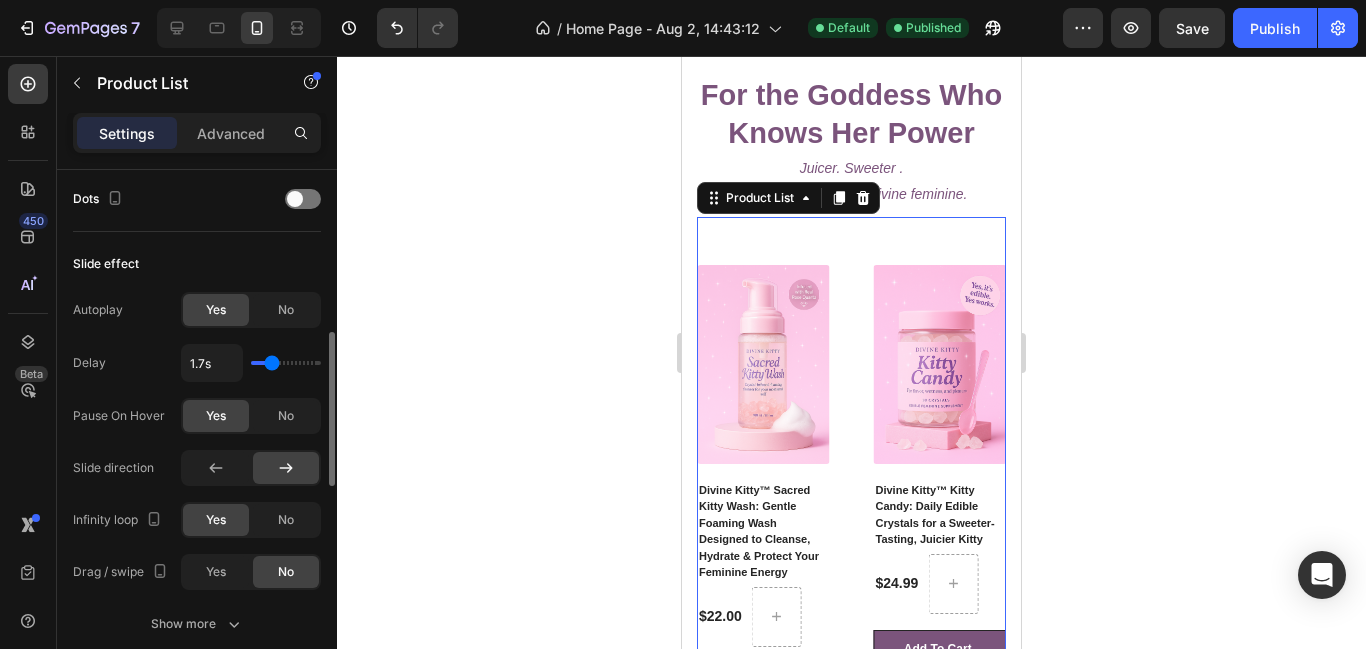 type on "1.5s" 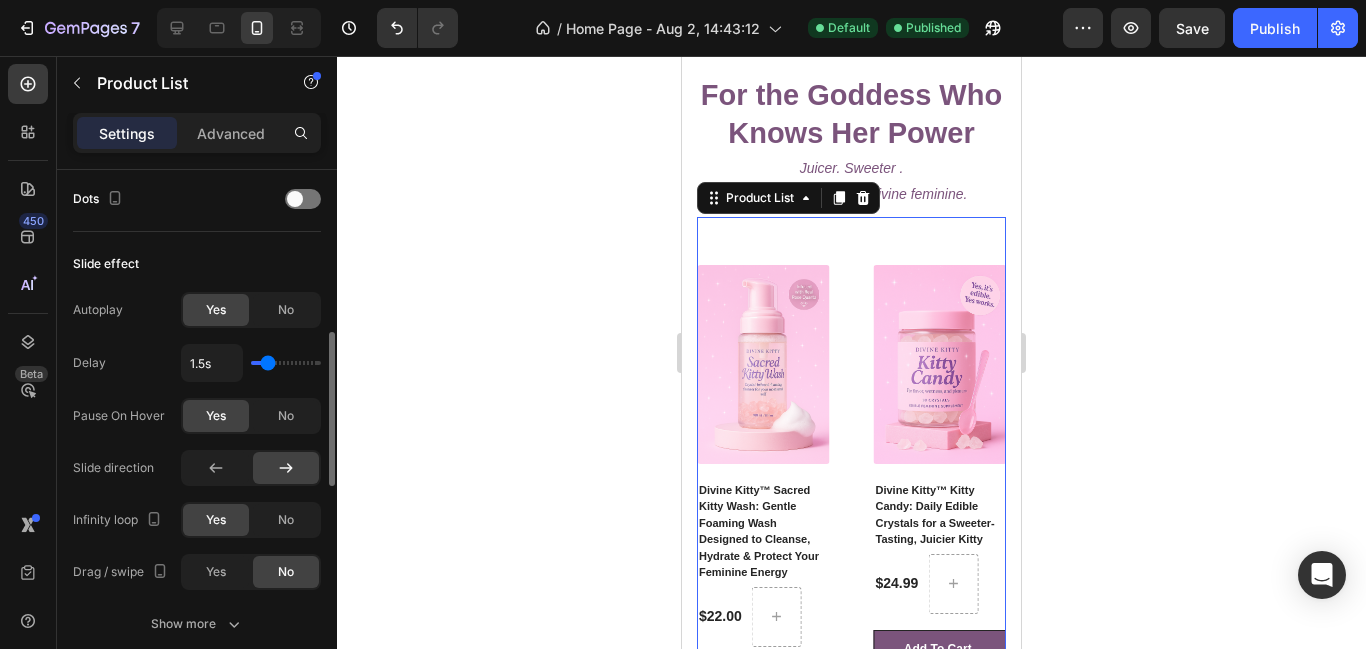 type on "1.4s" 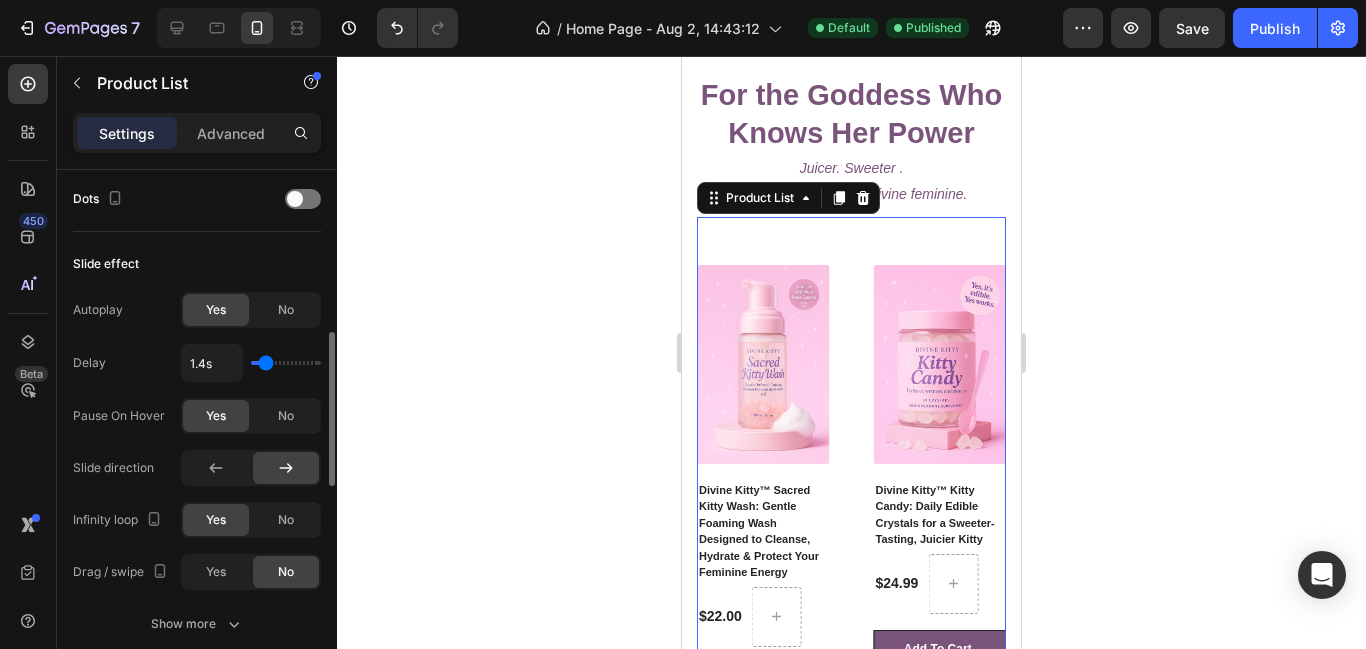 type on "1.5s" 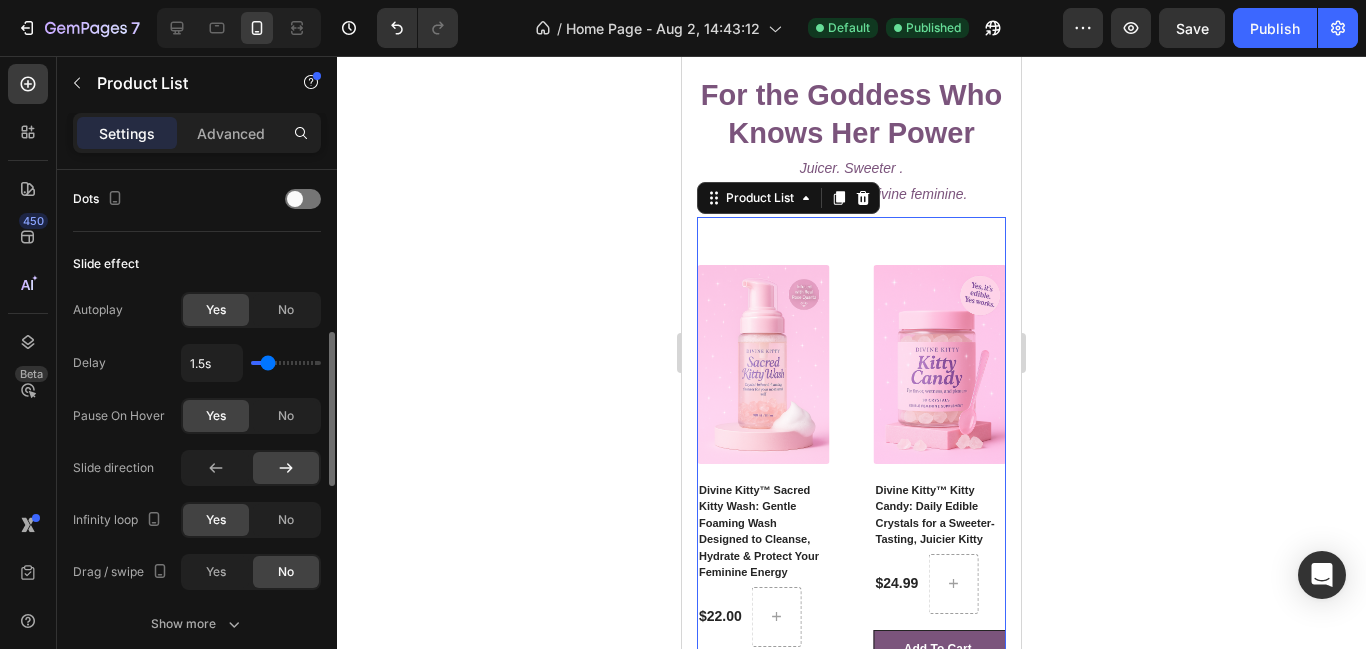 type on "1.5" 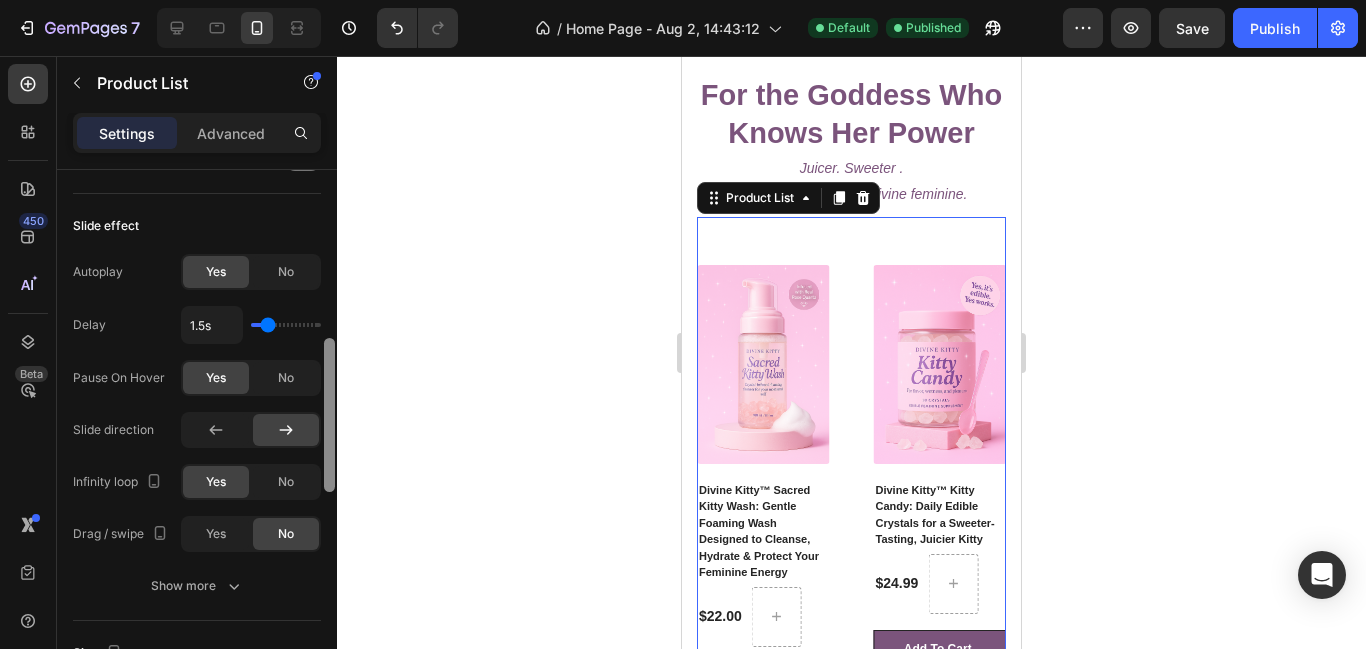 drag, startPoint x: 329, startPoint y: 395, endPoint x: 327, endPoint y: 410, distance: 15.132746 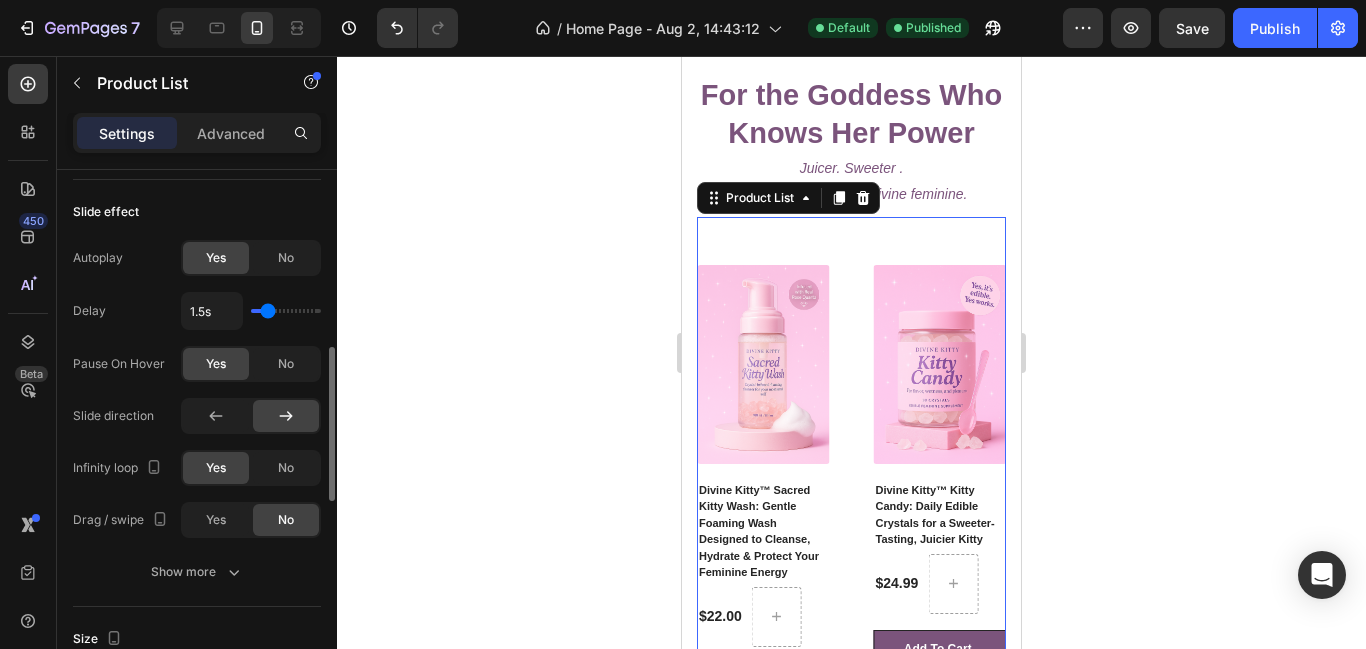 type on "1.2s" 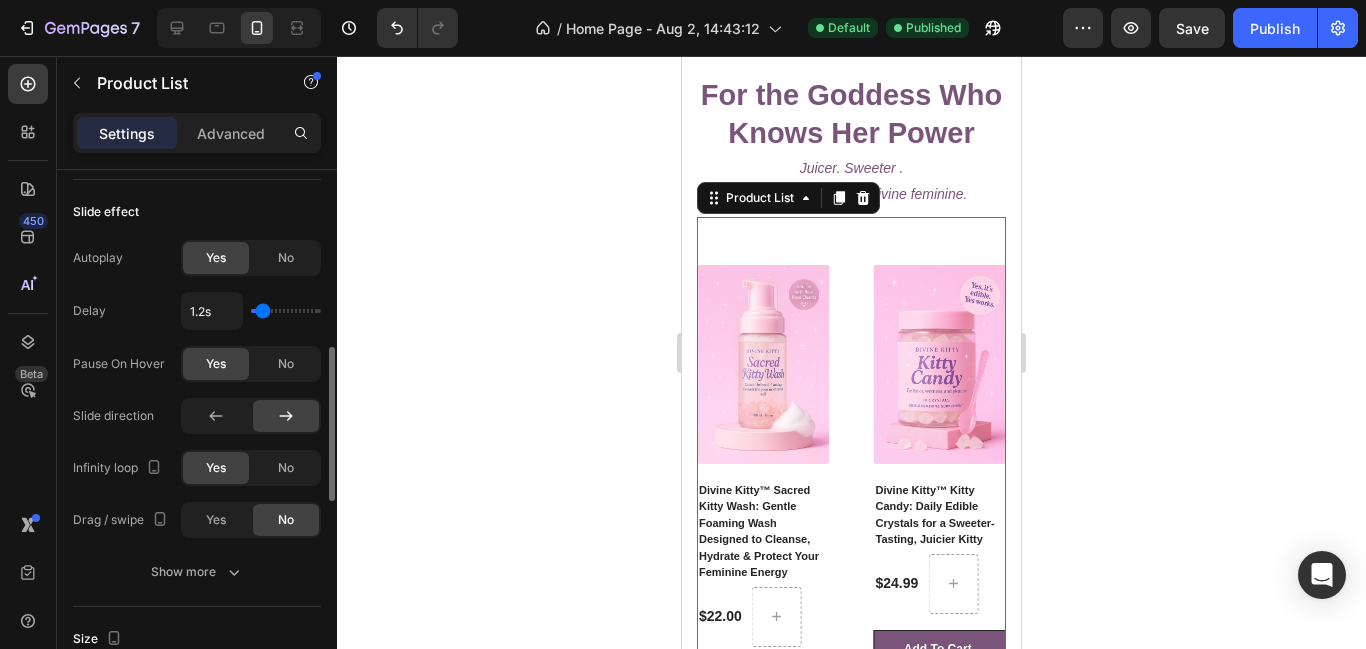 type on "1.1s" 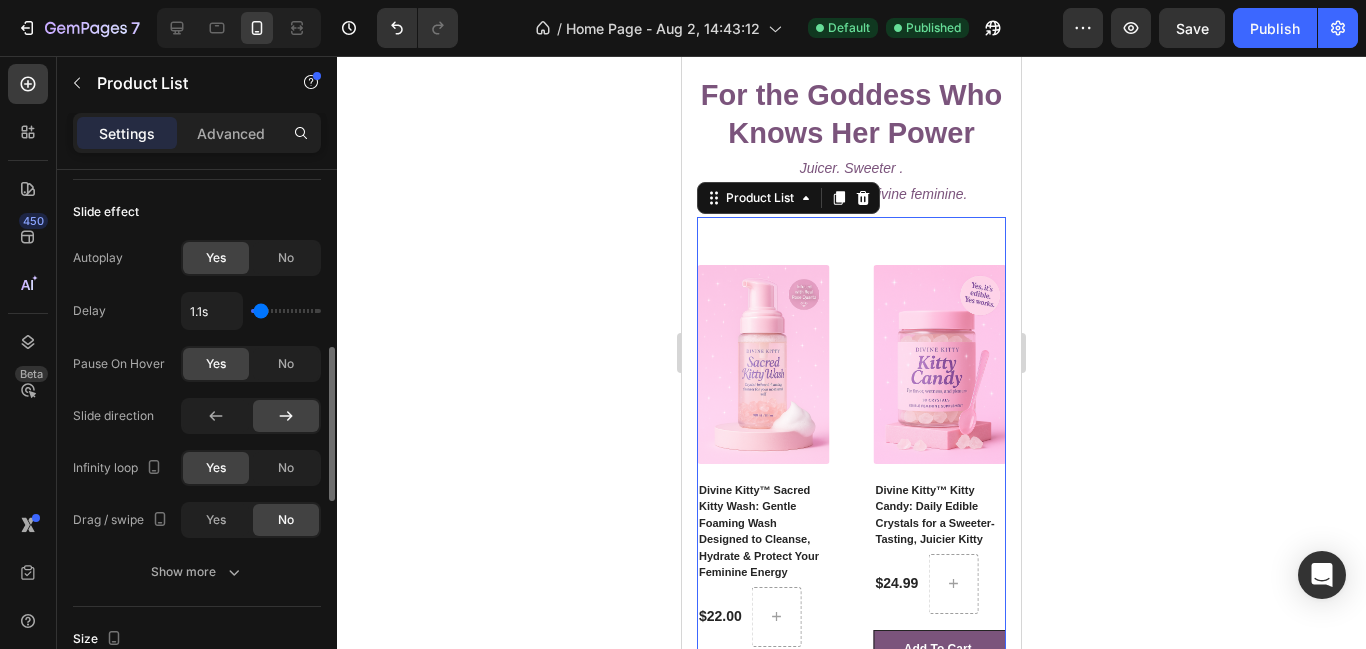 type on "1.2s" 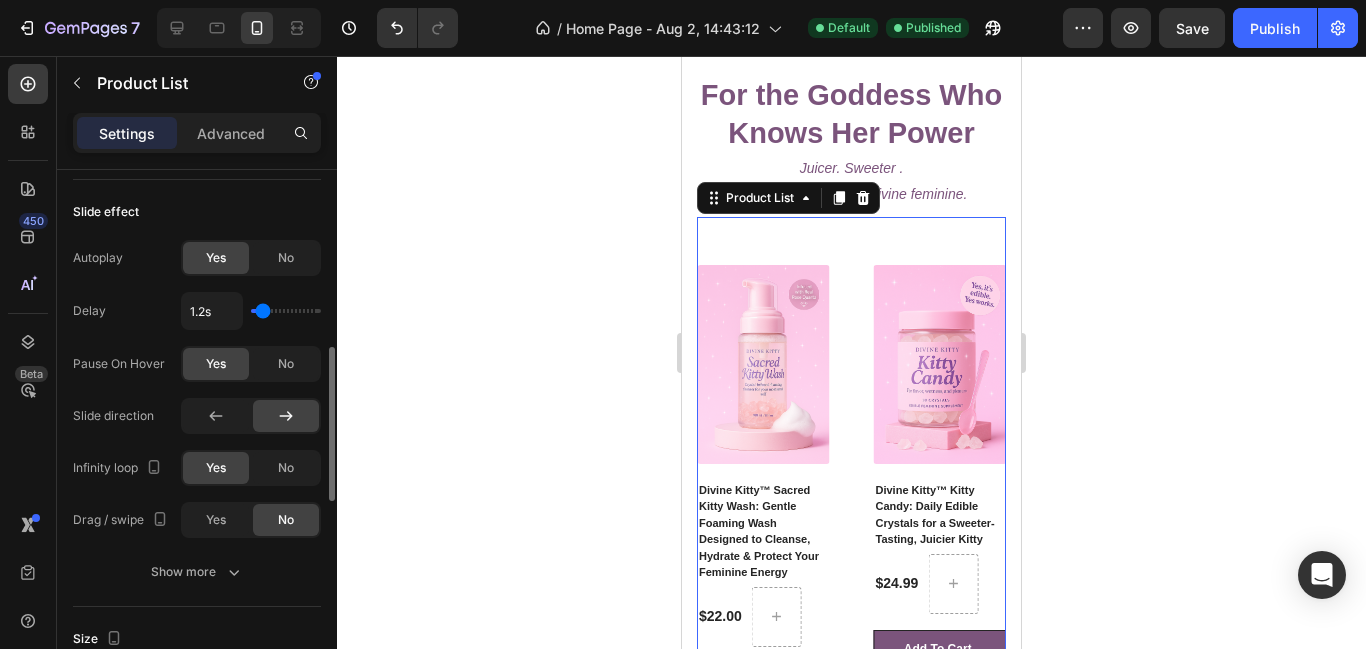 type on "1.2" 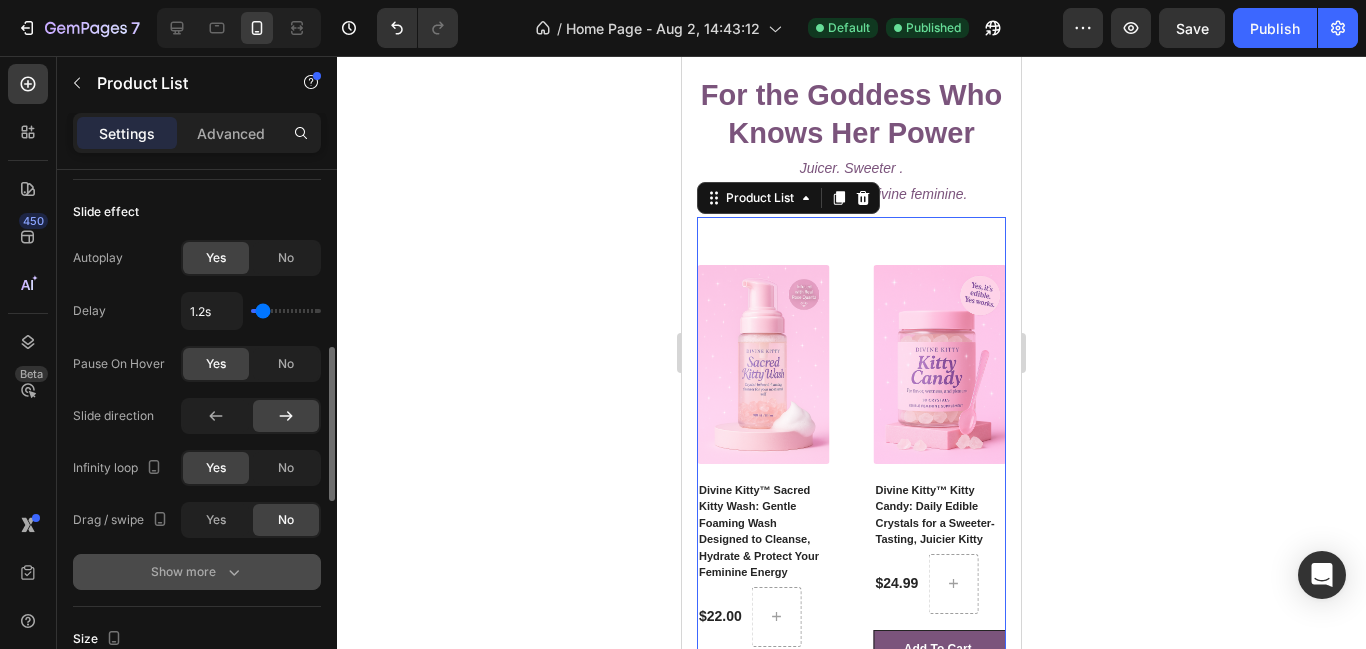 click on "Show more" at bounding box center [197, 572] 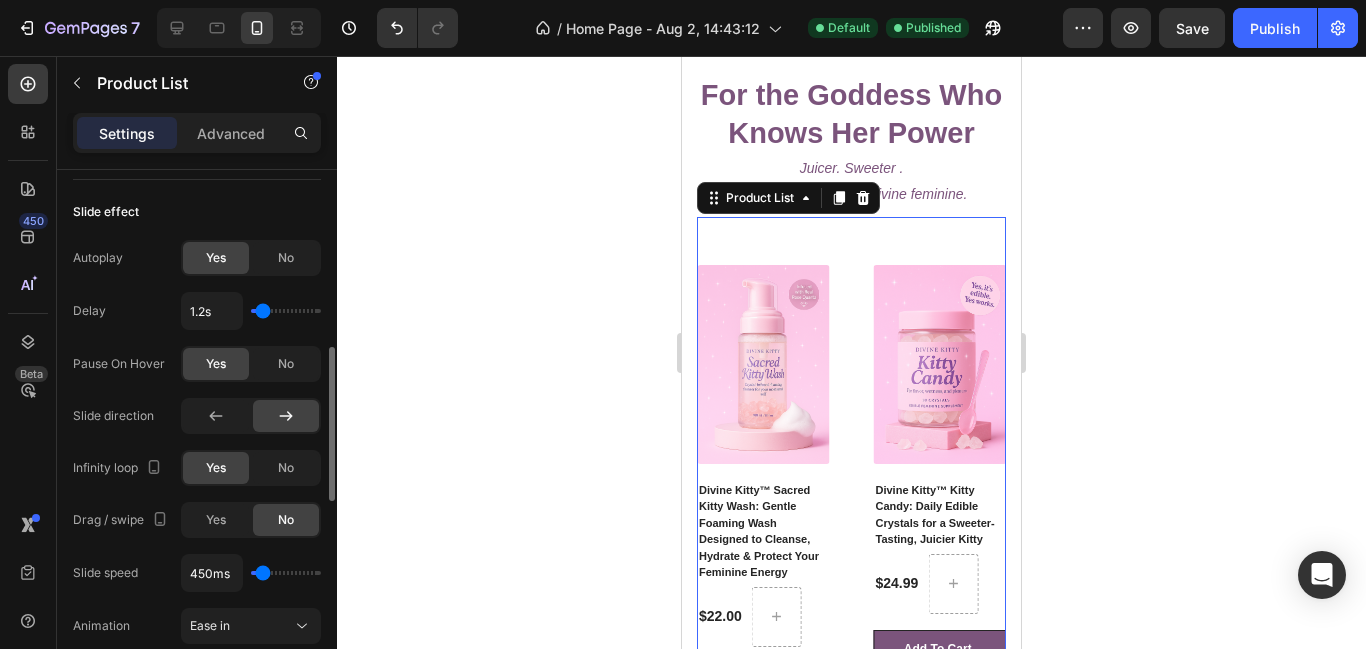 type on "950ms" 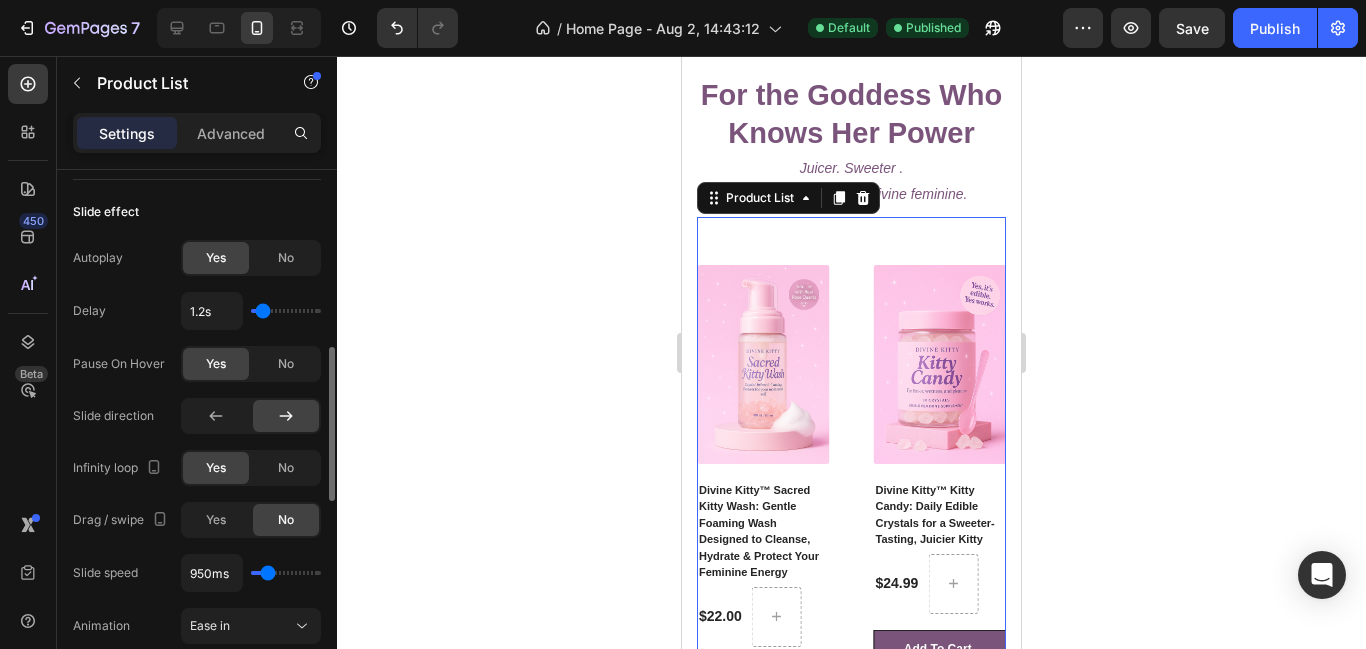 type on "1100ms" 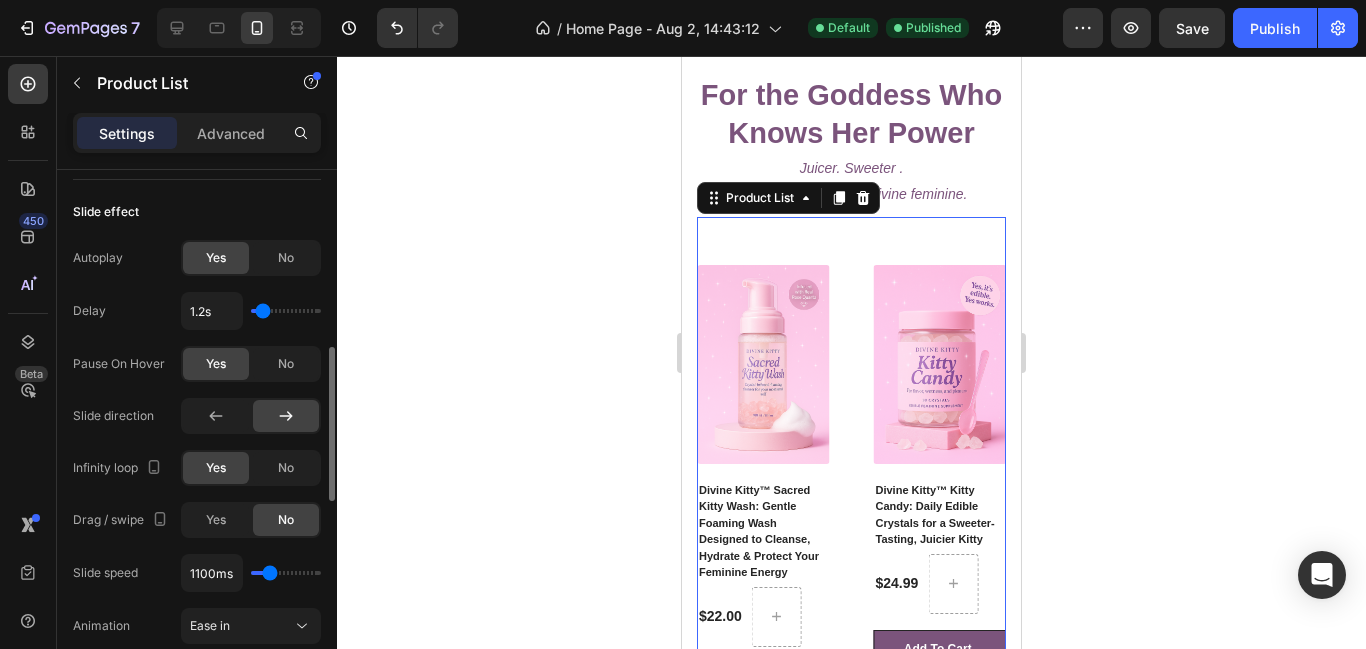 type on "950ms" 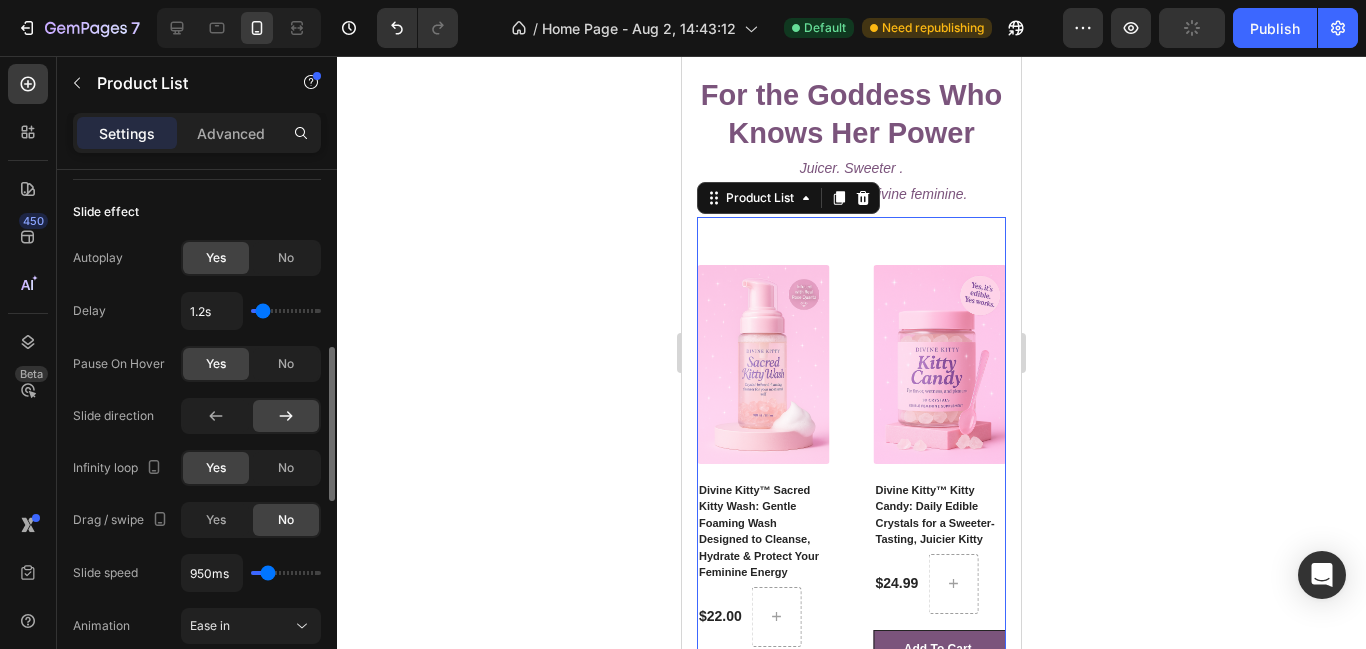 type on "950" 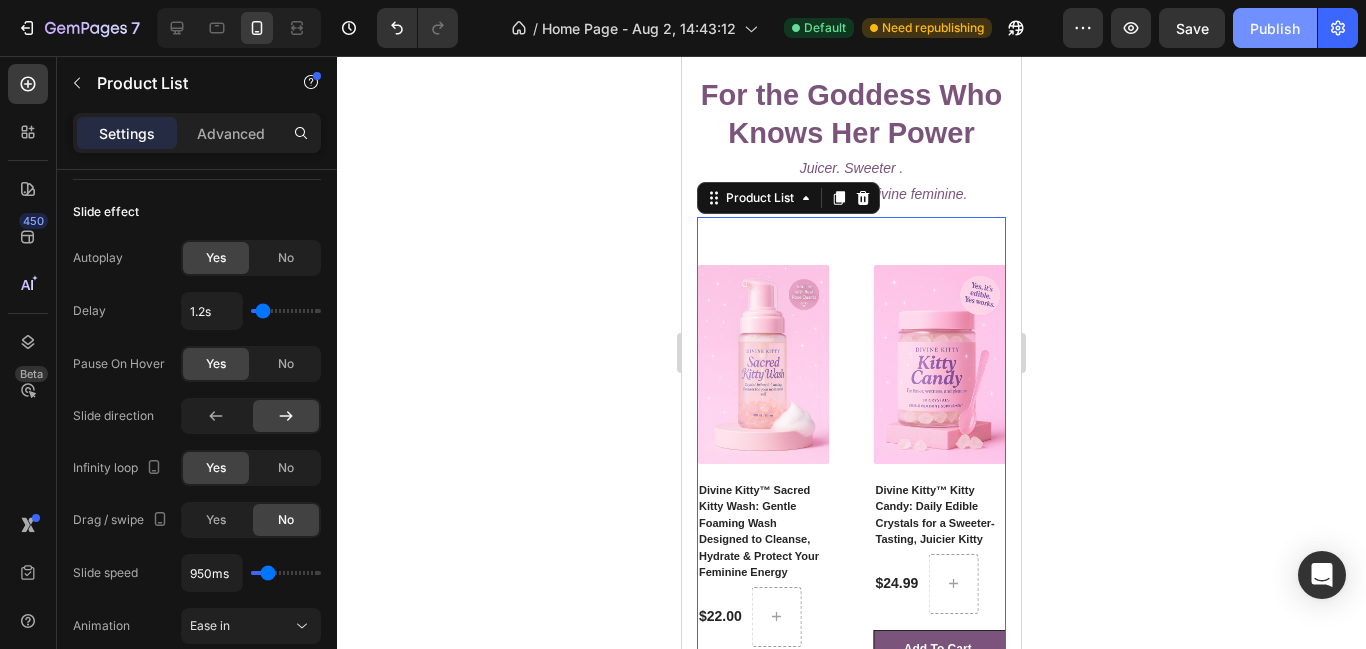 click on "Publish" at bounding box center [1275, 28] 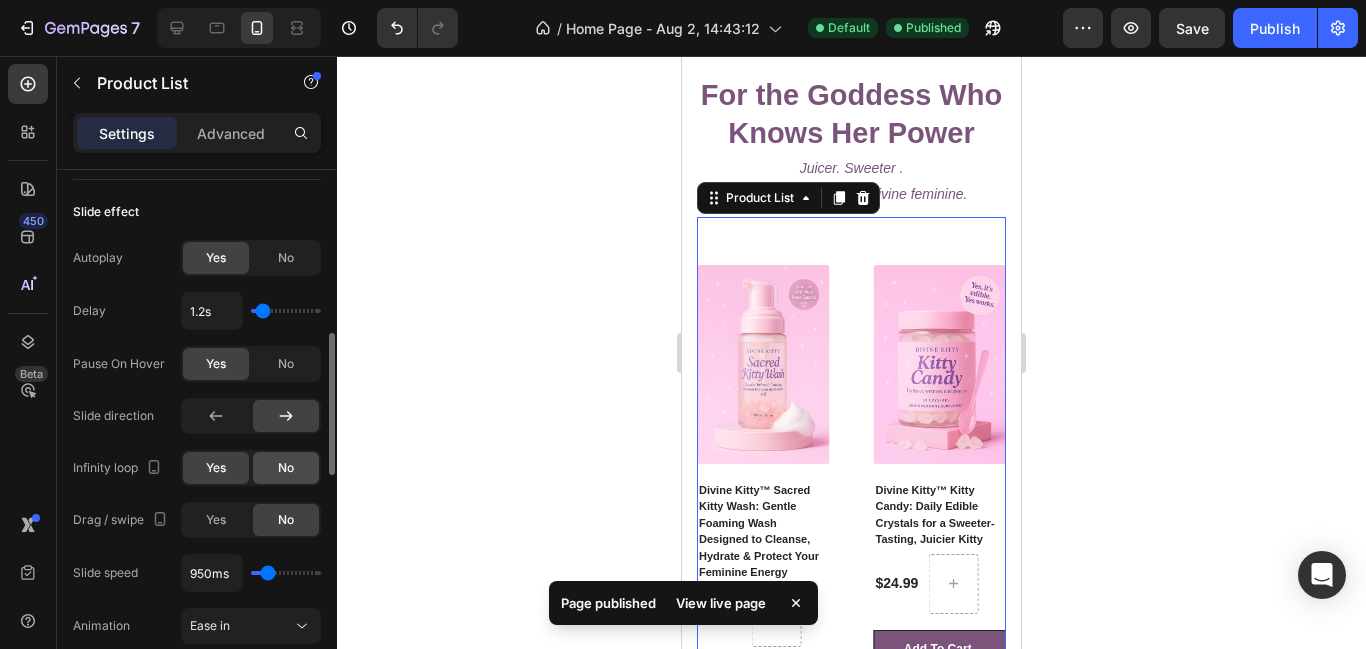 click on "No" 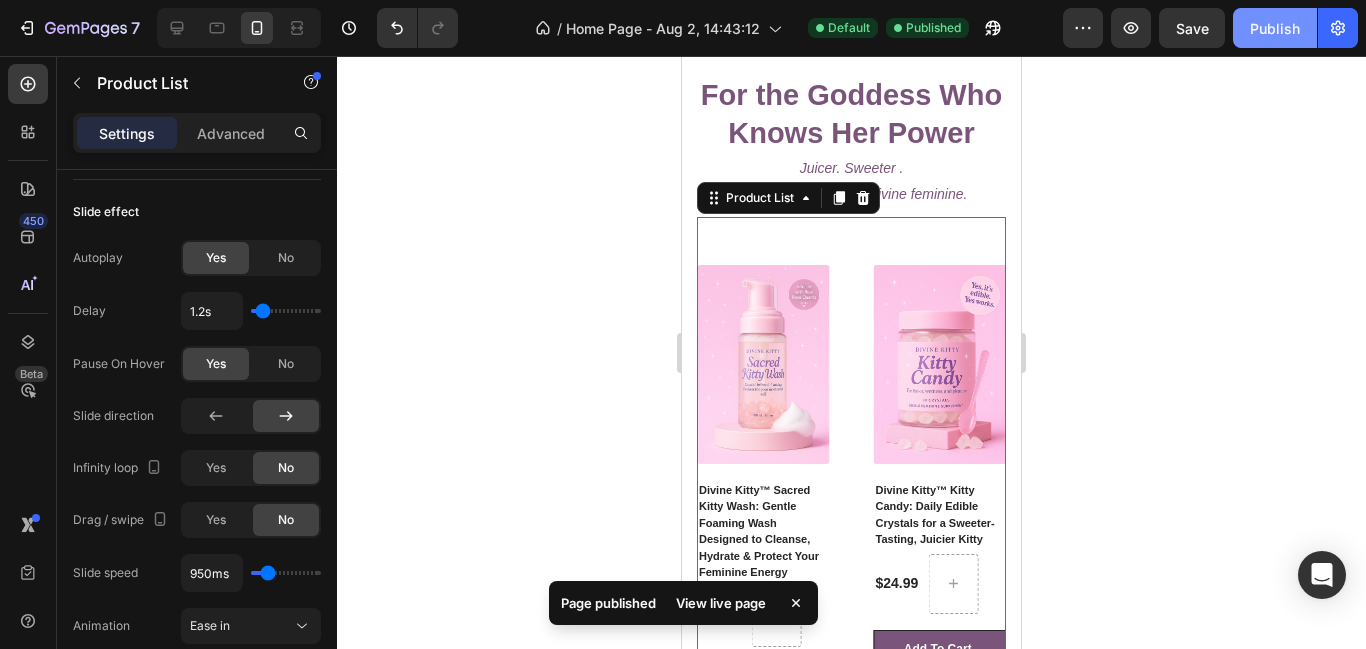 click on "Publish" at bounding box center (1275, 28) 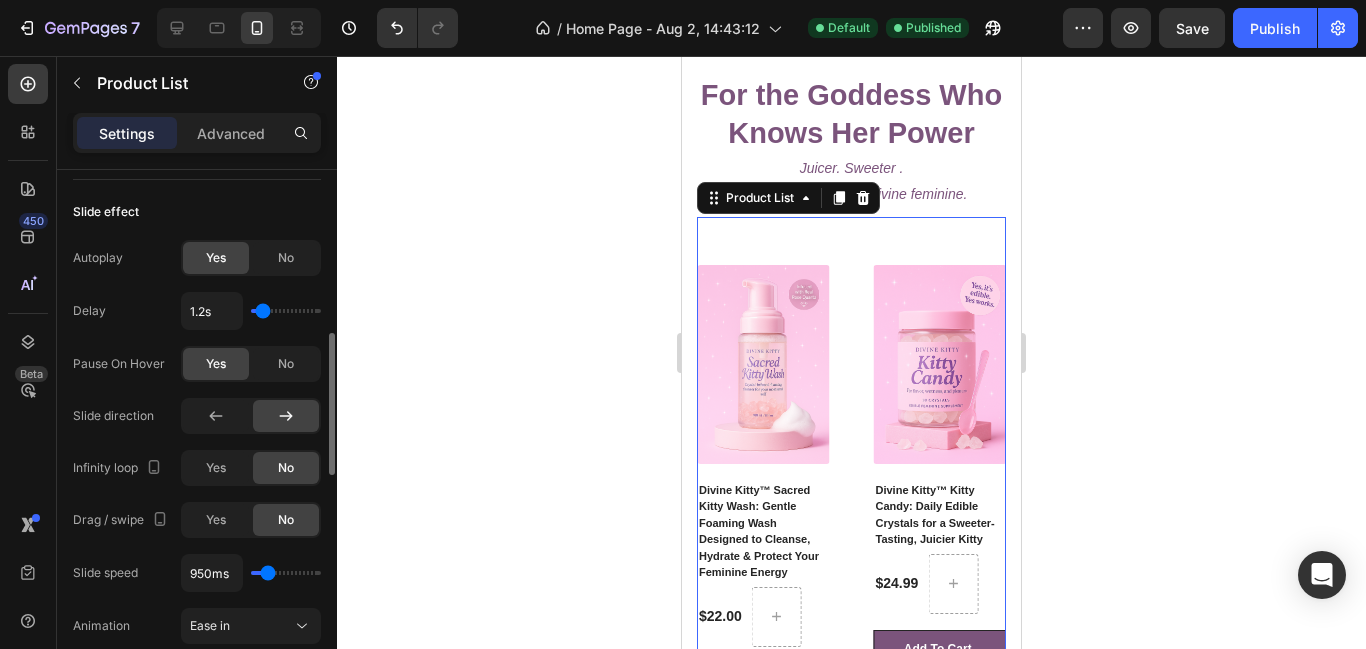 type on "300ms" 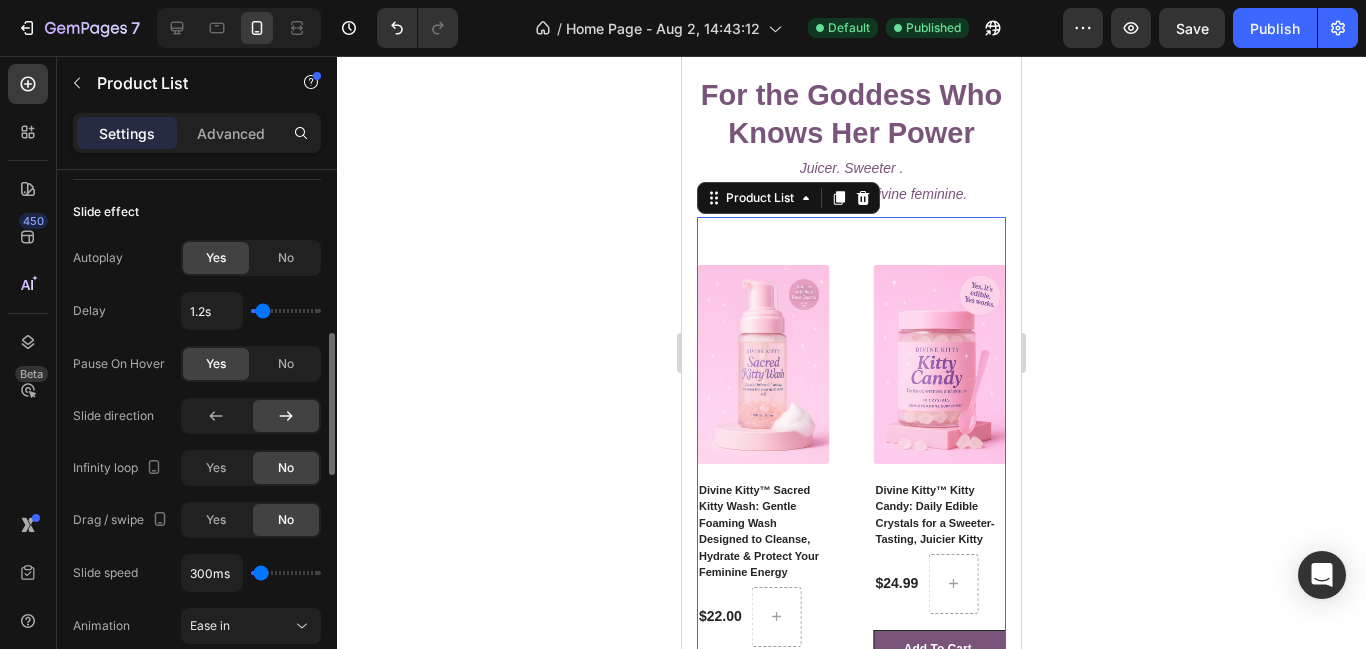 type on "200ms" 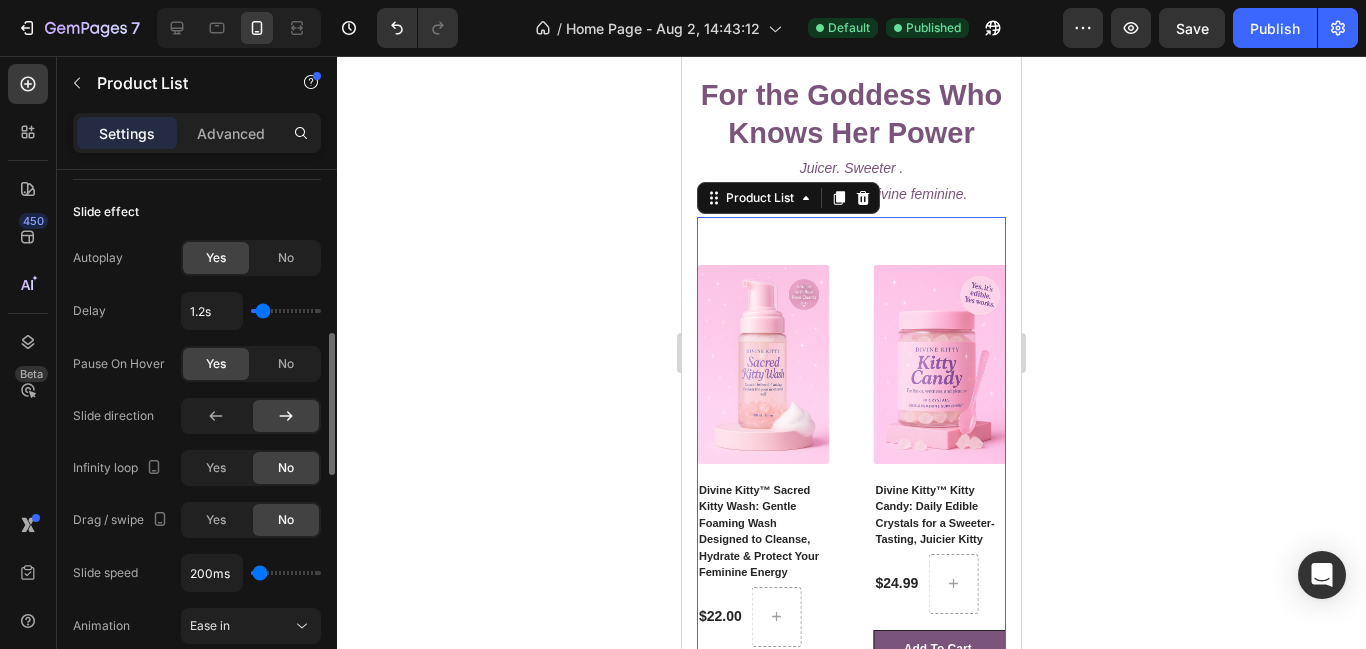 type on "250ms" 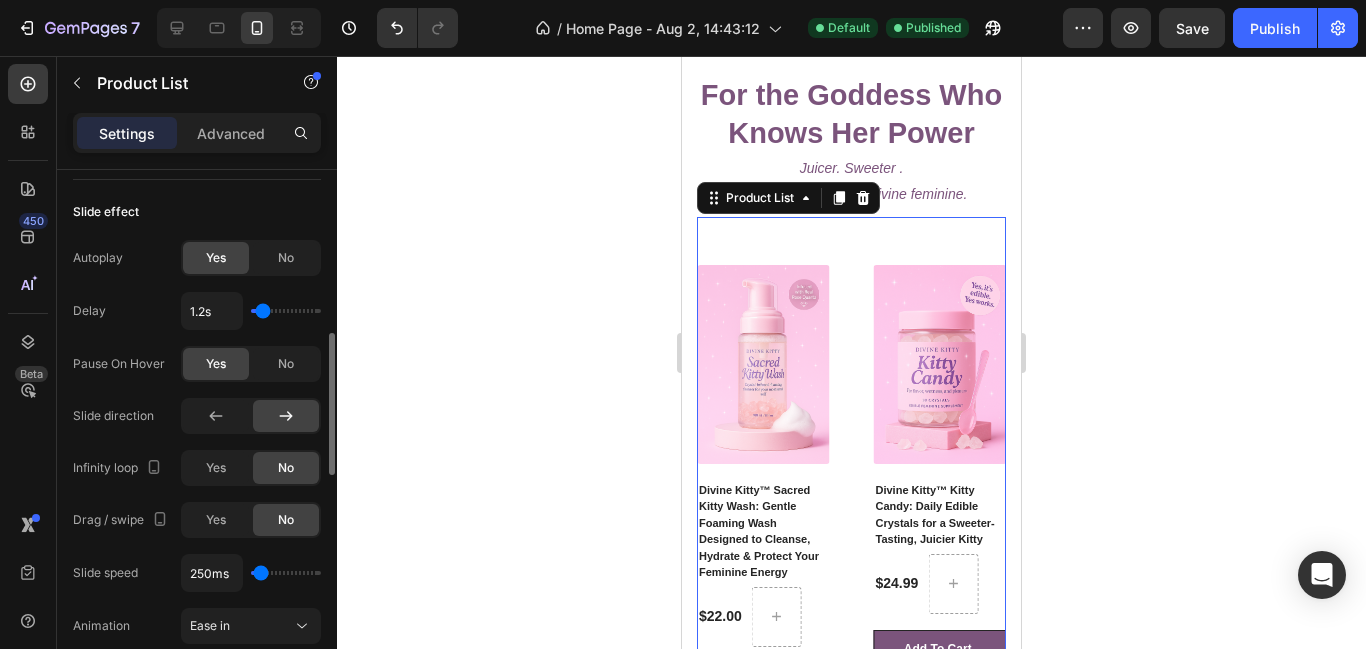type on "400ms" 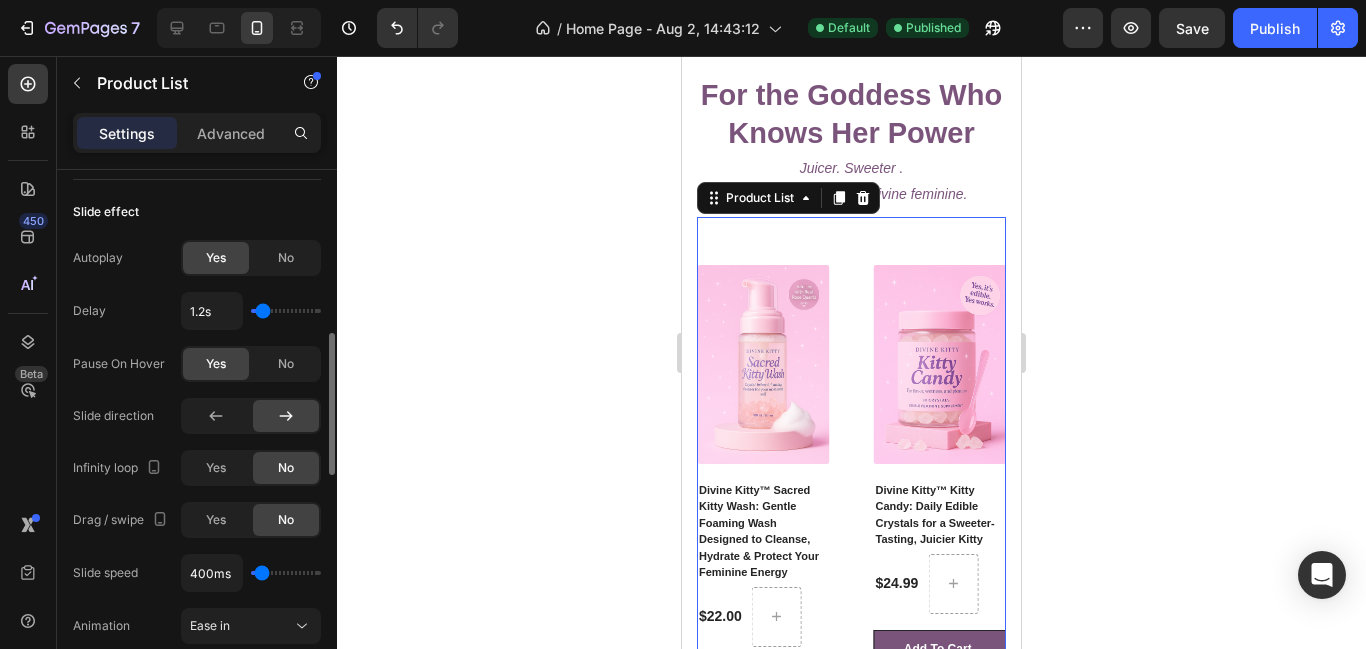 type on "450ms" 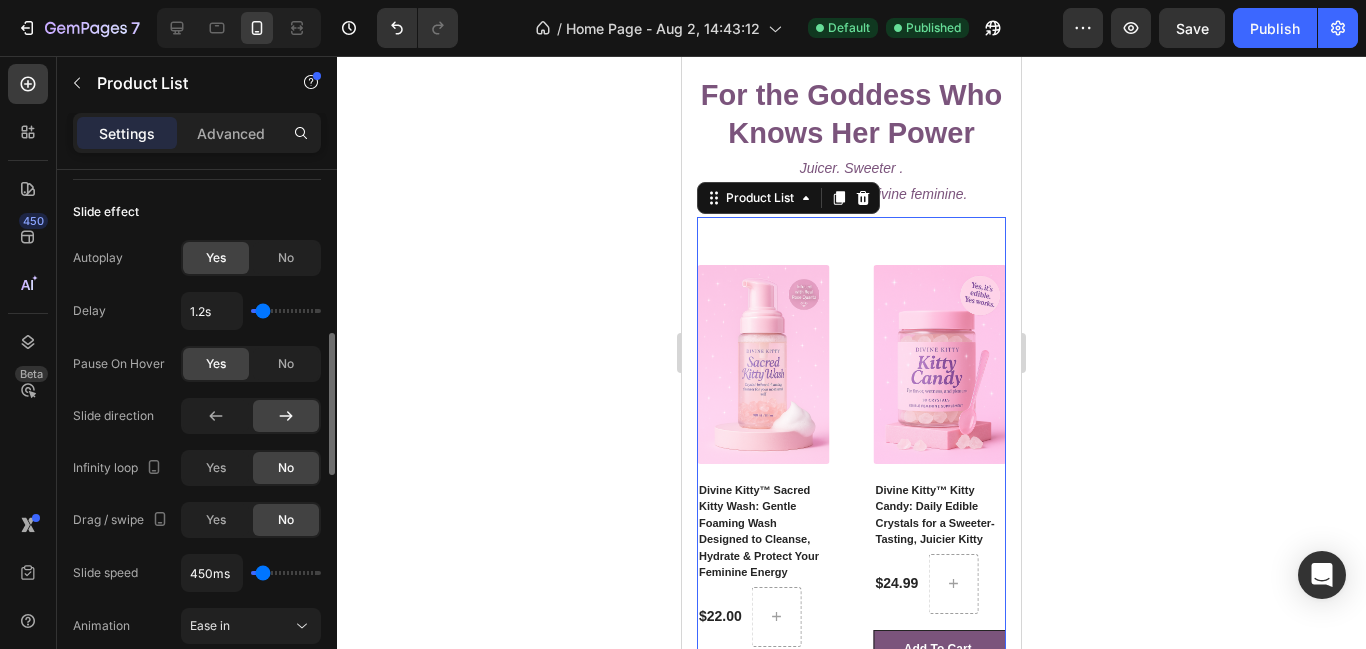 type on "450" 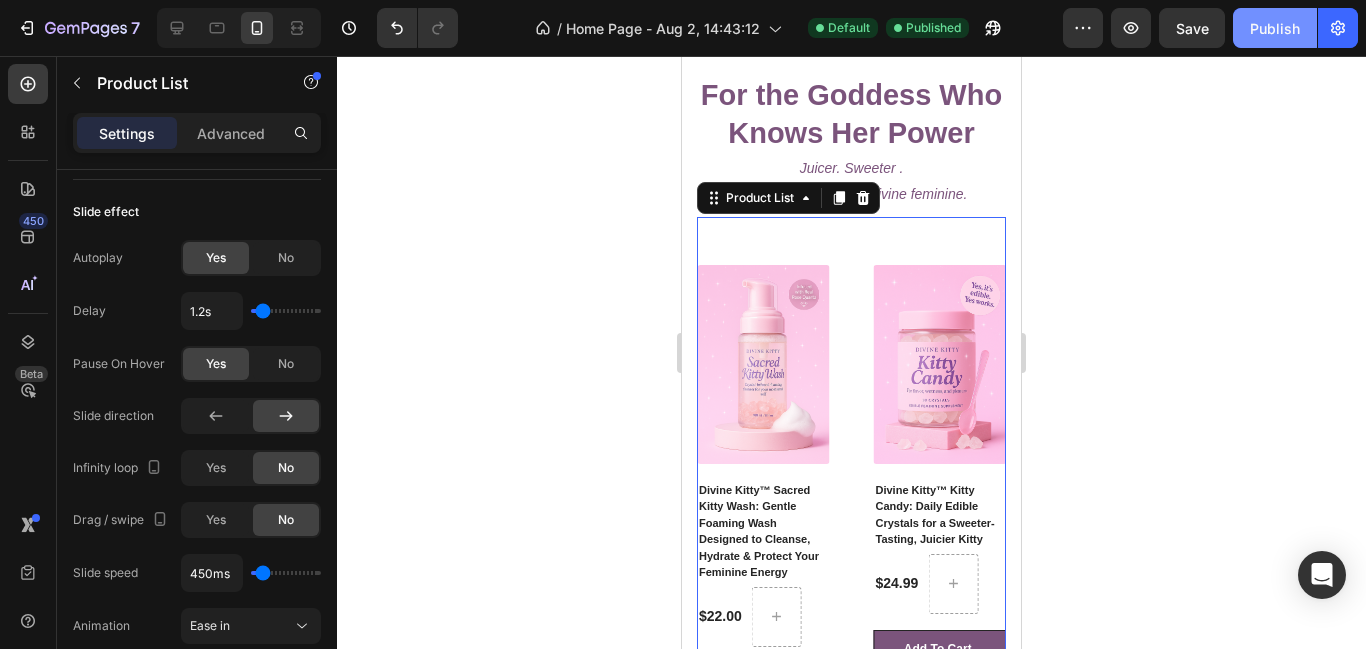 click on "Publish" at bounding box center (1275, 28) 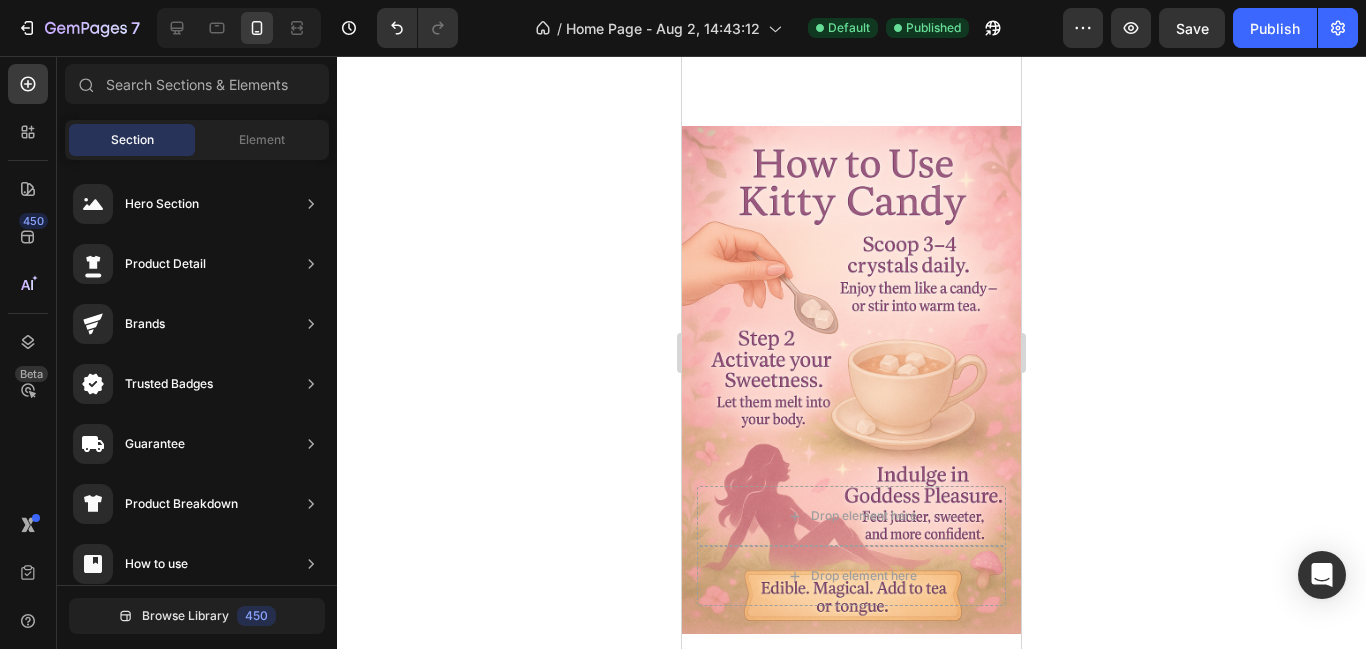 scroll, scrollTop: 963, scrollLeft: 0, axis: vertical 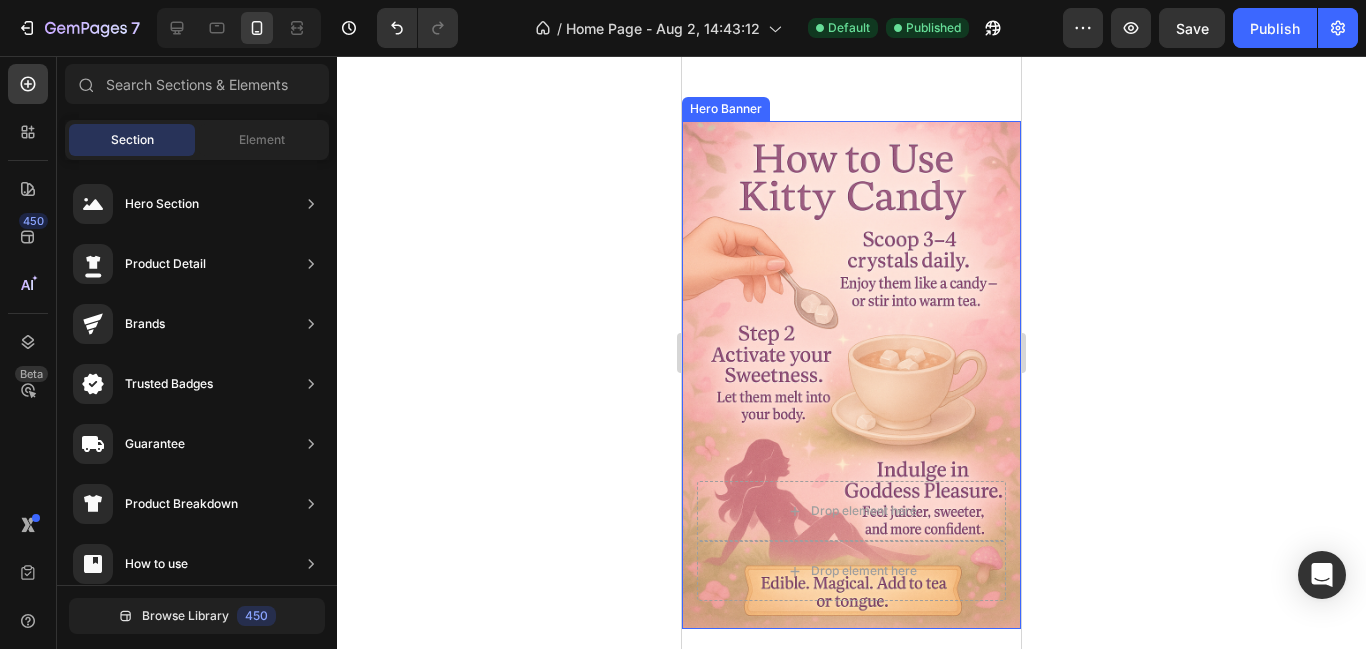 click at bounding box center [851, 375] 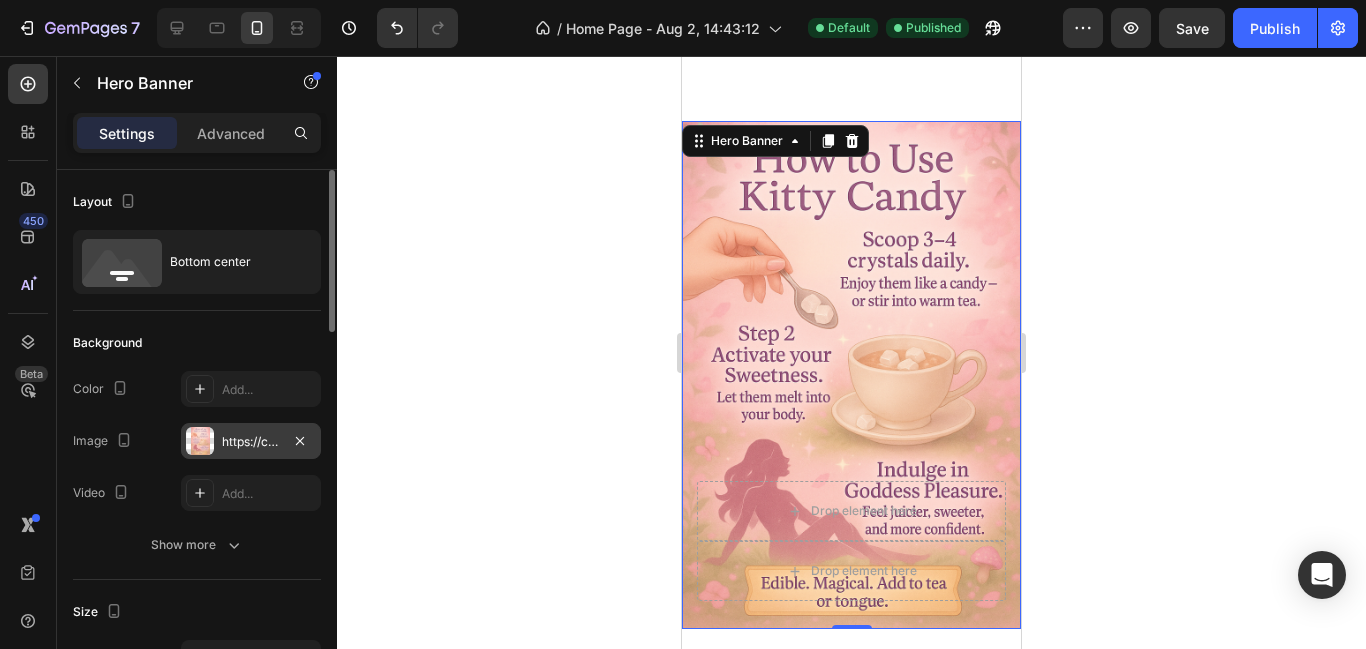 click on "https://cdn.shopify.com/s/files/1/0771/9780/3770/files/gempages_578193856164528656-a090cb98-d7c7-4354-902b-0a5364e67306.png" at bounding box center [251, 442] 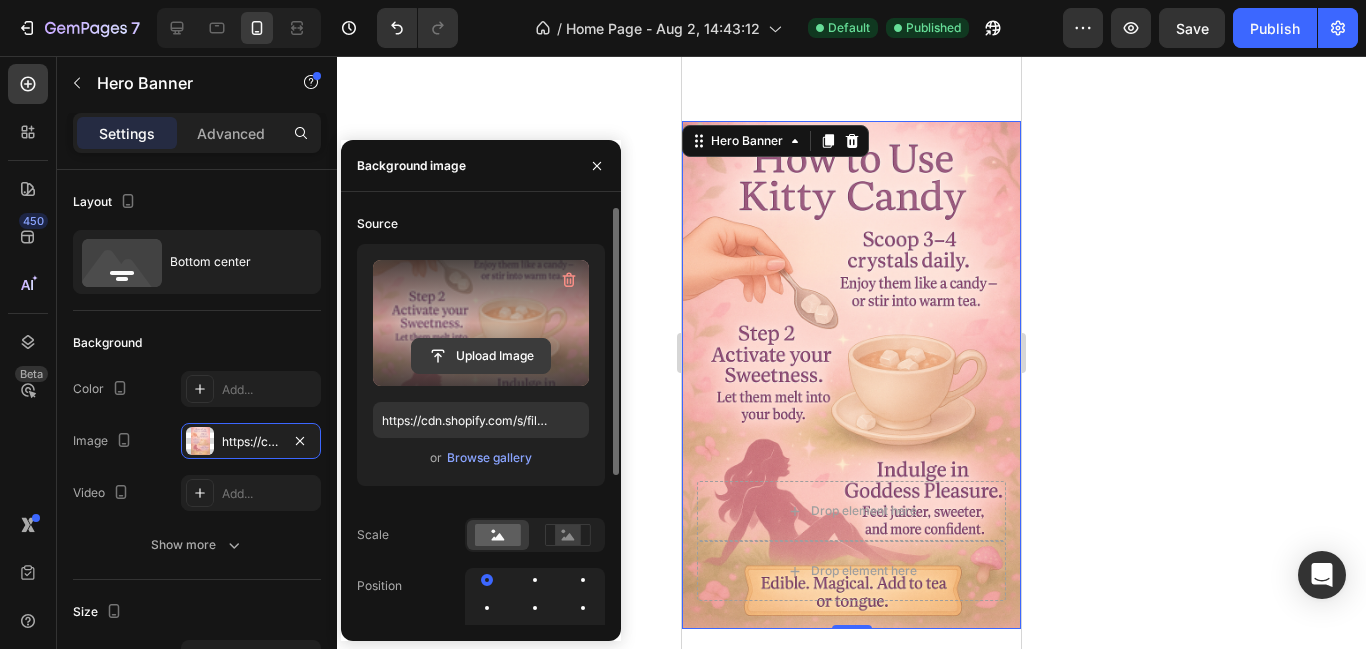 click 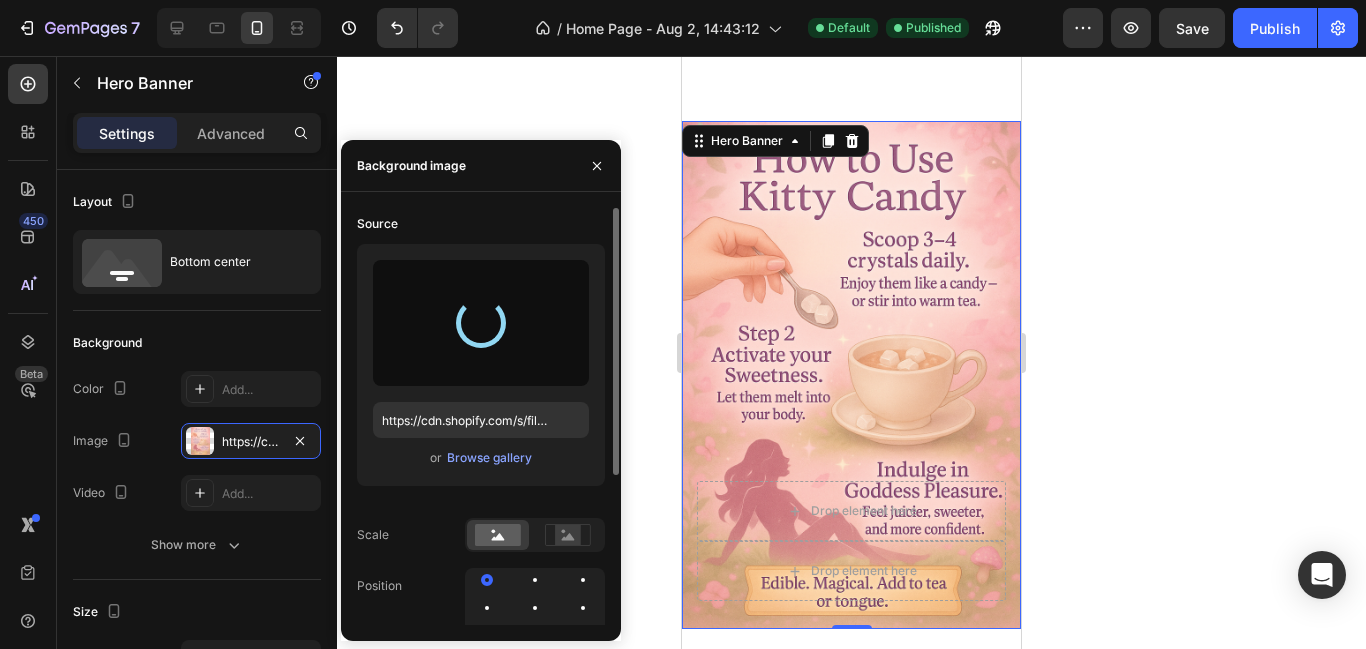 type on "https://cdn.shopify.com/s/files/1/0771/9780/3770/files/gempages_578193856164528656-e4cc3144-9d59-4cca-943b-3c8134b2663e.png" 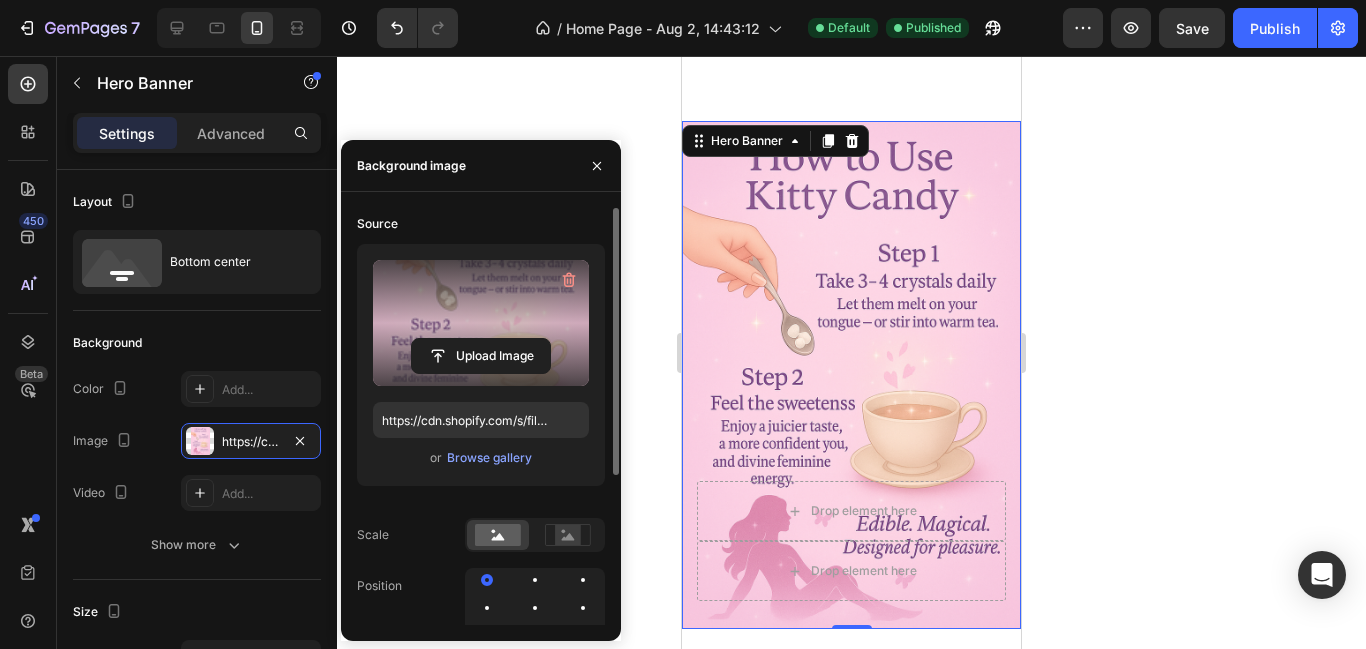 click 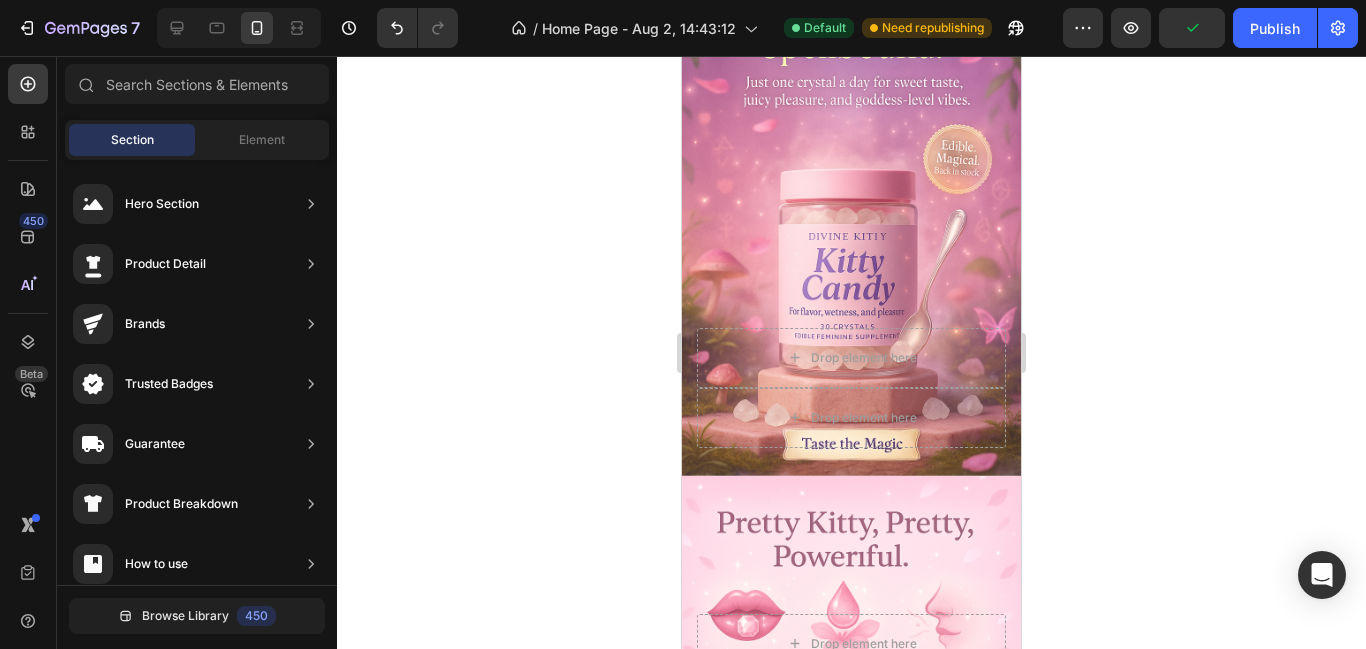 scroll, scrollTop: 0, scrollLeft: 0, axis: both 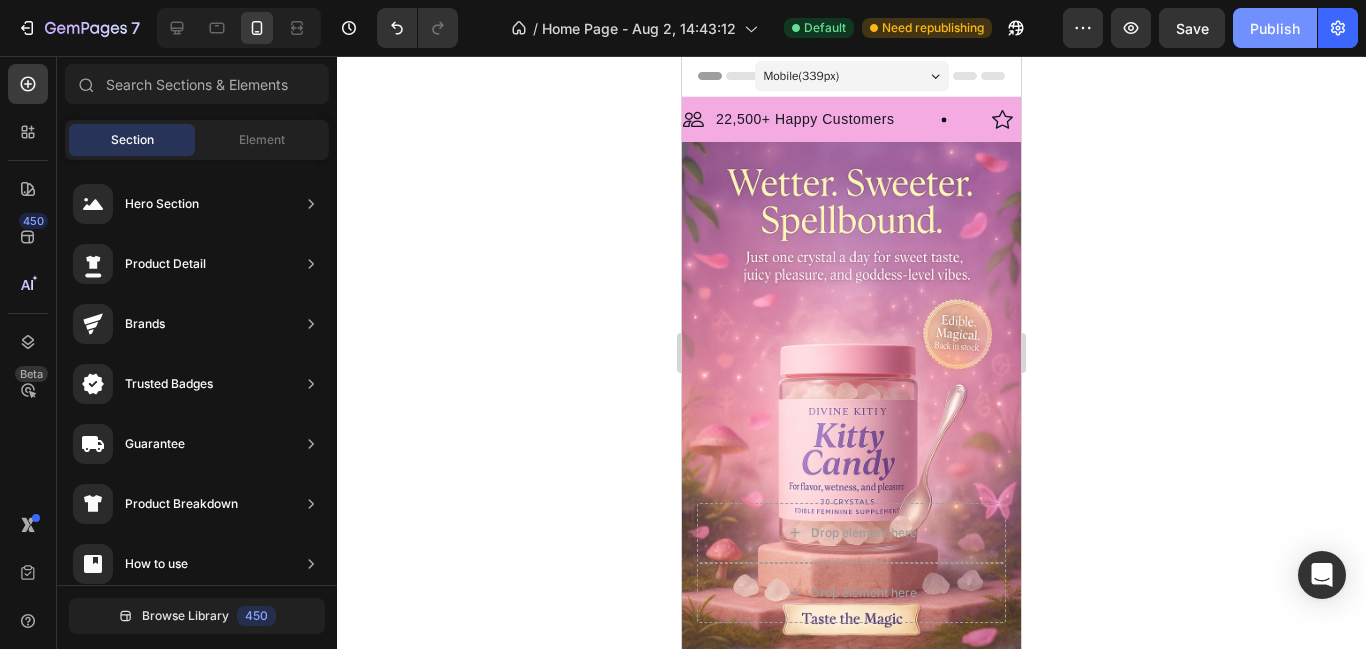 click on "Publish" 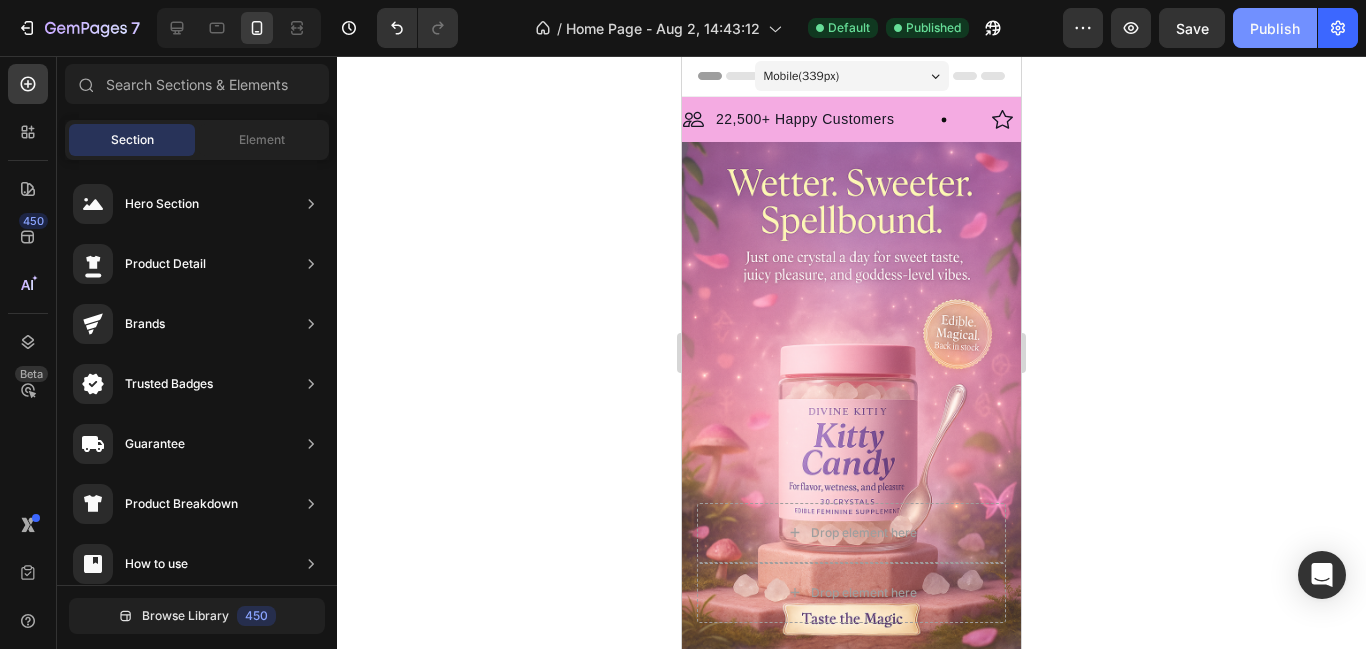 click on "Publish" 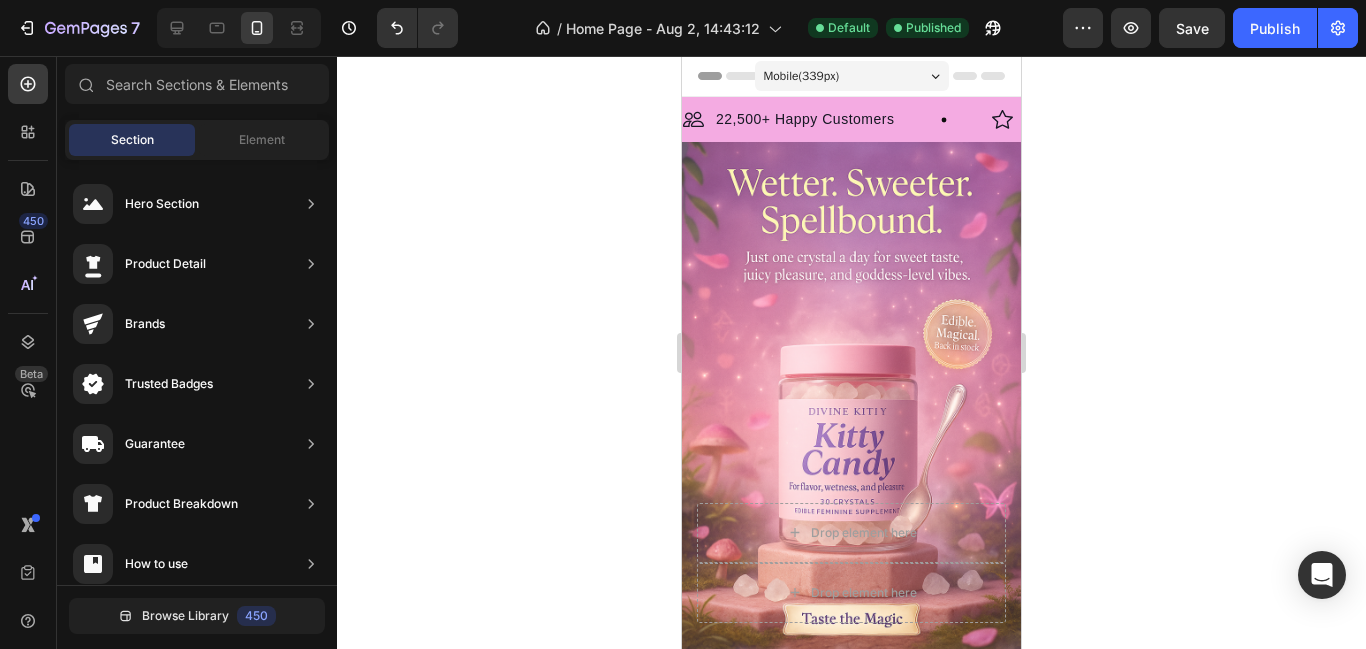 click 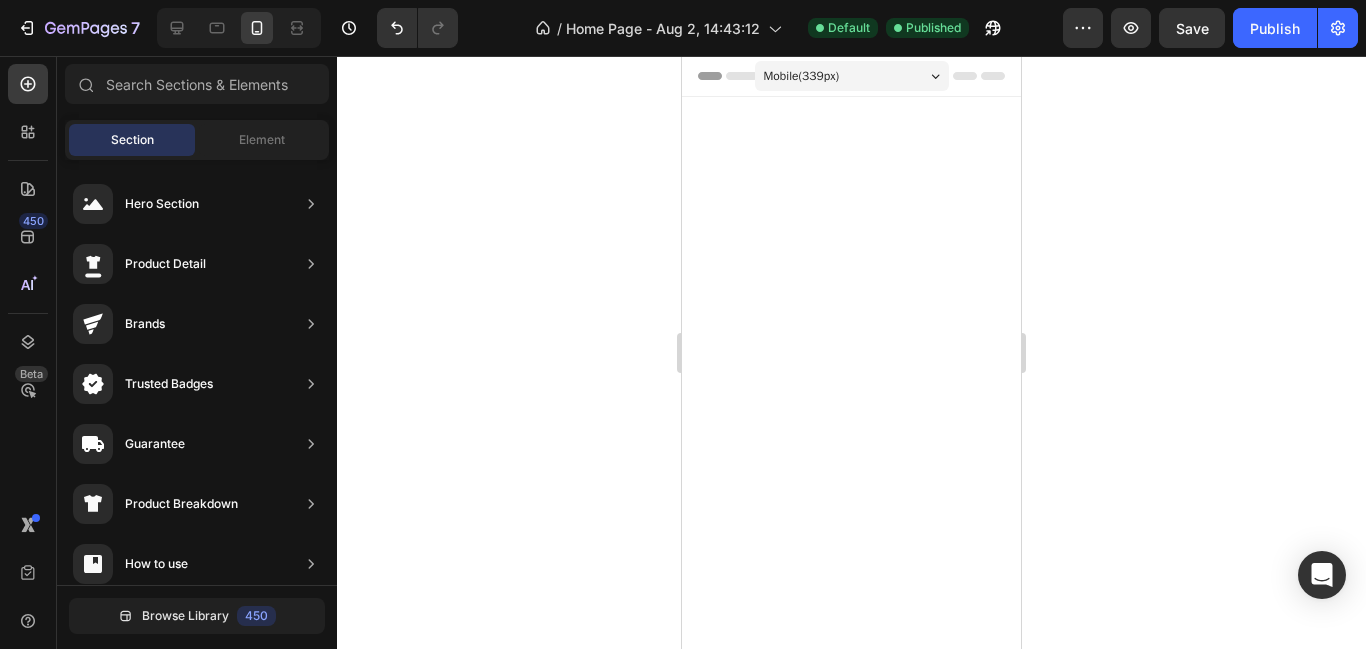 scroll, scrollTop: 966, scrollLeft: 0, axis: vertical 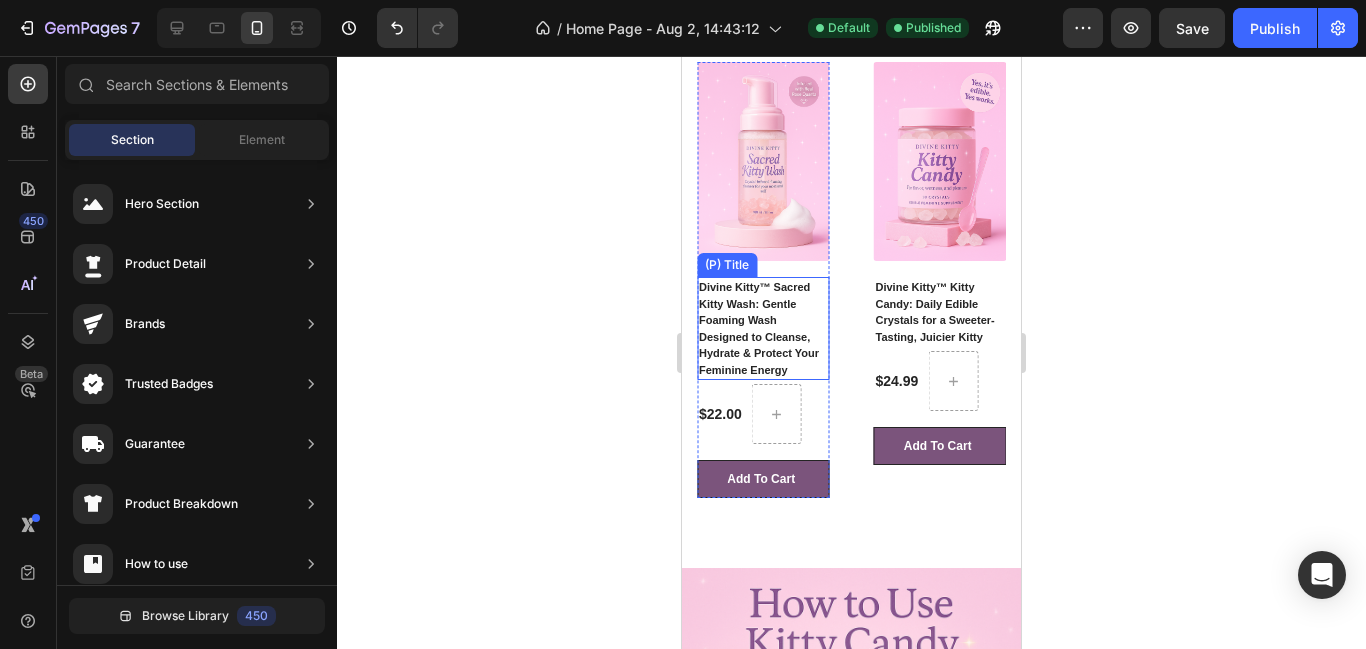 click on "Divine Kitty™ Sacred Kitty Wash: Gentle Foaming Wash Designed to Cleanse, Hydrate & Protect Your Feminine Energy" at bounding box center (940, 312) 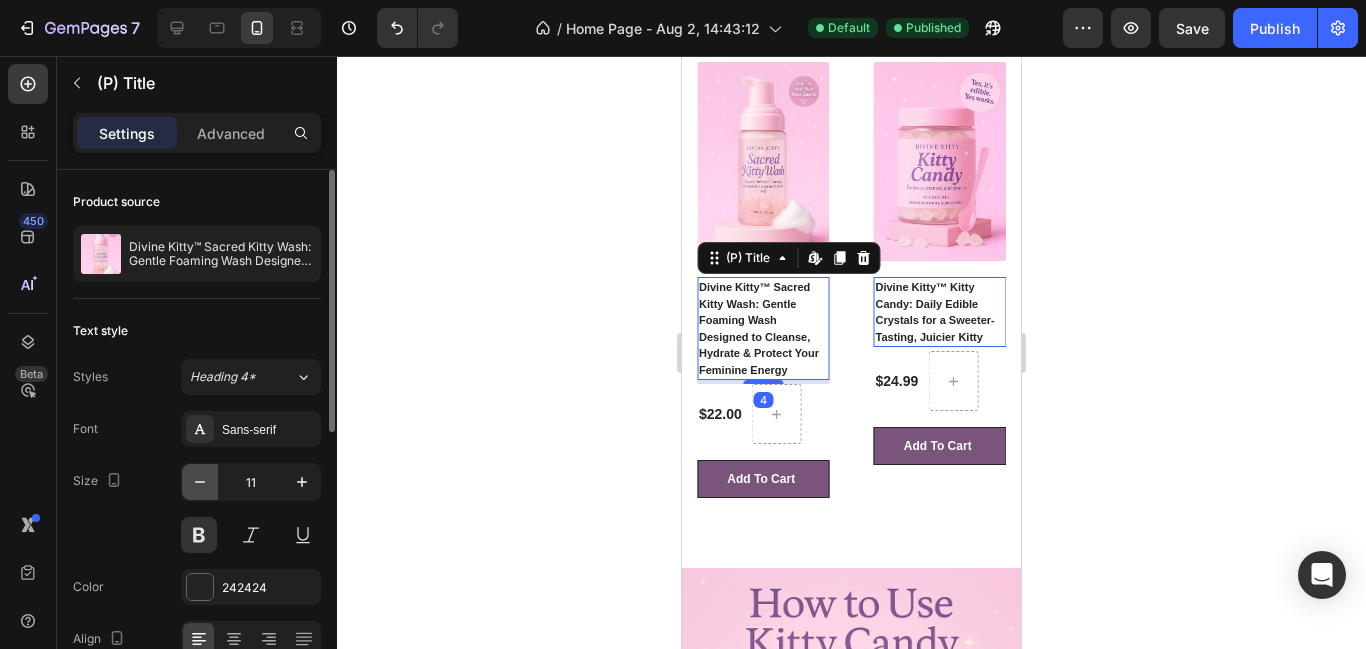 click 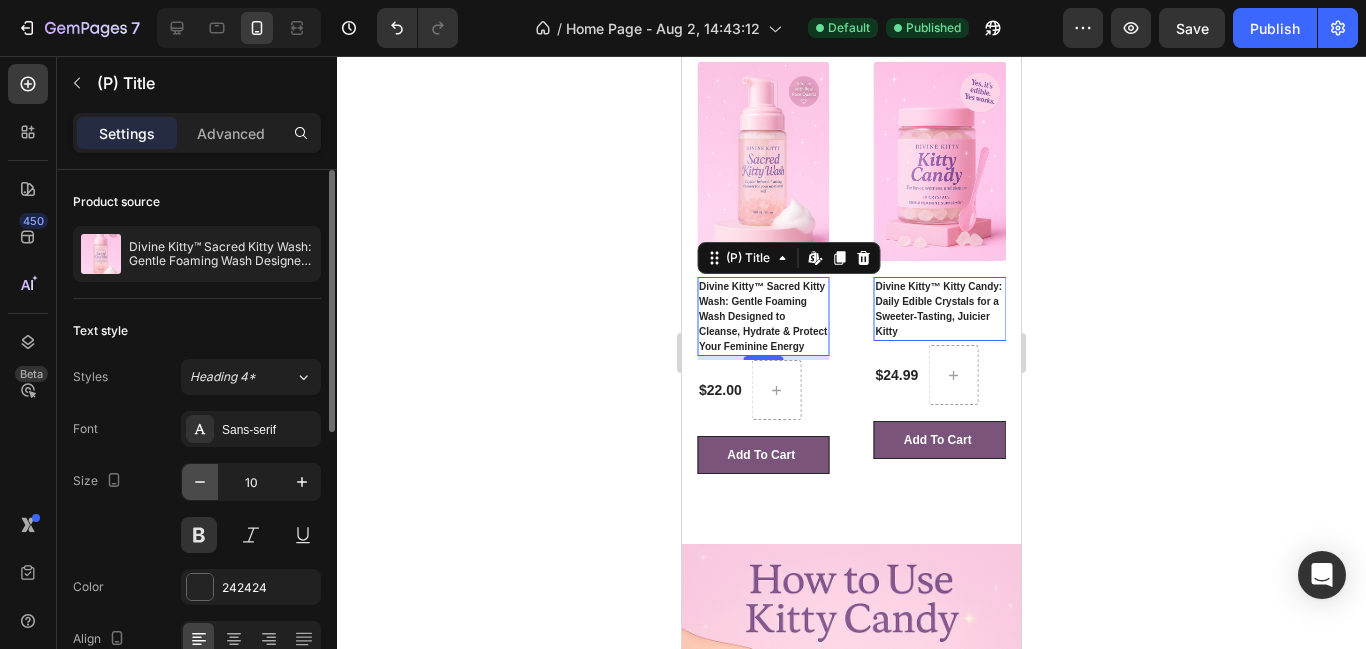 click 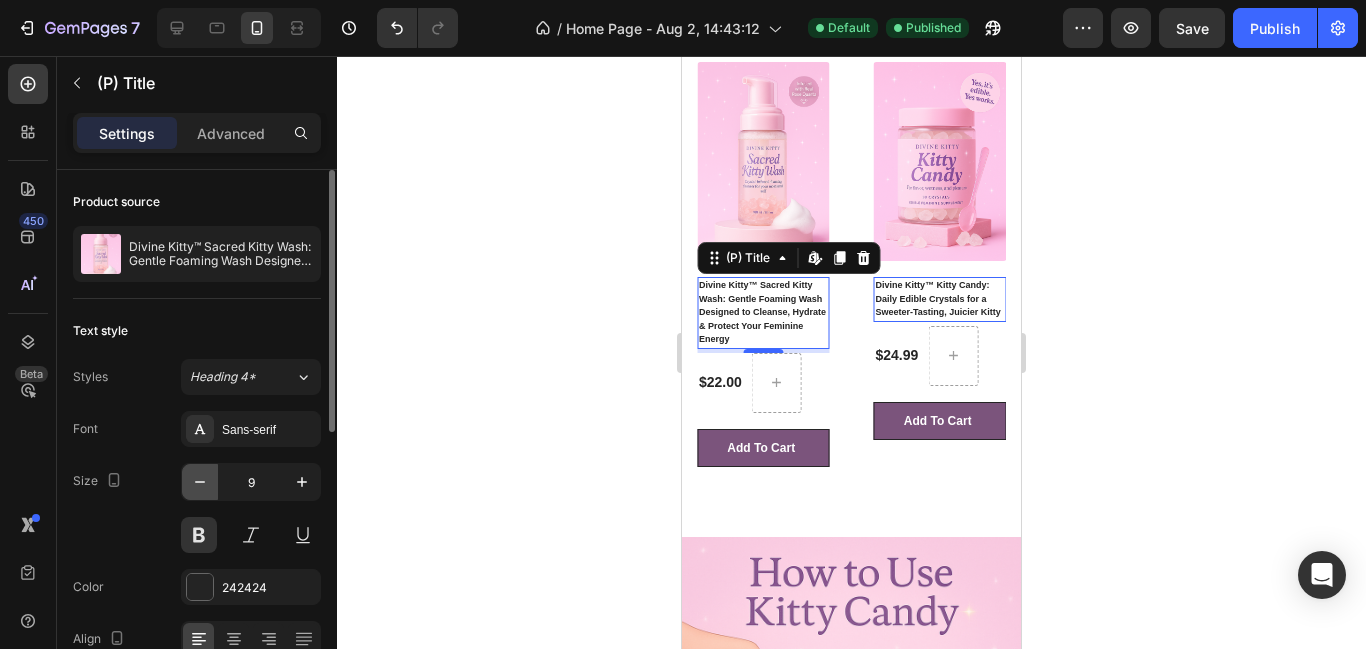 click 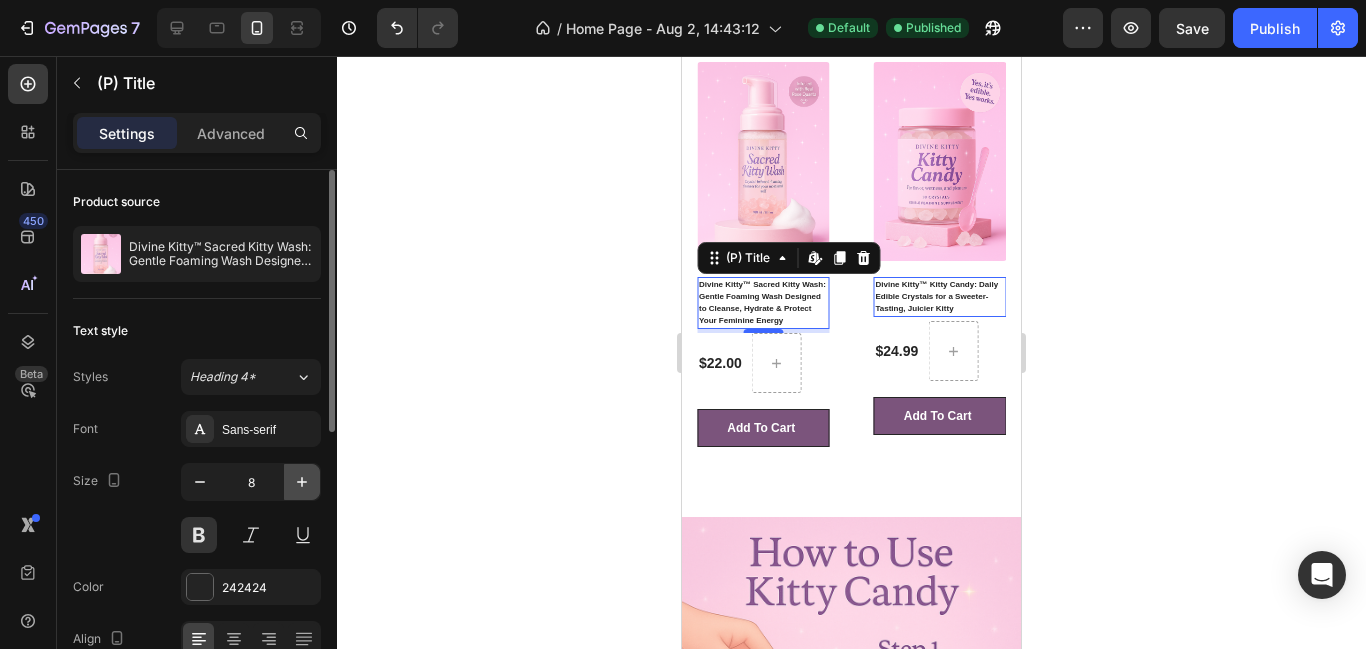 click 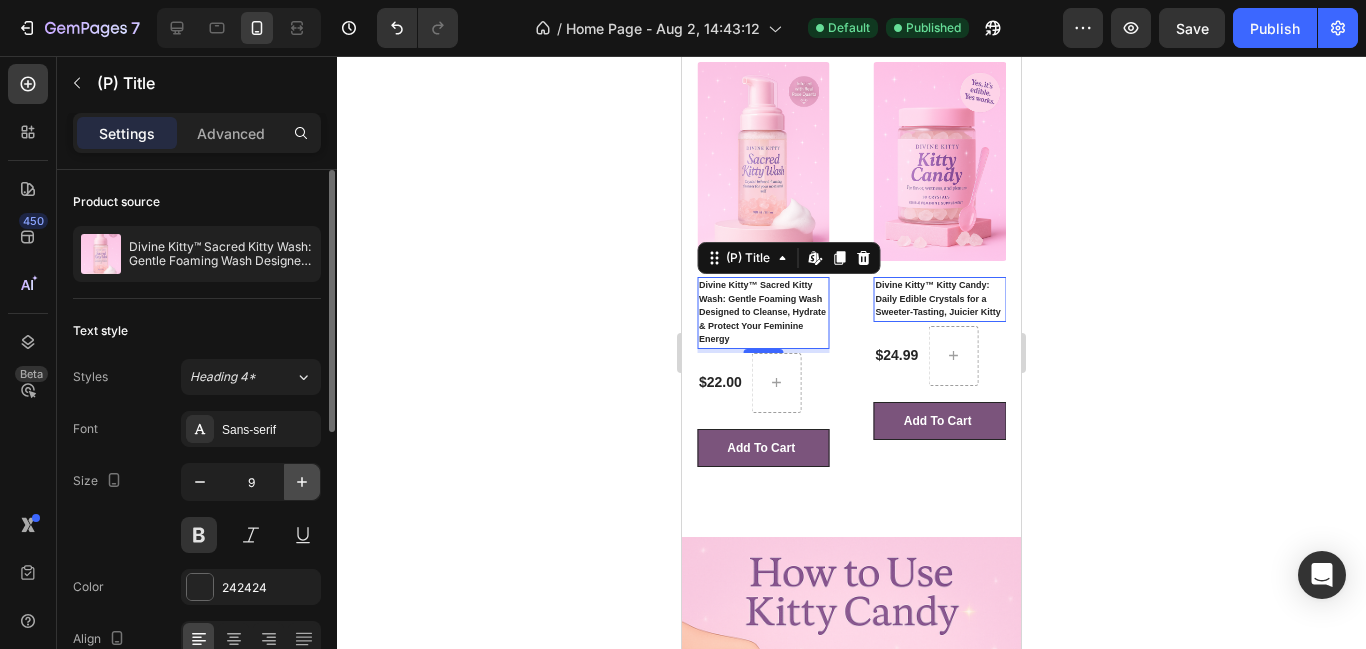 click 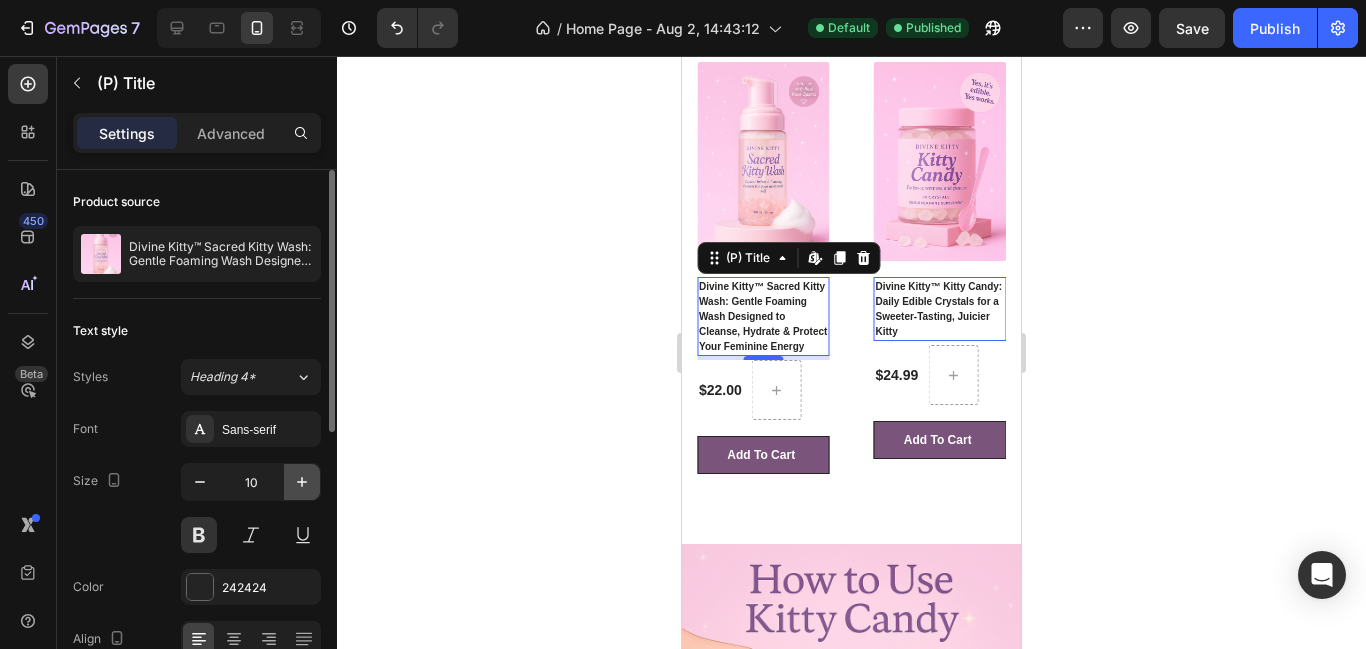 click 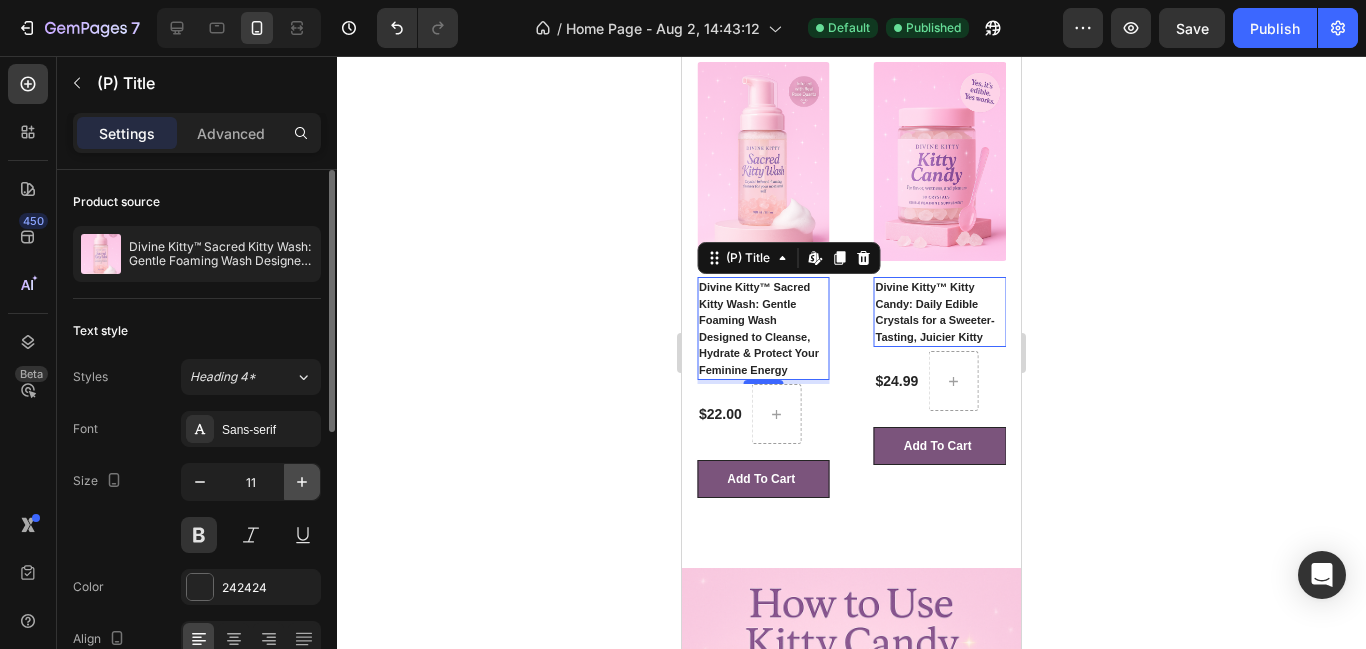 click 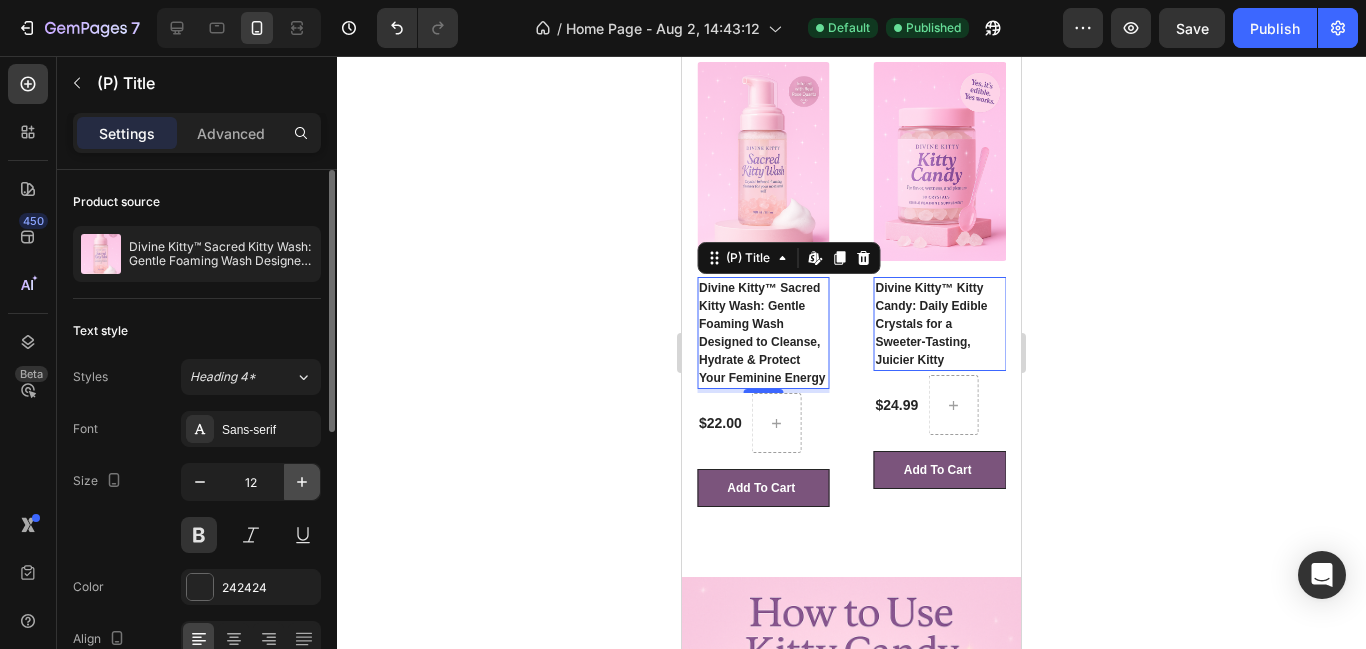 click 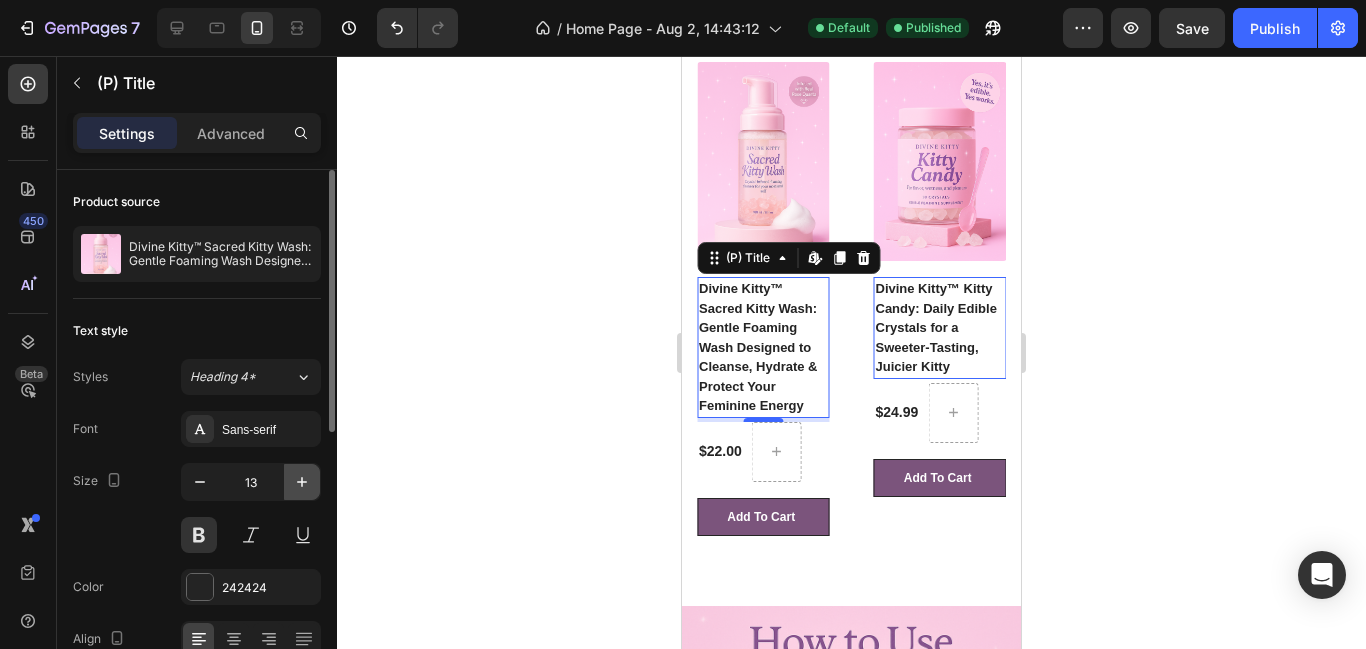 click 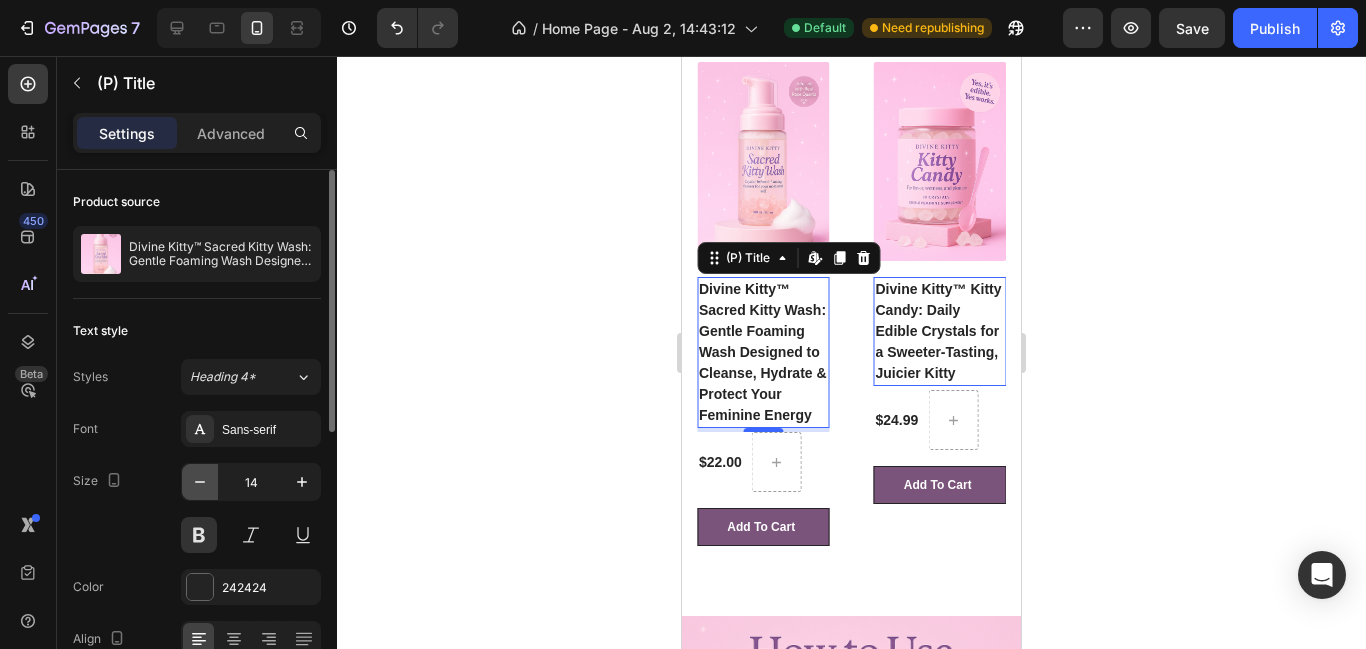 click 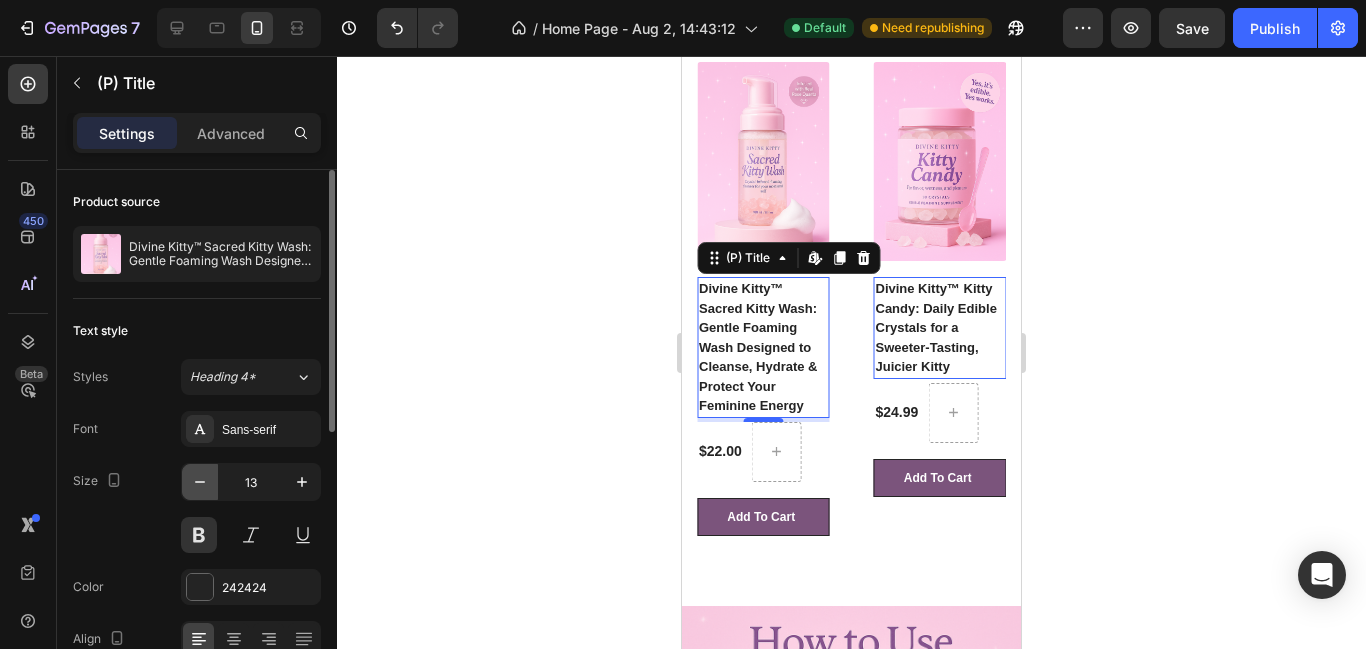 click 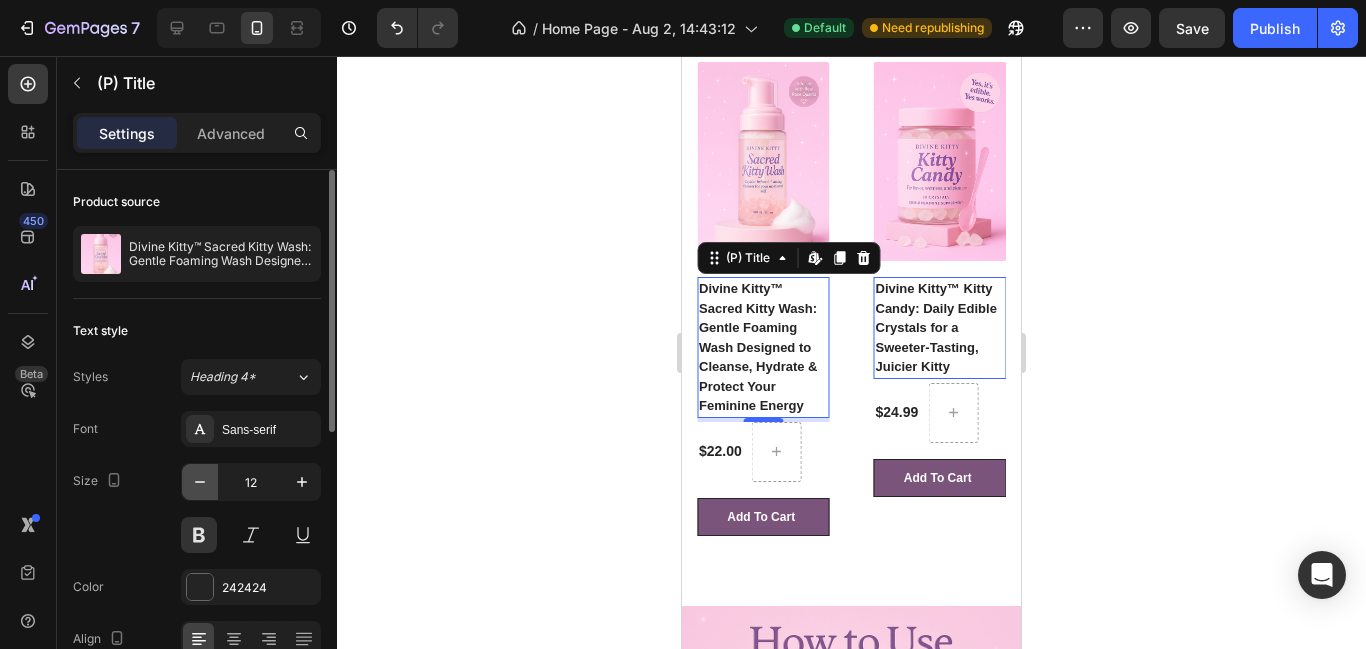 click 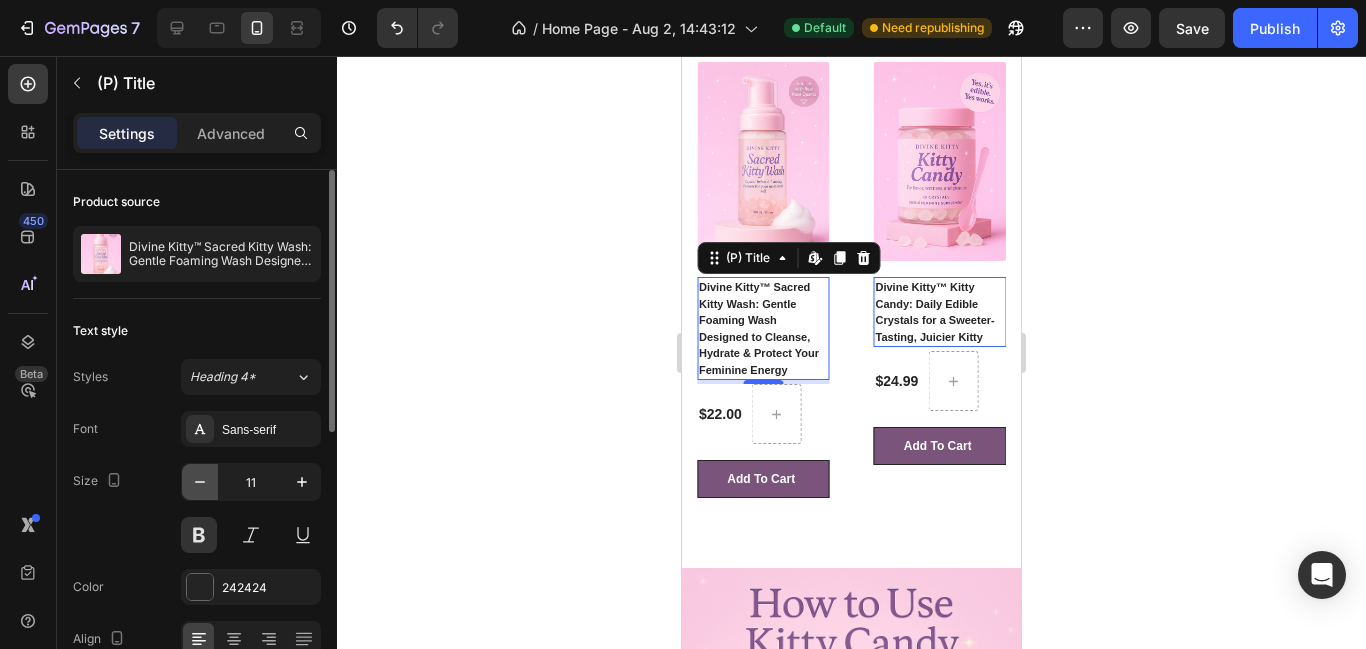 click 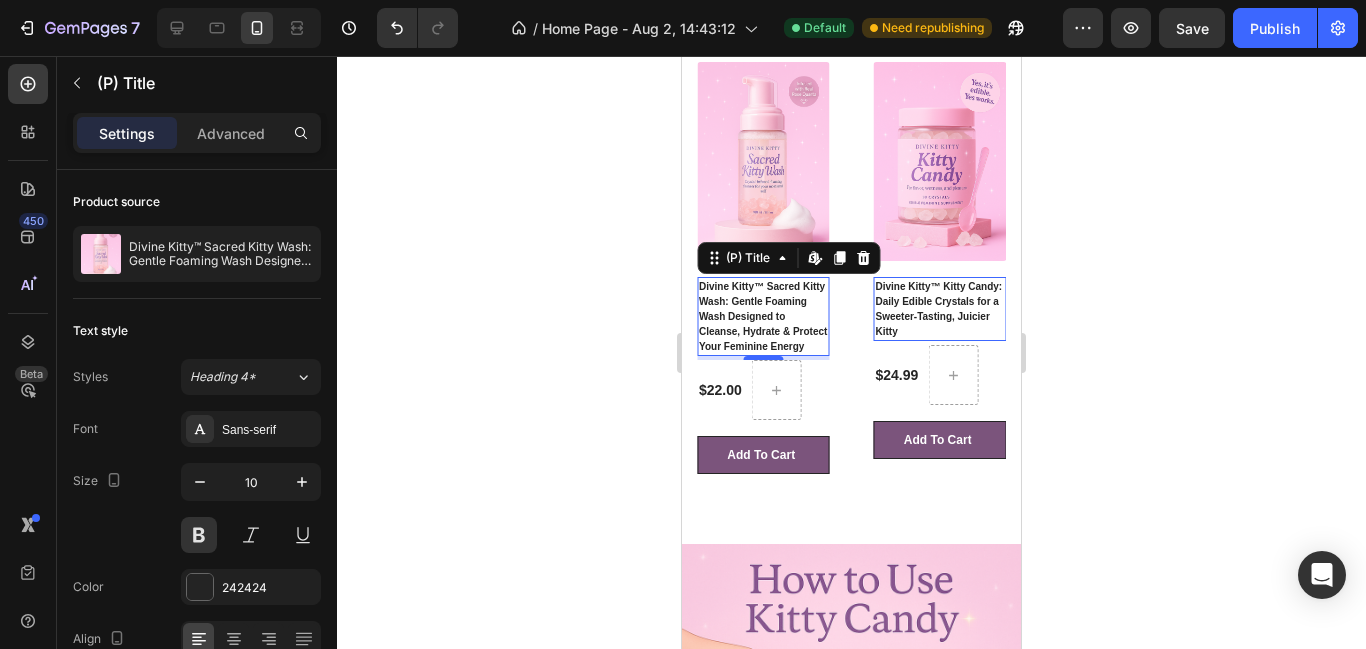 click on "Divine Kitty™ Sacred Kitty Wash: Gentle Foaming Wash Designed to Cleanse, Hydrate & Protect Your Feminine Energy" at bounding box center [940, 309] 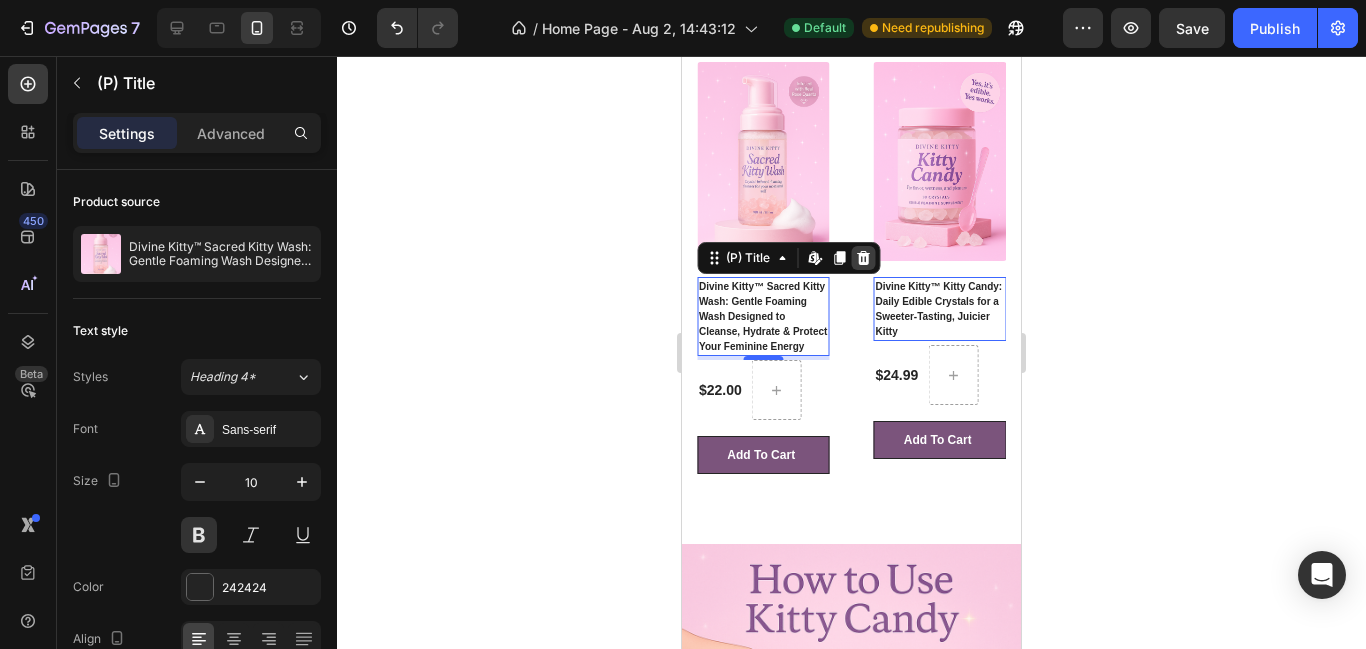 click 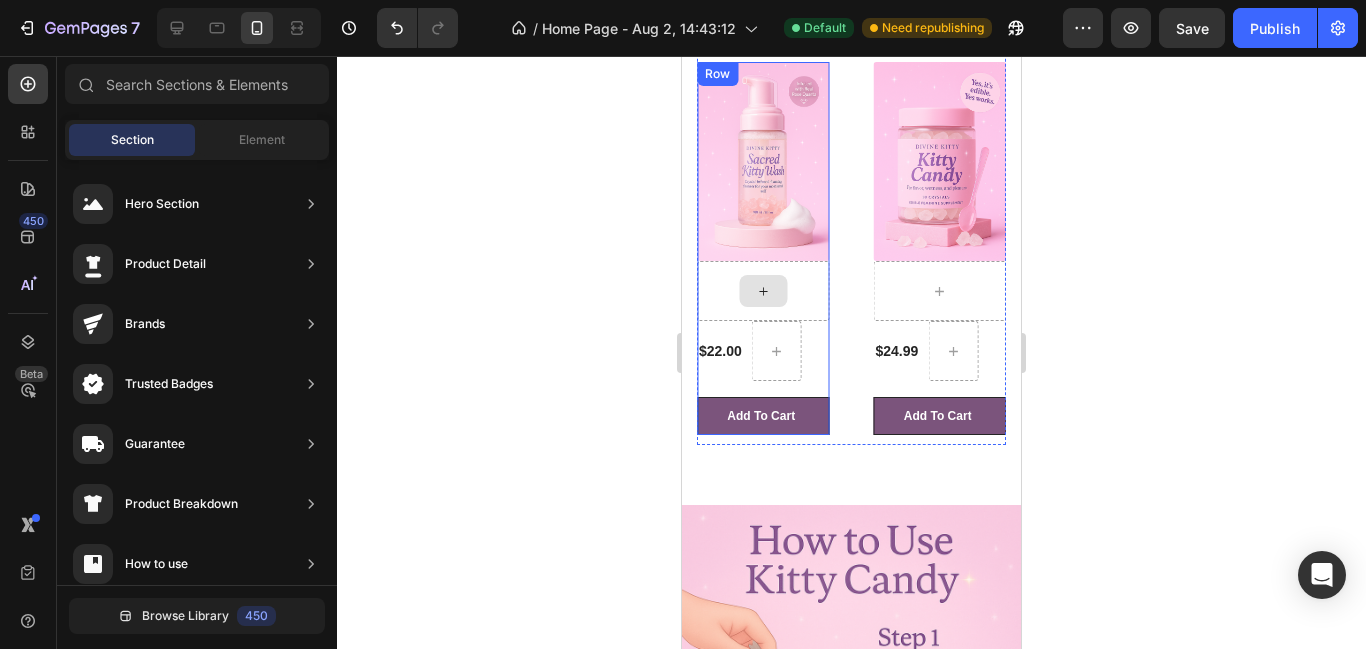 click at bounding box center [763, 291] 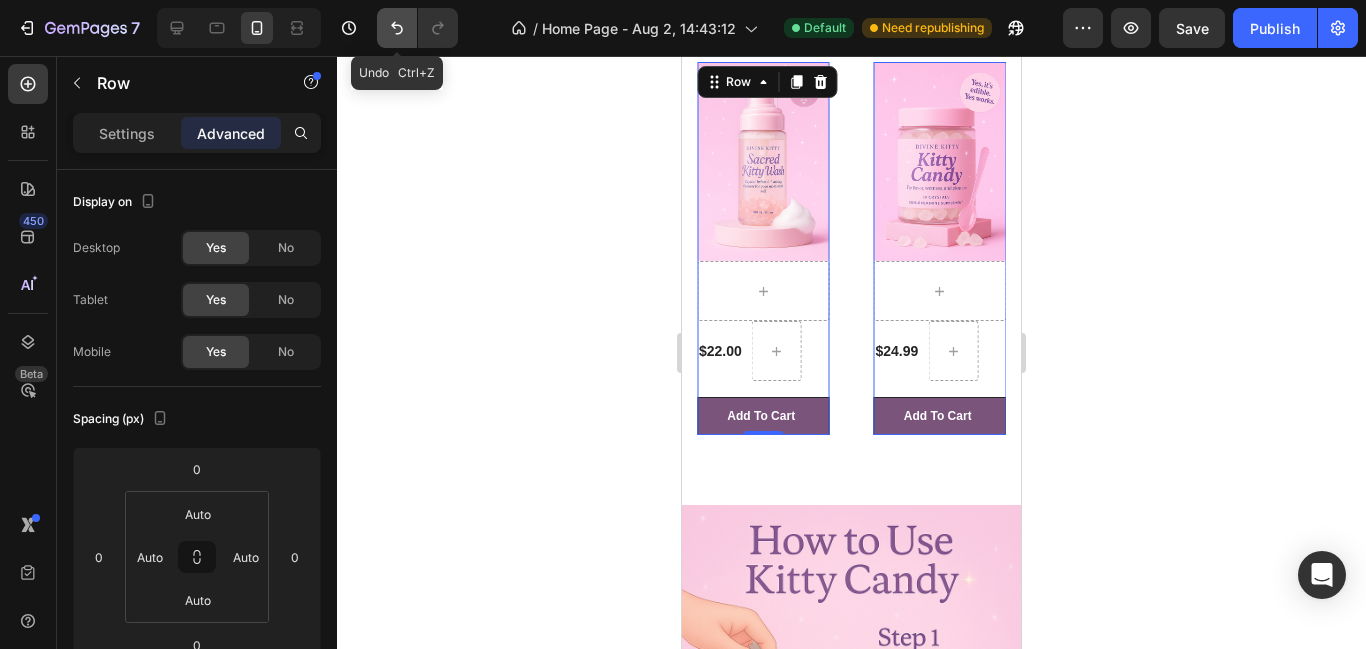 click 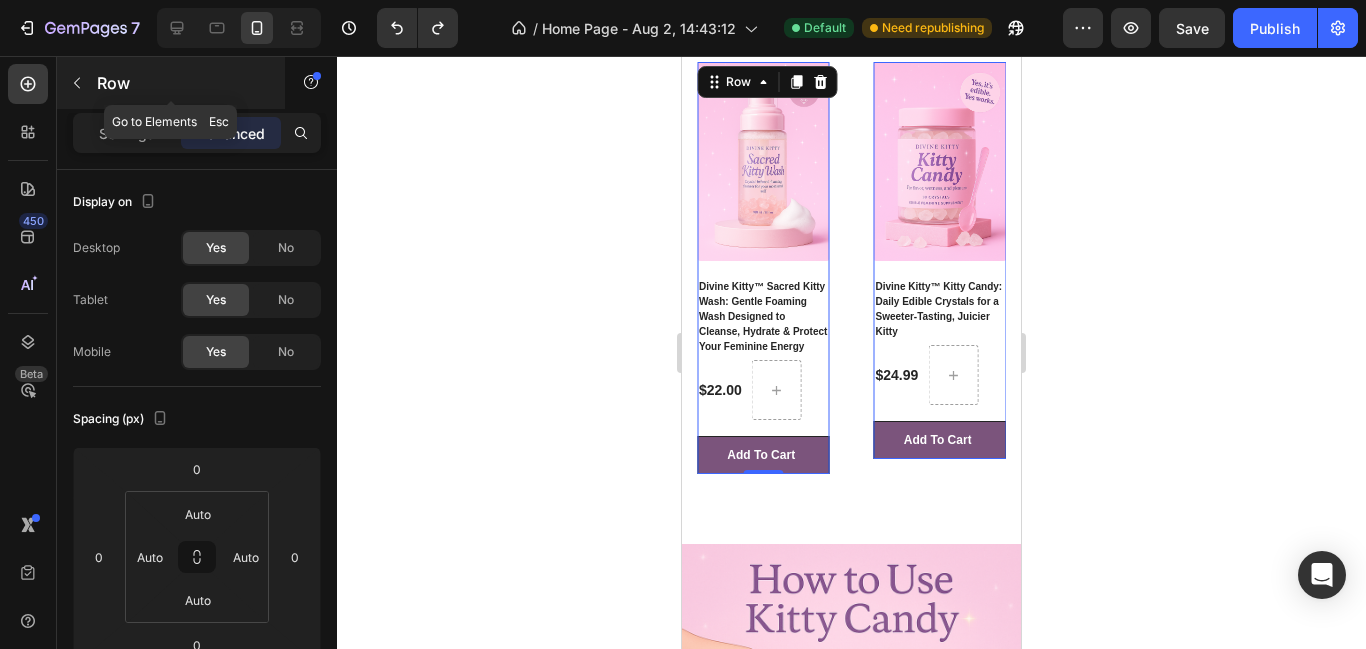 click on "Row" at bounding box center [182, 83] 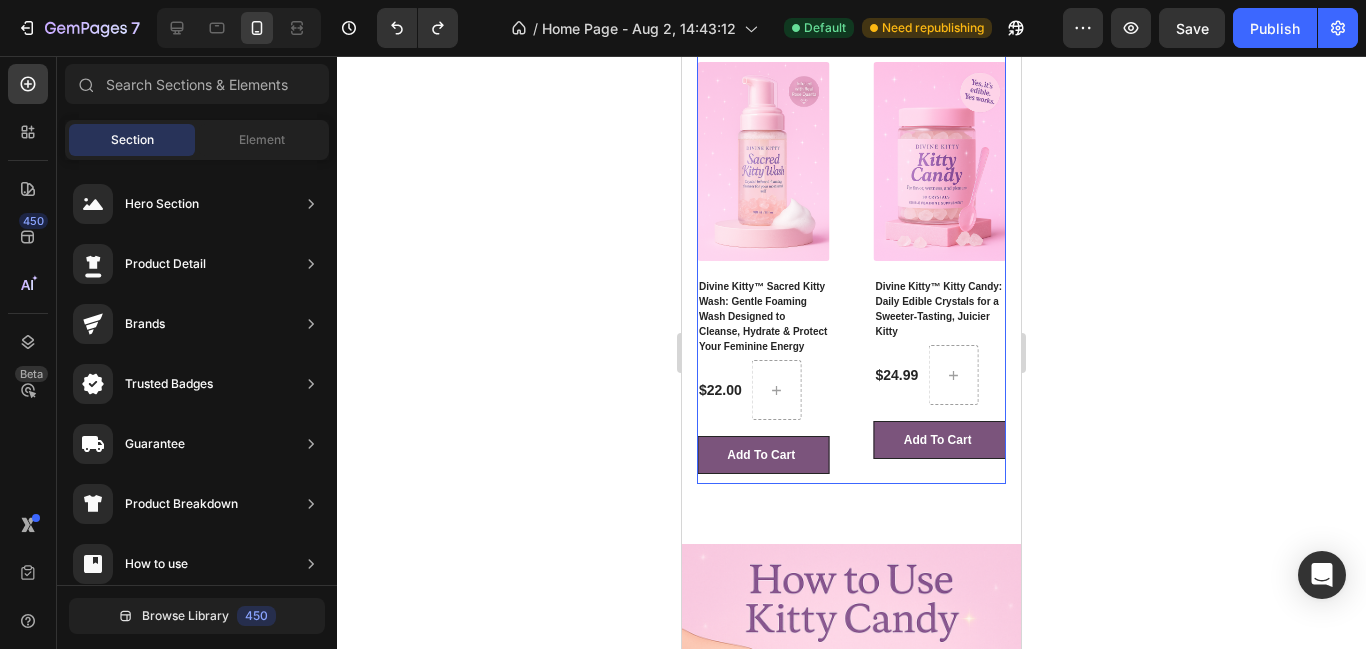 click on "(P) Images Divine Kitty™ Kitty Candy: Daily Edible Crystals for a Sweeter-Tasting, Juicier Kitty (P) Title $24.99 (P) Price (P) Price
Row Add To Cart (P) Cart Button Row Product List (P) Images Divine Kitty™ Sacred Kitty Wash: Gentle Foaming Wash Designed to Cleanse, Hydrate & Protect Your Feminine Energy (P) Title $22.00 (P) Price (P) Price
Row Add To Cart (P) Cart Button Row Product List (P) Images Divine Kitty™ Peach Nectar: Yoni Oil for a Sweeter, Juicier Kitty (P) Title $22.00 (P) Price (P) Price
Row Add To Cart (P) Cart Button Row Product List" at bounding box center (851, 268) 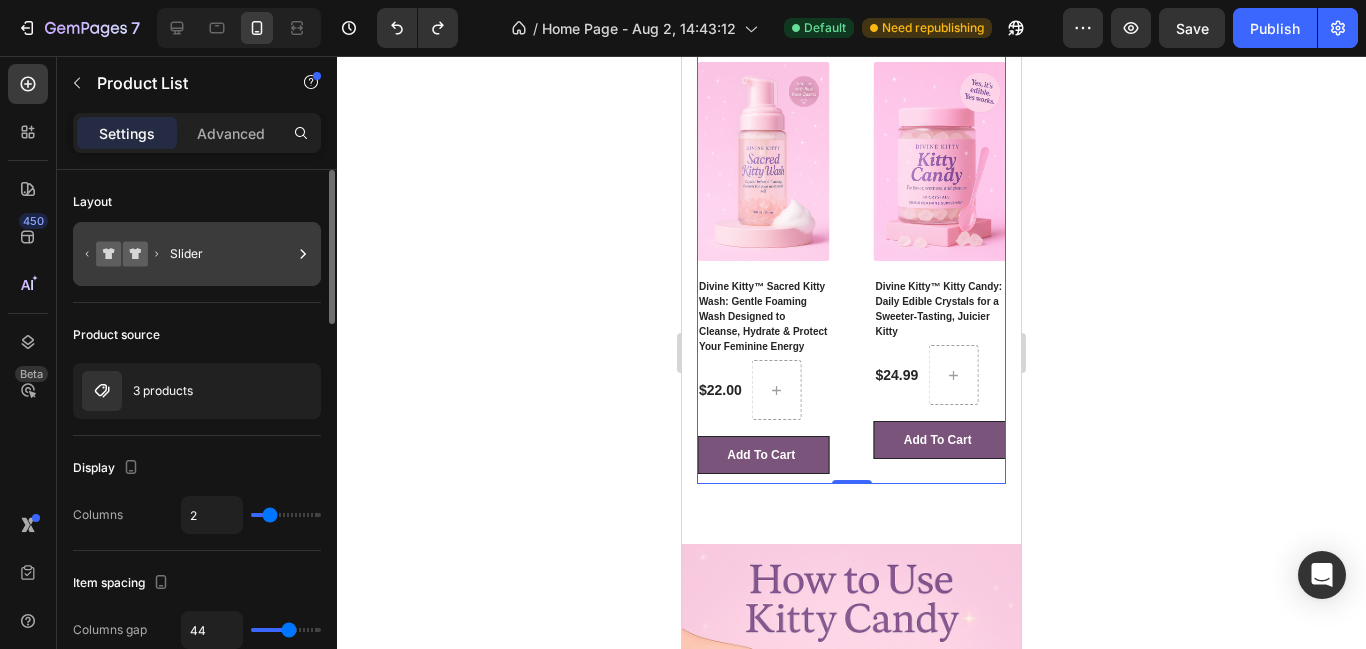 click on "Slider" at bounding box center (231, 254) 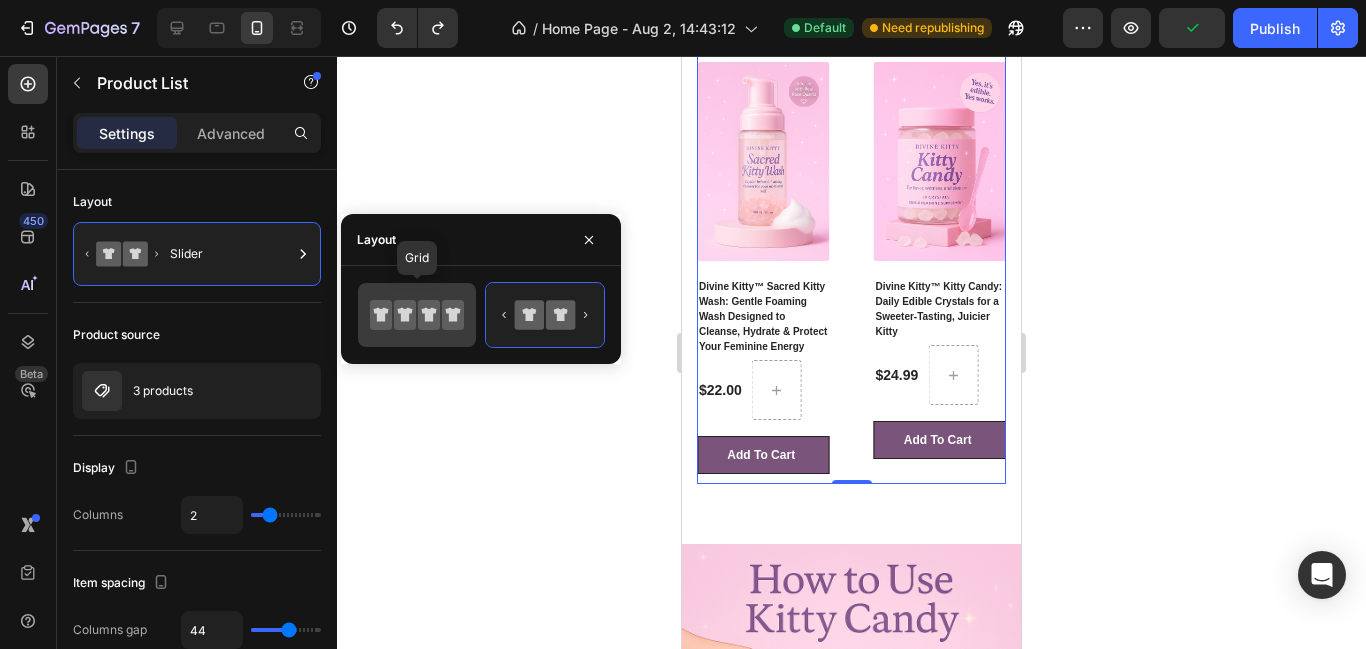 click 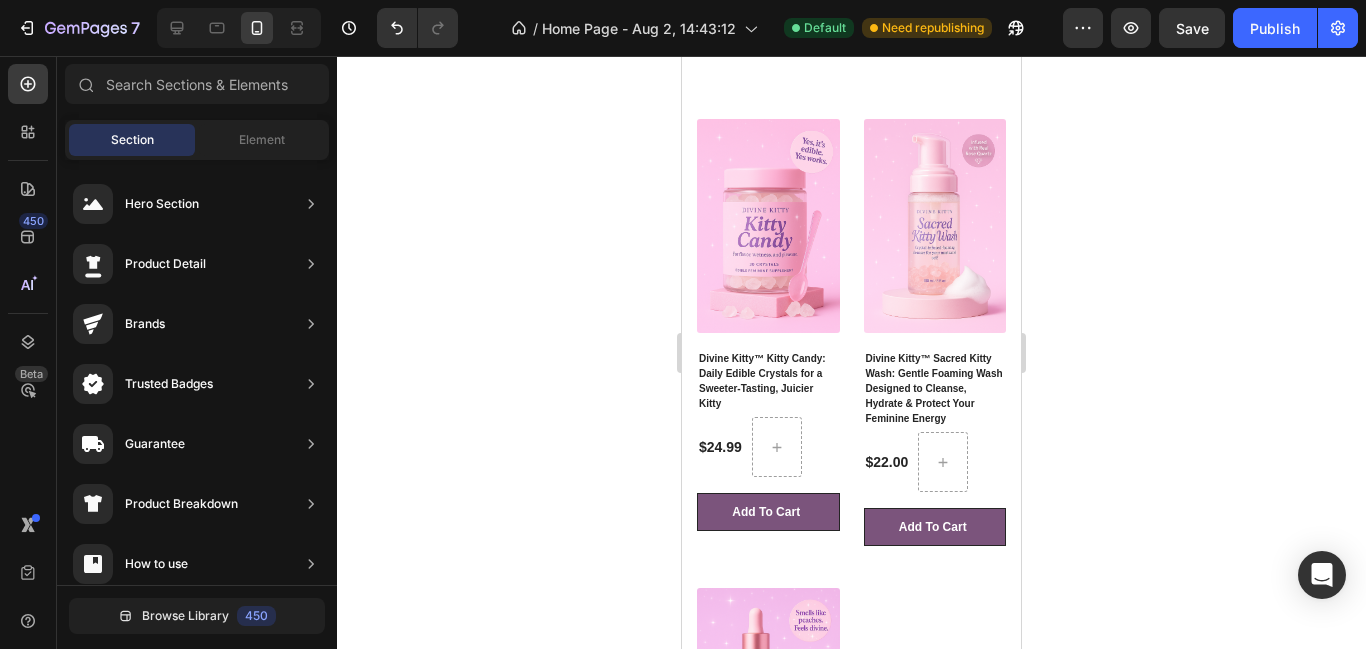 scroll, scrollTop: 954, scrollLeft: 0, axis: vertical 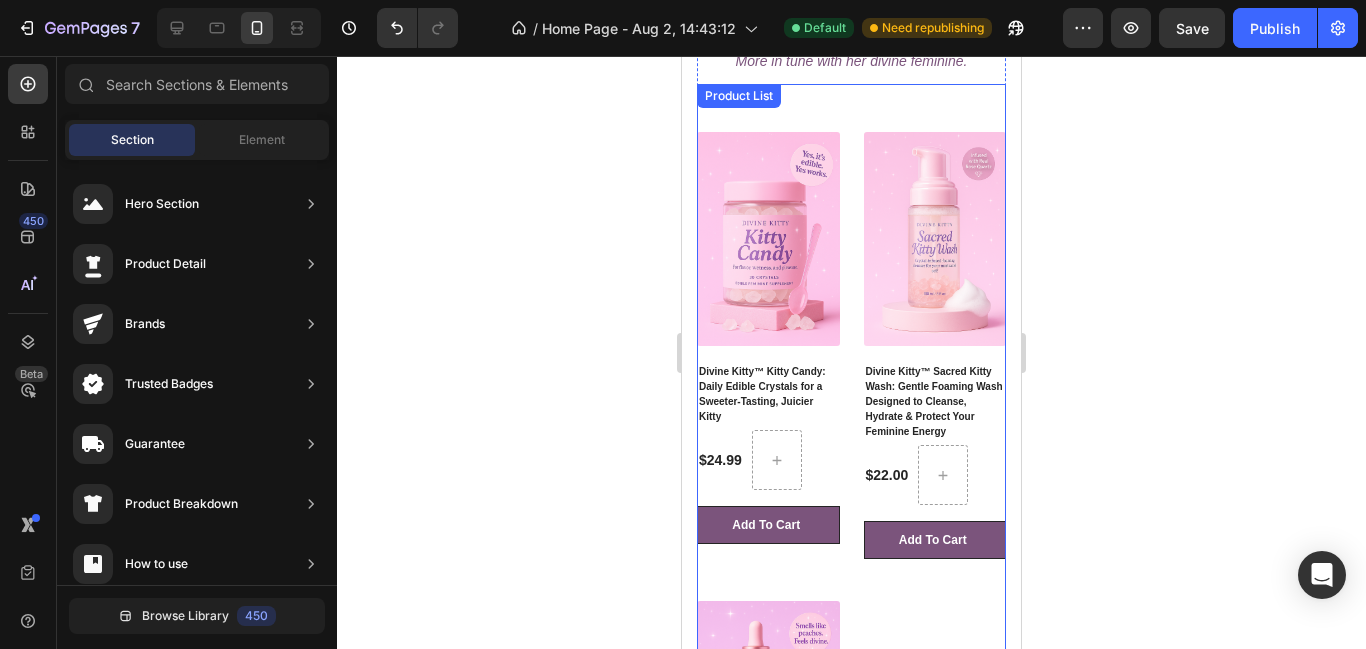 click on "(P) Images Divine Kitty™ Kitty Candy: Daily Edible Crystals for a Sweeter-Tasting, Juicier Kitty (P) Title $24.99 (P) Price (P) Price
Row Add To Cart (P) Cart Button Row Product List (P) Images Divine Kitty™ Sacred Kitty Wash: Gentle Foaming Wash Designed to Cleanse, Hydrate & Protect Your Feminine Energy (P) Title $22.00 (P) Price (P) Price
Row Add To Cart (P) Cart Button Row Product List (P) Images Divine Kitty™ Peach Nectar: Yoni Oil for a Sweeter, Juicier Kitty (P) Title $22.00 (P) Price (P) Price
Row Add To Cart (P) Cart Button Row Product List" at bounding box center (851, 565) 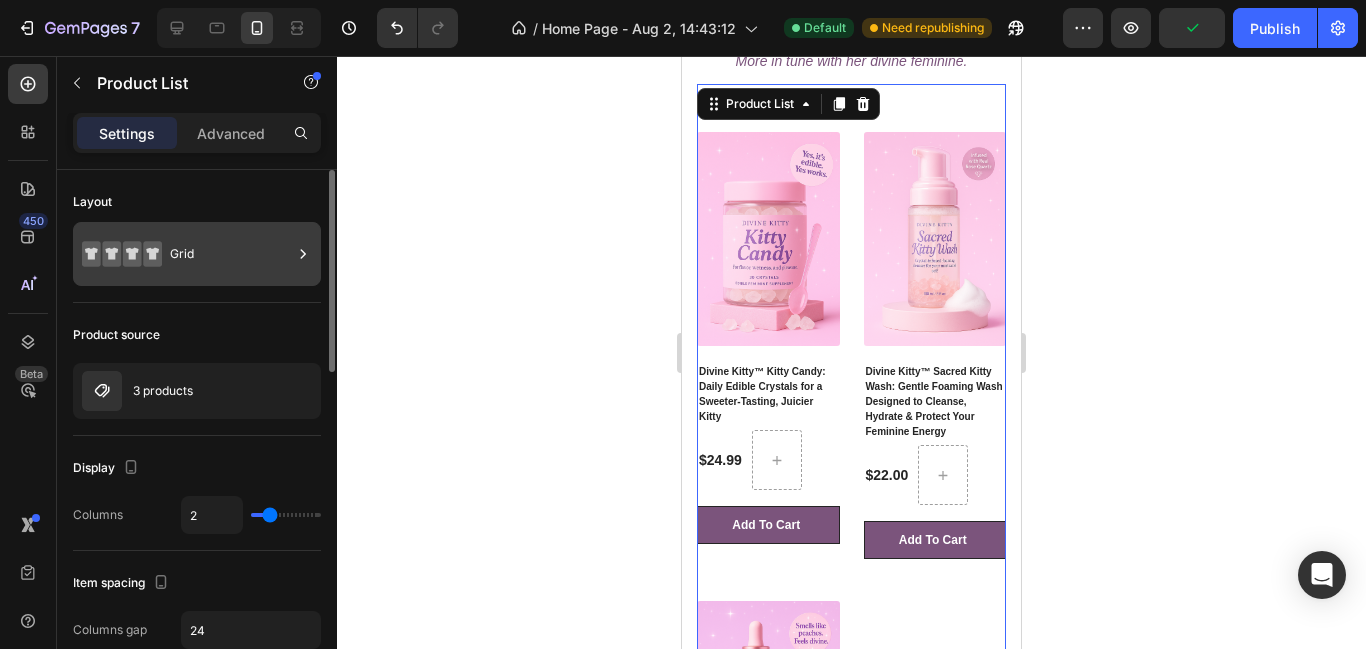 click on "Grid" at bounding box center (231, 254) 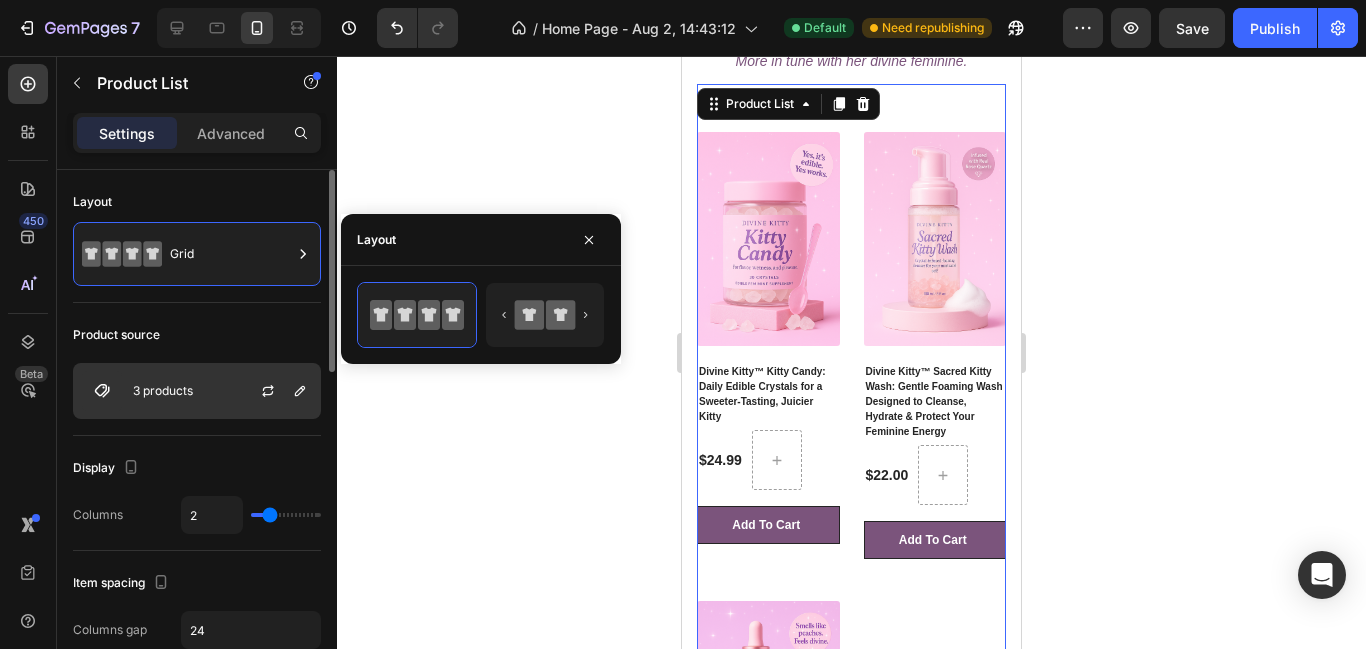 click on "3 products" at bounding box center (197, 391) 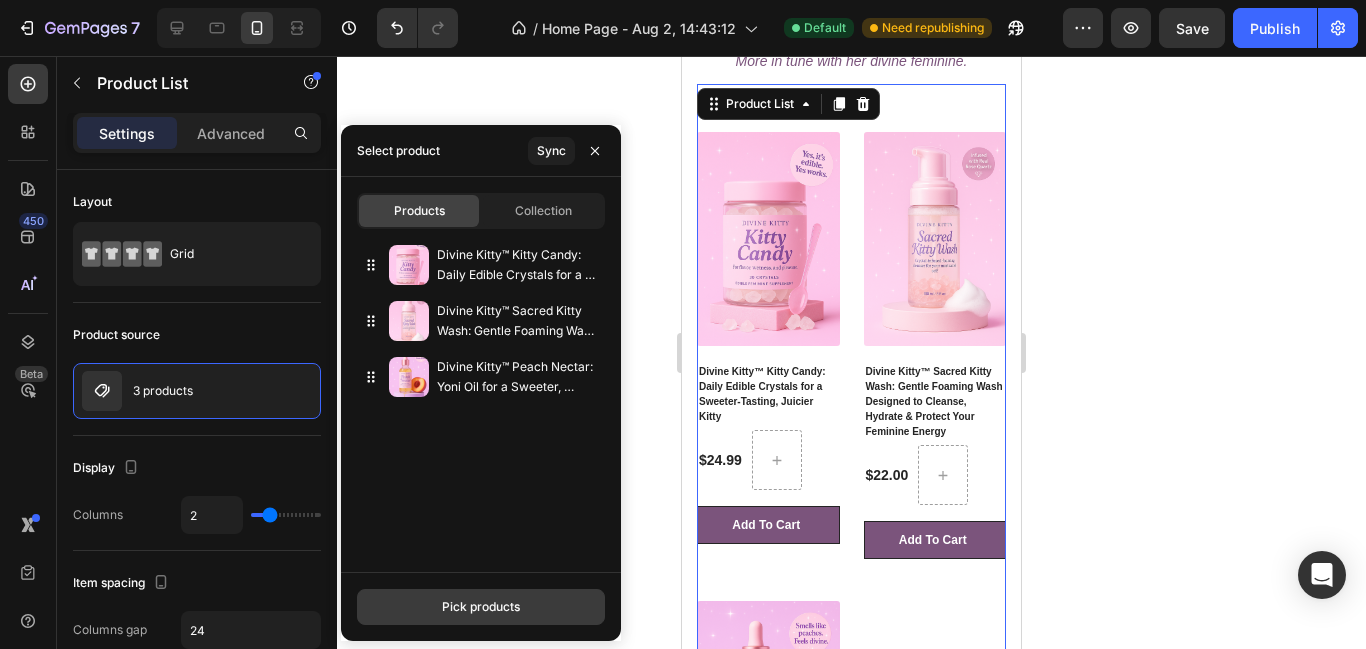 click on "Pick products" at bounding box center (481, 607) 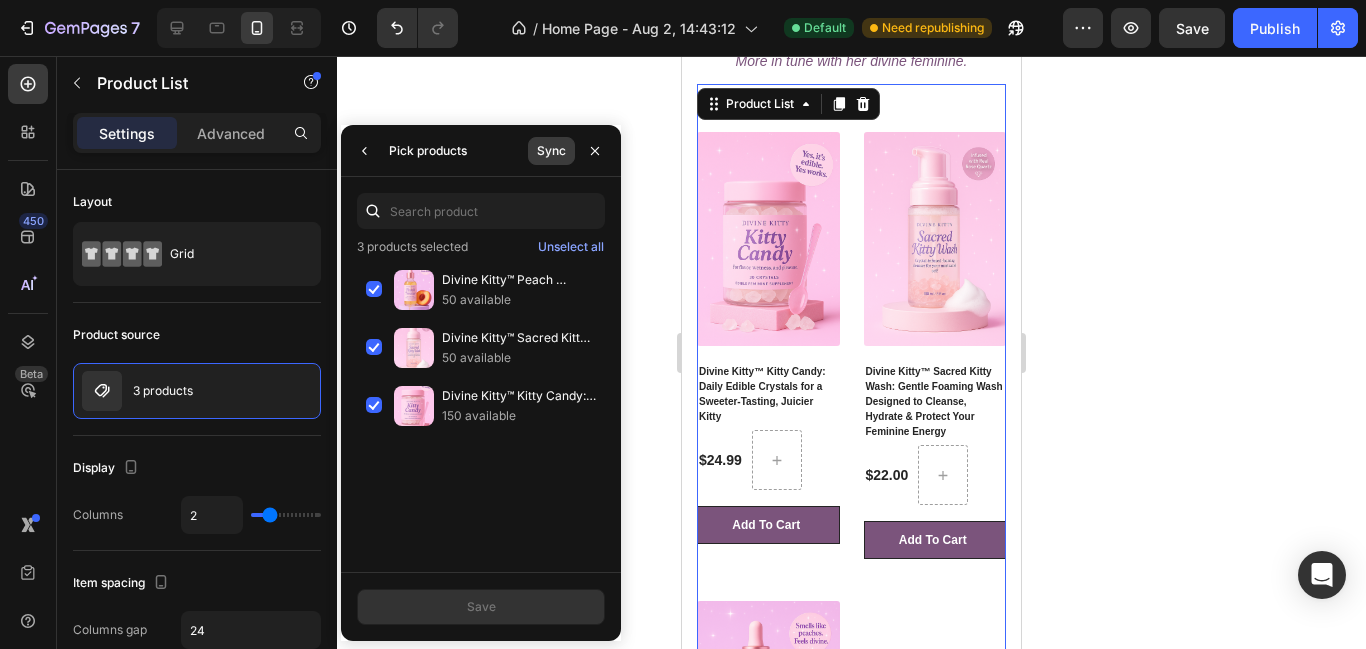click on "Sync" at bounding box center (551, 151) 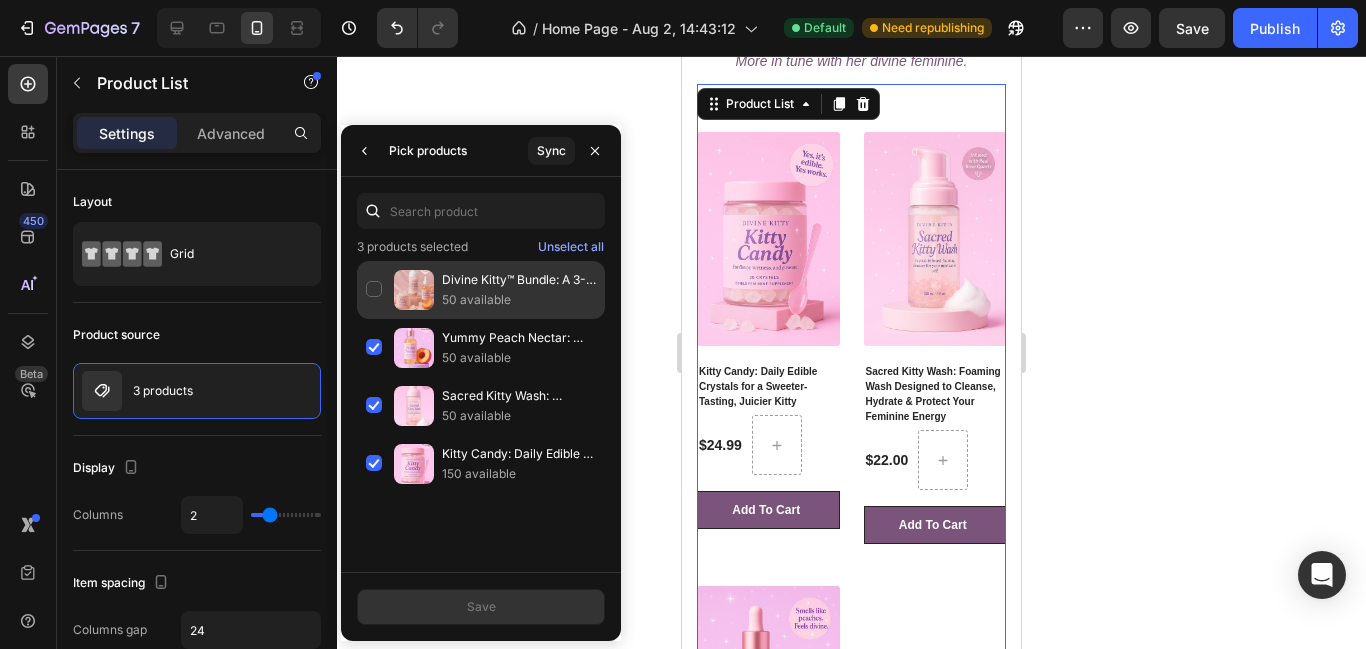 click at bounding box center [414, 290] 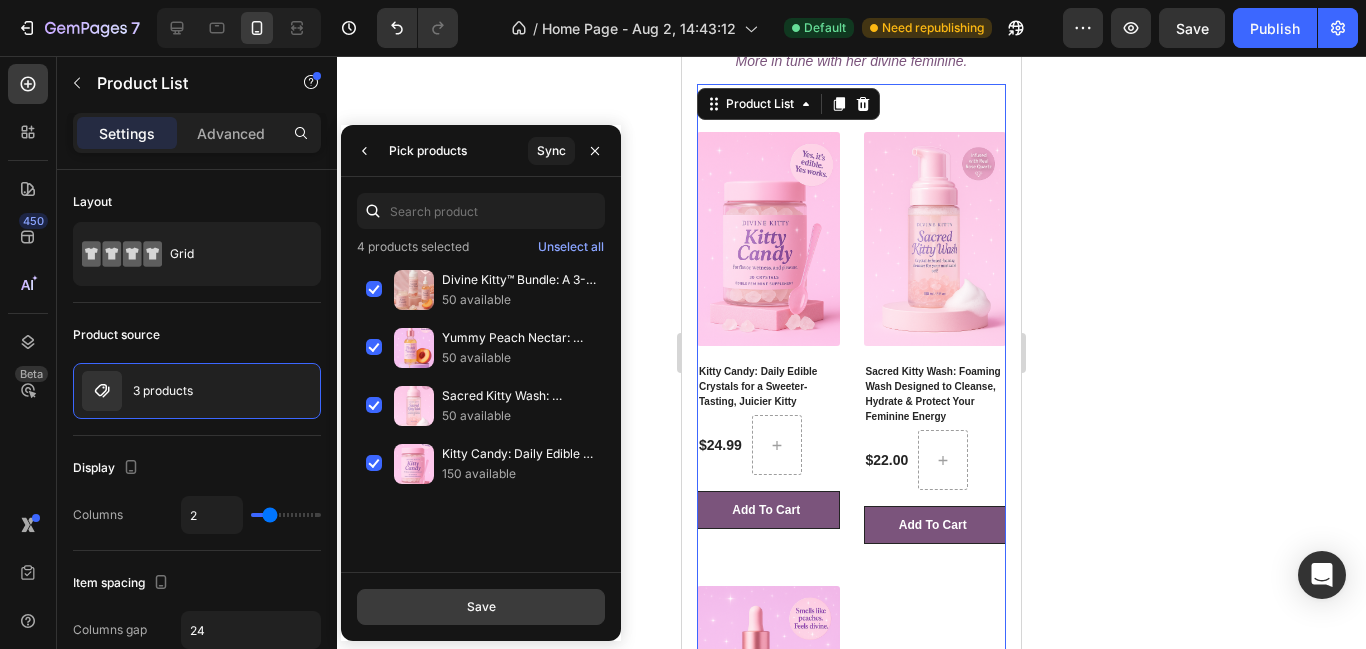 click on "Save" at bounding box center (481, 607) 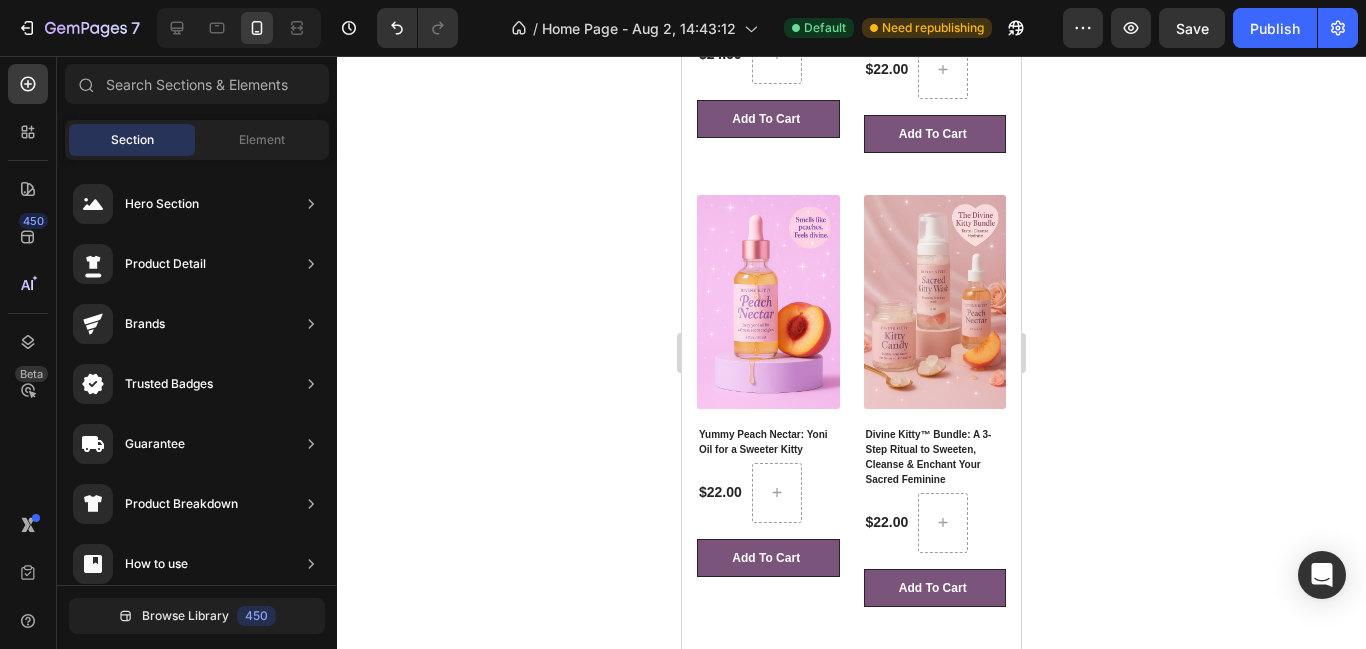 scroll, scrollTop: 1365, scrollLeft: 0, axis: vertical 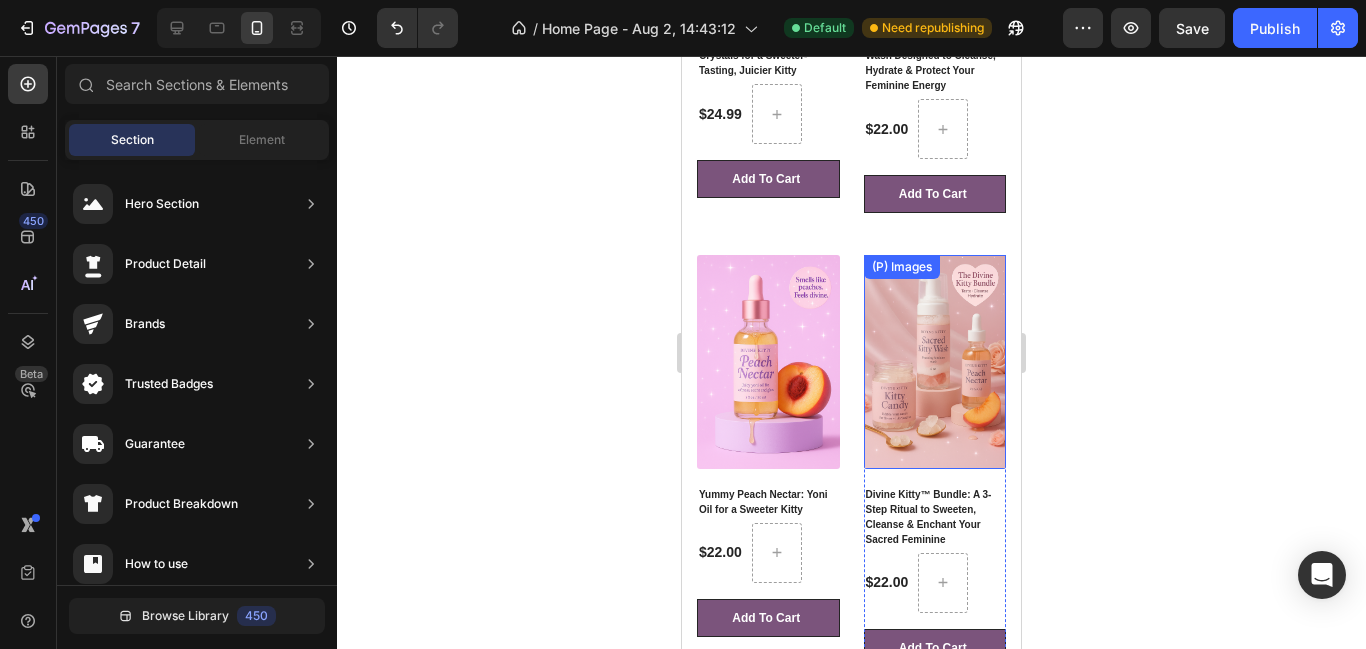 click at bounding box center (935, 362) 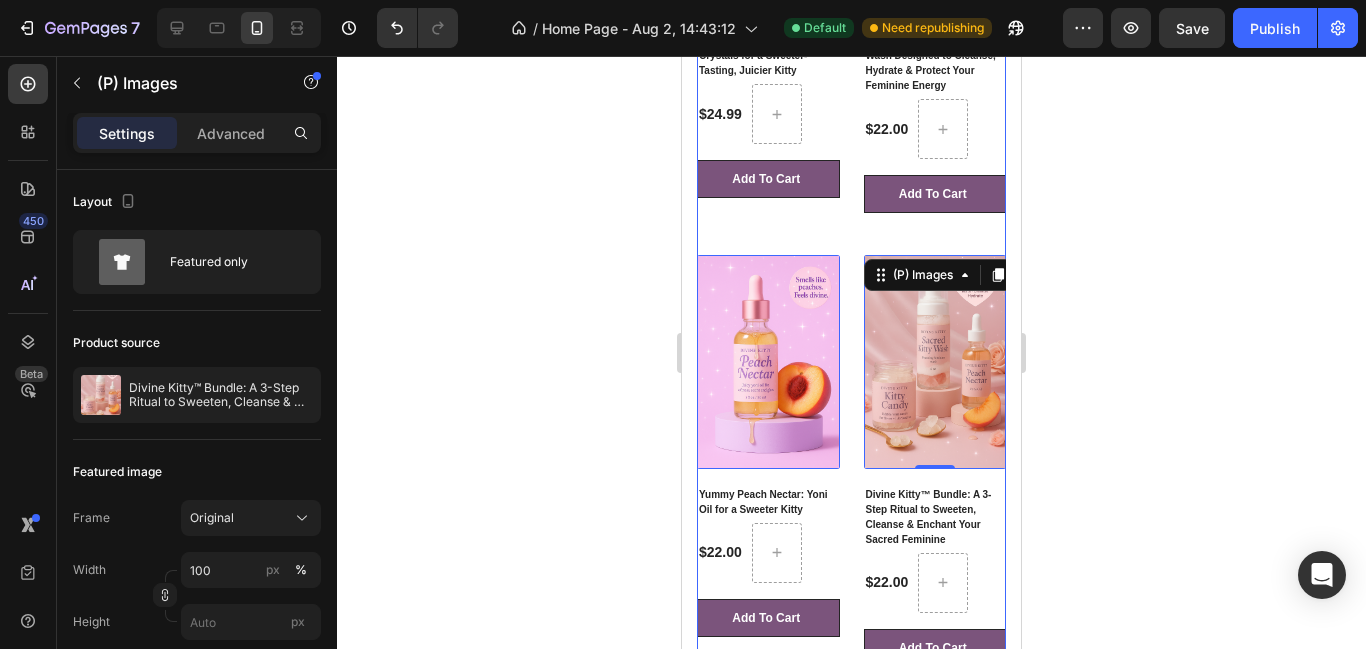 click on "(P) Images   0 Kitty Candy: Daily Edible Crystals for a Sweeter-Tasting, Juicier Kitty (P) Title $24.99 (P) Price (P) Price
Row Add To Cart (P) Cart Button Row Product List (P) Images   0 Sacred Kitty Wash: Foaming Wash Designed to Cleanse, Hydrate & Protect Your Feminine Energy (P) Title $22.00 (P) Price (P) Price
Row Add To Cart (P) Cart Button Row Product List (P) Images   0 Yummy Peach Nectar: Yoni Oil for a Sweeter Kitty (P) Title $22.00 (P) Price (P) Price
Row Add To Cart (P) Cart Button Row Product List (P) Images   0 Divine Kitty™ Bundle: A 3-Step Ritual to Sweeten, Cleanse & Enchant Your Sacred Feminine (P) Title $22.00 (P) Price (P) Price
Row Add To Cart (P) Cart Button Row Product List" at bounding box center (851, 234) 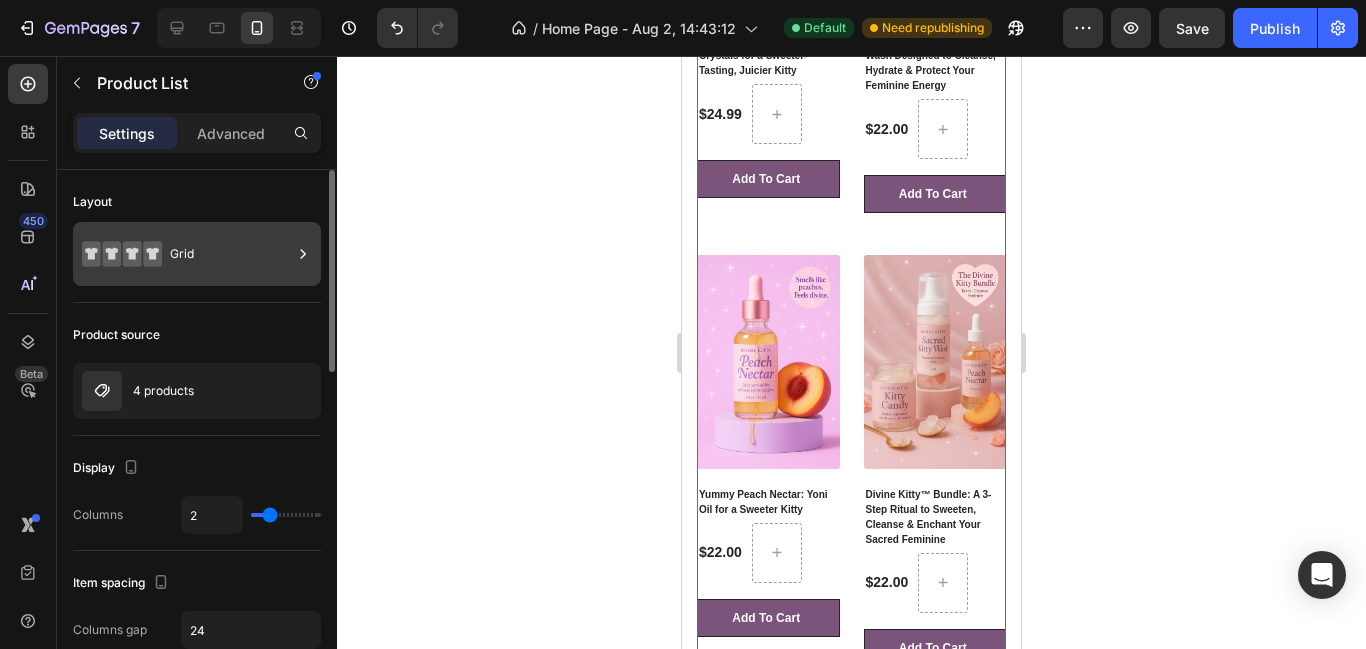 click on "Grid" at bounding box center (231, 254) 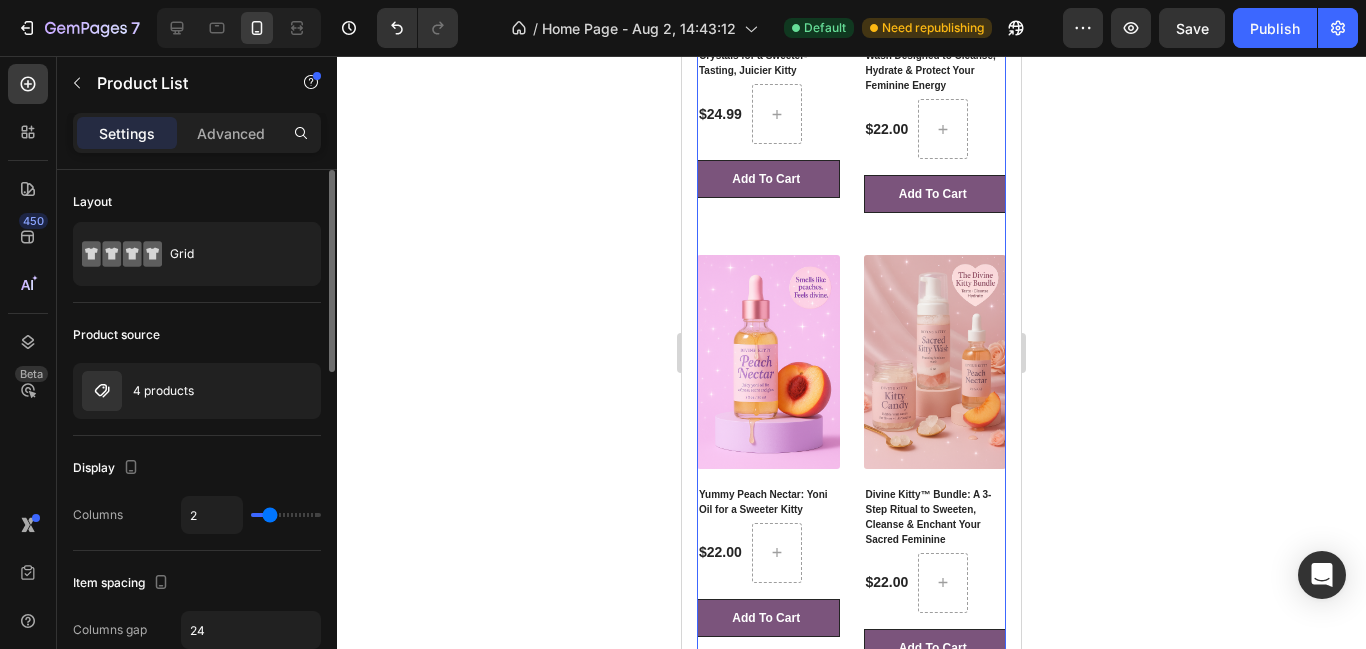 type on "3" 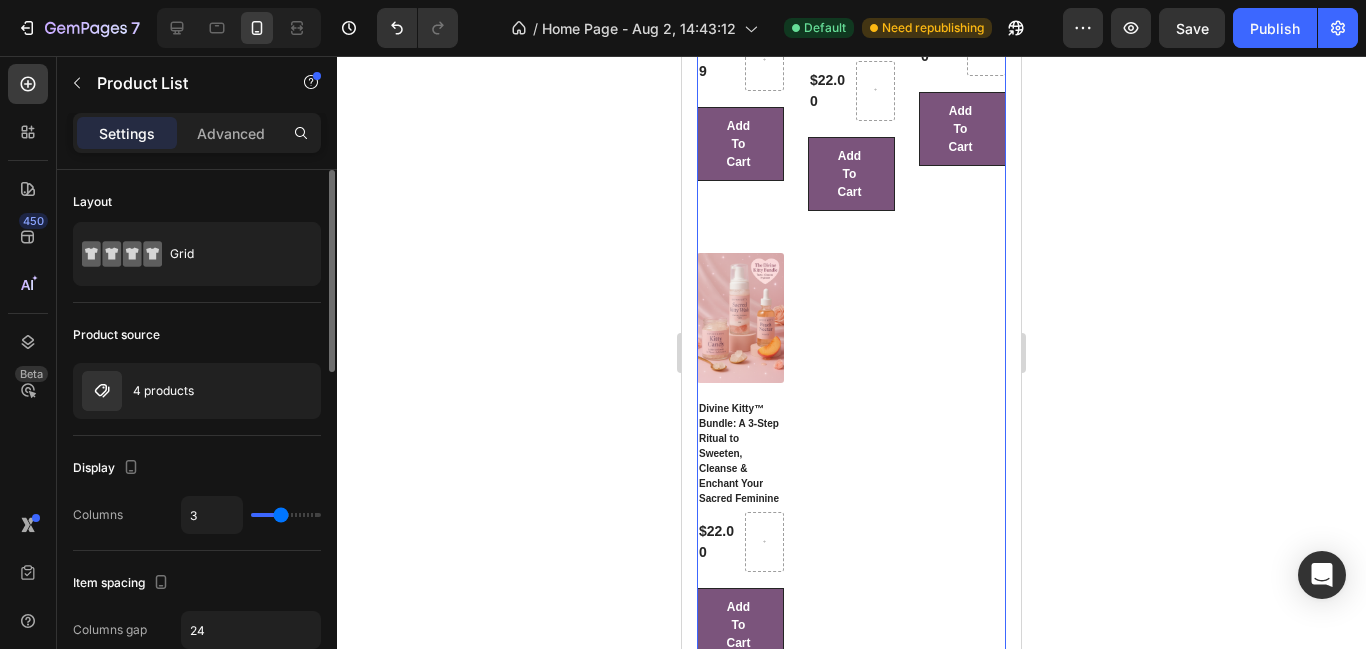 scroll, scrollTop: 1202, scrollLeft: 0, axis: vertical 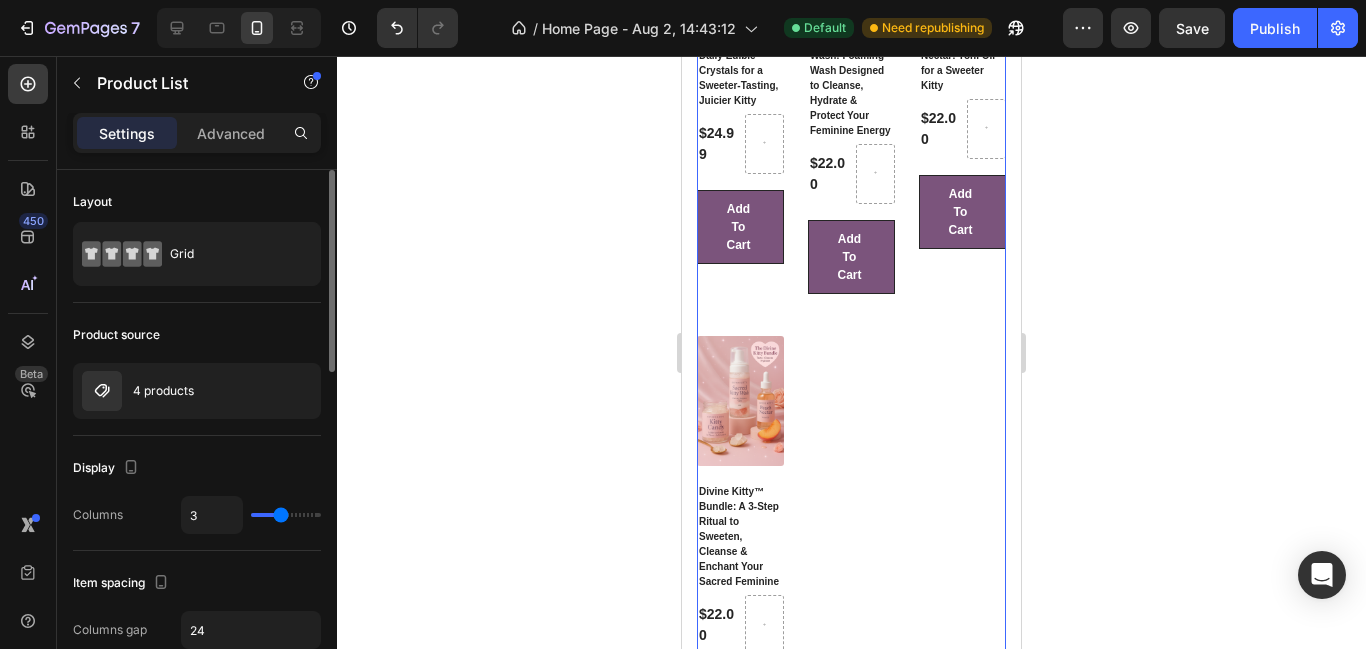 type on "3" 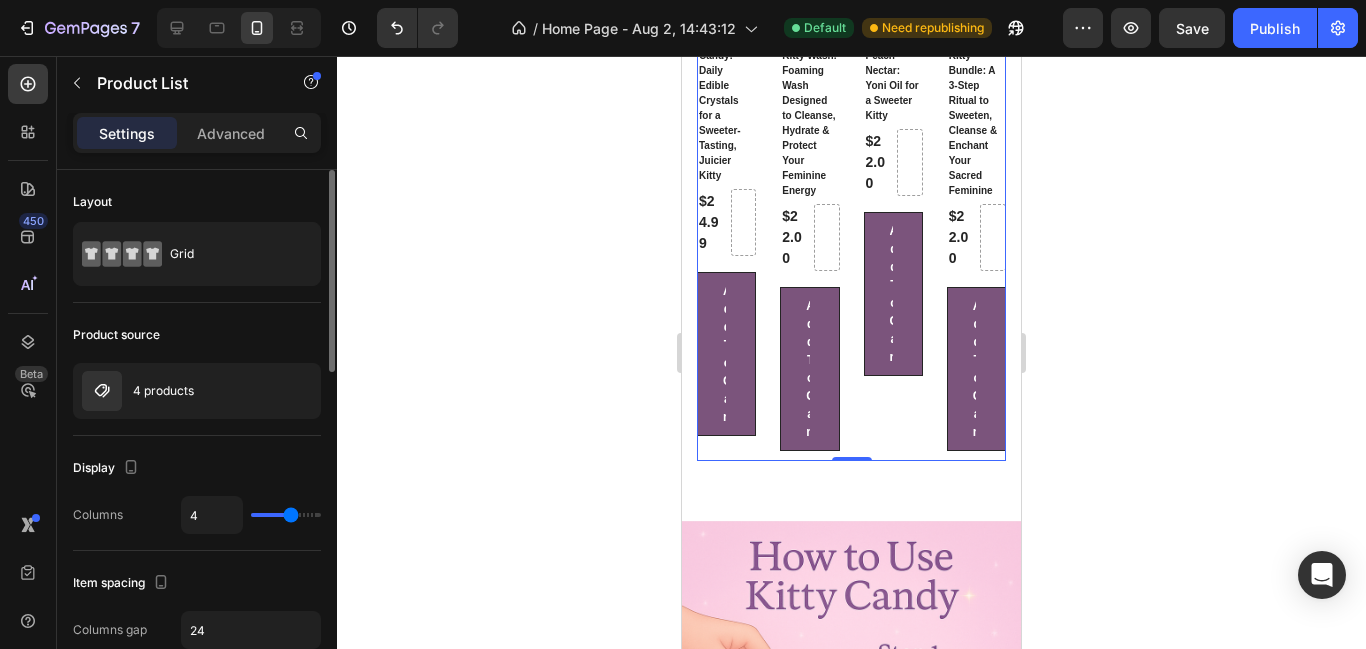 type on "3" 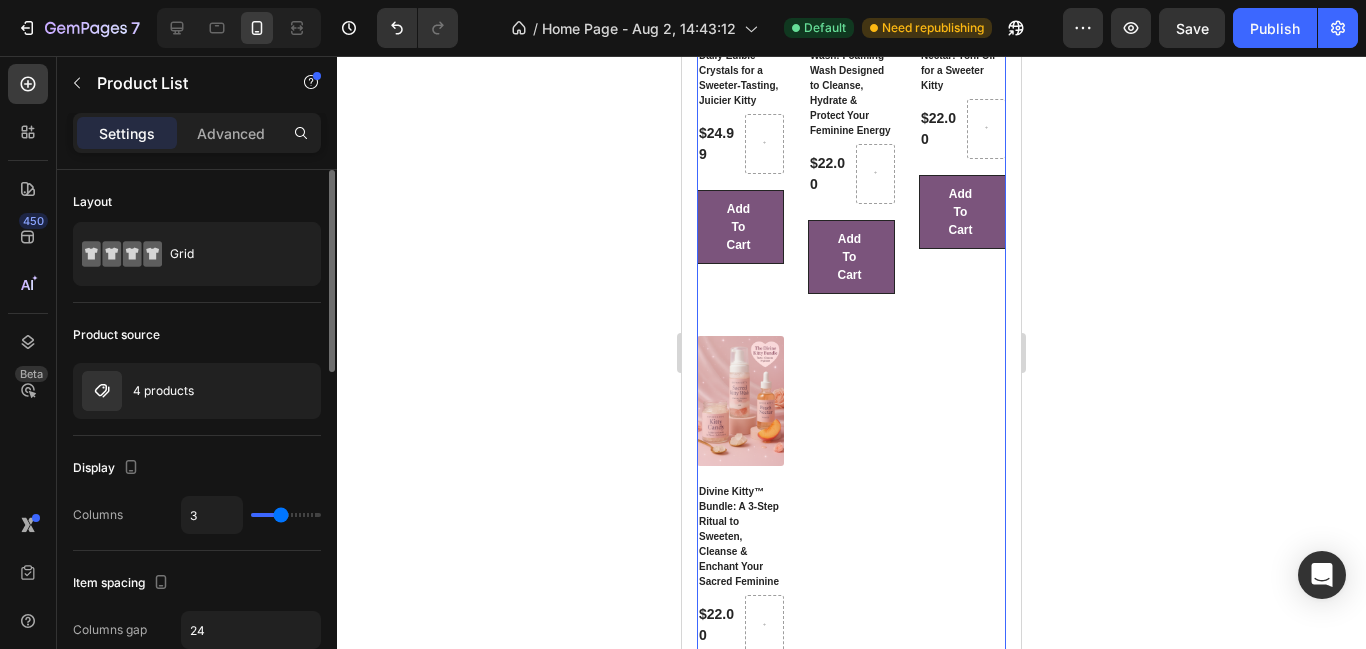 type on "2" 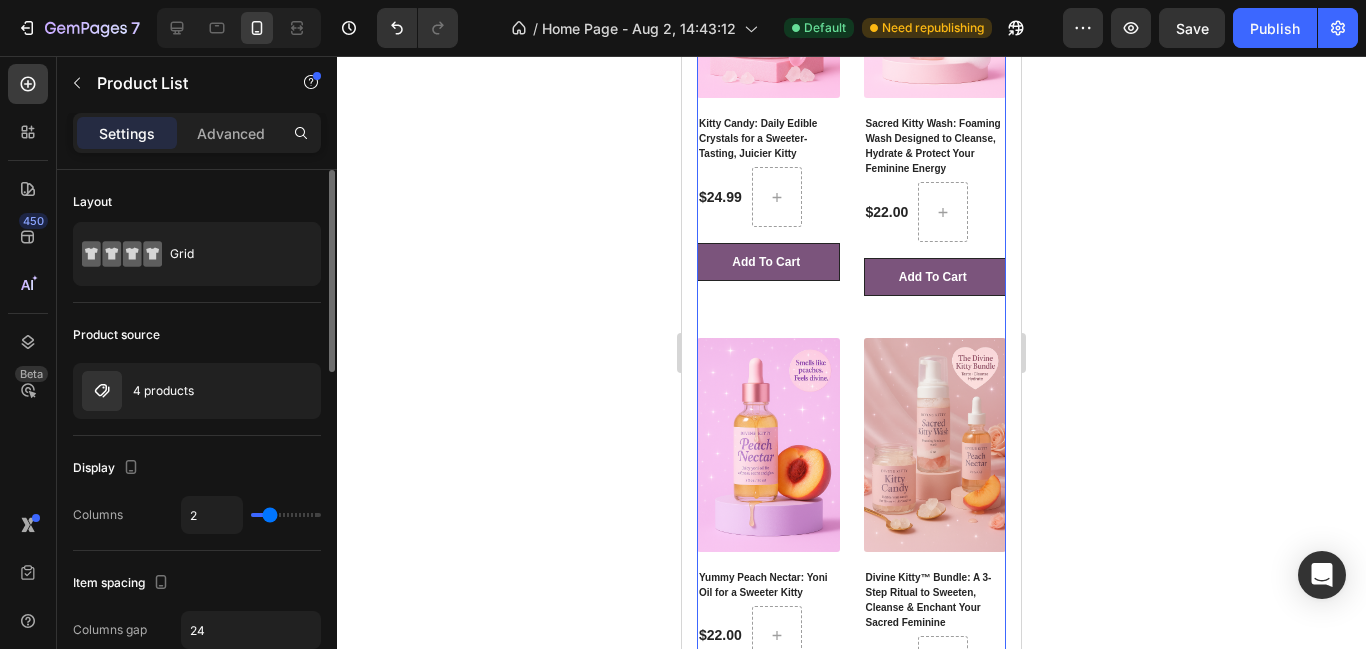 scroll, scrollTop: 1285, scrollLeft: 0, axis: vertical 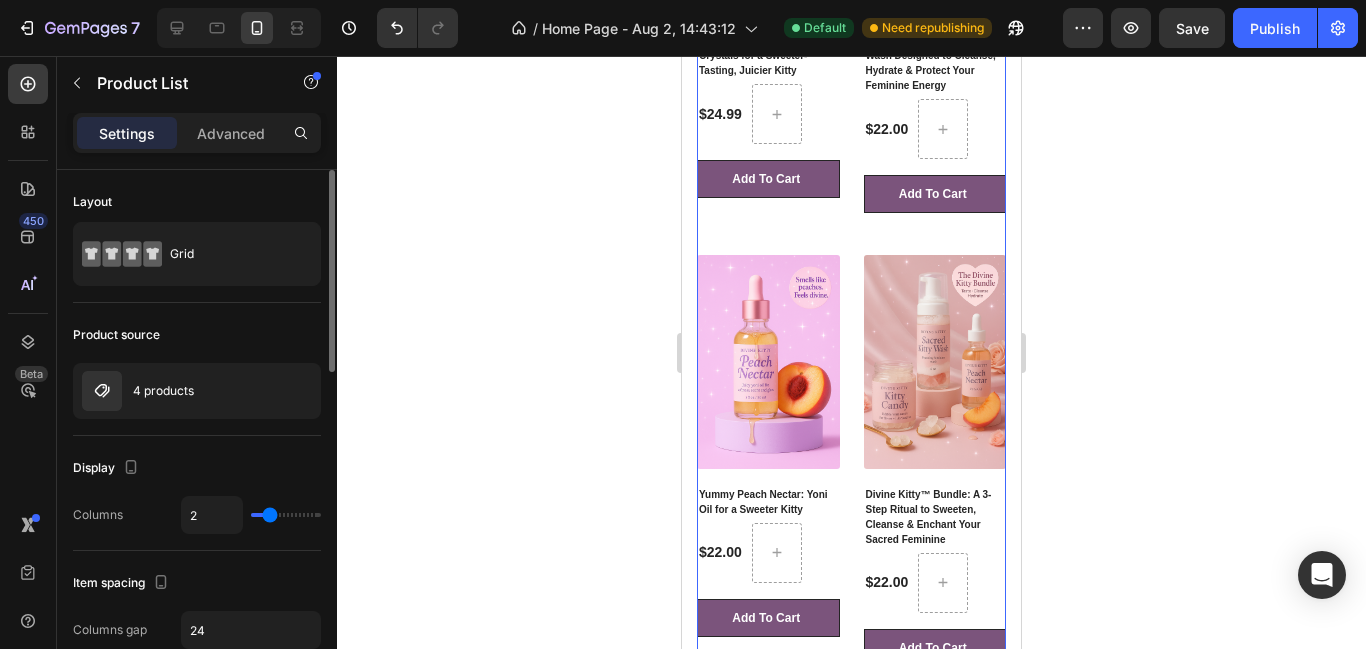 type on "1" 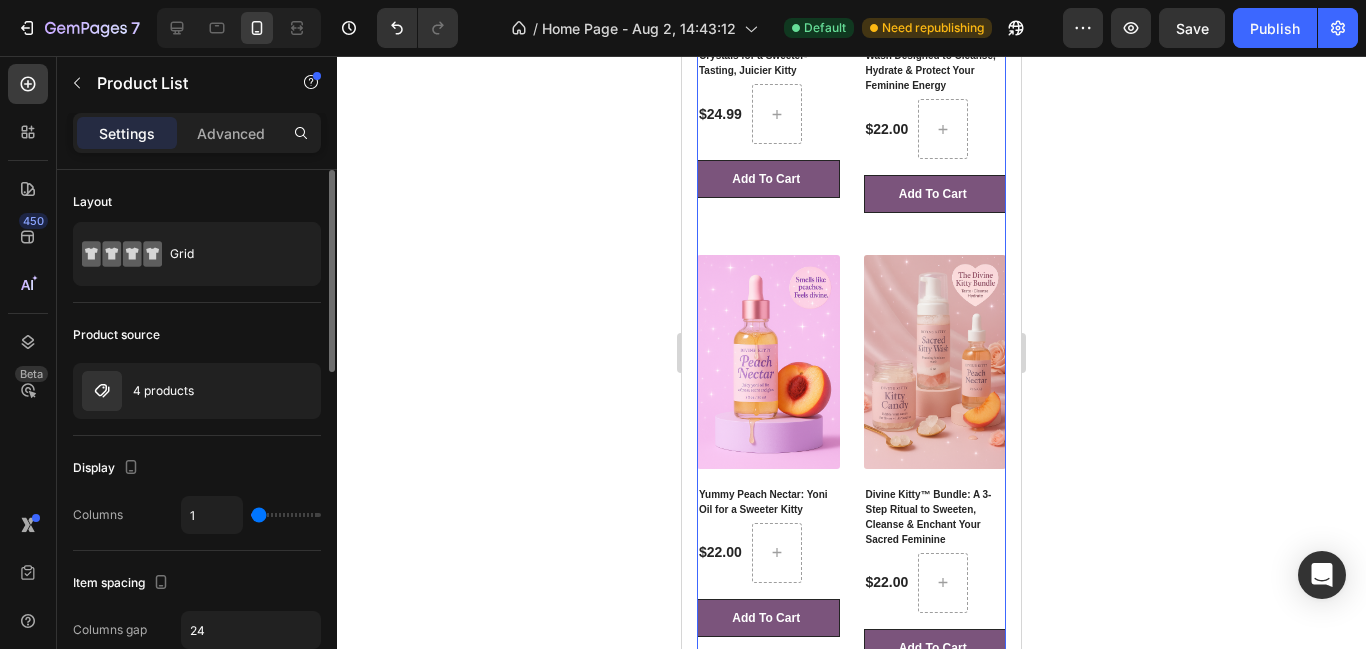scroll, scrollTop: 1535, scrollLeft: 0, axis: vertical 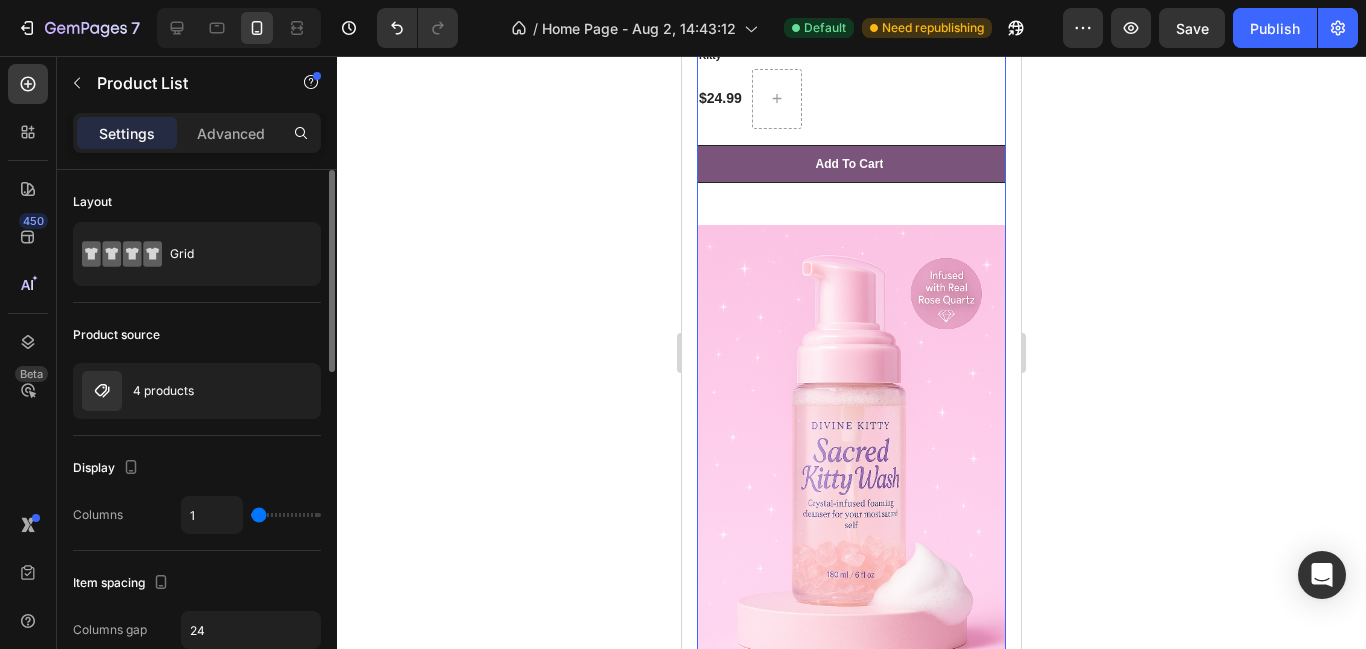 drag, startPoint x: 281, startPoint y: 520, endPoint x: 262, endPoint y: 519, distance: 19.026299 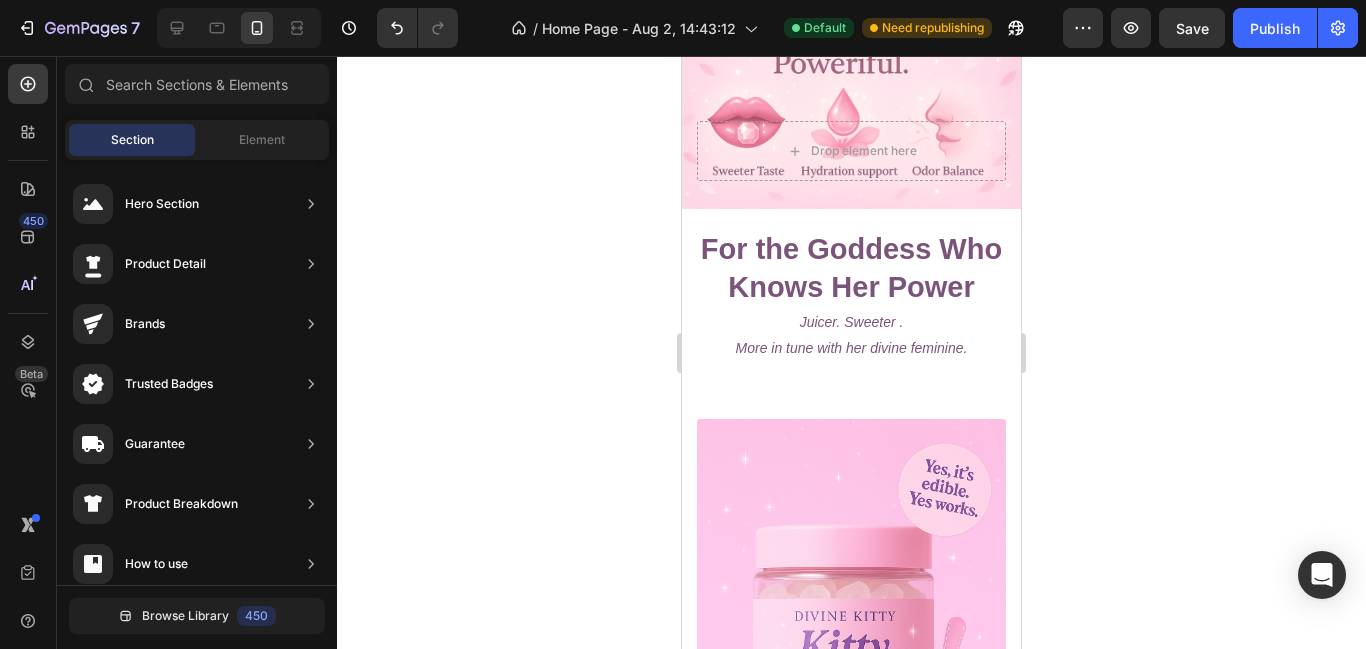 scroll, scrollTop: 167, scrollLeft: 0, axis: vertical 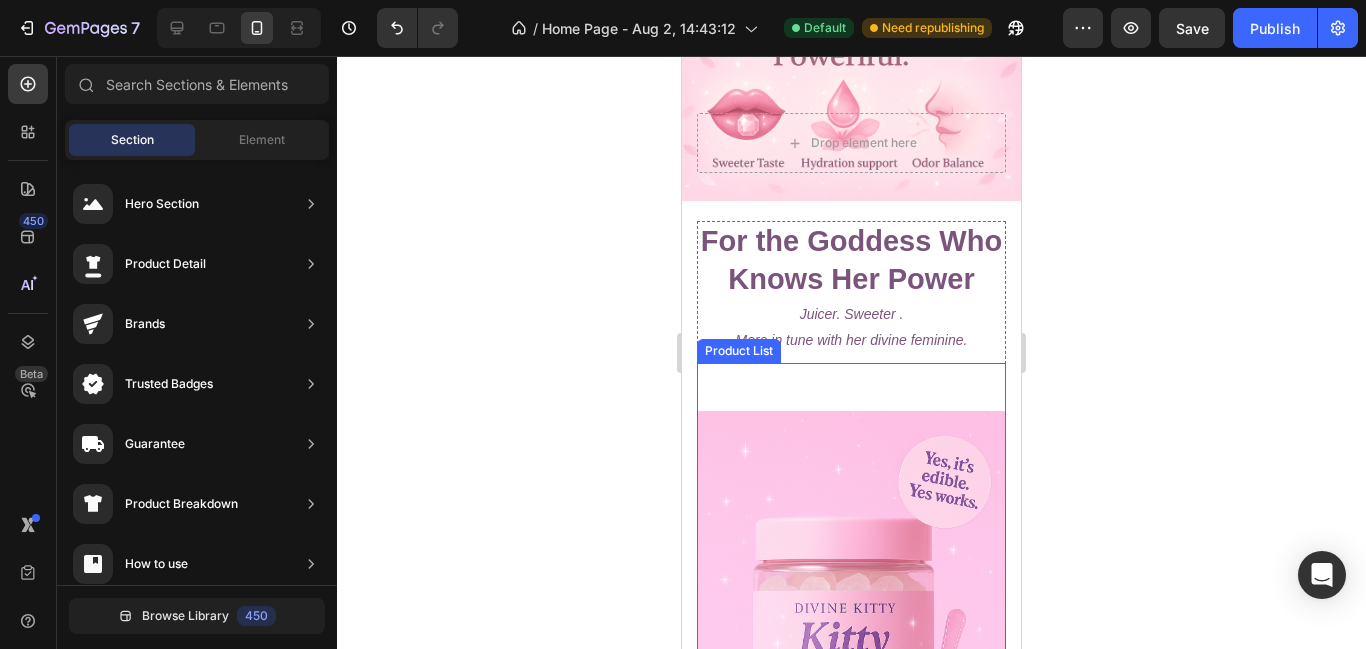 click on "(P) Images Kitty Candy: Daily Edible Crystals for a Sweeter-Tasting, Juicier Kitty (P) Title $24.99 (P) Price (P) Price
Row Add To Cart (P) Cart Button Row Product List (P) Images Sacred Kitty Wash: Foaming Wash Designed to Cleanse, Hydrate & Protect Your Feminine Energy (P) Title $22.00 (P) Price (P) Price
Row Add To Cart (P) Cart Button Row Product List (P) Images Yummy Peach Nectar: Yoni Oil for a Sweeter Kitty (P) Title $22.00 (P) Price (P) Price
Row Add To Cart (P) Cart Button Row Product List (P) Images Divine Kitty™ Bundle: A 3-Step Ritual to Sweeten, Cleanse & Enchant Your Sacred Feminine (P) Title $22.00 (P) Price (P) Price
Row Add To Cart (P) Cart Button Row Product List" at bounding box center (851, 1710) 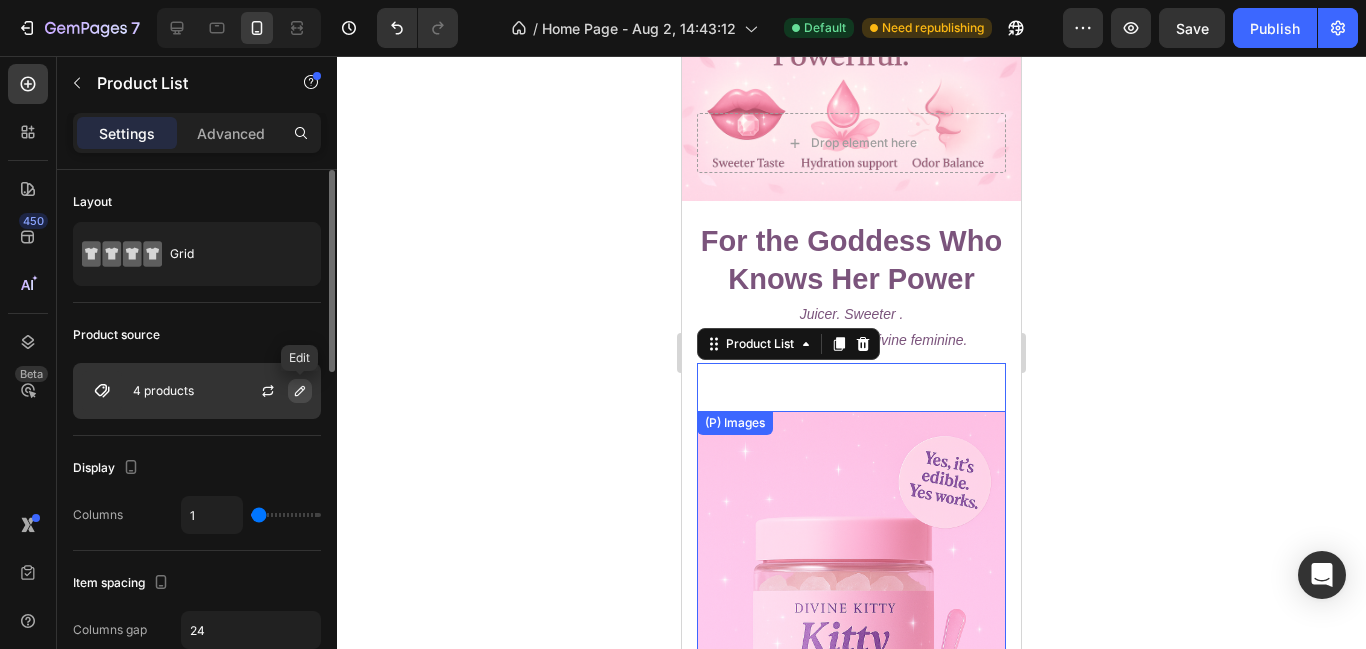 click 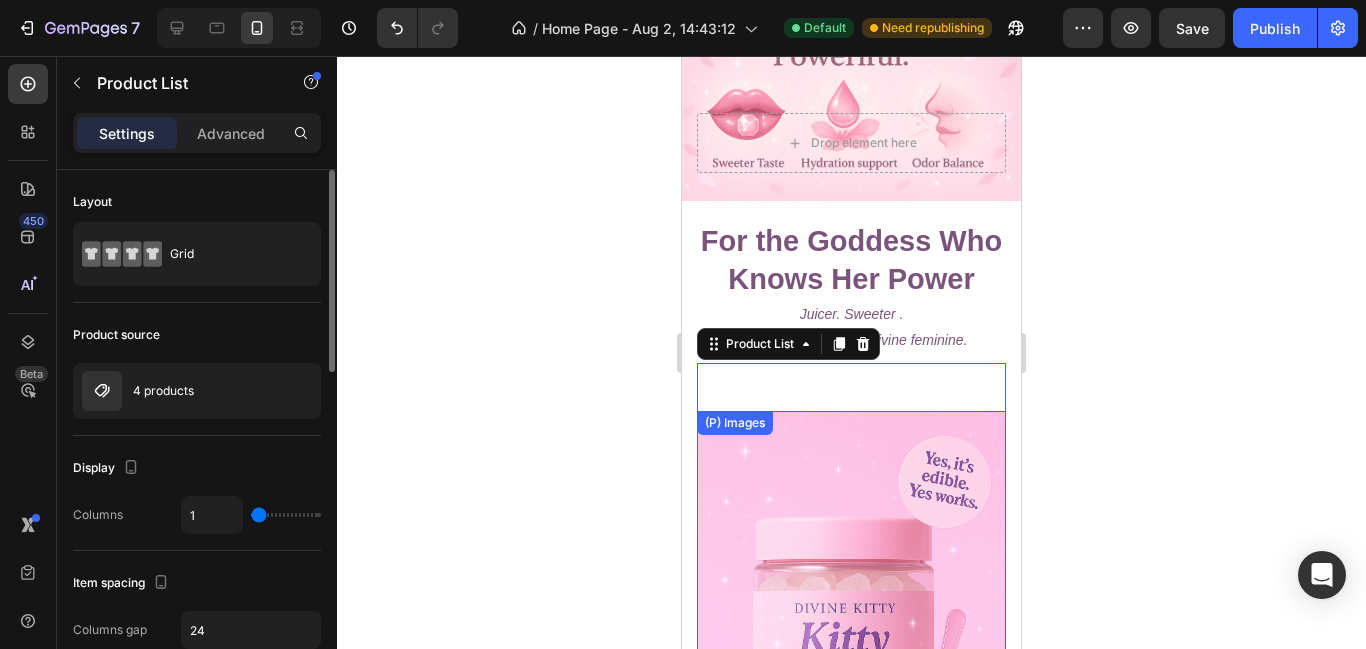 type on "2" 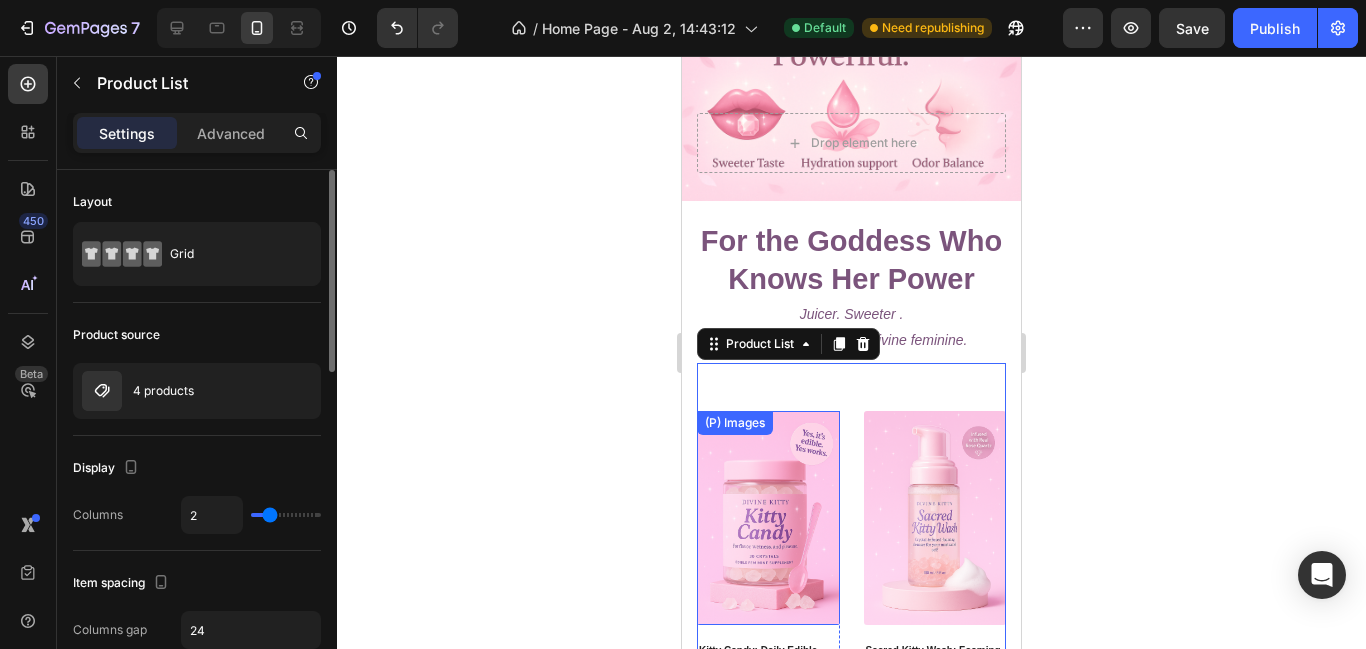 drag, startPoint x: 256, startPoint y: 508, endPoint x: 266, endPoint y: 513, distance: 11.18034 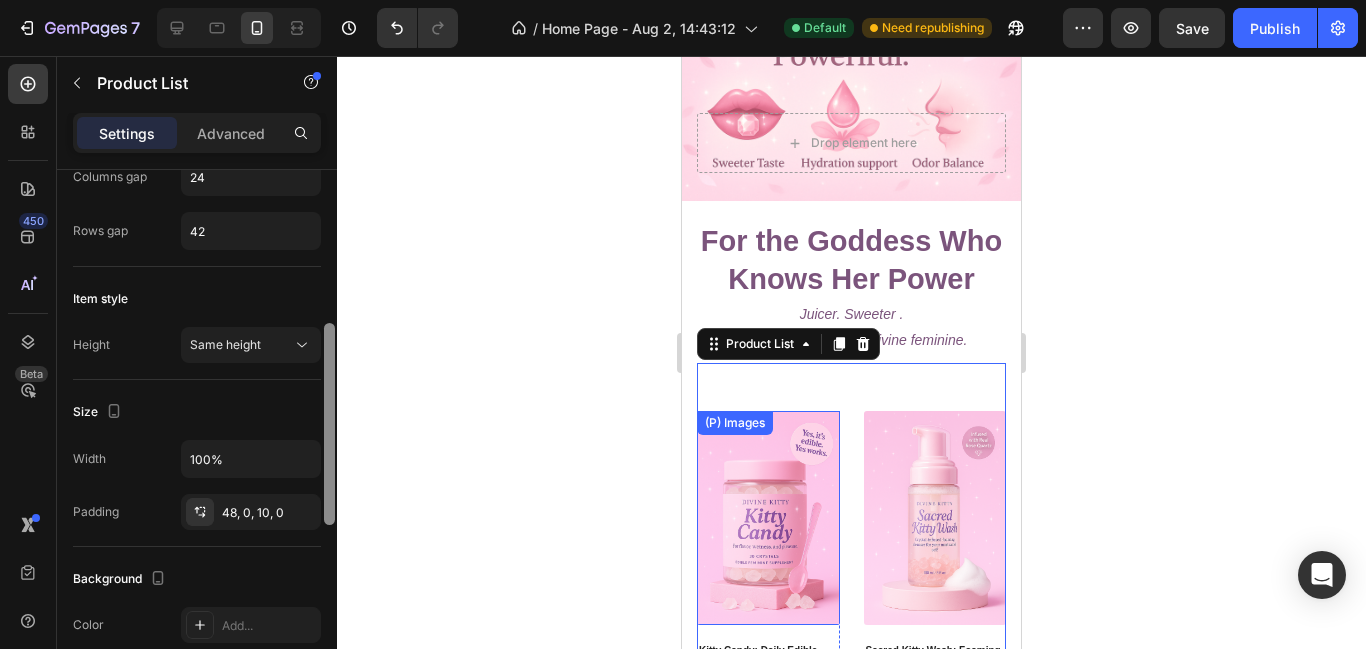 scroll, scrollTop: 464, scrollLeft: 0, axis: vertical 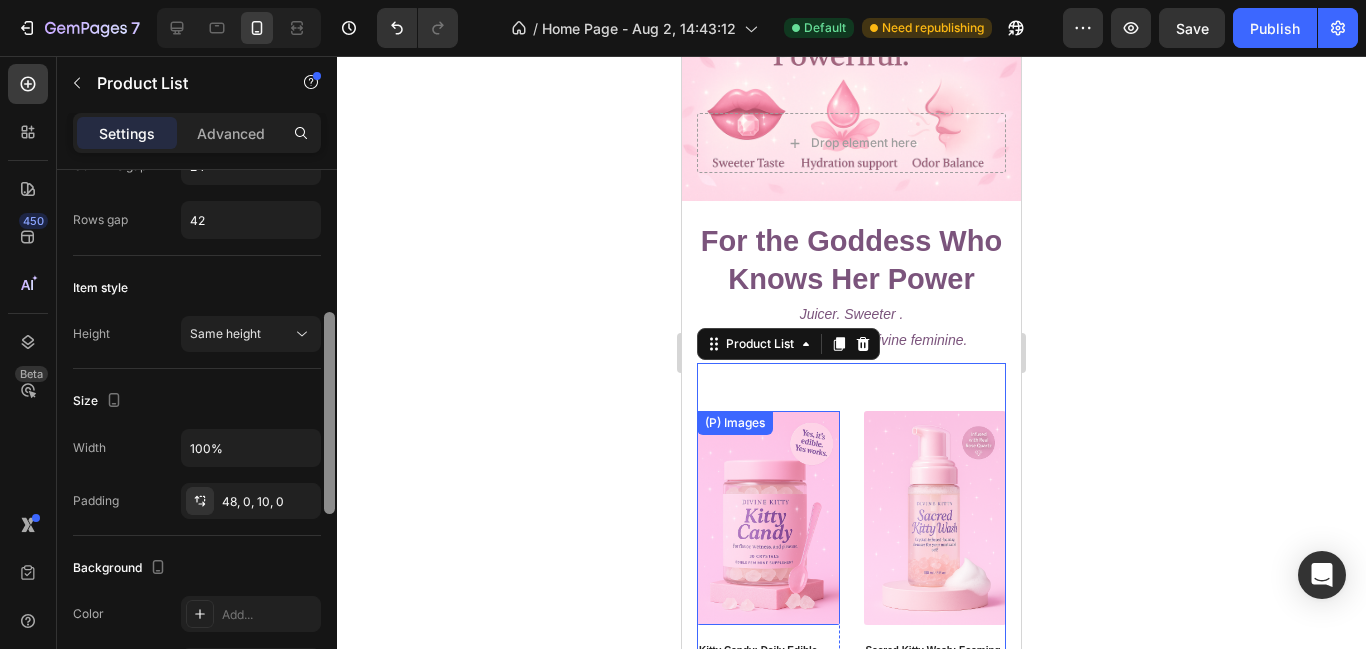 drag, startPoint x: 329, startPoint y: 360, endPoint x: 325, endPoint y: 536, distance: 176.04546 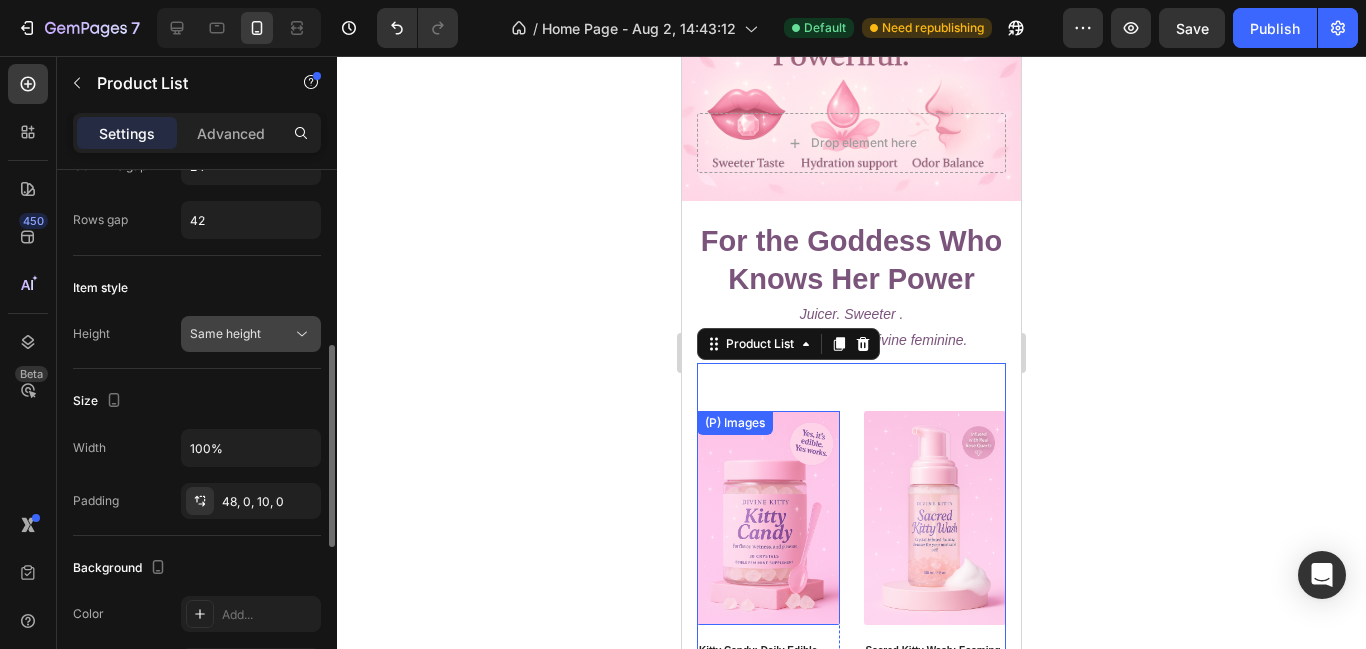 click on "Same height" 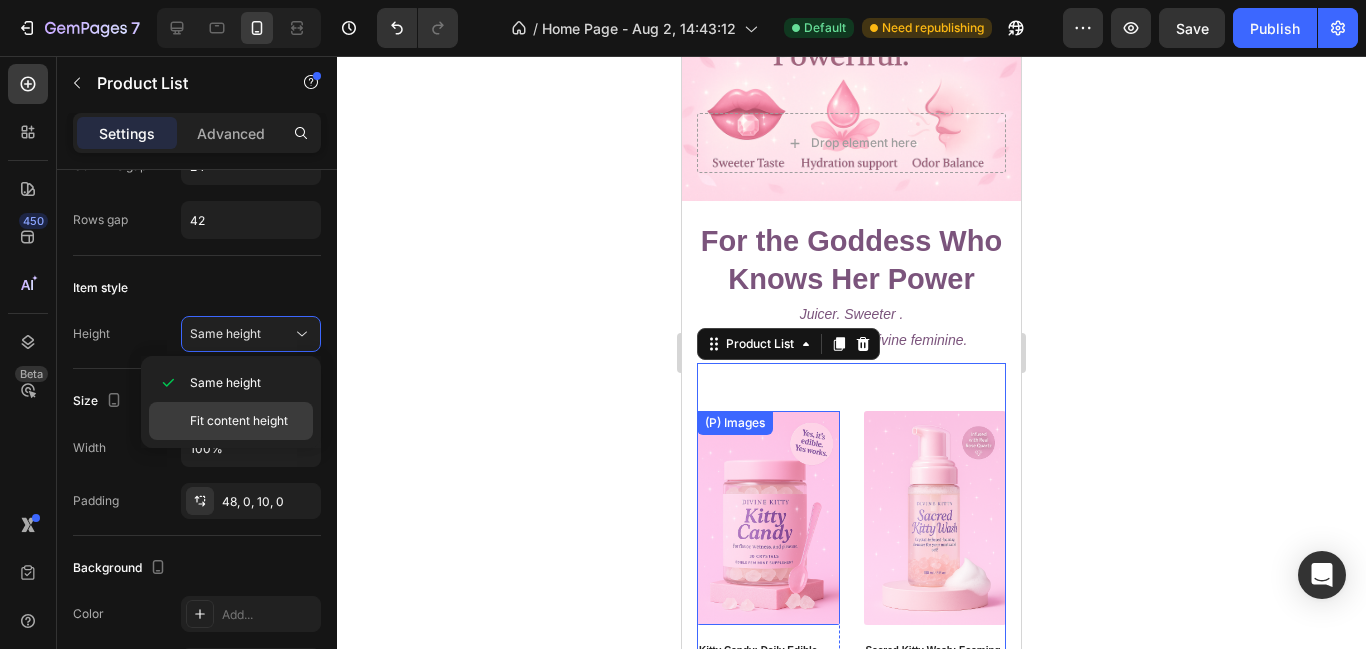 click on "Fit content height" 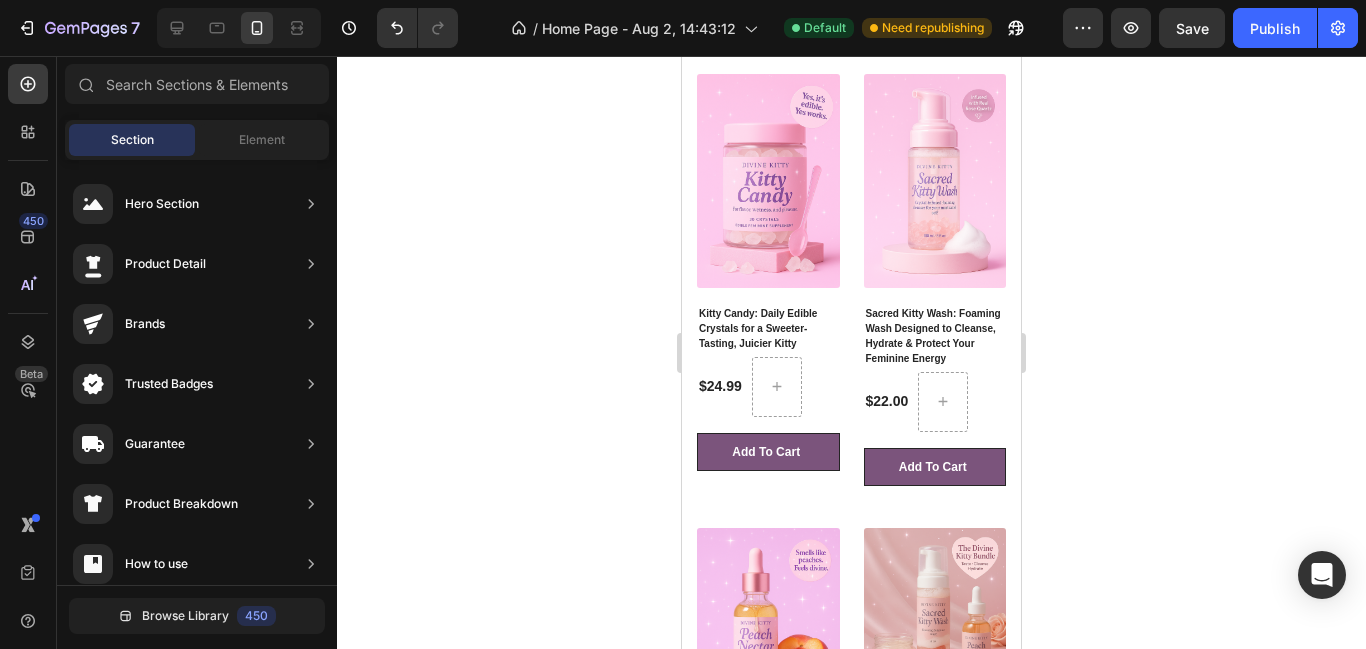scroll, scrollTop: 498, scrollLeft: 0, axis: vertical 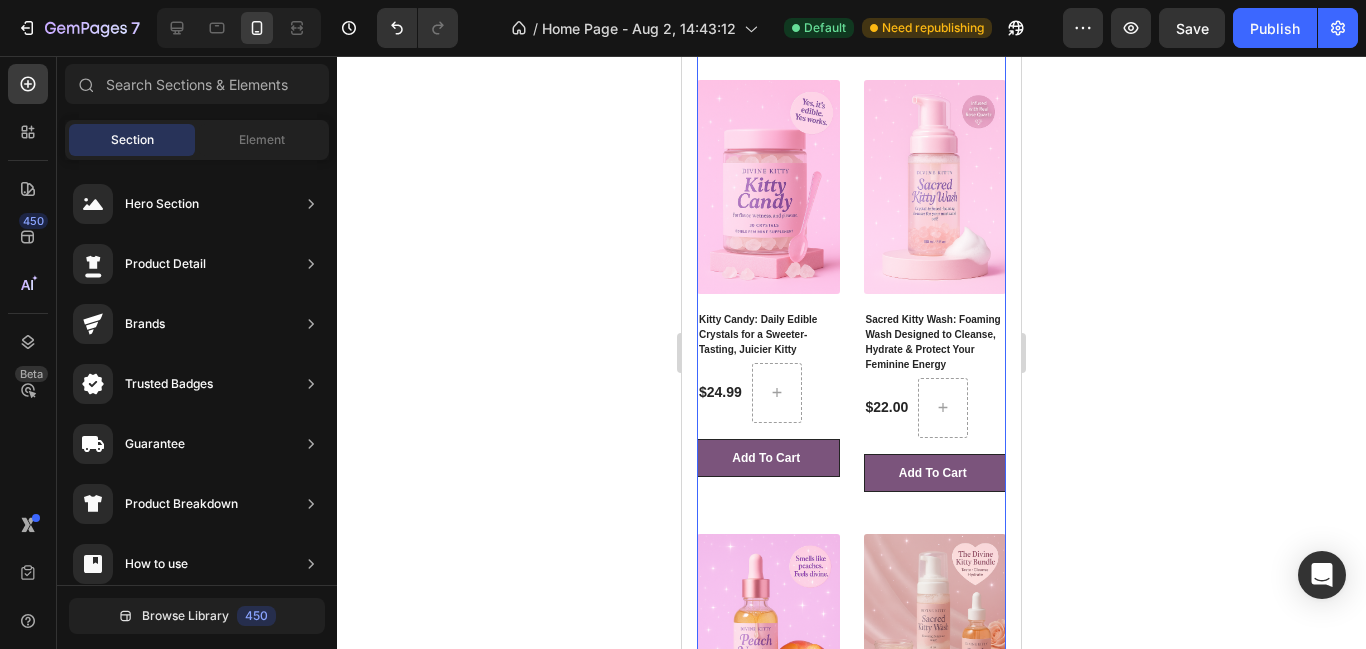 click on "(P) Images Kitty Candy: Daily Edible Crystals for a Sweeter-Tasting, Juicier Kitty (P) Title $24.99 (P) Price (P) Price
Row Add To Cart (P) Cart Button Row Product List (P) Images Sacred Kitty Wash: Foaming Wash Designed to Cleanse, Hydrate & Protect Your Feminine Energy (P) Title $22.00 (P) Price (P) Price
Row Add To Cart (P) Cart Button Row Product List (P) Images Yummy Peach Nectar: Yoni Oil for a Sweeter Kitty (P) Title $22.00 (P) Price (P) Price
Row Add To Cart (P) Cart Button Row Product List (P) Images Divine Kitty™ Bundle: A 3-Step Ritual to Sweeten, Cleanse & Enchant Your Sacred Feminine (P) Title $22.00 (P) Price (P) Price
Row Add To Cart (P) Cart Button Row Product List" at bounding box center (851, 513) 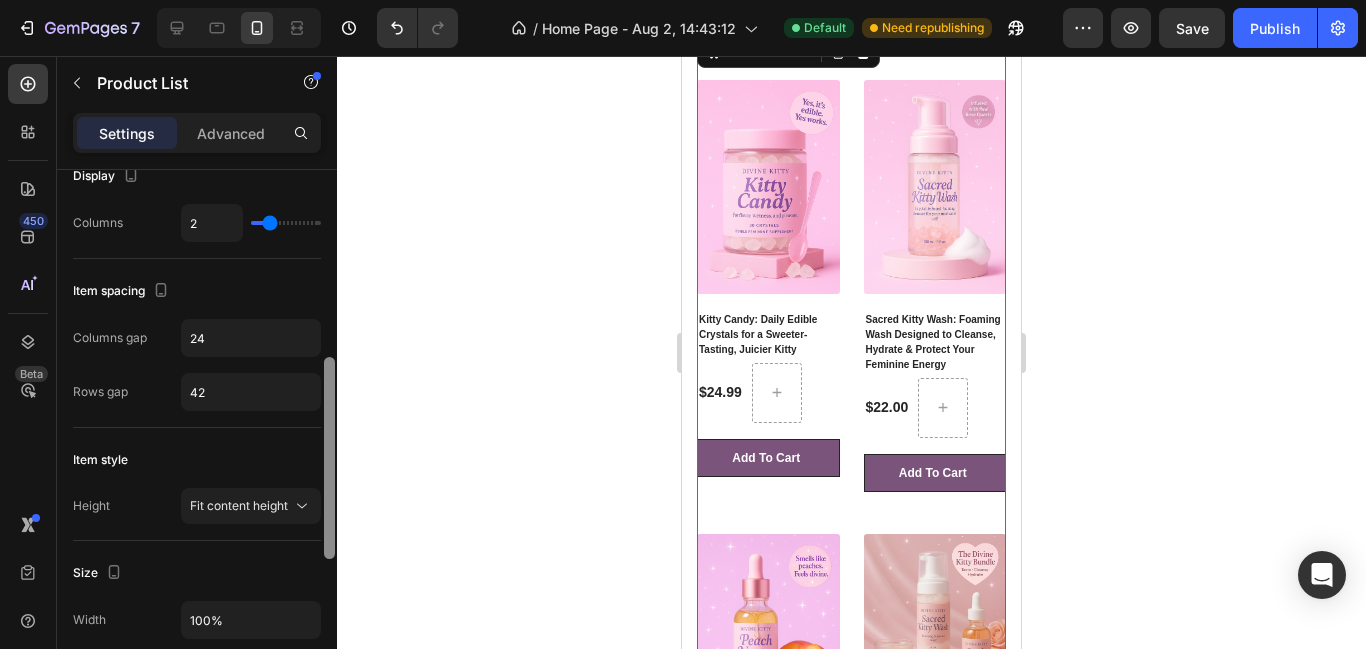 scroll, scrollTop: 395, scrollLeft: 0, axis: vertical 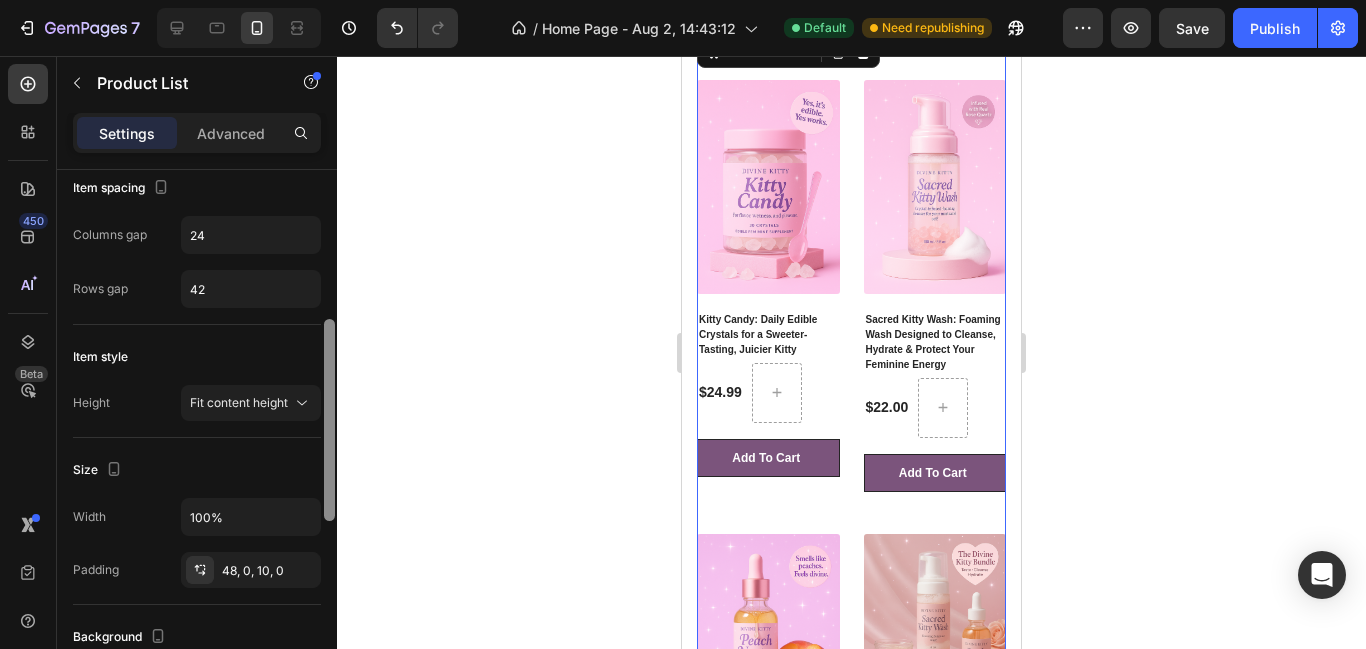 drag, startPoint x: 330, startPoint y: 277, endPoint x: 325, endPoint y: 427, distance: 150.08331 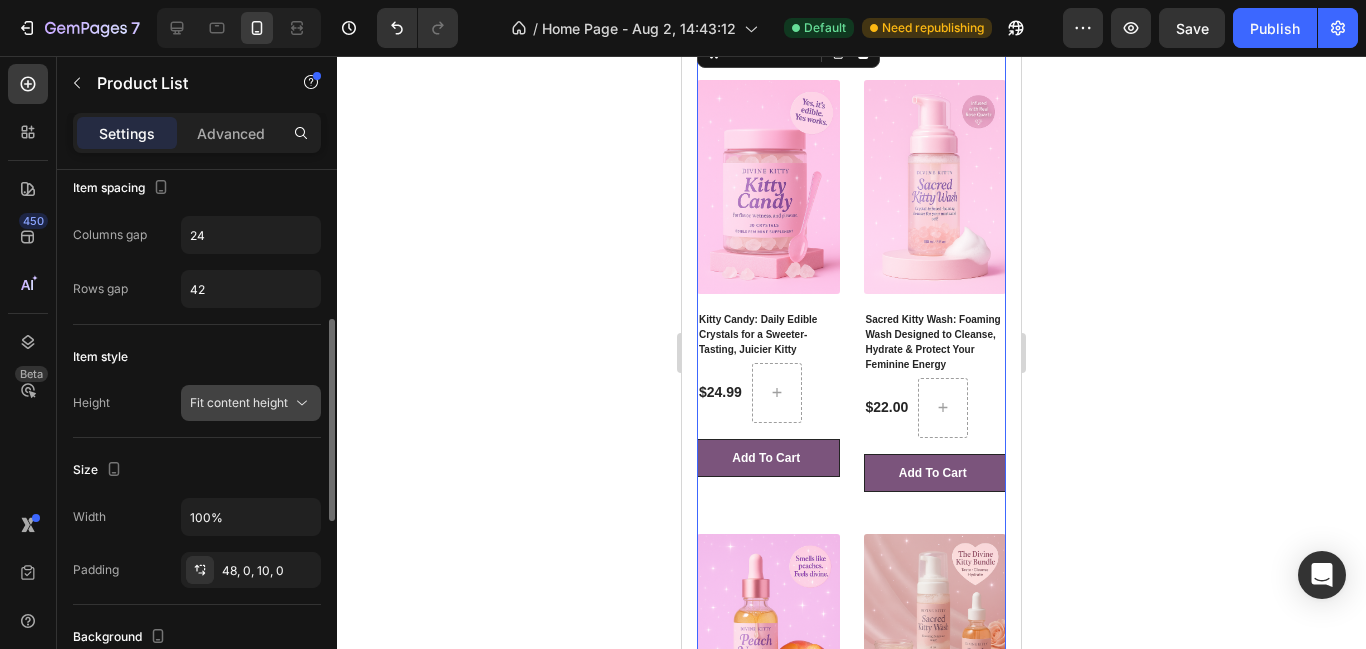click on "Fit content height" 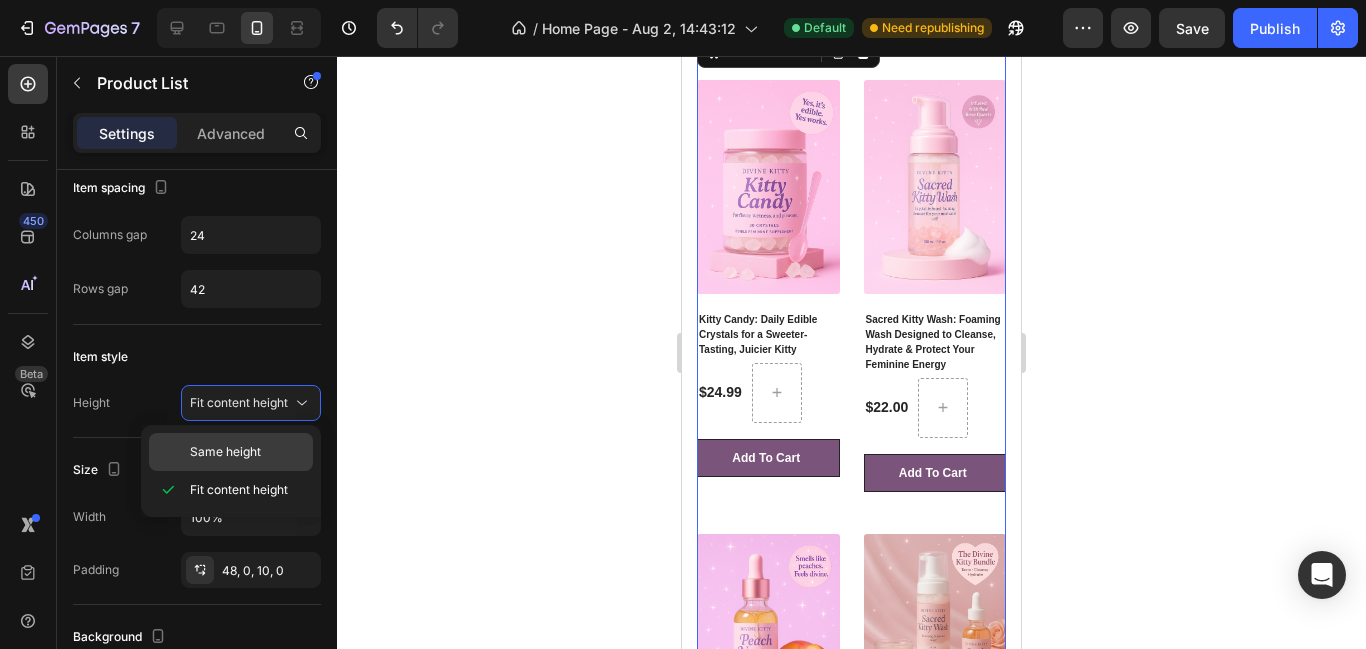 click on "Same height" at bounding box center (247, 452) 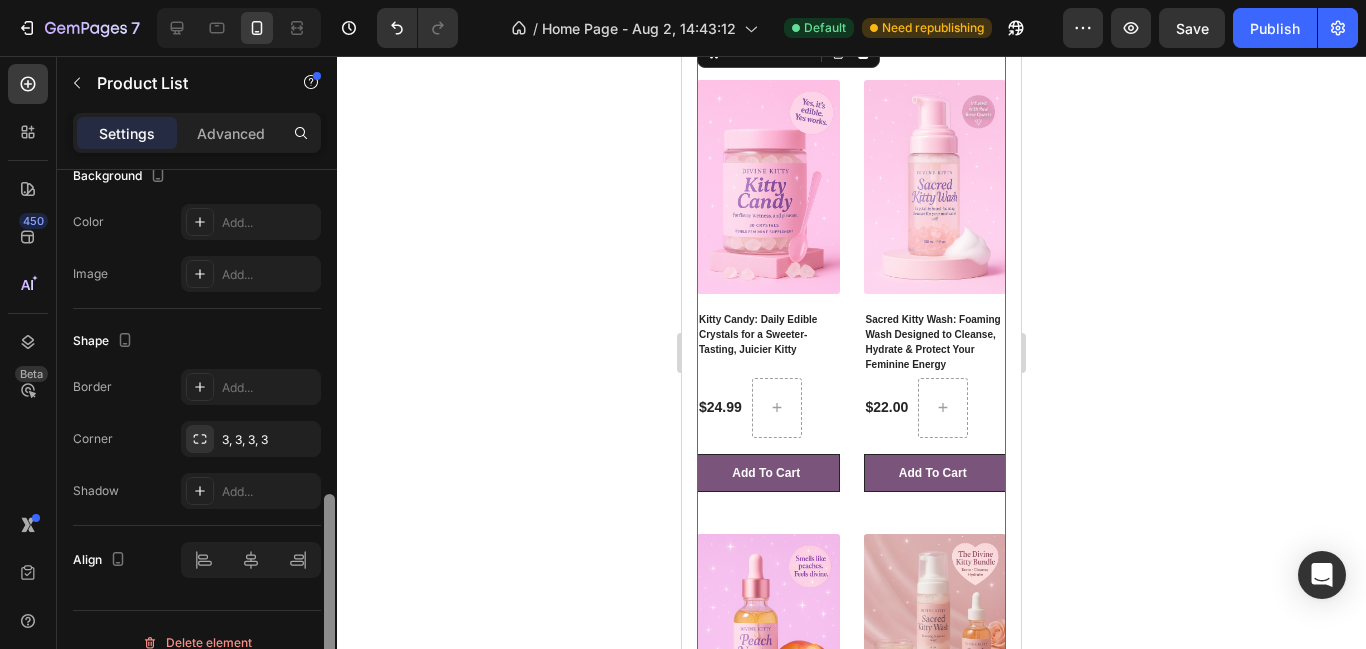 scroll, scrollTop: 859, scrollLeft: 0, axis: vertical 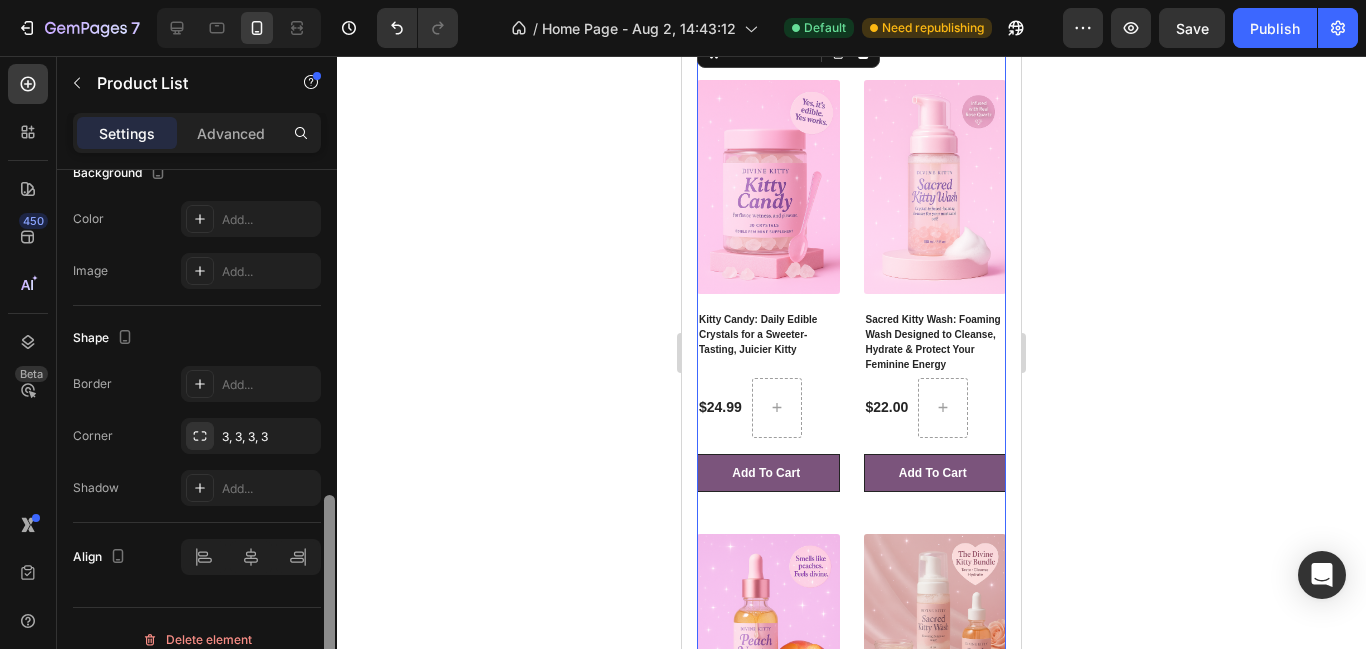 drag, startPoint x: 326, startPoint y: 423, endPoint x: 309, endPoint y: 599, distance: 176.81912 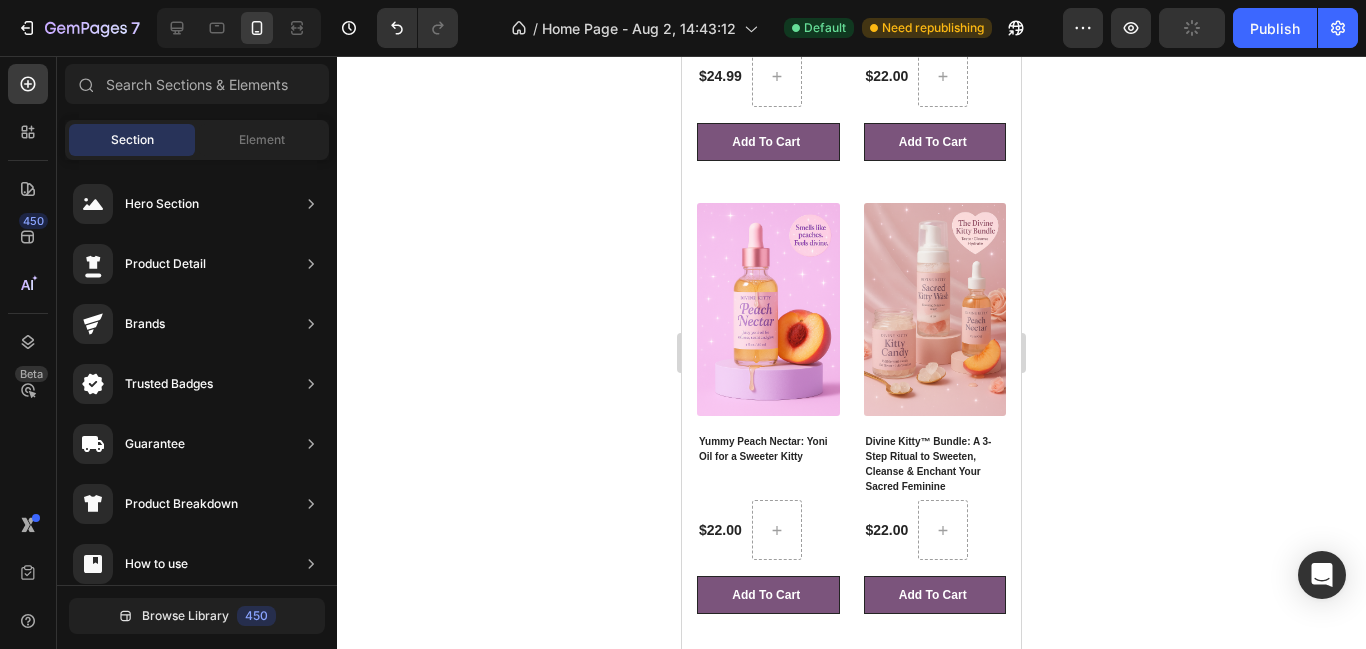 scroll, scrollTop: 835, scrollLeft: 0, axis: vertical 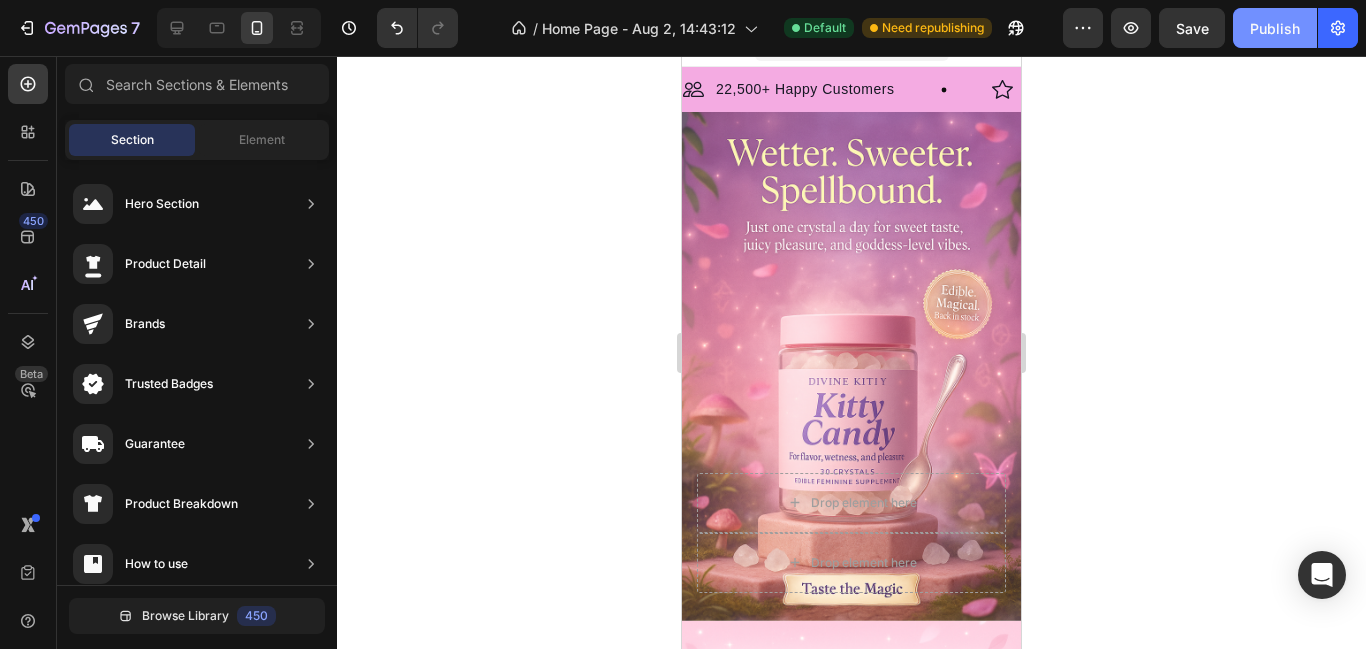 click on "Publish" at bounding box center (1275, 28) 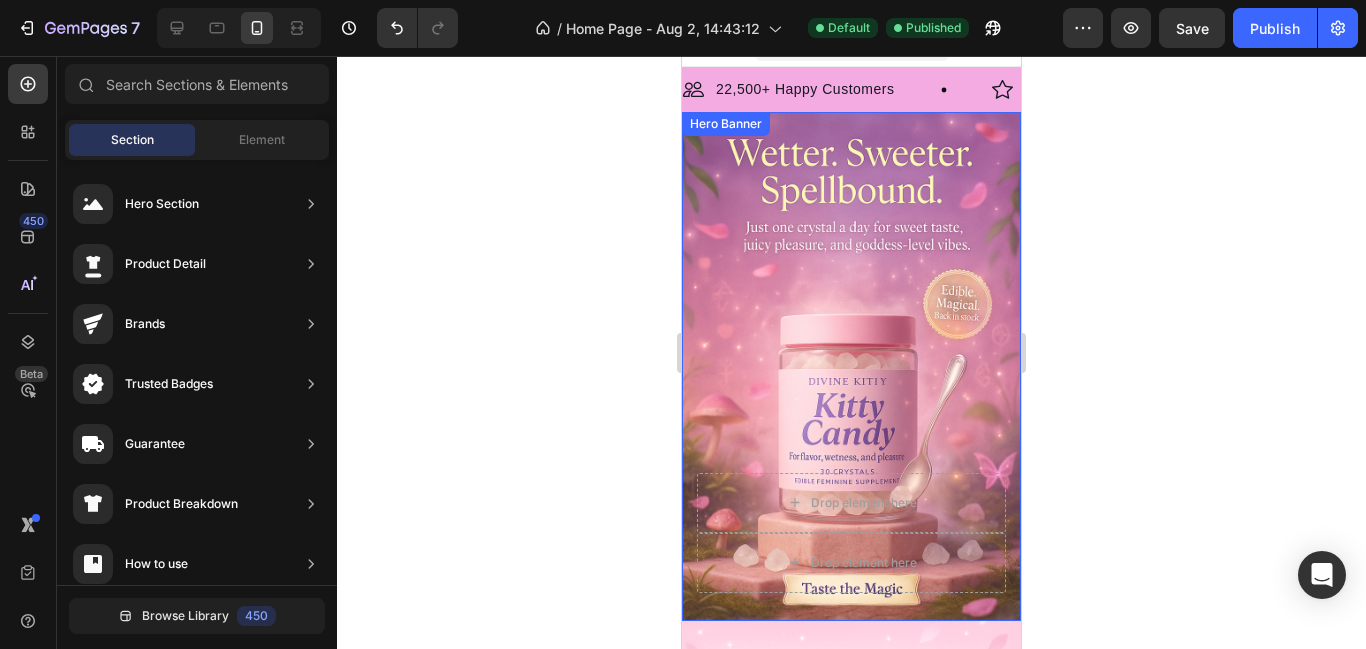 click at bounding box center (851, 366) 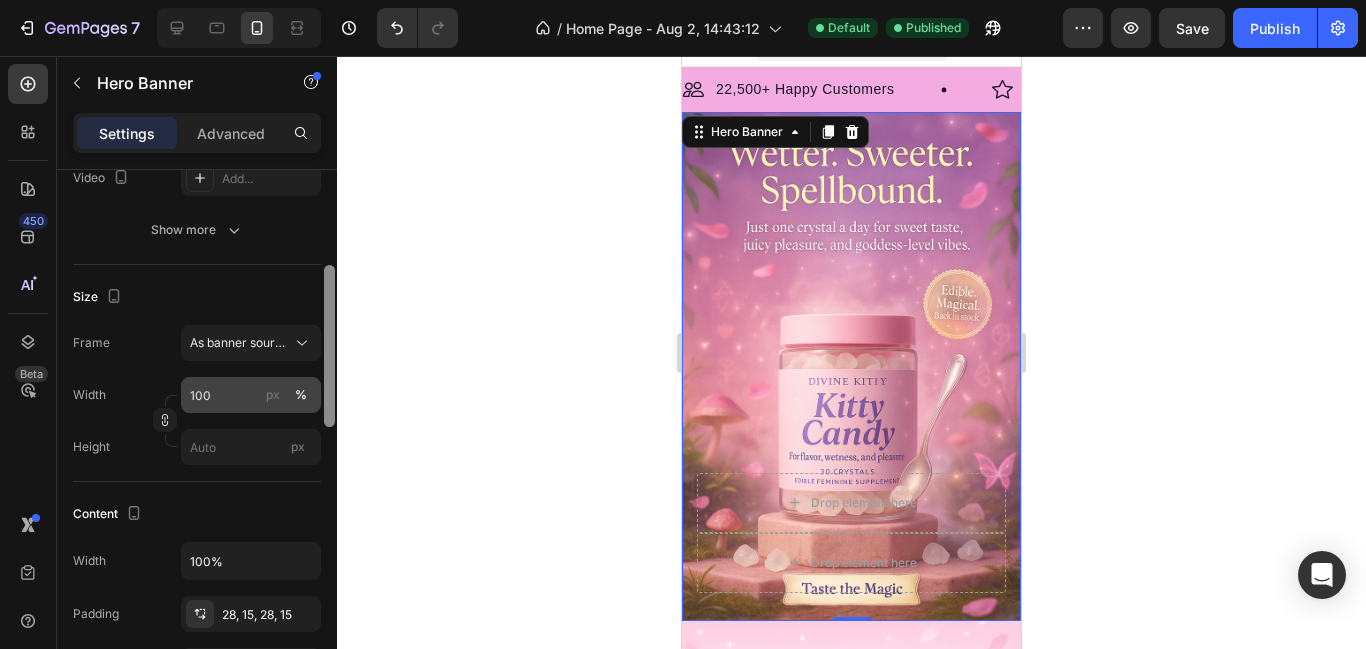 drag, startPoint x: 328, startPoint y: 300, endPoint x: 313, endPoint y: 397, distance: 98.15294 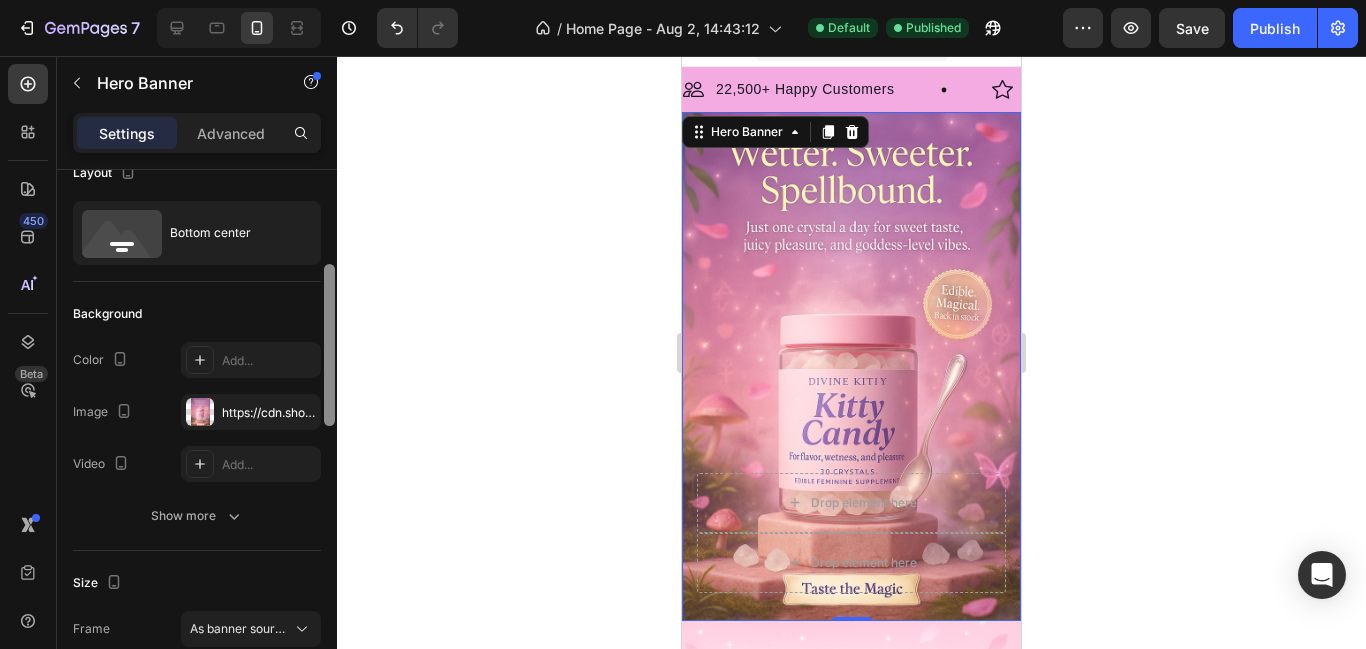 scroll, scrollTop: 0, scrollLeft: 0, axis: both 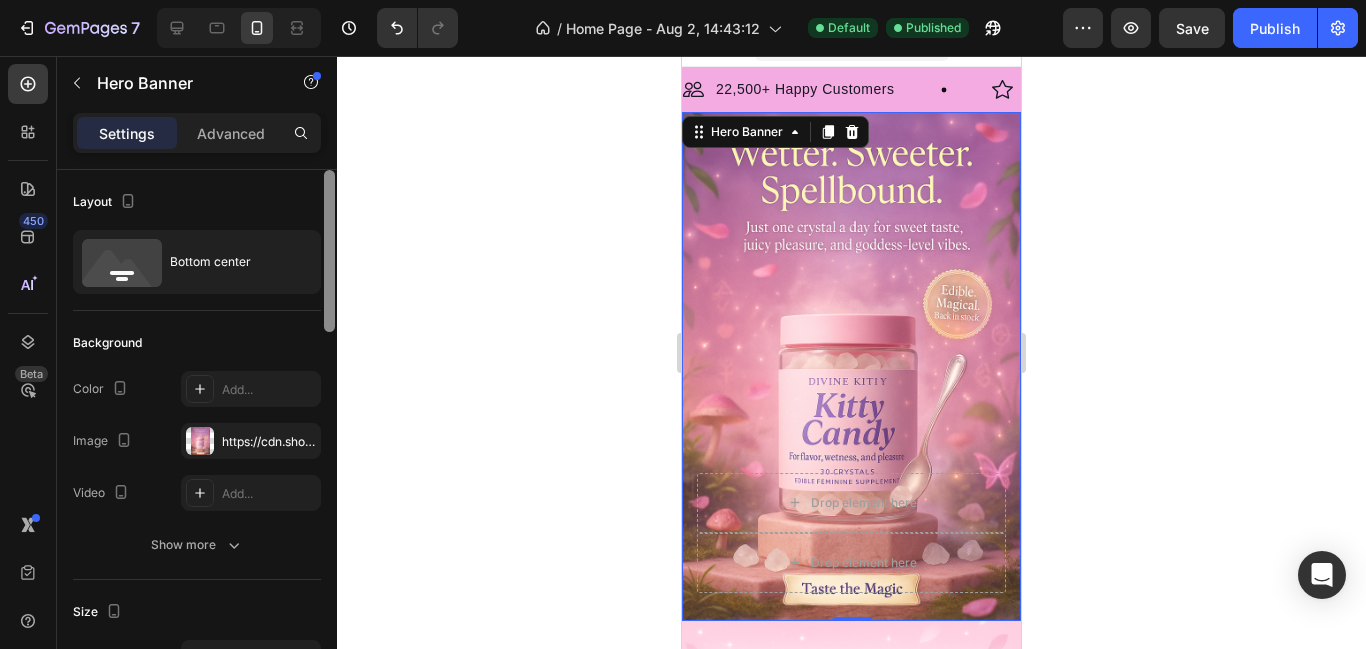 drag, startPoint x: 327, startPoint y: 397, endPoint x: 378, endPoint y: 263, distance: 143.37712 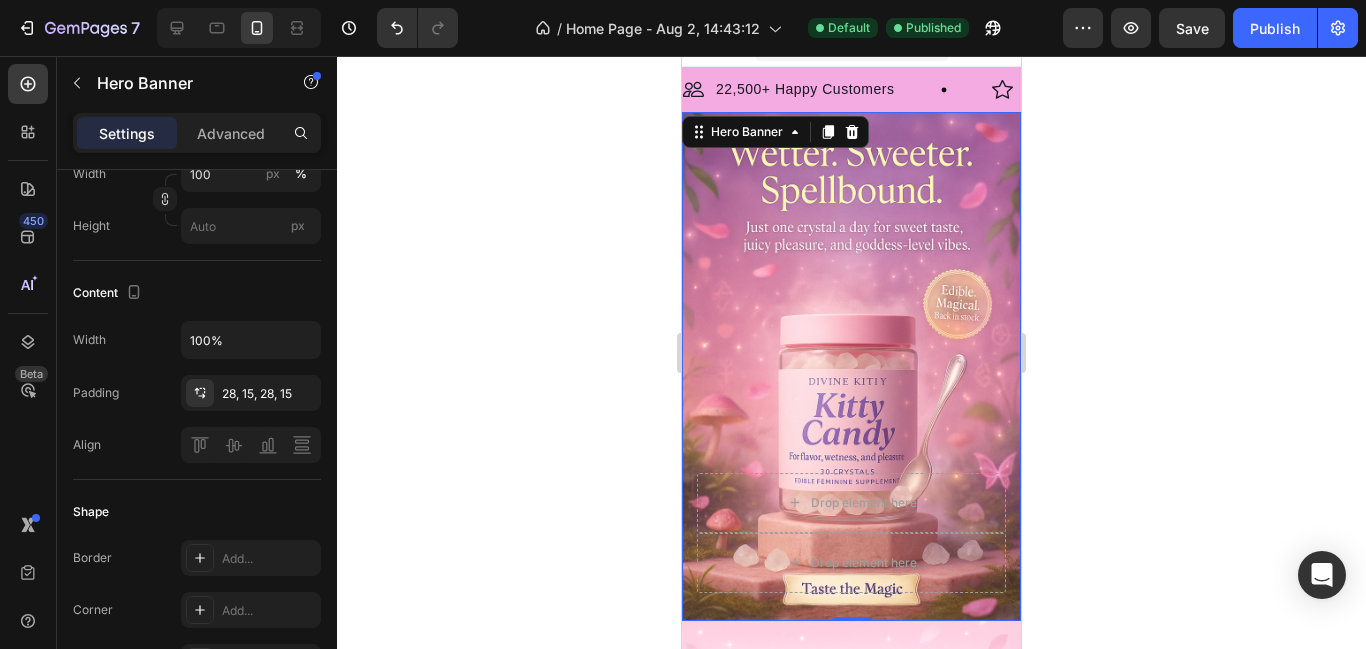 click at bounding box center [329, -98] 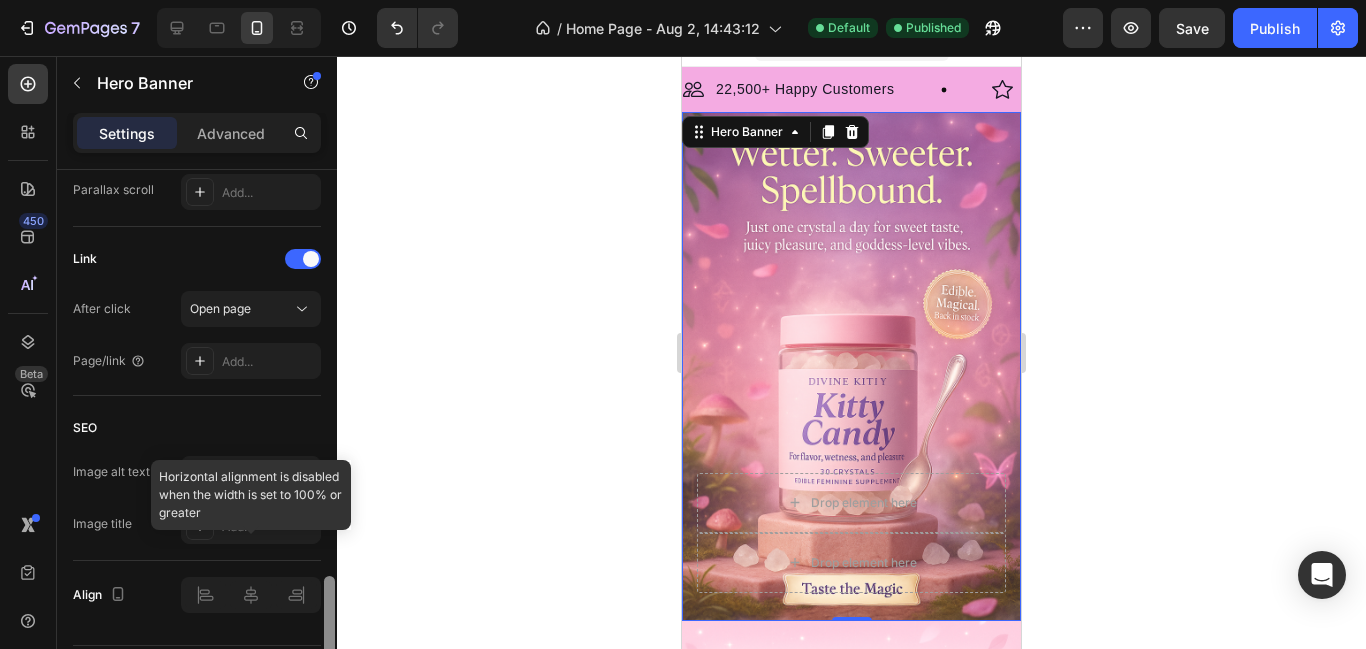 scroll, scrollTop: 1231, scrollLeft: 0, axis: vertical 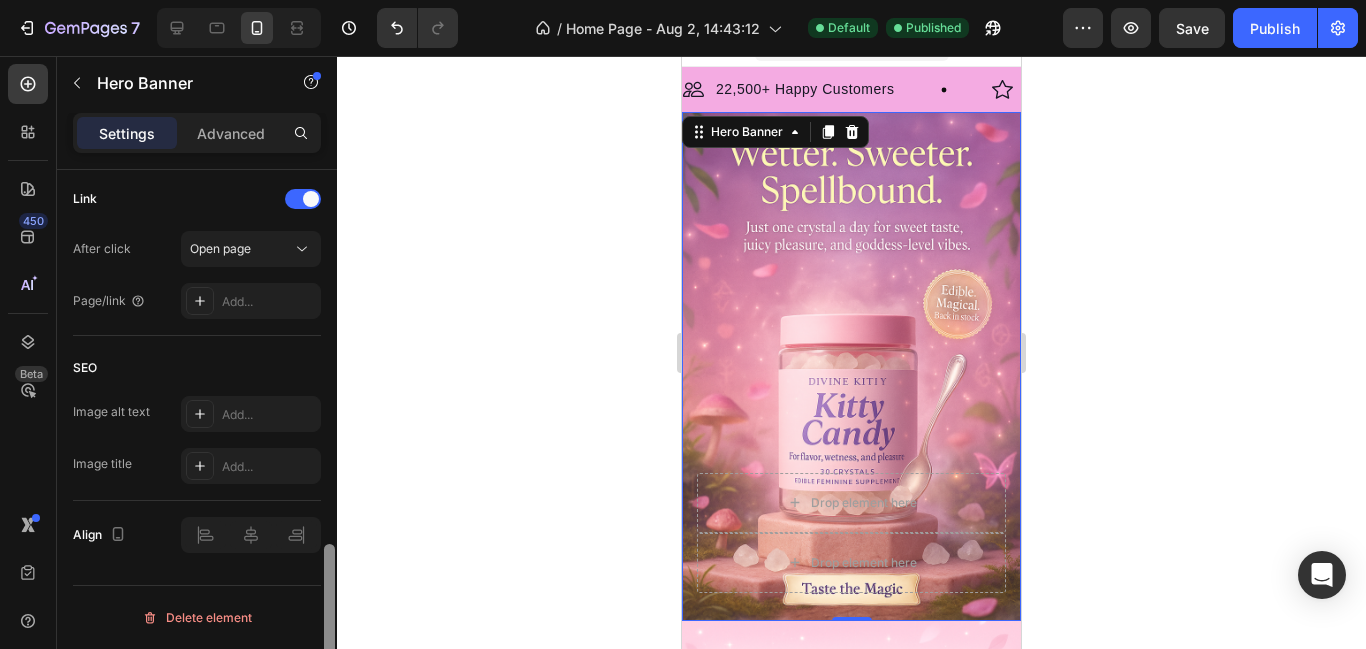 drag, startPoint x: 330, startPoint y: 352, endPoint x: 292, endPoint y: 569, distance: 220.30206 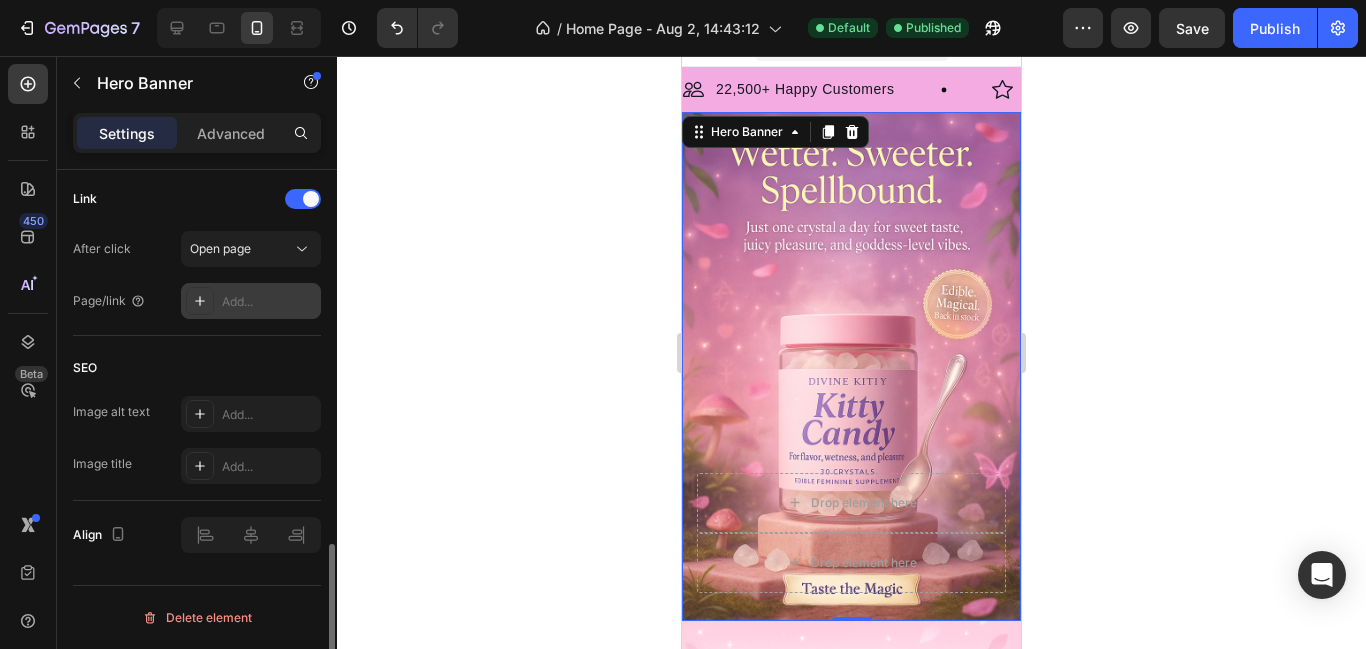 click 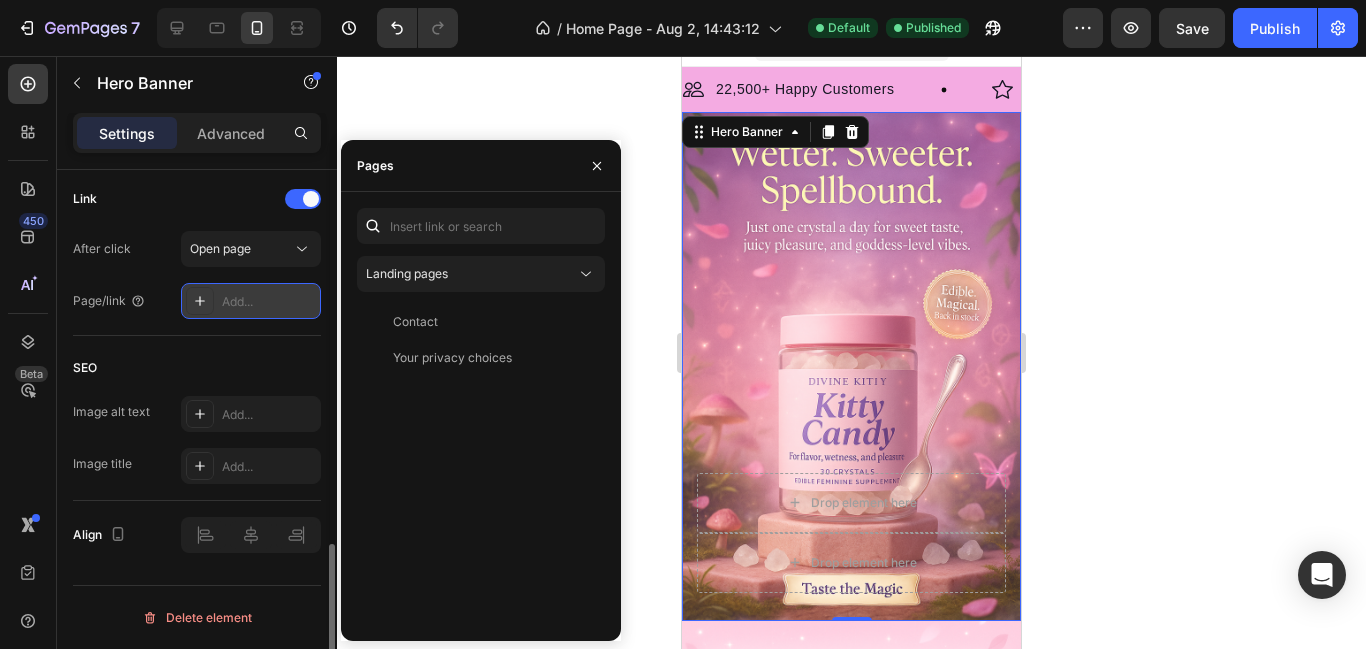 click on "Add..." at bounding box center (269, 302) 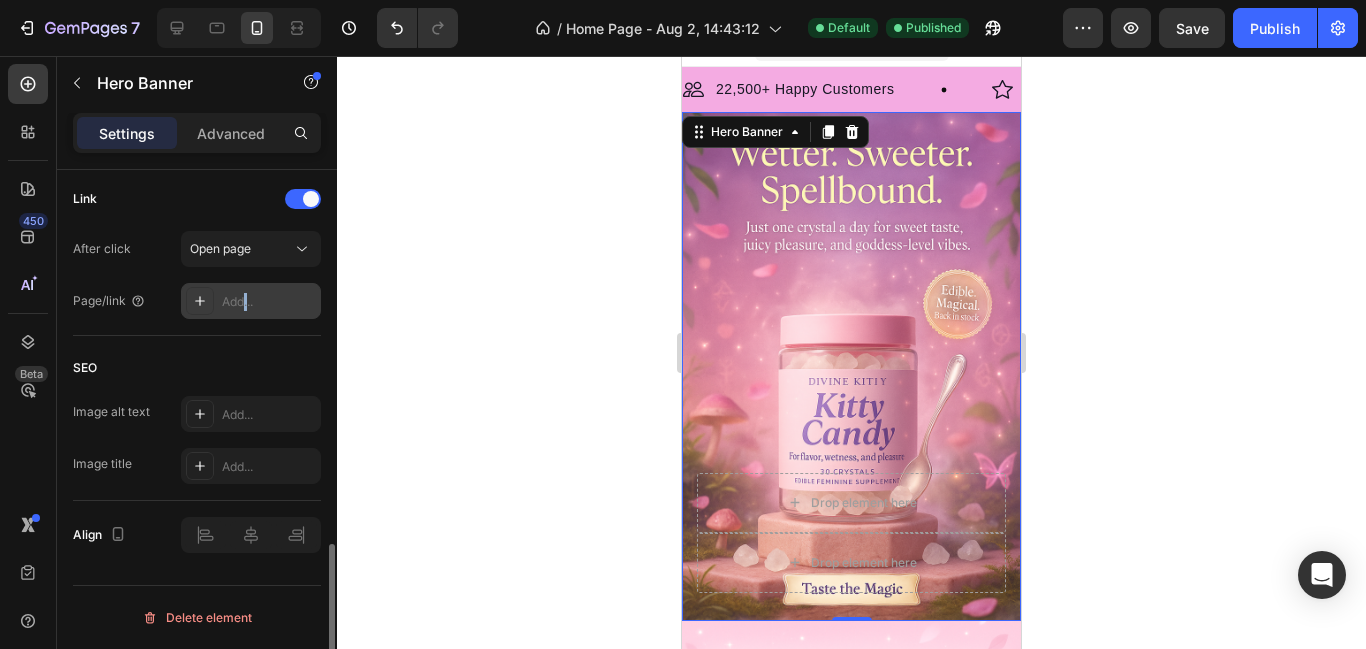 click on "Add..." at bounding box center (269, 302) 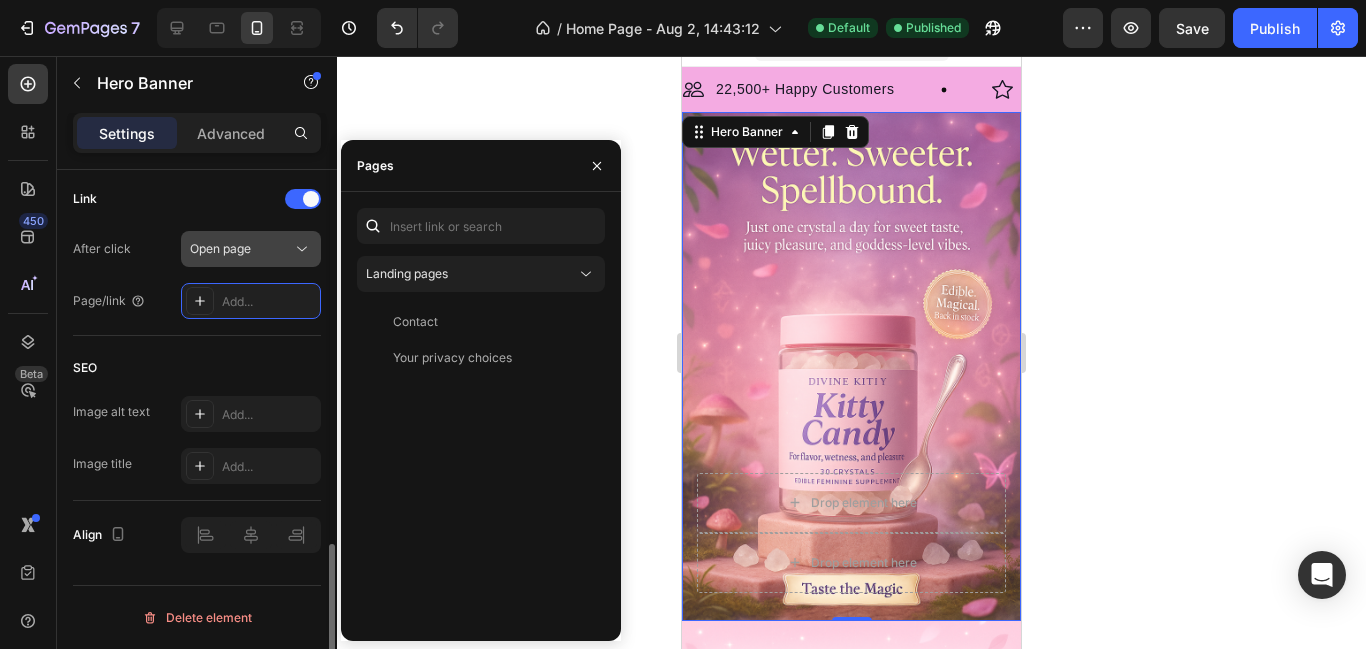 click on "Open page" 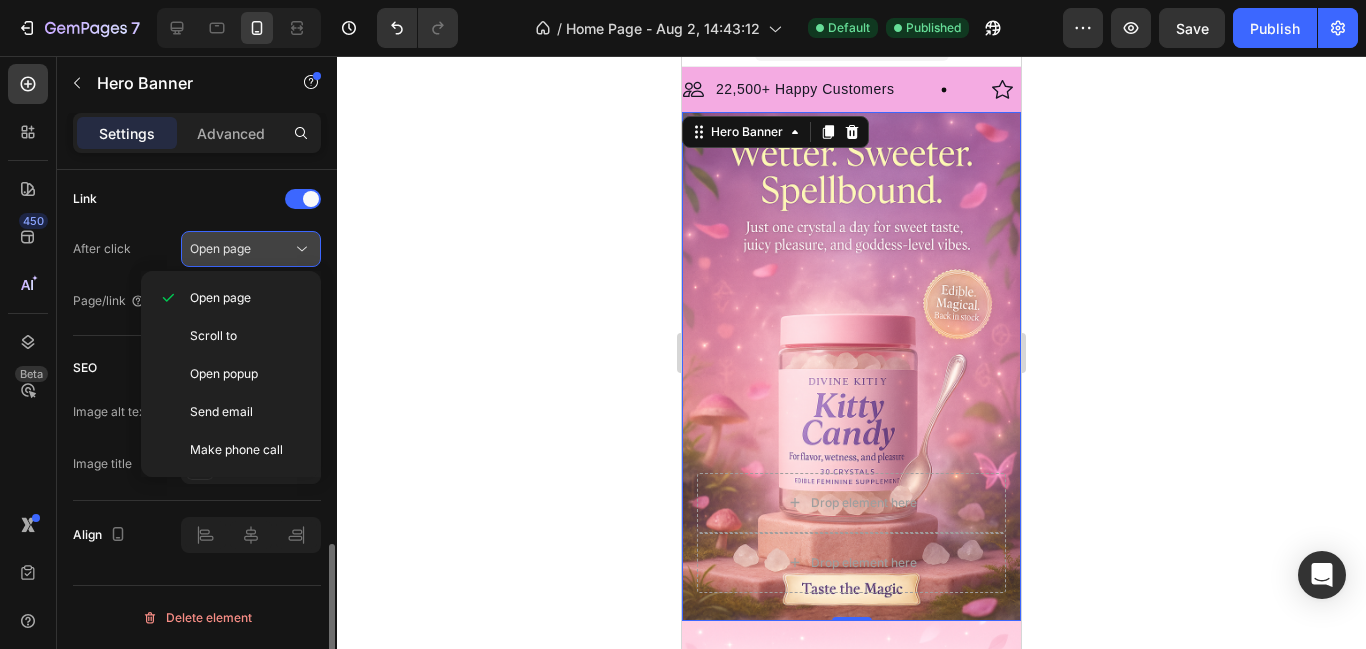 click on "Open page" 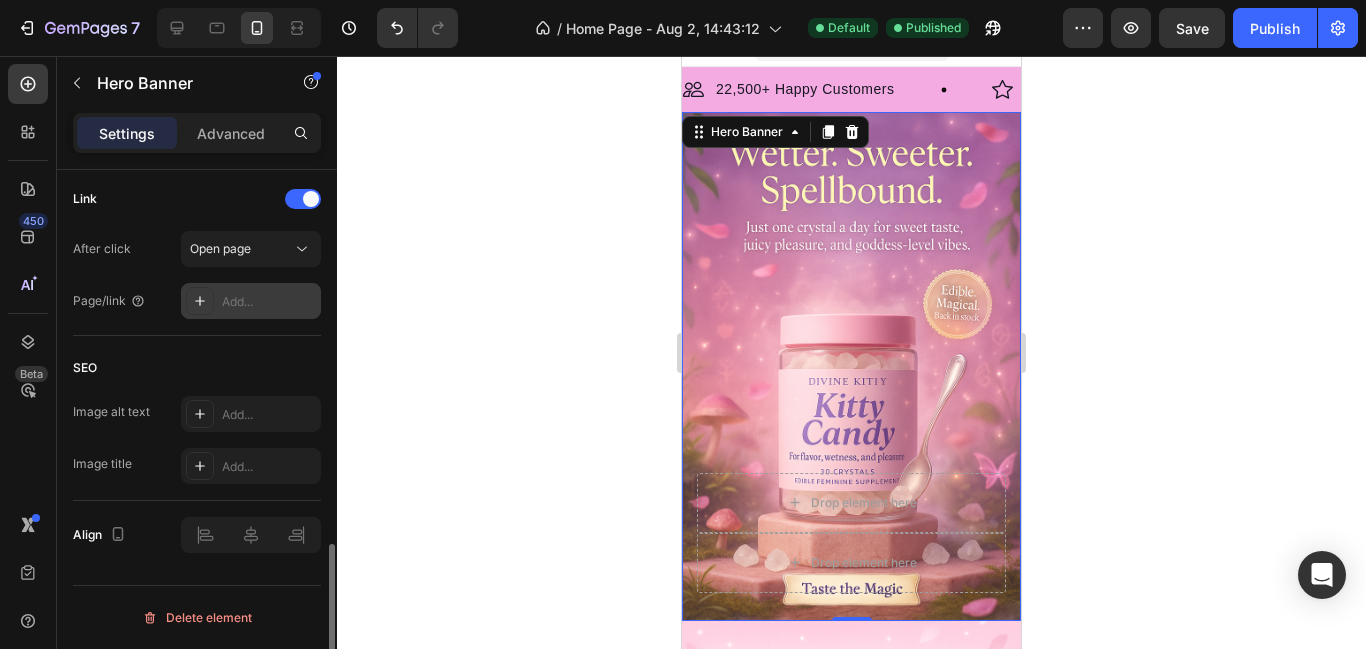 click on "Add..." at bounding box center (269, 302) 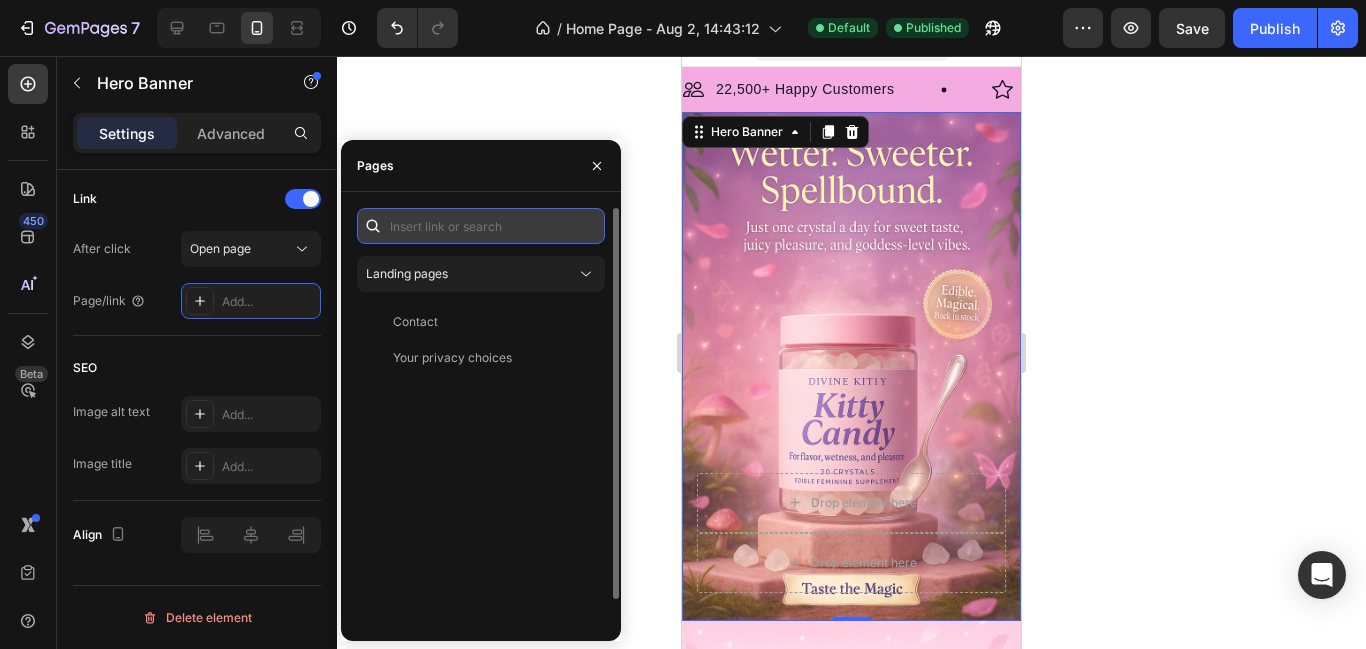 click at bounding box center [481, 226] 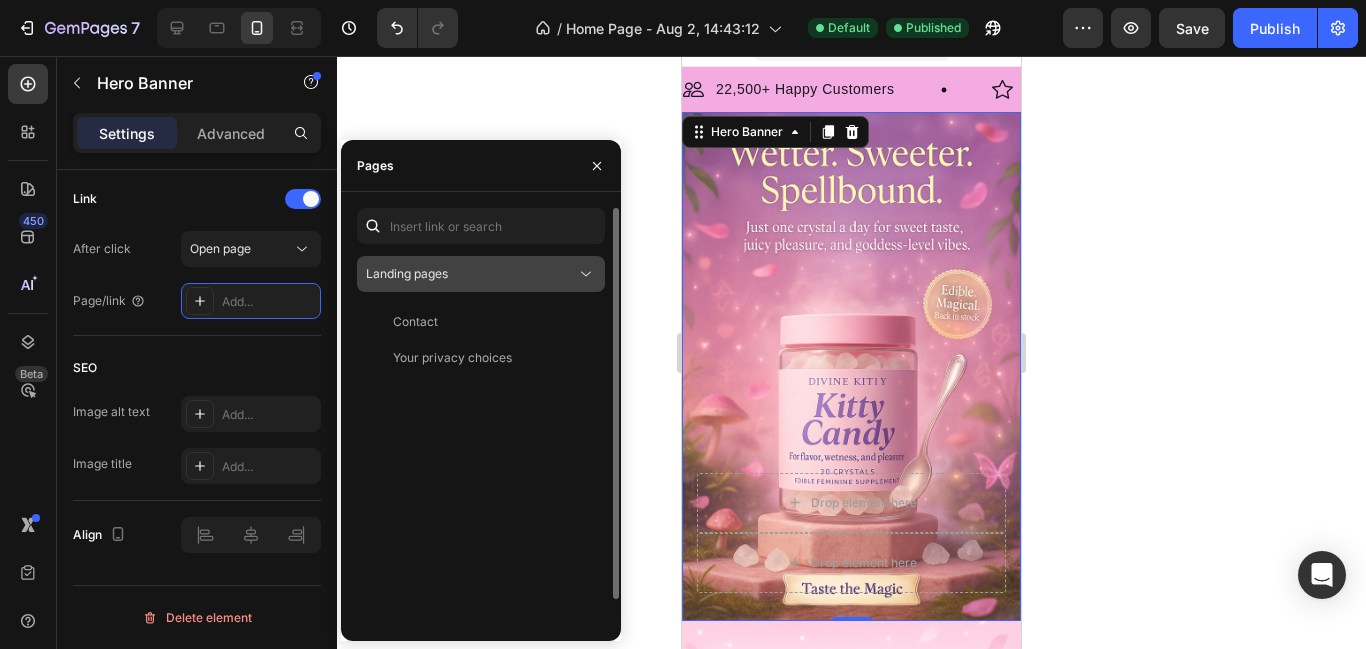 click on "Landing pages" at bounding box center [471, 274] 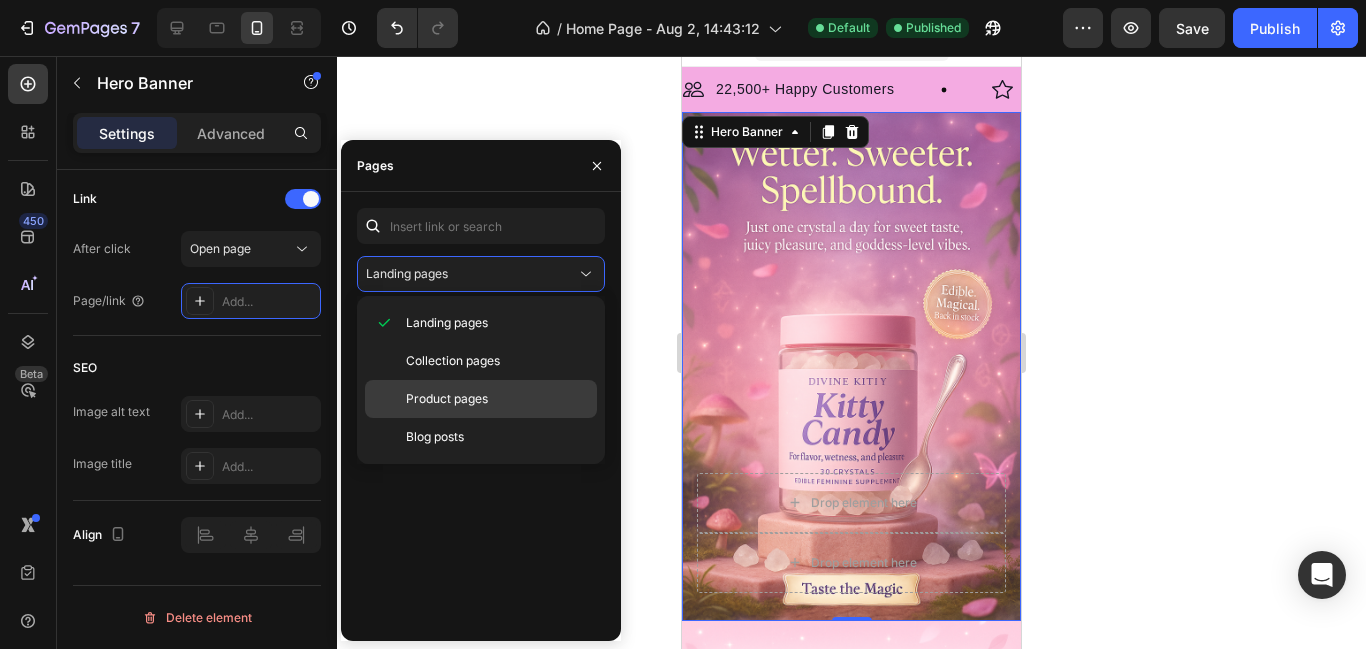 click on "Product pages" at bounding box center [447, 399] 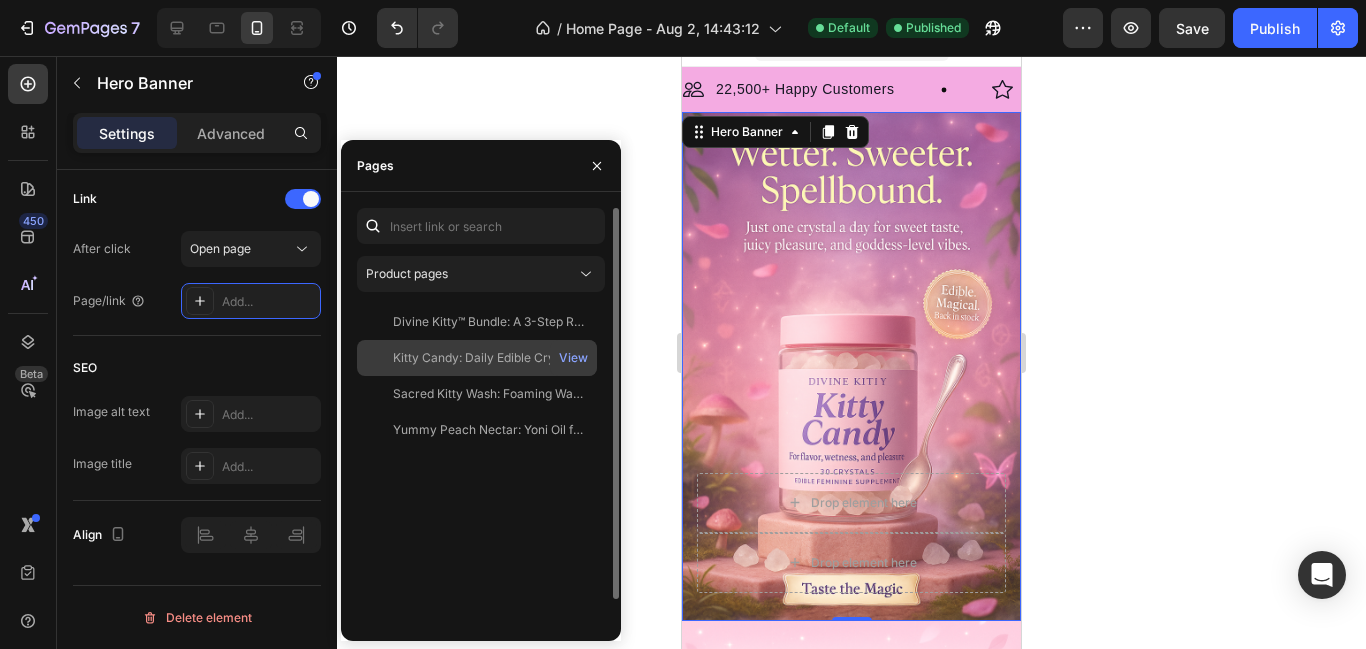 click on "Kitty Candy: Daily Edible Crystals for a Sweeter-Tasting, Juicier Kitty" 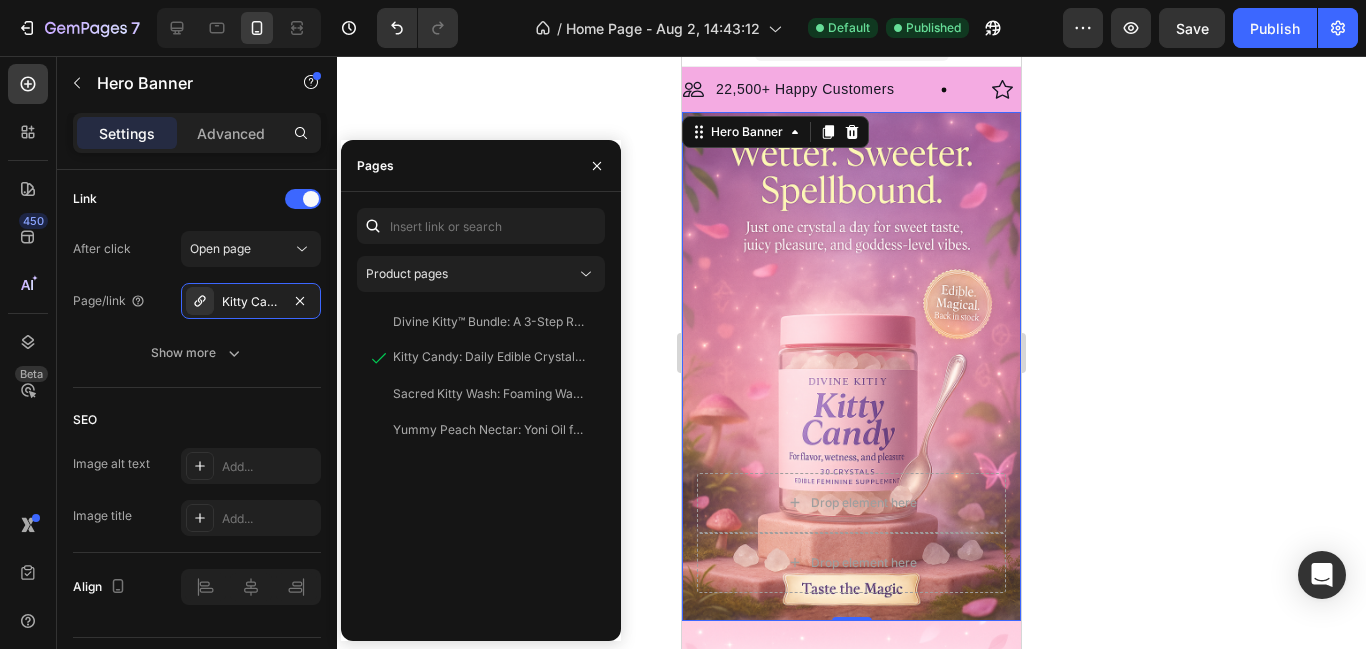 click 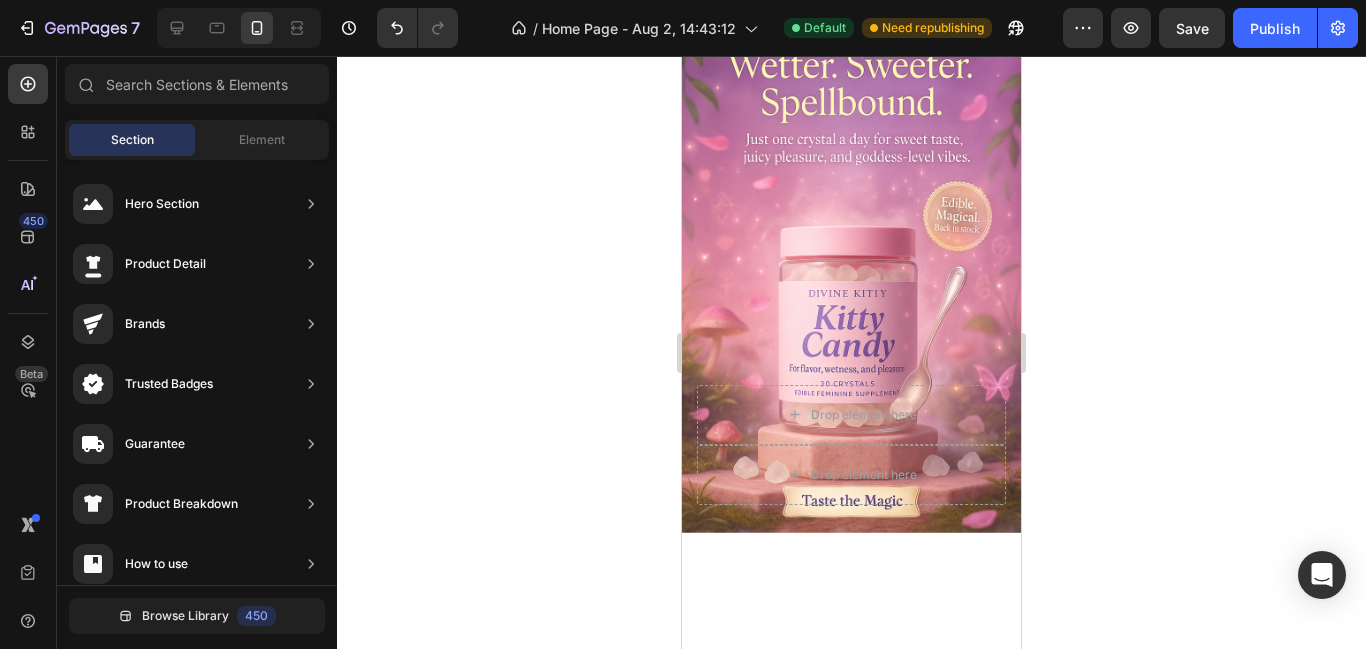 scroll, scrollTop: 0, scrollLeft: 0, axis: both 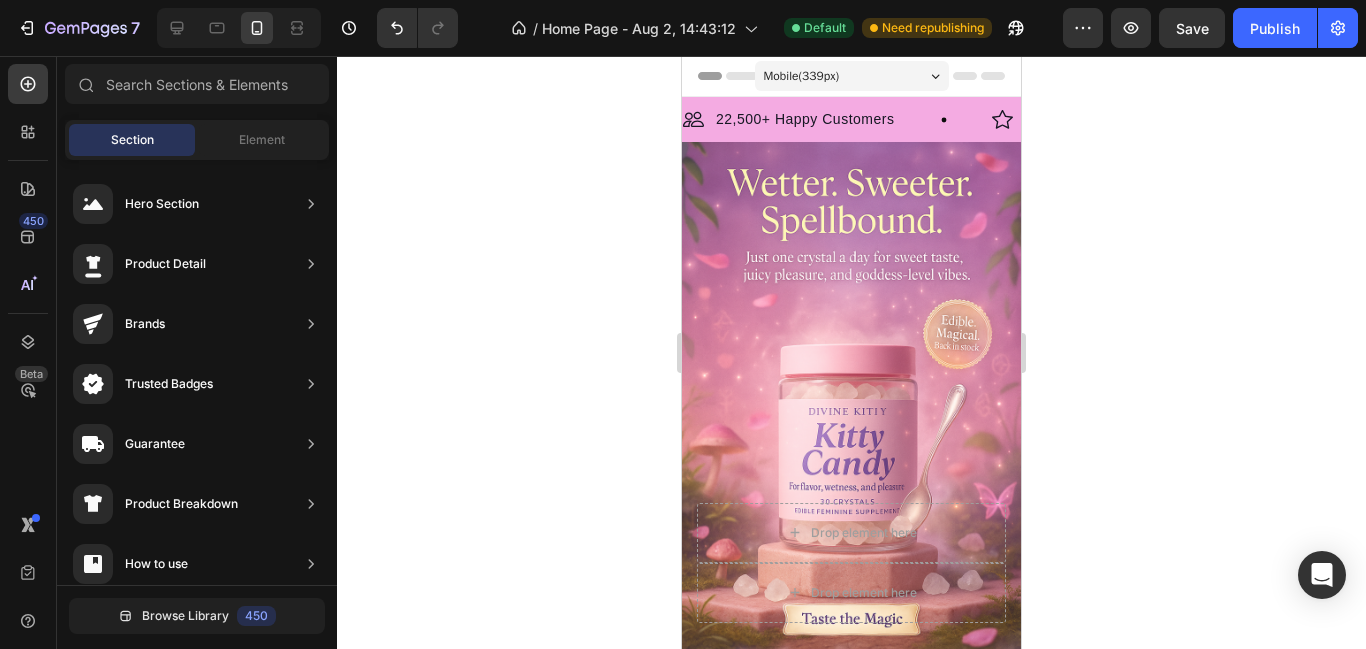 click on "7   /  Home Page - Aug 2, 14:43:12 Default Need republishing Preview  Save   Publish" 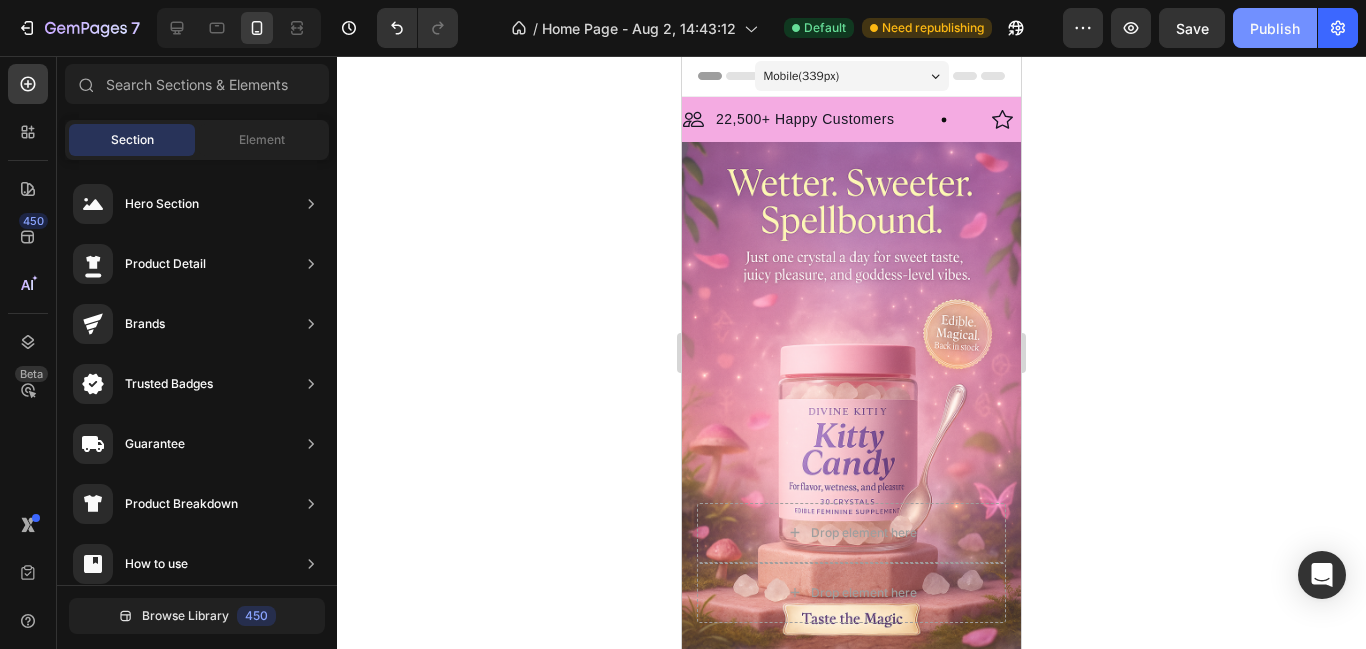 click on "Publish" 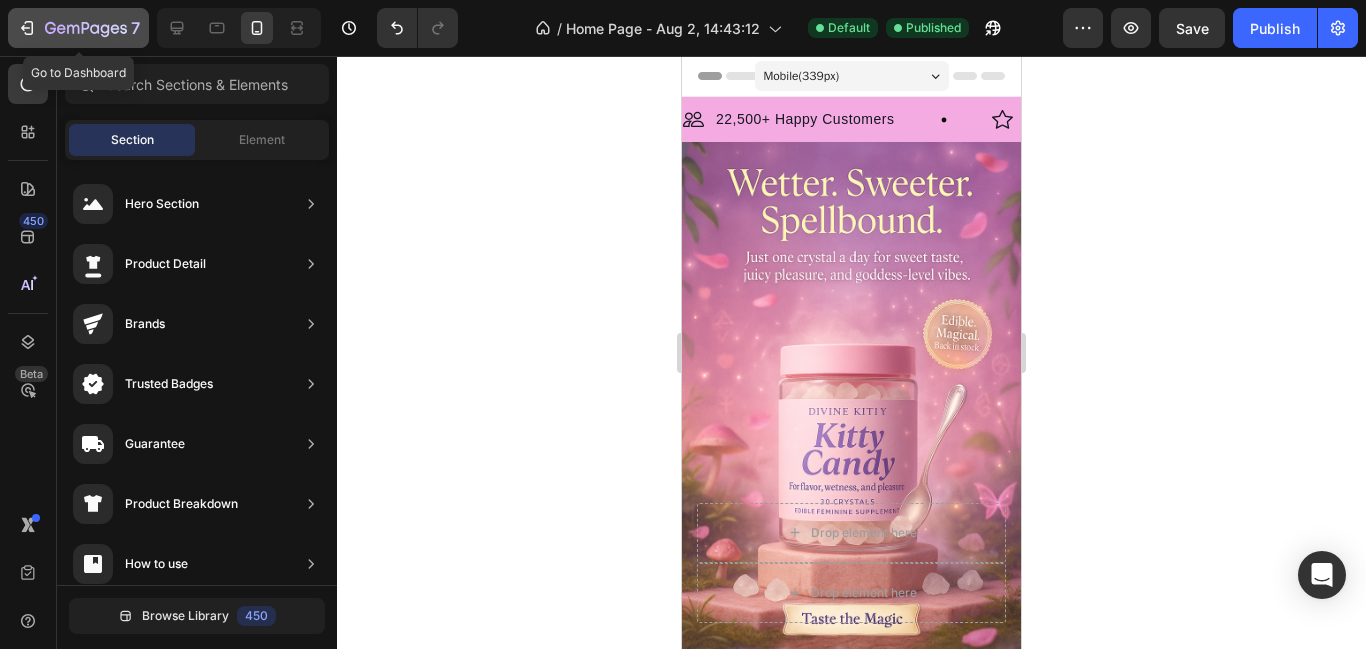 click on "7" 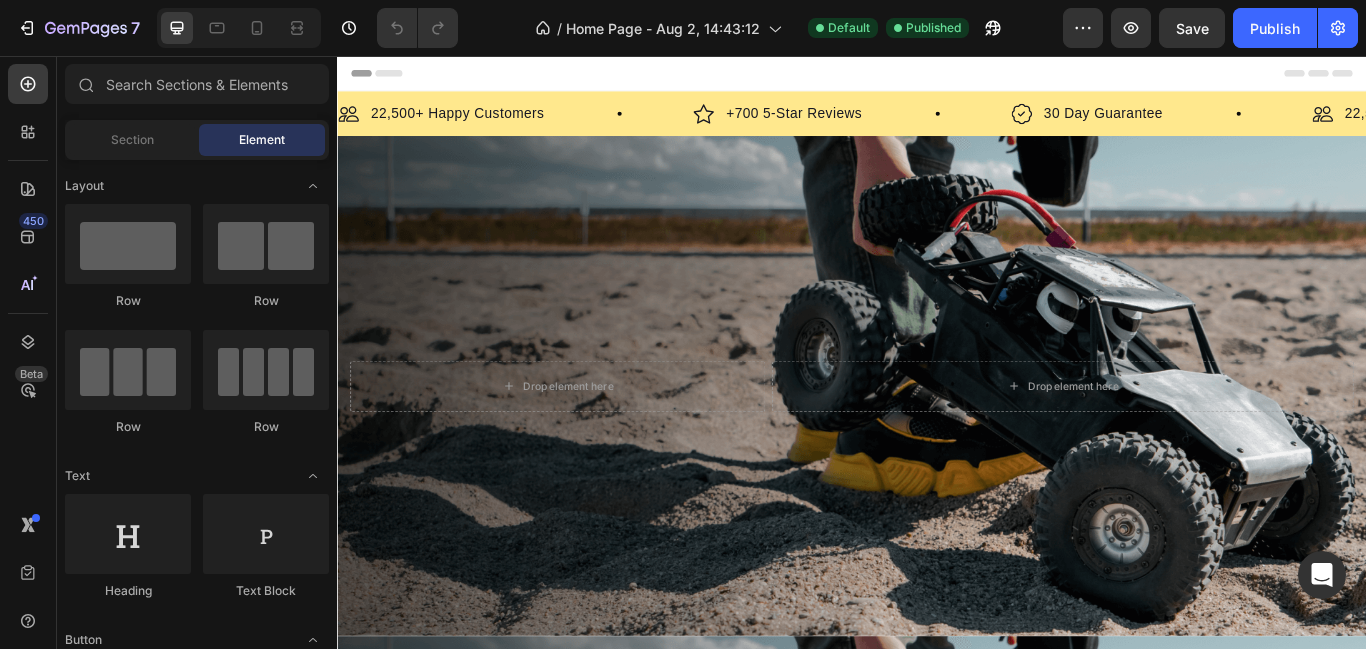 scroll, scrollTop: 0, scrollLeft: 0, axis: both 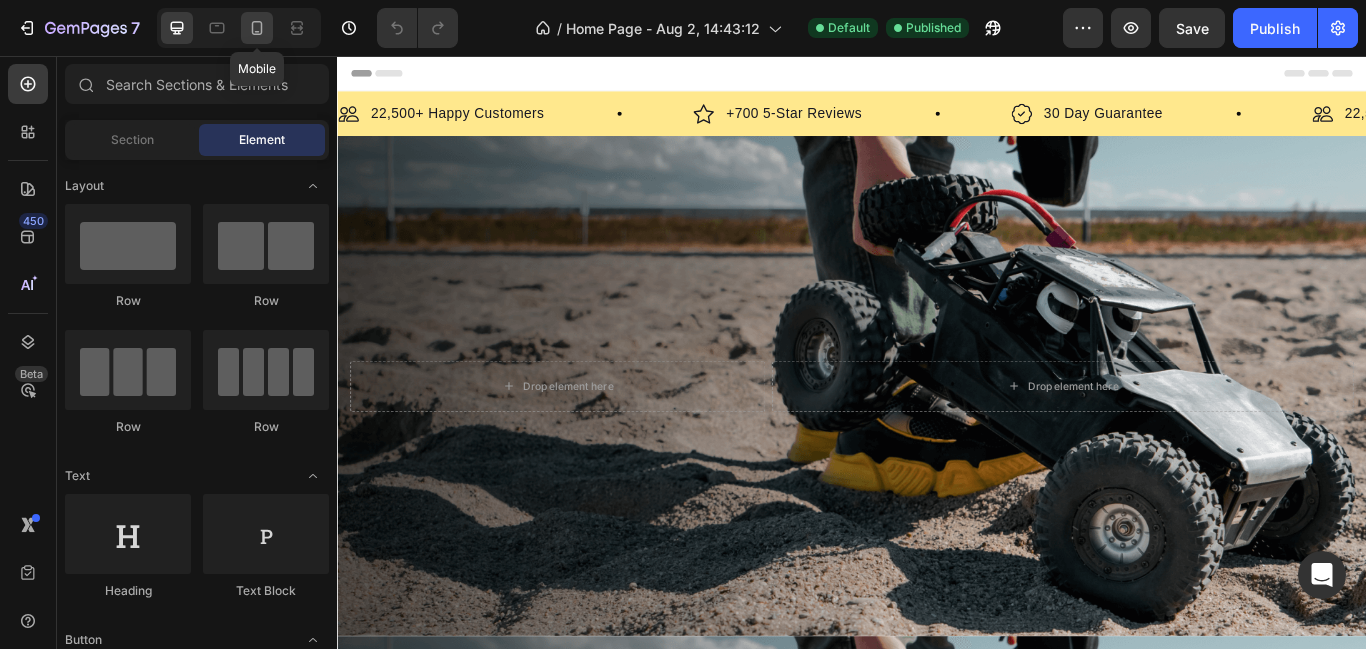 click 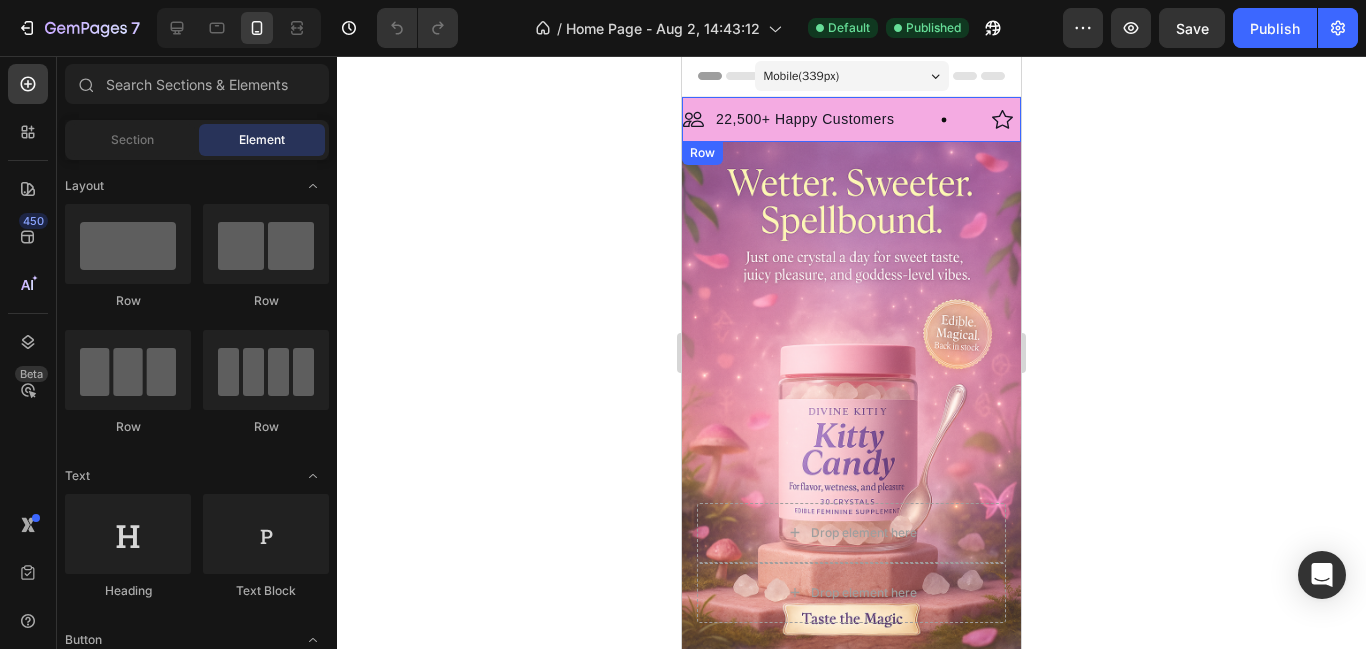 click on "Image 22,500+ Happy Customers Text Block Row
Image +700 5-Star Reviews Text Block Row
Image 30 Day Guarantee Text Block Row
Image 22,500+ Happy Customers Text Block Row
Image +700 5-Star Reviews Text Block Row
Image 30 Day Guarantee Text Block Row
Marquee Row" at bounding box center [851, 119] 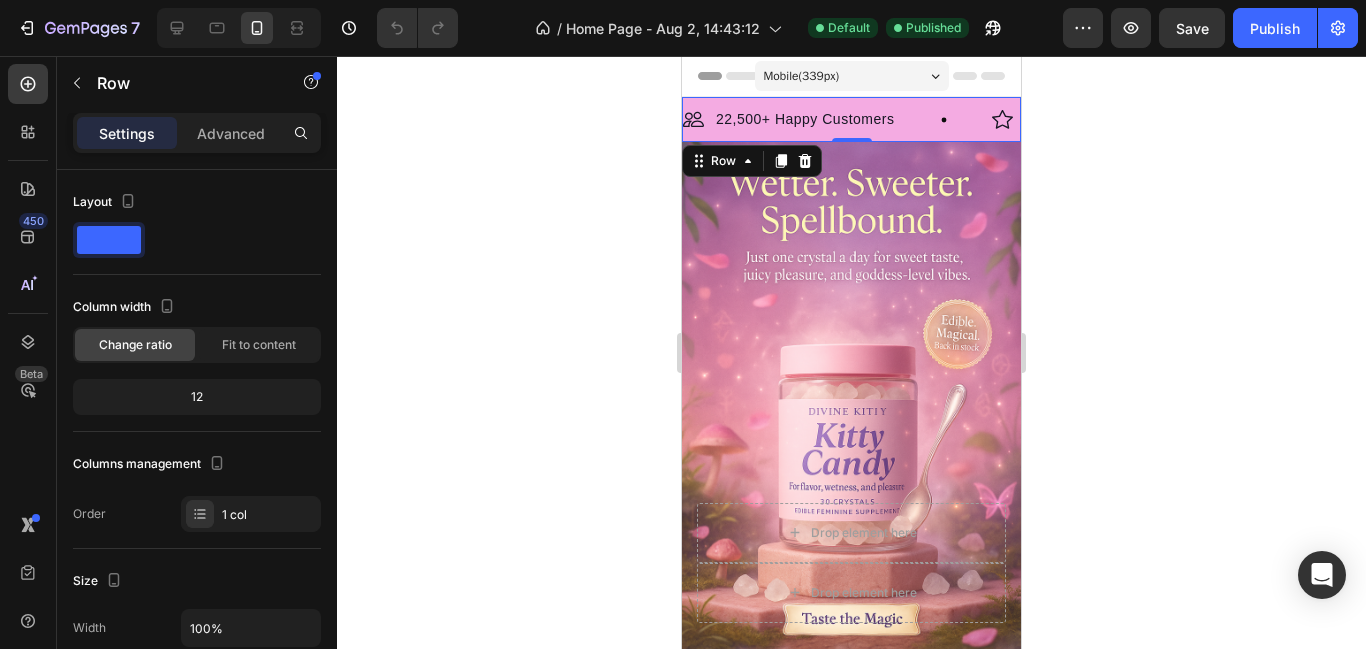 click on "Image 22,500+ Happy Customers Text Block Row
Image +700 5-Star Reviews Text Block Row
Image 30 Day Guarantee Text Block Row
Image 22,500+ Happy Customers Text Block Row
Image +700 5-Star Reviews Text Block Row
Image 30 Day Guarantee Text Block Row
Marquee Row   0" at bounding box center [851, 119] 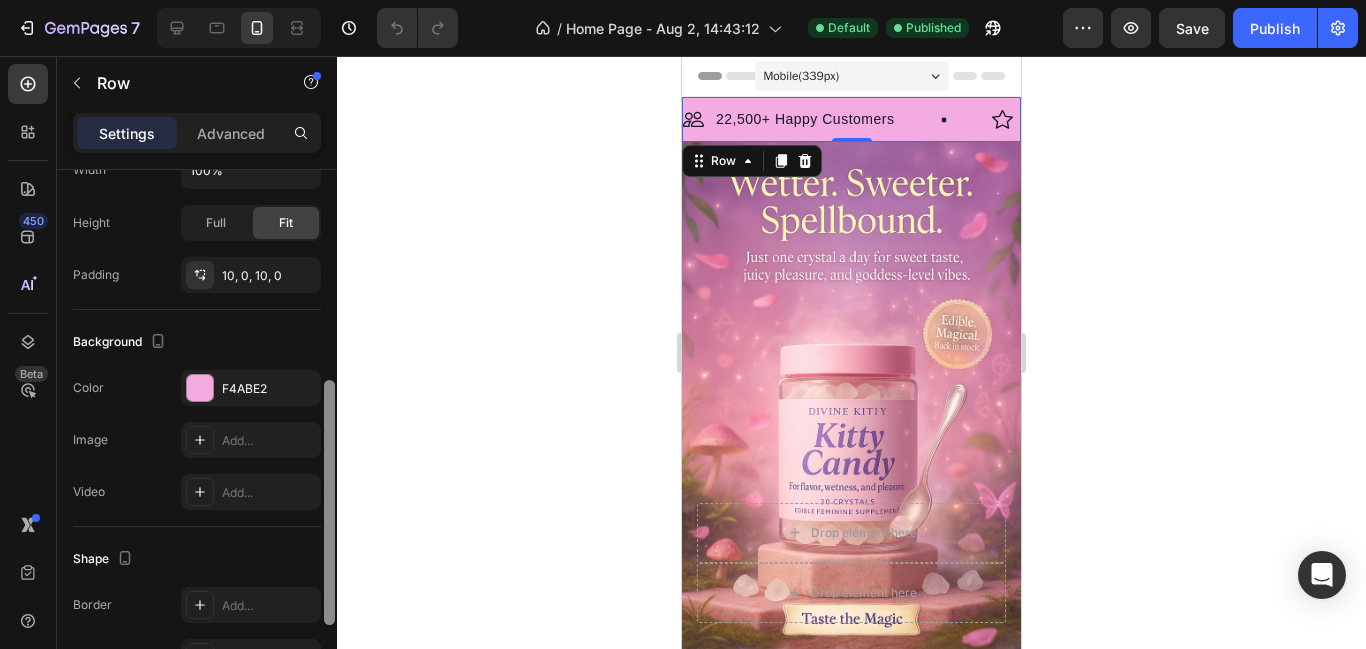 drag, startPoint x: 328, startPoint y: 200, endPoint x: 321, endPoint y: 447, distance: 247.09917 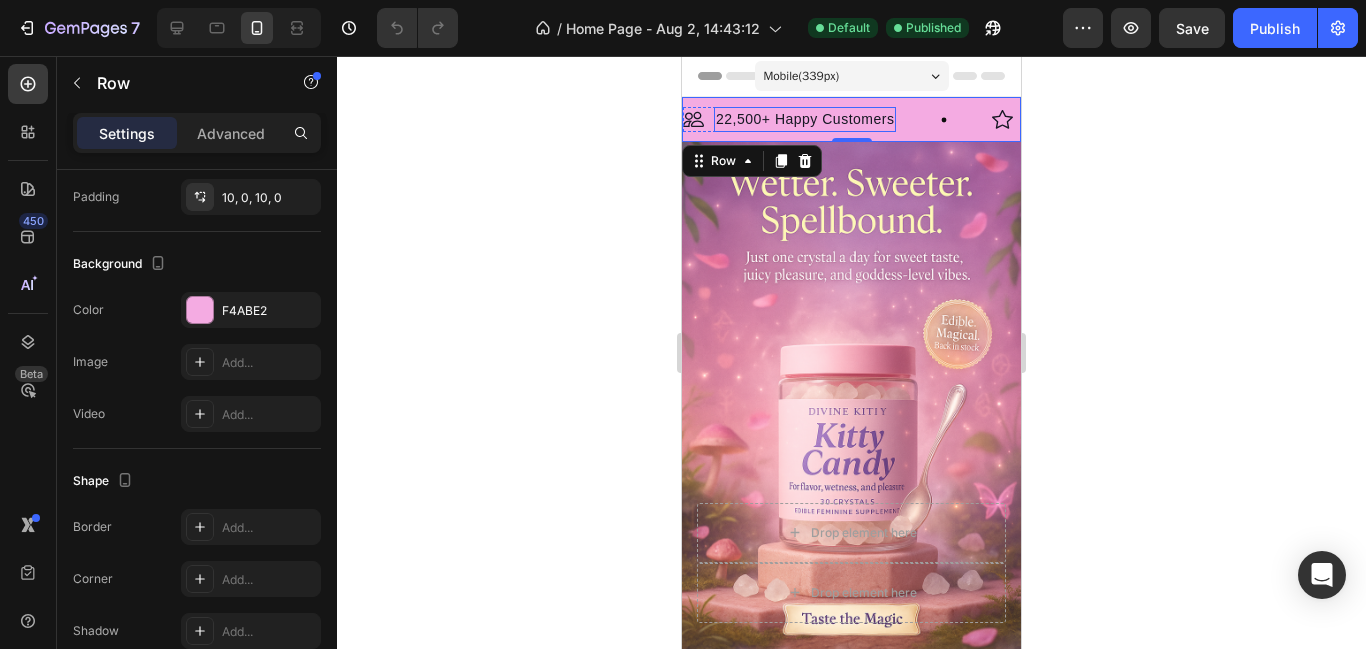 click on "22,500+ Happy Customers" at bounding box center (805, 119) 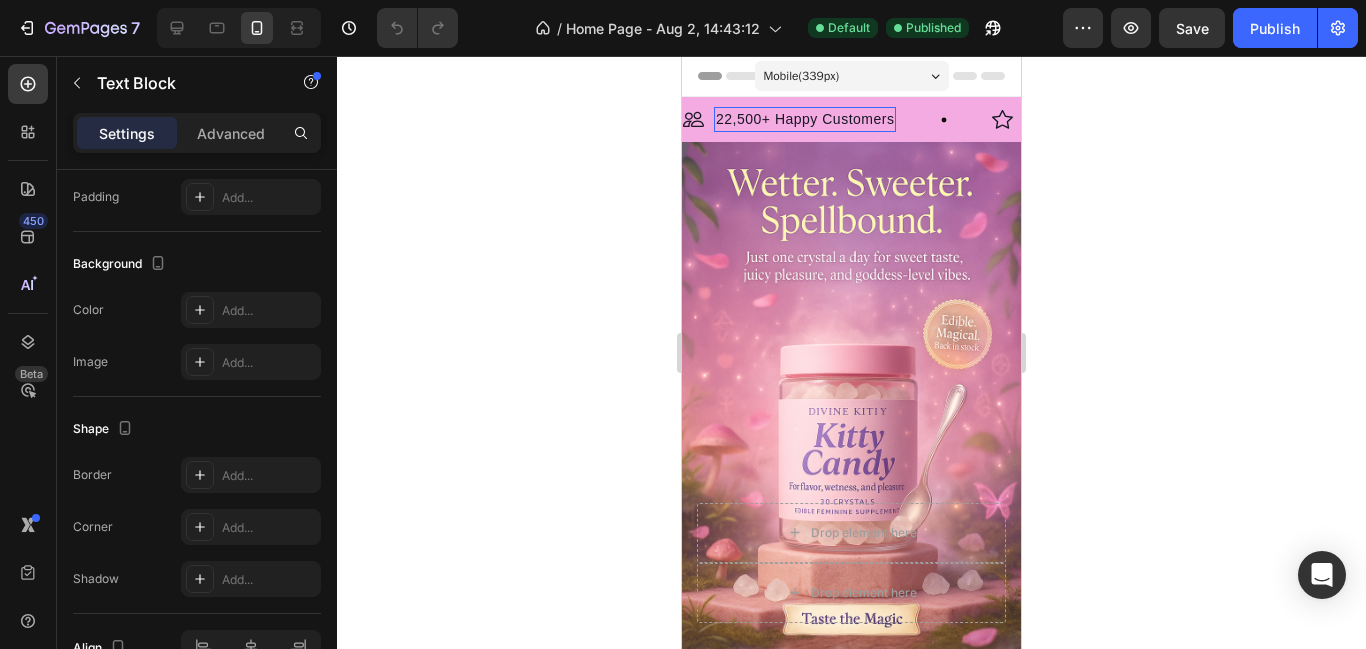 click on "22,500+ Happy Customers" at bounding box center [805, 119] 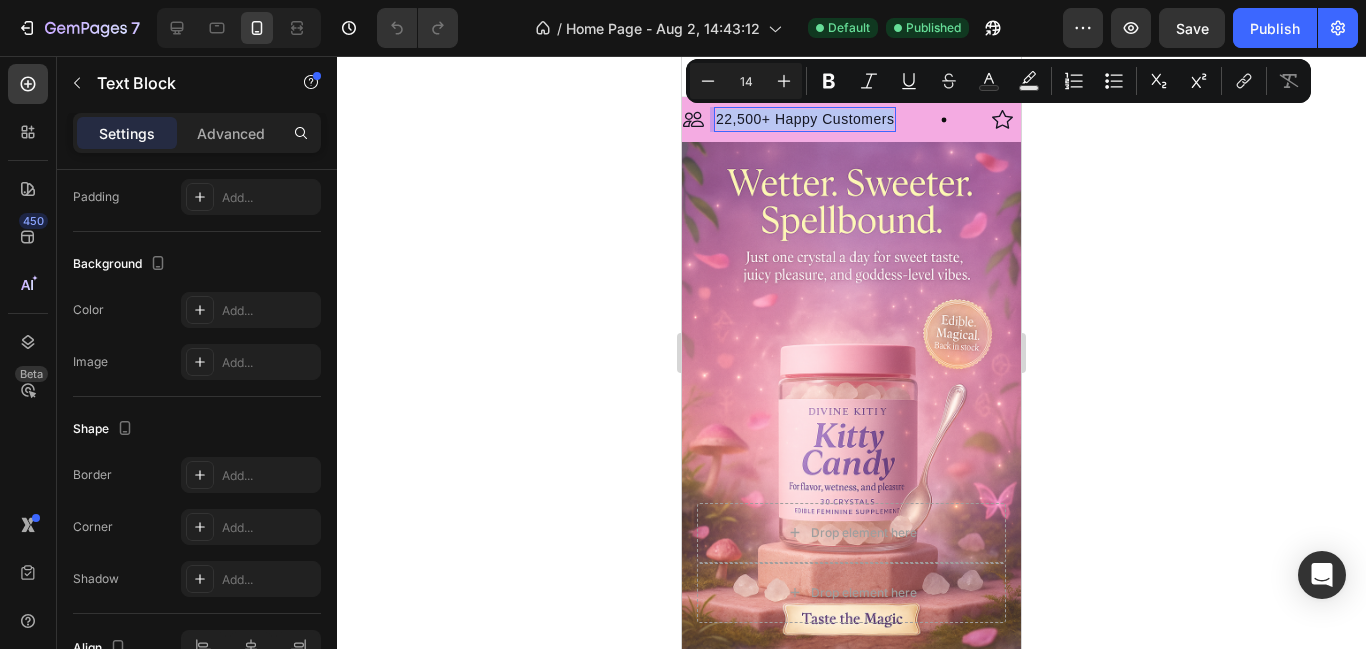 scroll, scrollTop: 0, scrollLeft: 0, axis: both 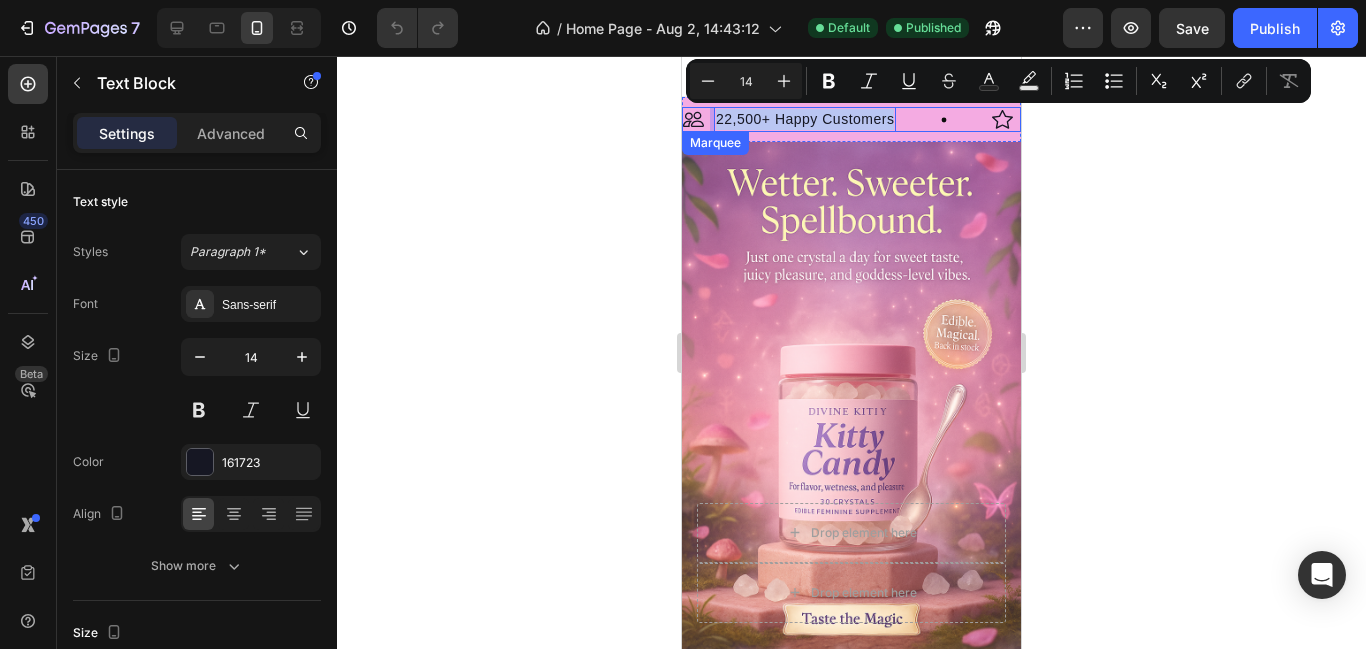 click on "Image 22,500+ Happy Customers Text Block   0 Row" at bounding box center (837, 119) 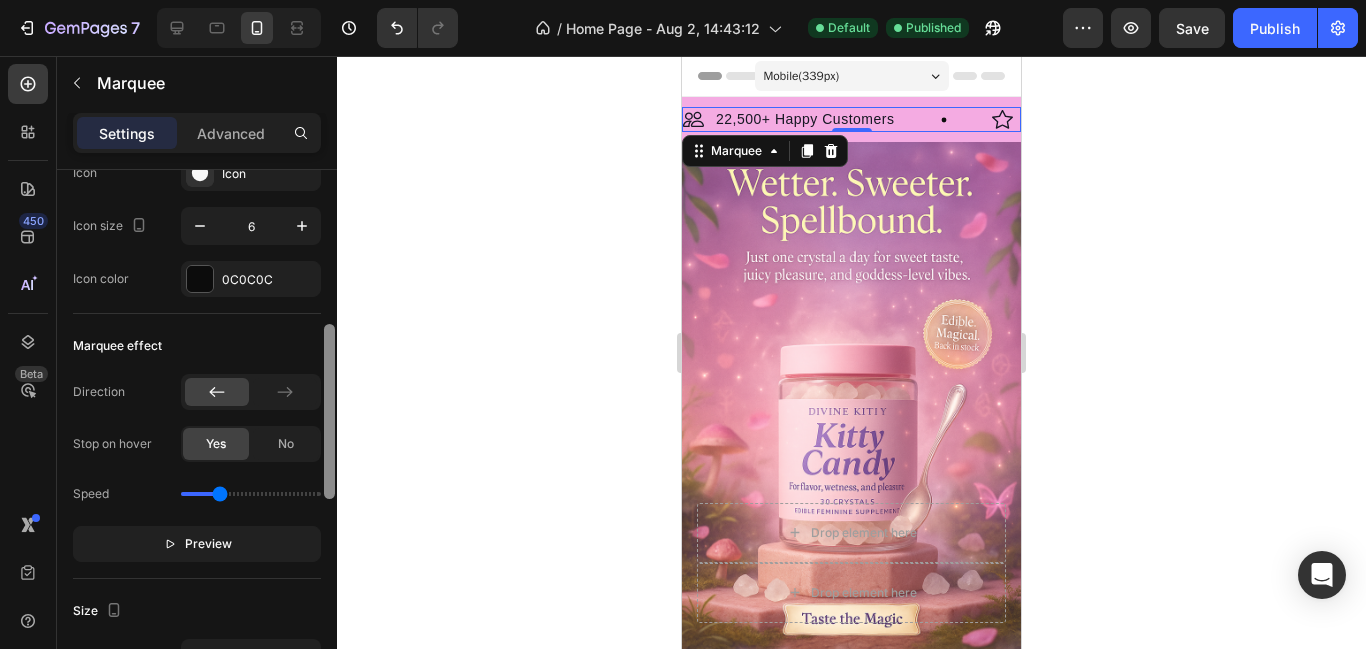 scroll, scrollTop: 0, scrollLeft: 0, axis: both 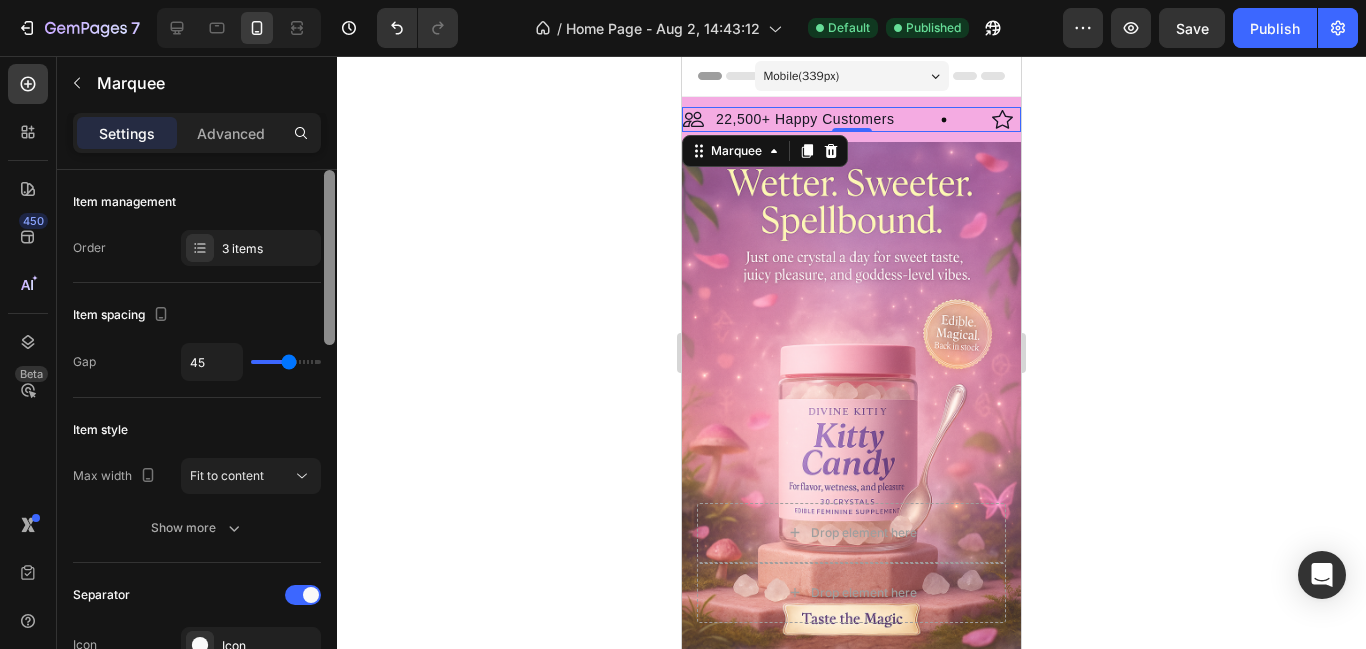 drag, startPoint x: 329, startPoint y: 243, endPoint x: 546, endPoint y: 80, distance: 271.4001 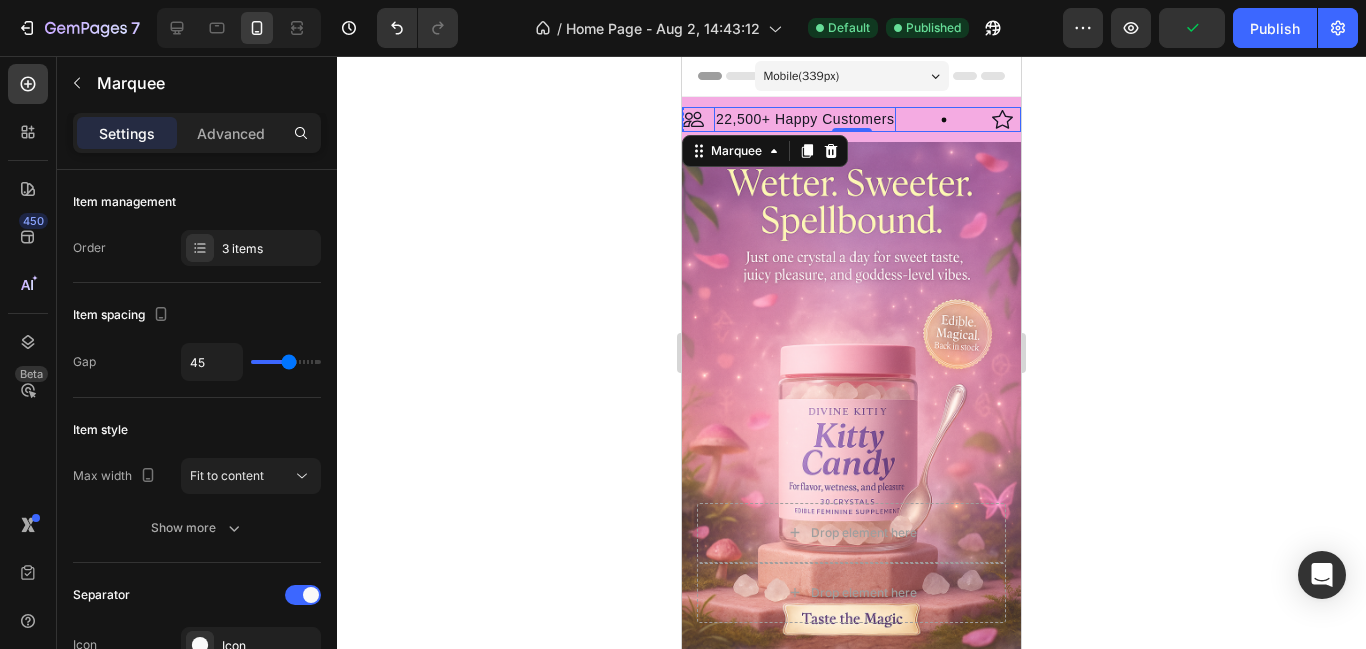 click on "22,500+ Happy Customers" at bounding box center (805, 119) 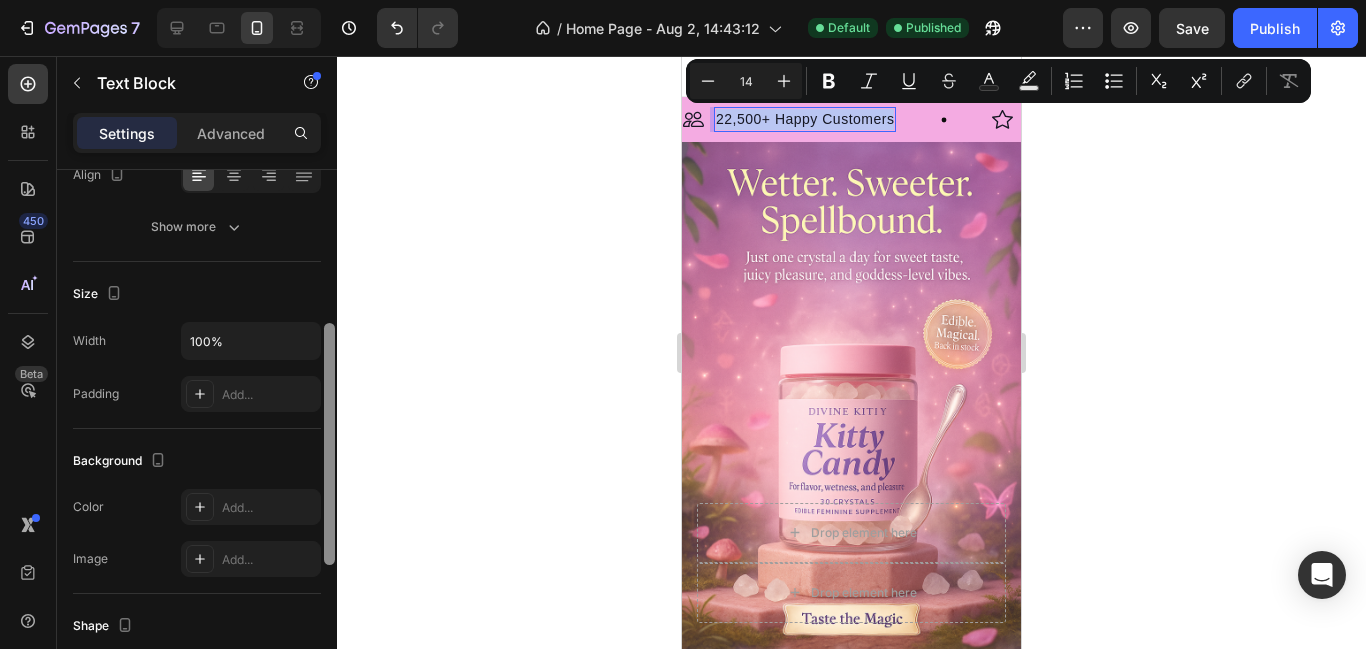 scroll, scrollTop: 0, scrollLeft: 0, axis: both 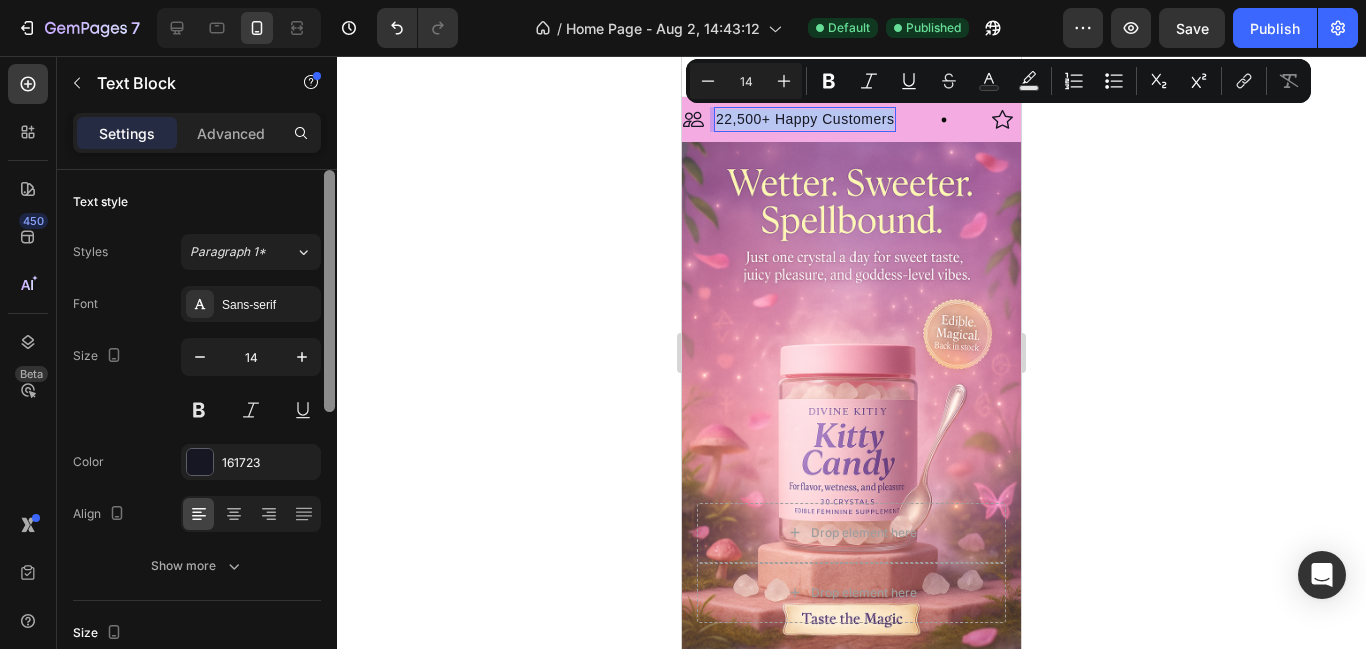 drag, startPoint x: 325, startPoint y: 277, endPoint x: 526, endPoint y: 175, distance: 225.39964 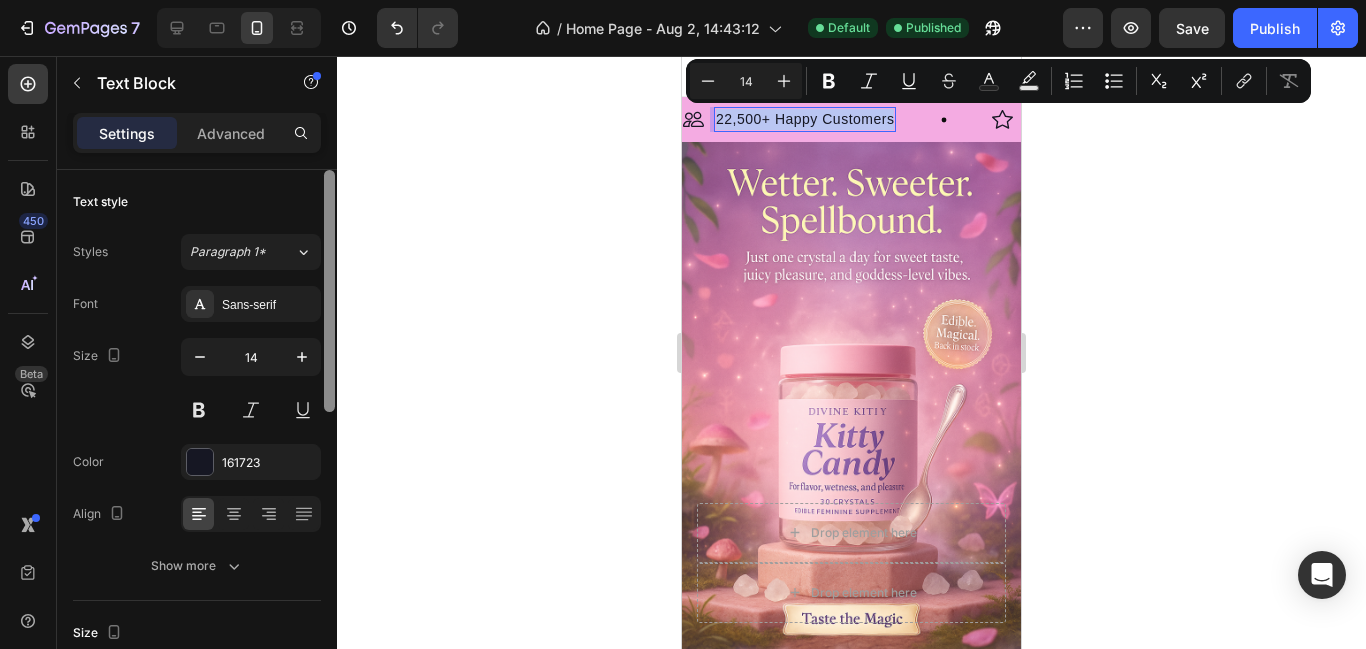 click on "7   /  Home Page - Aug 2, 14:43:12 Default Published Preview  Save   Publish  450 Beta Sections(18) Elements(83) Section Element Hero Section Product Detail Brands Trusted Badges Guarantee Product Breakdown How to use Testimonials Compare Bundle FAQs Social Proof Brand Story Product List Collection Blog List Contact Sticky Add to Cart Custom Footer Browse Library 450 Layout
Row
Row
Row
Row Text
Heading
Text Block Button
Button
Button Media
Image
Image" 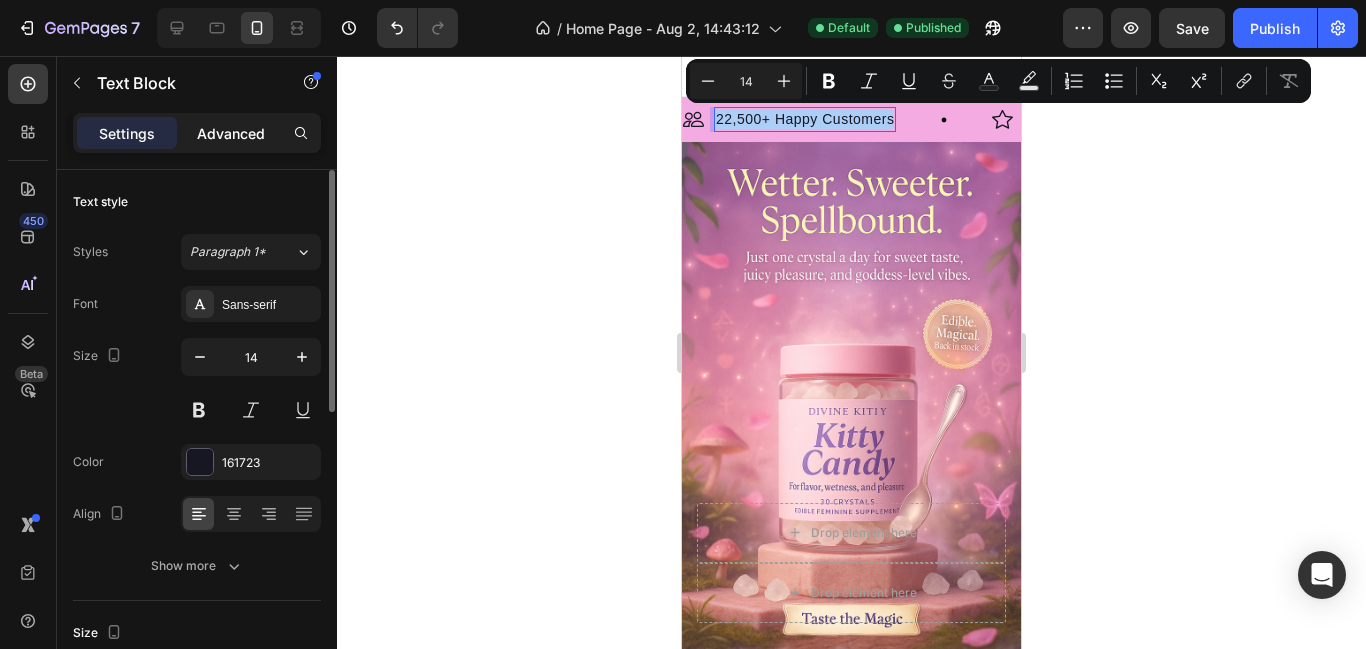 click on "Advanced" at bounding box center [231, 133] 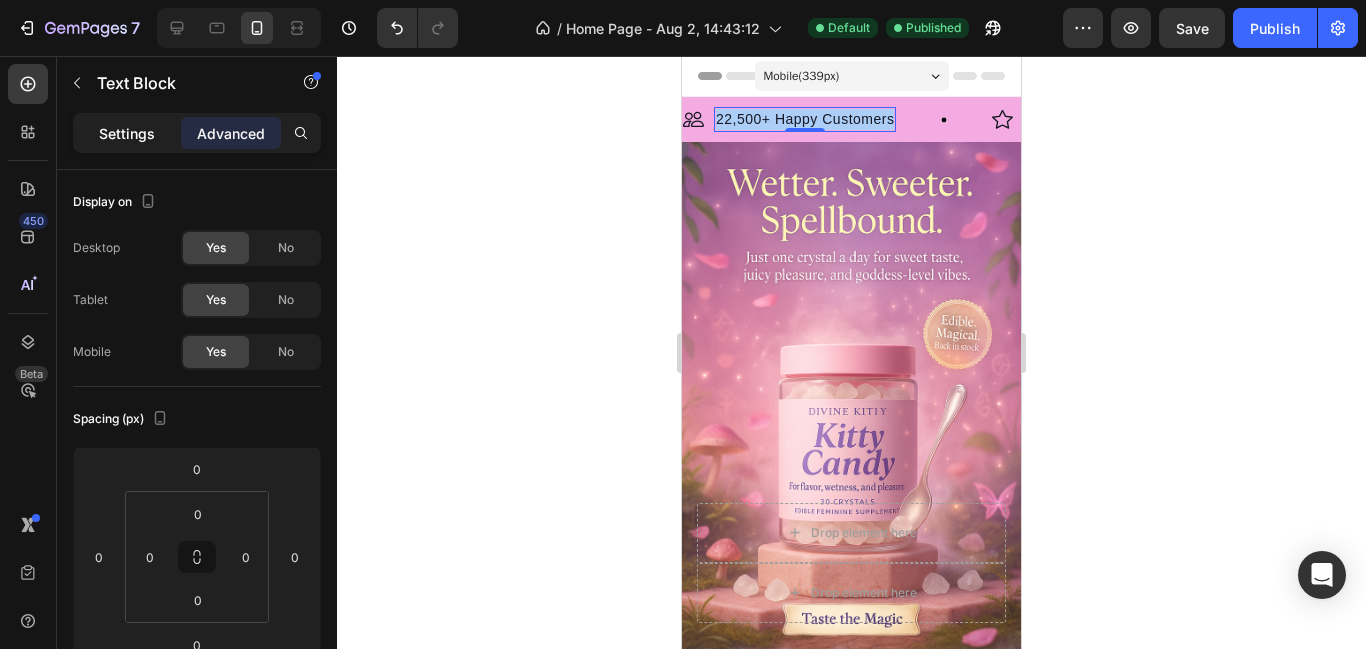click on "Settings" at bounding box center [127, 133] 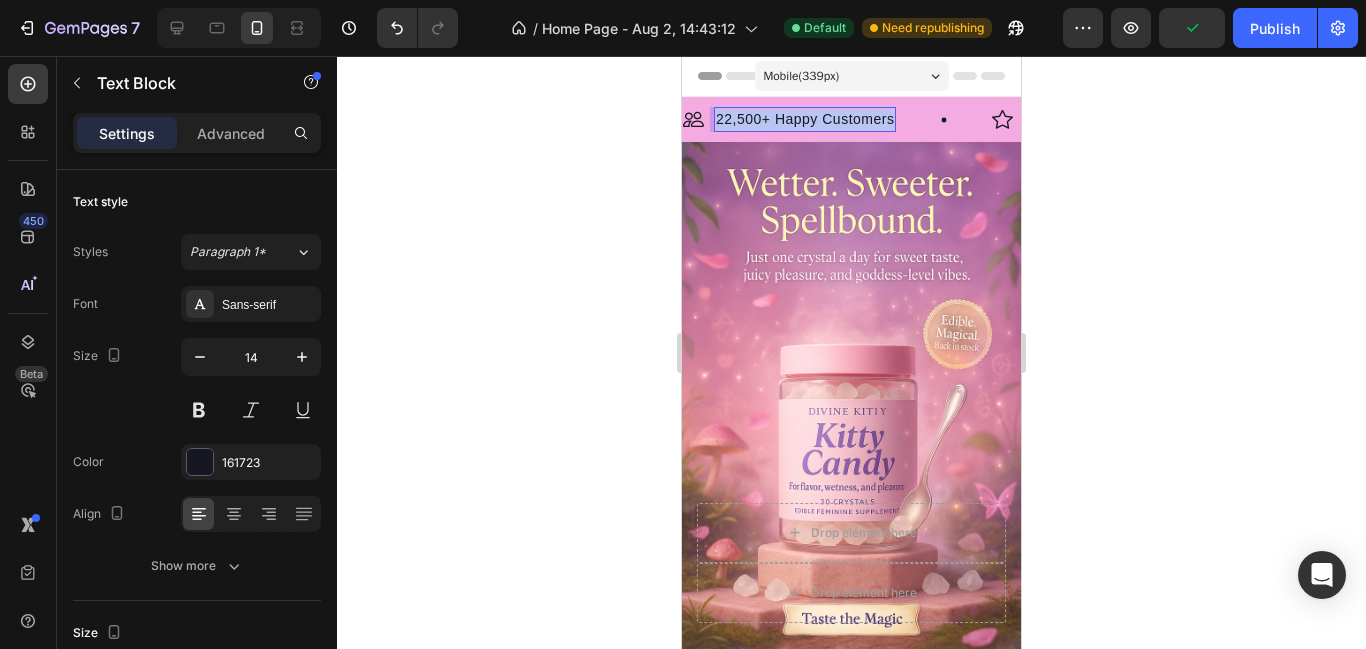 click on "22,500+ Happy Customers" at bounding box center [805, 119] 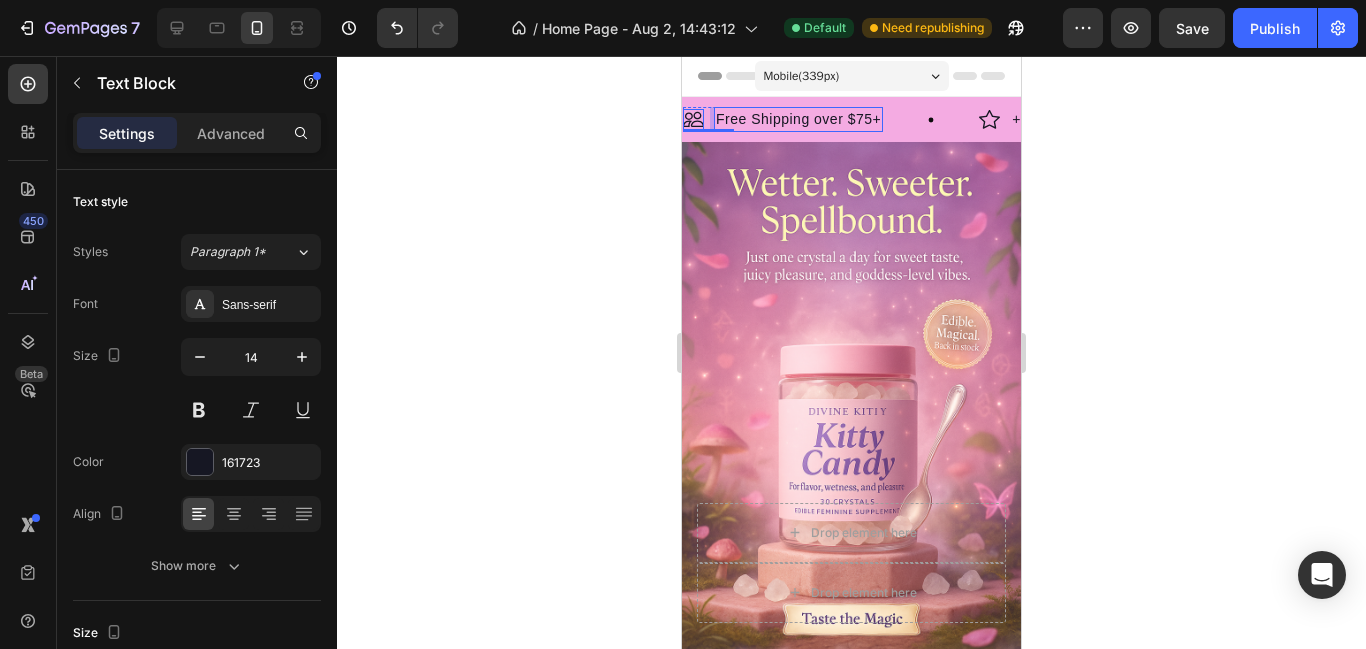 click at bounding box center (693, 120) 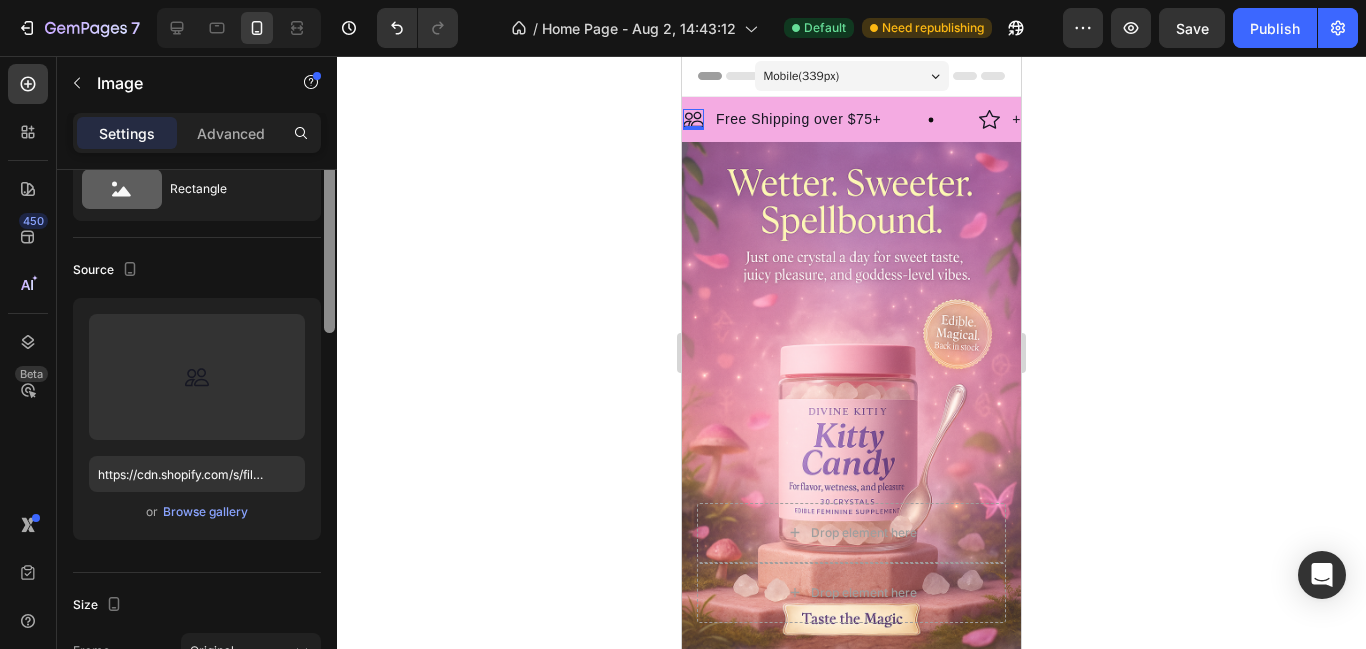 drag, startPoint x: 324, startPoint y: 357, endPoint x: 321, endPoint y: 385, distance: 28.160255 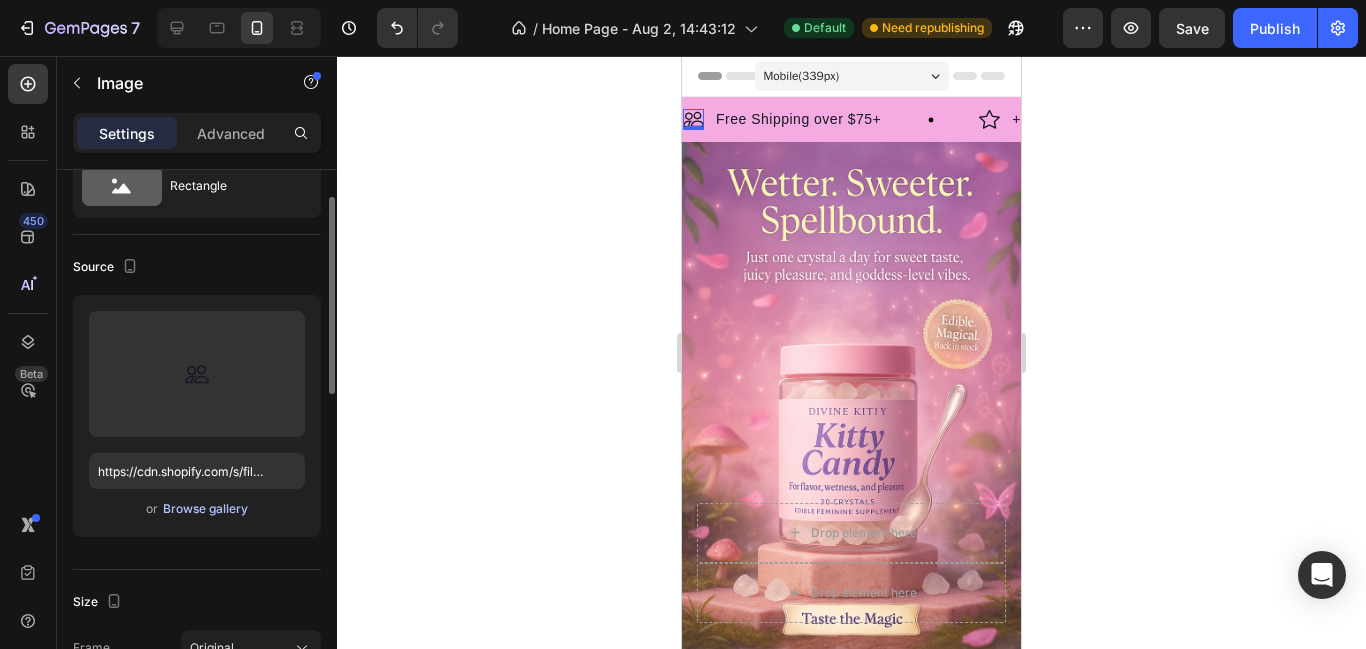 click on "Browse gallery" at bounding box center (205, 509) 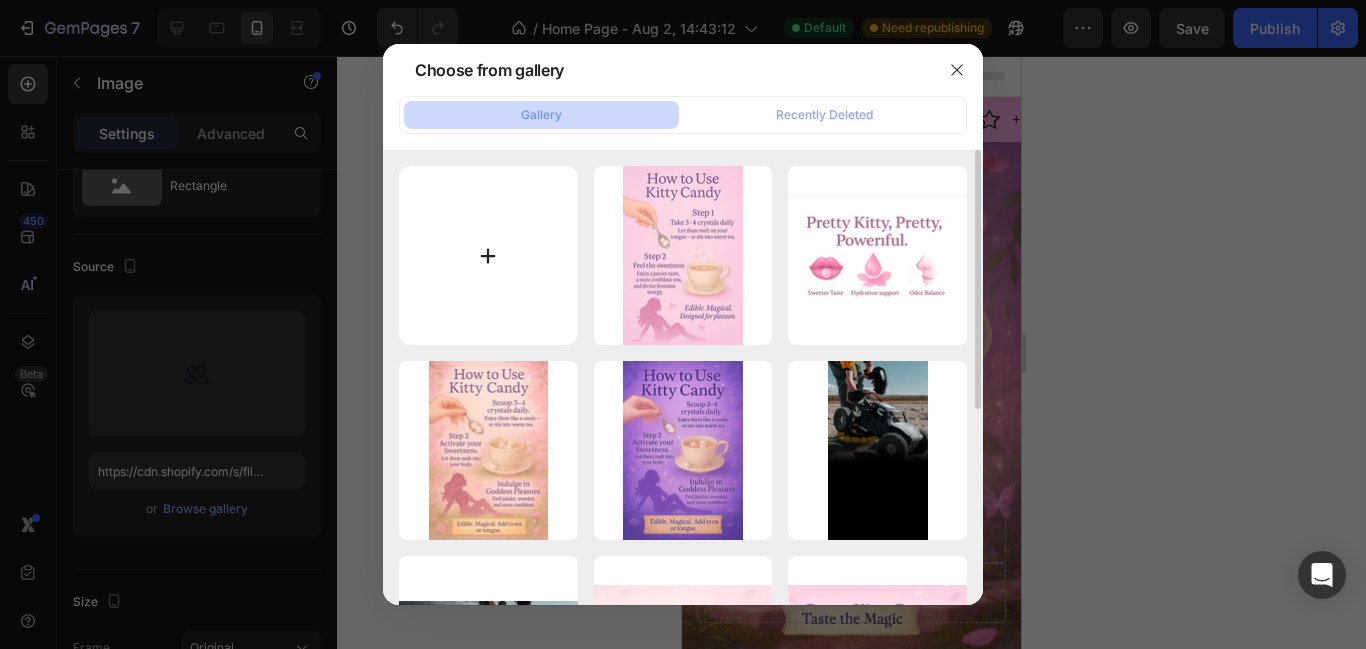 click at bounding box center [488, 255] 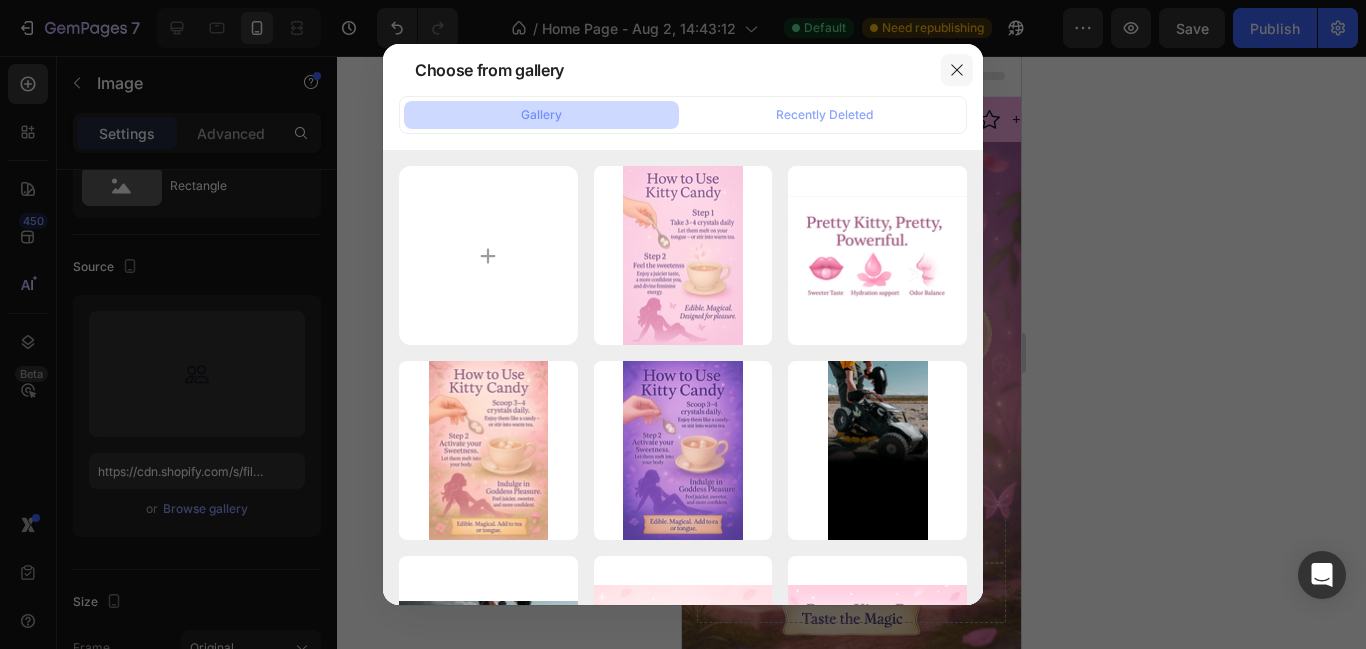 click 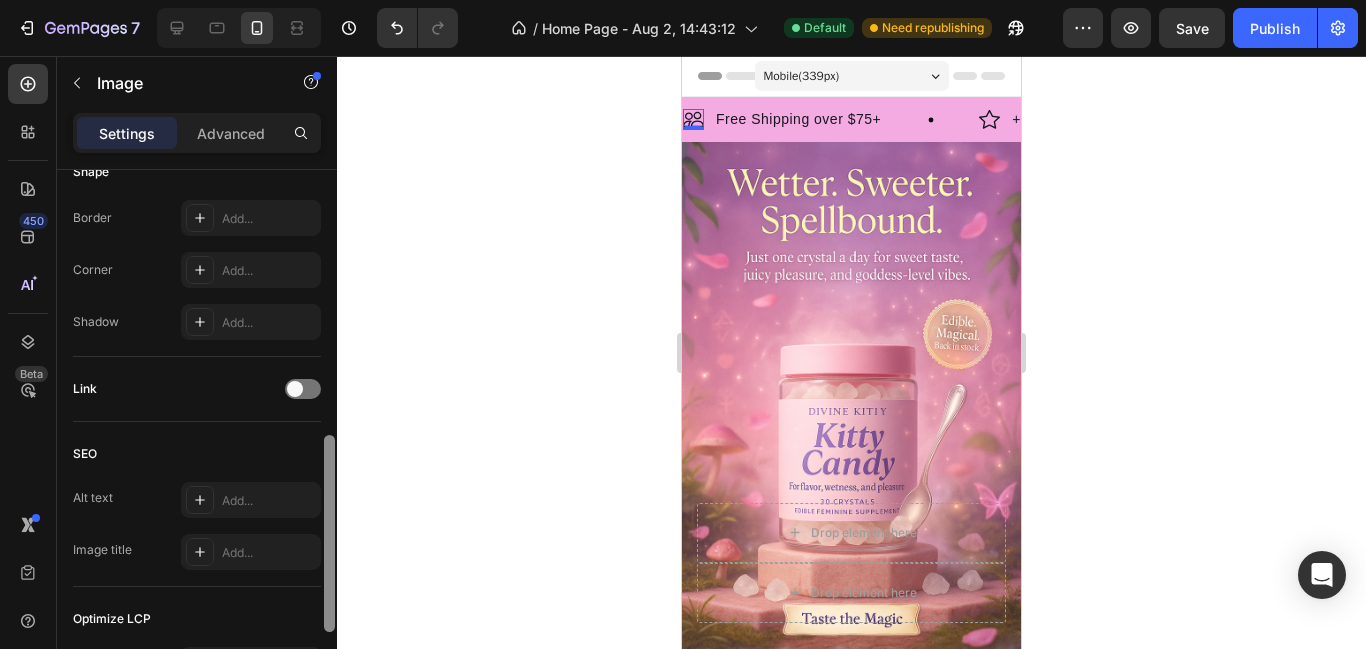 scroll, scrollTop: 0, scrollLeft: 0, axis: both 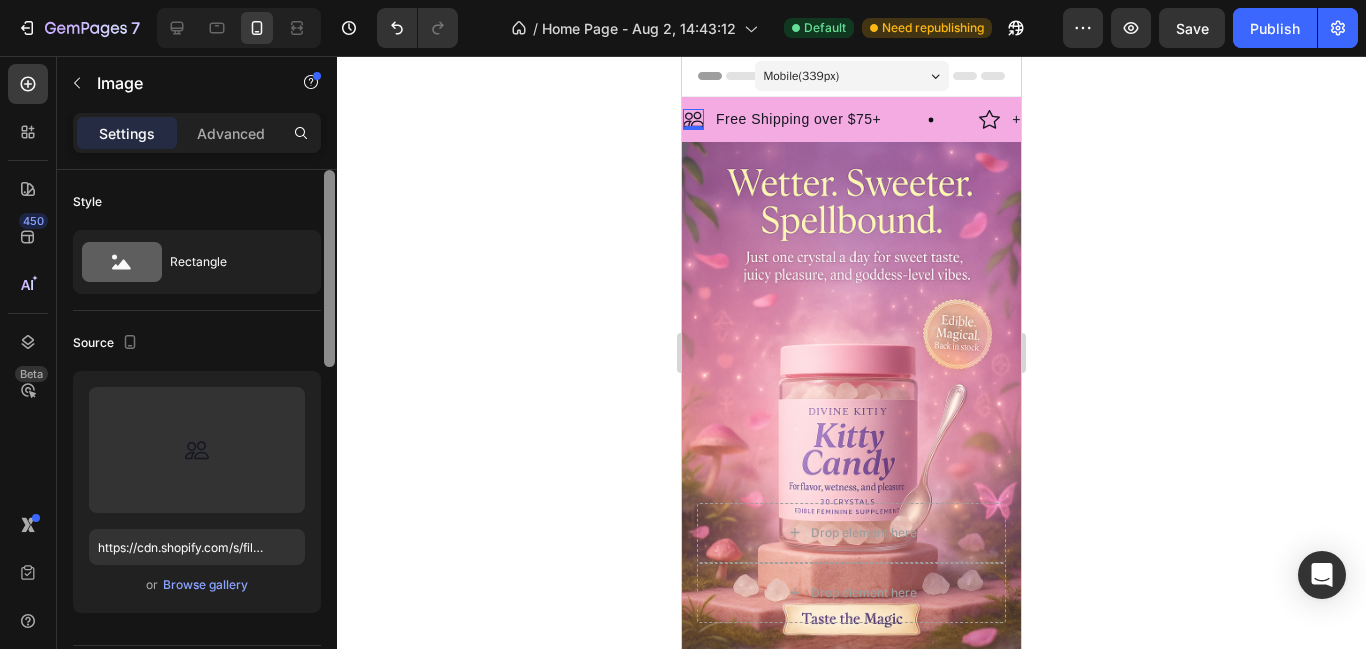drag, startPoint x: 329, startPoint y: 345, endPoint x: 423, endPoint y: 311, distance: 99.95999 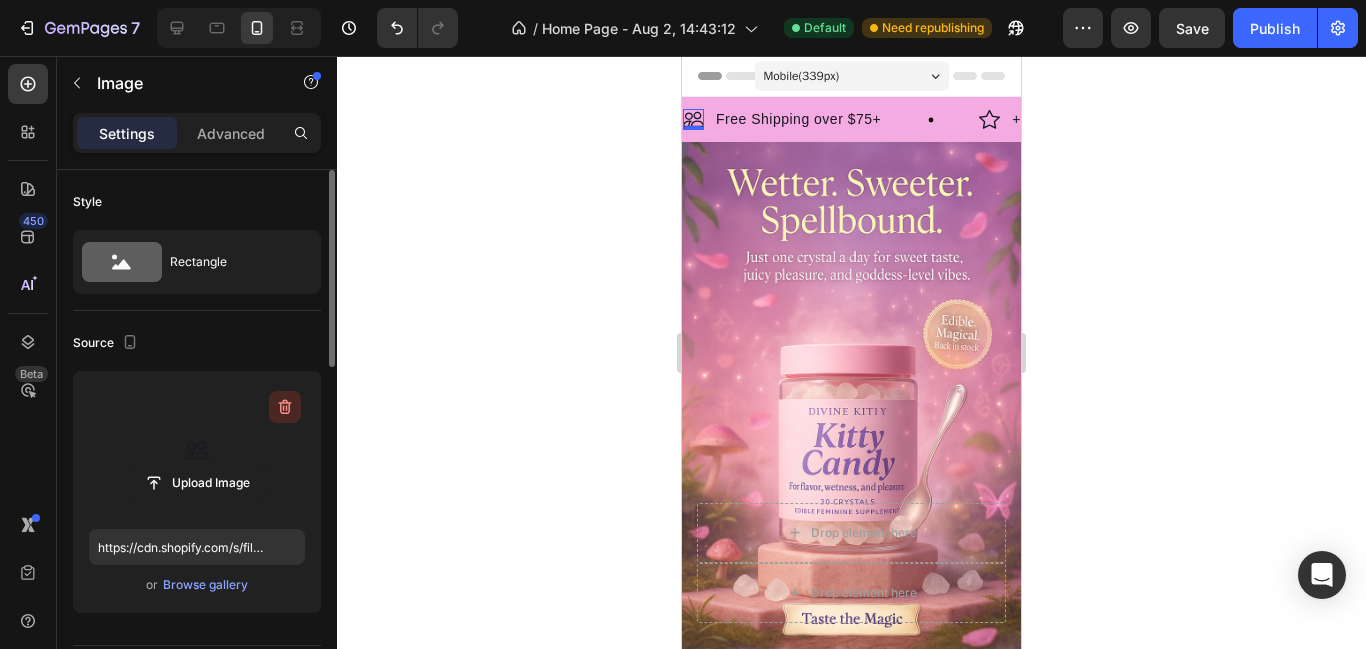 click at bounding box center (285, 407) 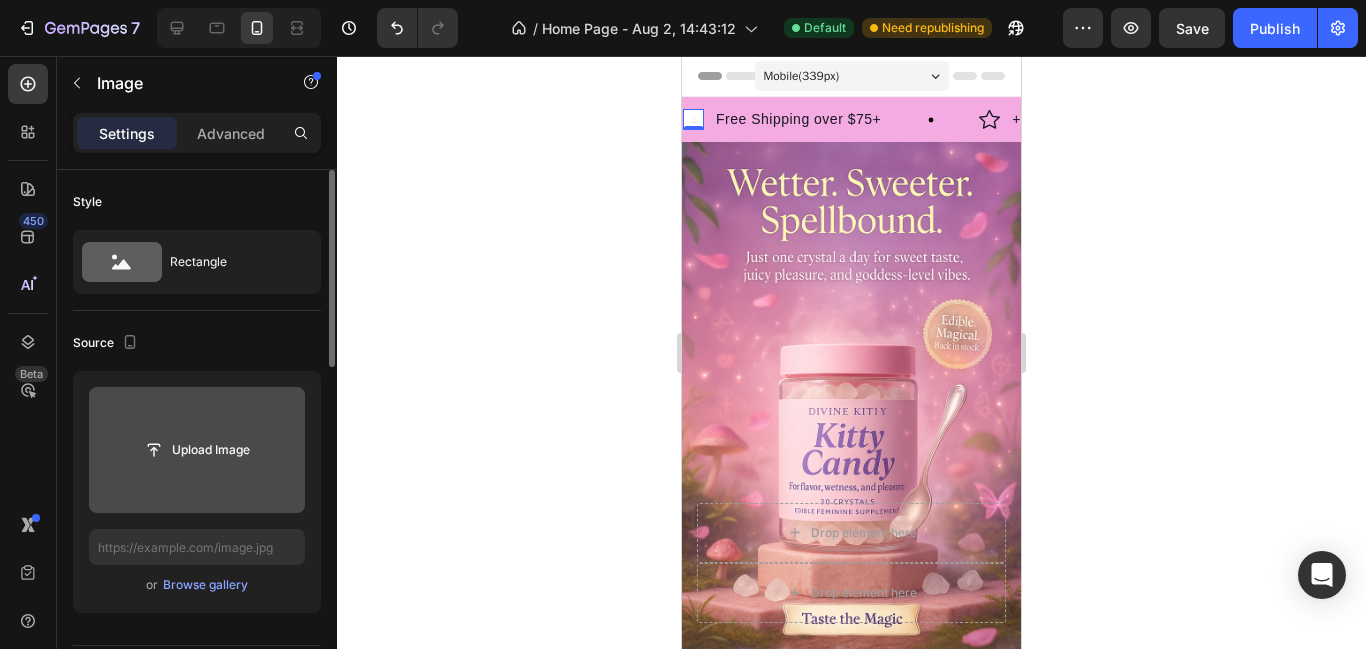 click at bounding box center [693, 119] 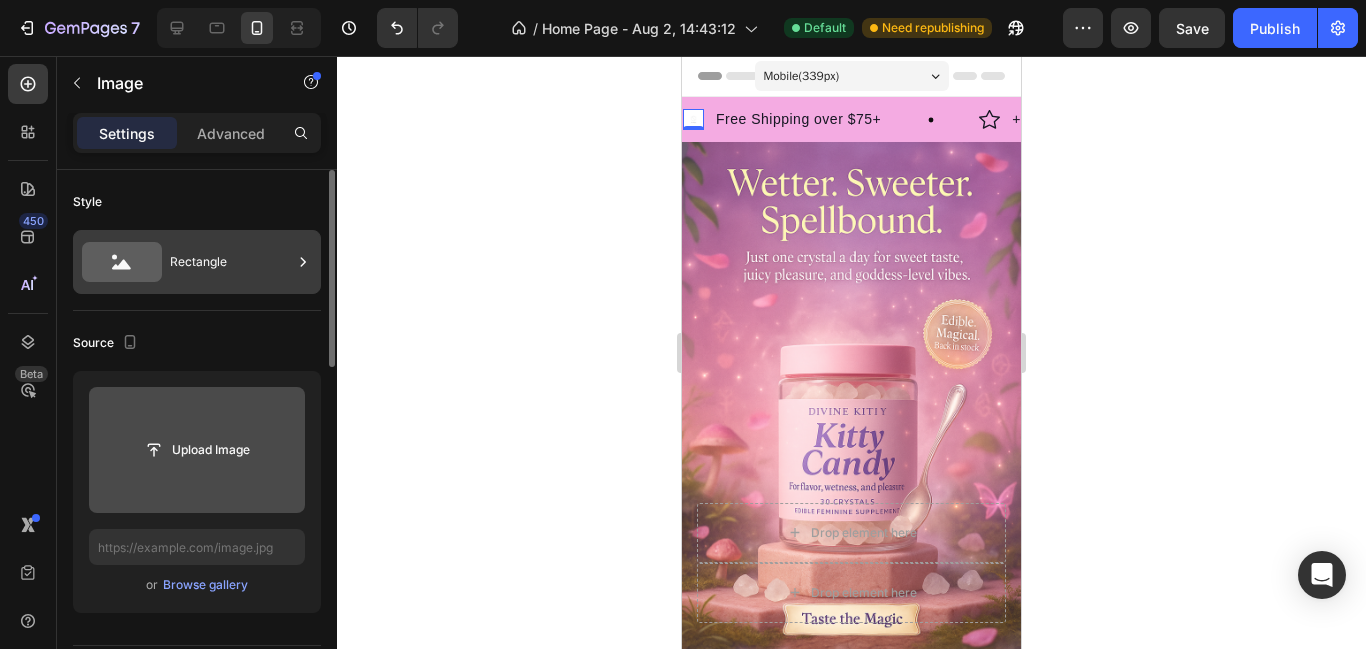 click at bounding box center (303, 262) 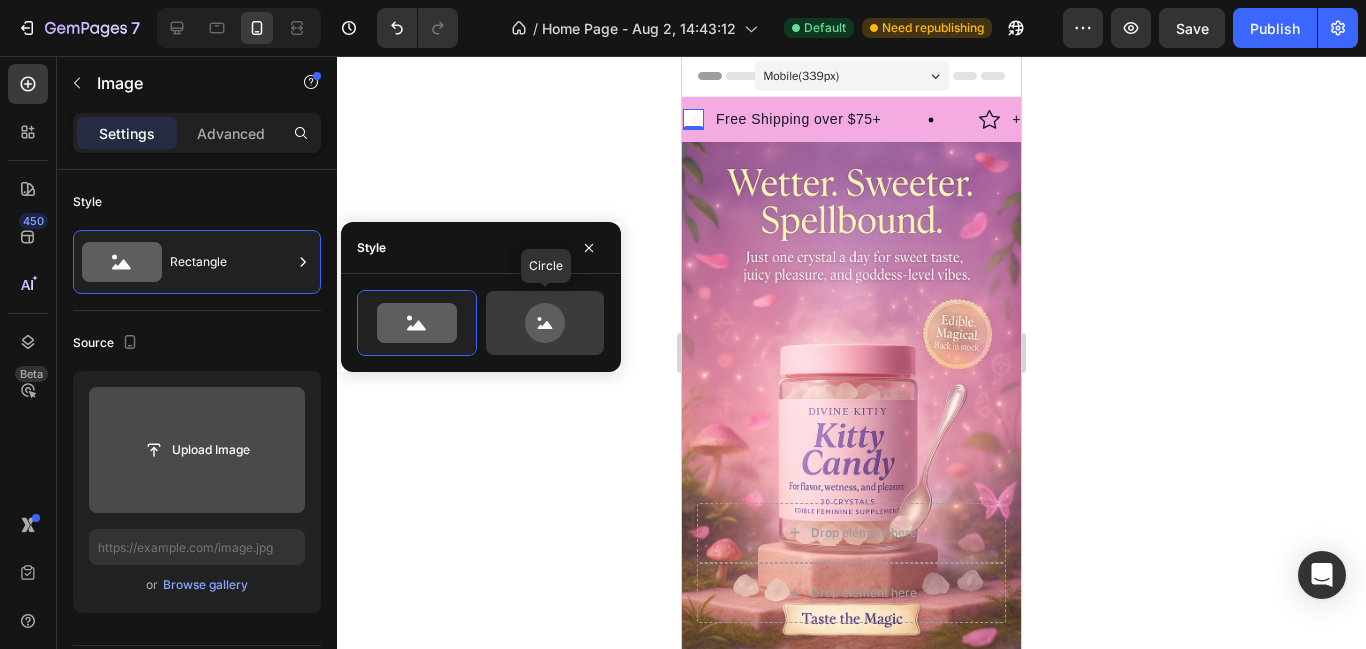 click 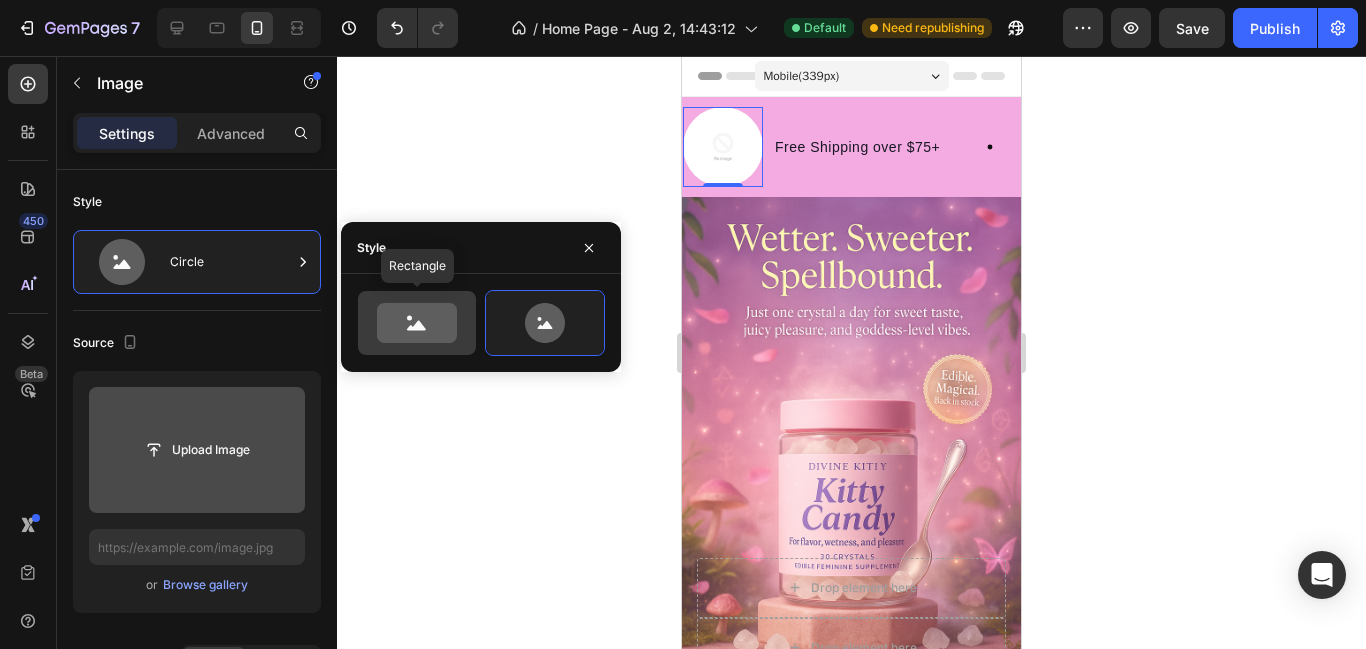 click 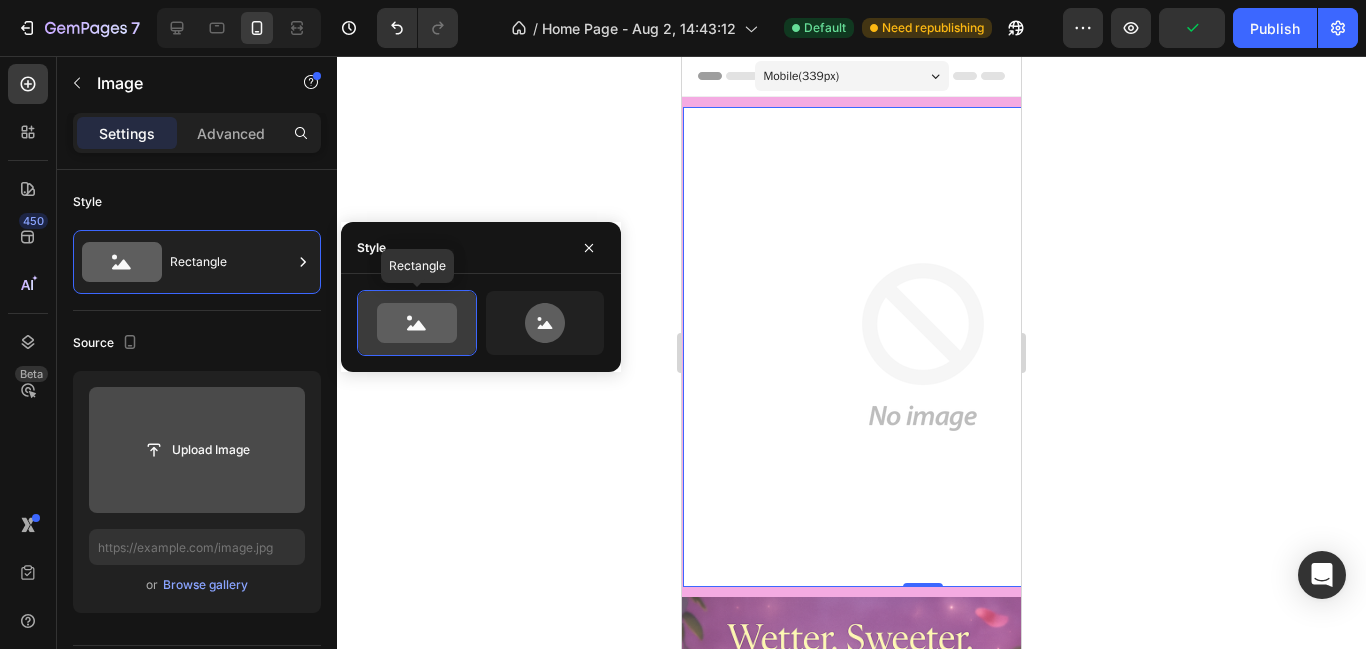 click 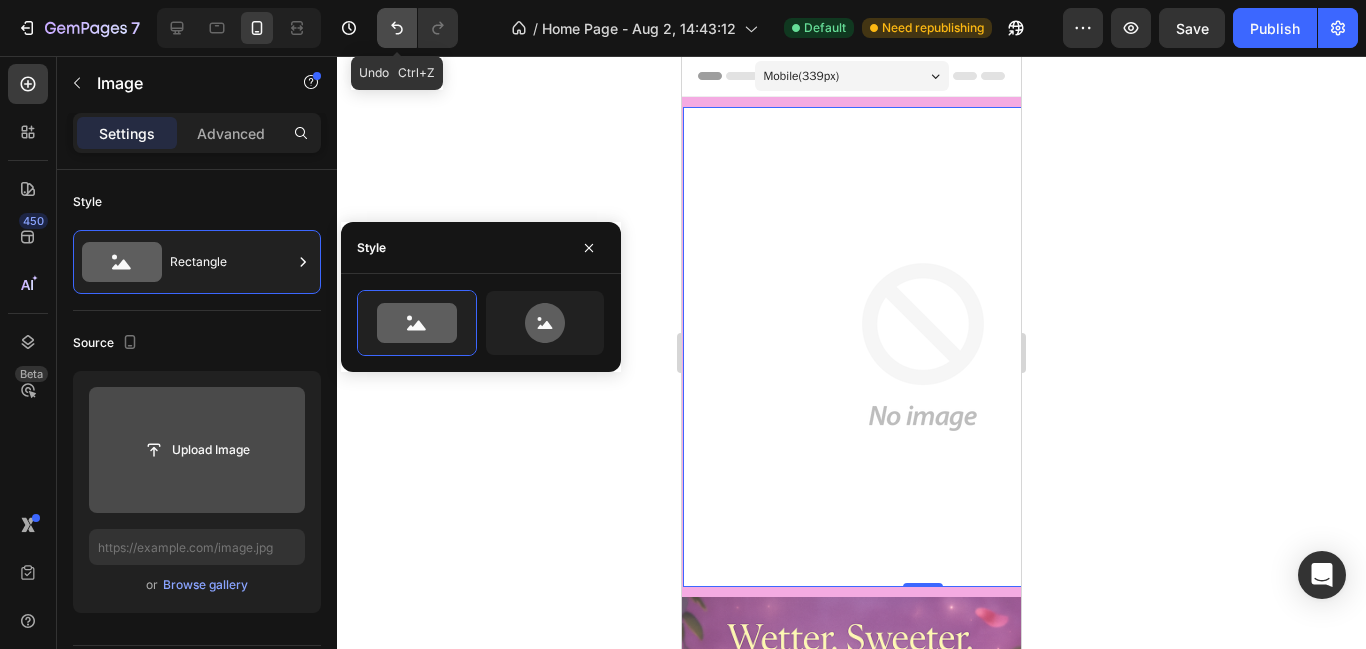 click 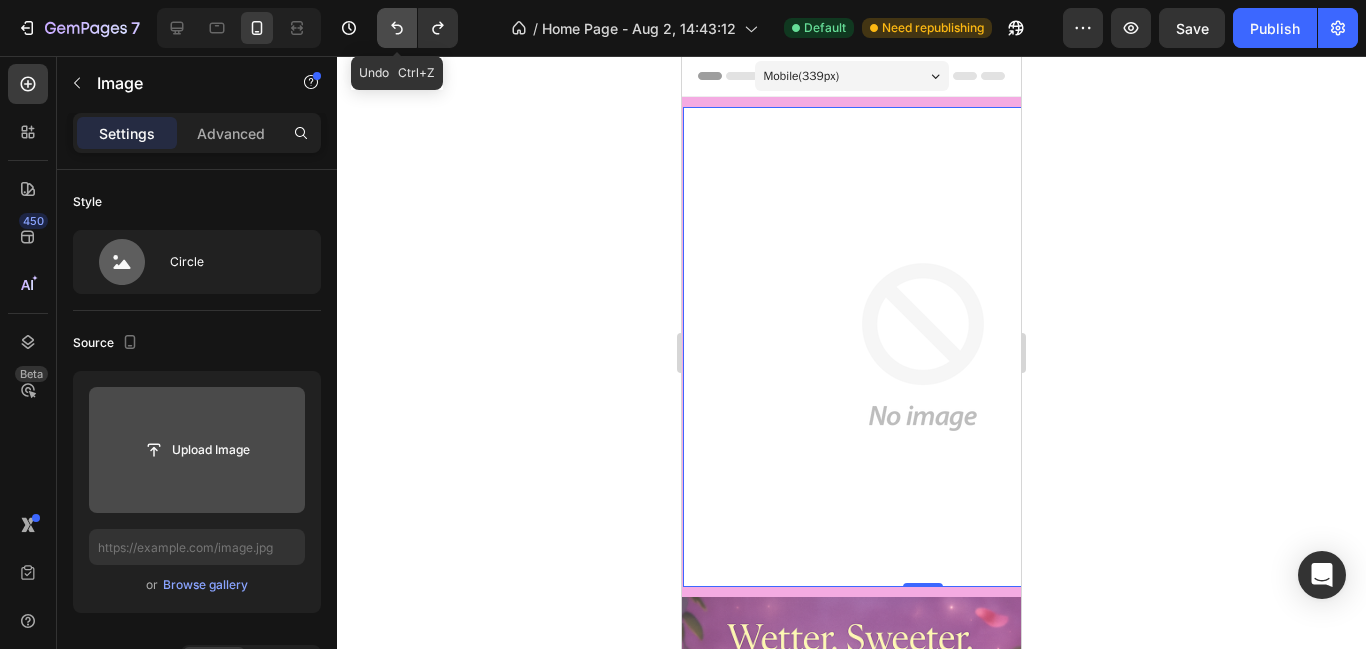 click 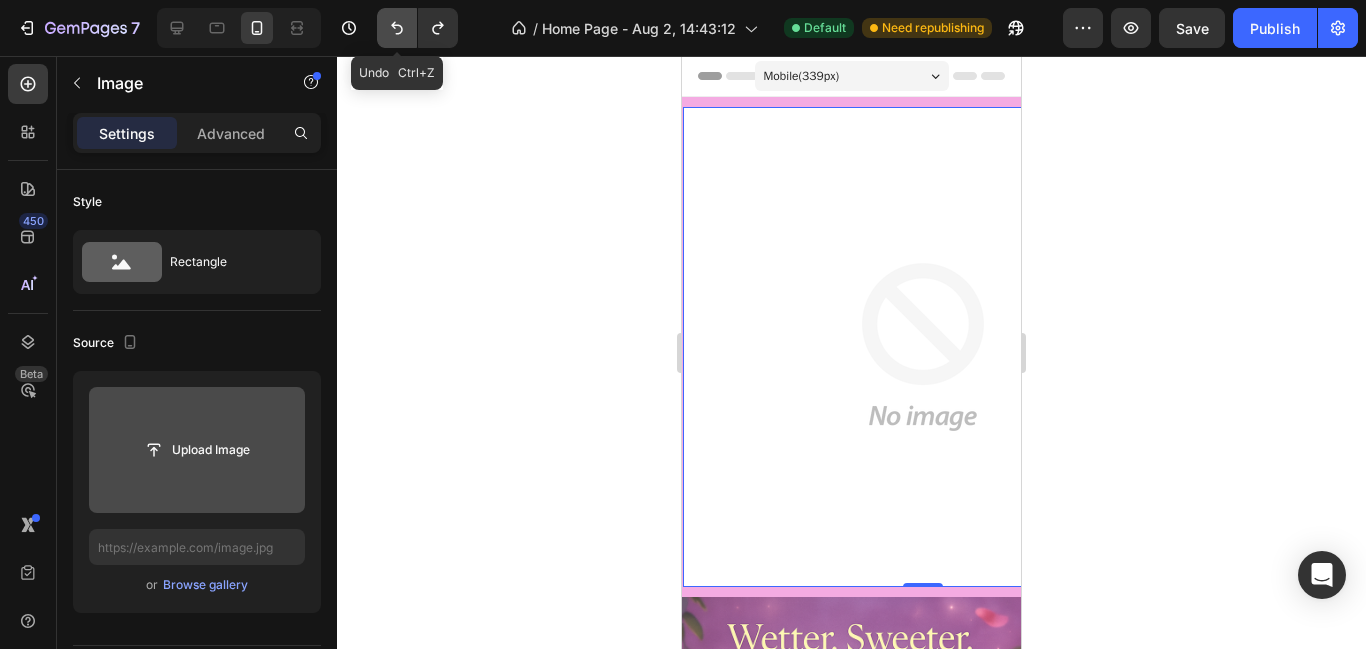 click 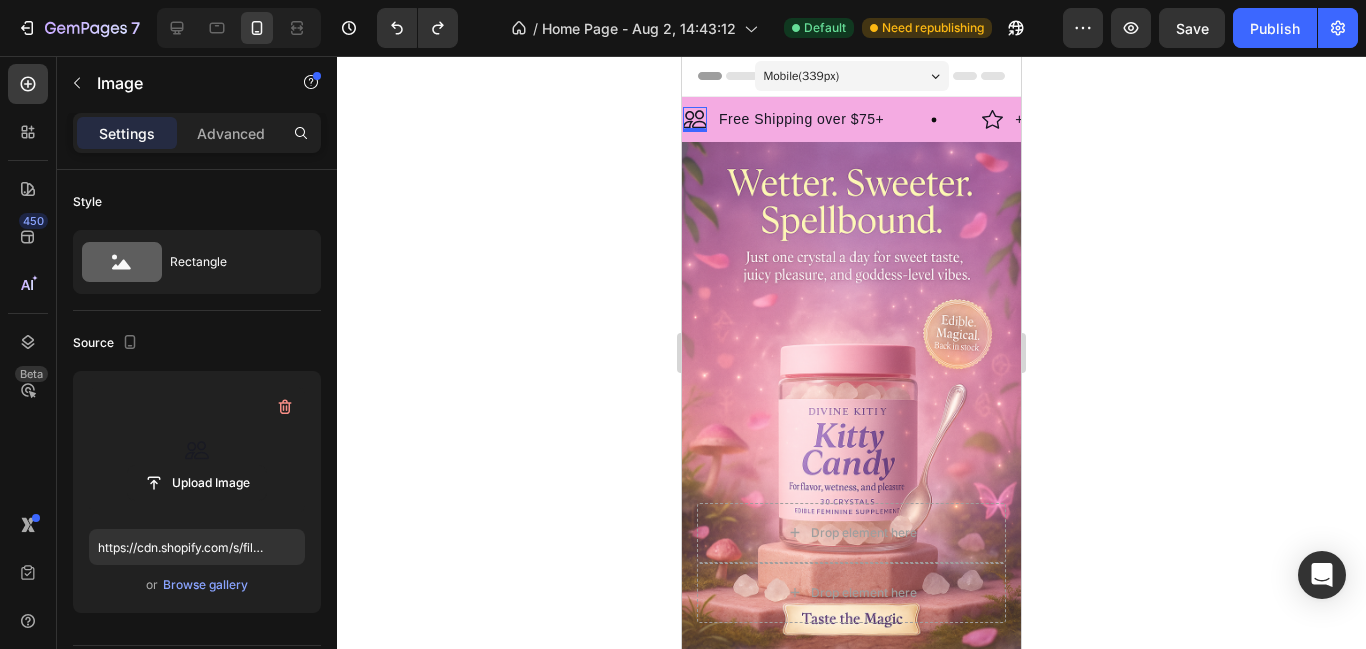 click at bounding box center [695, 119] 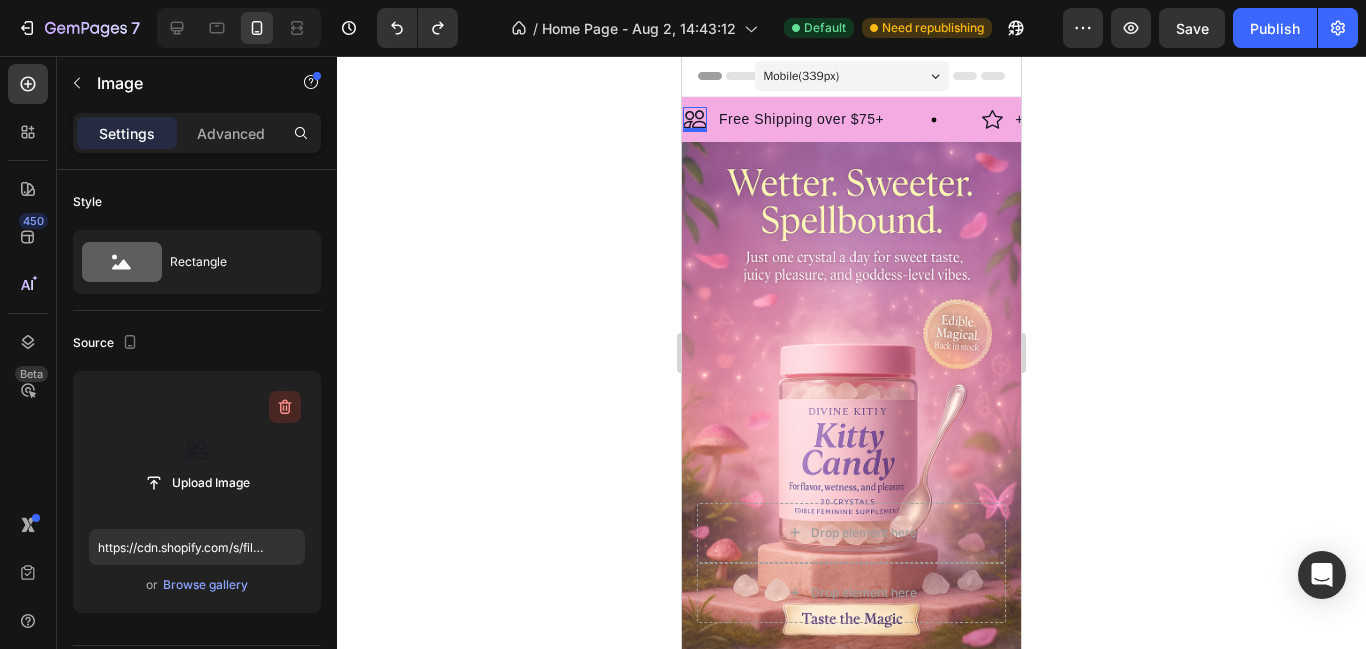 click 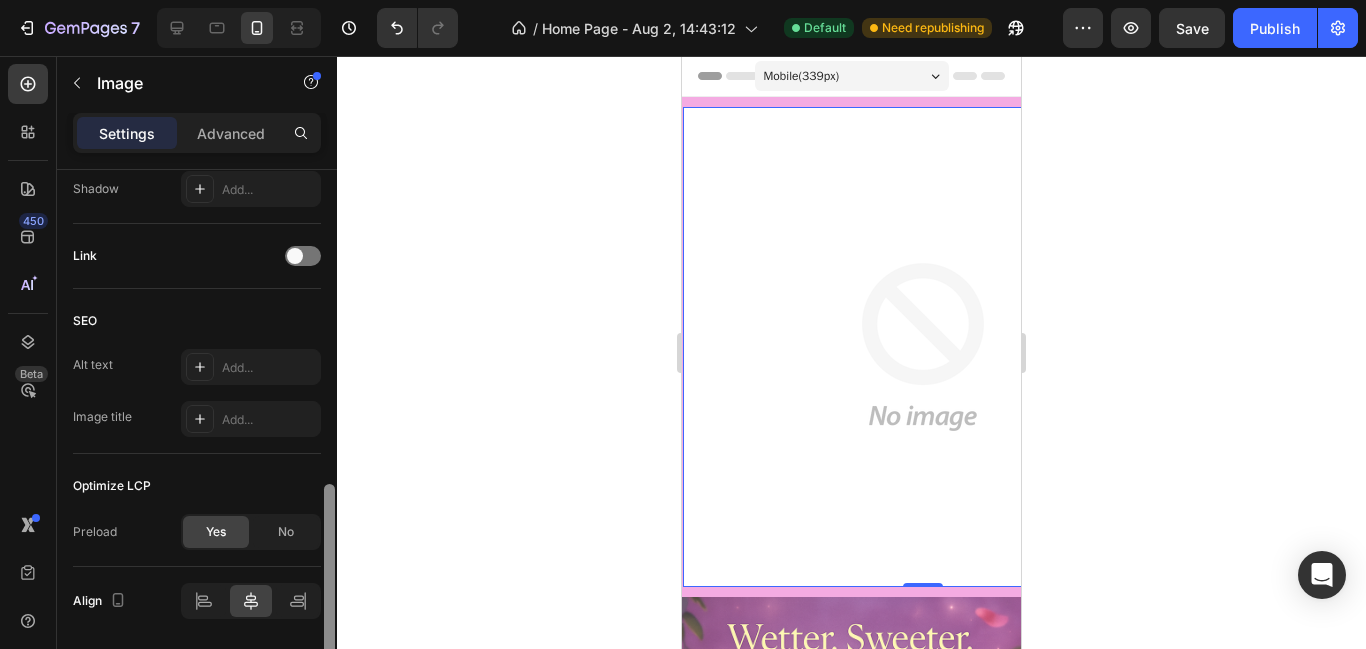 scroll, scrollTop: 859, scrollLeft: 0, axis: vertical 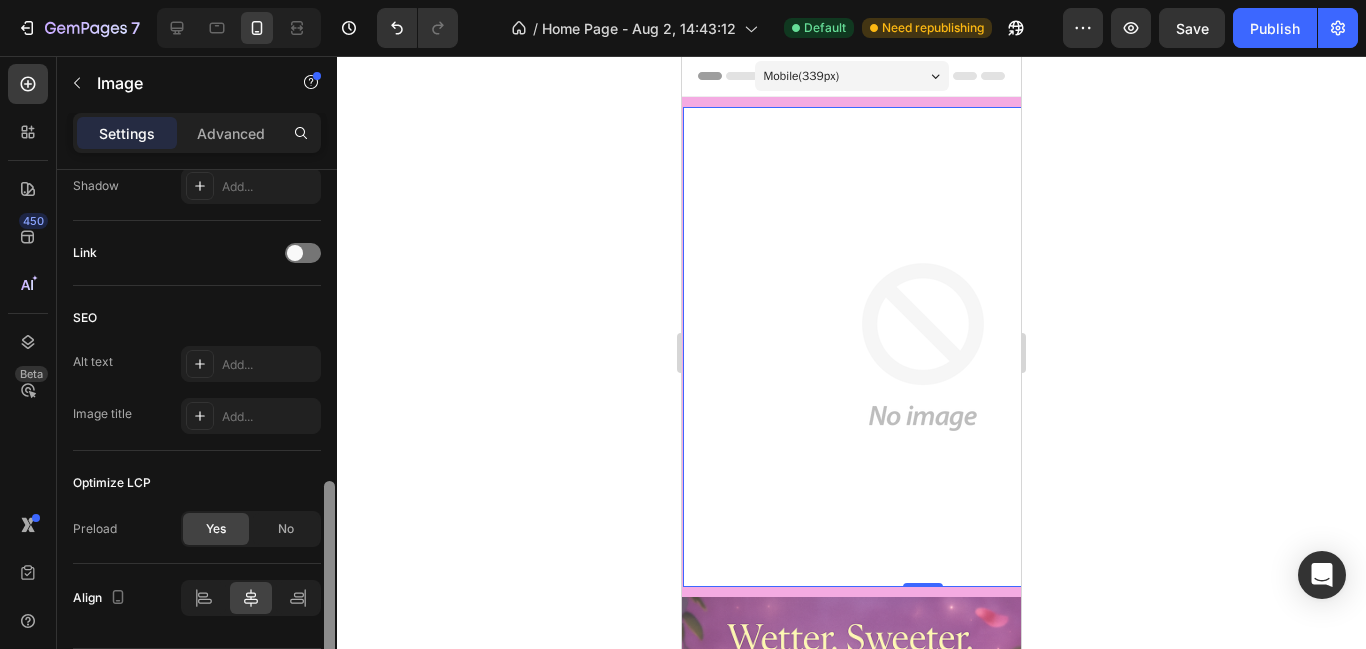 drag, startPoint x: 329, startPoint y: 342, endPoint x: 301, endPoint y: 658, distance: 317.23807 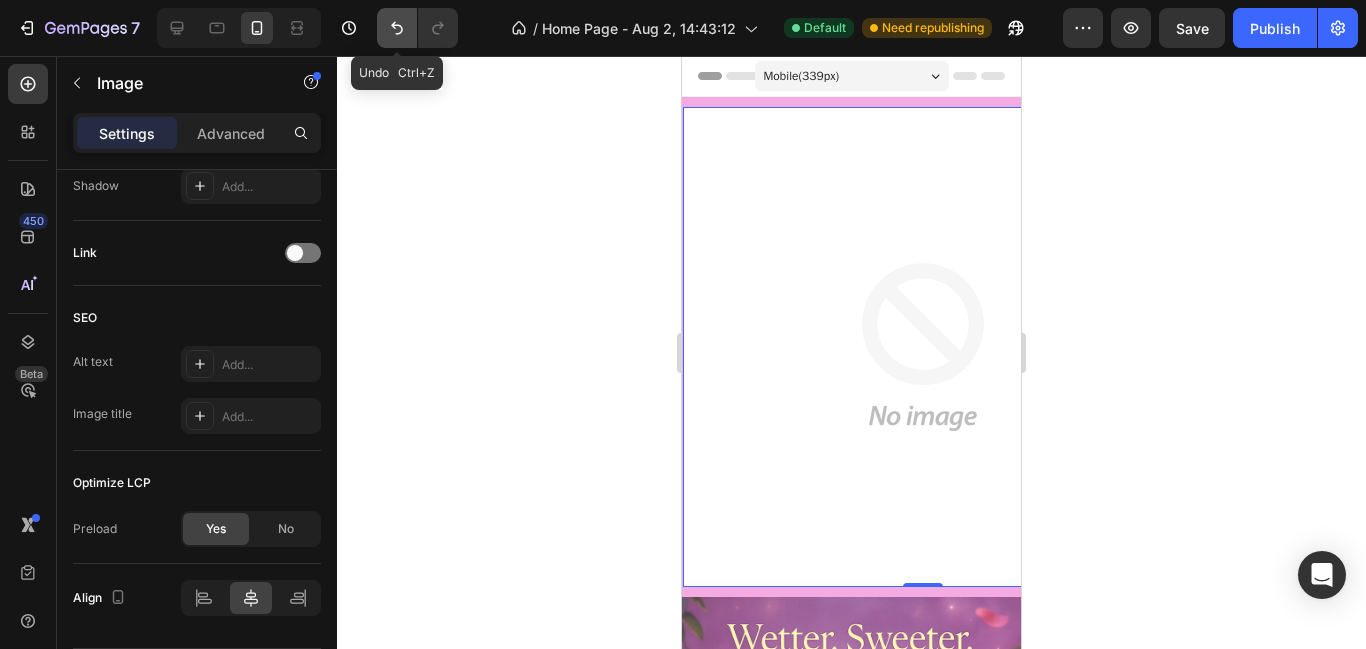 click 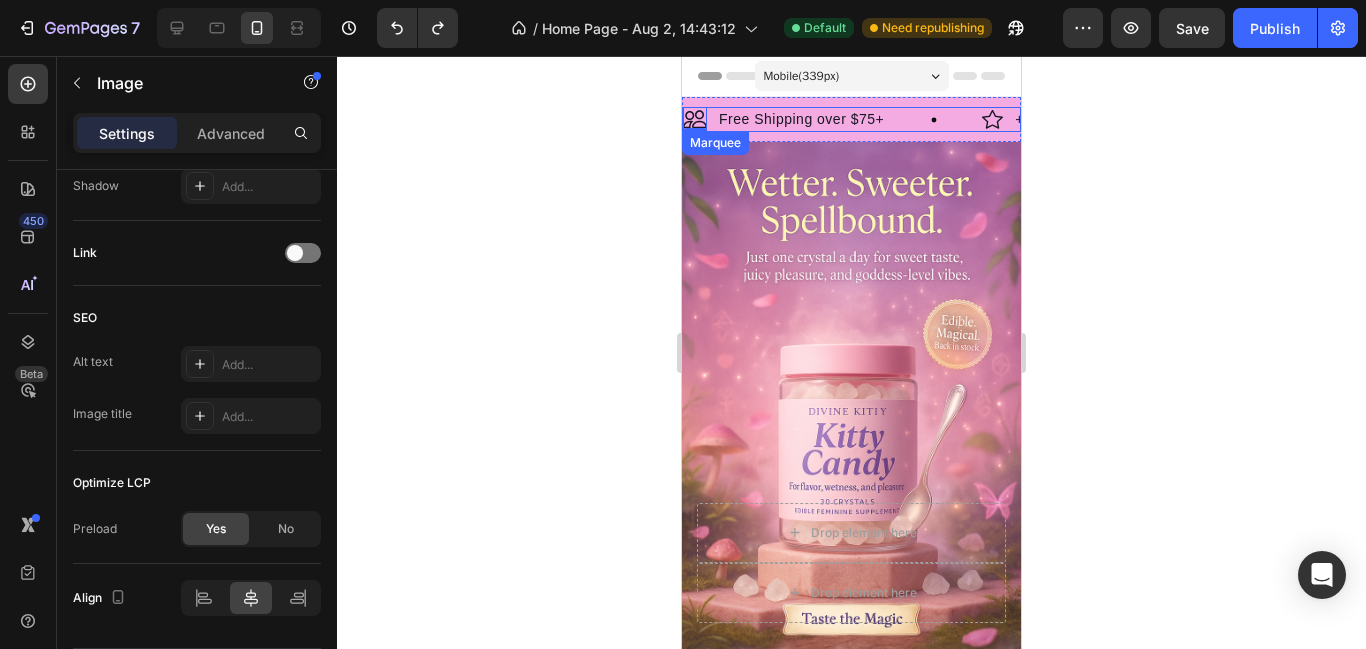 click on "Image   0 Free Shipping over $75+ Text Block Row" at bounding box center (832, 119) 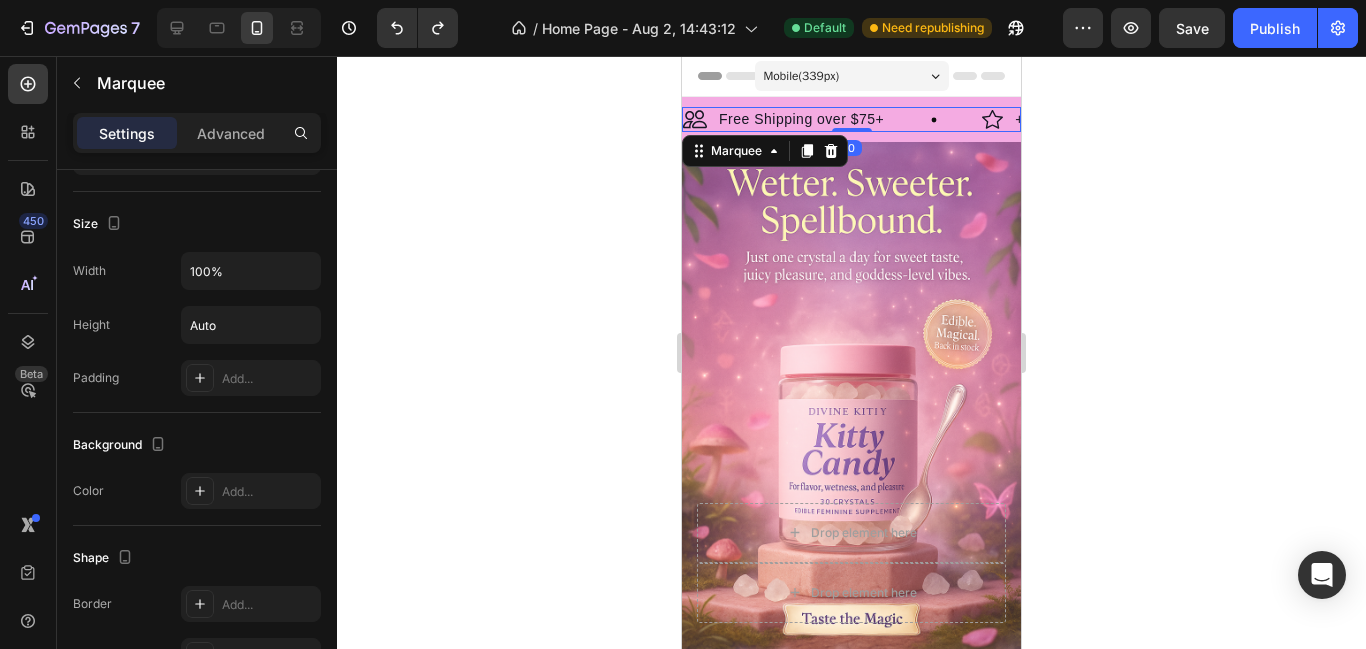 scroll, scrollTop: 0, scrollLeft: 0, axis: both 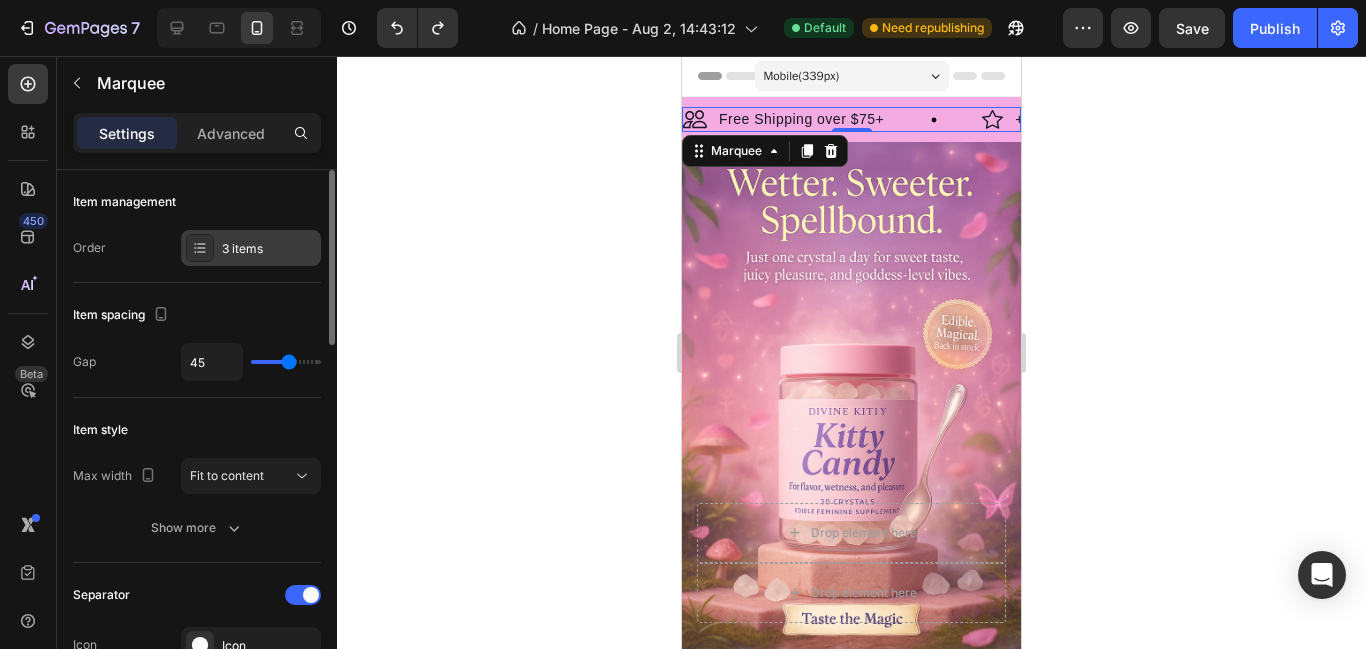 click on "3 items" at bounding box center [269, 249] 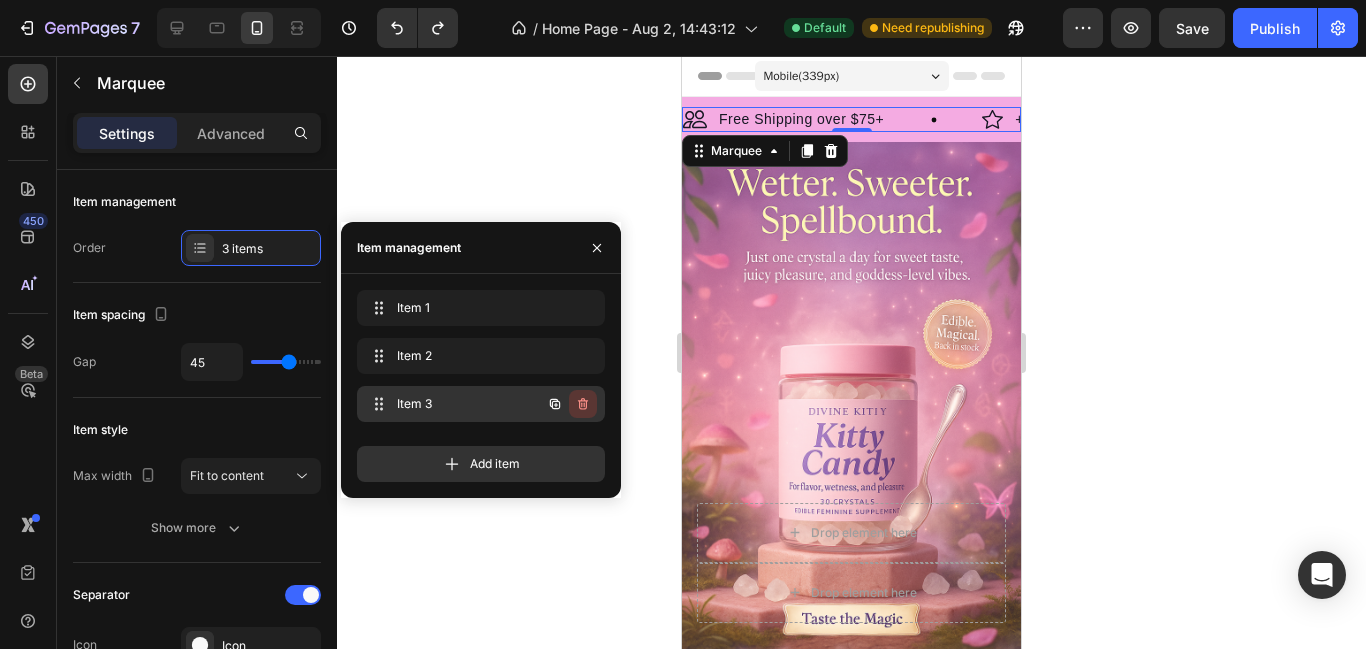 click 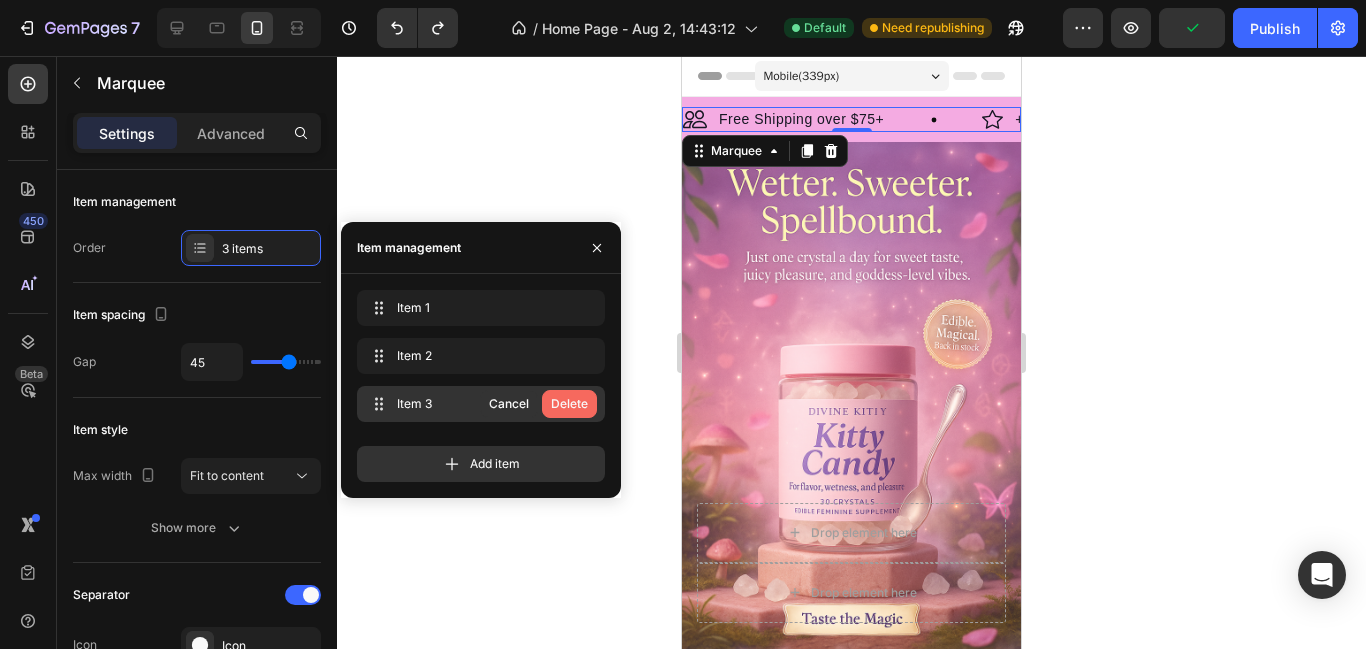 click on "Delete" at bounding box center [569, 404] 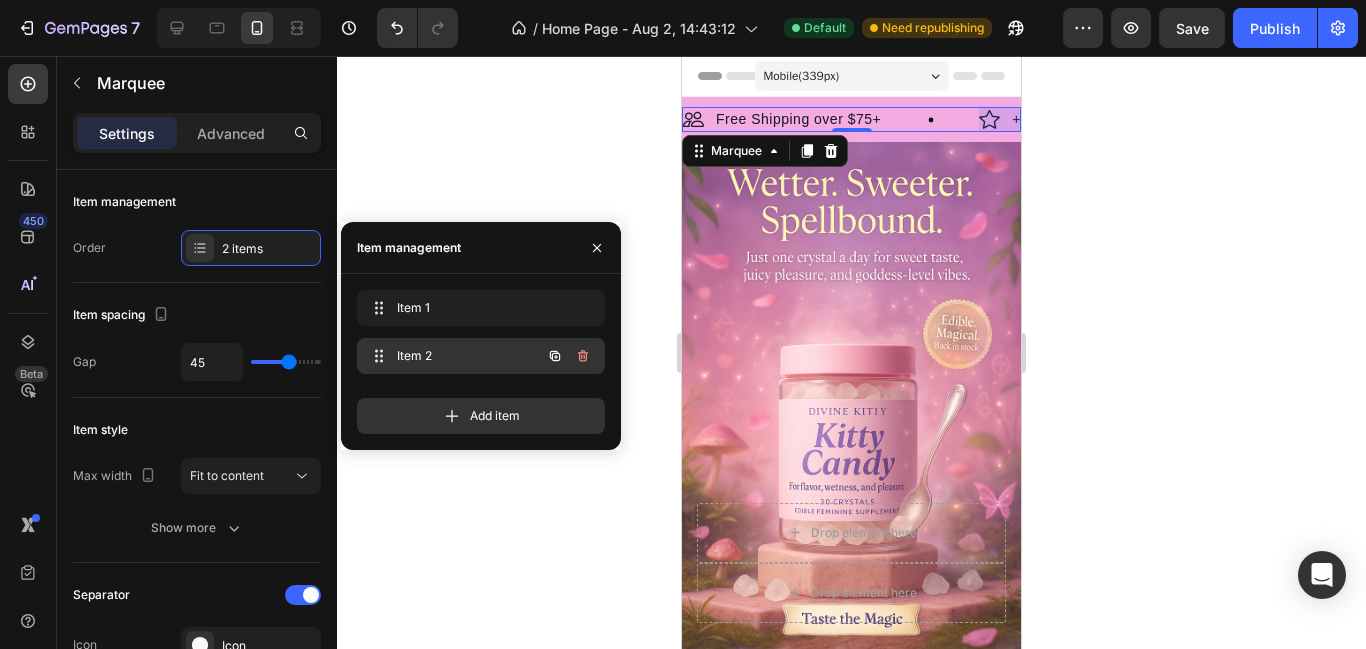 click on "Item 2" at bounding box center [453, 356] 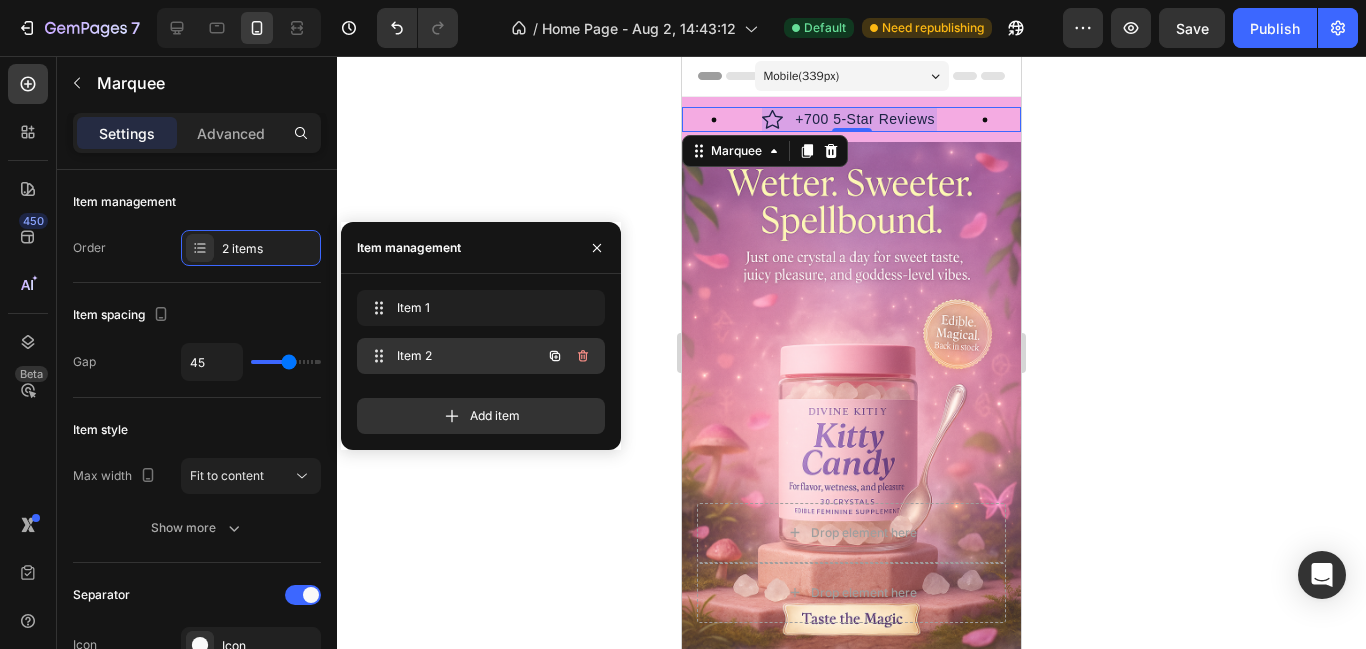 scroll, scrollTop: 0, scrollLeft: 219, axis: horizontal 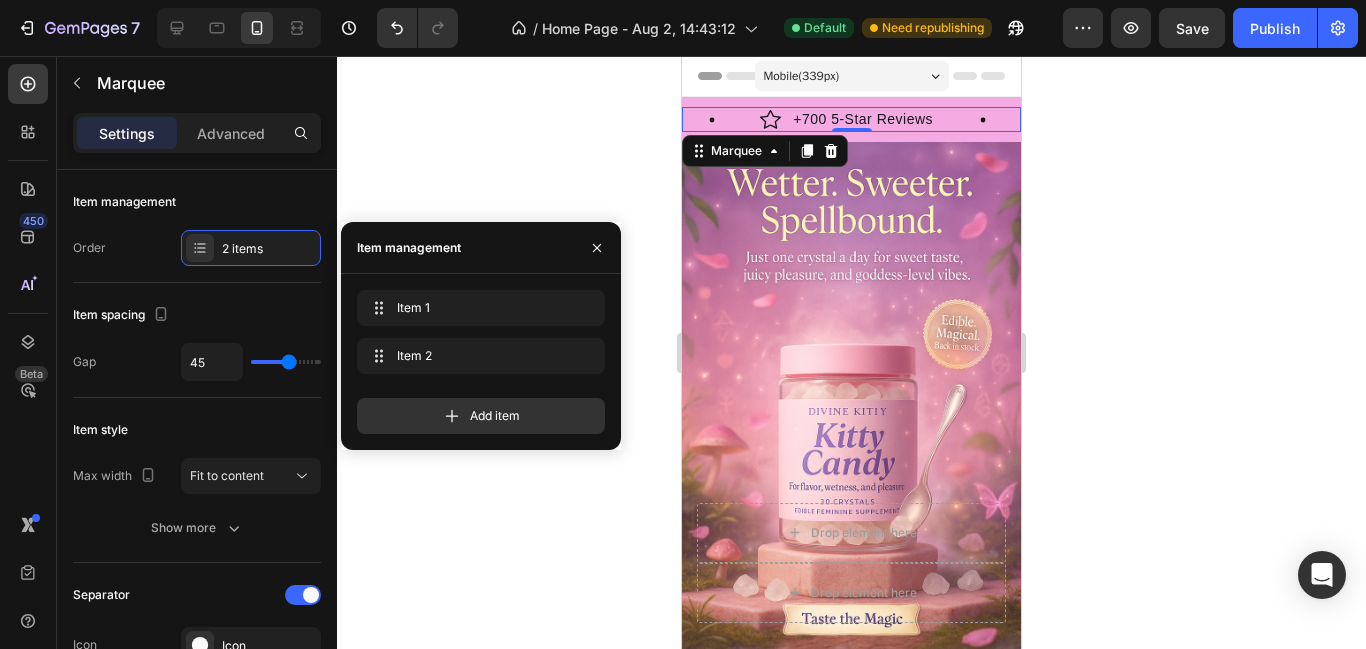 click 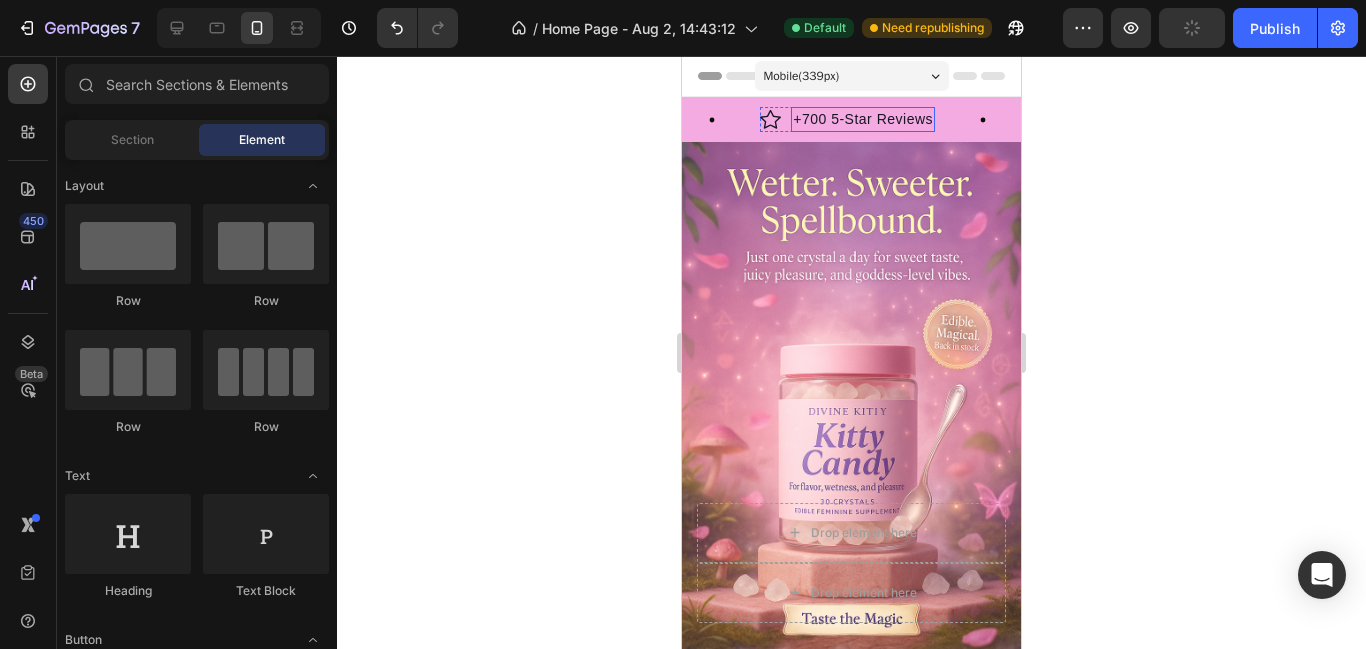 click on "+700 5-Star Reviews" at bounding box center [863, 119] 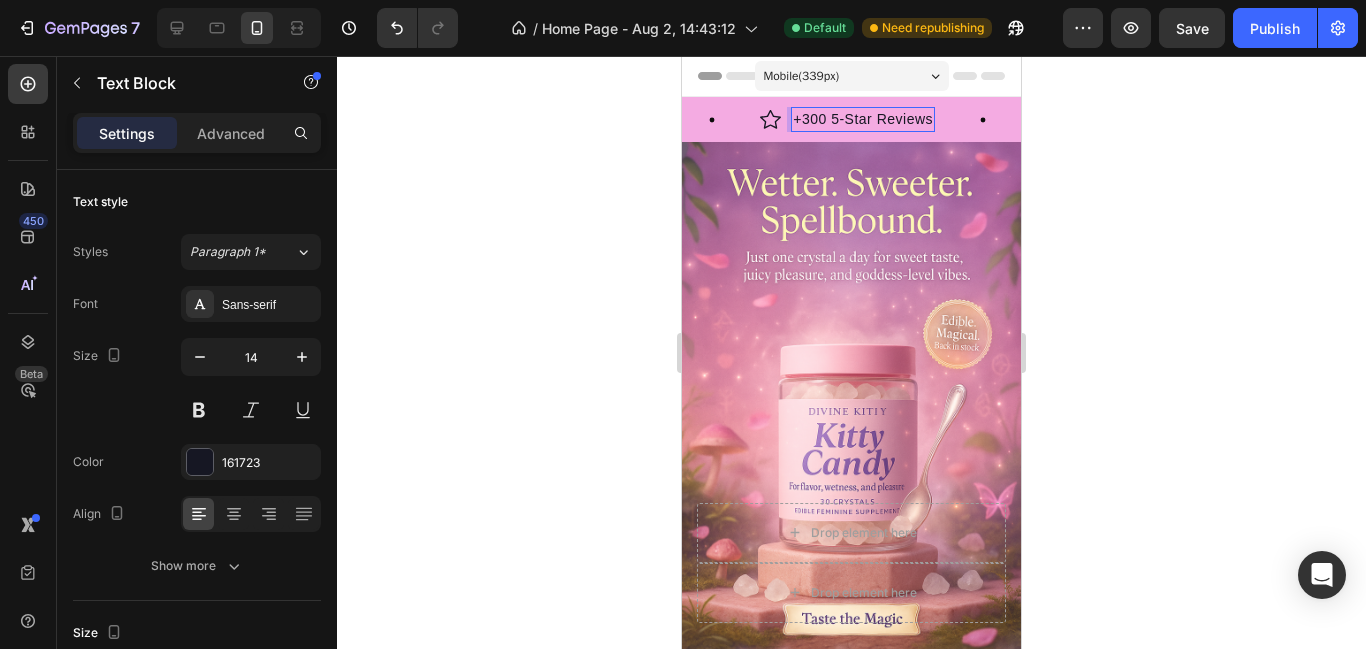 click 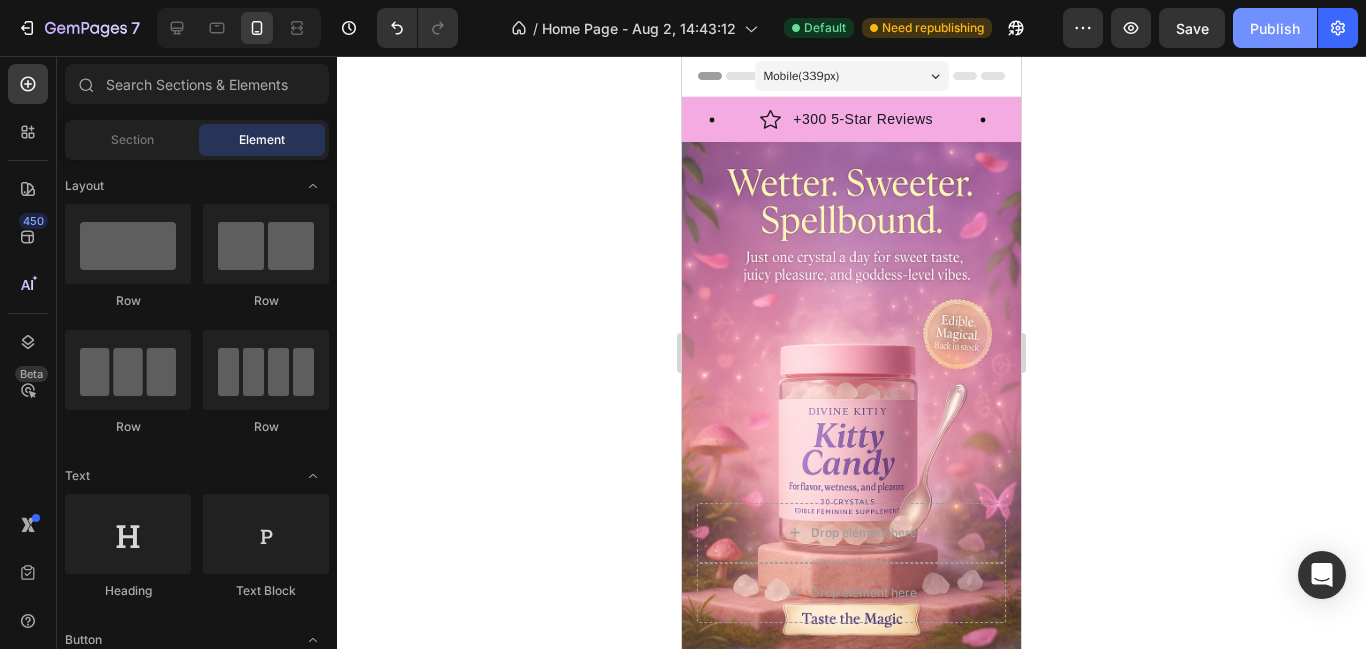 click on "Publish" at bounding box center (1275, 28) 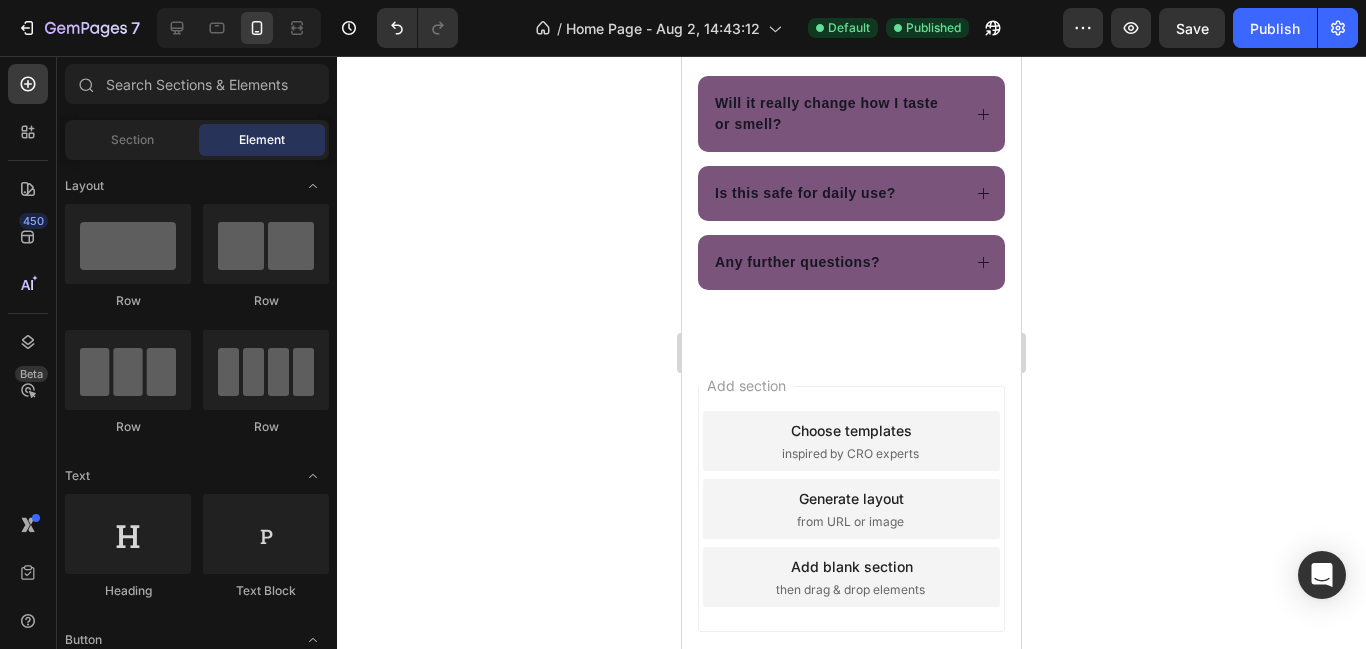 scroll, scrollTop: 3197, scrollLeft: 0, axis: vertical 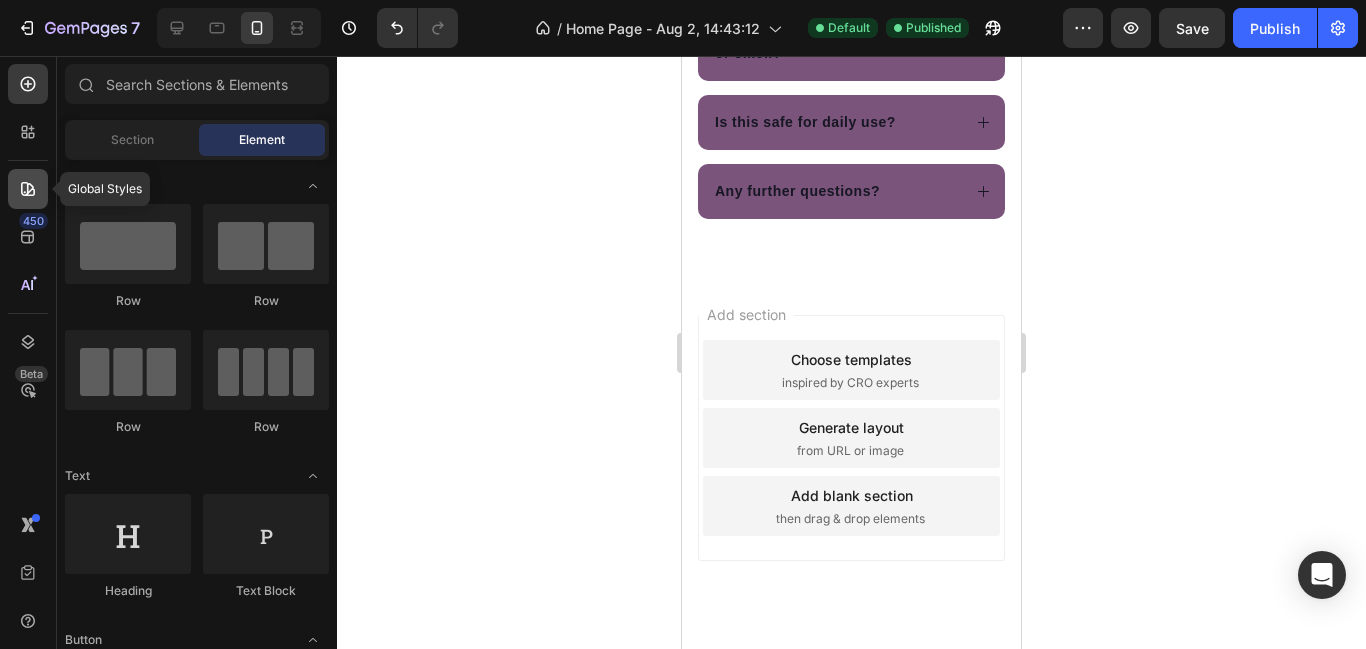 click 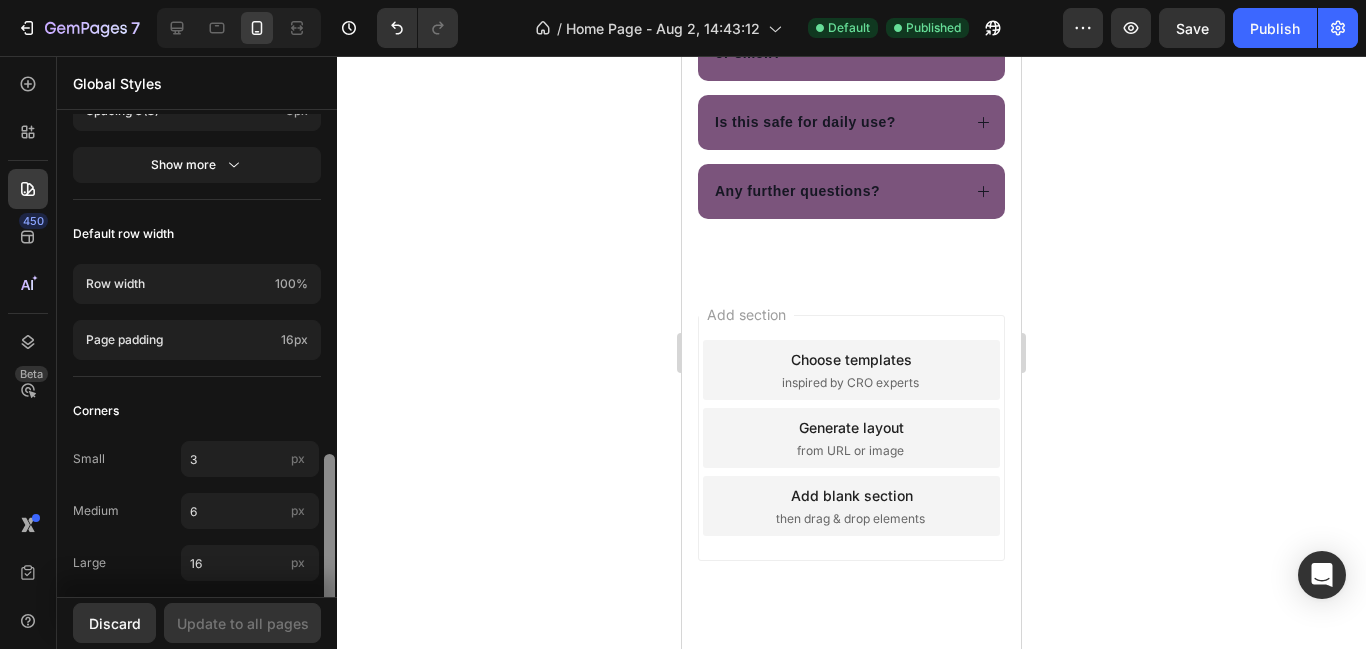 scroll, scrollTop: 982, scrollLeft: 0, axis: vertical 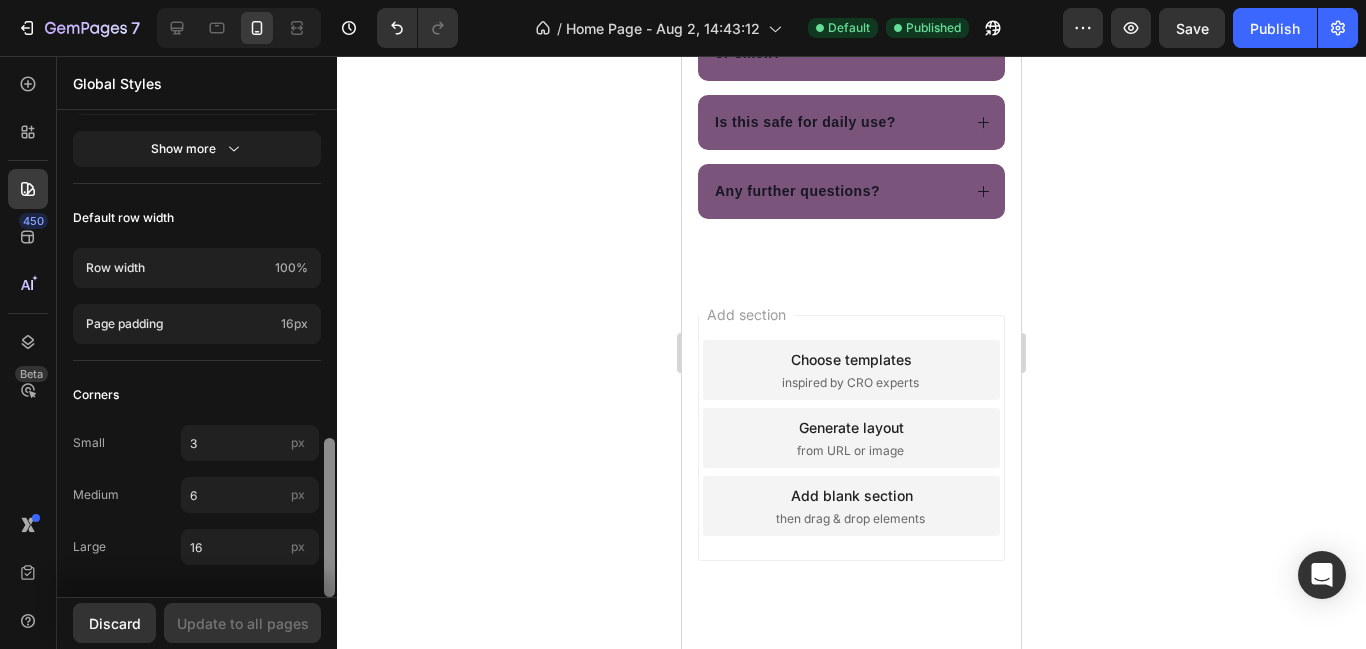 drag, startPoint x: 328, startPoint y: 236, endPoint x: 306, endPoint y: 577, distance: 341.70895 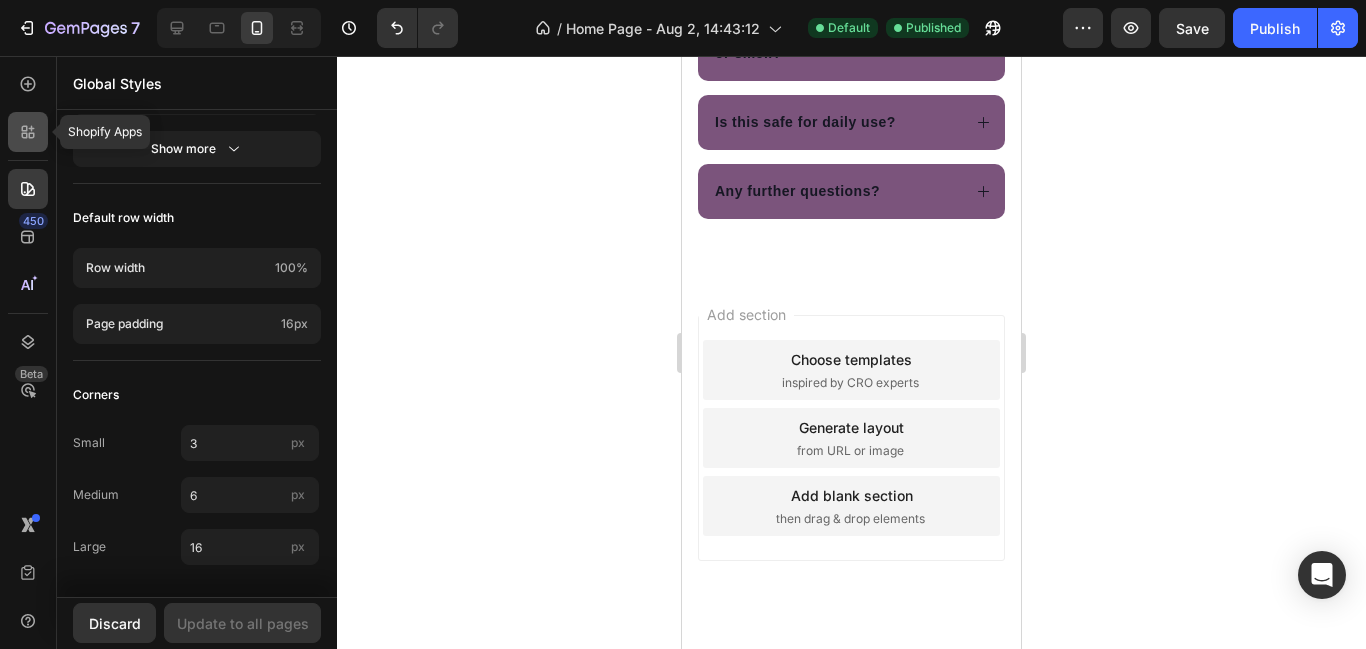 click 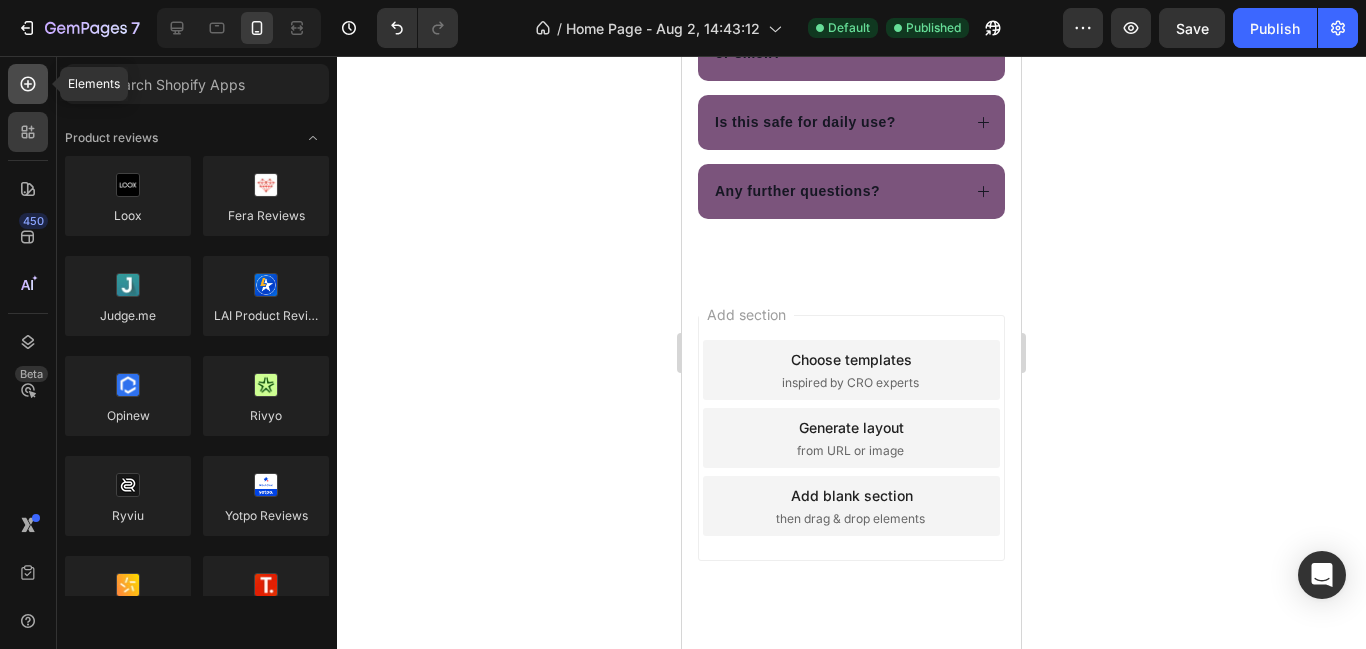 click 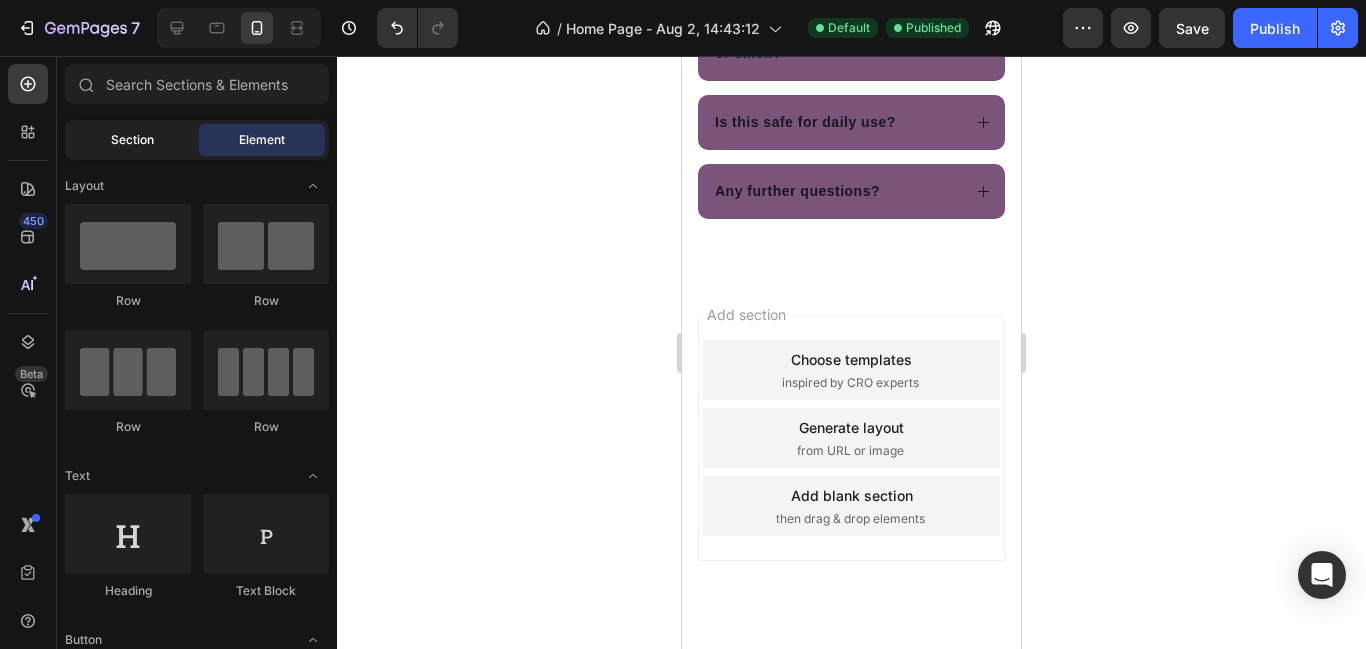 click on "Section" 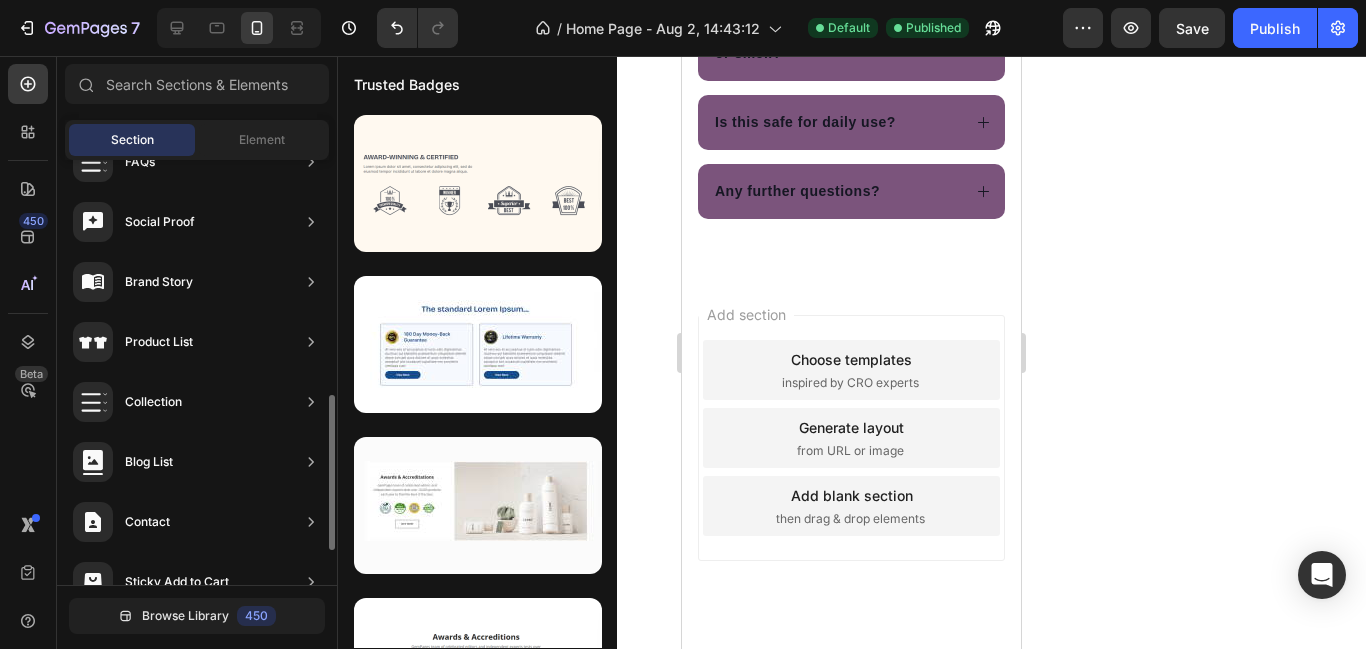 scroll, scrollTop: 735, scrollLeft: 0, axis: vertical 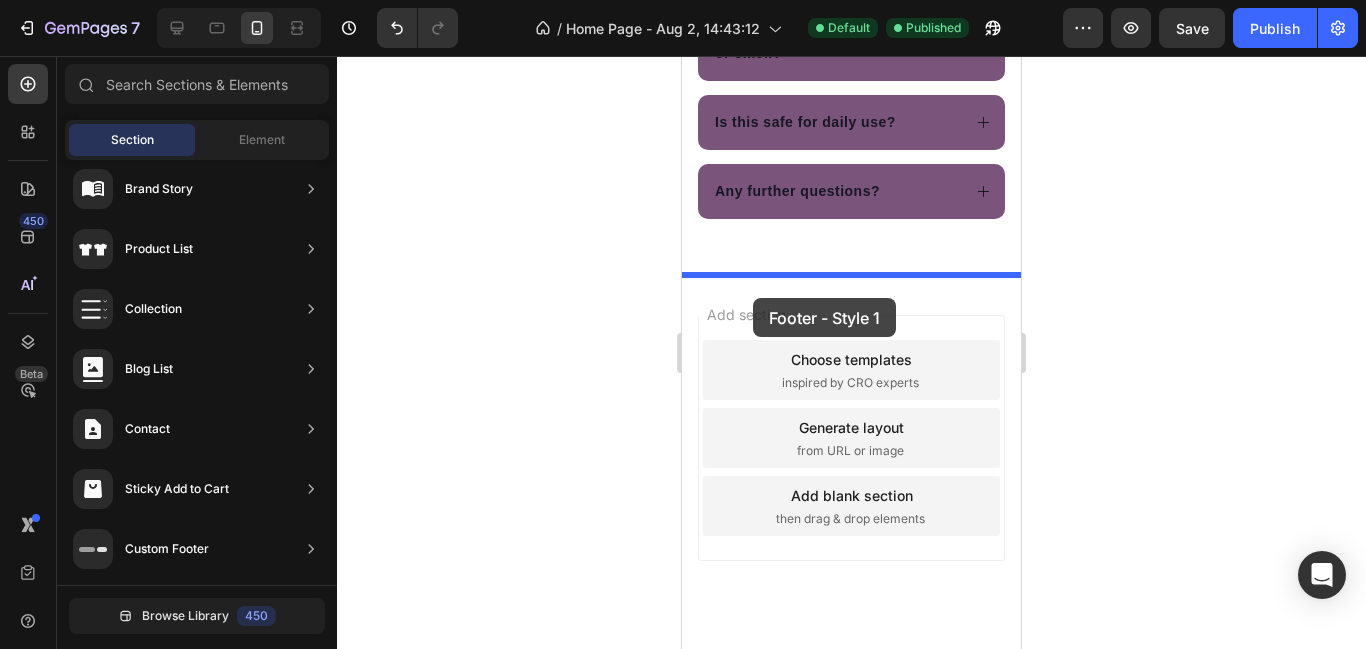 drag, startPoint x: 1222, startPoint y: 228, endPoint x: 753, endPoint y: 298, distance: 474.1951 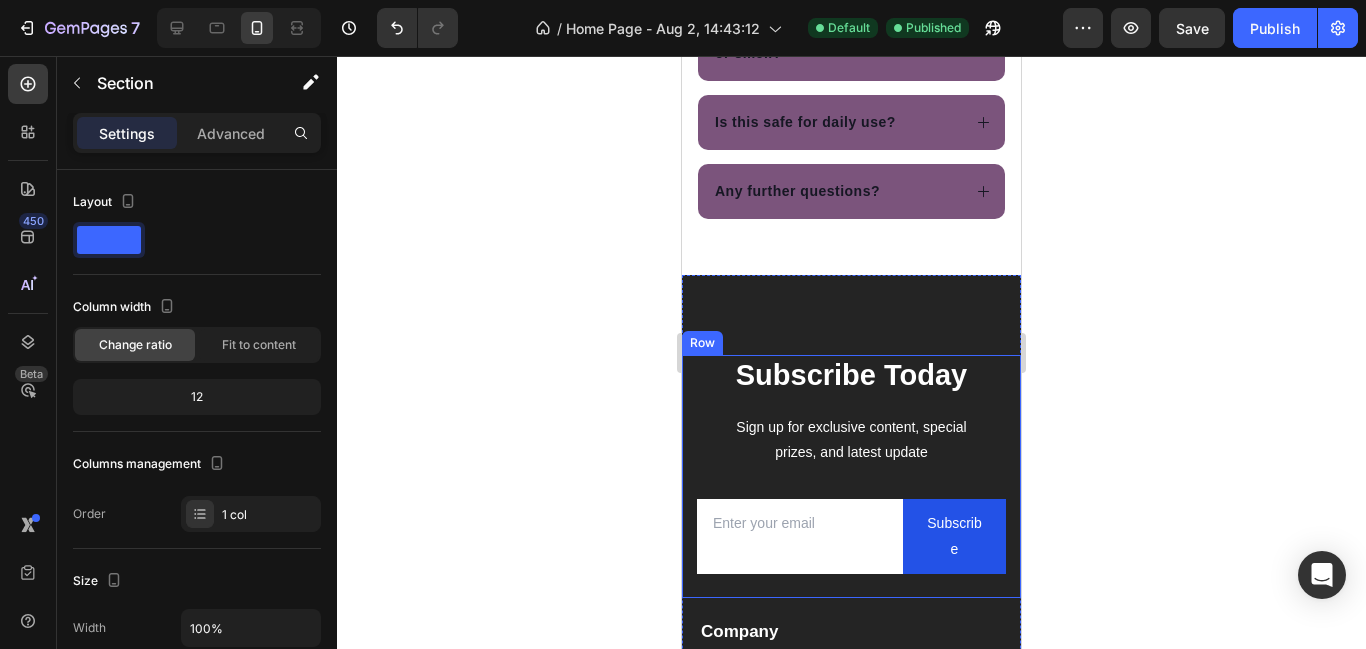 scroll, scrollTop: 3346, scrollLeft: 0, axis: vertical 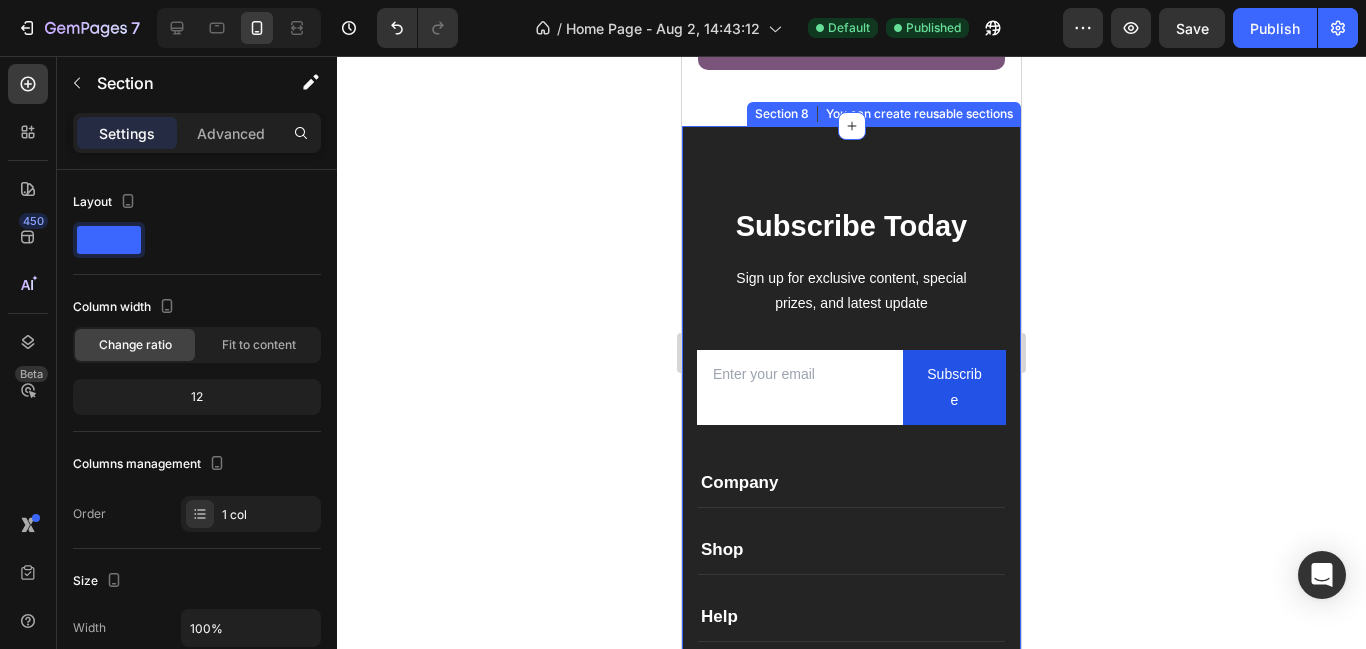 click on "Subscribe Today Heading Sign up for exclusive content, special prizes, and latest update Text block Email Field Subscribe Submit Button Row Newsletter Row Company Text block About Button Events Button Rentals Button Features Button Shop Text block Men Button Women Button Footweat Button Brands Button Help Text block Customer Service Button Returns & Exchanges Button FAQs Button Contact Us Button Visit Text block [NUMBER] [STREET] [CITY]. [STATE] [ZIP] Text block [PHONE] Text block [EMAIL] Text block Image Image Image Image Row Row Company Shop Help Visit Accordion Row Title Line Copyright © 2022 GemThemes. All Rights Reserved. Text block Image Image Image Image Image Row Row Section 8 You can create reusable sections Create Theme Section AI Content Write with GemAI What would you like to describe here? Tone and Voice Persuasive Product Divine Kitty™ Bundle: A 3-Step Ritual to Sweeten, Cleanse & Enchant Your Sacred Feminine Show more Generate" at bounding box center (851, 488) 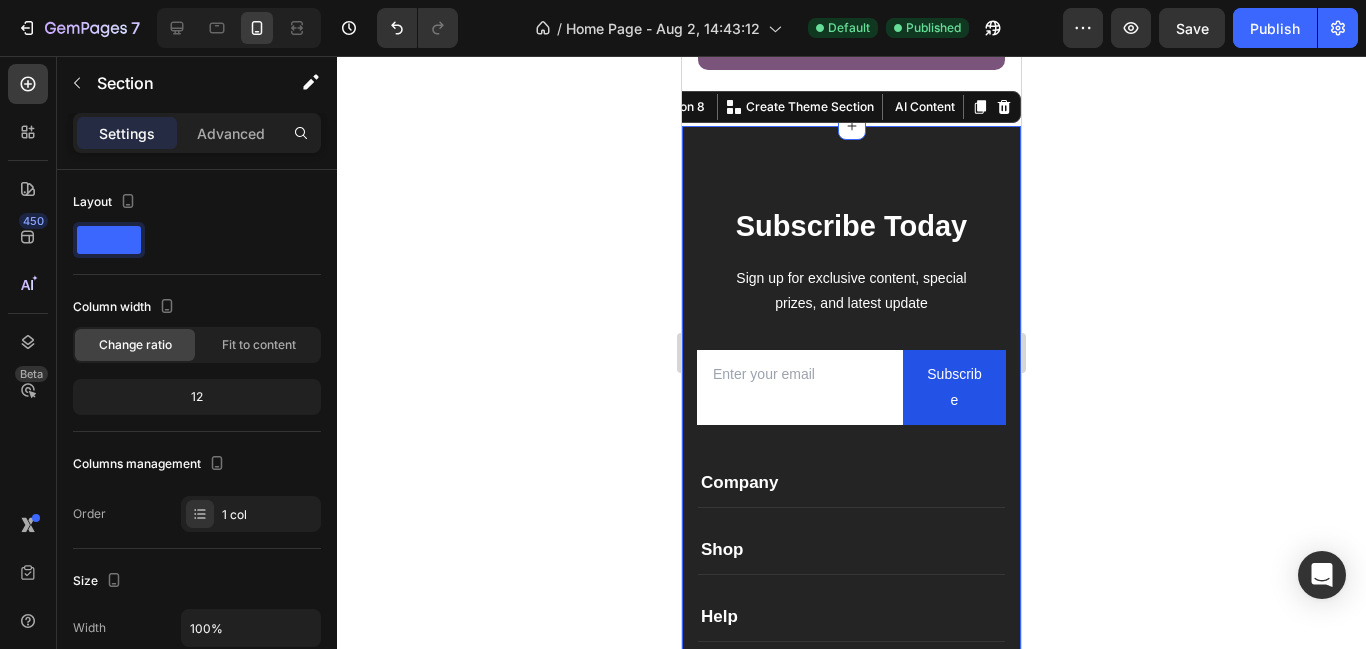 click on "Subscribe Today Heading Sign up for exclusive content, special prizes, and latest update Text block Email Field Subscribe Submit Button Row Newsletter Row Company Text block About Button Events Button Rentals Button Features Button Shop Text block Men Button Women Button Footweat Button Brands Button Help Text block Customer Service Button Returns & Exchanges Button FAQs Button Contact Us Button Visit Text block [NUMBER] [STREET] [CITY]. [STATE] [ZIP] Text block [PHONE] Text block [EMAIL] Text block Image Image Image Image Row Row Company Shop Help Visit Accordion Row Title Line Copyright © 2022 GemThemes. All Rights Reserved. Text block Image Image Image Image Image Row Row Section 8 You can create reusable sections Create Theme Section AI Content Write with GemAI What would you like to describe here? Tone and Voice Persuasive Product Divine Kitty™ Bundle: A 3-Step Ritual to Sweeten, Cleanse & Enchant Your Sacred Feminine Show more Generate" at bounding box center [851, 488] 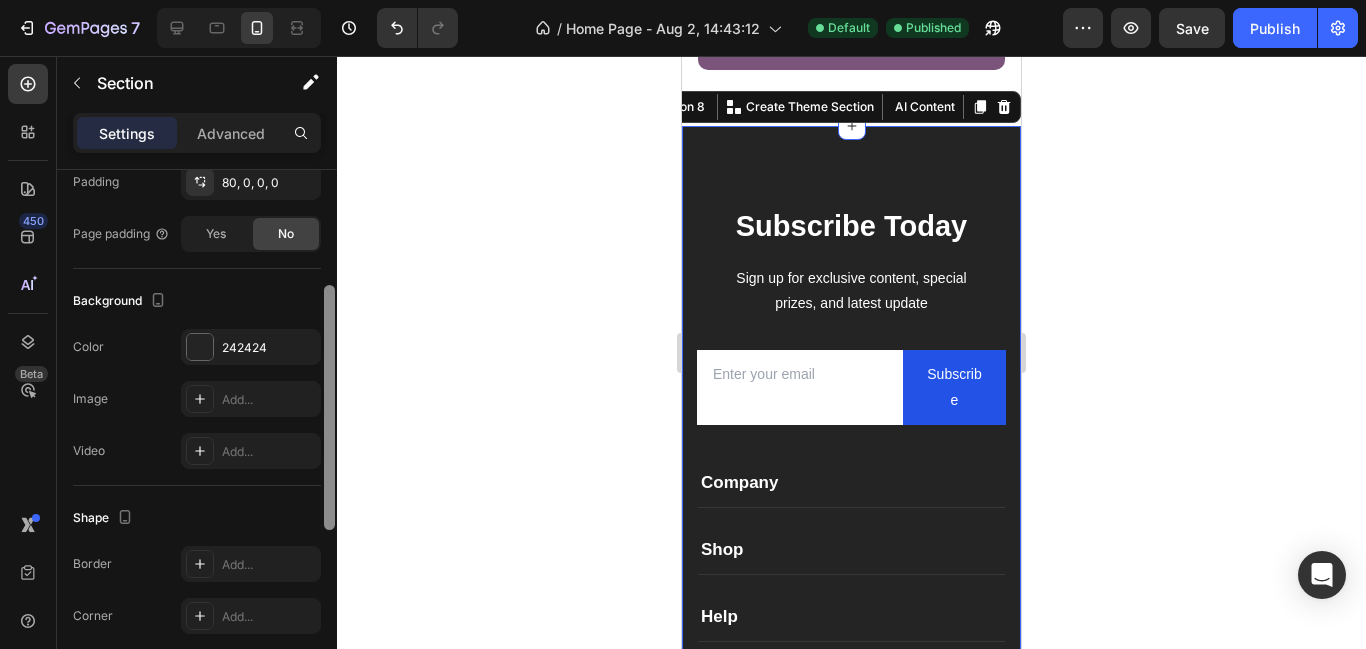 drag, startPoint x: 327, startPoint y: 269, endPoint x: 345, endPoint y: 506, distance: 237.68256 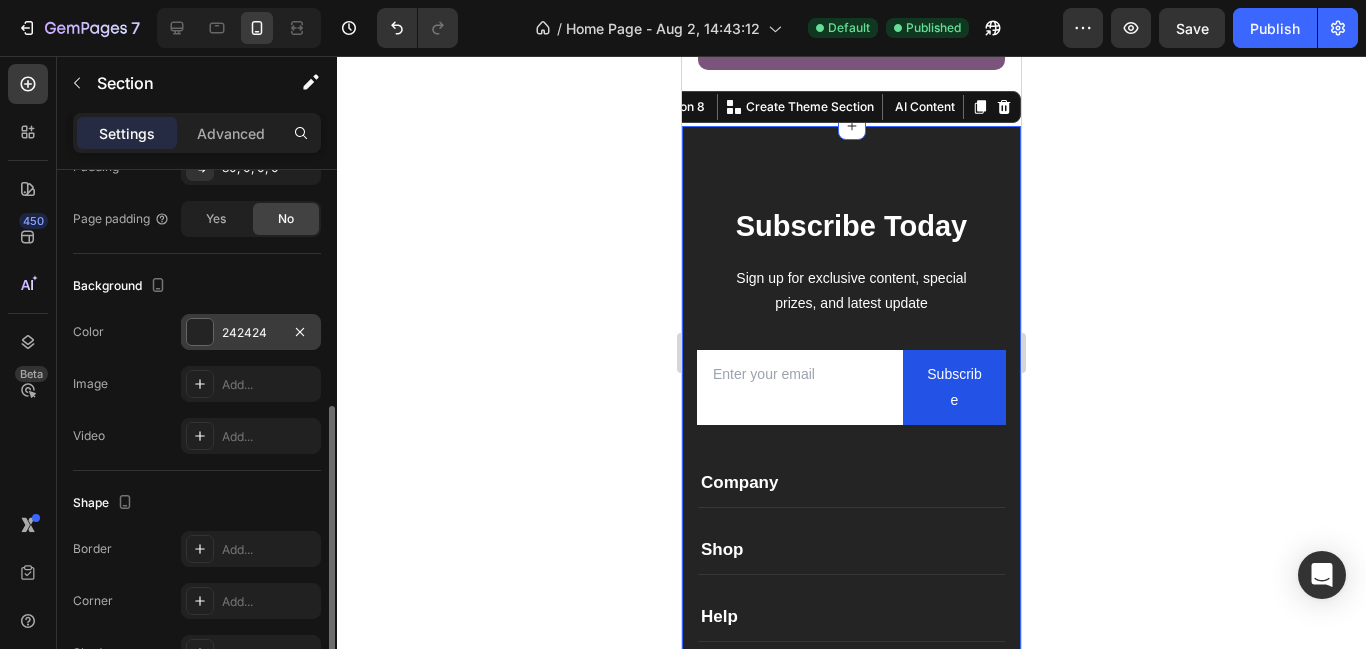 click at bounding box center [200, 332] 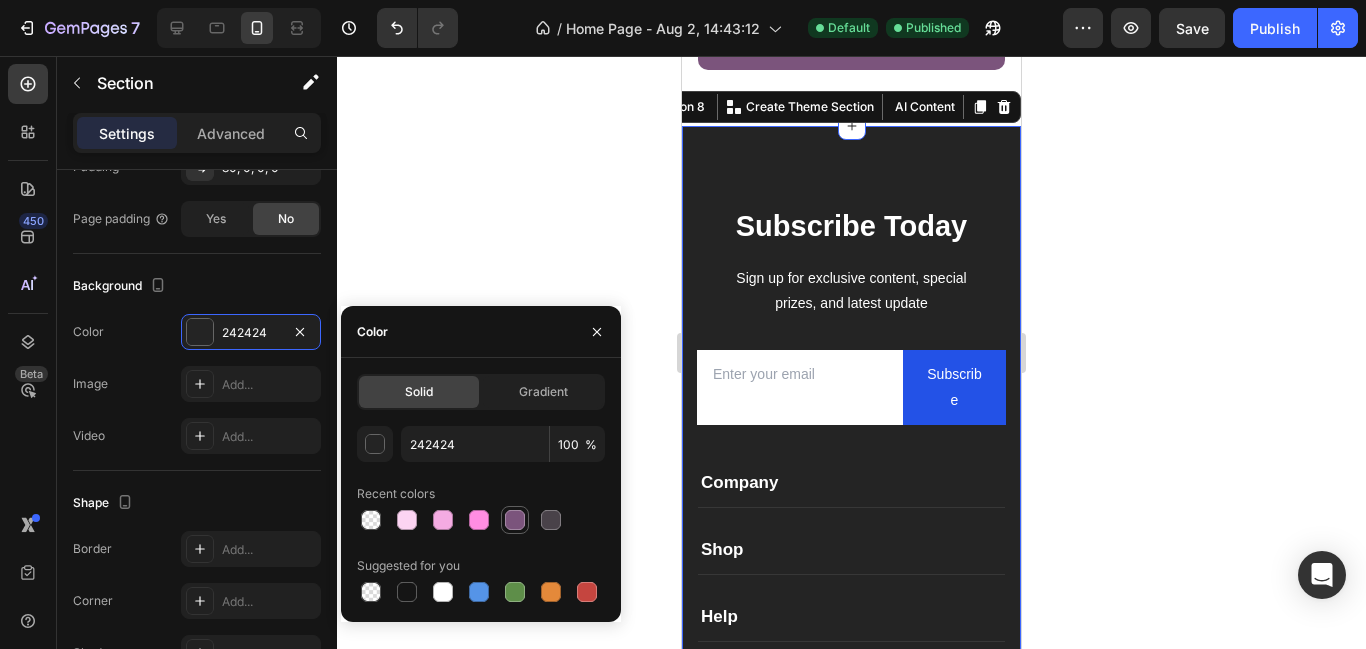 click at bounding box center [515, 520] 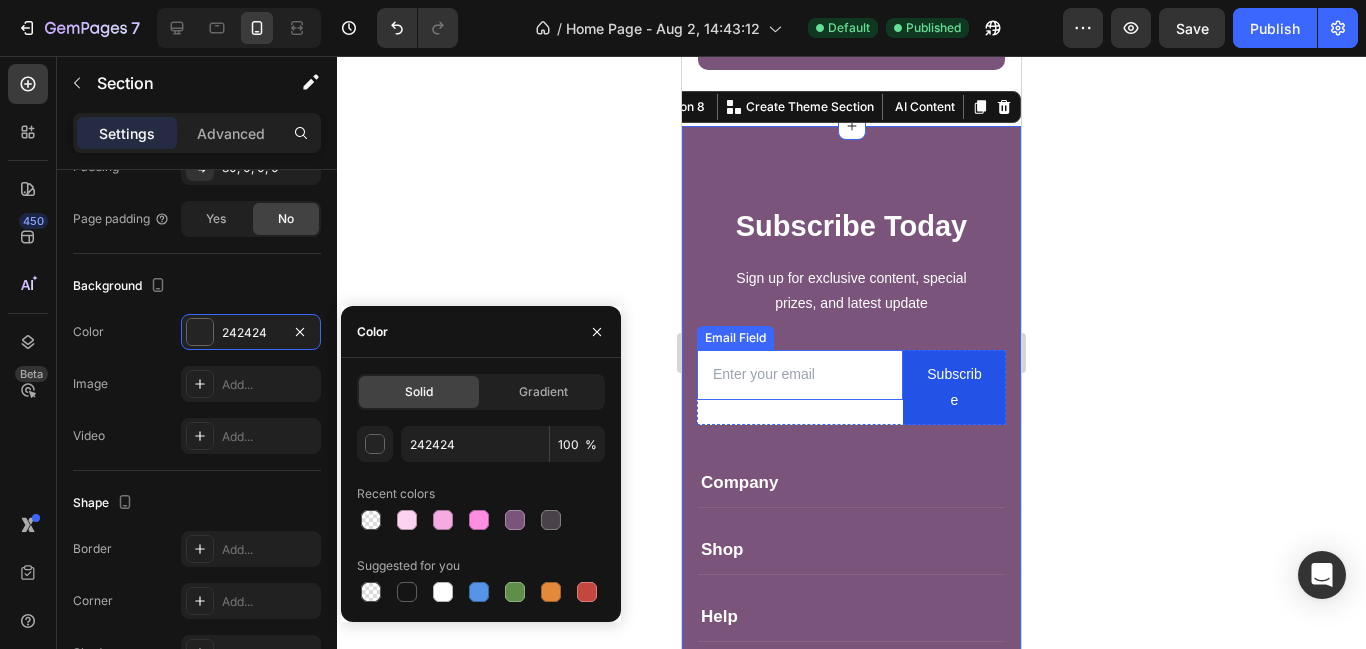 type on "7B547C" 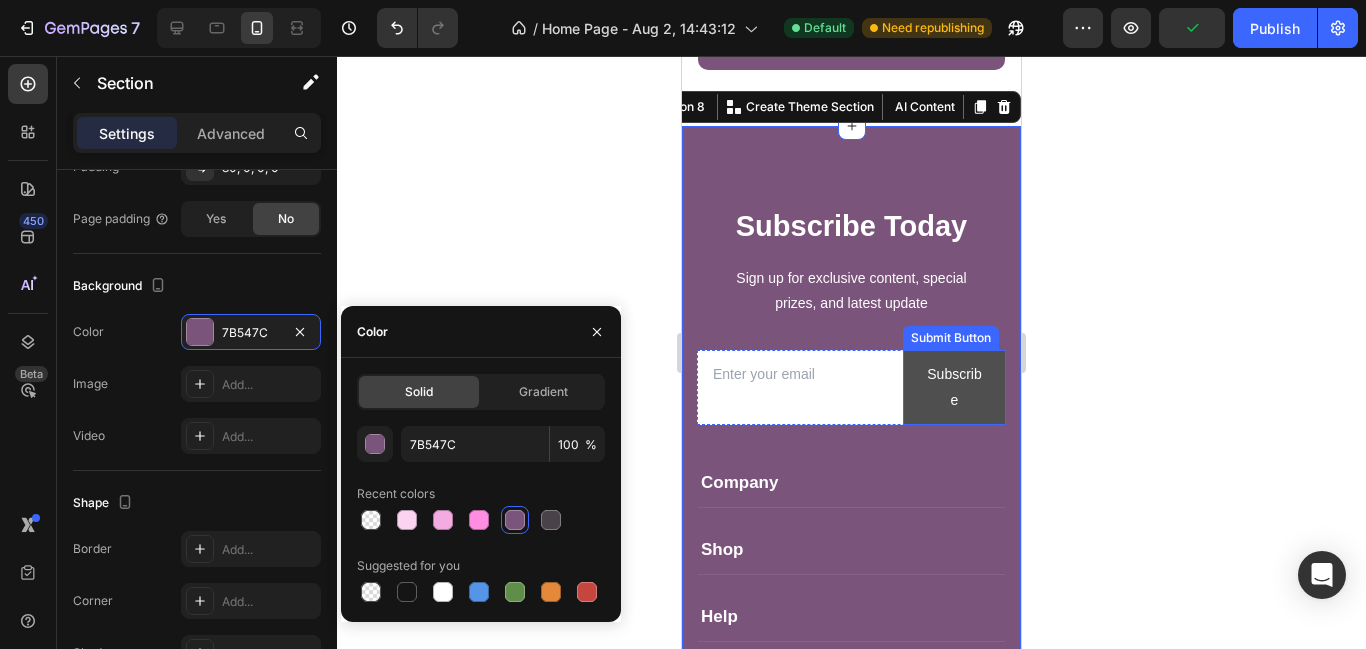 click on "Subscribe" at bounding box center [954, 387] 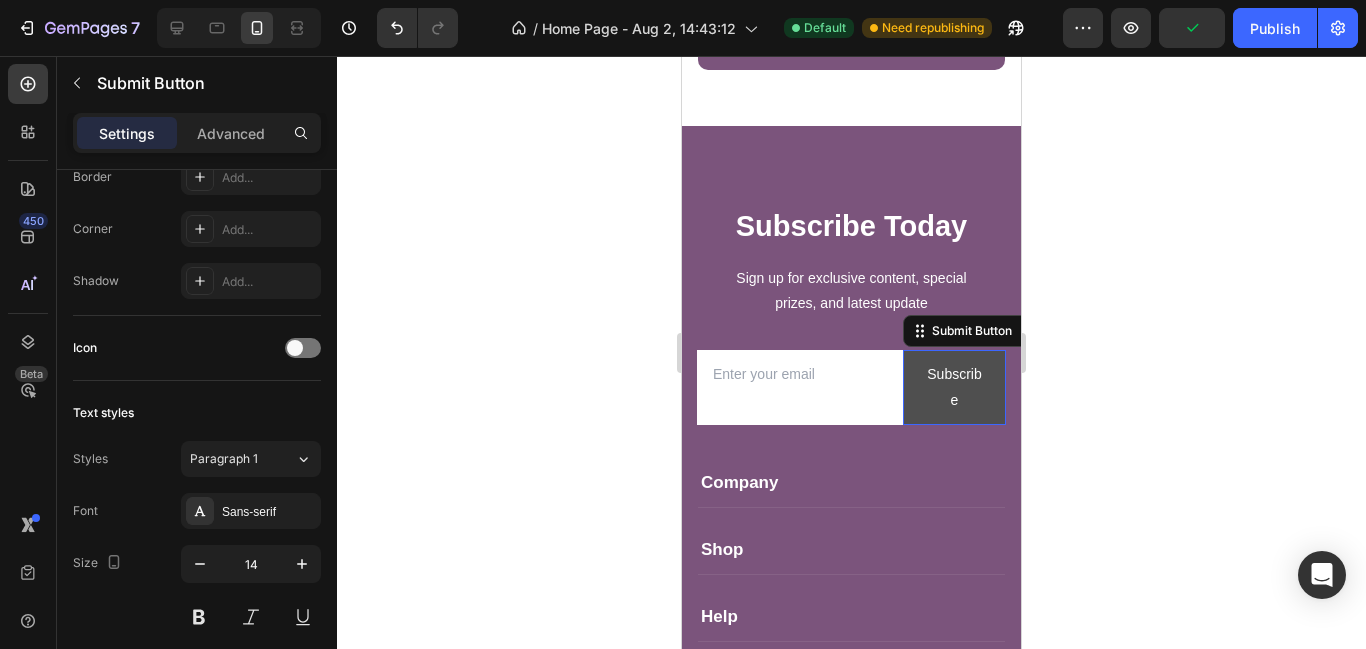scroll, scrollTop: 0, scrollLeft: 0, axis: both 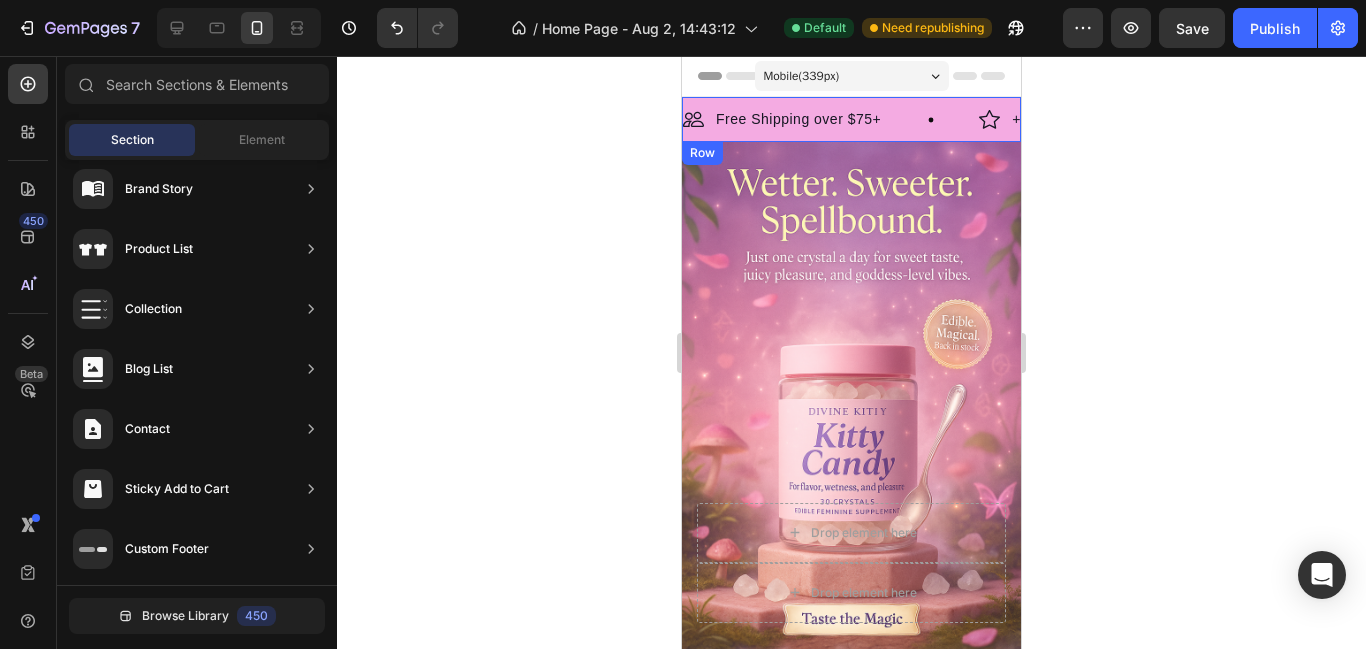 click on "Image Free Shipping over $75+ Text Block Row
Image +300 5-Star Reviews Text Block Row
Image Free Shipping over $75+ Text Block Row
Image +300 5-Star Reviews Text Block Row
Marquee Row" at bounding box center [851, 119] 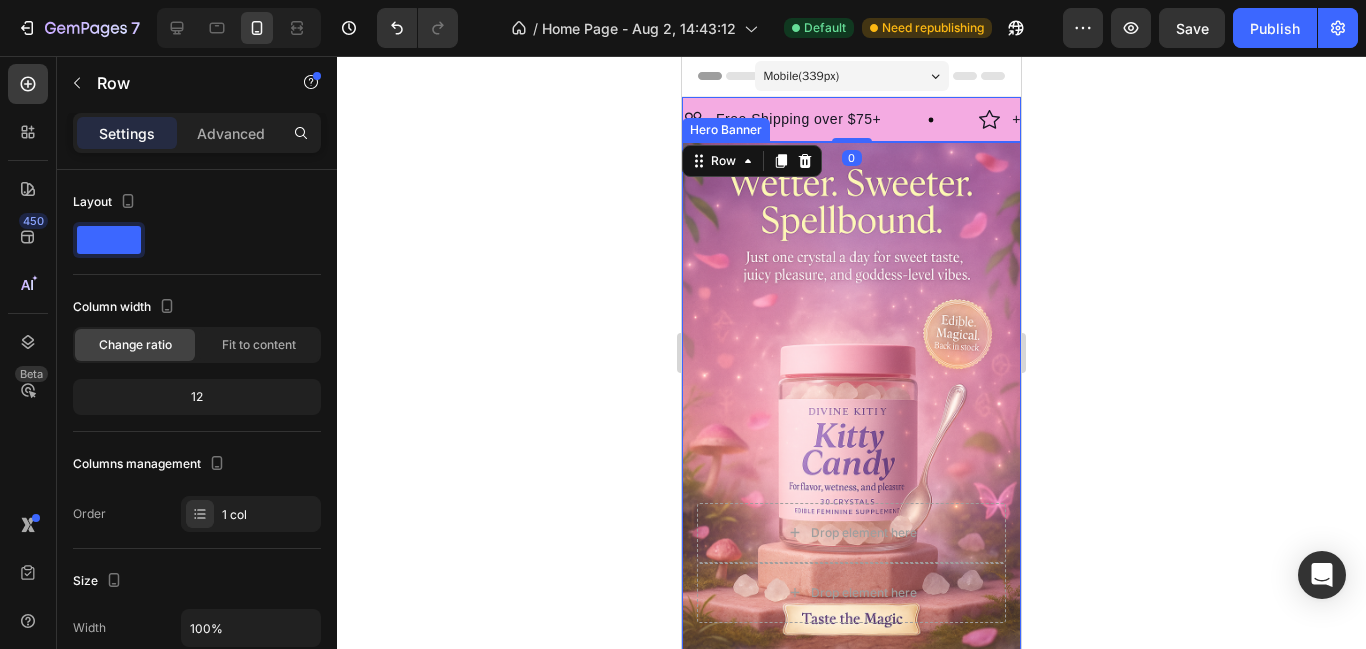 click at bounding box center [851, 396] 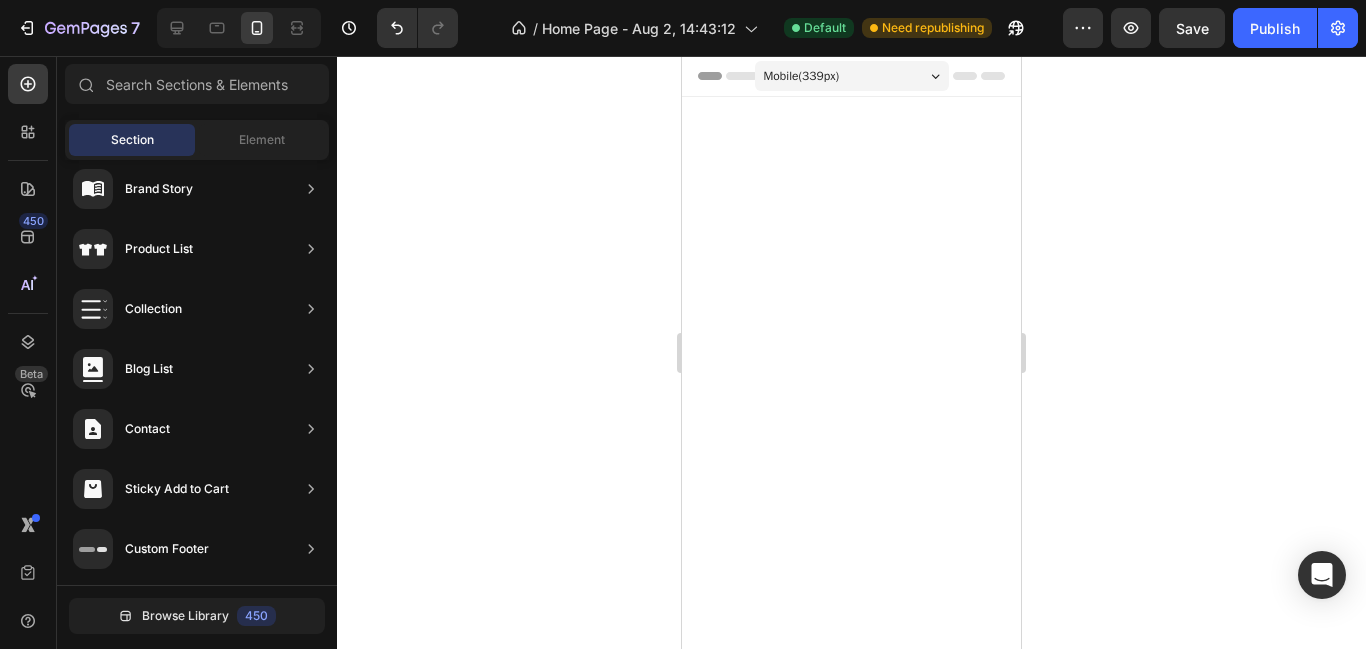 scroll, scrollTop: 2679, scrollLeft: 0, axis: vertical 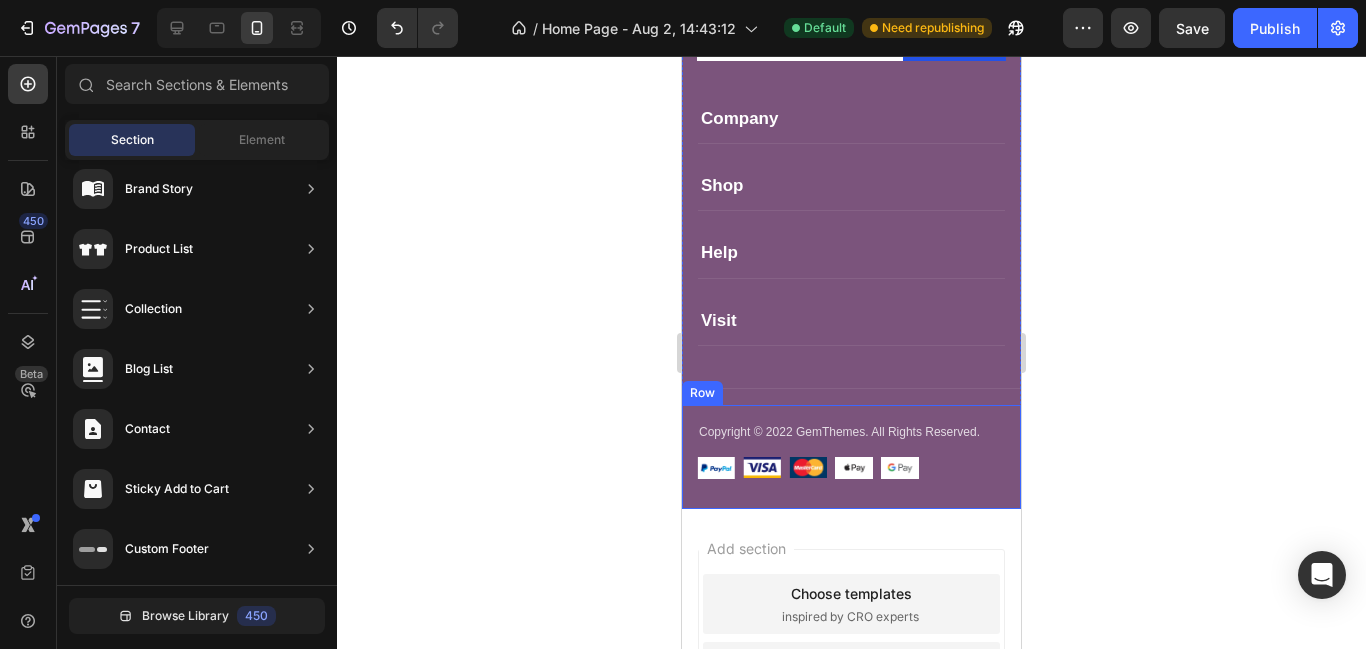 click on "Image Image Image Image Image Row" at bounding box center [851, 461] 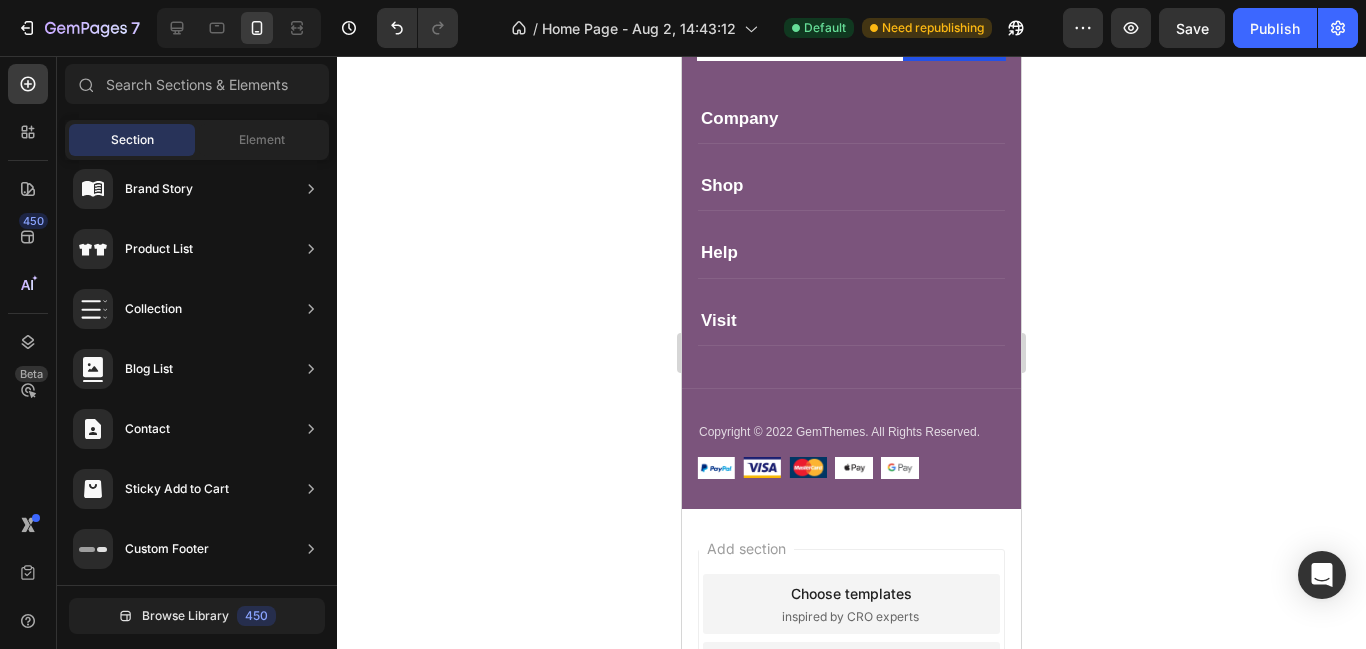 drag, startPoint x: 1009, startPoint y: 534, endPoint x: 1037, endPoint y: 442, distance: 96.16652 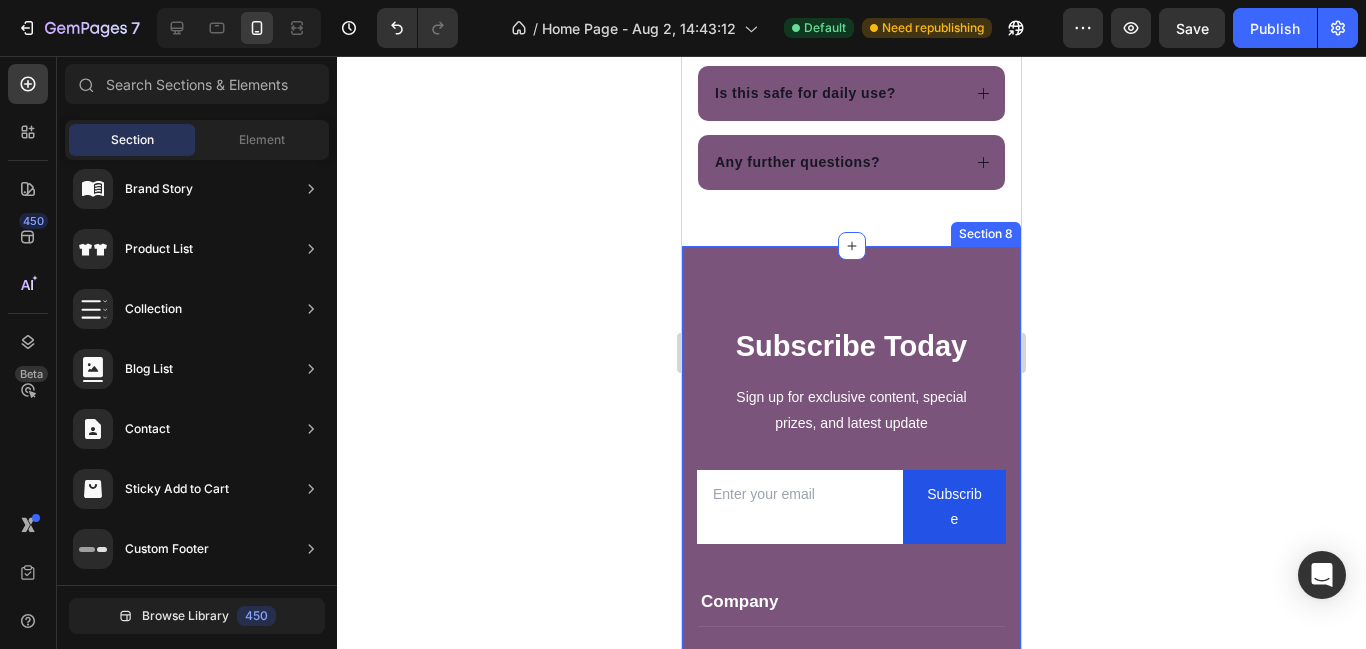 click on "Subscribe Today Heading Sign up for exclusive content, special prizes, and latest update Text block Email Field Subscribe Submit Button Row Newsletter Row Company Text block About Button Events Button Rentals Button Features Button Shop Text block Men Button Women Button Footweat Button Brands Button Help Text block Customer Service Button Returns & Exchanges Button FAQs Button Contact Us Button Visit Text block [NUMBER] [STREET] [CITY]. [STATE] [ZIP] Text block [PHONE] Text block [EMAIL] Text block Image Image Image Image Row Row Company Shop Help Visit Accordion Row Title Line Copyright © 2022 GemThemes. All Rights Reserved. Text block Image Image Image Image Image Row Row Section 8" at bounding box center (851, 619) 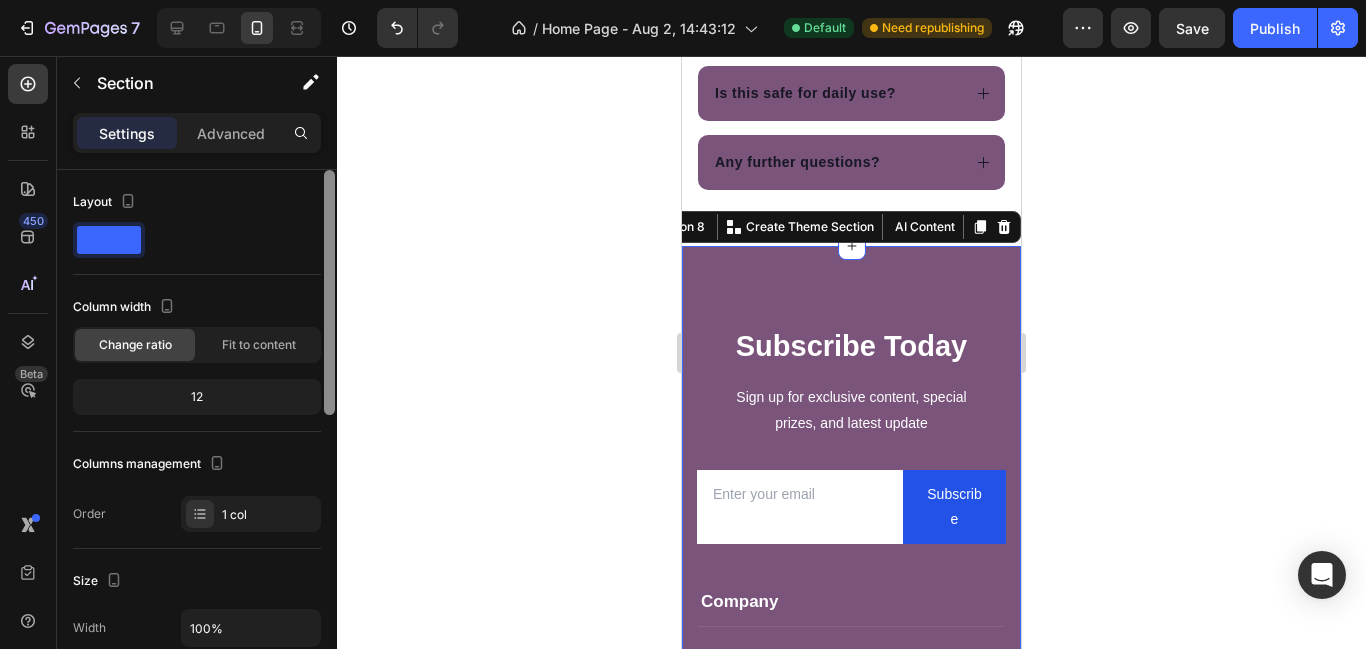 click at bounding box center (329, 438) 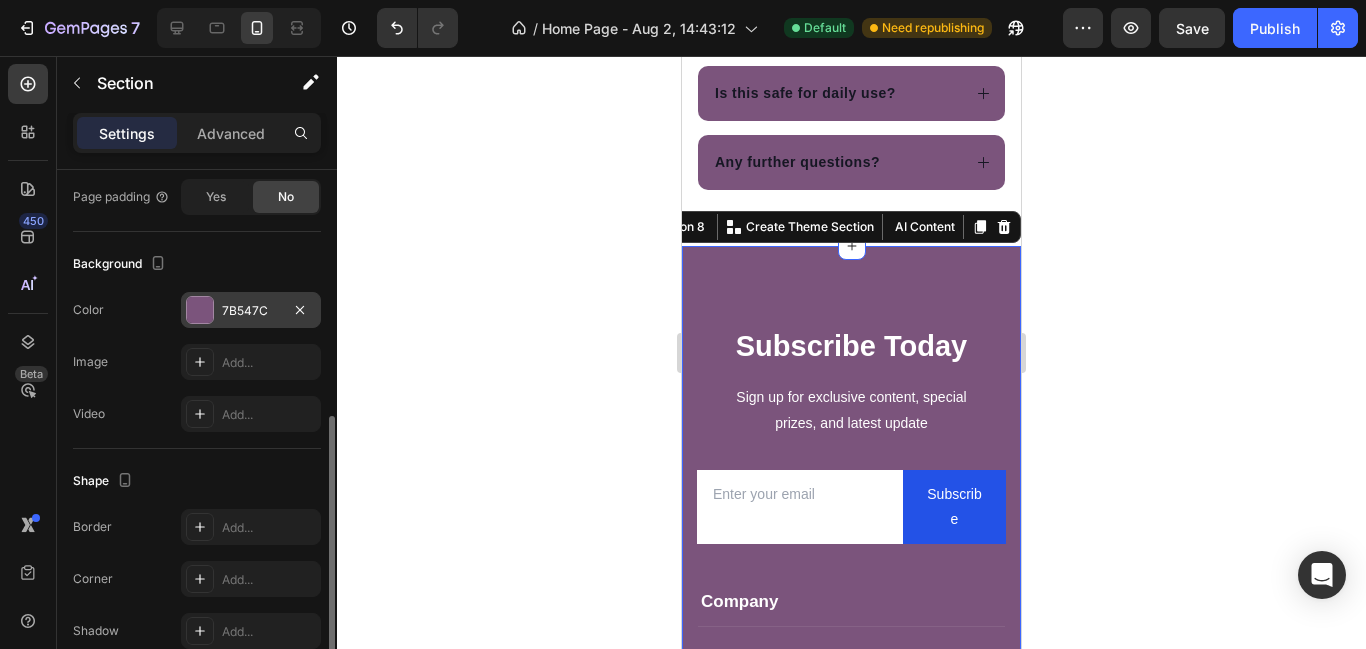 click at bounding box center (200, 310) 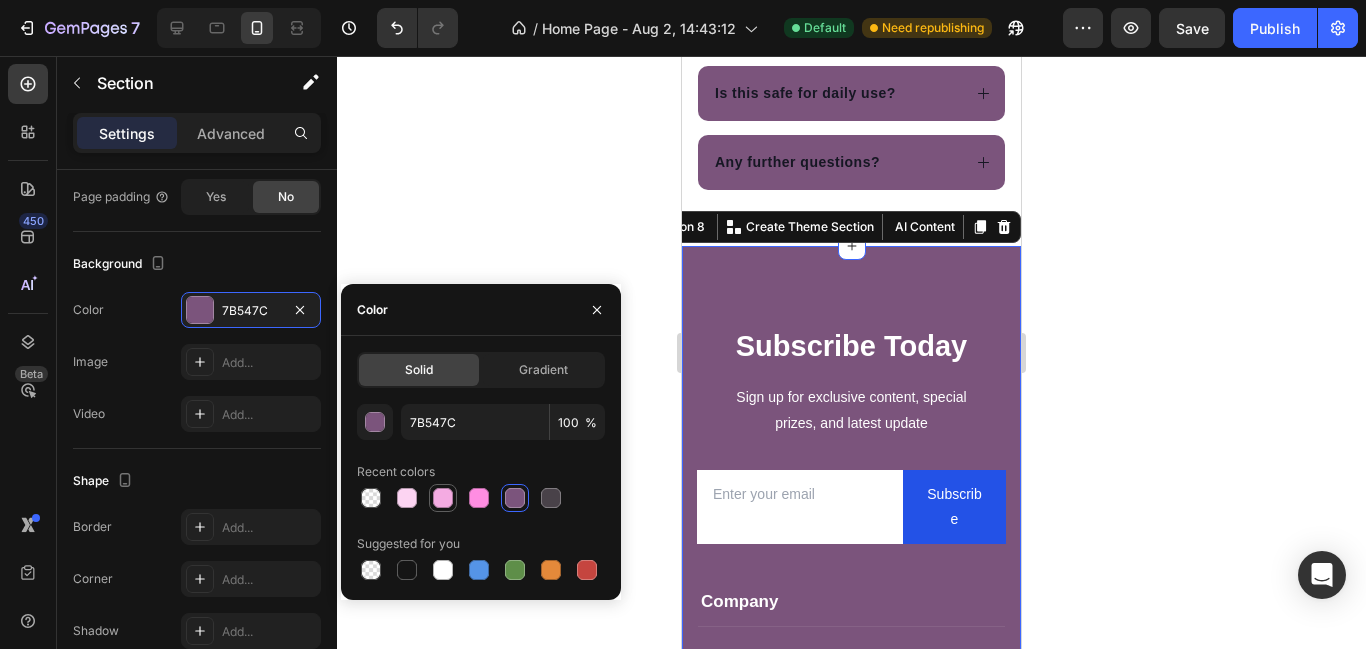 click at bounding box center [443, 498] 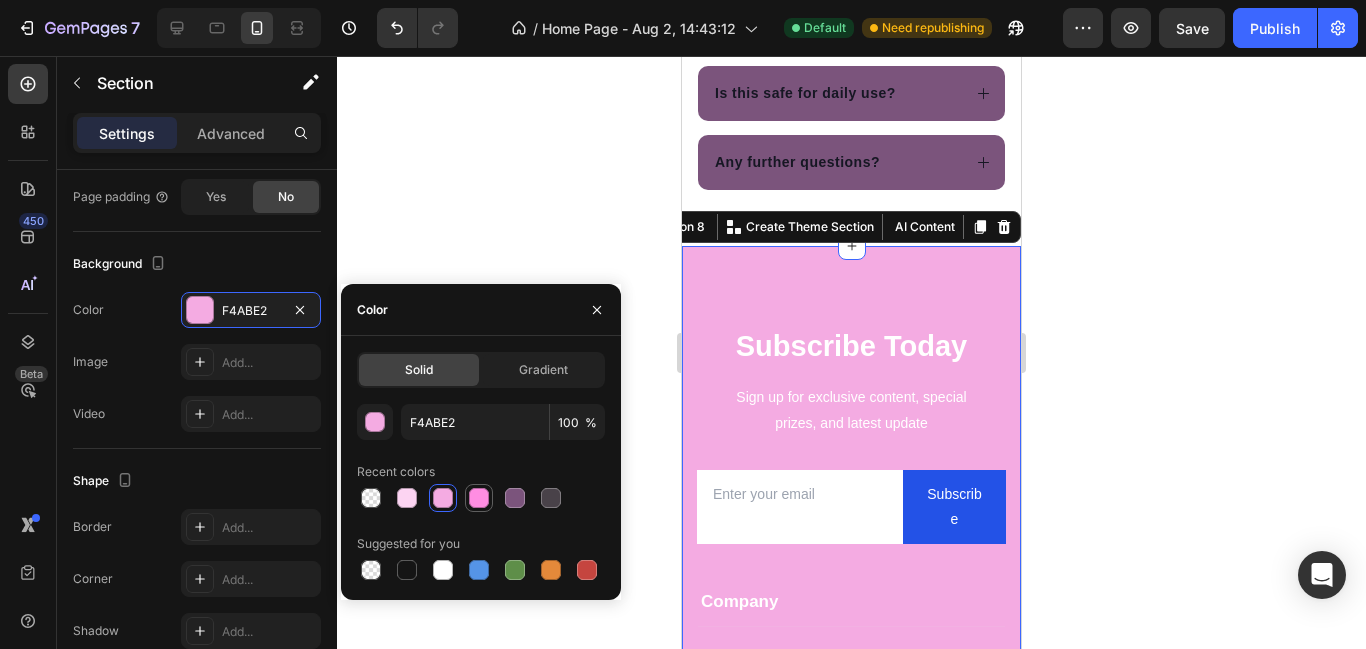 click at bounding box center (479, 498) 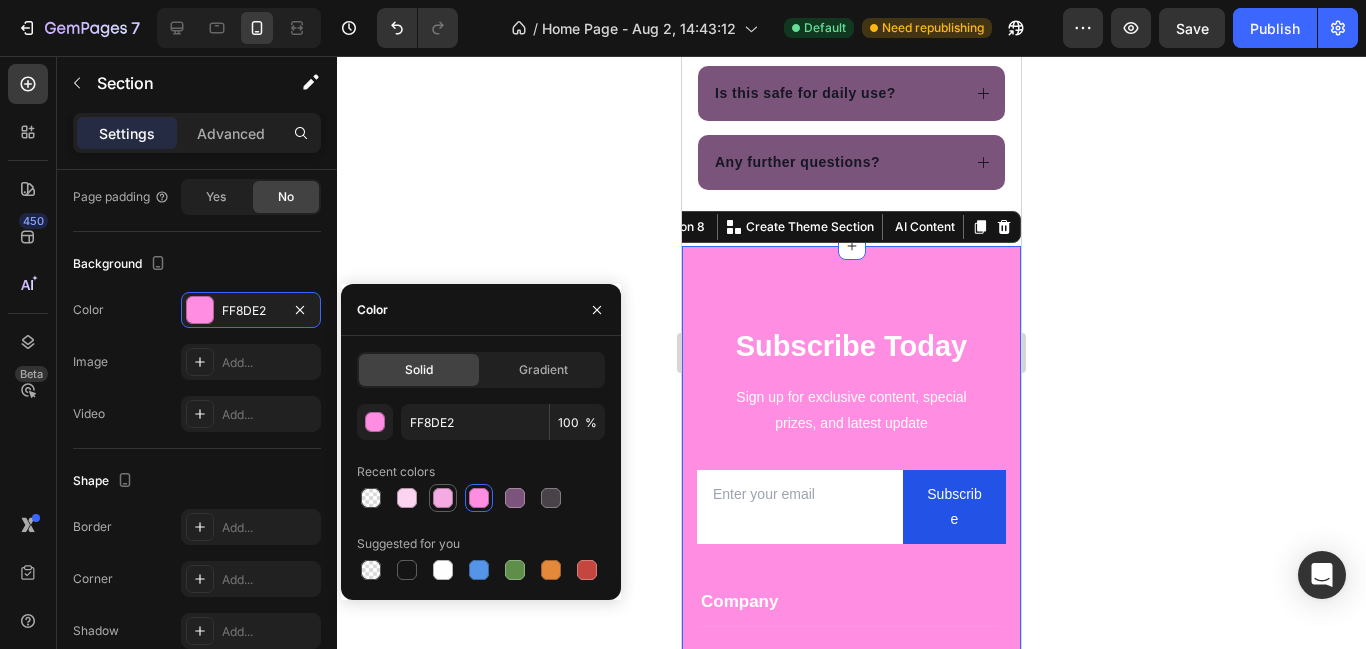 click at bounding box center [443, 498] 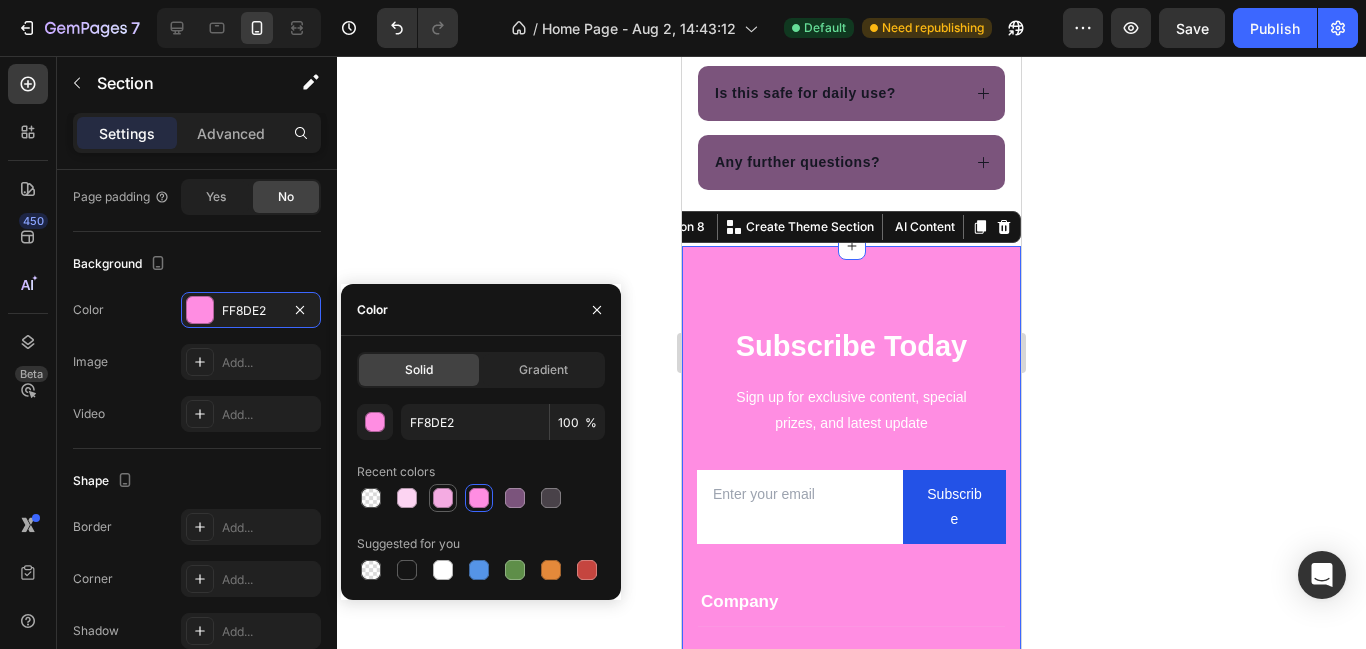 type on "F4ABE2" 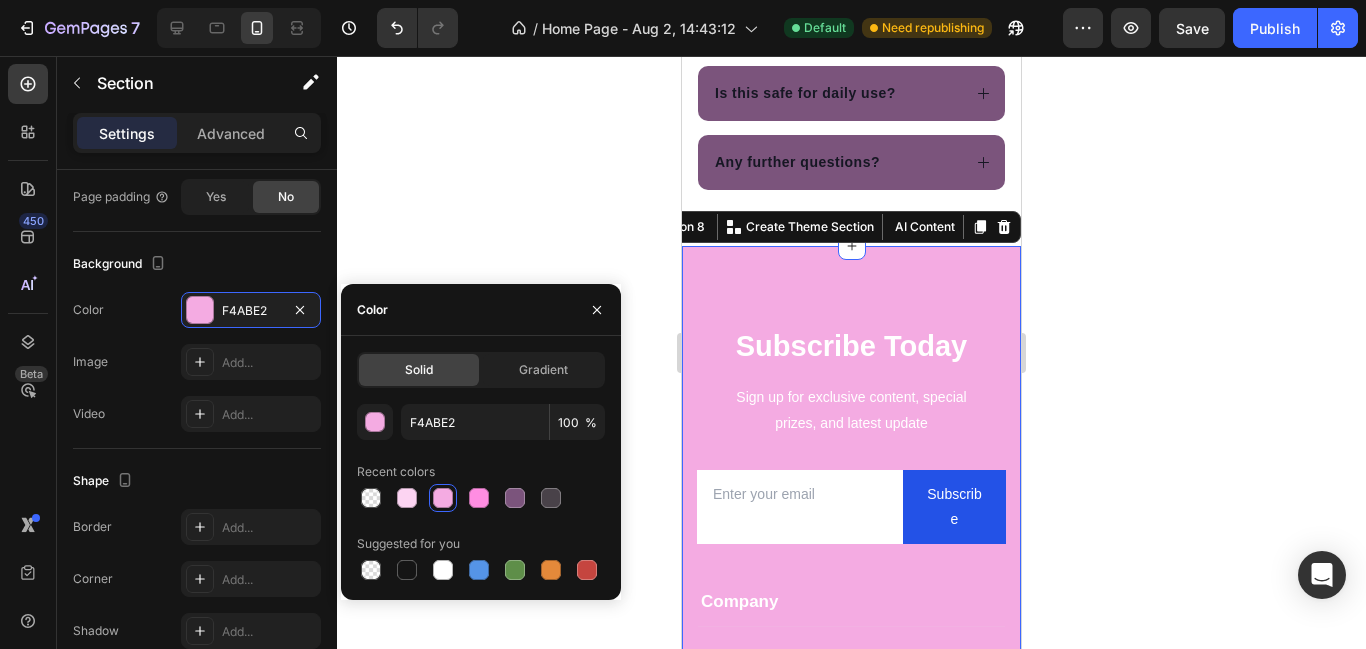 click 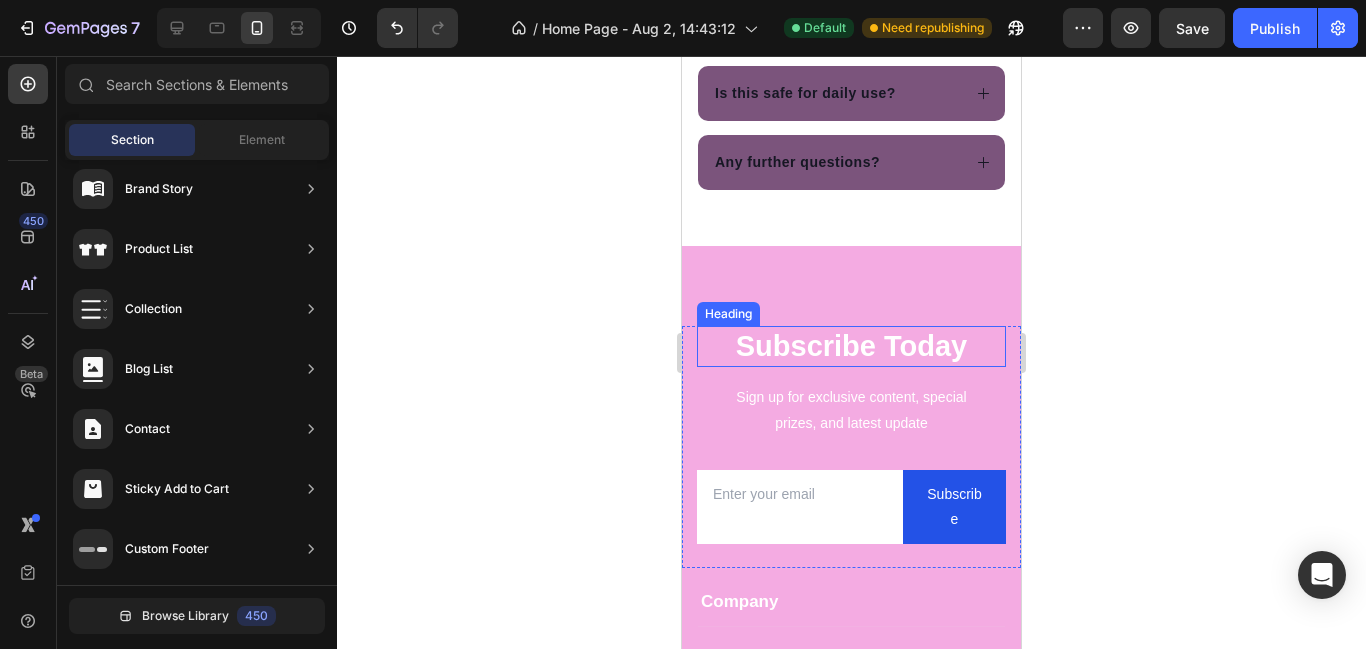 click on "Subscribe Today" at bounding box center [851, 347] 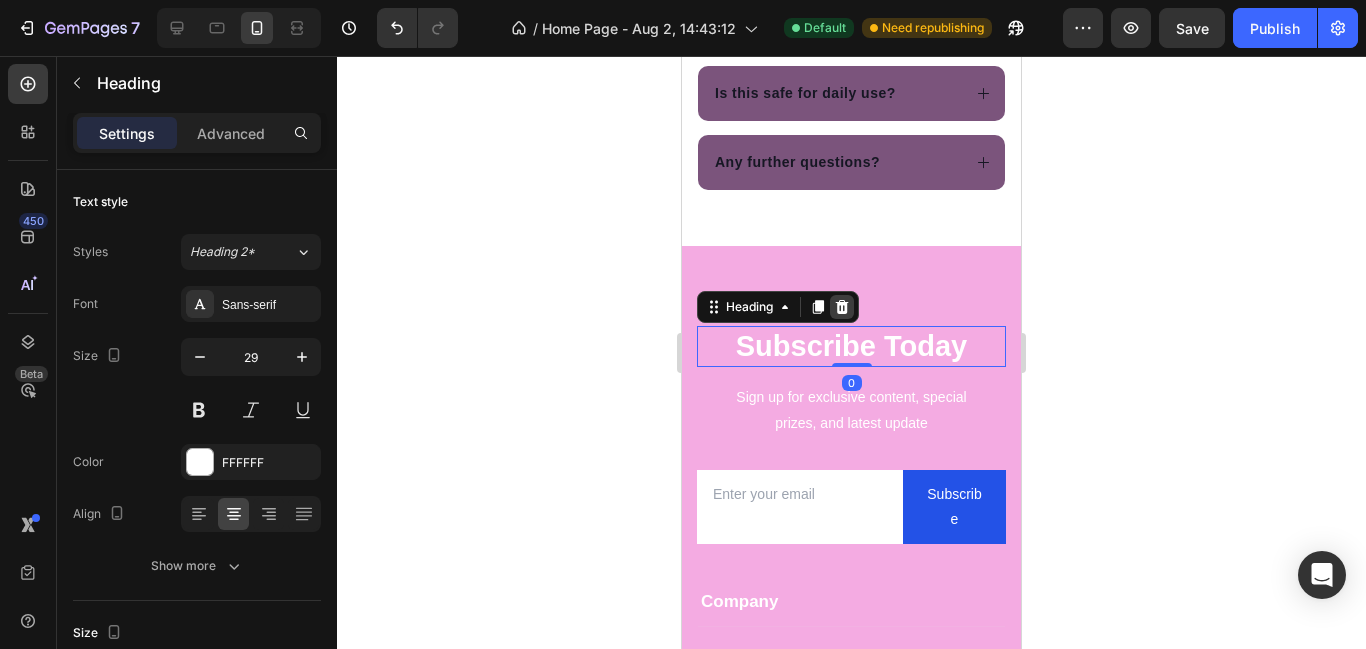 click 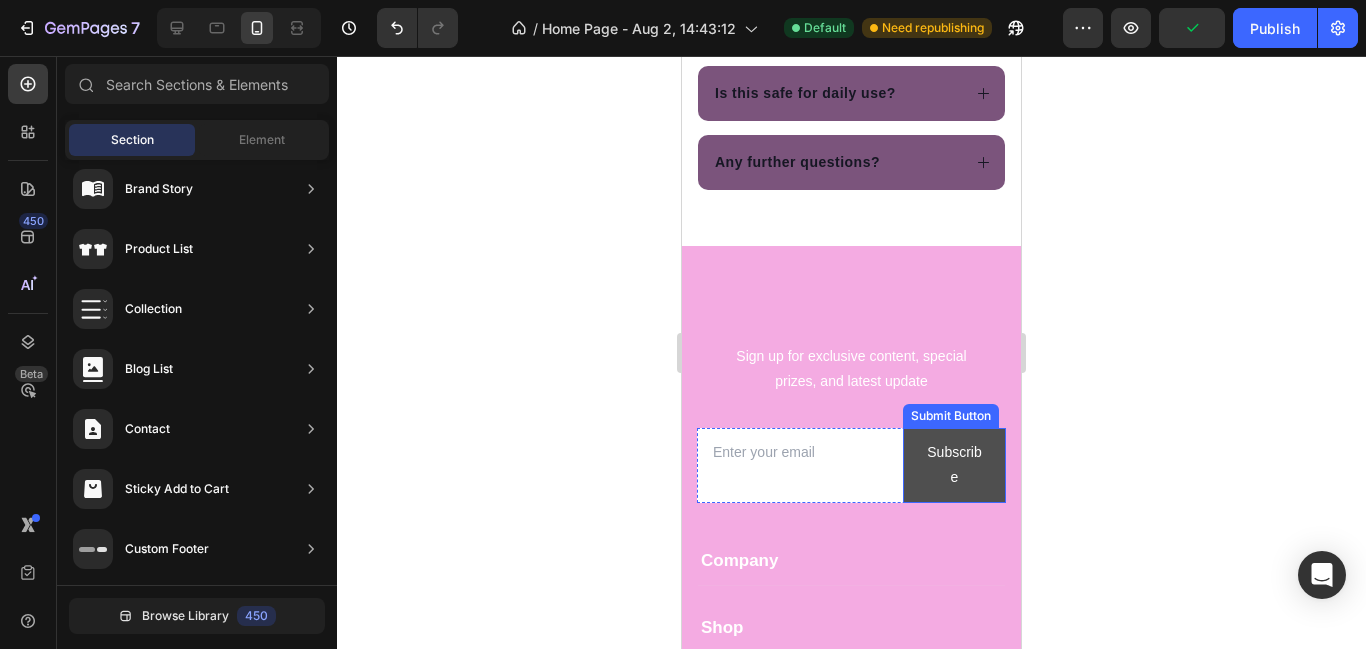 click on "Subscribe" at bounding box center (954, 465) 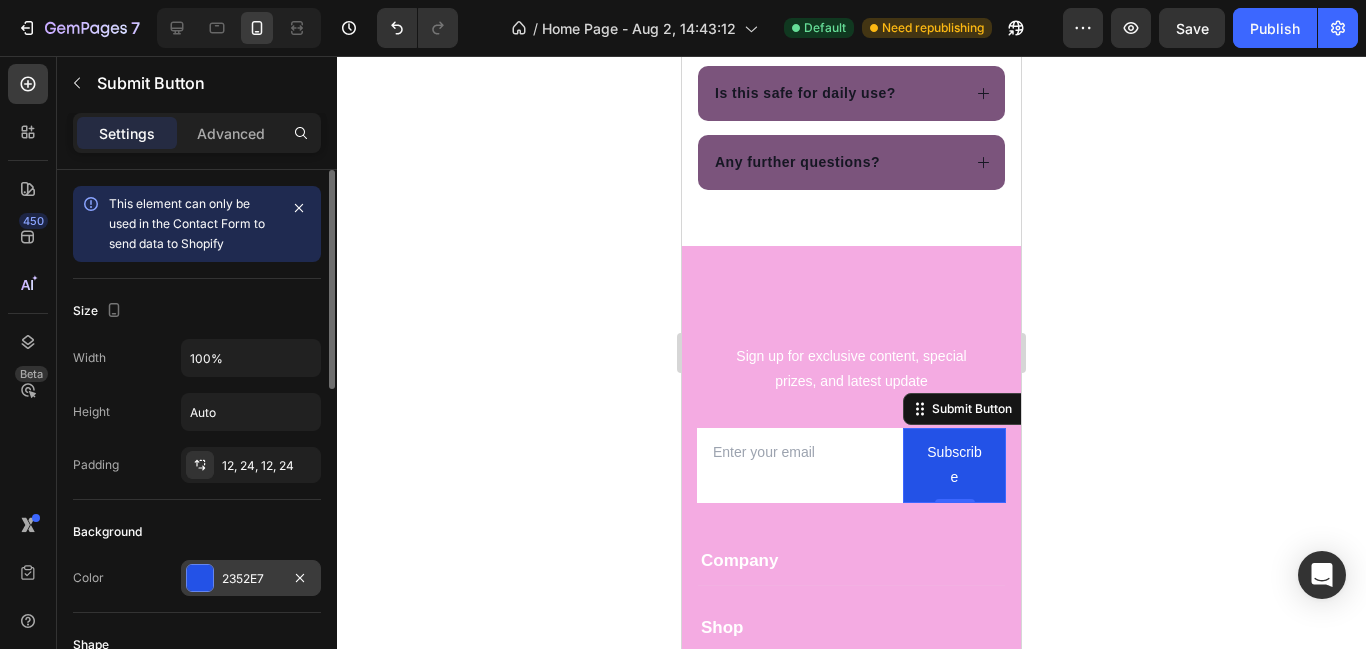 click at bounding box center (200, 578) 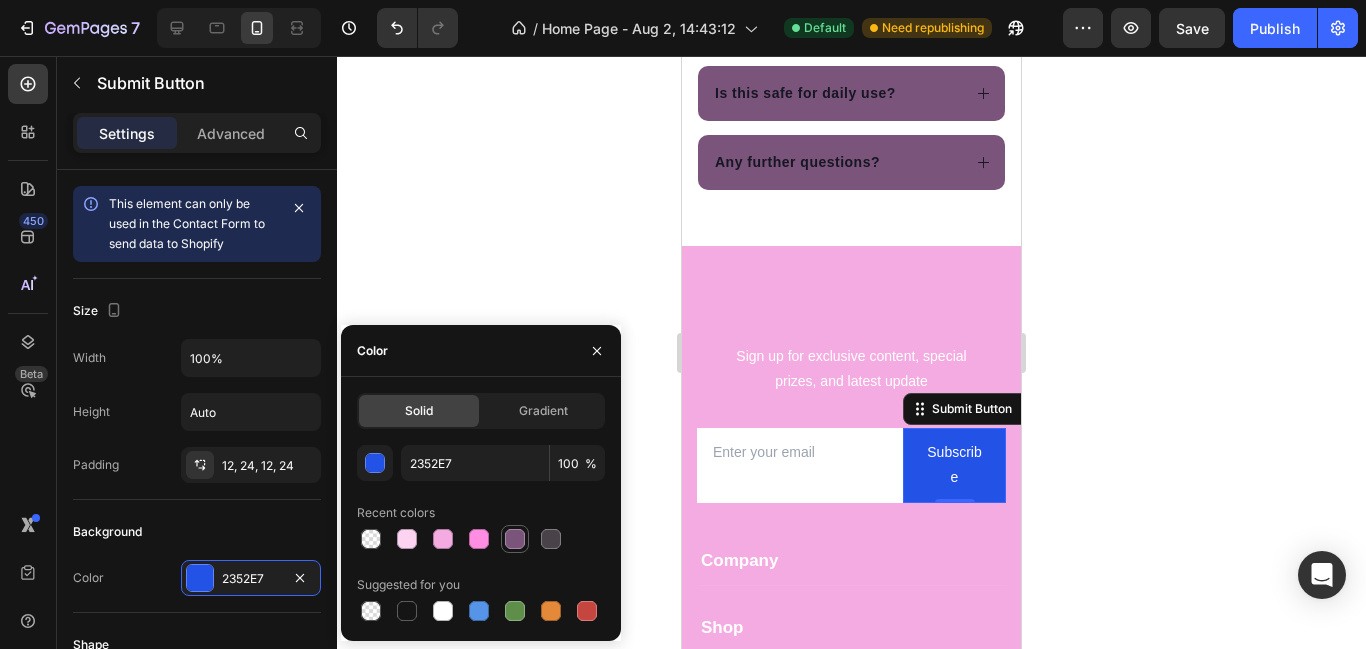 click at bounding box center (515, 539) 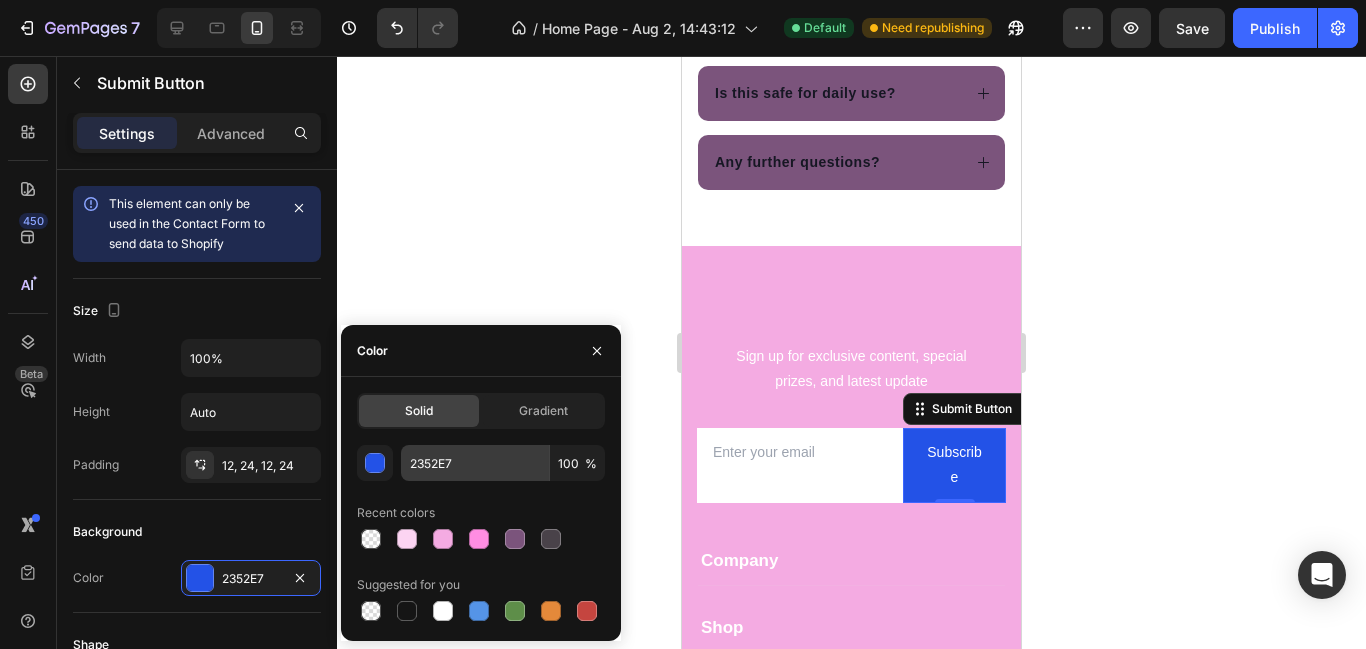type on "7B547C" 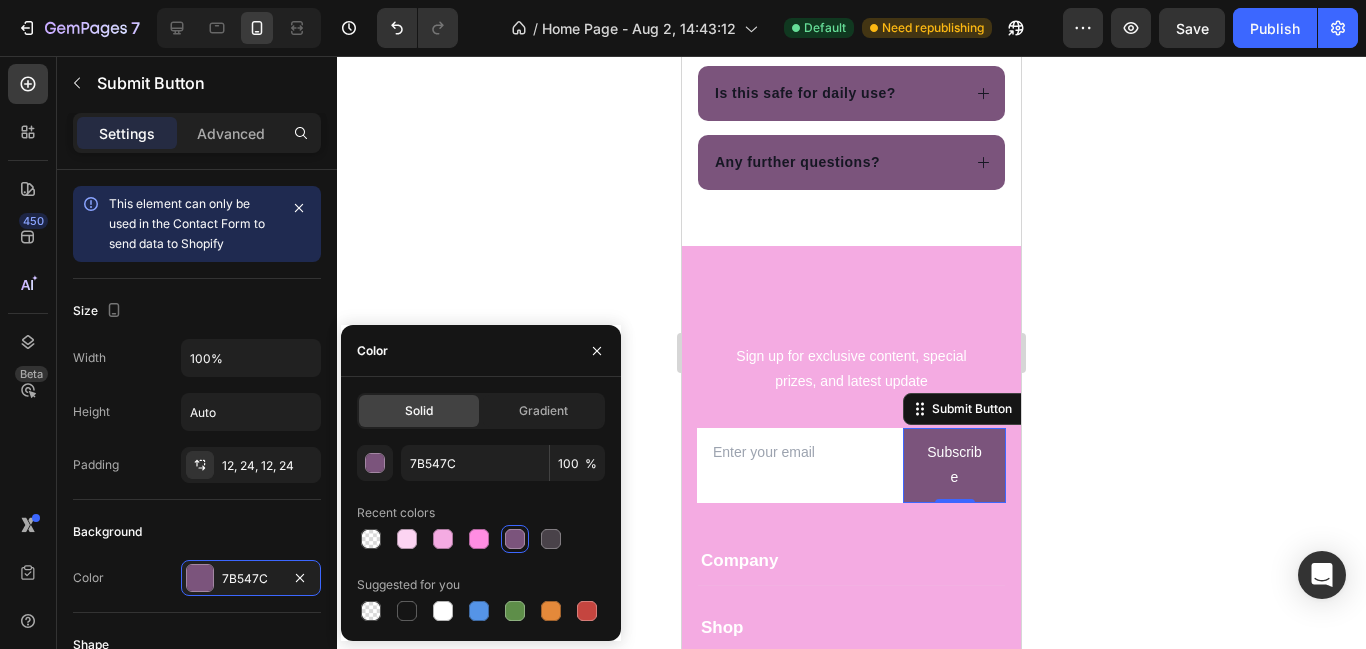 click 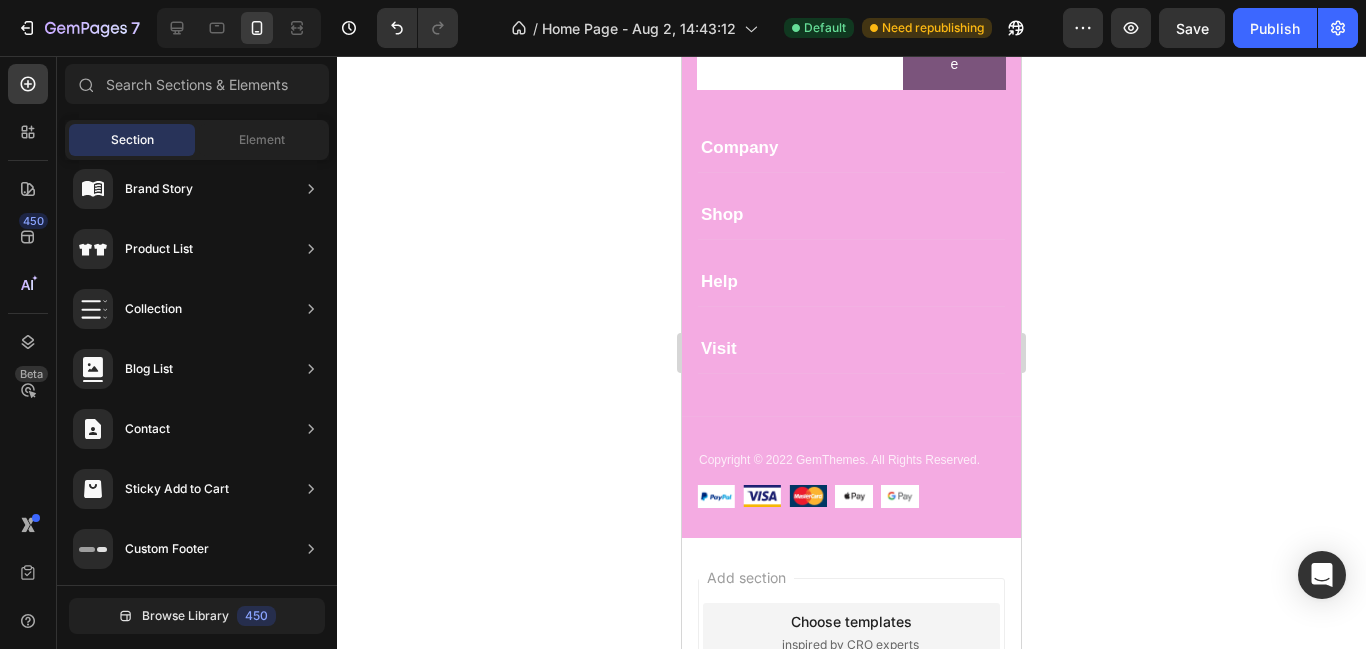 scroll, scrollTop: 2664, scrollLeft: 0, axis: vertical 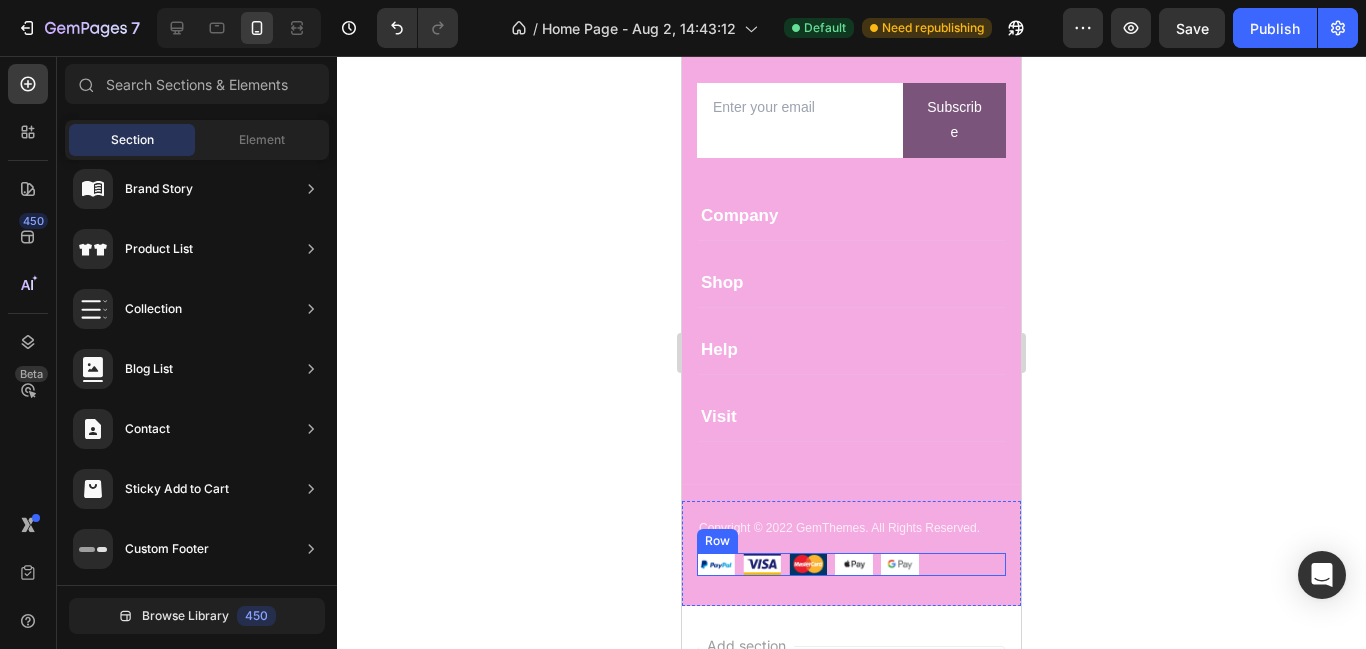 click on "Image Image Image Image Image Row" at bounding box center [851, 564] 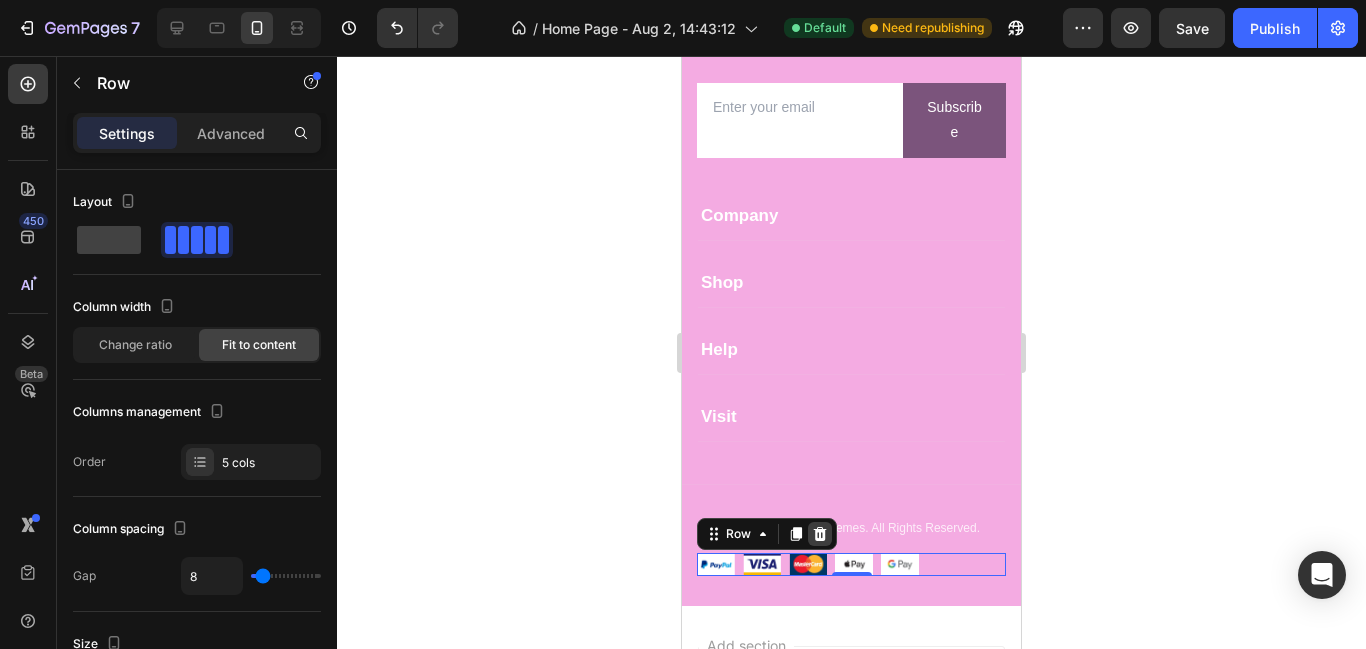click at bounding box center (820, 534) 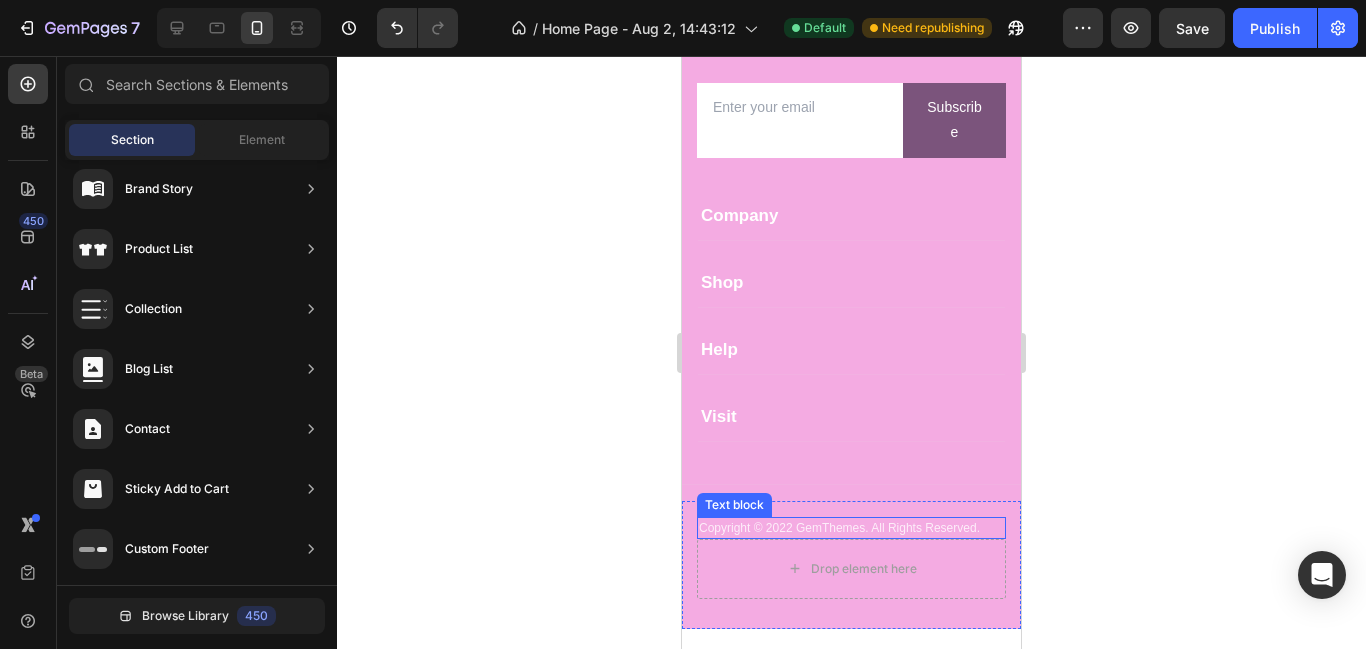 click on "Copyright © 2022 GemThemes. All Rights Reserved." at bounding box center [851, 528] 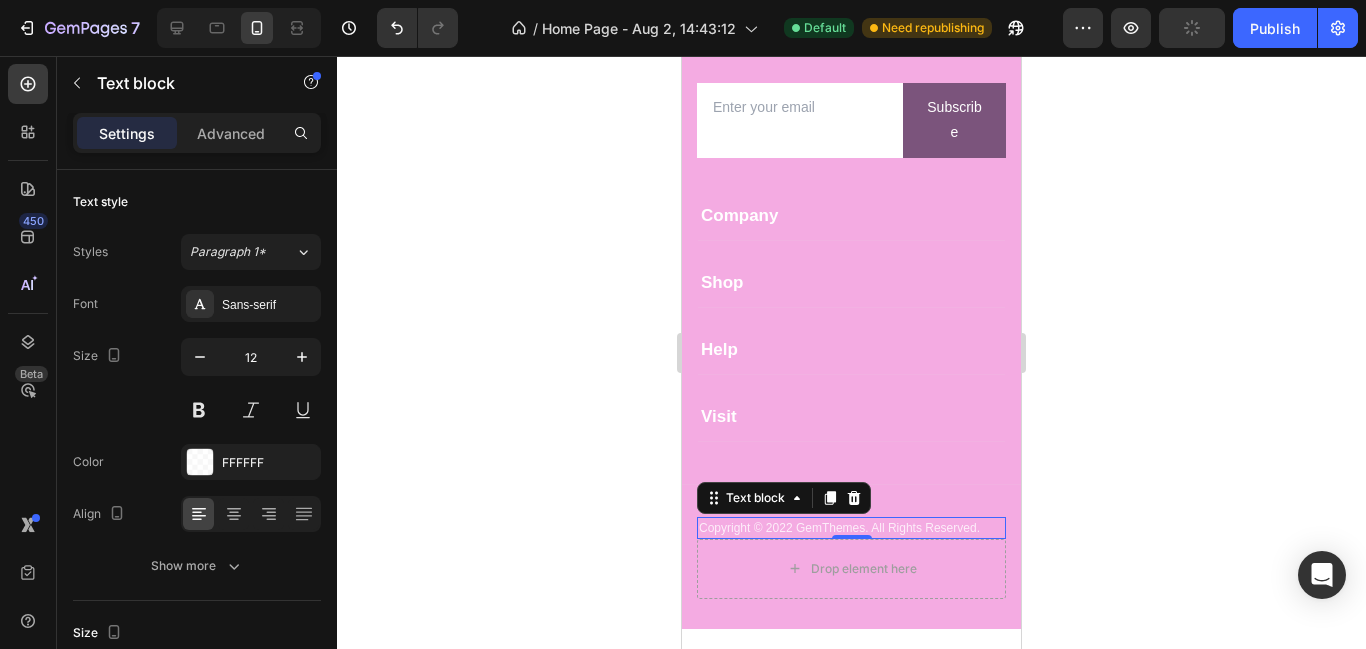 click on "Copyright © 2022 GemThemes. All Rights Reserved." at bounding box center (851, 528) 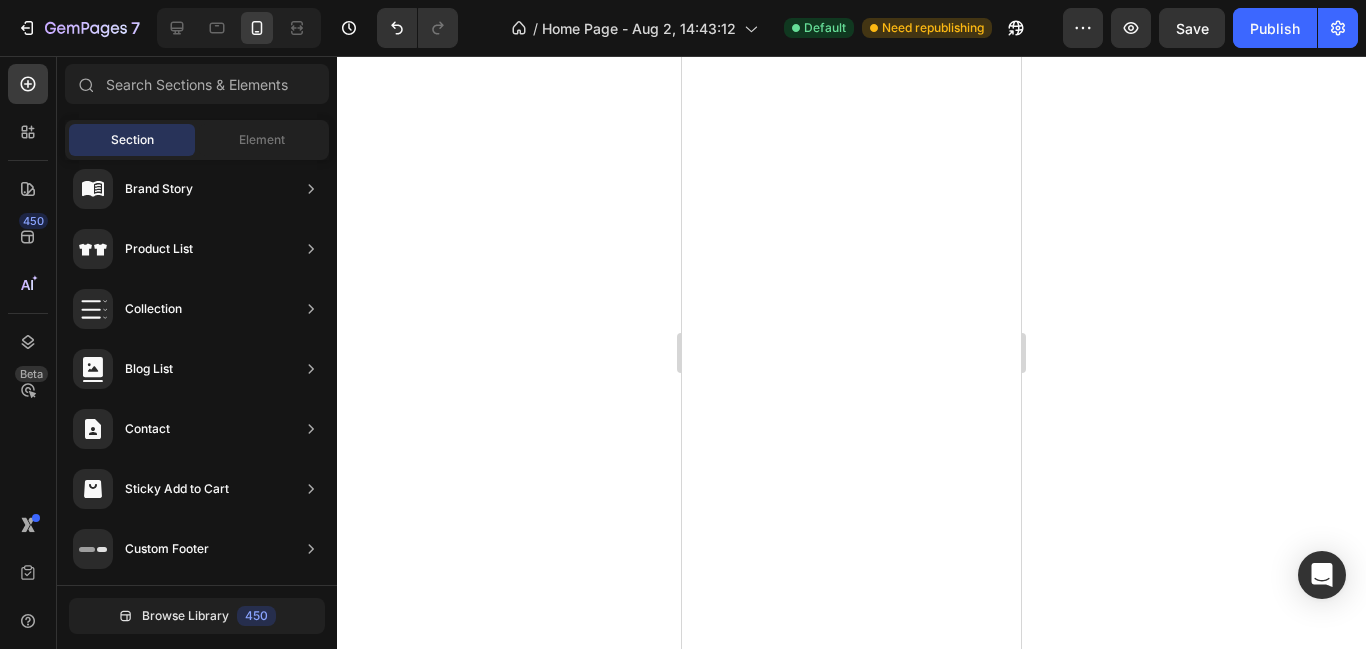 scroll, scrollTop: 0, scrollLeft: 0, axis: both 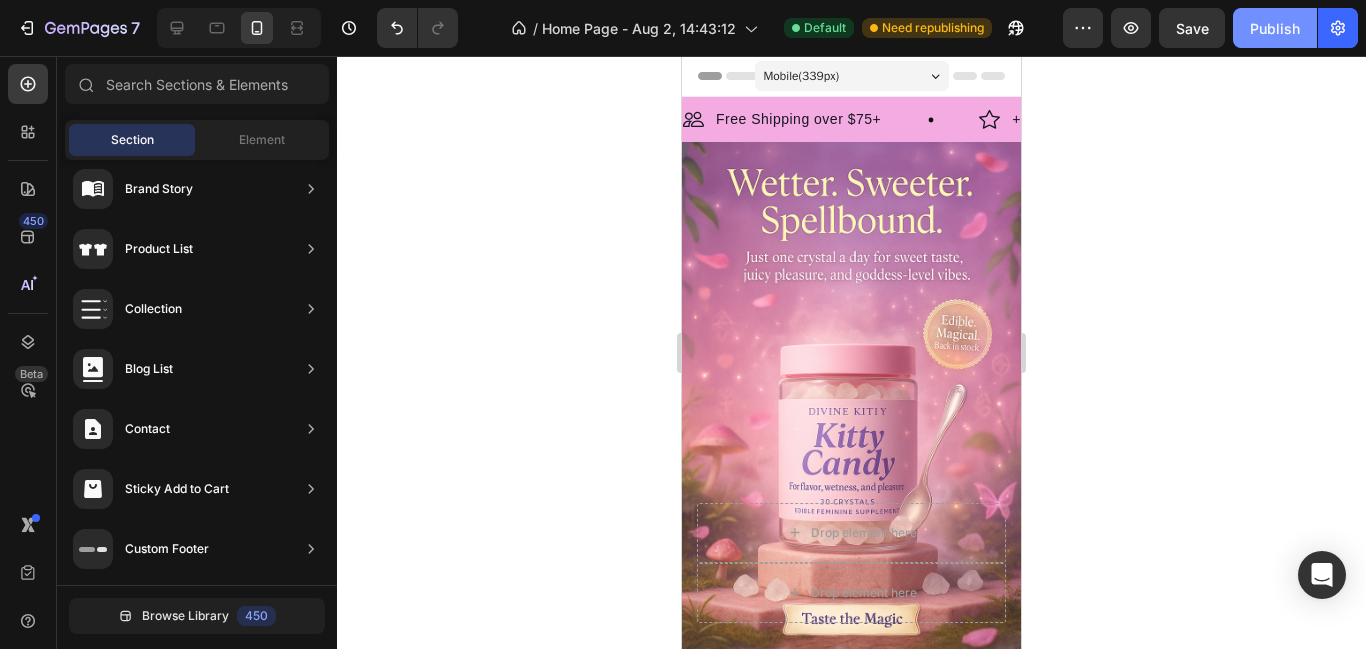 click on "Publish" at bounding box center (1275, 28) 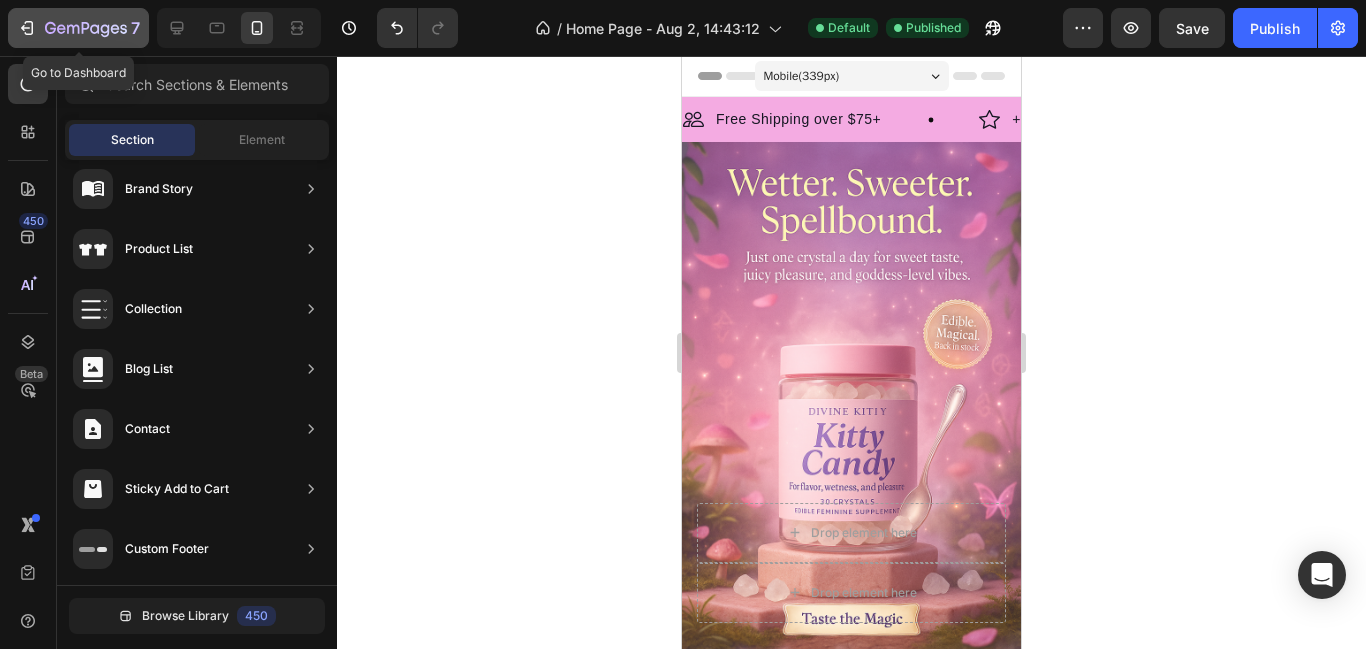 click 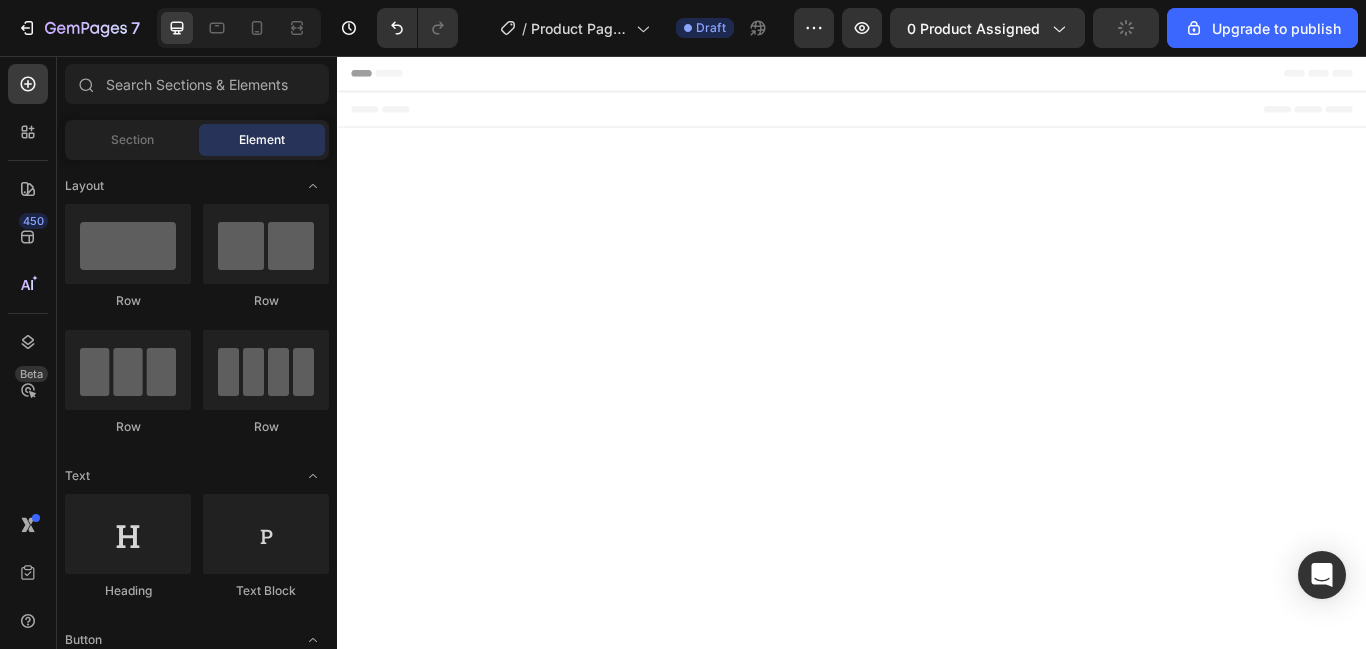 scroll, scrollTop: 0, scrollLeft: 0, axis: both 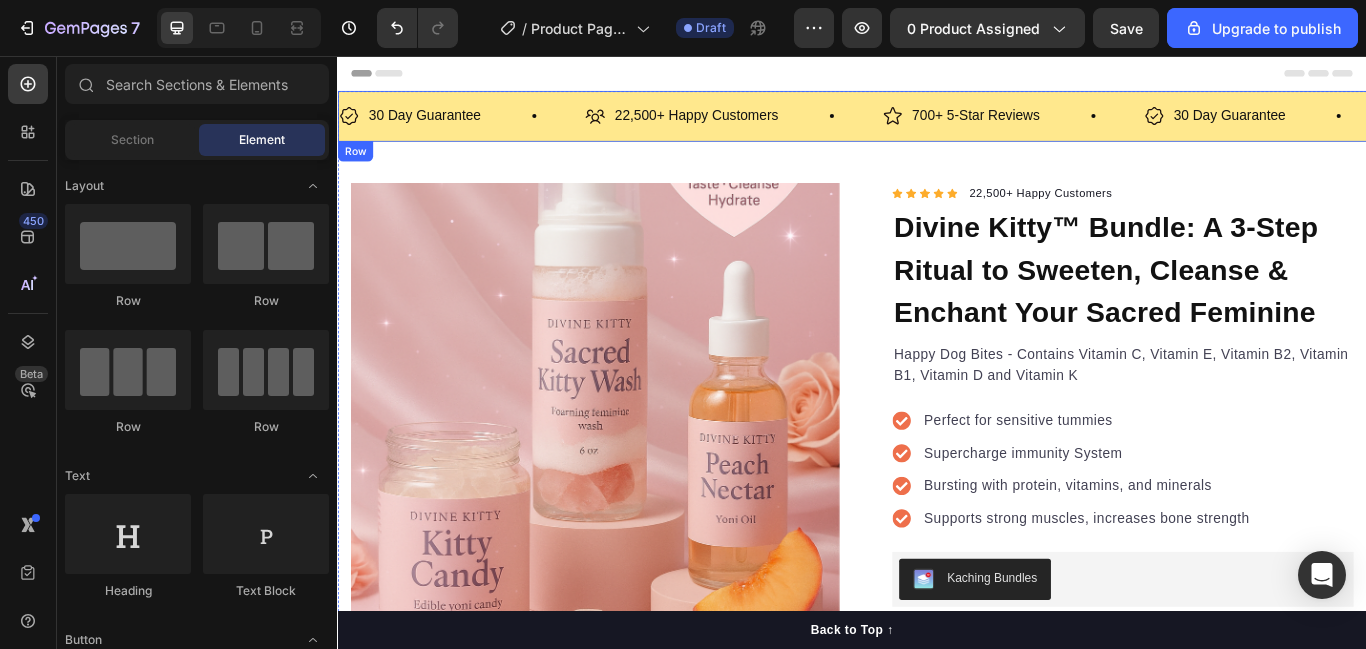 click on "30 Day Guarantee Item List
22,500+ Happy Customers Item List
700+ 5-Star Reviews Item List
30 Day Guarantee Item List
22,500+ Happy Customers Item List
700+ 5-Star Reviews Item List
30 Day Guarantee Item List
22,500+ Happy Customers Item List
700+ 5-Star Reviews Item List
30 Day Guarantee Item List
22,500+ Happy Customers Item List
700+ 5-Star Reviews Item List
30 Day Guarantee Item List
22,500+ Happy Customers Item List
700+ 5-Star Reviews Item List
30 Day Guarantee Item List
Item List Row" at bounding box center [937, 126] 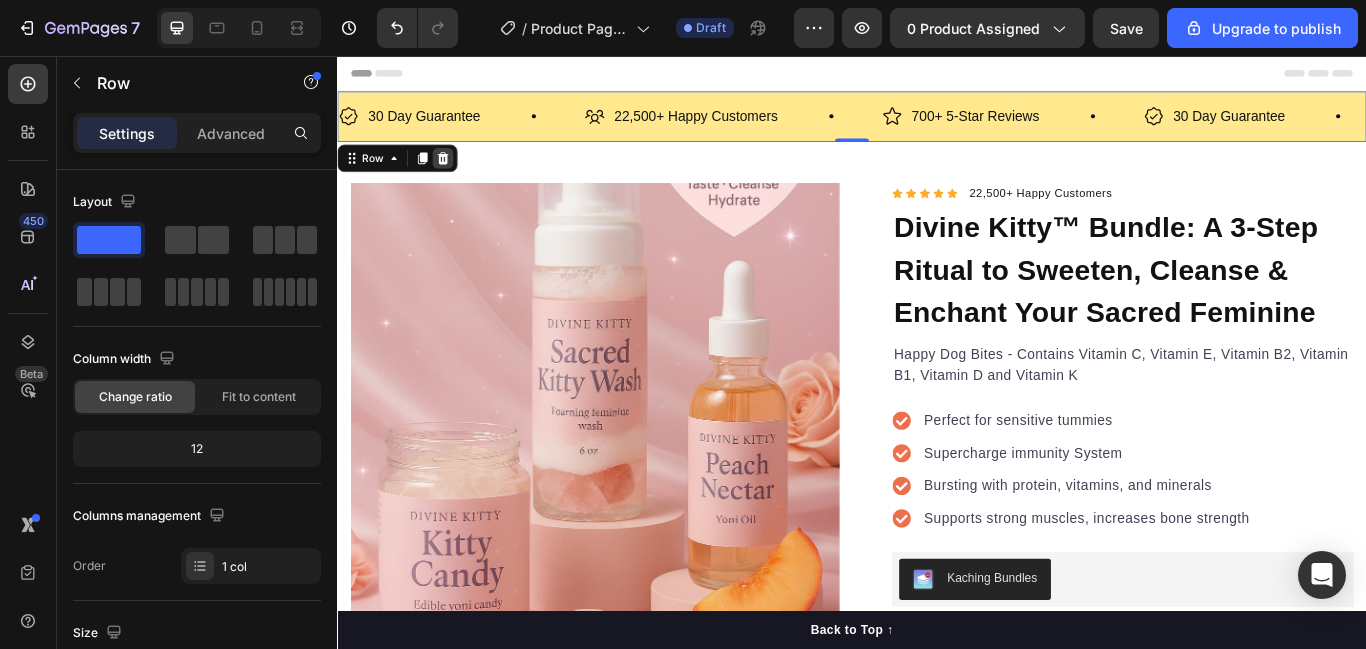 click 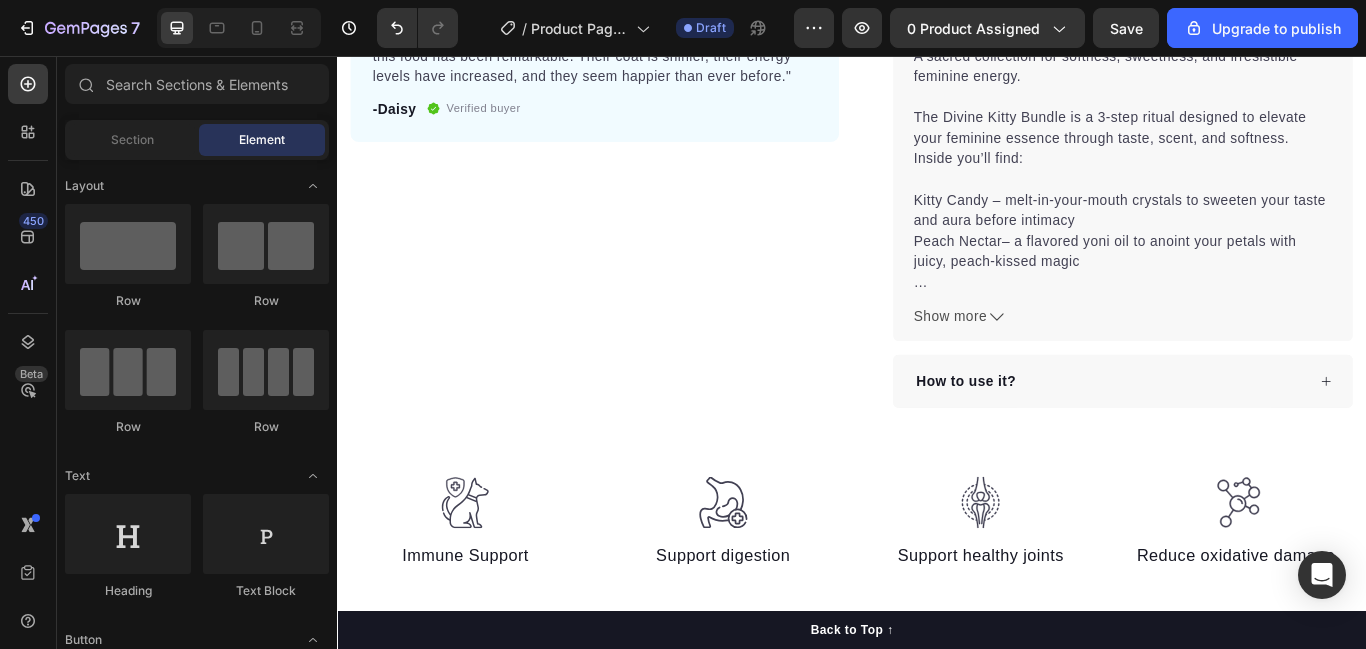 scroll, scrollTop: 922, scrollLeft: 0, axis: vertical 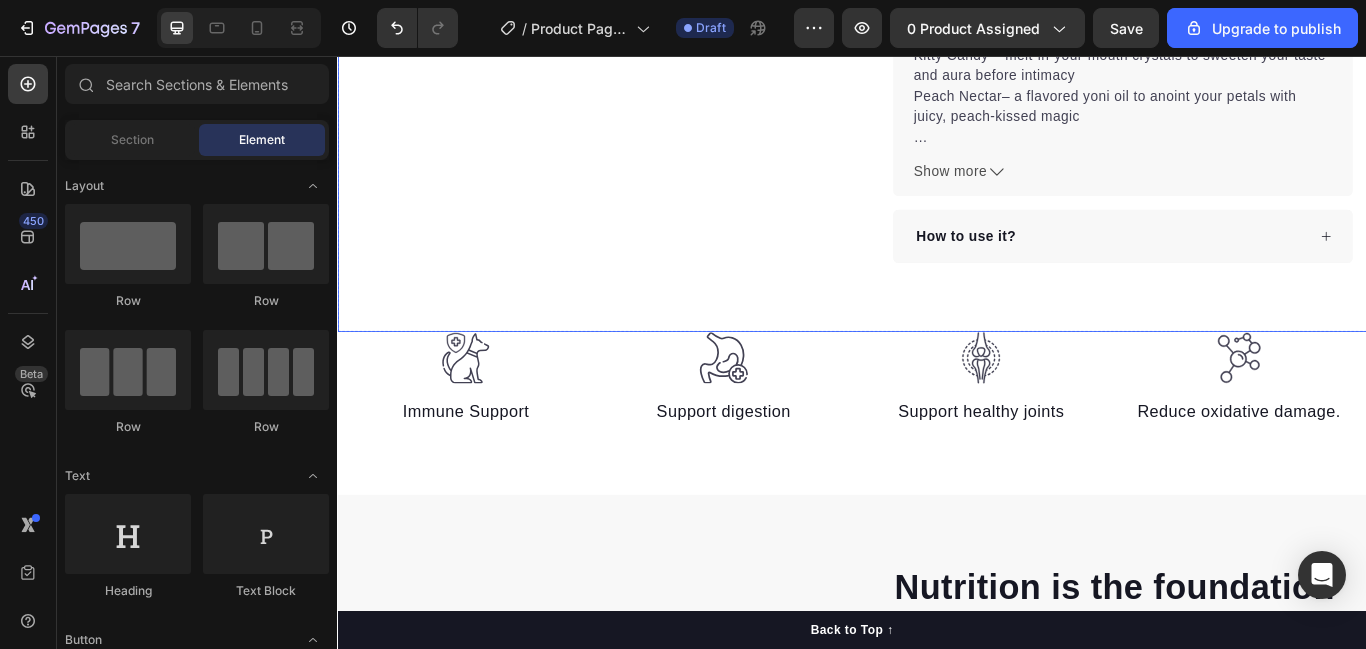 click on "Product Images "The transformation in my dog's overall health since switching to this food has been remarkable. Their coat is shinier, their energy levels have increased, and they seem happier than ever before." Text block -Daisy Text block
Verified buyer Item list Row Row "My dog absolutely loves this food! It's clear that the taste and quality are top-notch."  -Daisy Text block Row Row Icon Icon Icon Icon Icon Icon List Hoz 22,500+ Happy Customers Text block Row Divine Kitty™ Bundle: A 3-Step Ritual to Sweeten, Cleanse & Enchant Your Sacred Feminine Product Title Happy Dog Bites - Contains Vitamin C, Vitamin E, Vitamin B2, Vitamin B1, Vitamin D and Vitamin K Text block Perfect for sensitive tummies Supercharge immunity System Bursting with protein, vitamins, and minerals Supports strong muscles, increases bone strength Item list Kaching Bundles Kaching Bundles Add to cart Product Cart Button Perfect for sensitive tummies Supercharge immunity System Item list
Description" at bounding box center (937, -224) 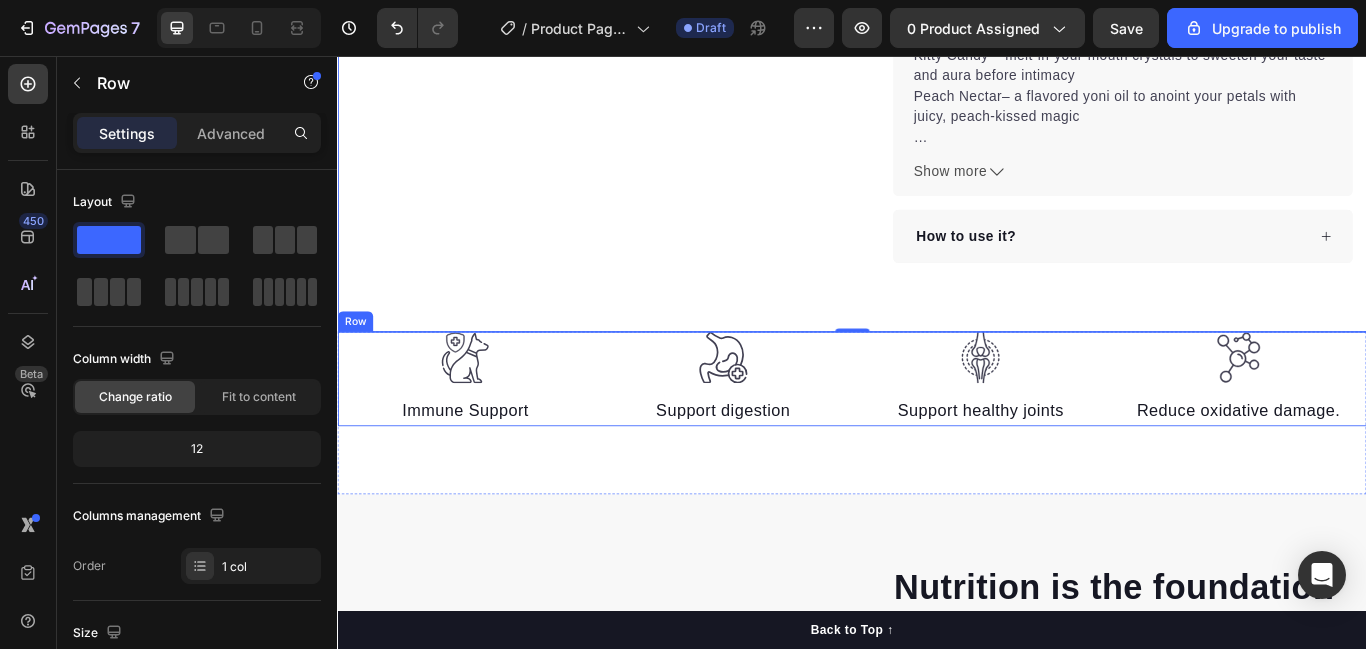 click on "Image Immune Support Text block Image Support digestion Text block Image Support healthy joints Text block Image Reduce oxidative damage. Text block Row" at bounding box center [937, 432] 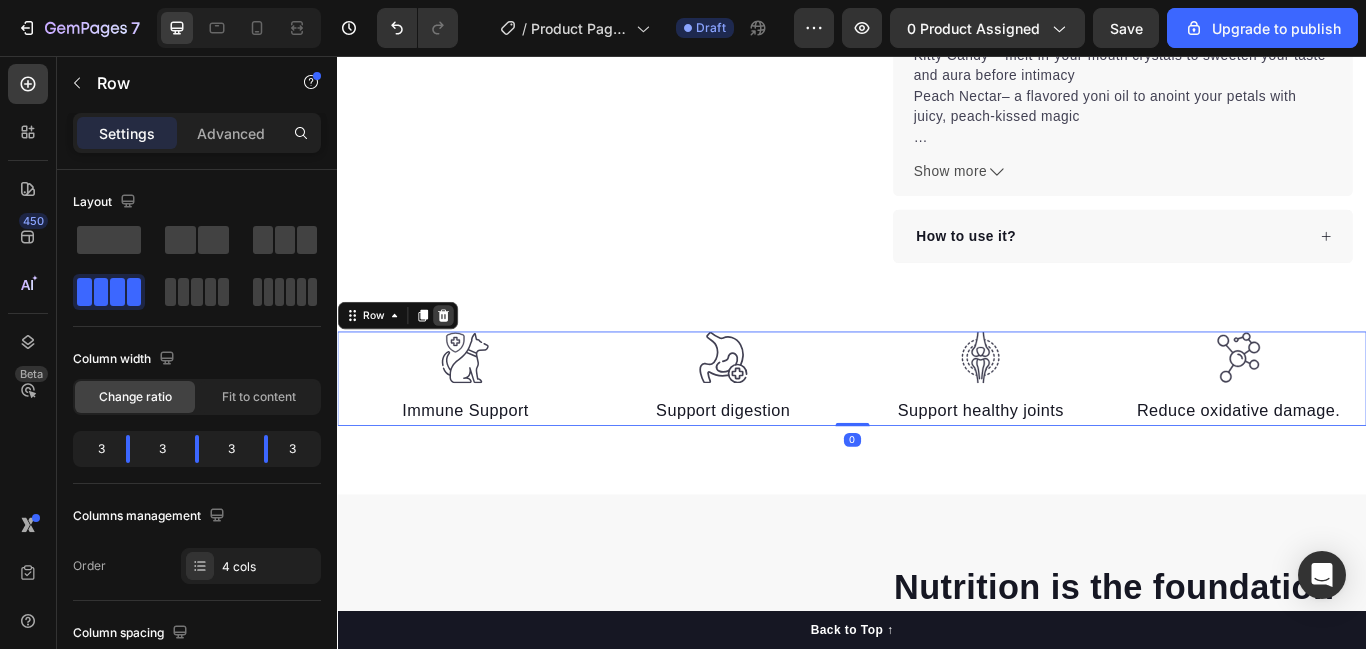 click 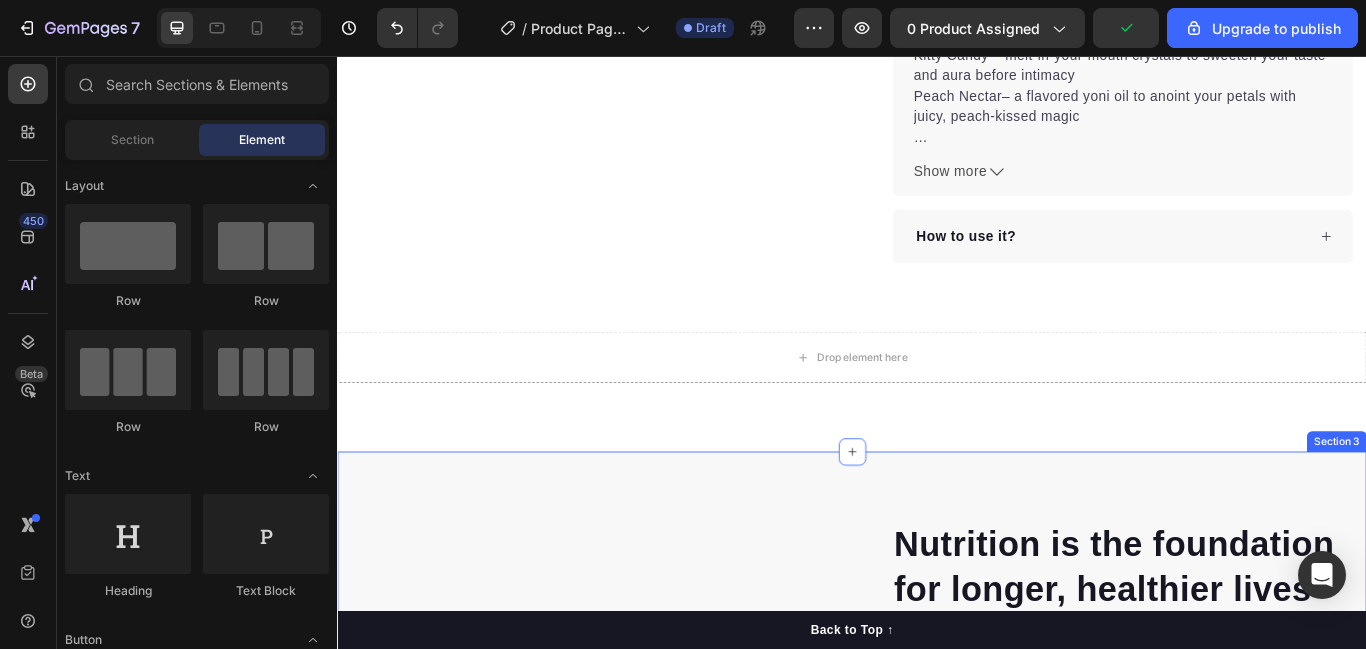 click on "Nutrition is the foundation for longer, healthier lives in dogs. Heading Invest in your dog's future with our scientifically formulated superfood-powered supplements. Give them the nutrition they deserve and watch them thrive with vitality, energy, and the joy of a longer, healthier life. Text block Key Points: Text block 97% Text block Dogs choose our dog food over leading brands because of its real functional ingredients and delicious flavor. Text block Advanced list                Title Line 84% Text block Our dog food provides superior nutrition and a patented probiotic for optimal nutrient absorption. Text block Advanced list                Title Line 92% Text block Our dog food's high protein and fat digestibility contribute to ideal stool quality. Text block Advanced list Give your furry friend the gift of wholesome nutrition Button Row Image Image Row Section 3" at bounding box center (937, 936) 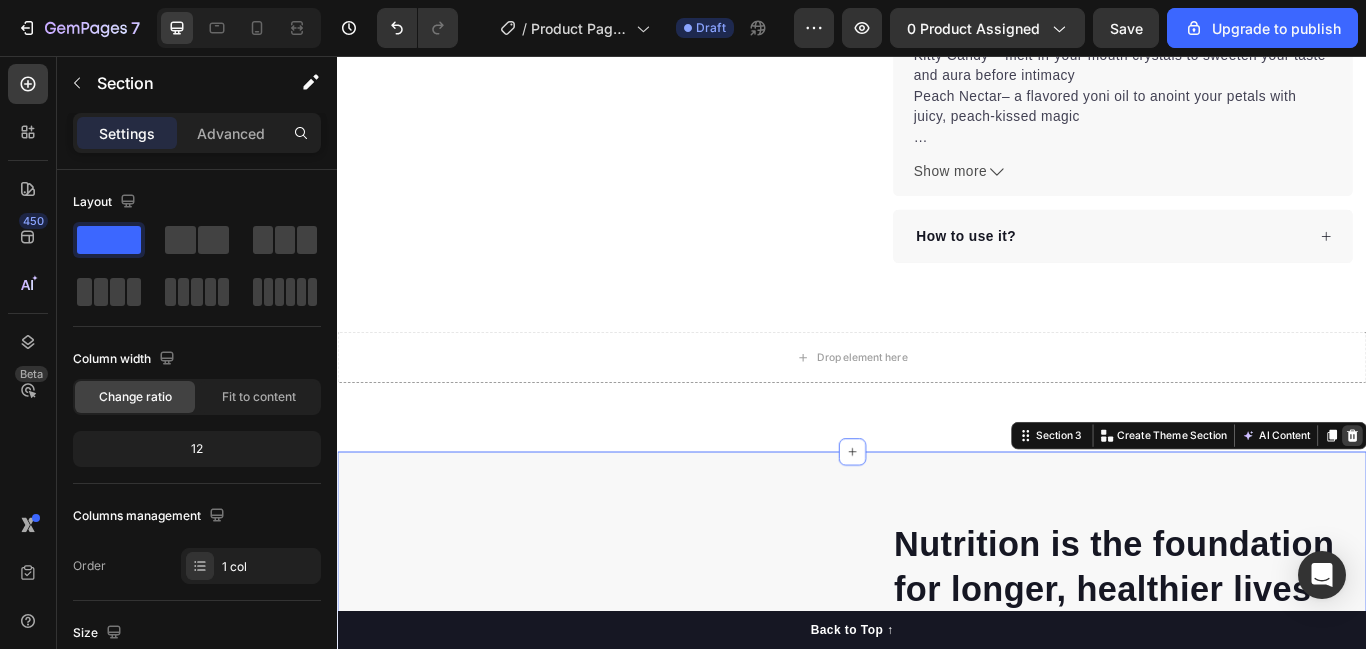 click 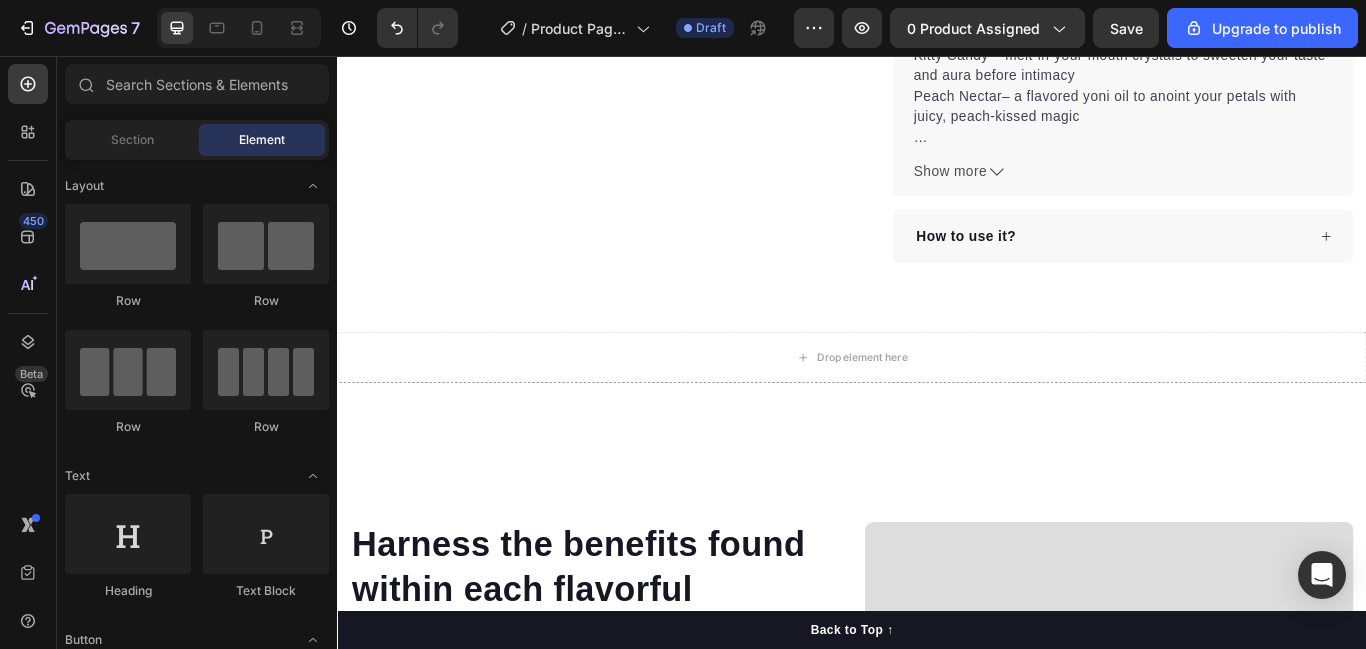 scroll, scrollTop: 1175, scrollLeft: 0, axis: vertical 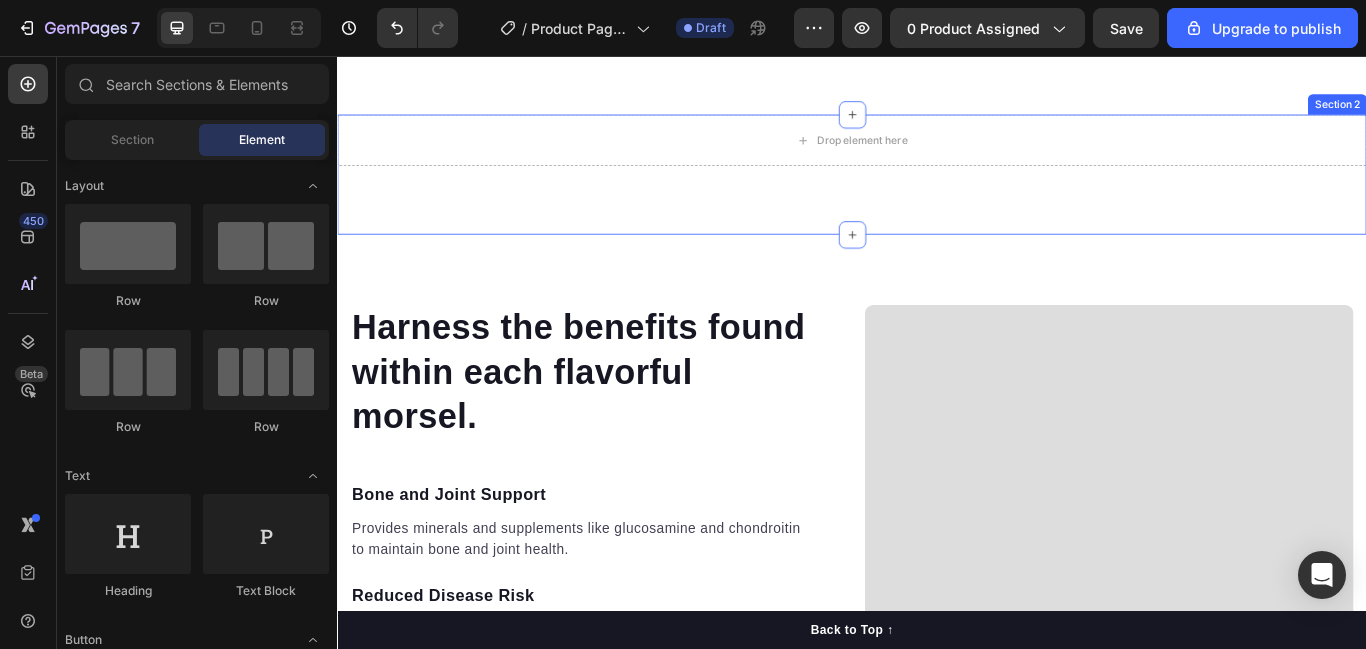 click on "Drop element here Section 2" at bounding box center [937, 194] 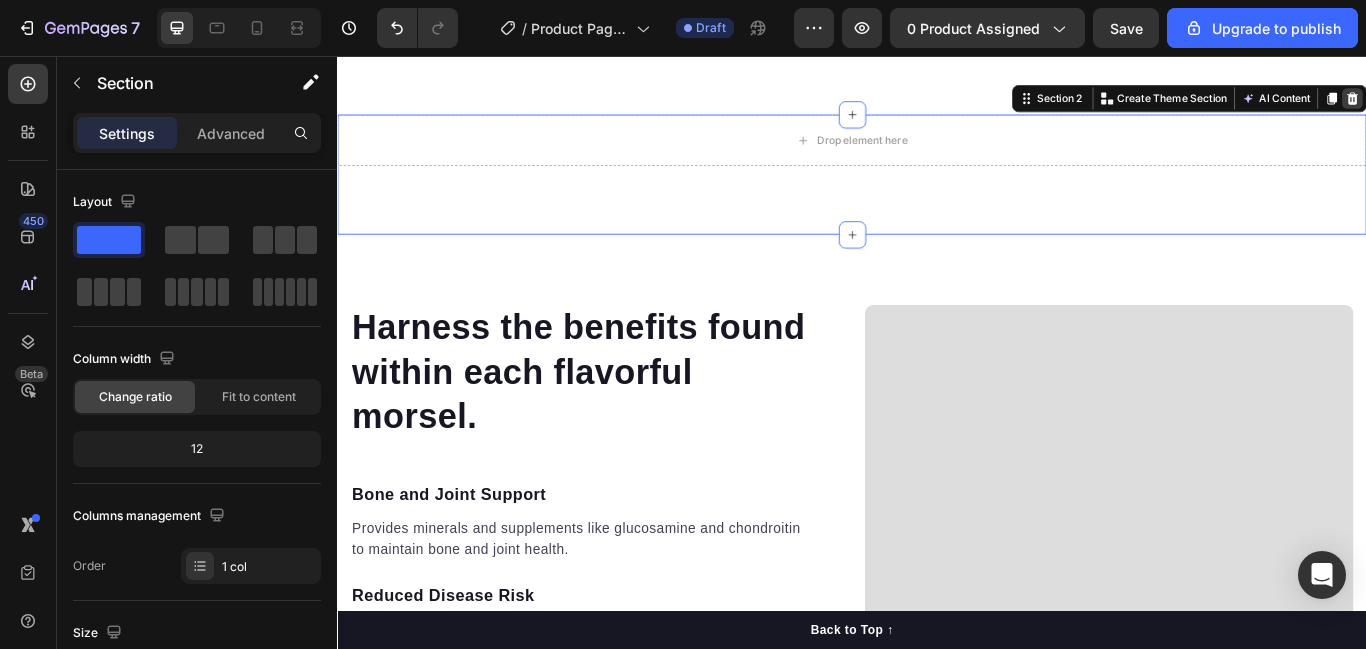 click 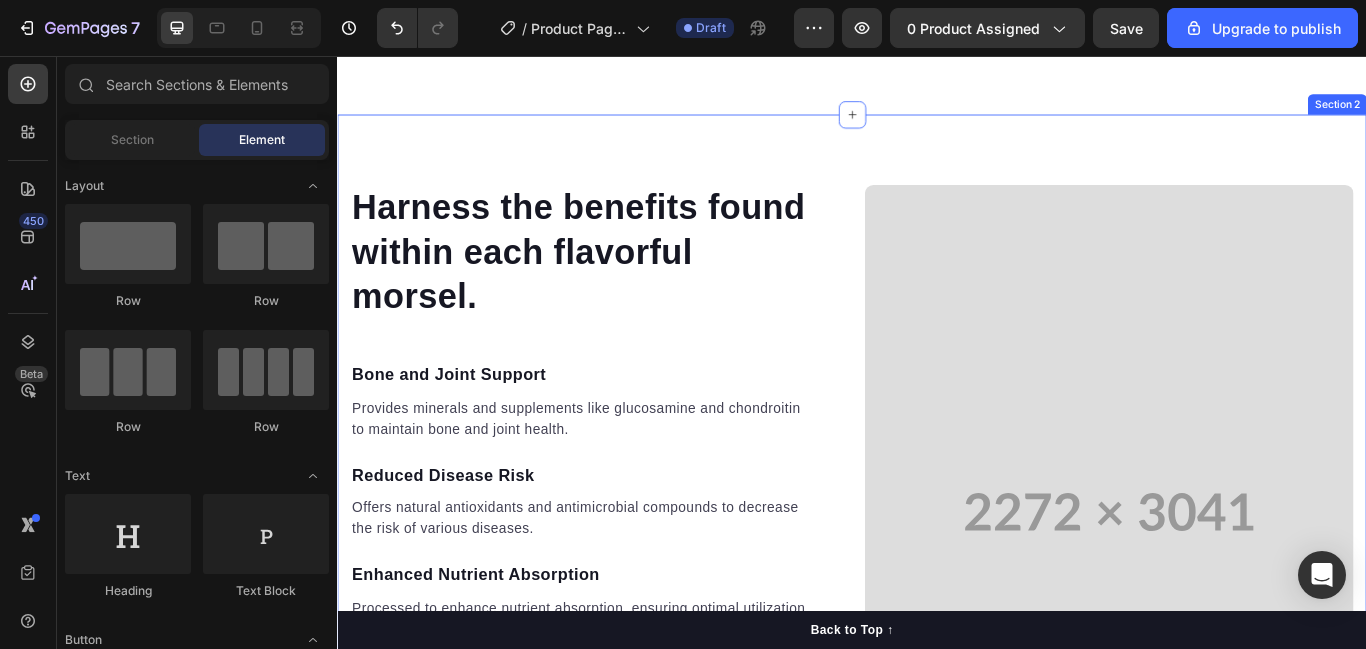 click on "Harness the benefits found within each flavorful morsel. Heading Bone and Joint Support Text block Provides minerals and supplements like glucosamine and chondroitin to maintain bone and joint health. Text block Reduced Disease Risk Text block Offers natural antioxidants and antimicrobial compounds to decrease the risk of various diseases. Text block Enhanced Nutrient Absorption Text block Processed to enhance nutrient absorption, ensuring optimal utilization of essential nutrients. Text block Cardiovascular Health Support Text block Contains antioxidants and Omega-3 fatty acids to maintain cardiovascular health. Text block Increased Strength and Endurance Text block Natural plant-based supplements provide energy and enhance muscle strength and endurance in dogs. Text block Row Video Row Section 2" at bounding box center [937, 587] 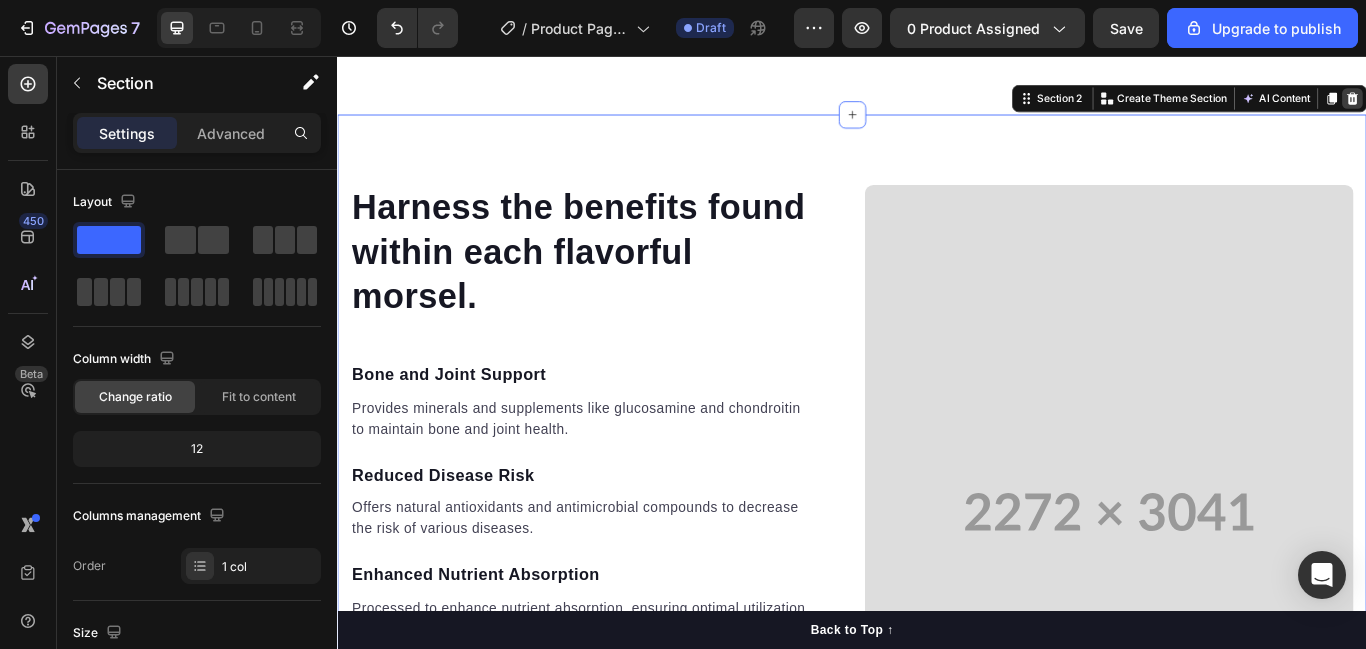 click 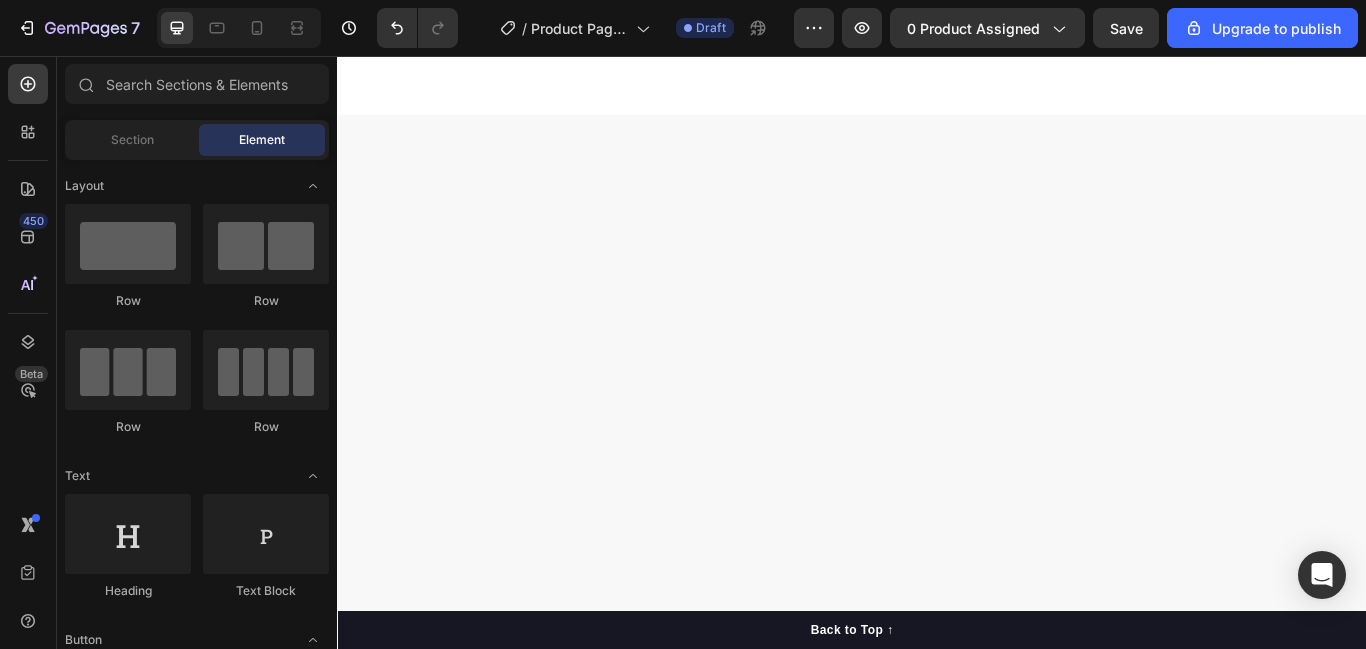 click at bounding box center [937, 662] 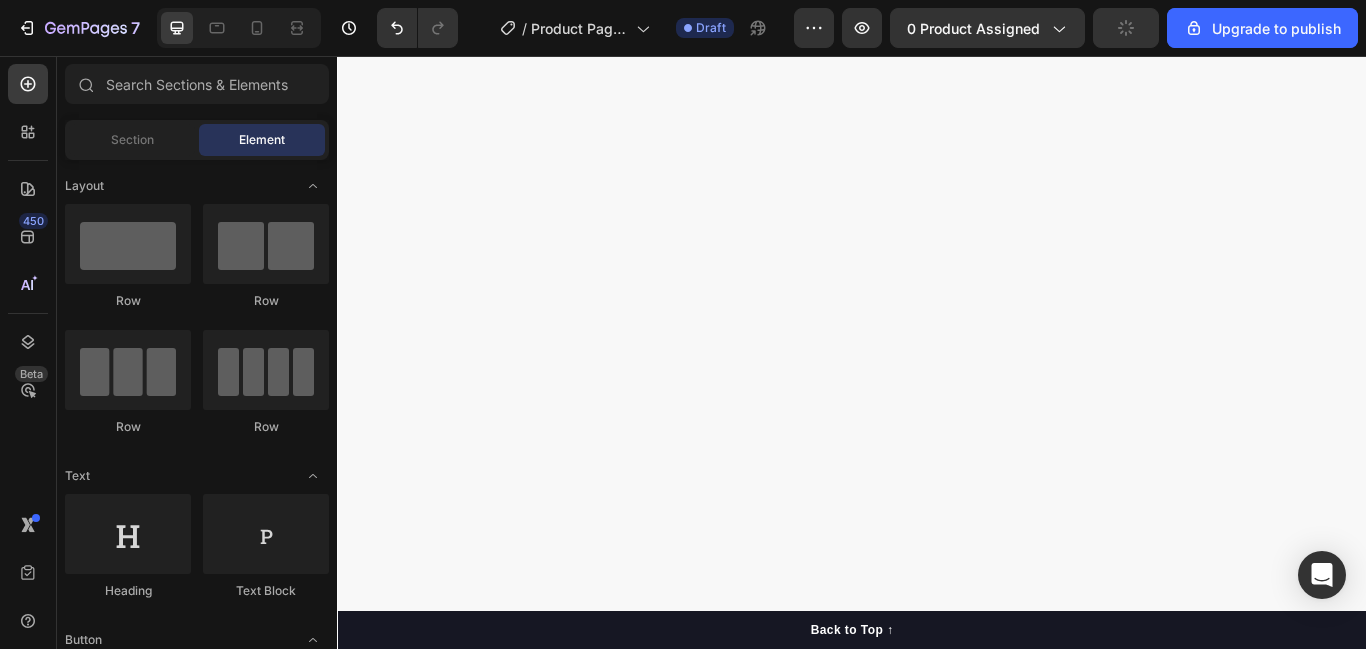 scroll, scrollTop: 2094, scrollLeft: 0, axis: vertical 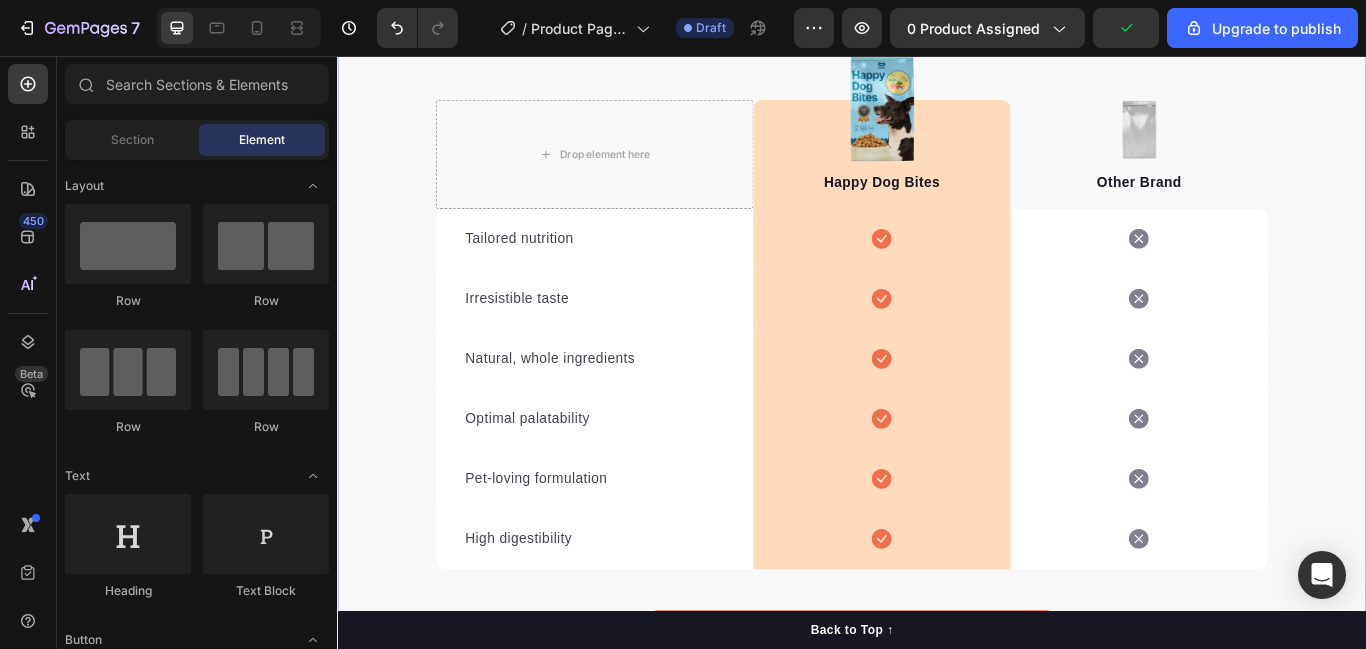 click on "We’re a whole different breed. Heading It’s easy to see why Super Tummy Daily is recommended #1 by vets and owners. The powerful ingredients in each tasty scoop can support your dog’s digestive system, leaving them to live a comfortable, healthy, and active lifestyle Text block Row
Drop element here Image Happy Dog Bites Text block Row Image Other Brand Text block Row Tailored nutrition Text block
Icon Row
Icon Row Irresistible taste Text block
Icon Row
Icon Row Natural, whole ingredients Text block
Icon Row
Icon Row Optimal palatability Text block
Icon Row
Icon Row Pet-loving formulation Text block
Icon Row
Icon Row High digestibility Text block
Icon Row
Icon Row Row Start baking doggy delights Button *100% satisfaction. No fuss, 30-day money-back guarantee Text block Row" at bounding box center [937, 323] 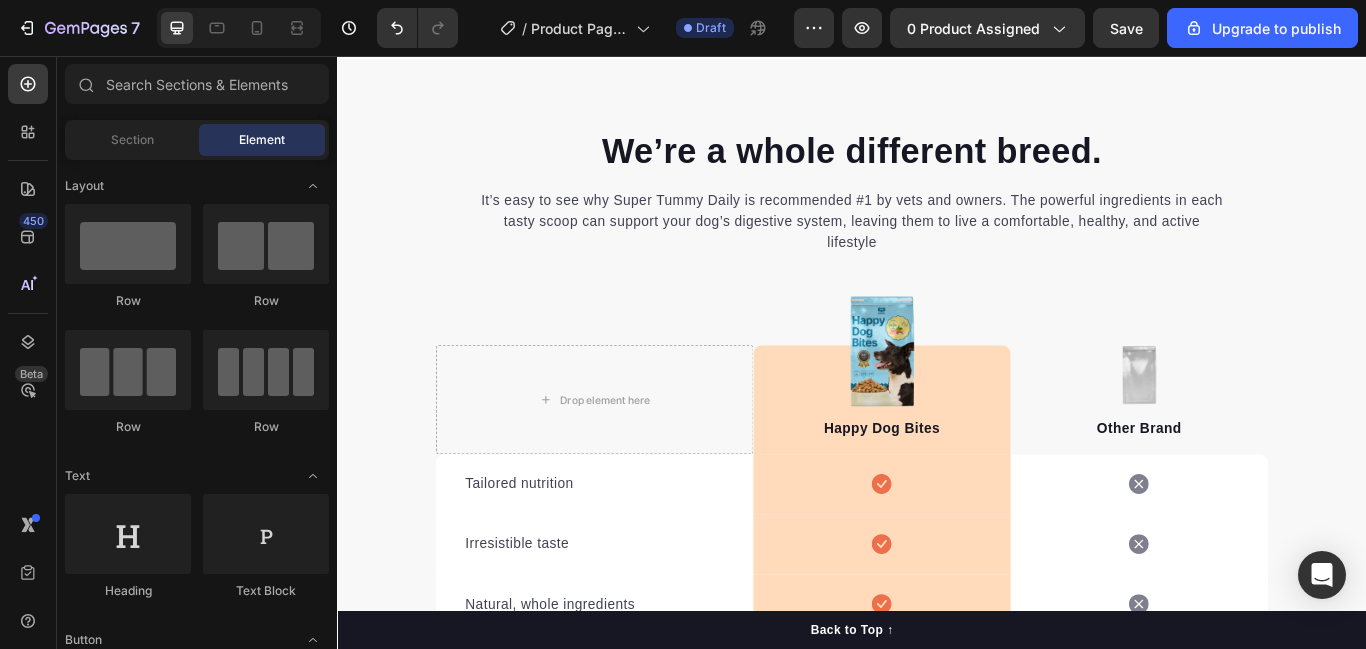 scroll, scrollTop: 808, scrollLeft: 0, axis: vertical 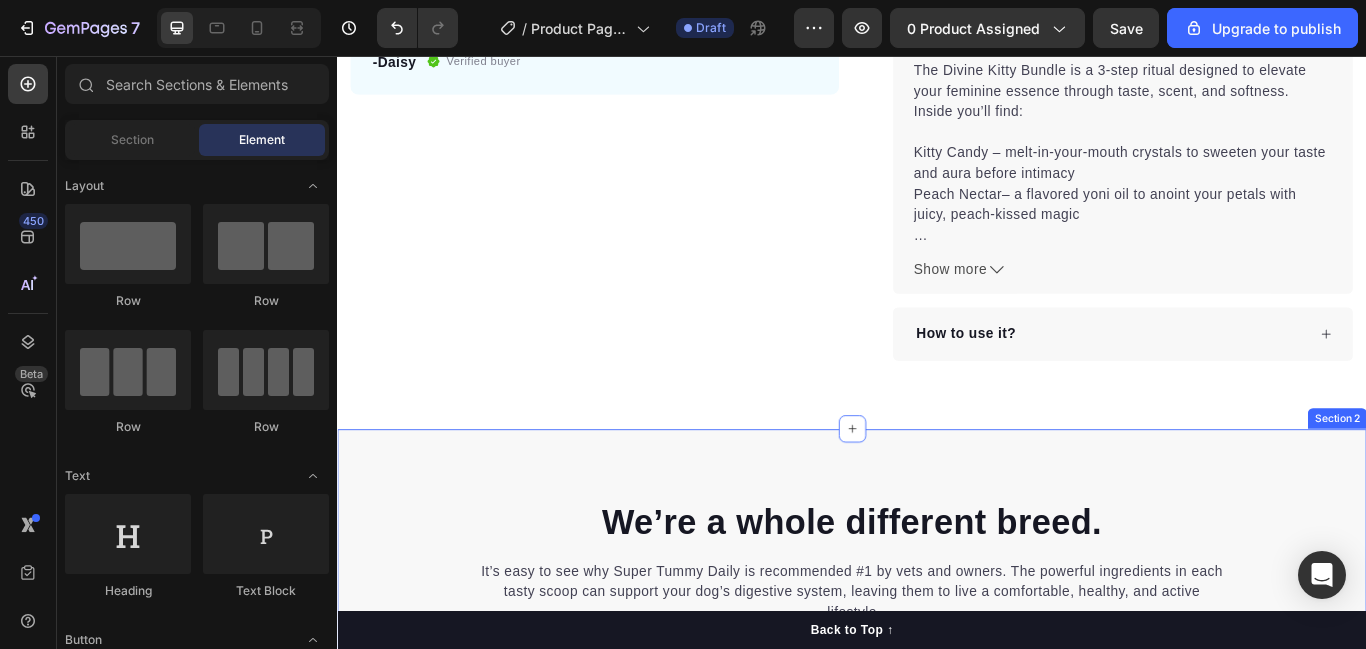click on "We’re a whole different breed. Heading It’s easy to see why Super Tummy Daily is recommended #1 by vets and owners. The powerful ingredients in each tasty scoop can support your dog’s digestive system, leaving them to live a comfortable, healthy, and active lifestyle Text block Row
Drop element here Image Happy Dog Bites Text block Row Image Other Brand Text block Row Tailored nutrition Text block
Icon Row
Icon Row Irresistible taste Text block
Icon Row
Icon Row Natural, whole ingredients Text block
Icon Row
Icon Row Optimal palatability Text block
Icon Row
Icon Row Pet-loving formulation Text block
Icon Row
Icon Row High digestibility Text block
Icon Row
Icon Row Row Start baking doggy delights Button *100% satisfaction. No fuss, 30-day money-back guarantee Text block Row Section 2" at bounding box center [937, 1041] 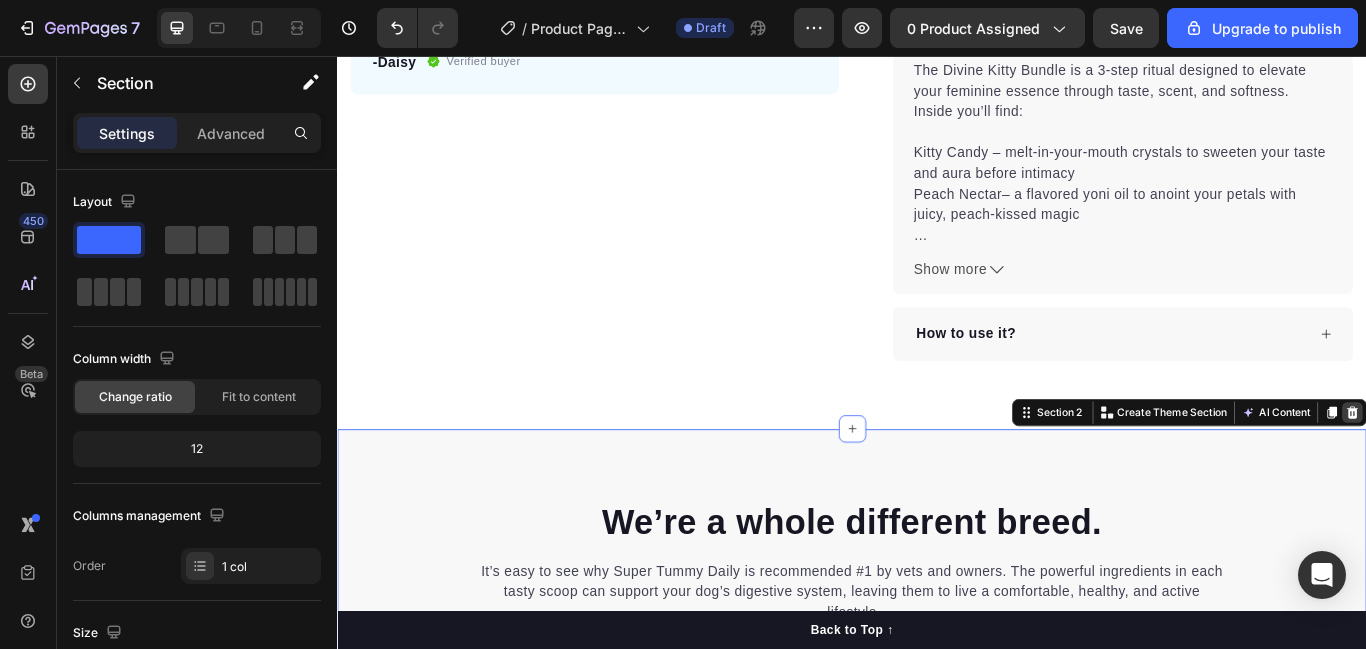 click 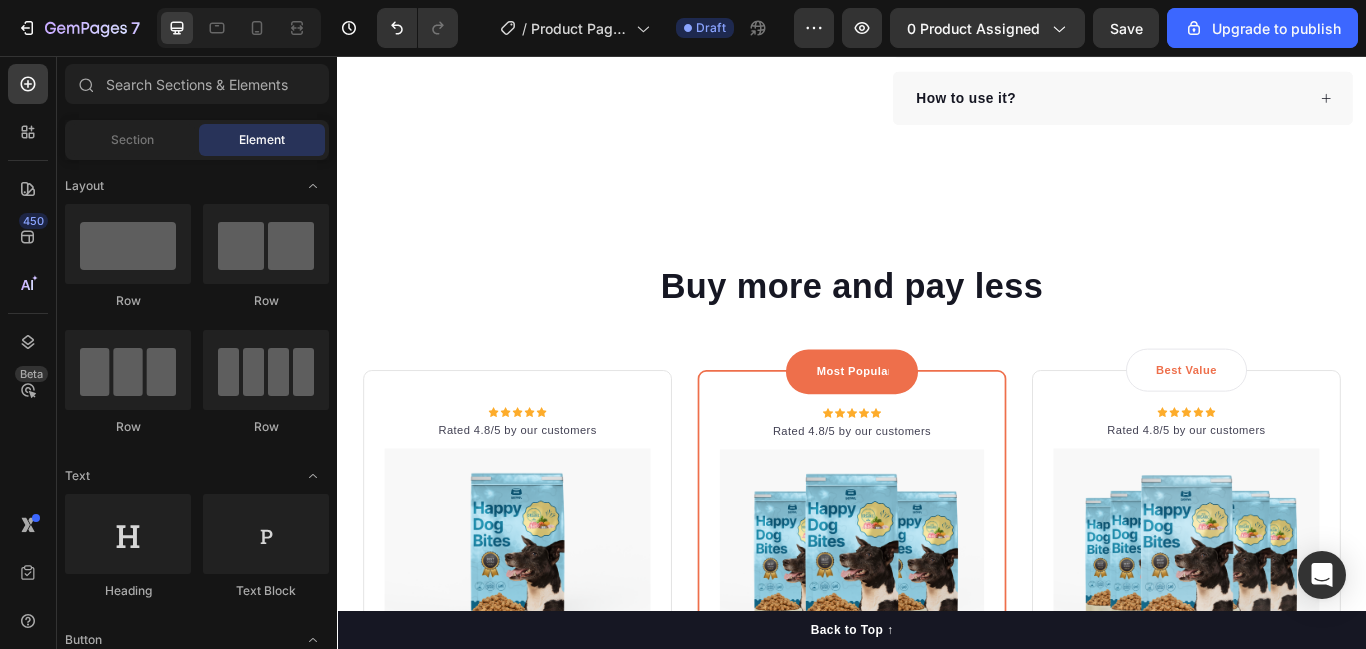 scroll, scrollTop: 1092, scrollLeft: 0, axis: vertical 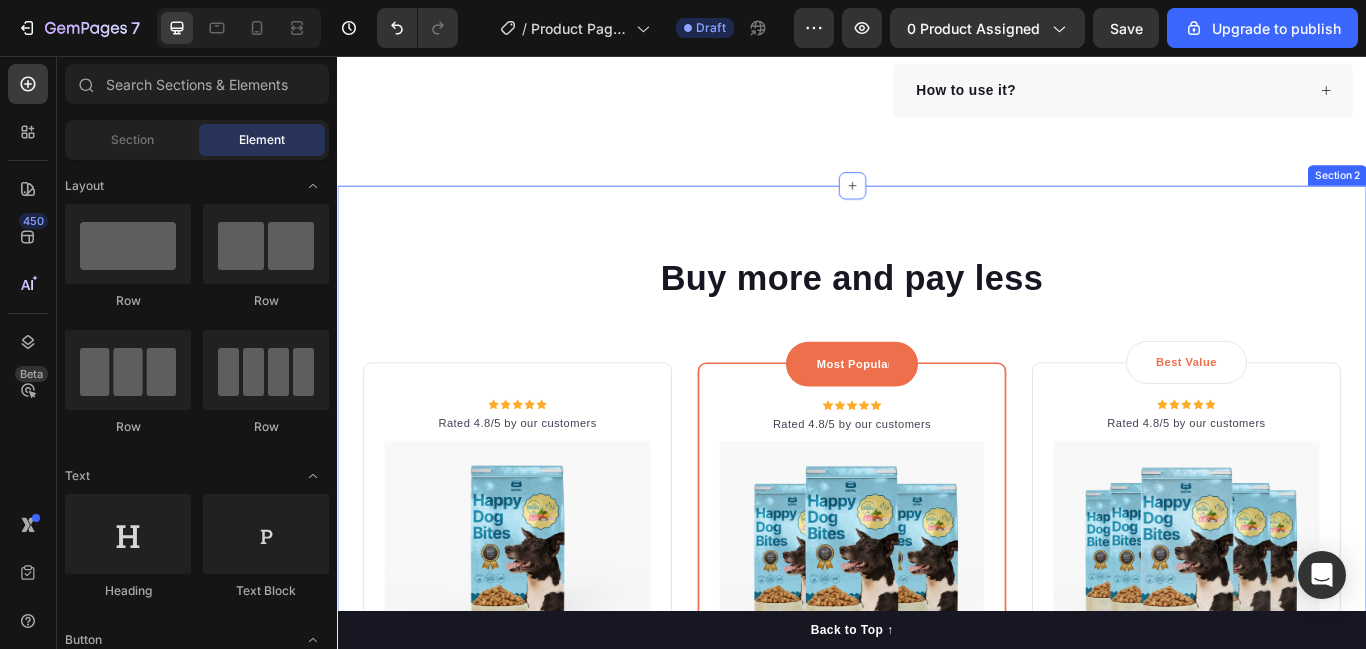 click on "Buy more and pay less Heading Row Icon Icon Icon Icon Icon Icon List Hoz Rated 4.8/5 by our customers Text block Row Image Icon Intro Text block Icon Row 1-Pack Text block $22.00 Price Price                Title Line Total: Text block No compare price Price $22.00 Price Price Row you save:  $8.59 60-day money-back guarantee +$2.95 Shipping Item list Add to cart Product Cart Button Image Product Row Most Popular Text block Row Icon Icon Icon Icon Icon Icon List Hoz Rated 4.8/5 by our customers Text block Row Image Icon Most Popular Text block Icon Row 3-Pack Text block $22.00 Price Price                Title Line Total: Text block No compare price Price $22.00 Price Price Row you save:  $38.69 30-day money-back guarantee Free delivery Item list Add to cart Product Cart Button Image Product Row Best Value Text block Row Icon Icon Icon Icon Icon Icon List Hoz Rated 4.8/5 by our customers Text block Row Image Icon Best offer Text block Icon Row 5-Pack Text block $22.00 Price Price                Title Line Total:" at bounding box center (937, 735) 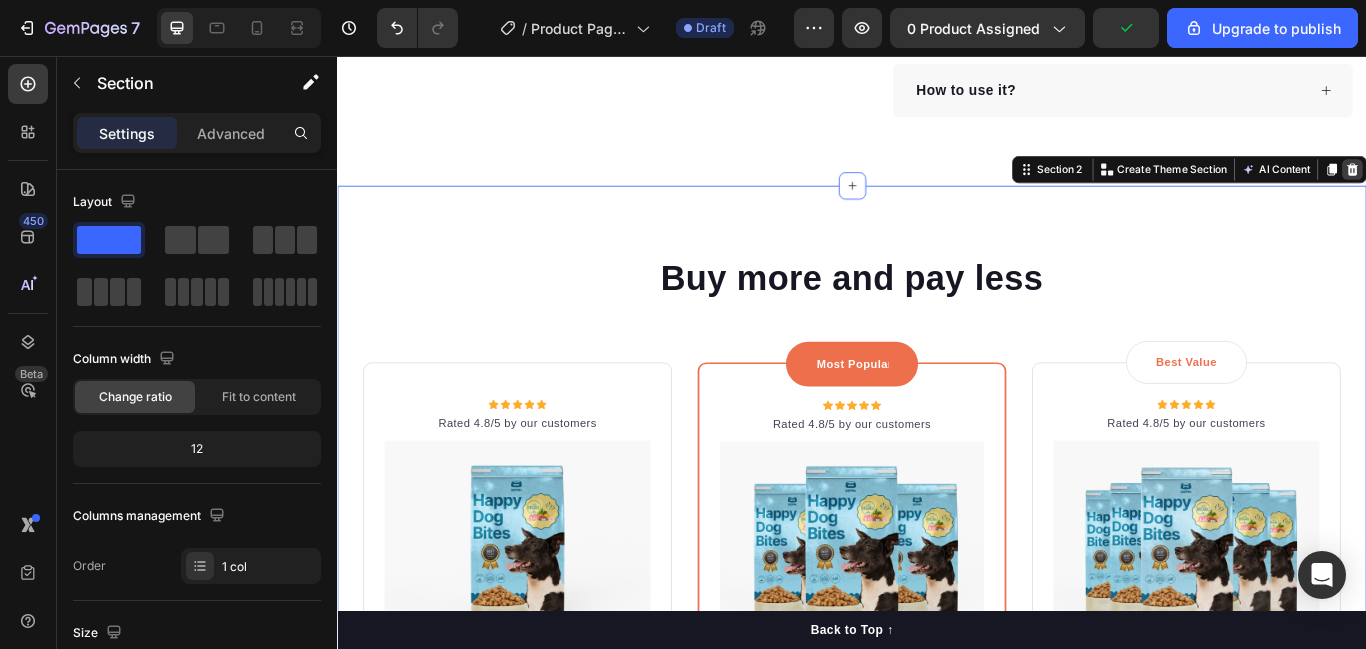 click 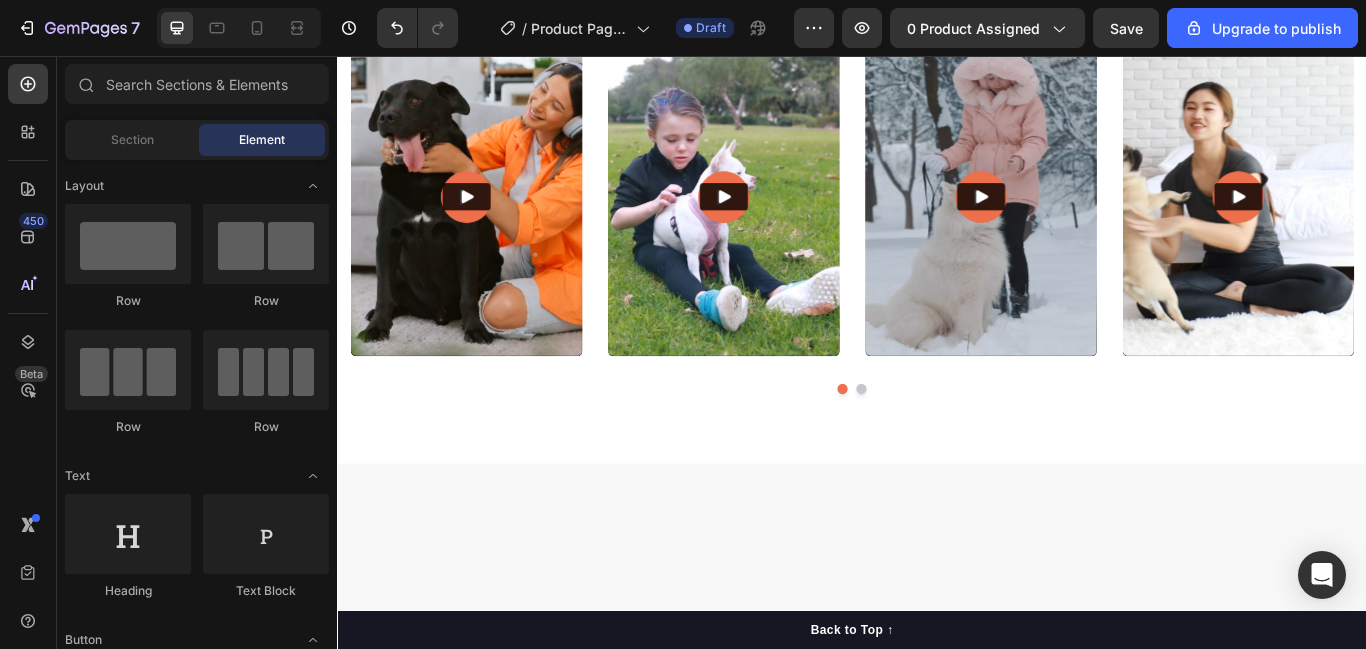 scroll, scrollTop: 1841, scrollLeft: 0, axis: vertical 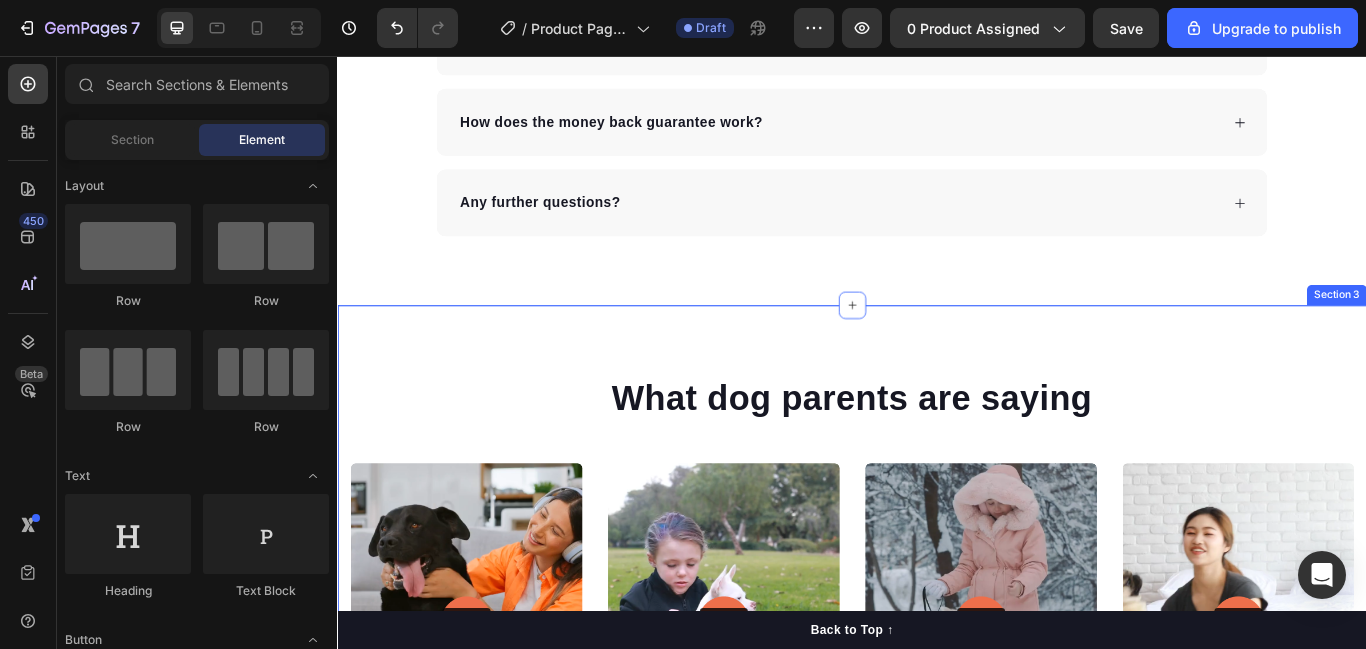 click on "What dog parents are saying Heading Video Video Video Video Video Carousel Row Section 3" at bounding box center (937, 686) 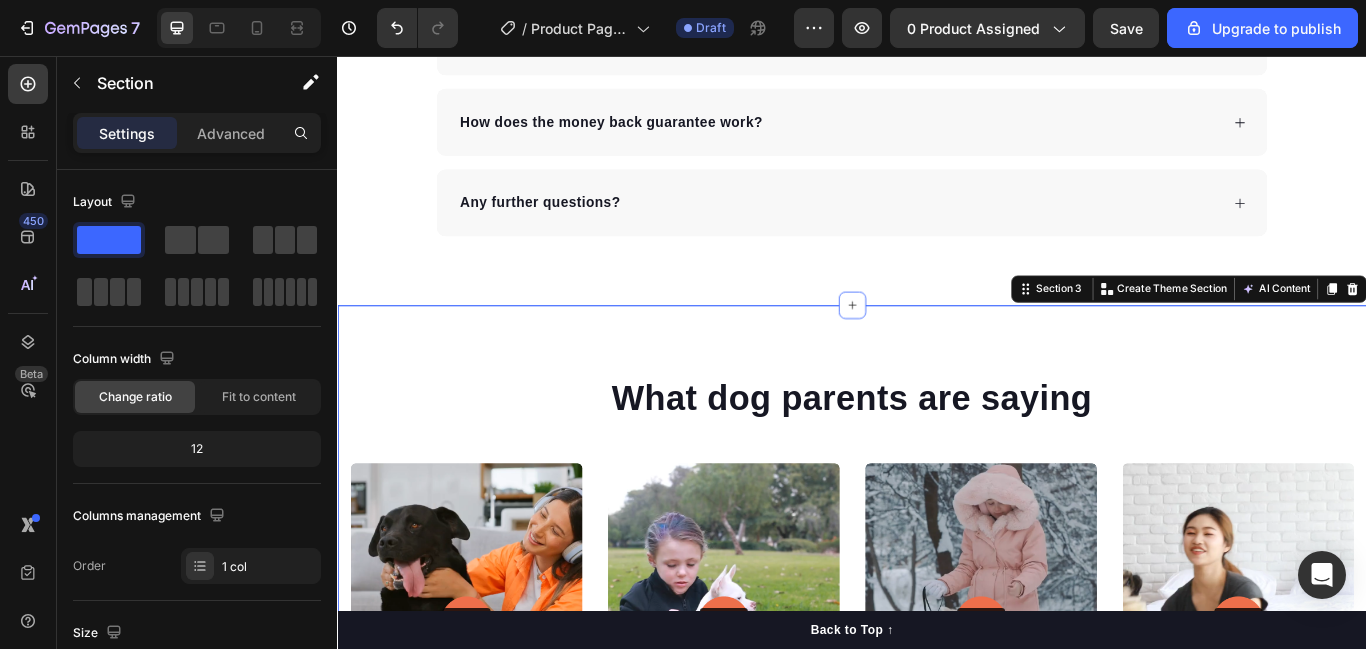 click on "Section 3   You can create reusable sections Create Theme Section AI Content Write with GemAI What would you like to describe here? Tone and Voice Persuasive Product Divine Kitty™ Bundle: A 3-Step Ritual to Sweeten, Cleanse & Enchant Your Sacred Feminine Show more Generate" at bounding box center (1329, 327) 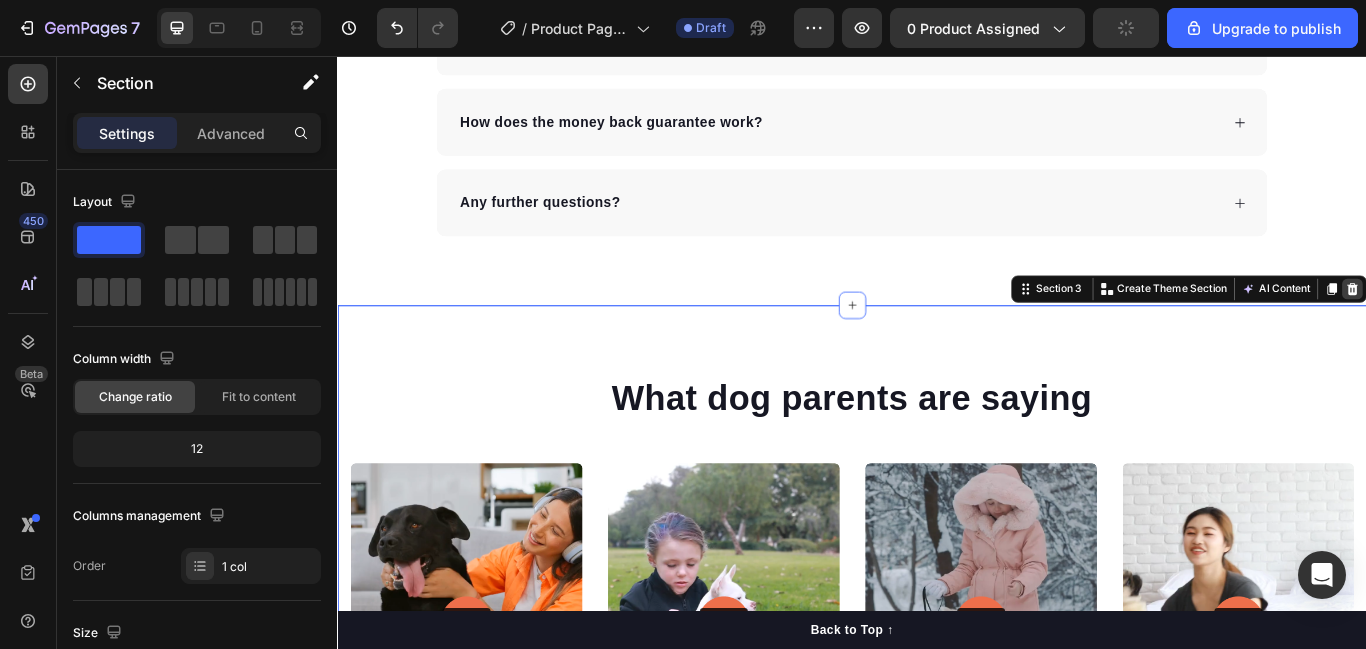 click 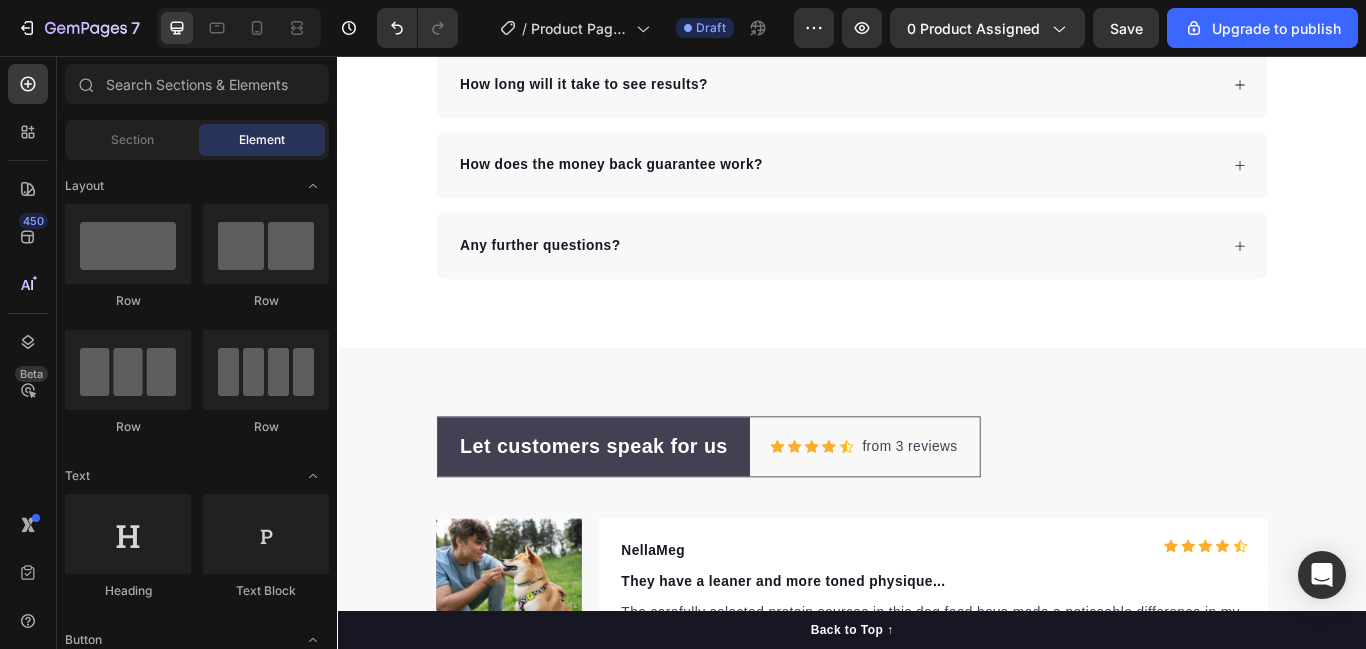scroll, scrollTop: 1784, scrollLeft: 0, axis: vertical 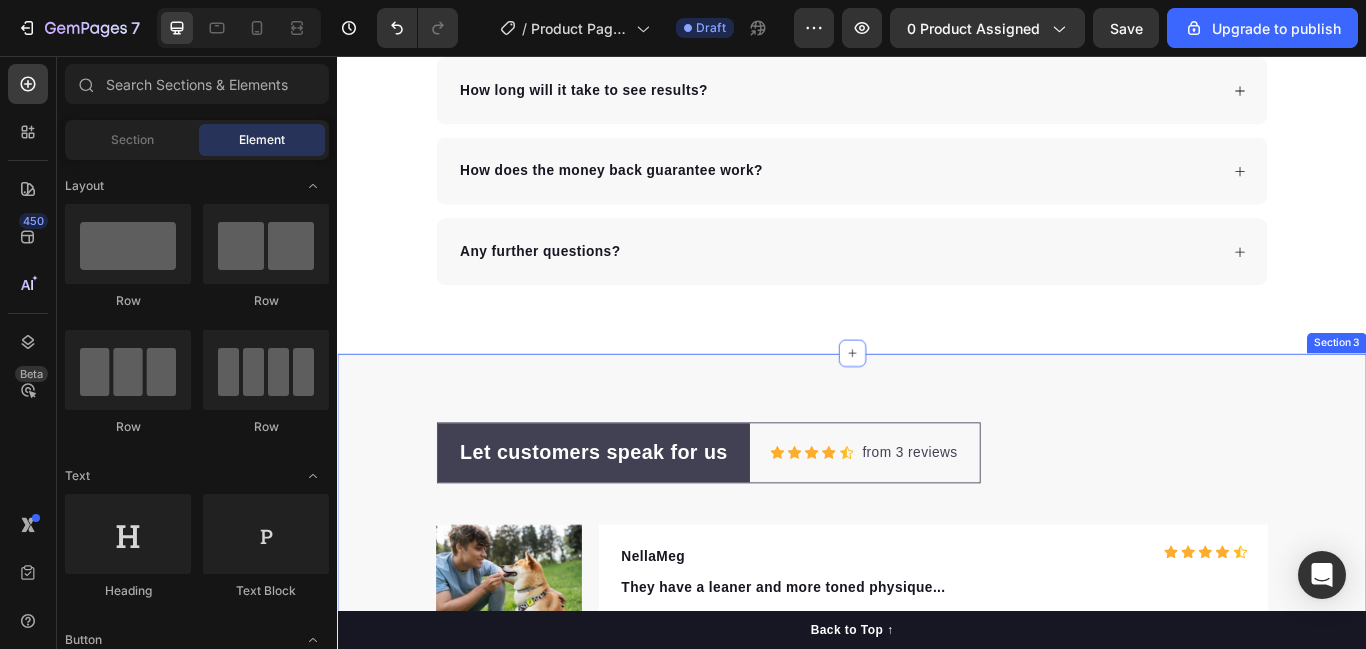 click on "Let customers speak for us Text block Row Icon Icon Icon Icon
Icon Icon List Hoz from 3 reviews Text block Row Row Image NellaMeg Text block Icon Icon Icon Icon
Icon Icon List Hoz Row They have a leaner and more toned physique... Text block The carefully selected protein sources in this dog food have made a noticeable difference in my dog's muscle development and strength. They have a leaner and more toned physique, which is a testament to the high-quality ingredients in this food. Text block 02/21/2024 Text block Row Row Image LeighPop Text block Icon Icon Icon Icon
Icon Icon List Hoz Row I am grateful... Text block I am grateful for the inclusion of joint-supporting ingredients like glucosamine and chondroitin in this dog food. It has had a significant impact on my dog's mobility and has alleviated any discomfort they may have experienced previously. Text block 02/21/2024 Text block Row Row Image AndiMel Text block Icon Icon Icon Icon" at bounding box center (937, 958) 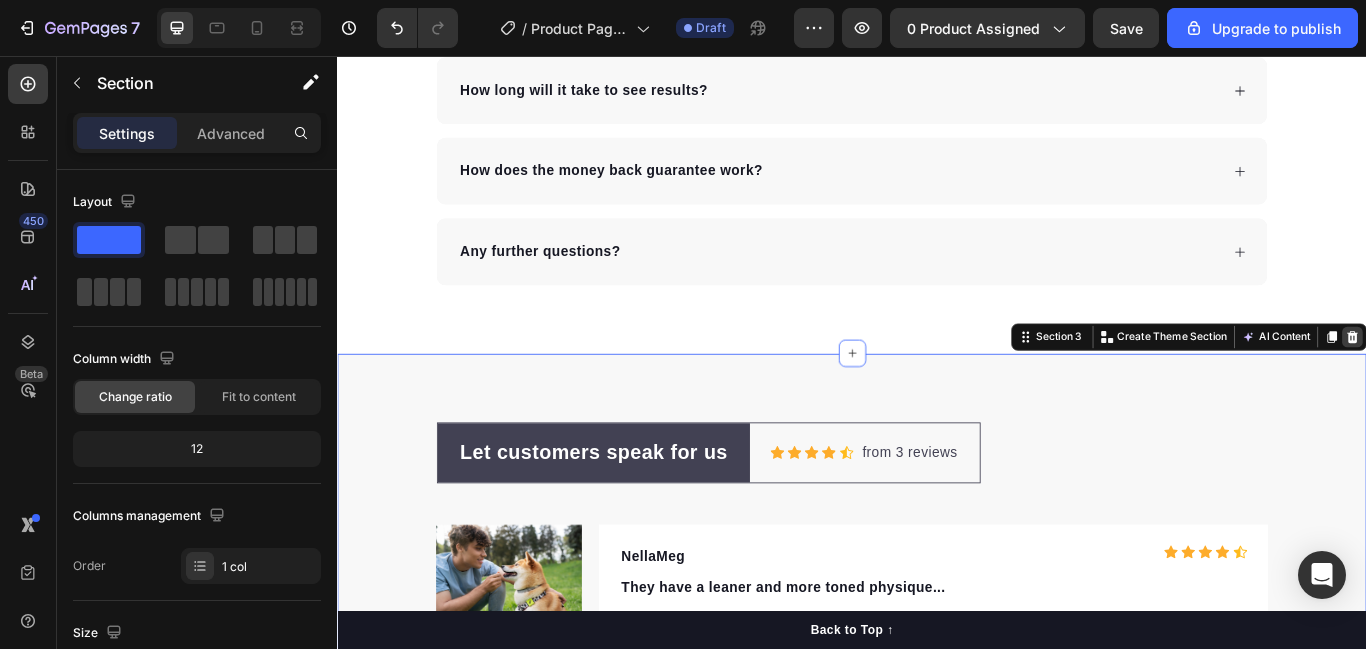 click 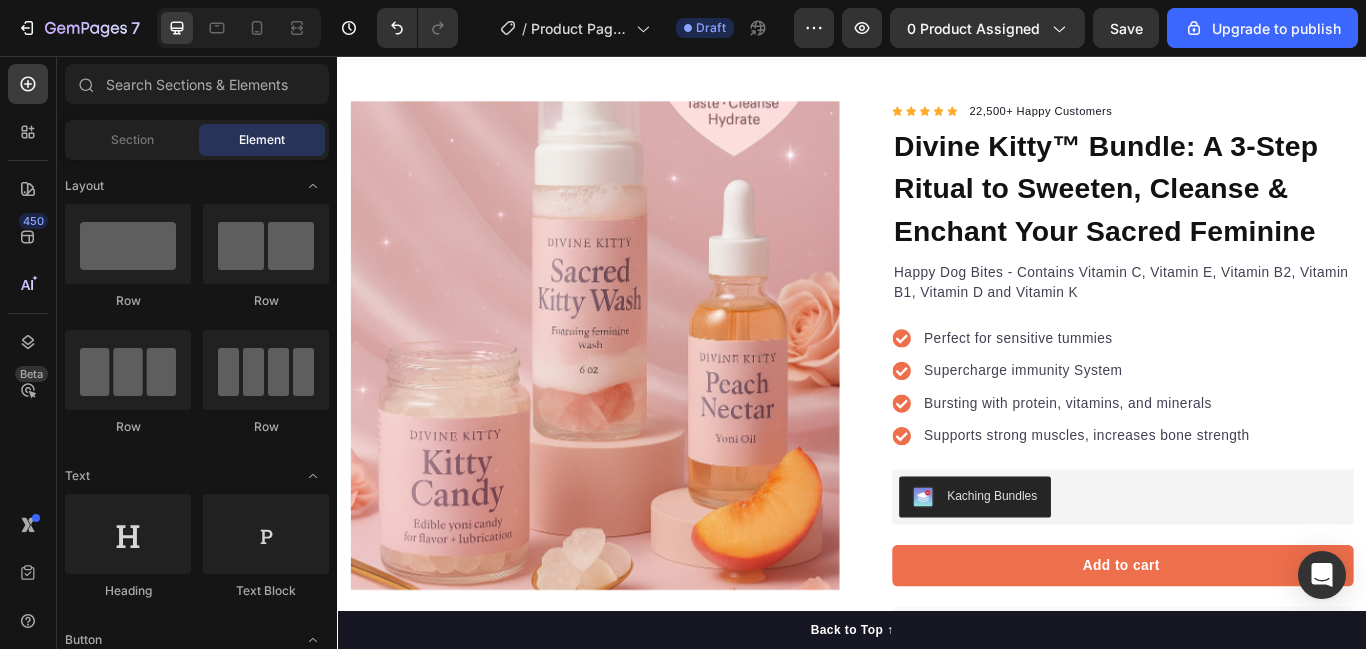 scroll, scrollTop: 0, scrollLeft: 0, axis: both 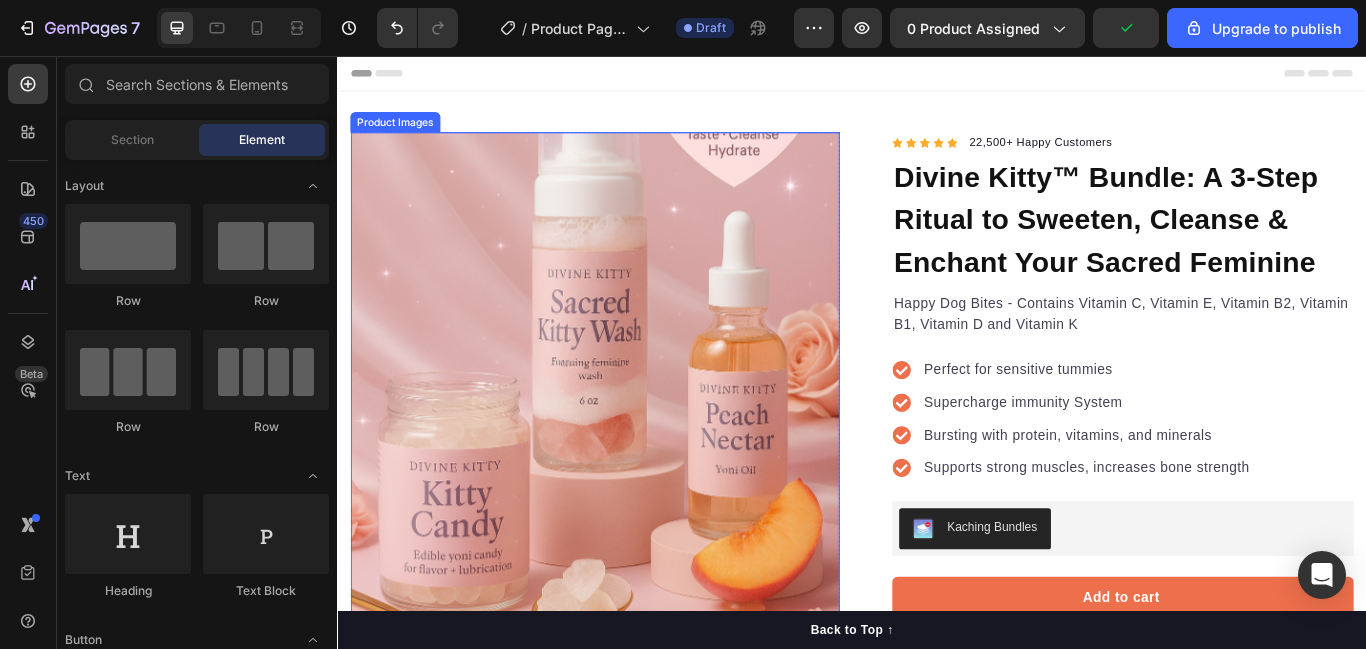 click at bounding box center [637, 430] 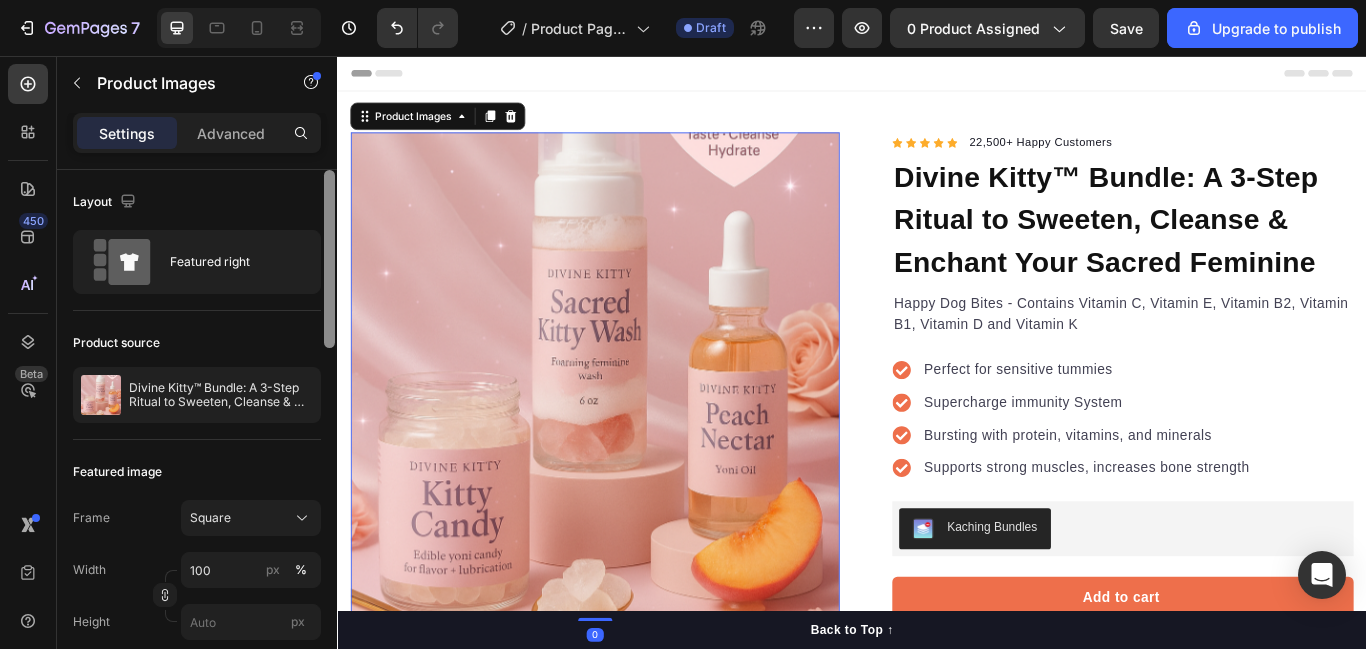 click at bounding box center [329, 438] 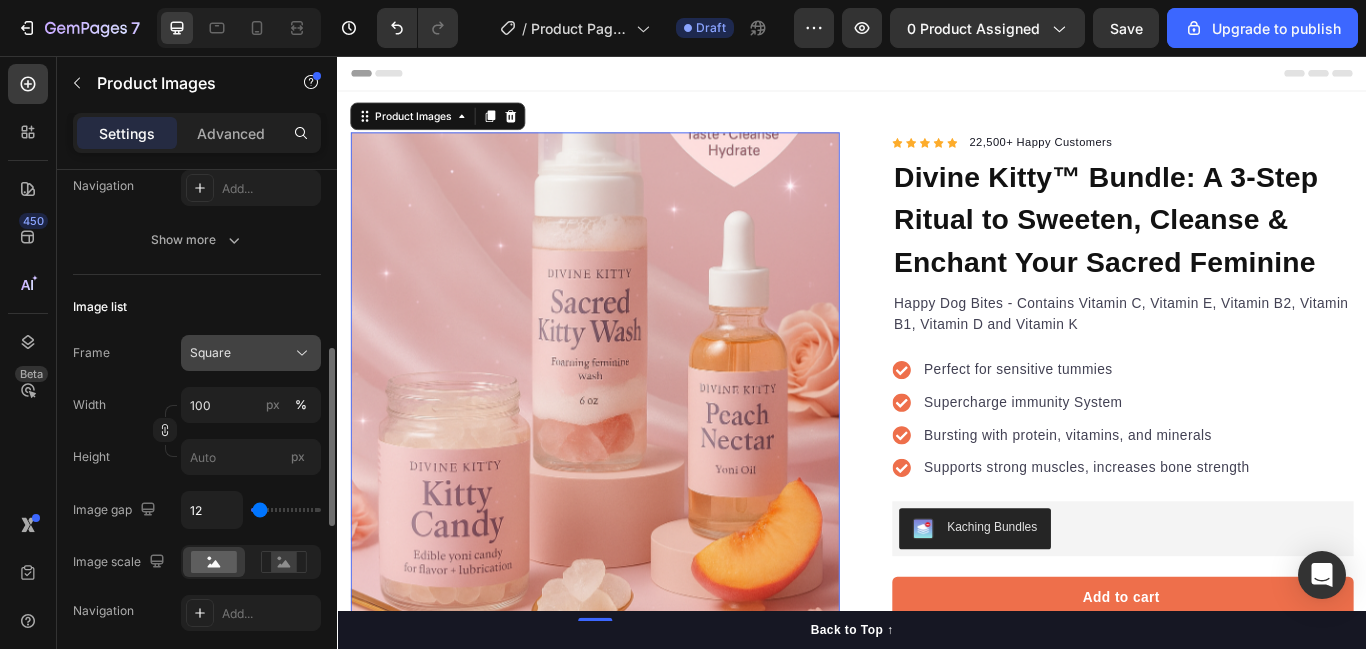 click on "Square" at bounding box center [251, 353] 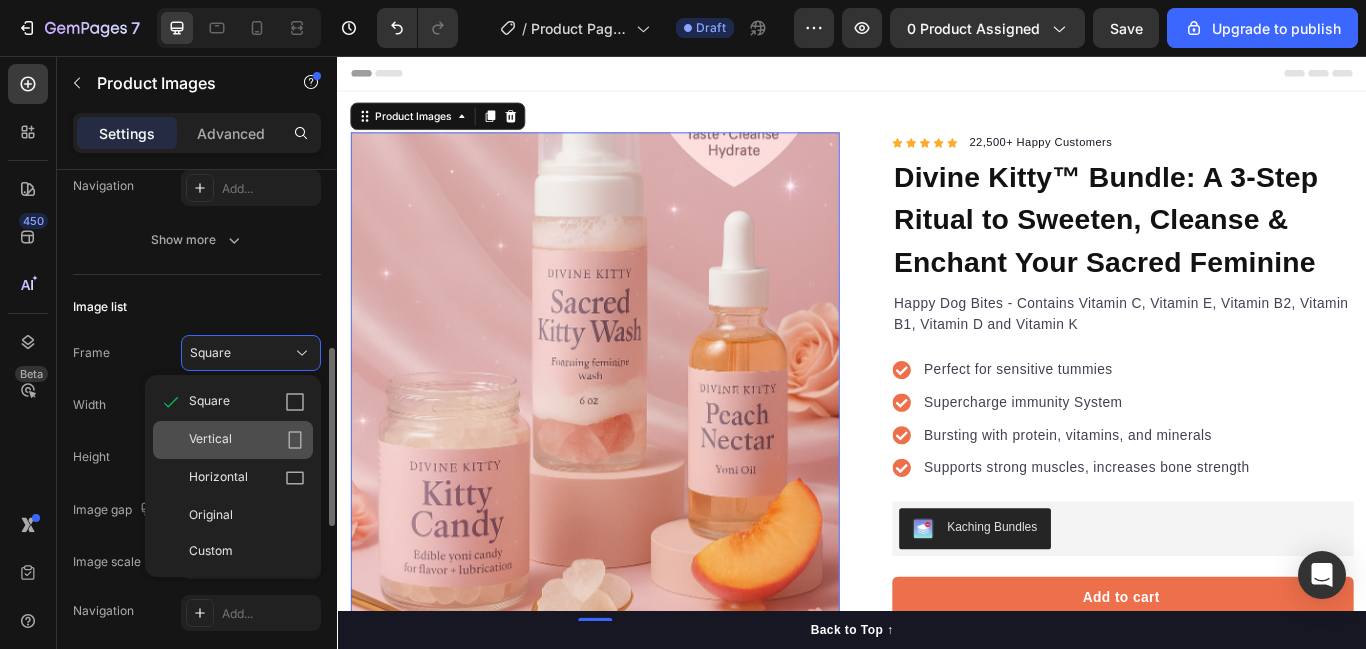 click on "Vertical" 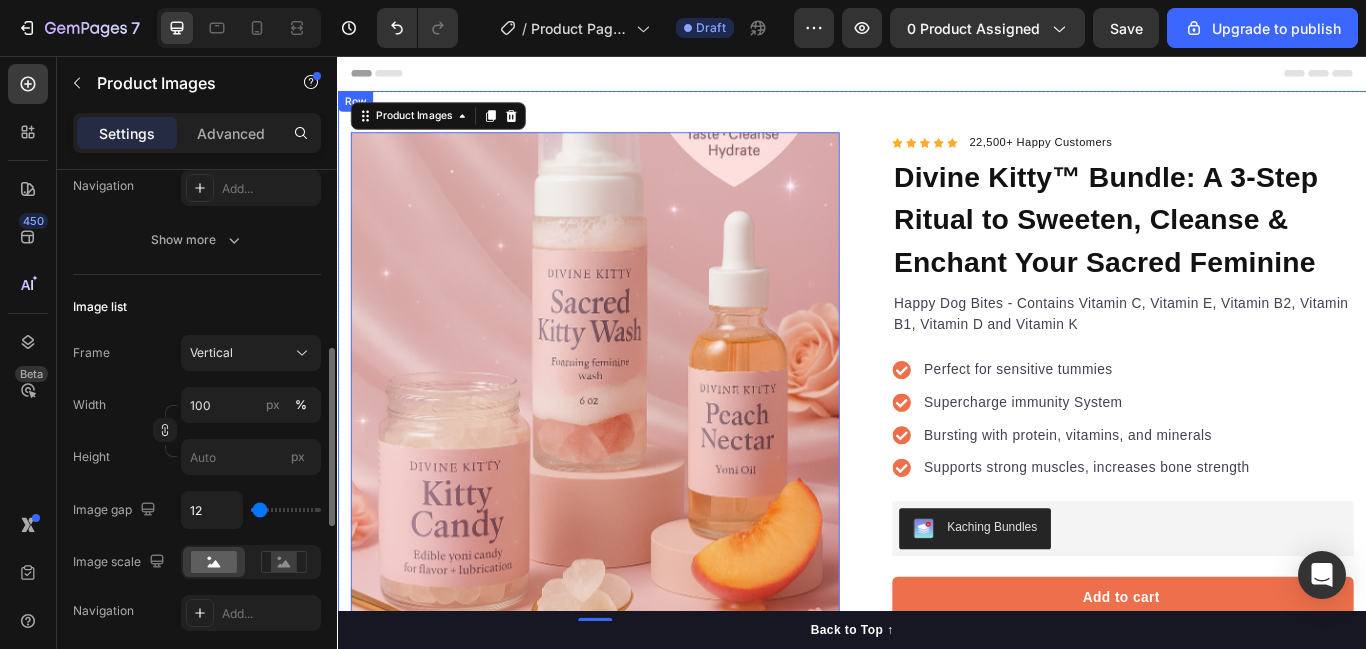 click on "Product Images   0 "The transformation in my dog's overall health since switching to this food has been remarkable. Their coat is shinier, their energy levels have increased, and they seem happier than ever before." Text block -Daisy Text block
Verified buyer Item list Row Row "My dog absolutely loves this food! It's clear that the taste and quality are top-notch."  -Daisy Text block Row Row Icon Icon Icon Icon Icon Icon List Hoz 22,500+ Happy Customers Text block Row Divine Kitty™ Bundle: A 3-Step Ritual to Sweeten, Cleanse & Enchant Your Sacred Feminine Product Title Happy Dog Bites - Contains Vitamin C, Vitamin E, Vitamin B2, Vitamin B1, Vitamin D and Vitamin K Text block Perfect for sensitive tummies Supercharge immunity System Bursting with protein, vitamins, and minerals Supports strong muscles, increases bone strength Item list Kaching Bundles Kaching Bundles Add to cart Product Cart Button Perfect for sensitive tummies Supercharge immunity System Item list
Description" at bounding box center [937, 698] 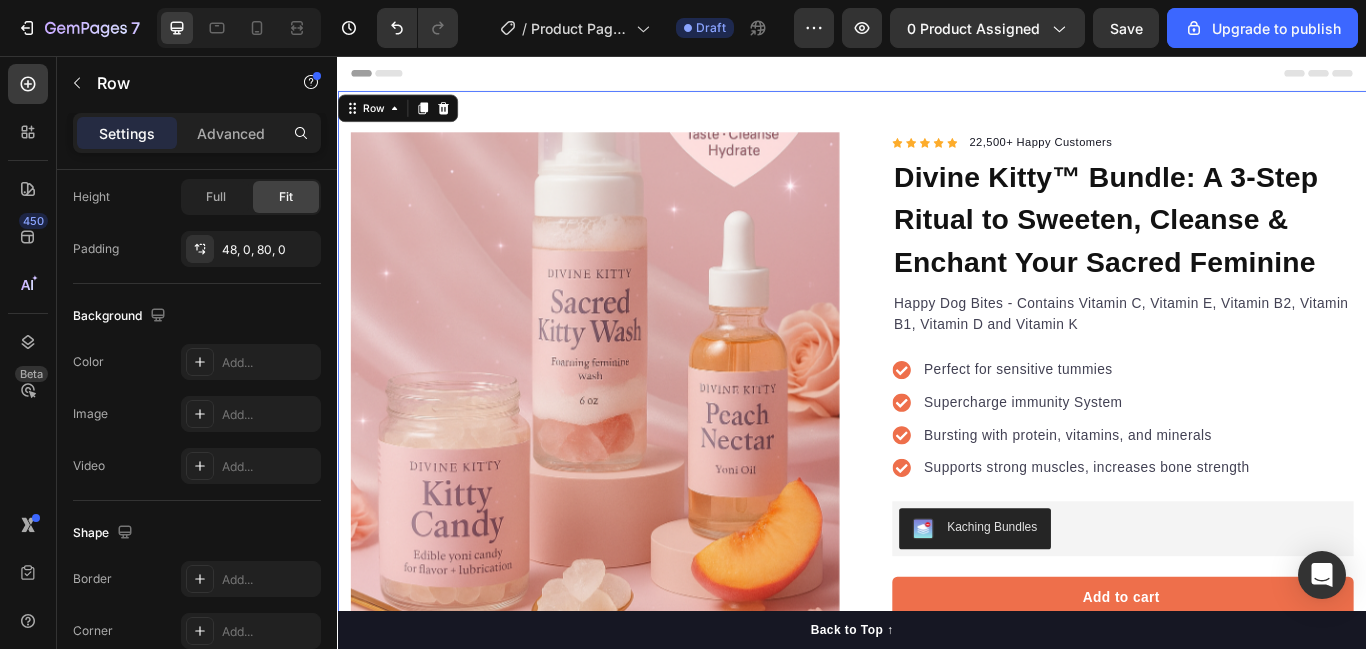 scroll, scrollTop: 0, scrollLeft: 0, axis: both 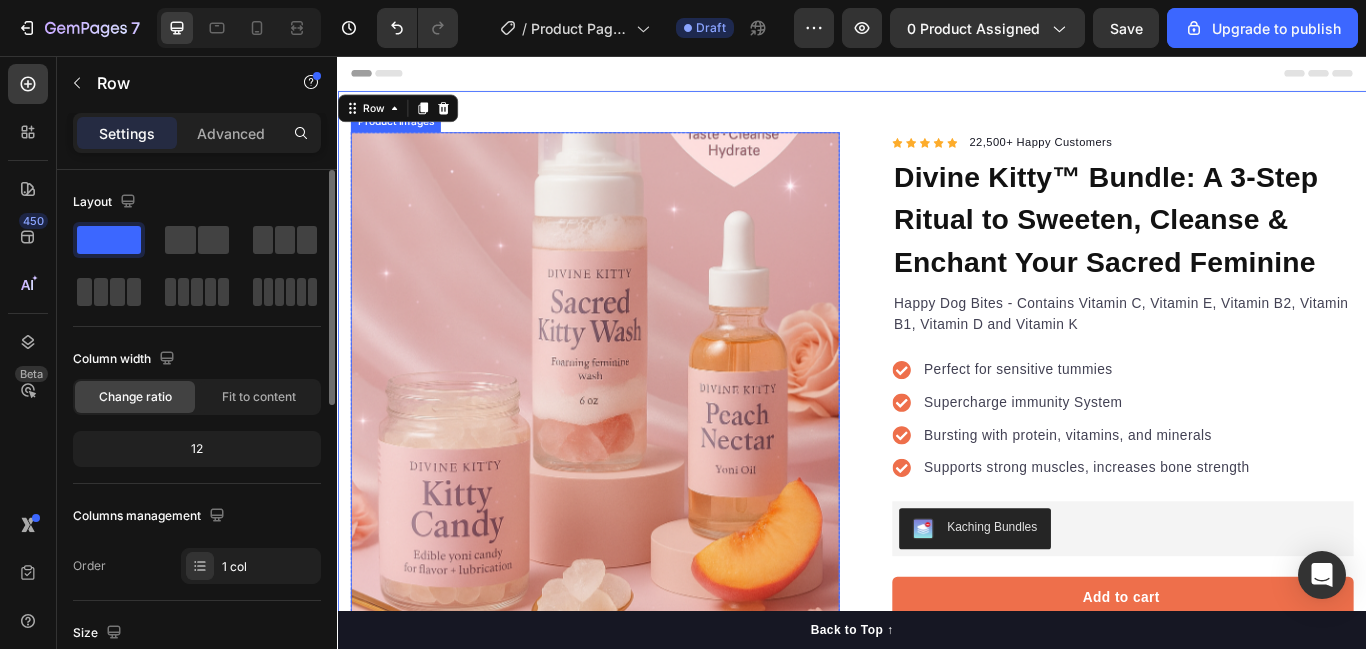 click at bounding box center (637, 430) 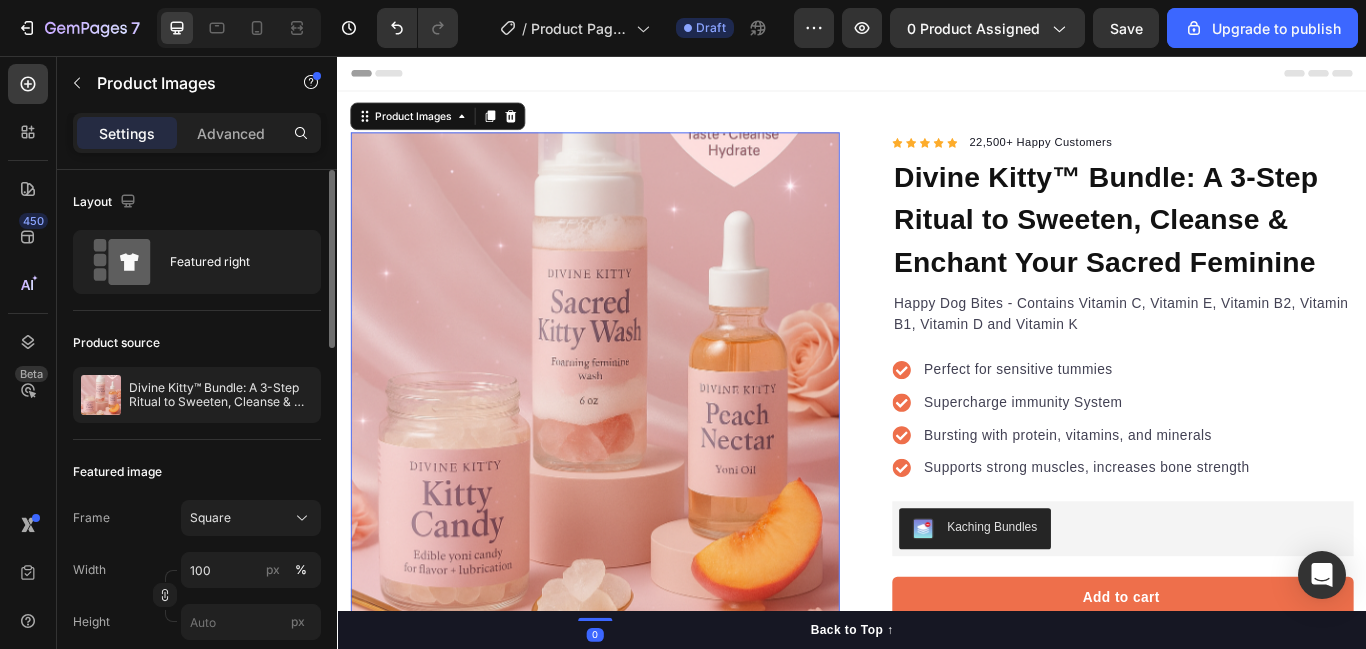 click on "Featured image Frame Square Width 100 px % Height px Image scale Navigation Add... Show more" 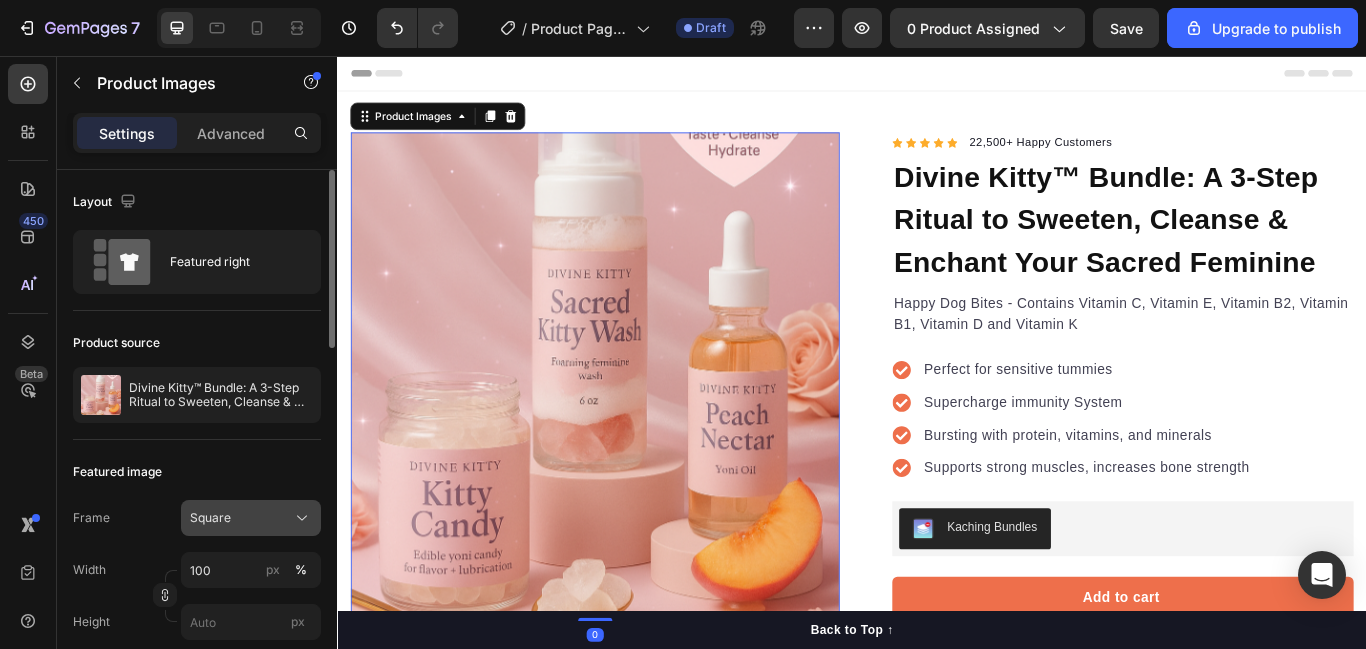 click on "Square" 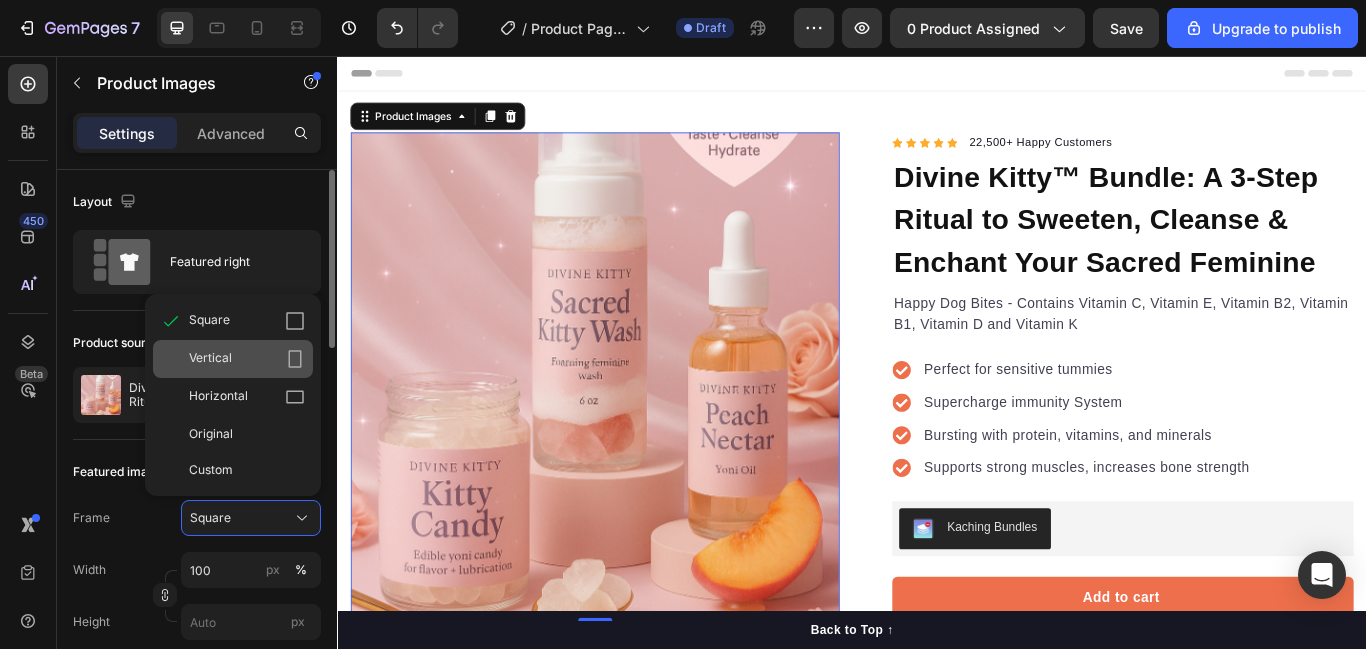 click on "Vertical" at bounding box center [247, 359] 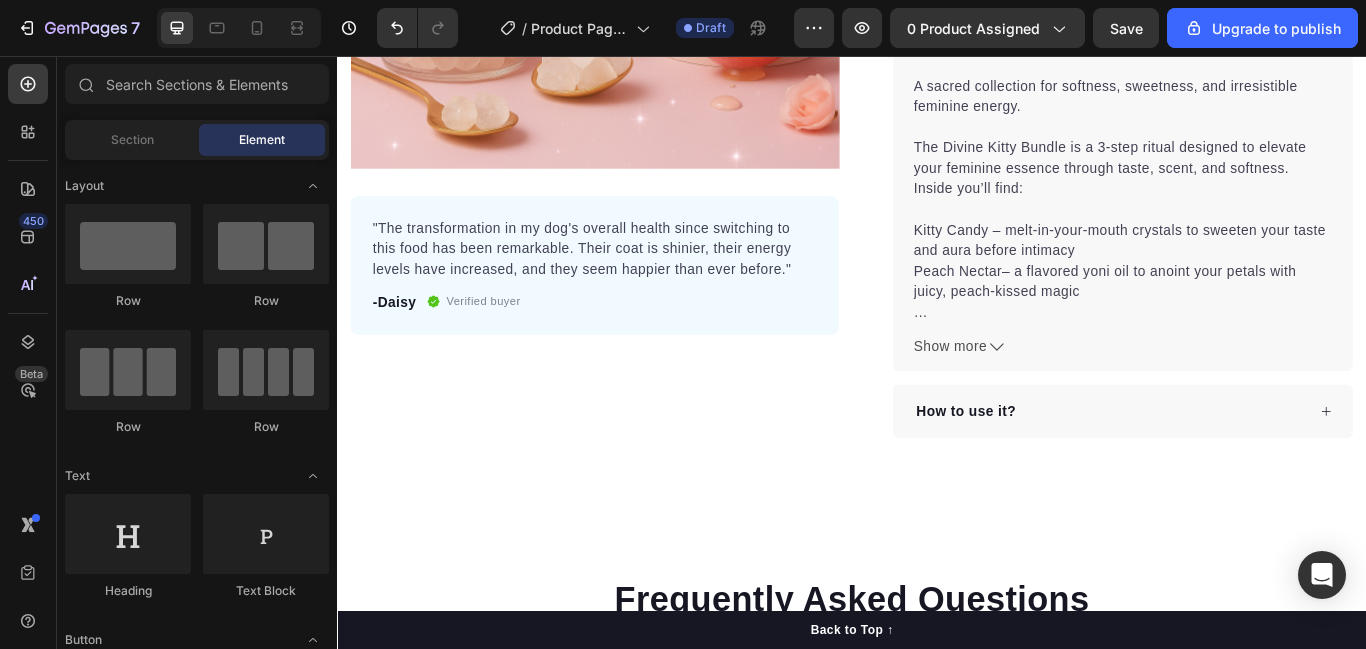scroll, scrollTop: 722, scrollLeft: 0, axis: vertical 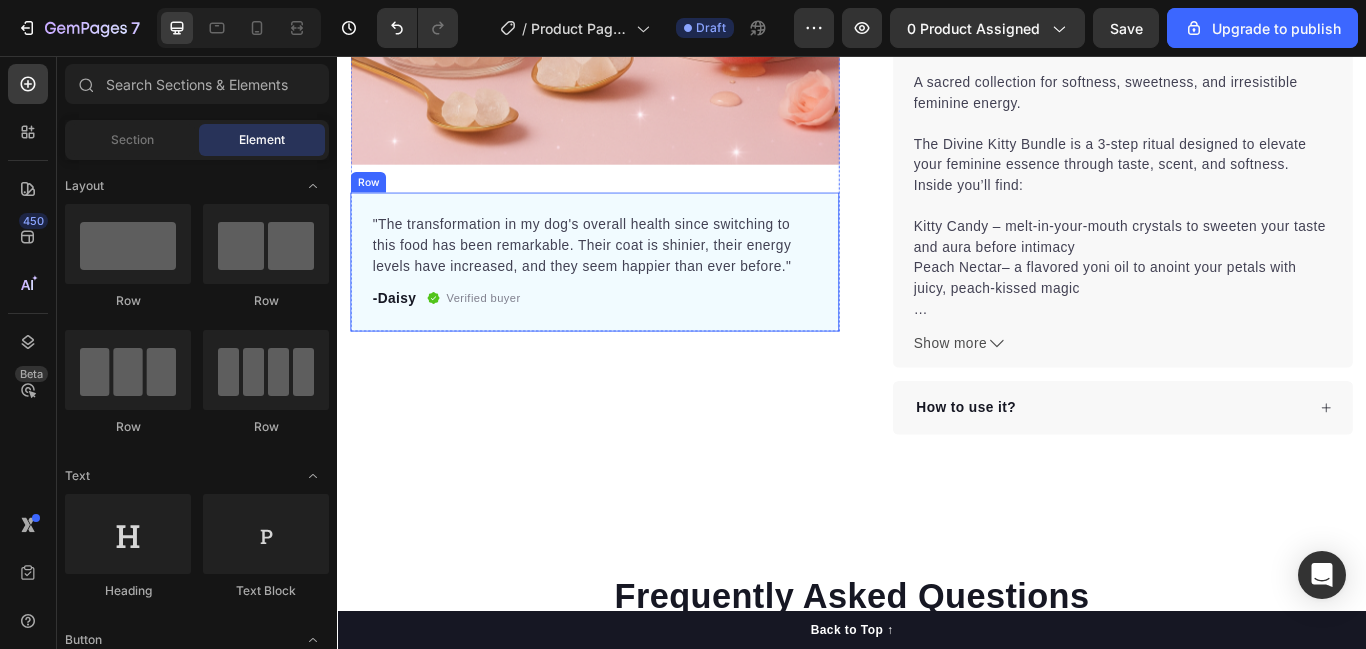 click on ""The transformation in my dog's overall health since switching to this food has been remarkable. Their coat is shinier, their energy levels have increased, and they seem happier than ever before." Text block -Daisy Text block
Verified buyer Item list Row Row" at bounding box center [637, 296] 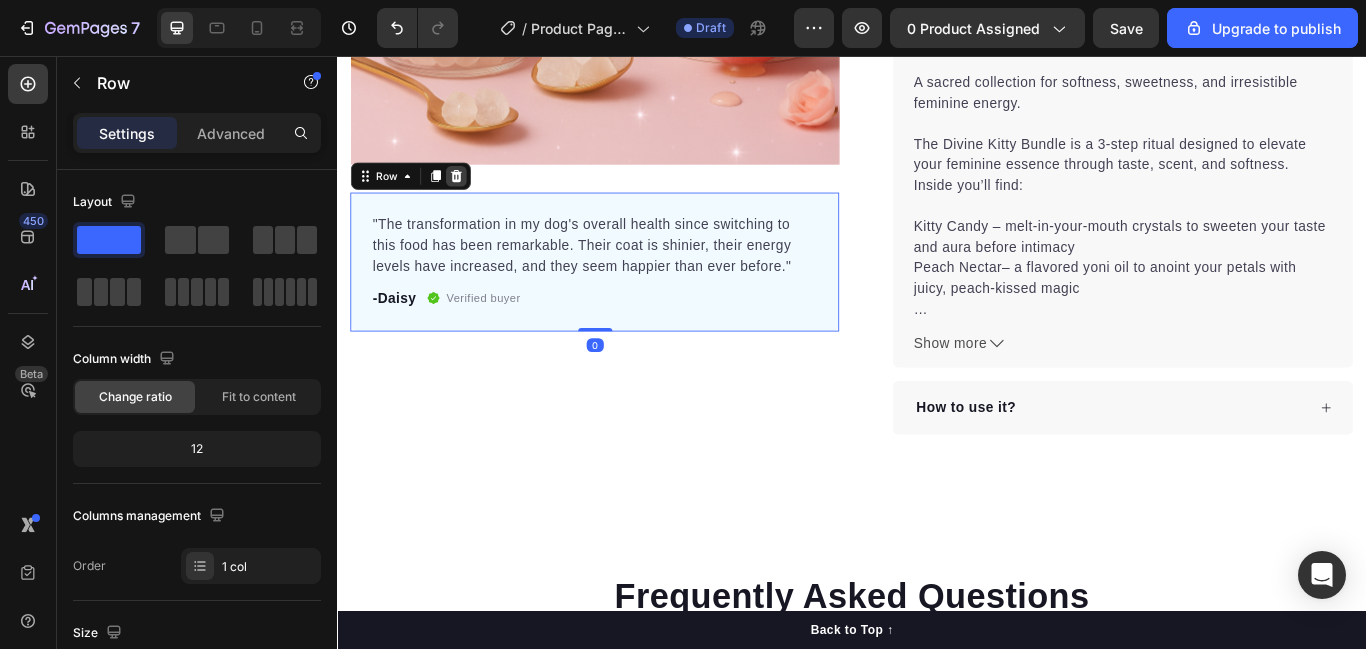 click 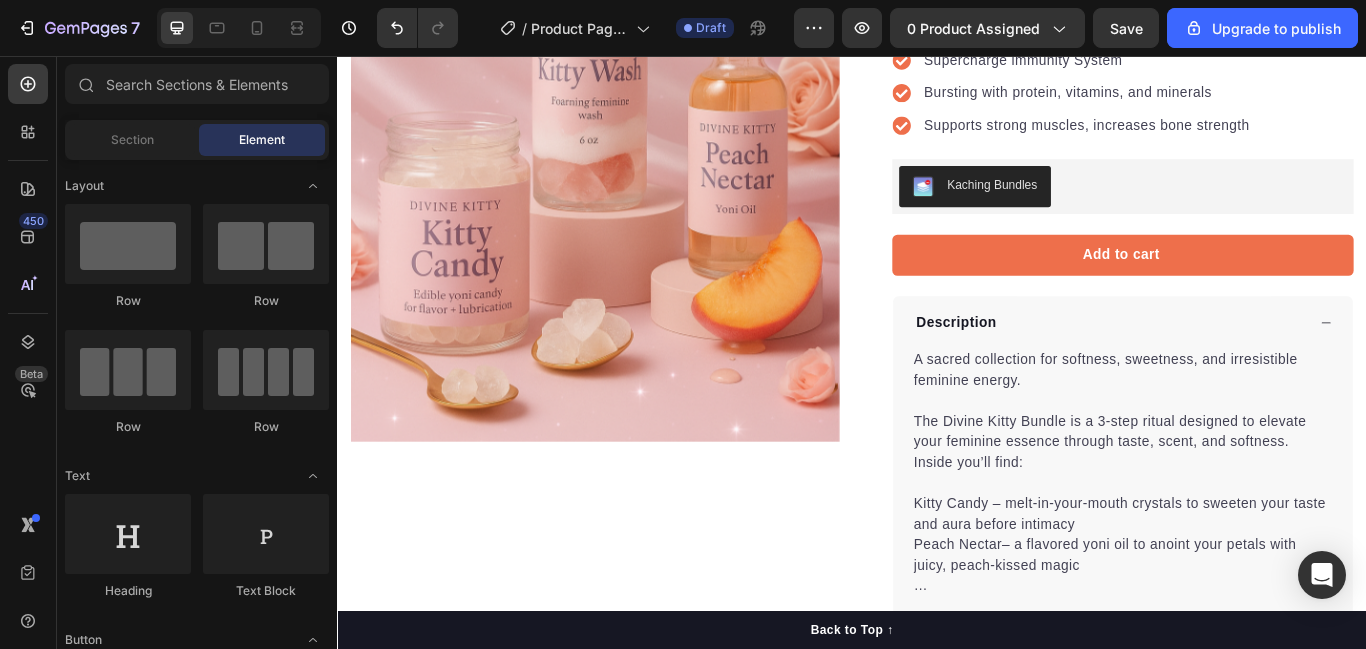 scroll, scrollTop: 390, scrollLeft: 0, axis: vertical 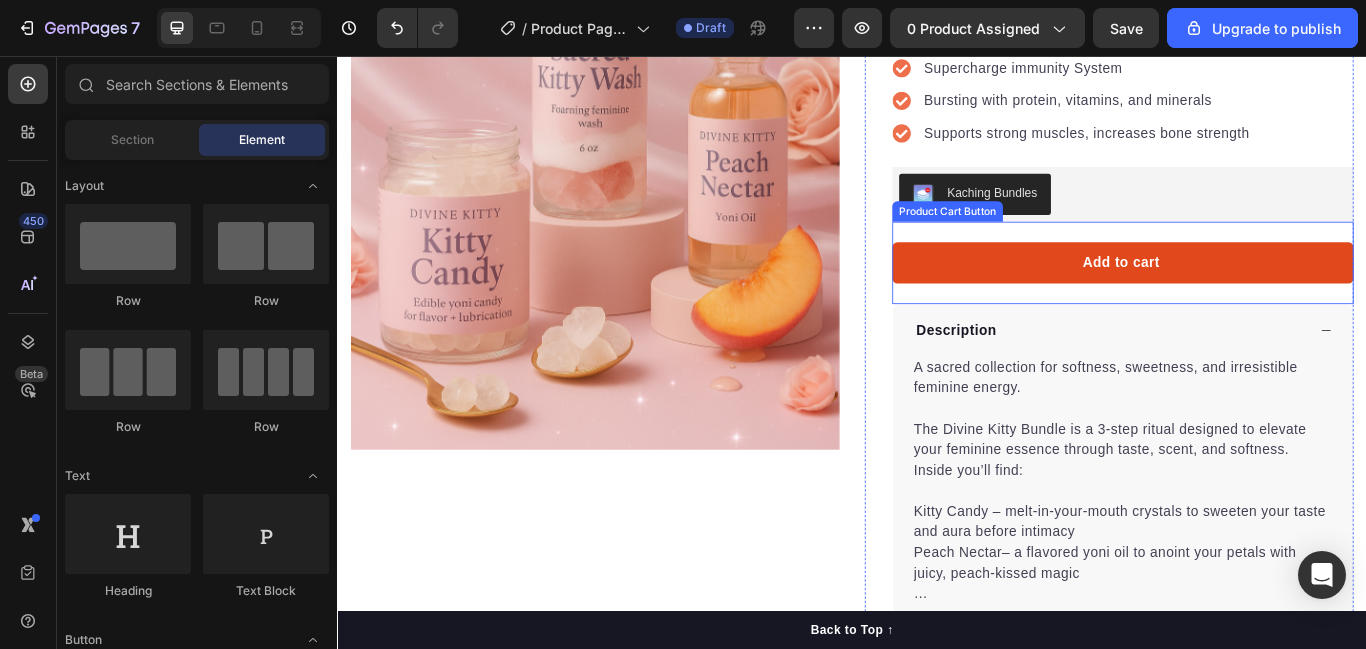 click on "Add to cart" at bounding box center [1253, 297] 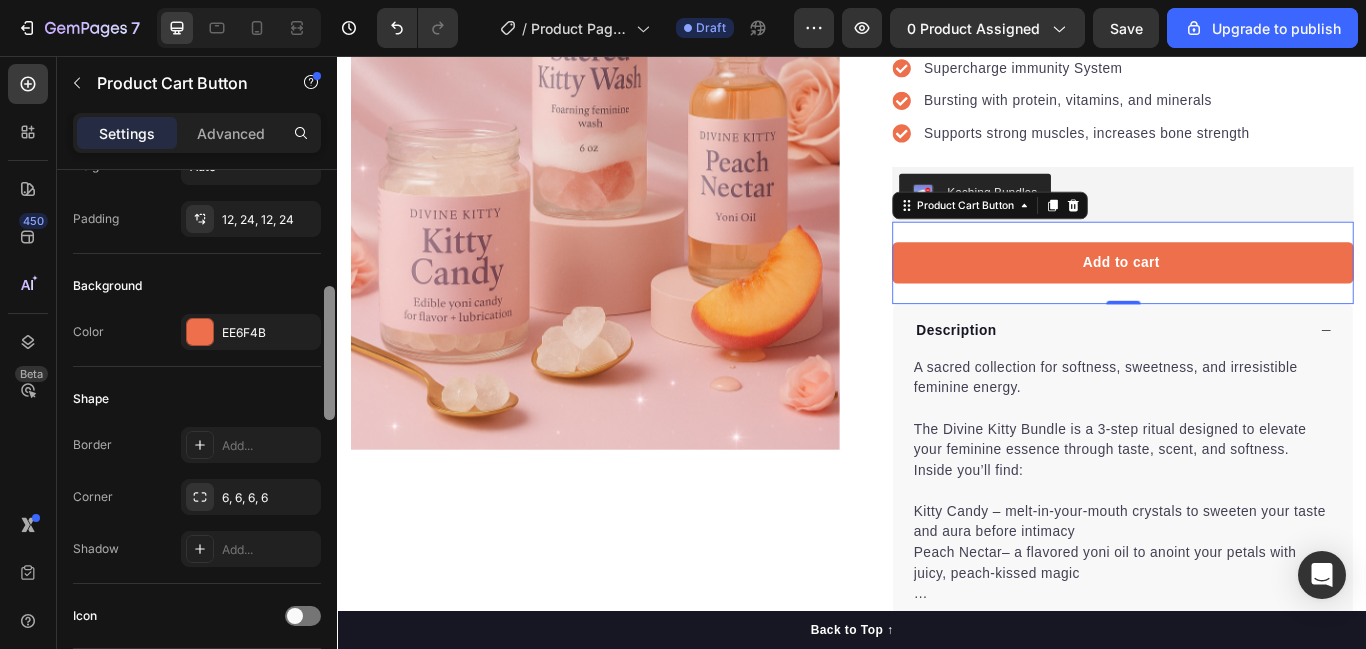 scroll, scrollTop: 427, scrollLeft: 0, axis: vertical 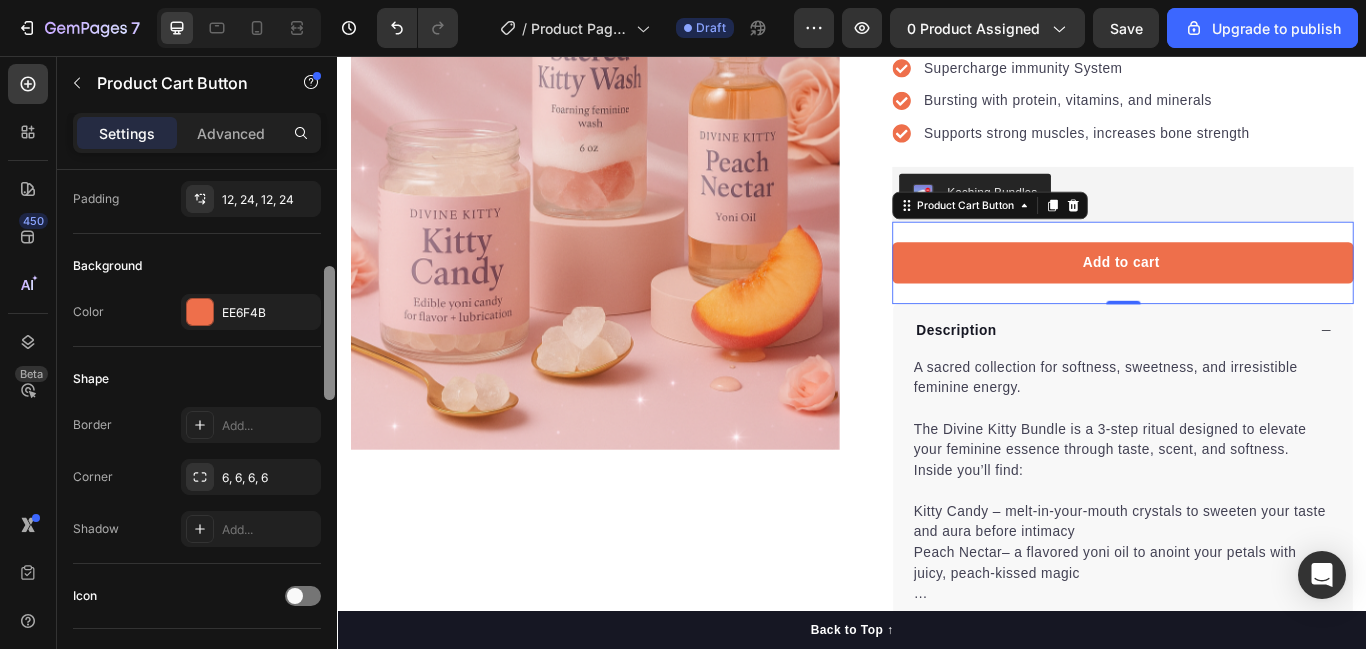 drag, startPoint x: 326, startPoint y: 242, endPoint x: 300, endPoint y: 349, distance: 110.11358 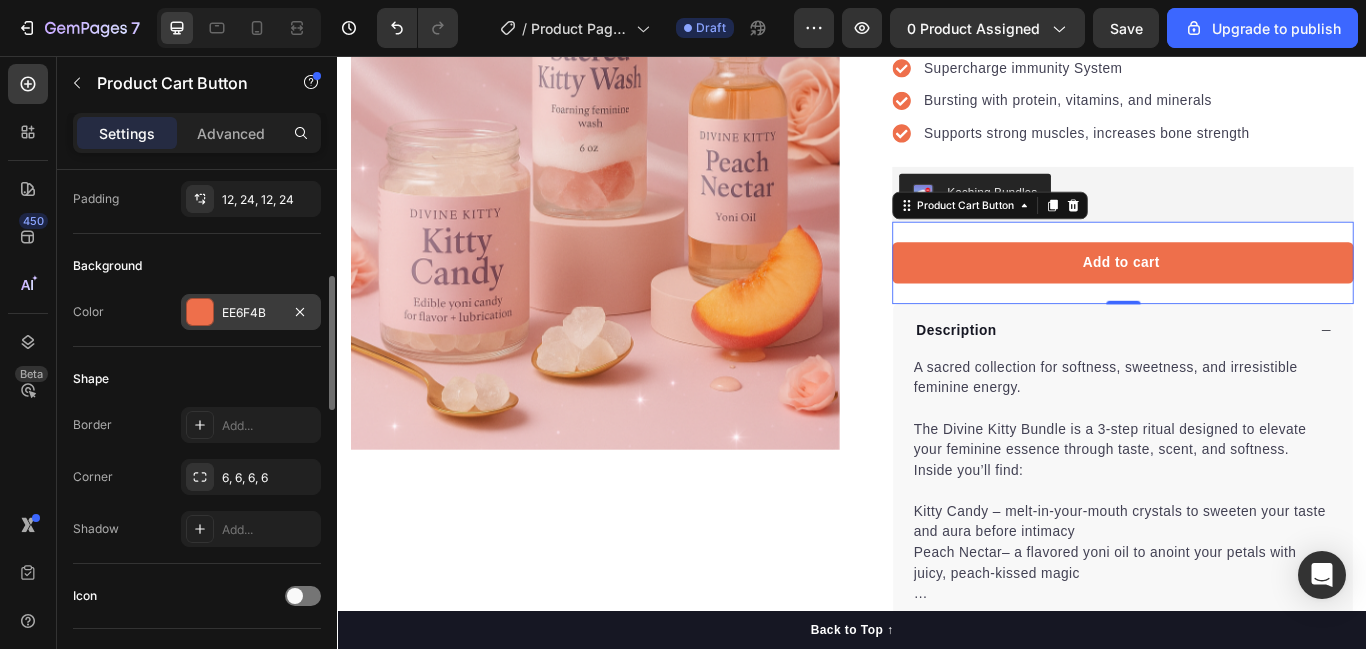 click on "EE6F4B" at bounding box center (251, 313) 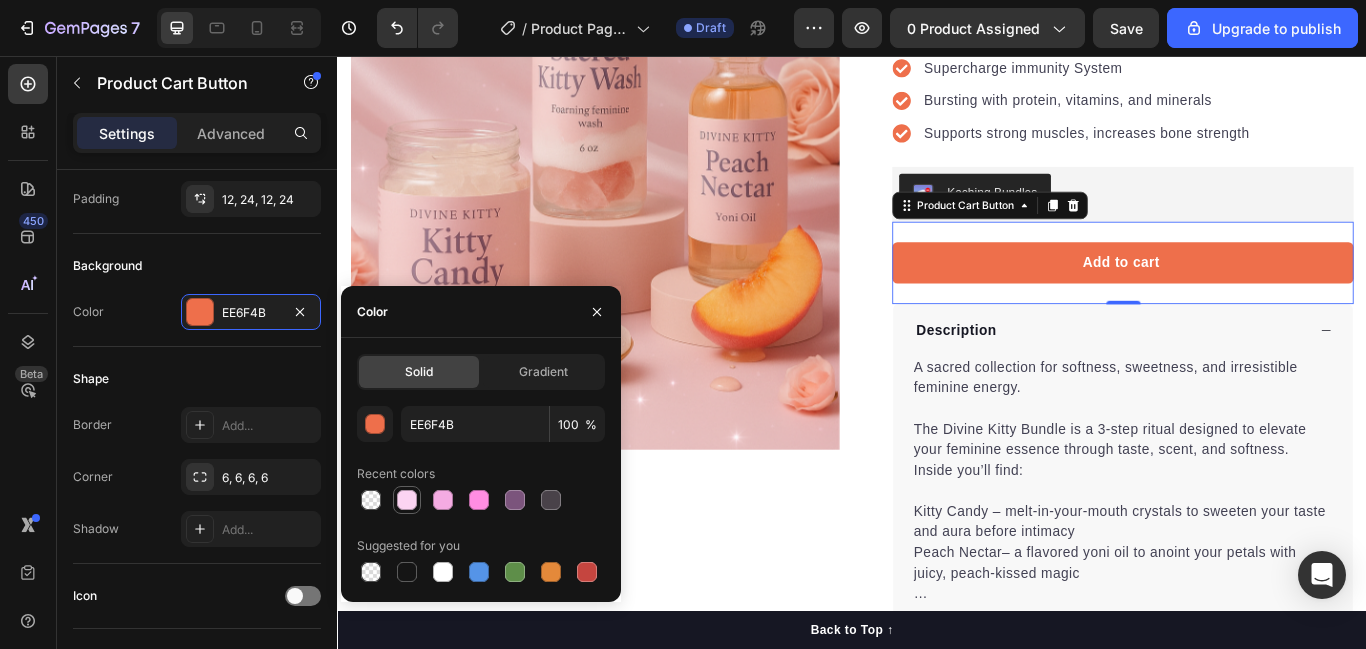 click at bounding box center (407, 500) 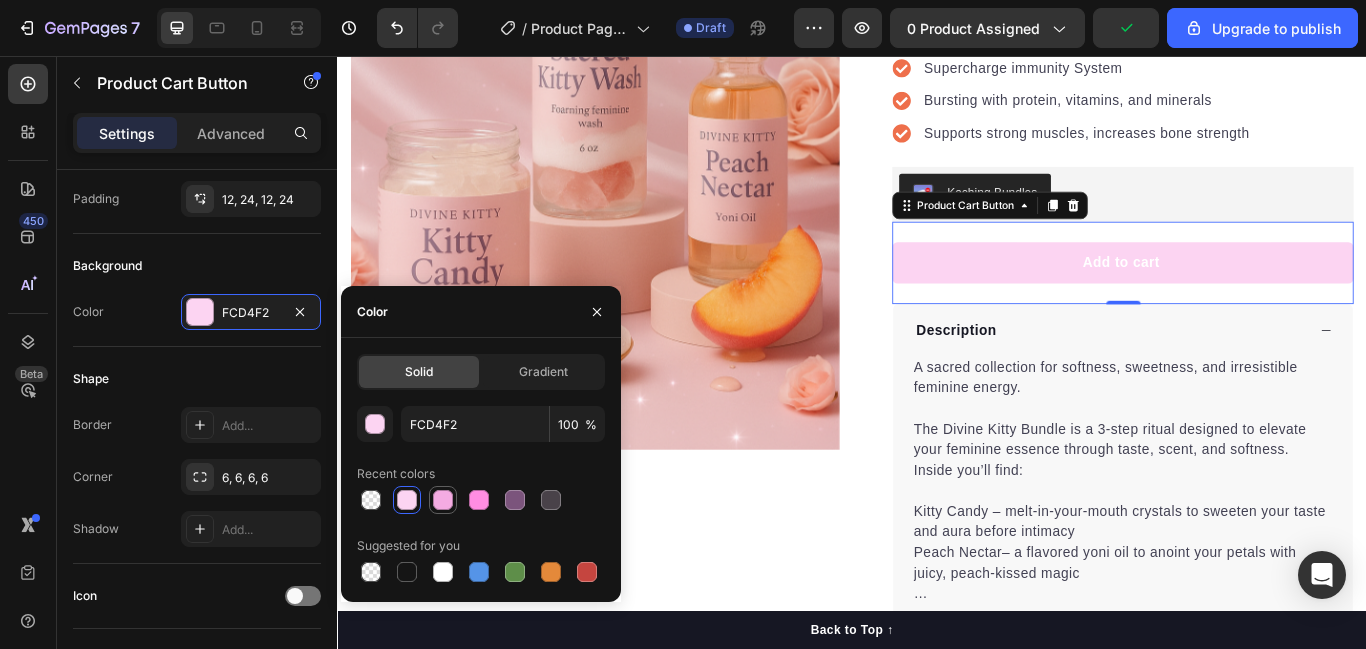click at bounding box center (443, 500) 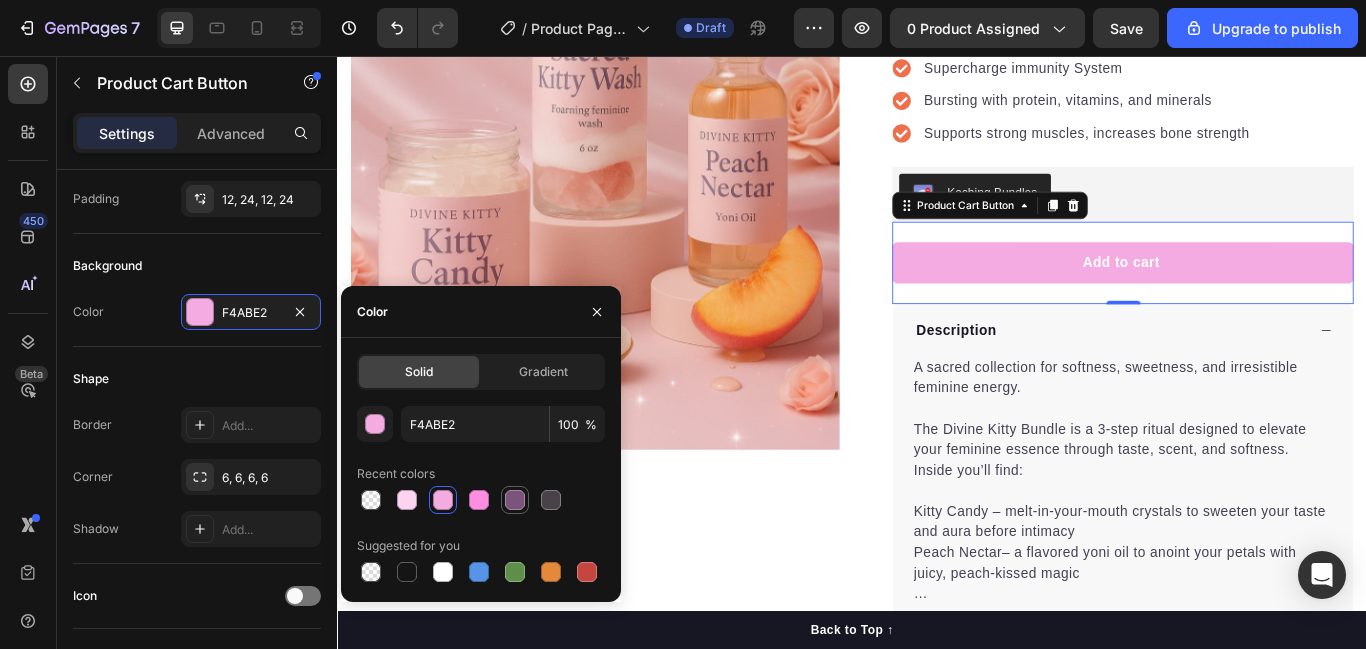 click at bounding box center (515, 500) 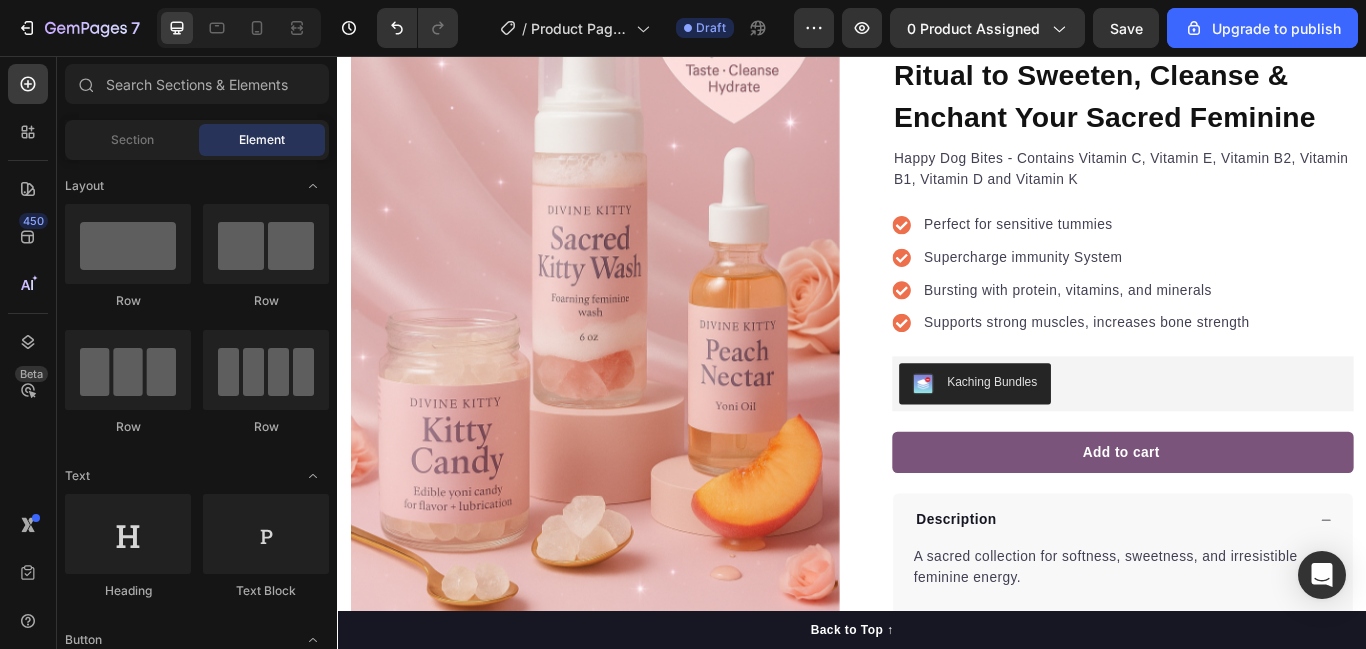 scroll, scrollTop: 164, scrollLeft: 0, axis: vertical 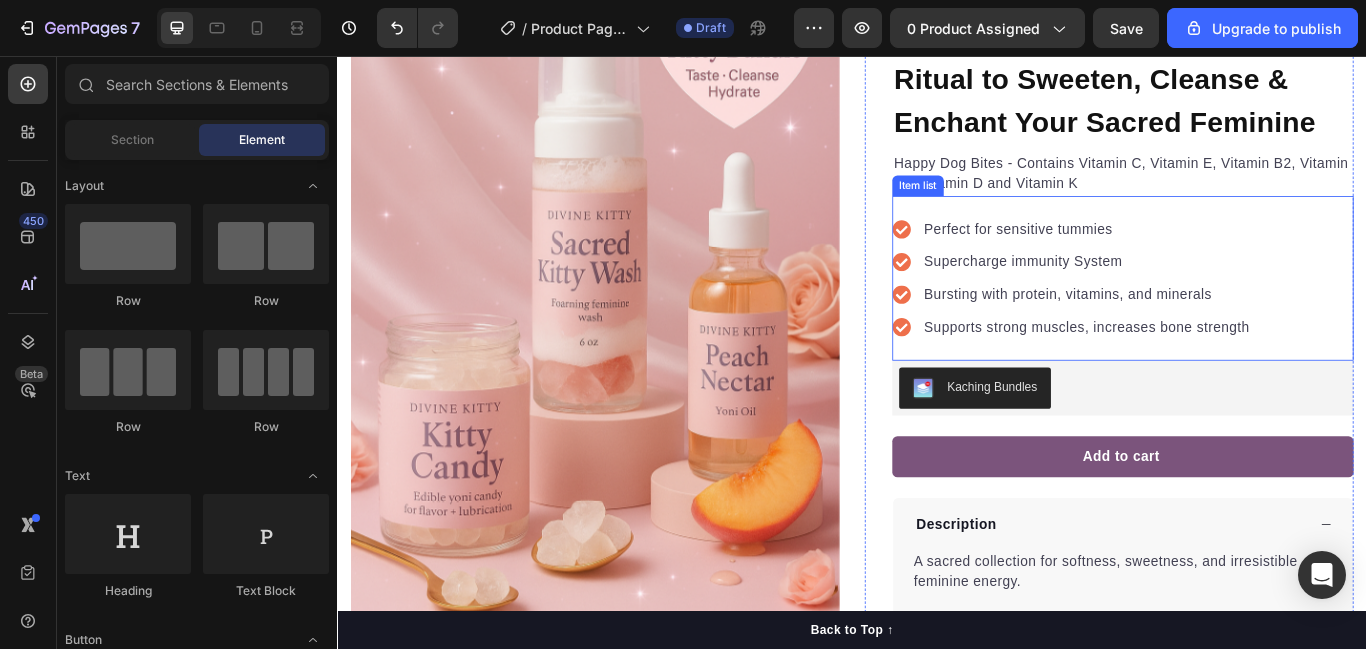 click 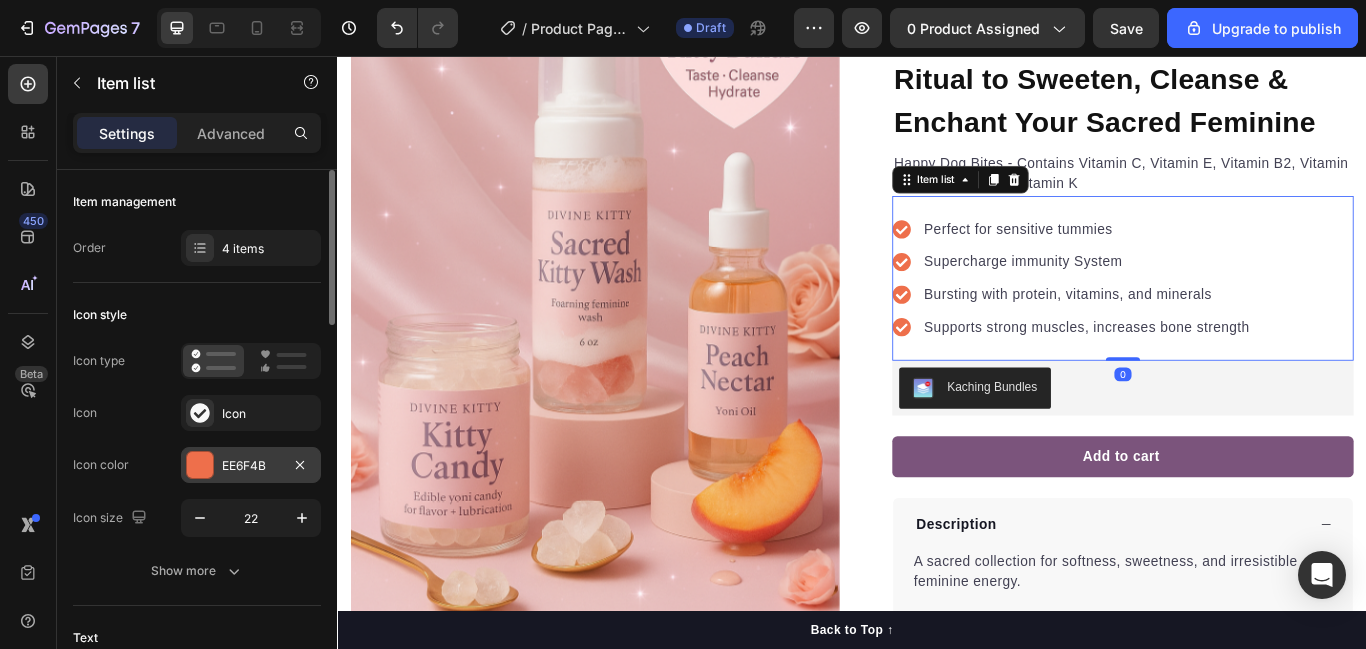 click at bounding box center [200, 465] 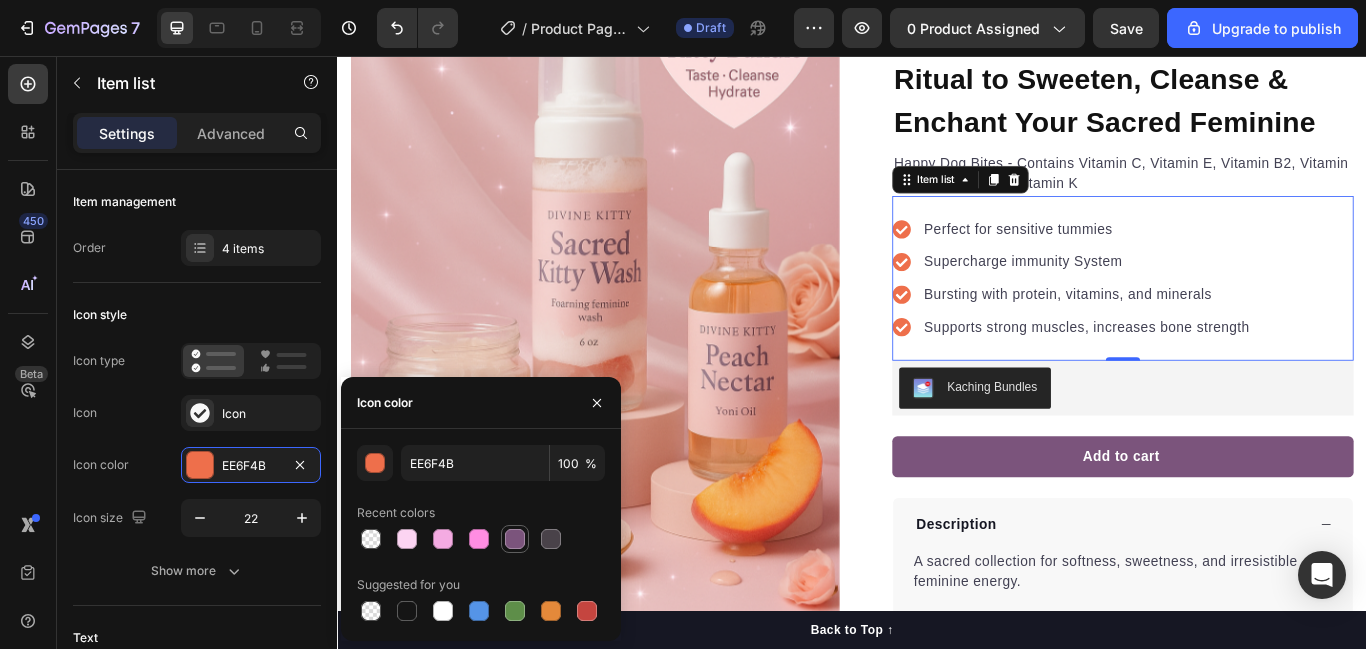 click at bounding box center (515, 539) 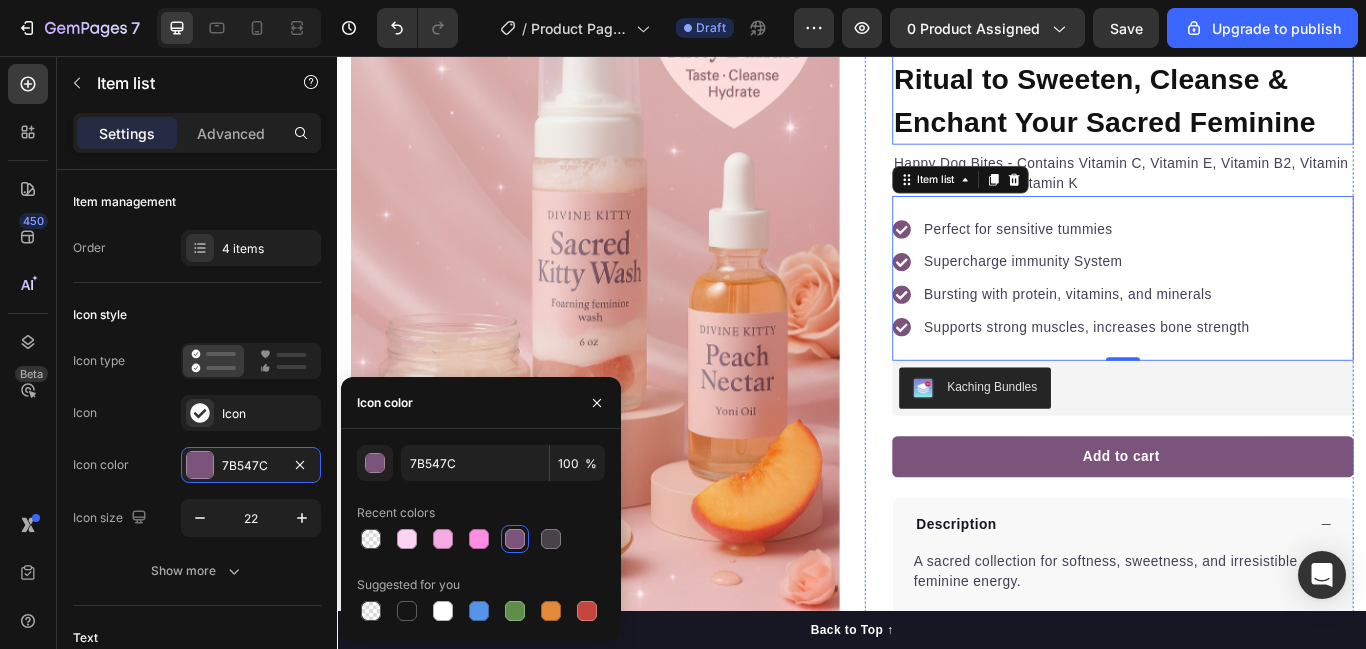 click on "Divine Kitty™ Bundle: A 3-Step Ritual to Sweeten, Cleanse & Enchant Your Sacred Feminine" at bounding box center [1253, 83] 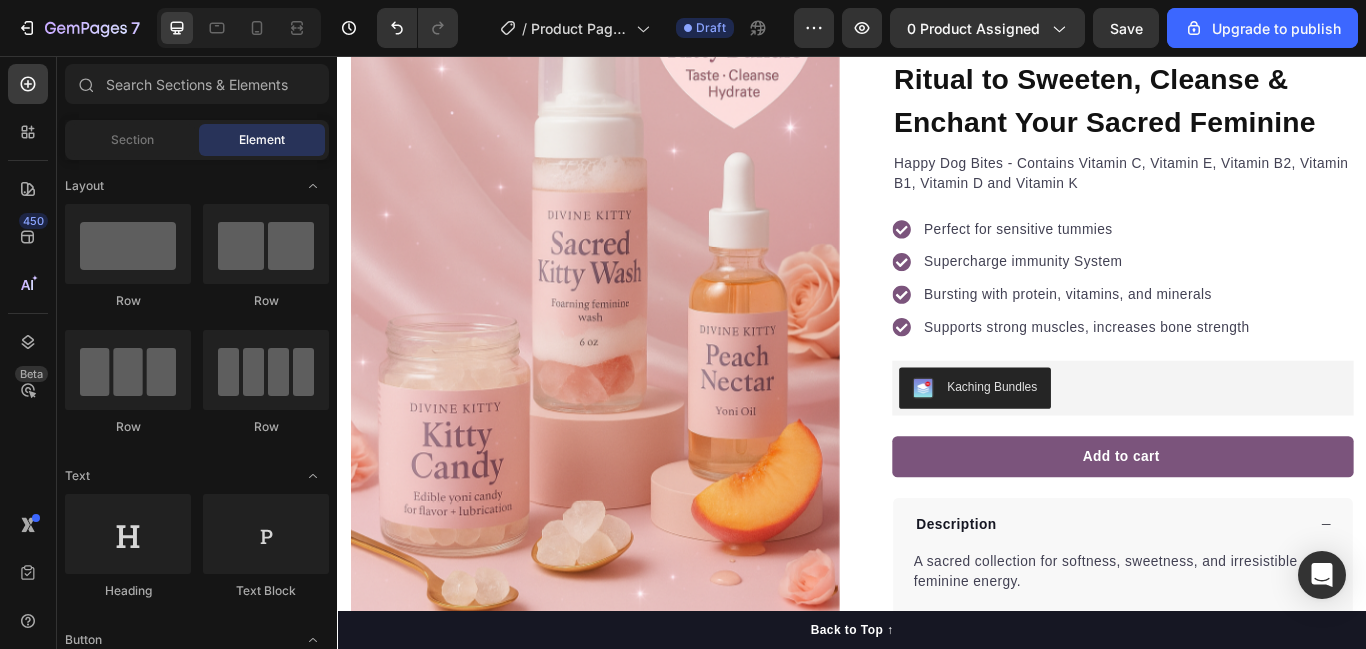 scroll, scrollTop: 0, scrollLeft: 0, axis: both 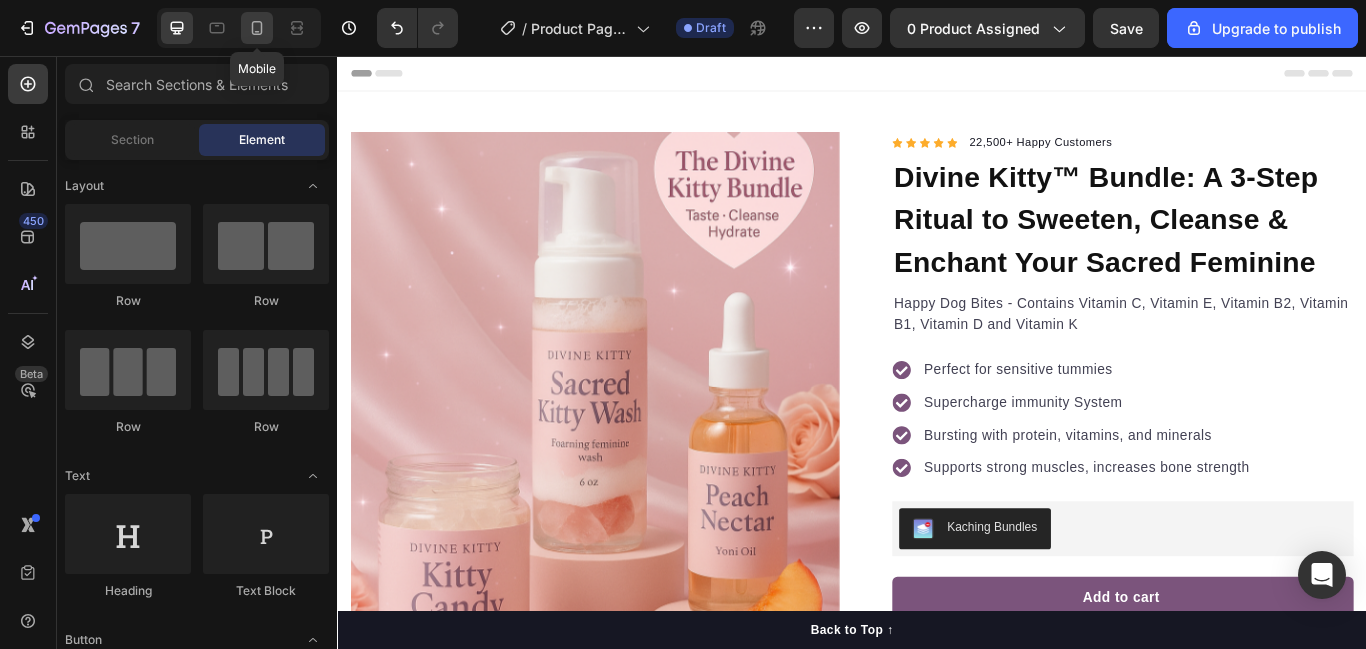 click 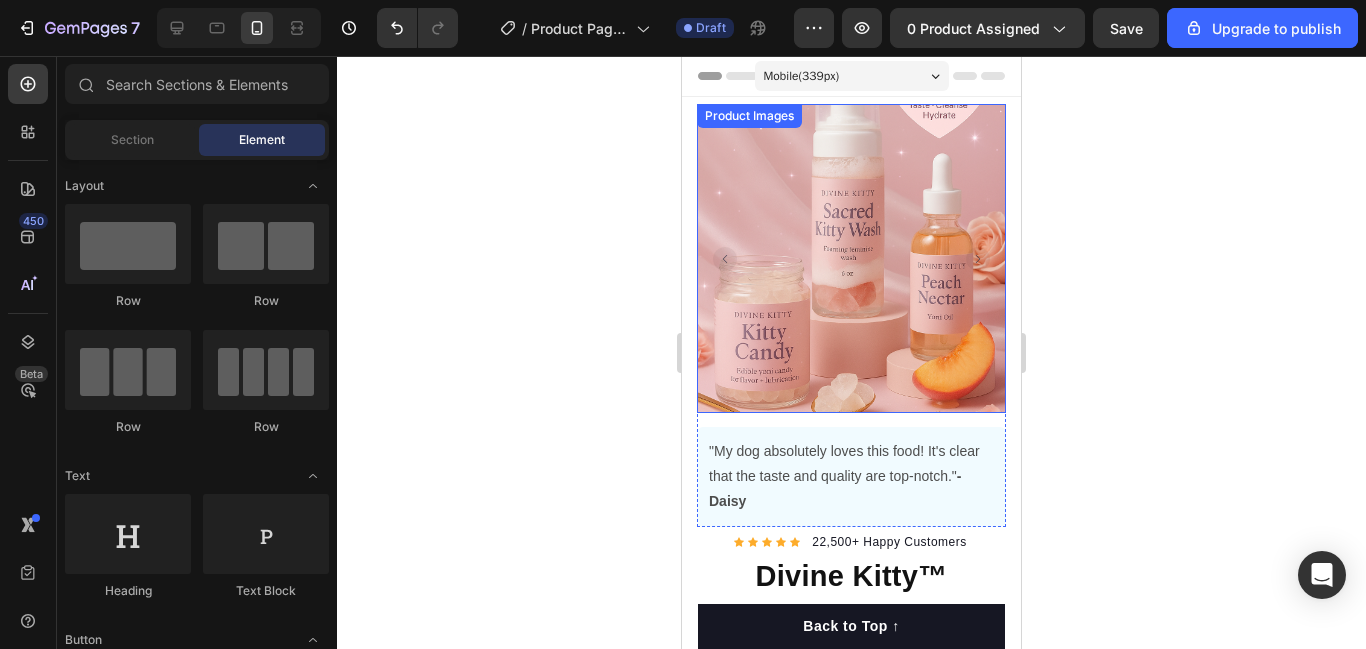 click at bounding box center [851, 258] 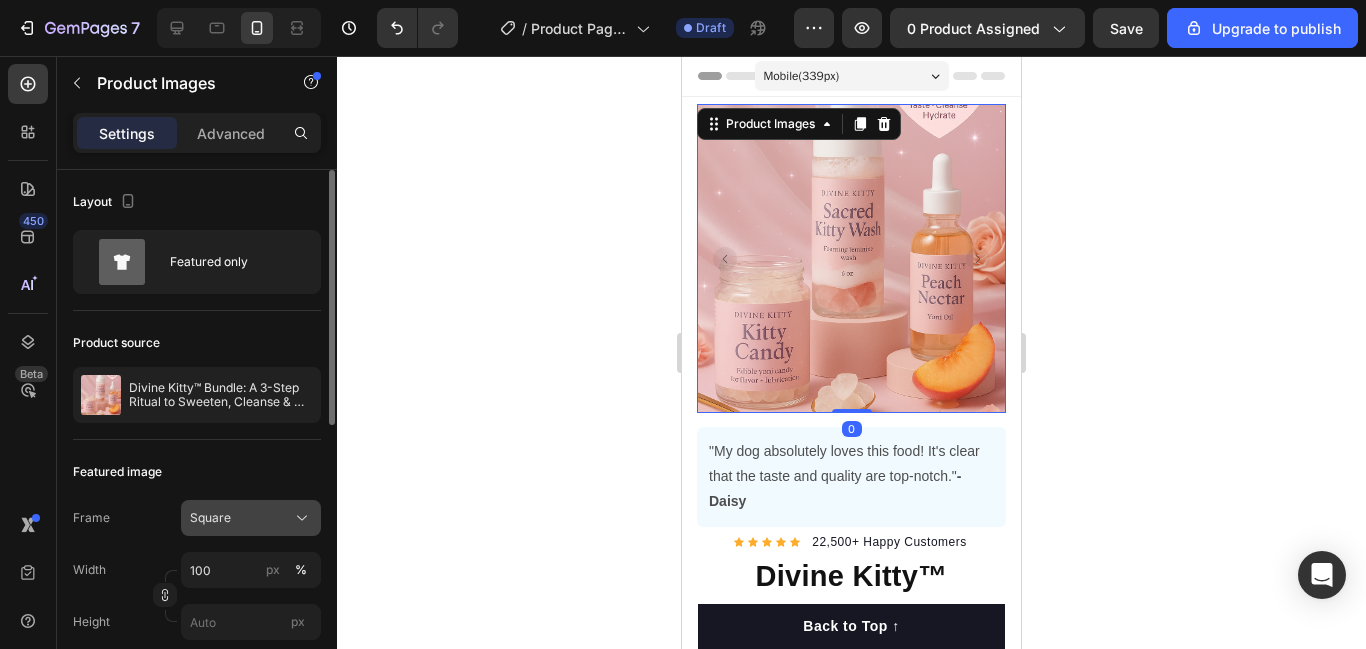 click on "Square" at bounding box center [251, 518] 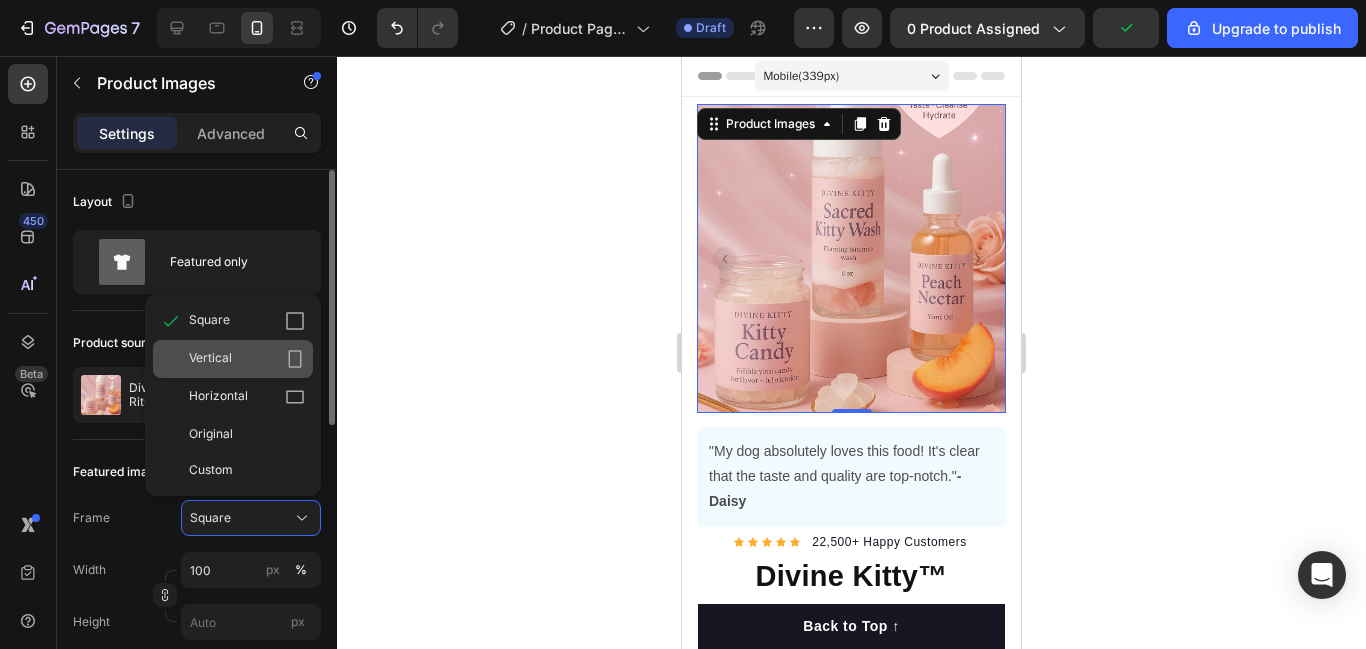 click on "Vertical" 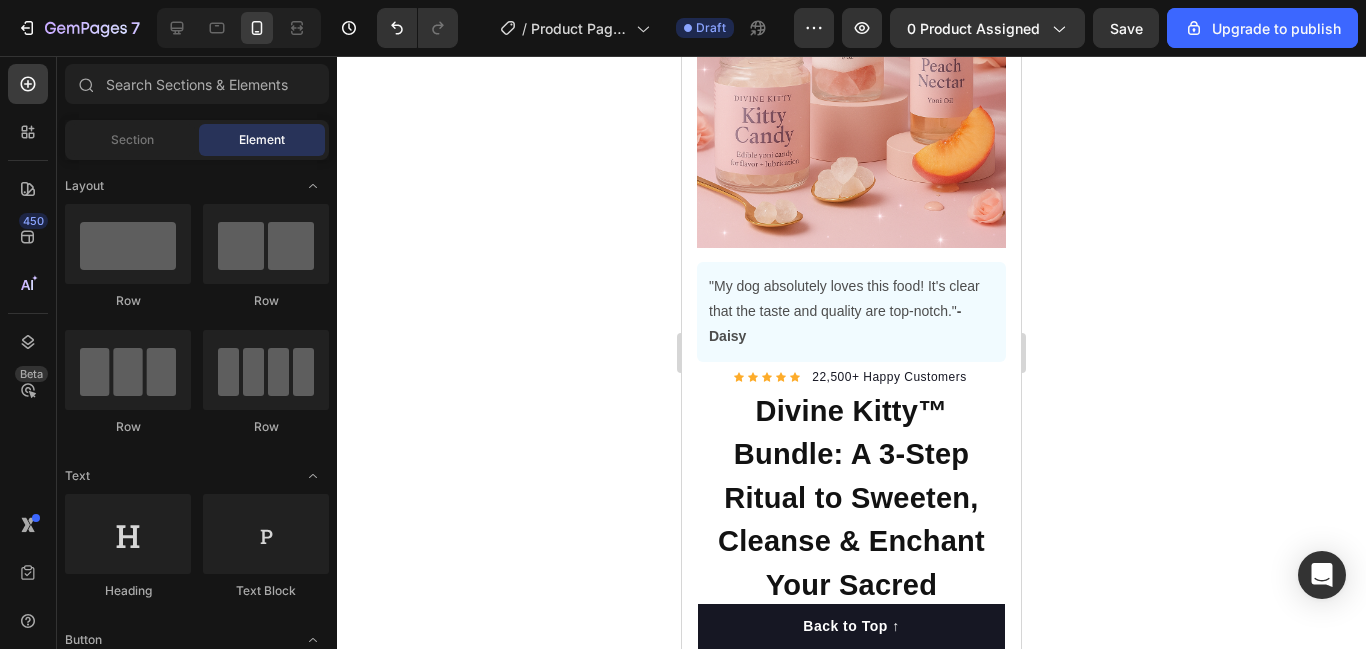 scroll, scrollTop: 285, scrollLeft: 0, axis: vertical 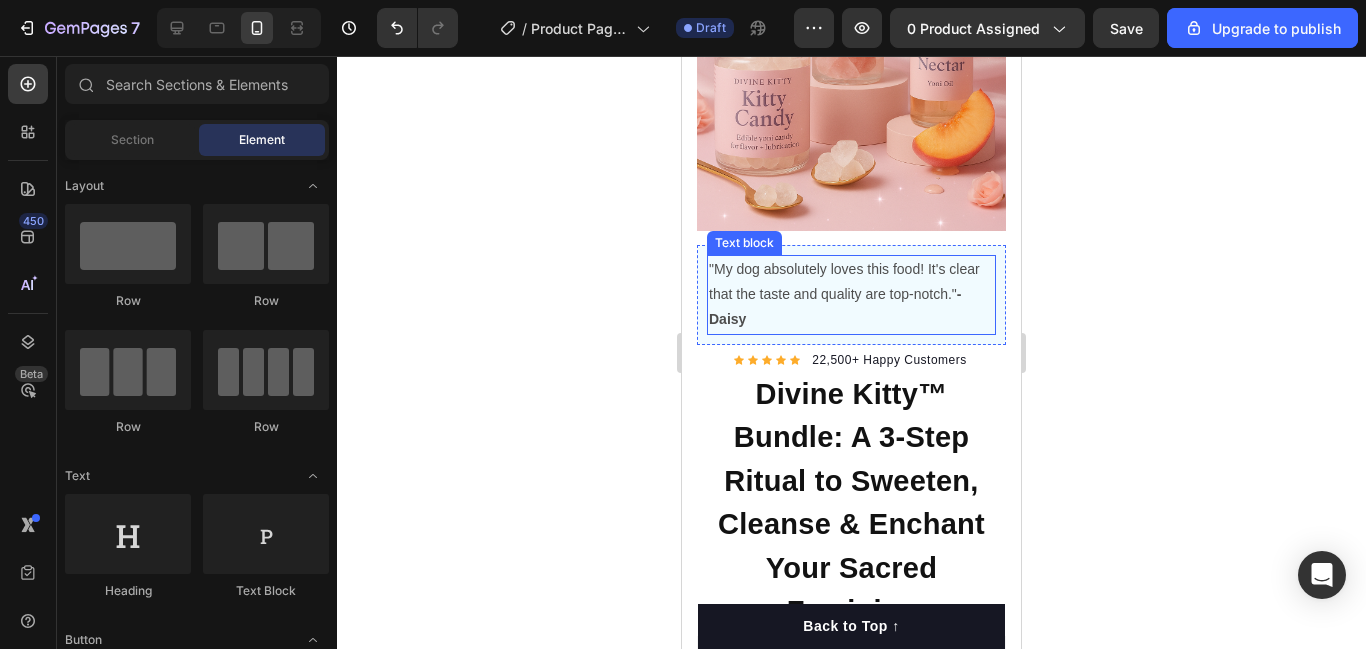 click on ""My dog absolutely loves this food! It's clear that the taste and quality are top-notch."  -Daisy" at bounding box center (851, 295) 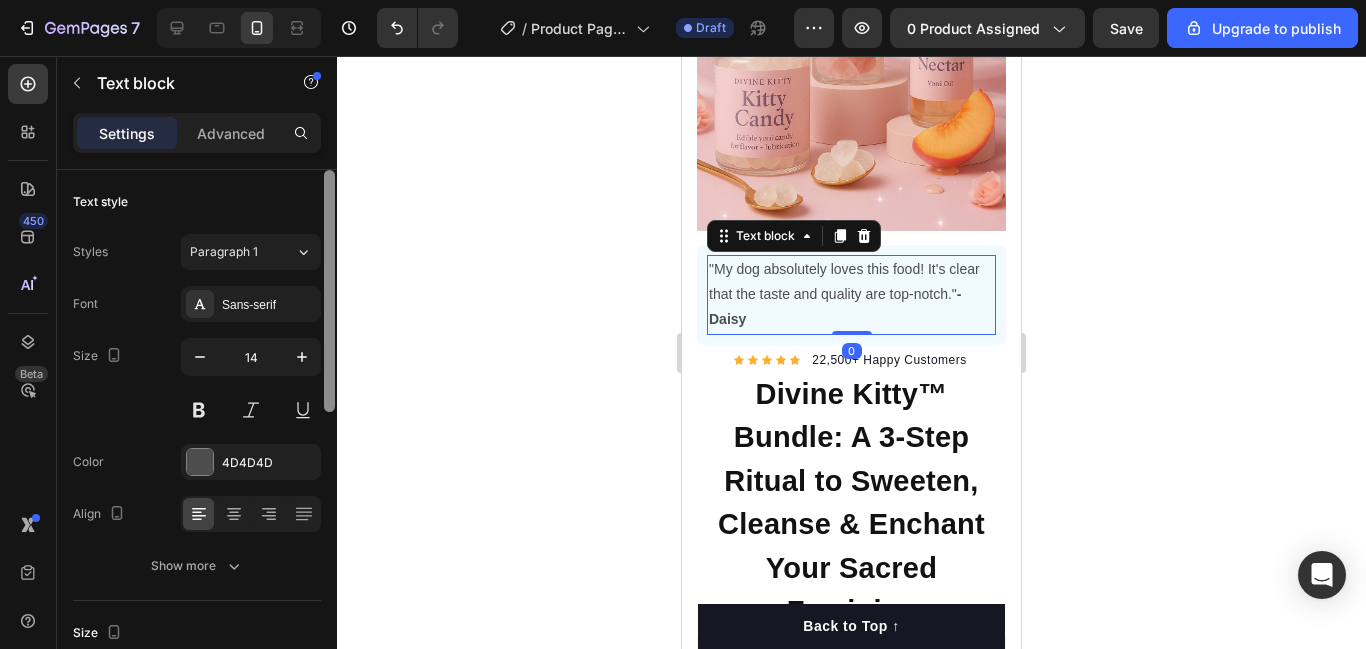 click at bounding box center (329, 438) 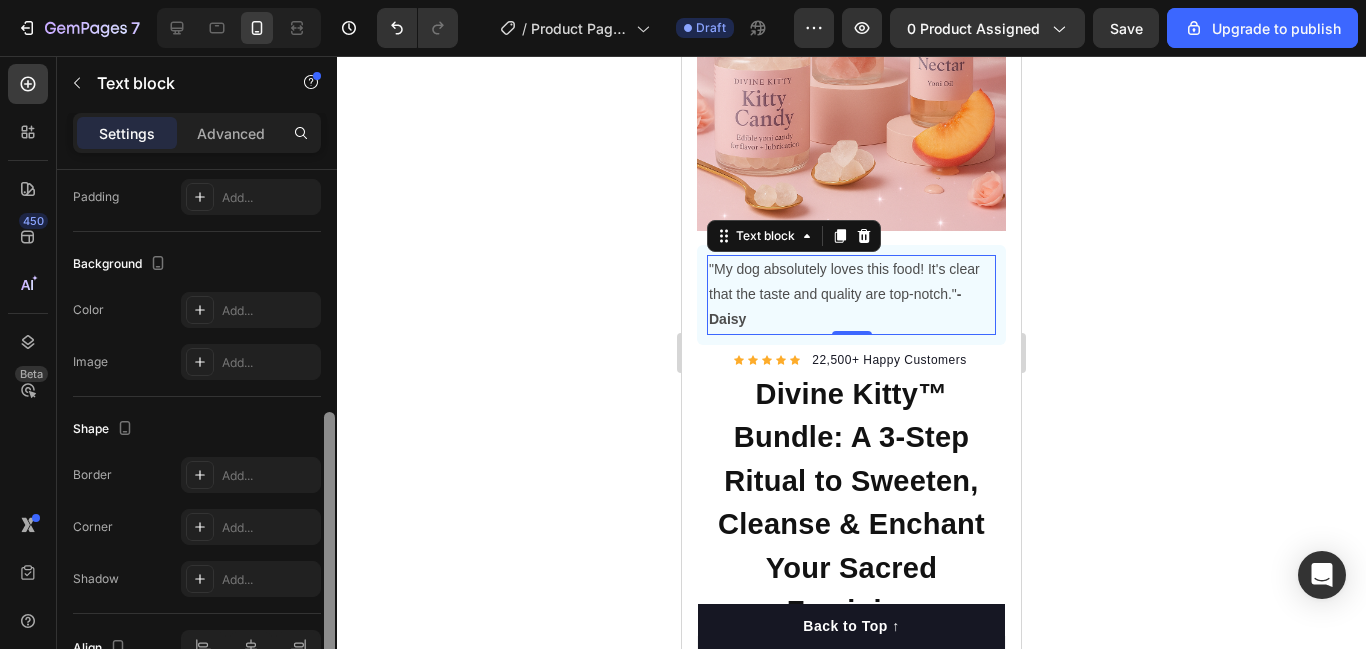 scroll, scrollTop: 649, scrollLeft: 0, axis: vertical 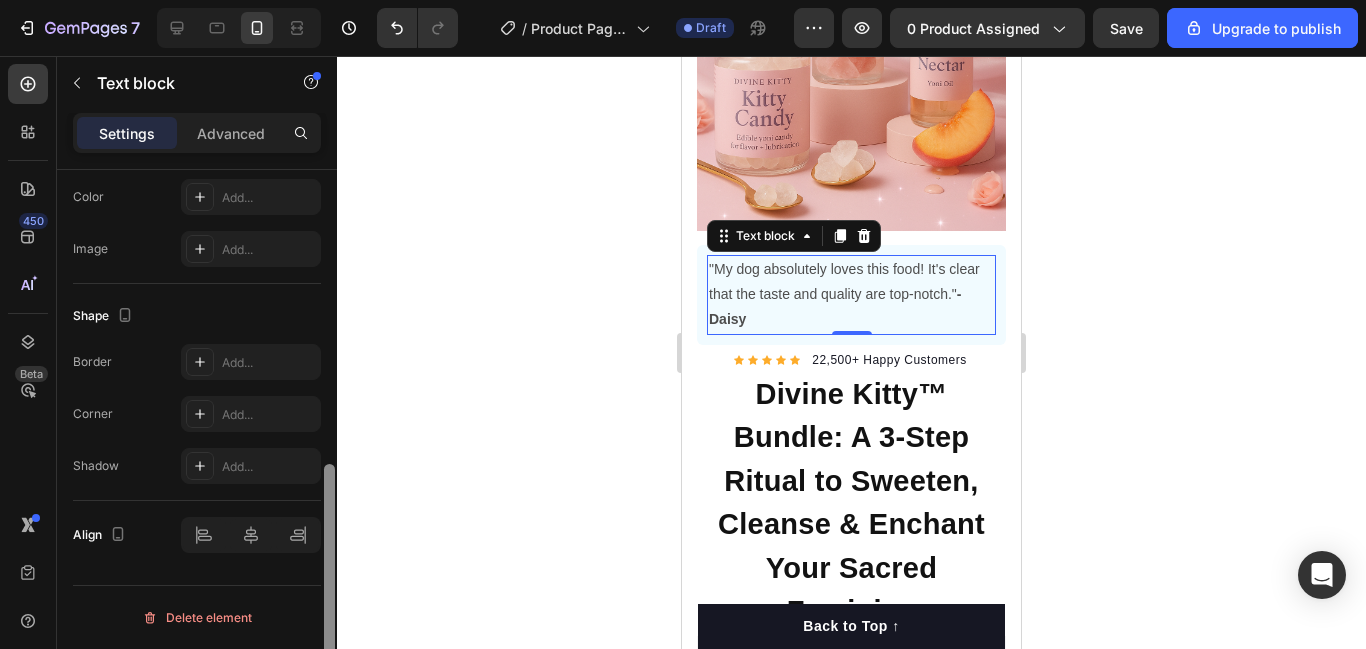 drag, startPoint x: 331, startPoint y: 437, endPoint x: 310, endPoint y: 520, distance: 85.61542 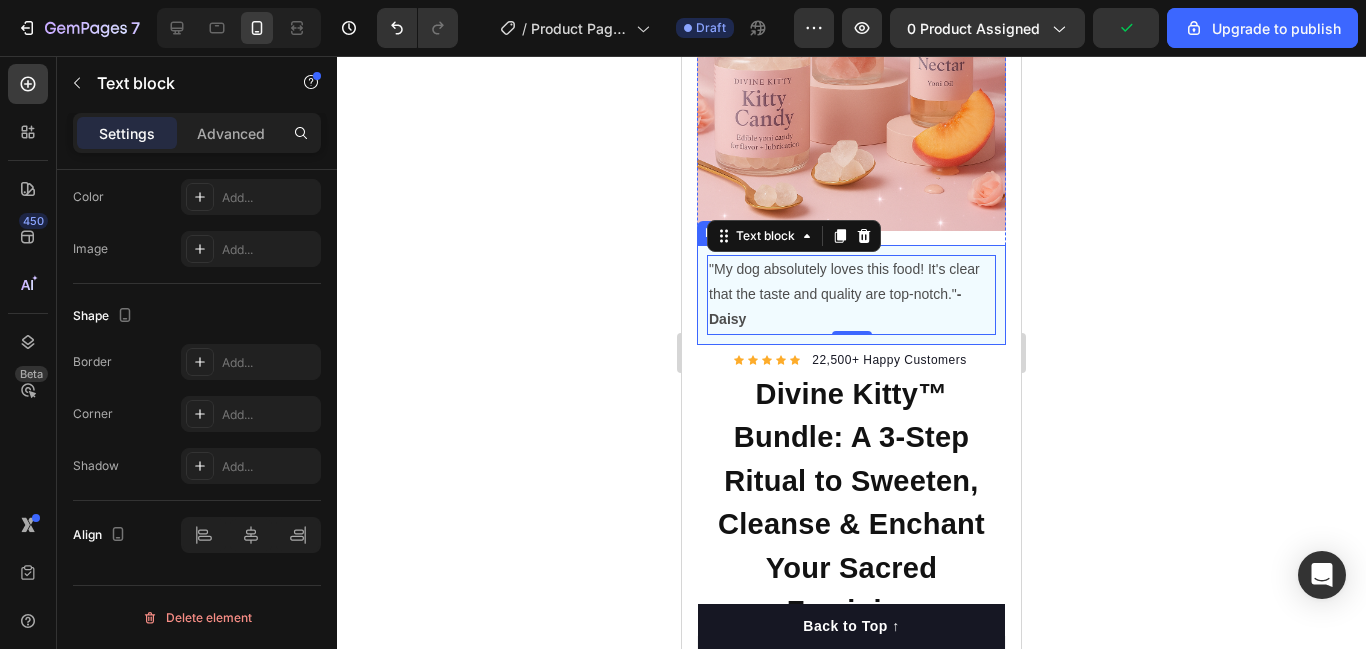 click on ""My dog absolutely loves this food! It's clear that the taste and quality are top-notch."  -Daisy Text block   0 Row" at bounding box center (851, 295) 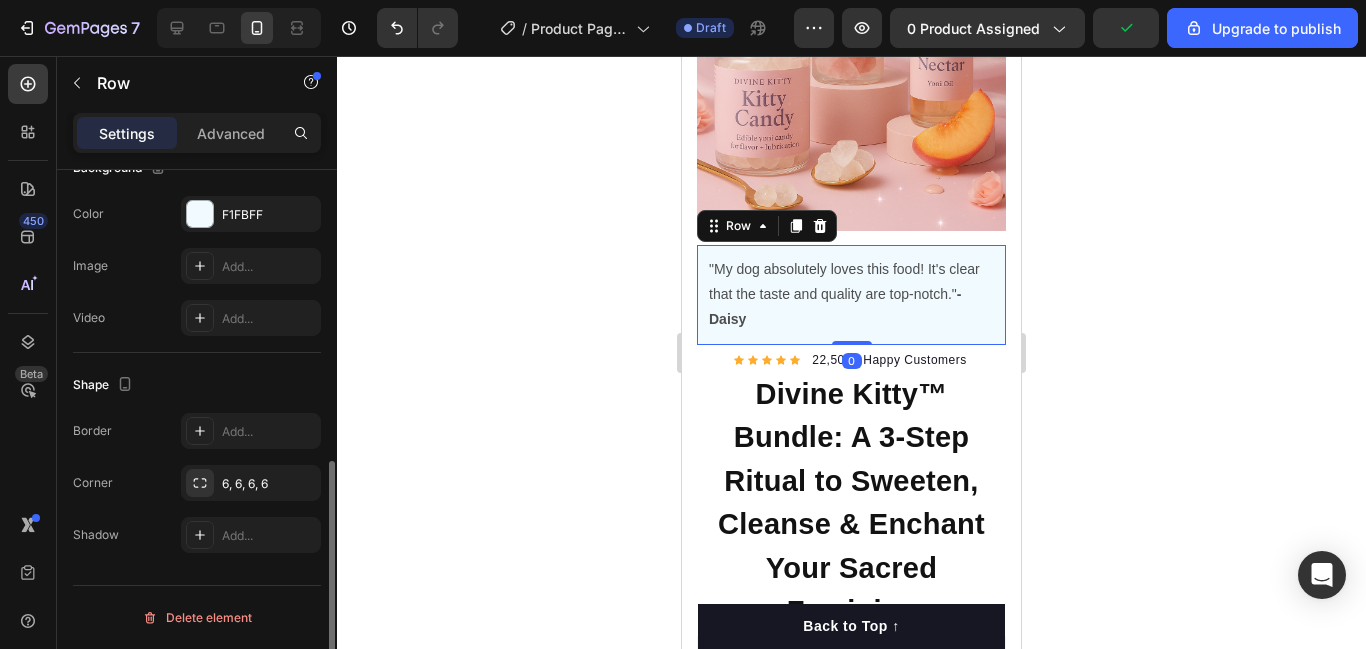 scroll, scrollTop: 0, scrollLeft: 0, axis: both 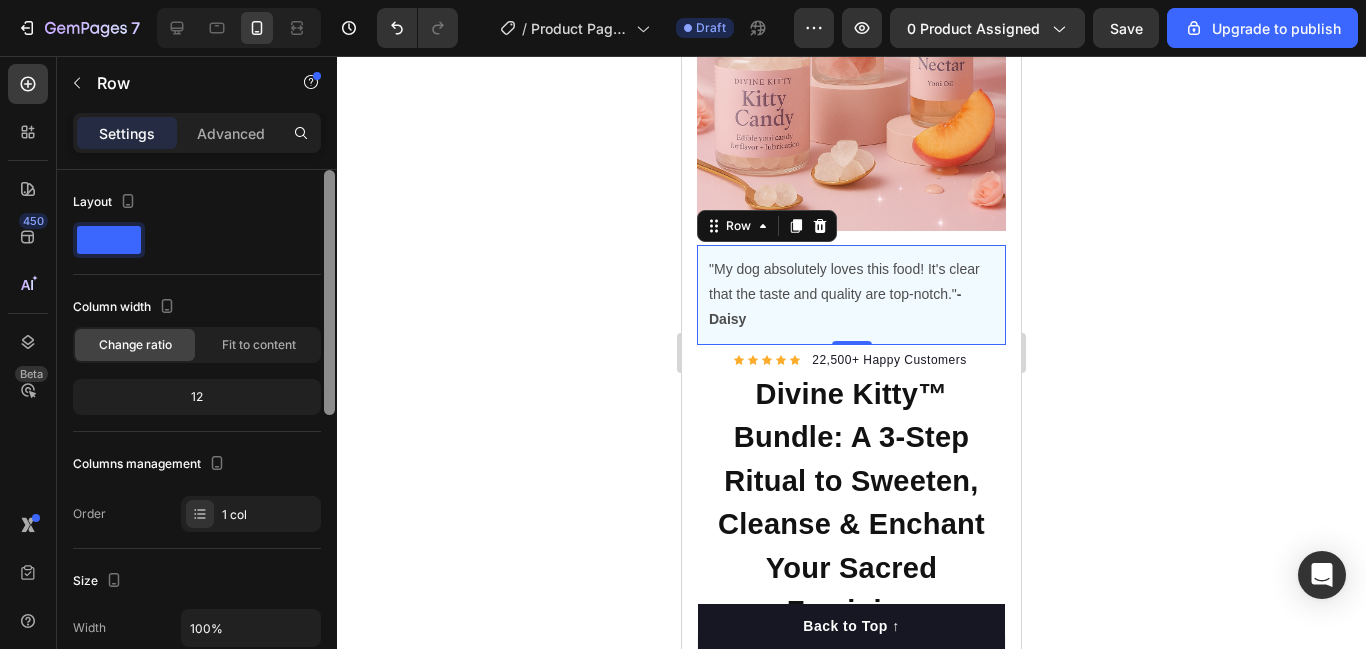 click at bounding box center (329, 438) 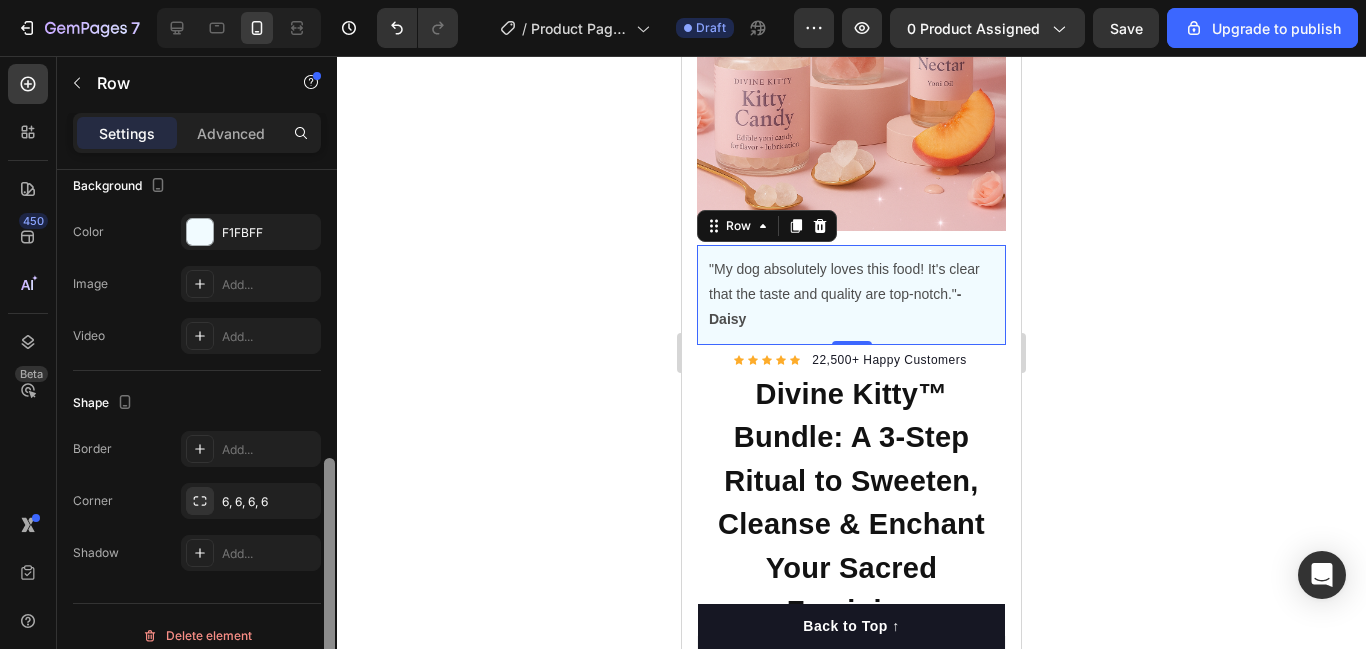 scroll, scrollTop: 632, scrollLeft: 0, axis: vertical 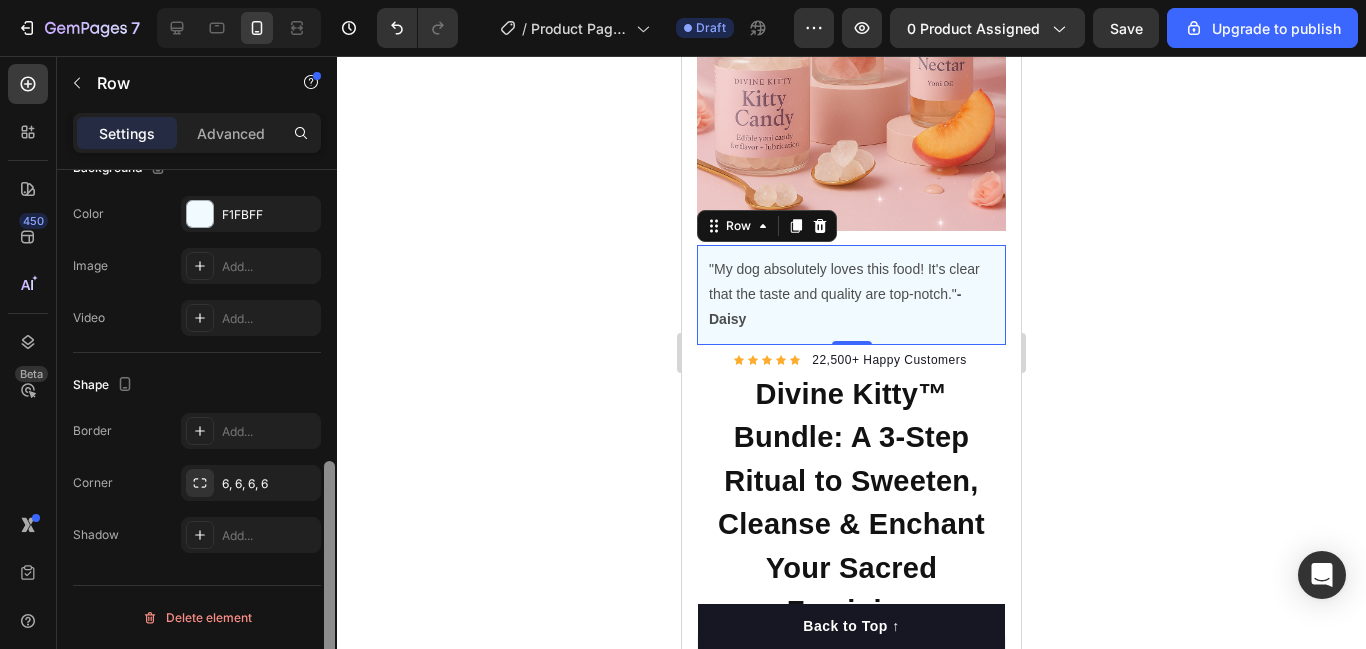 drag, startPoint x: 329, startPoint y: 468, endPoint x: 307, endPoint y: 564, distance: 98.48858 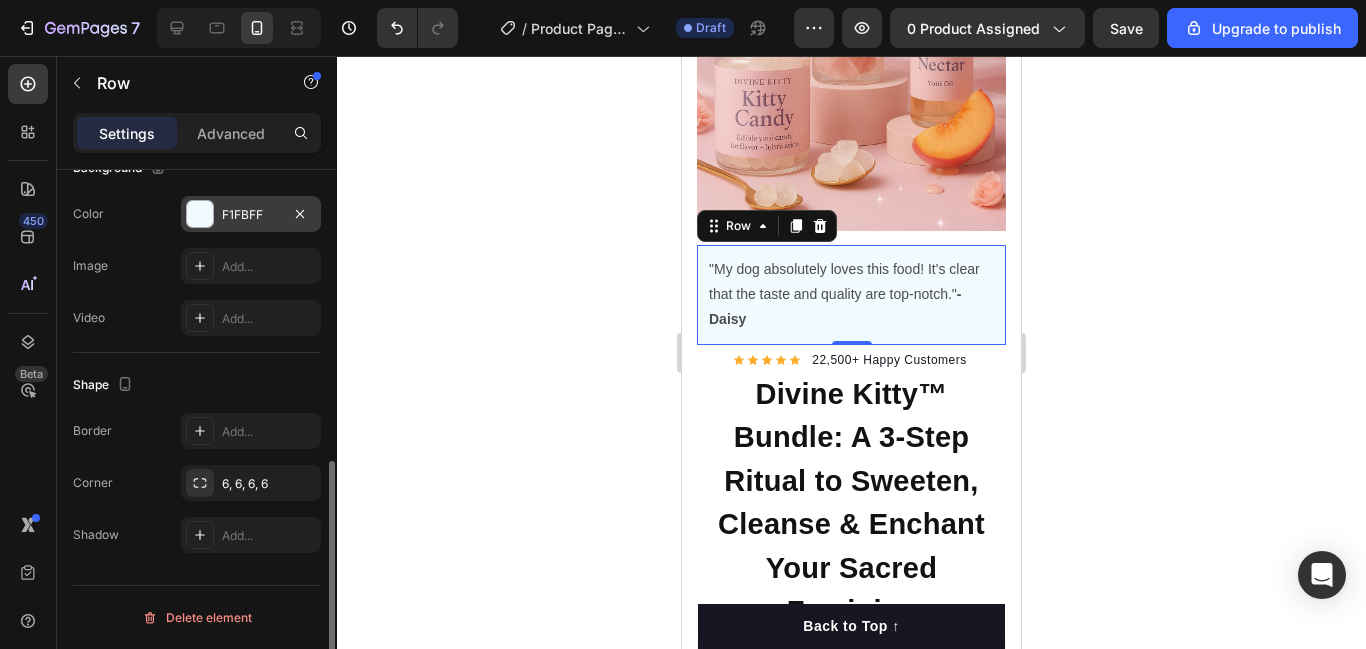 click at bounding box center [200, 214] 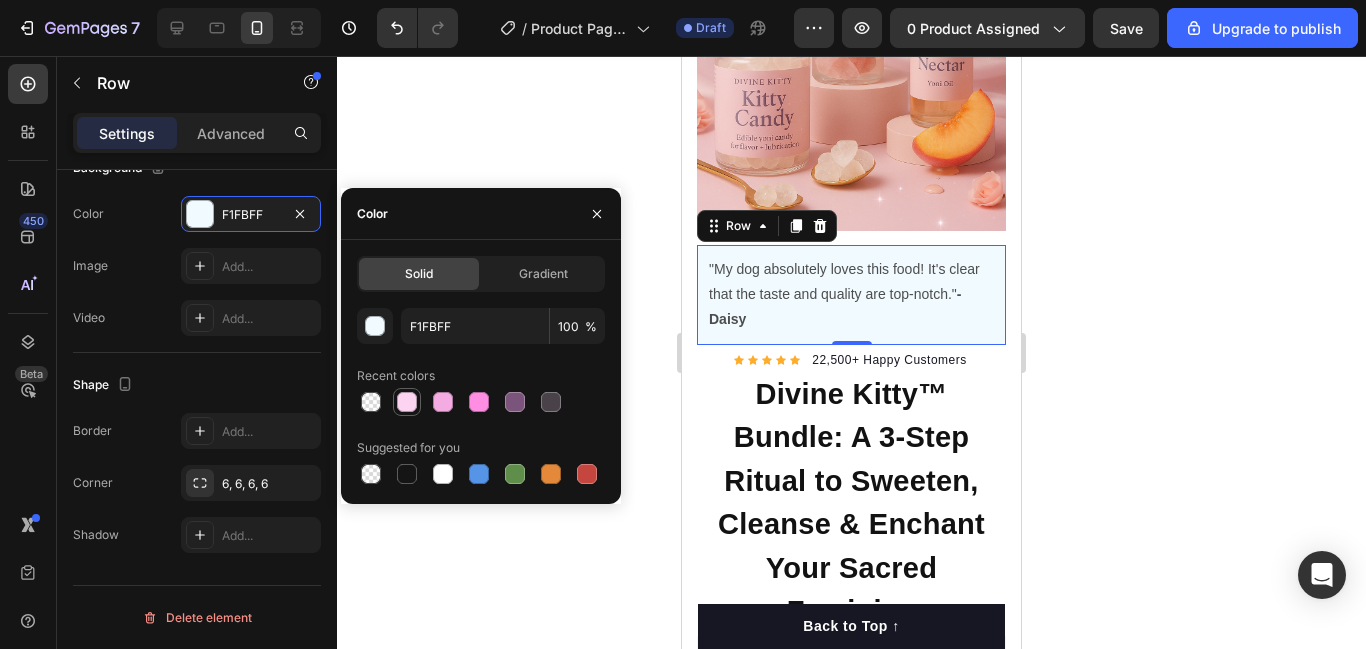 click at bounding box center [407, 402] 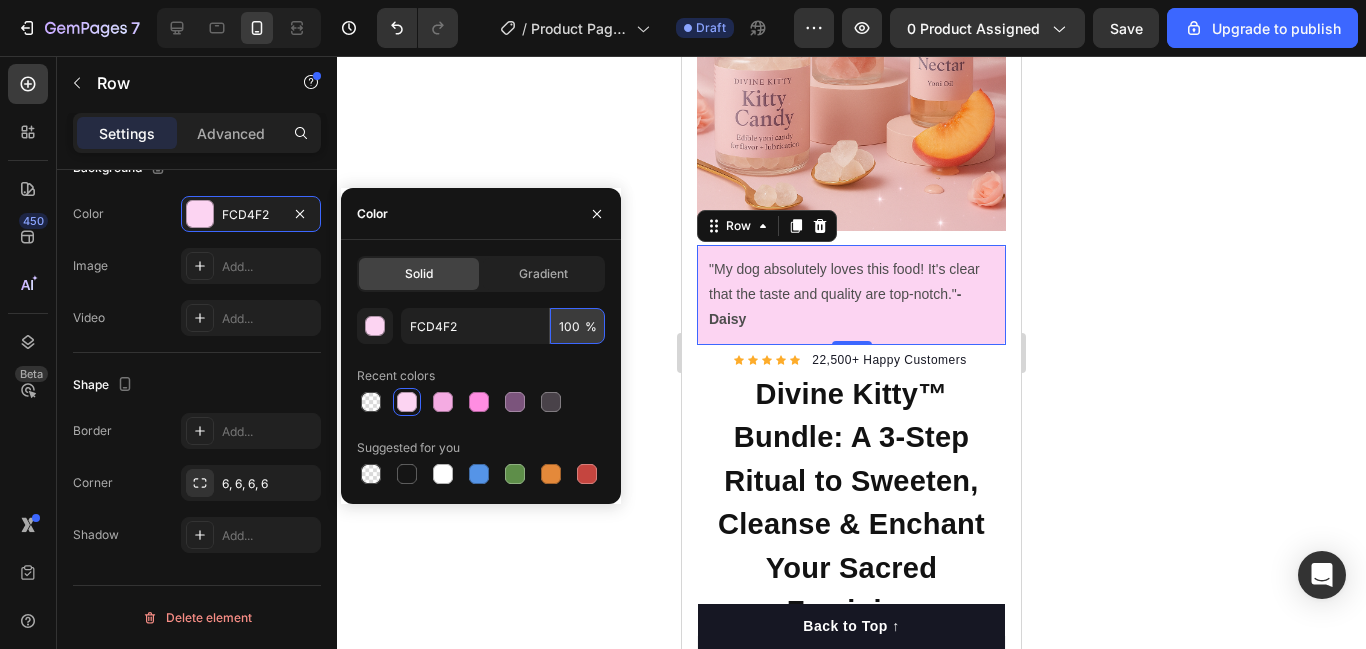click on "100" at bounding box center [577, 326] 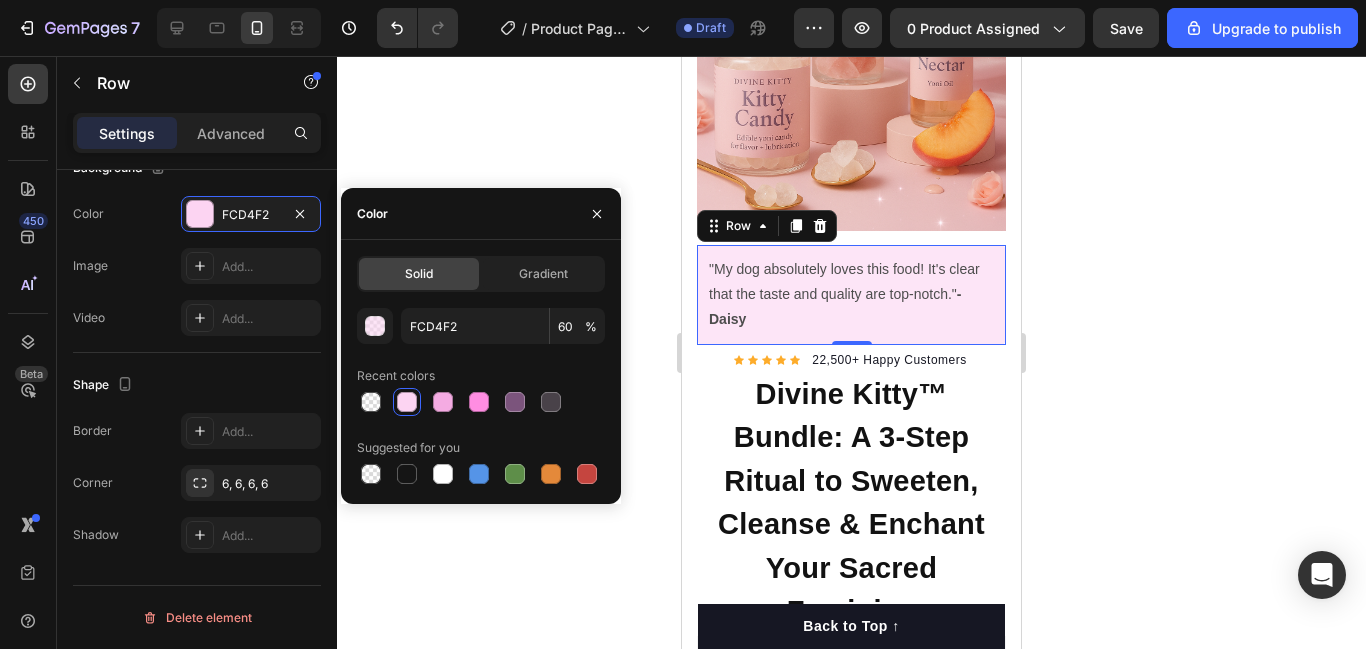 click on "FCD4F2 60 % Recent colors Suggested for you" at bounding box center [481, 398] 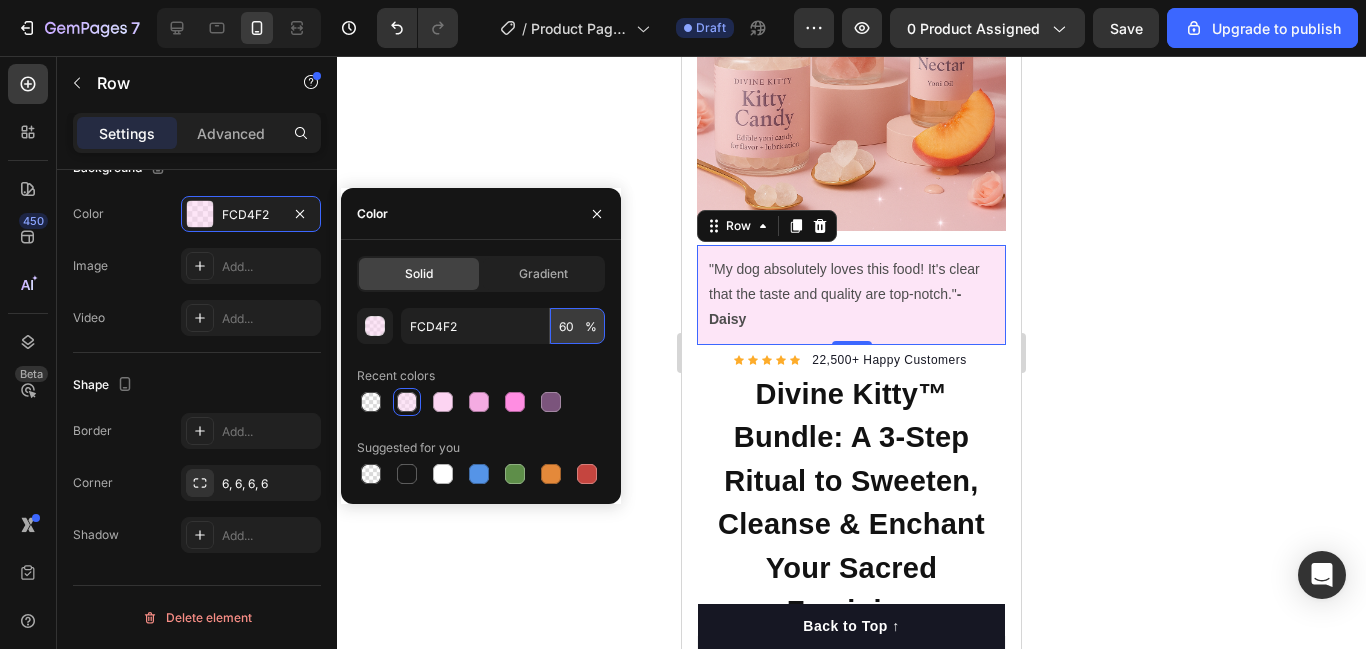 click on "60" at bounding box center (577, 326) 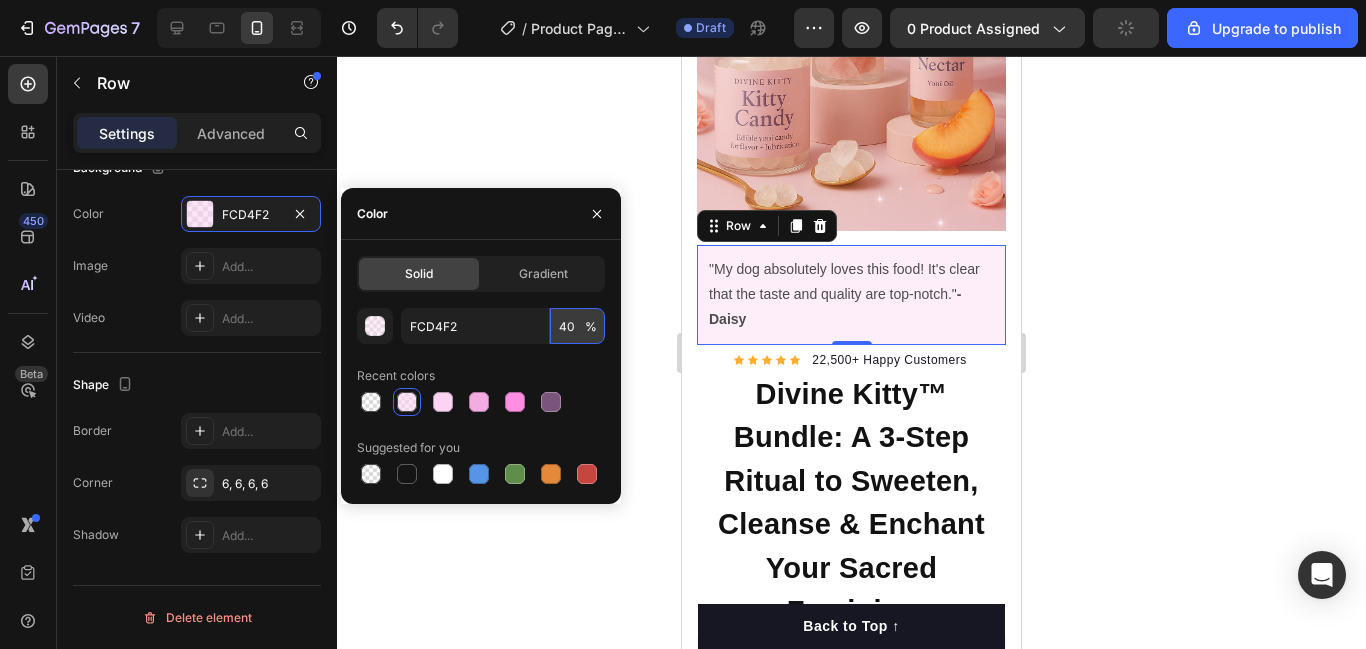type on "40" 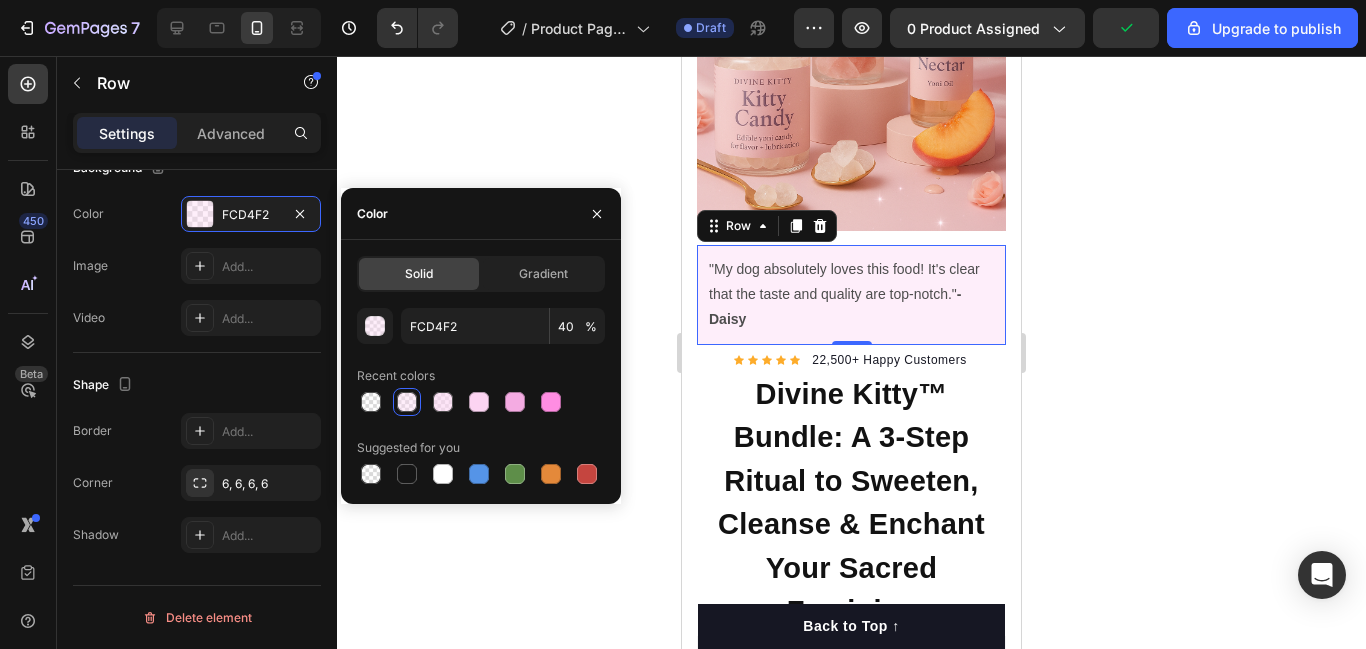 click 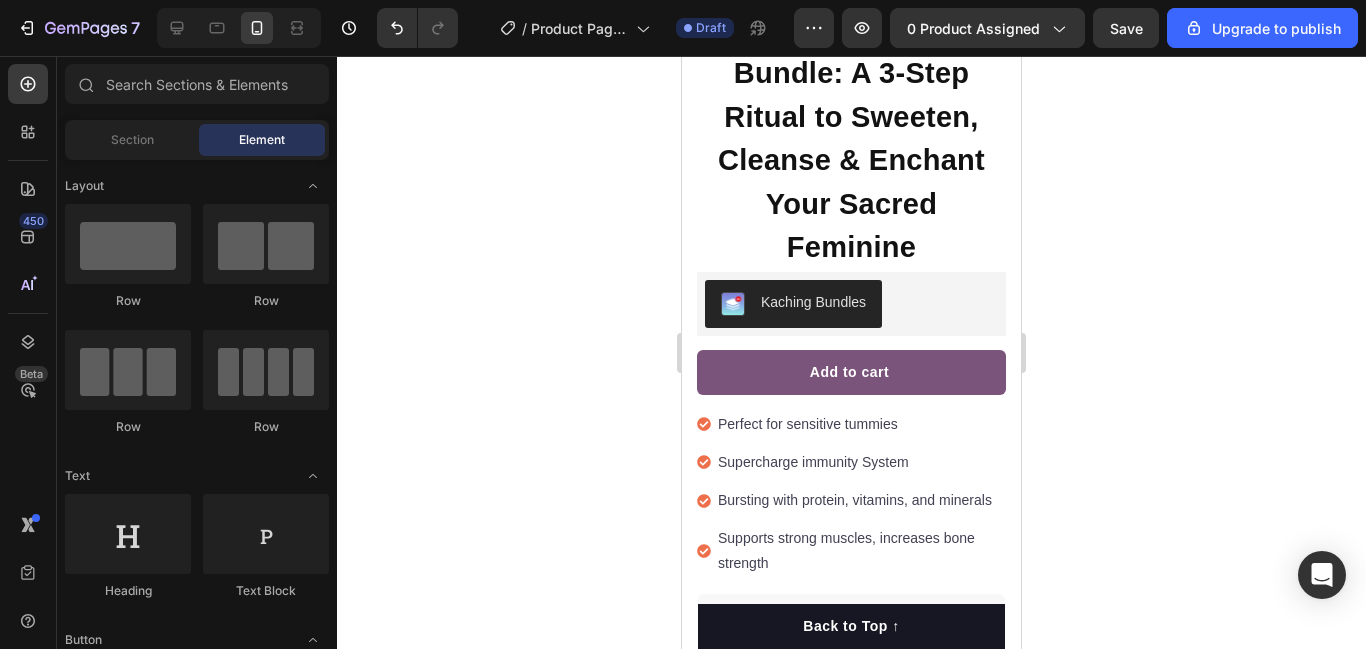 scroll, scrollTop: 678, scrollLeft: 0, axis: vertical 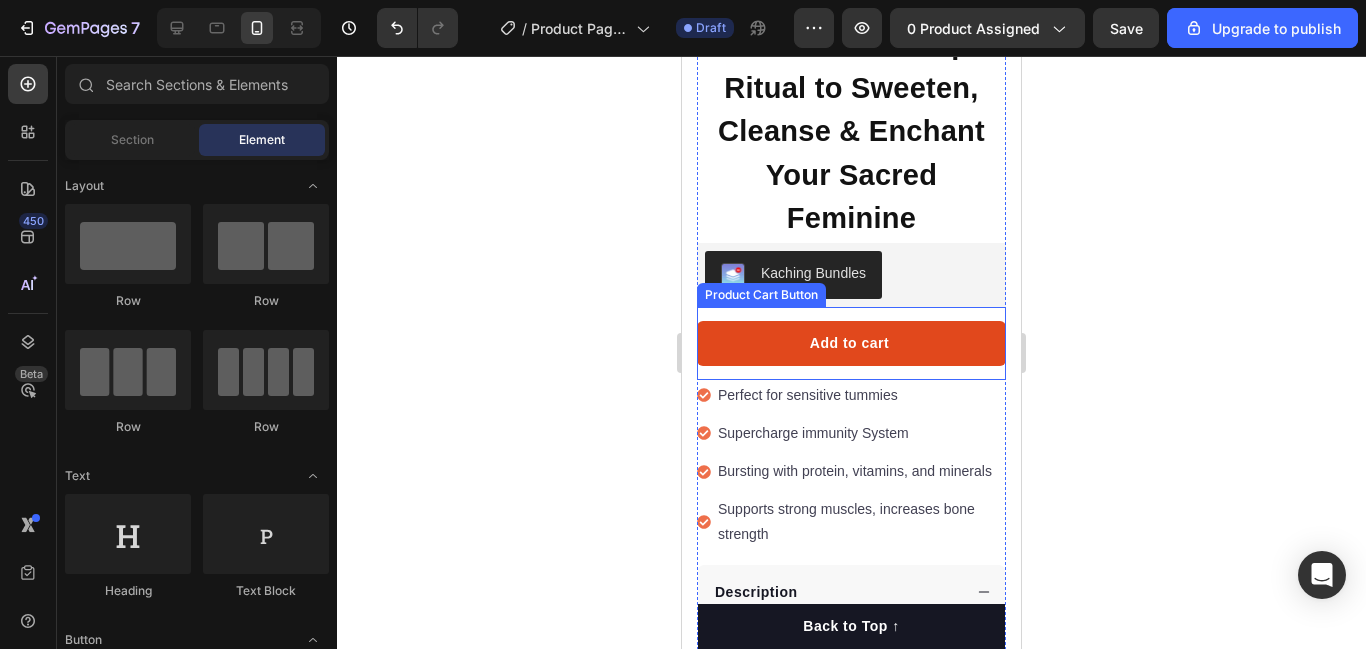 click on "Add to cart" at bounding box center [851, 343] 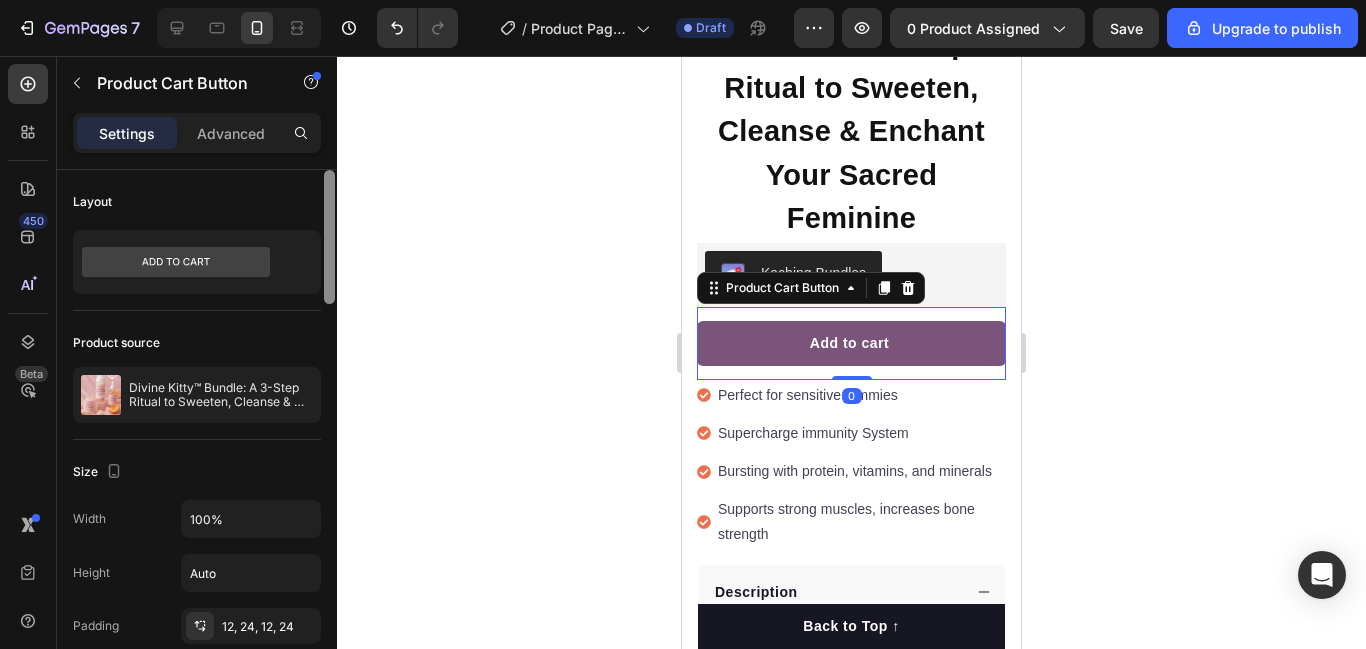 click at bounding box center (329, 438) 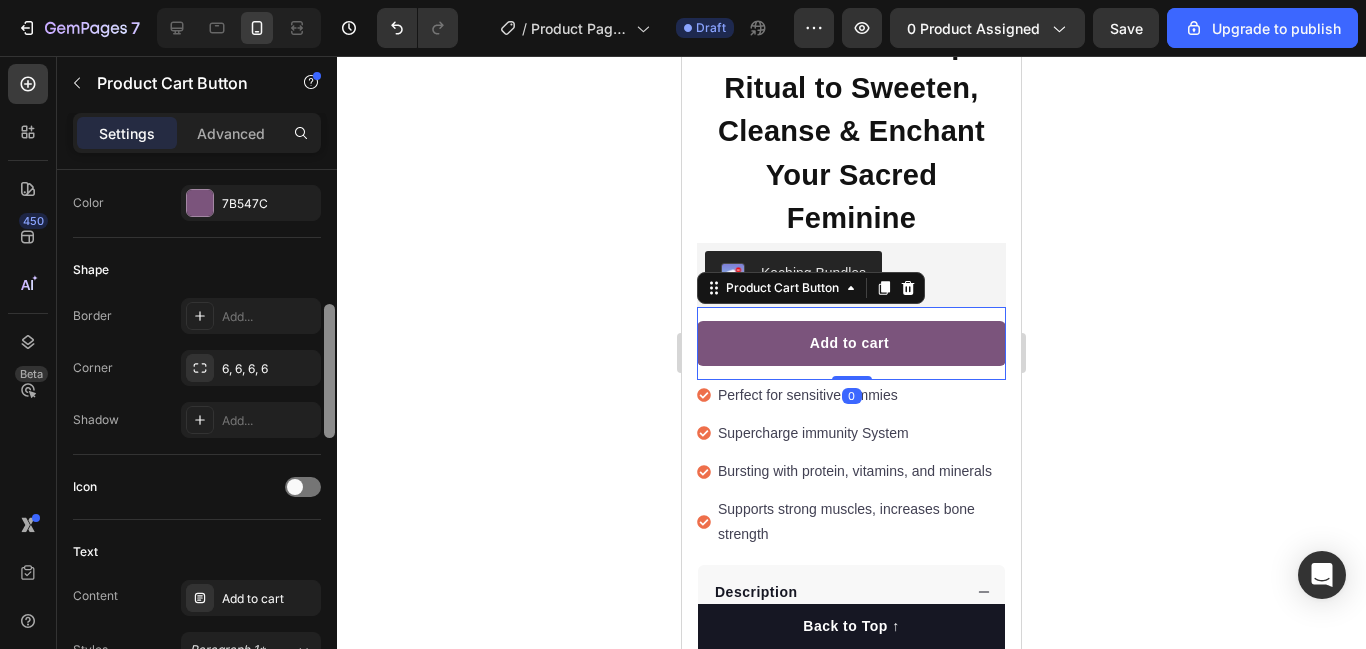 click at bounding box center [329, 371] 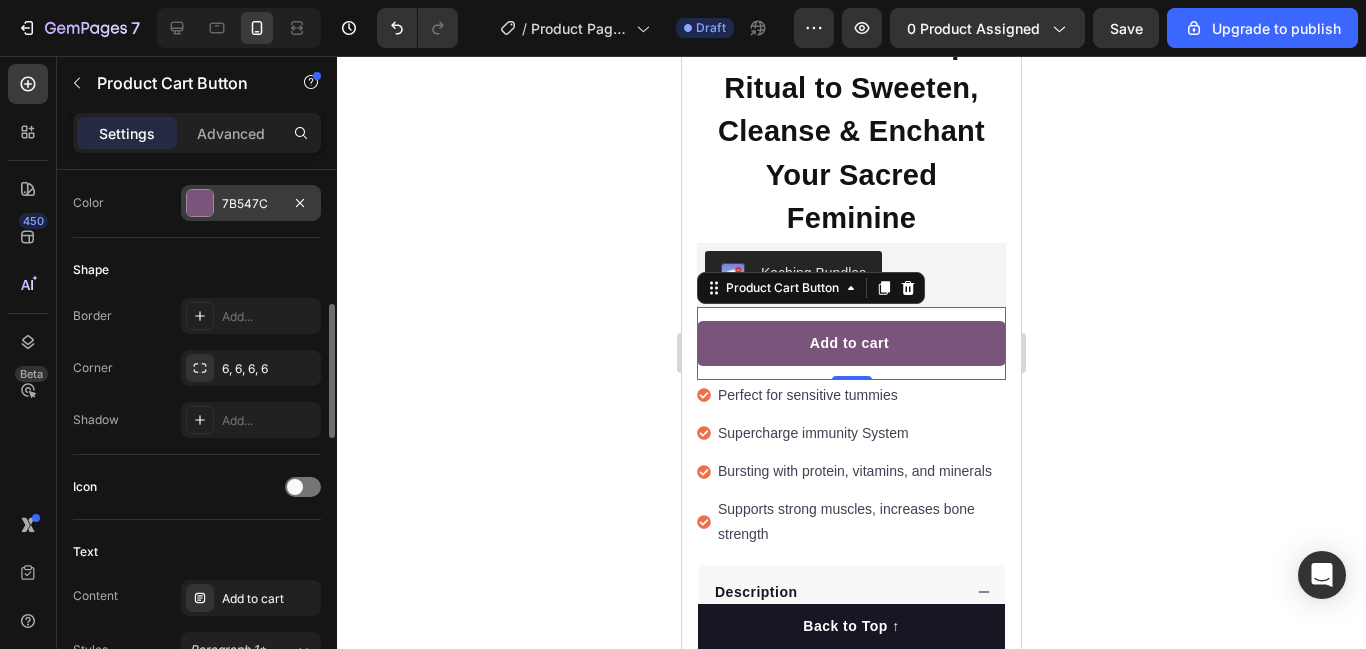 click on "7B547C" at bounding box center (251, 204) 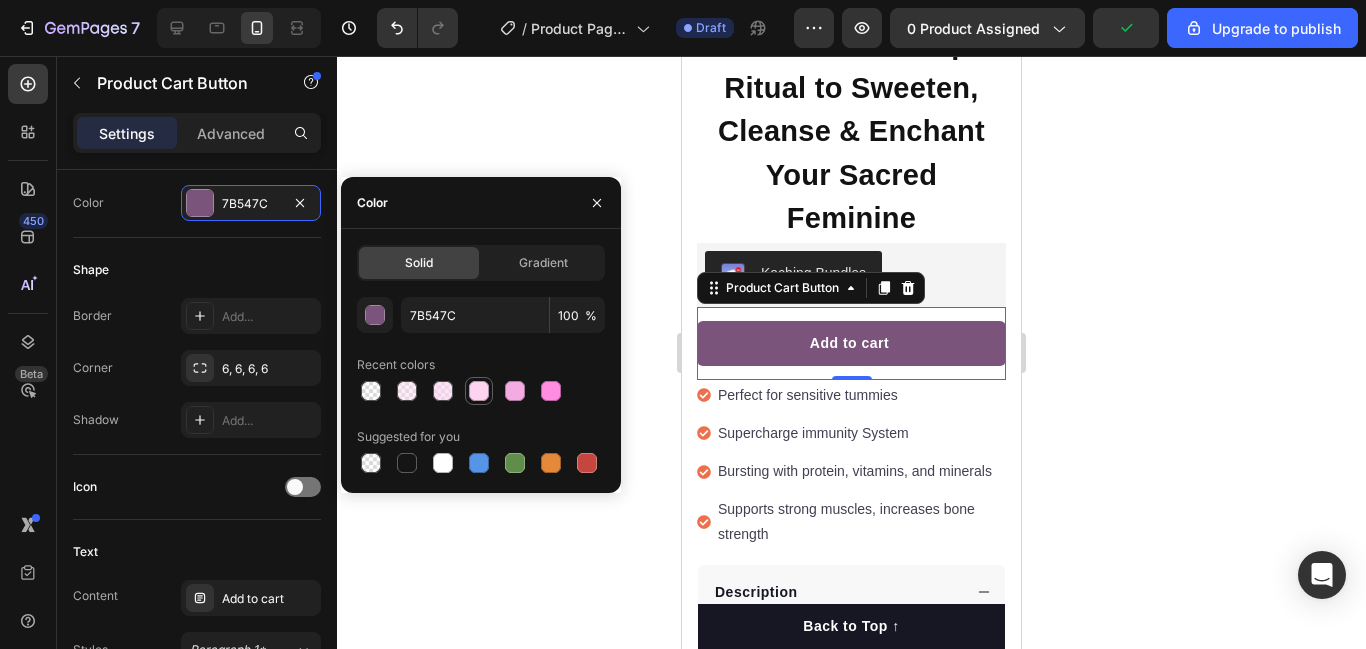 click at bounding box center (479, 391) 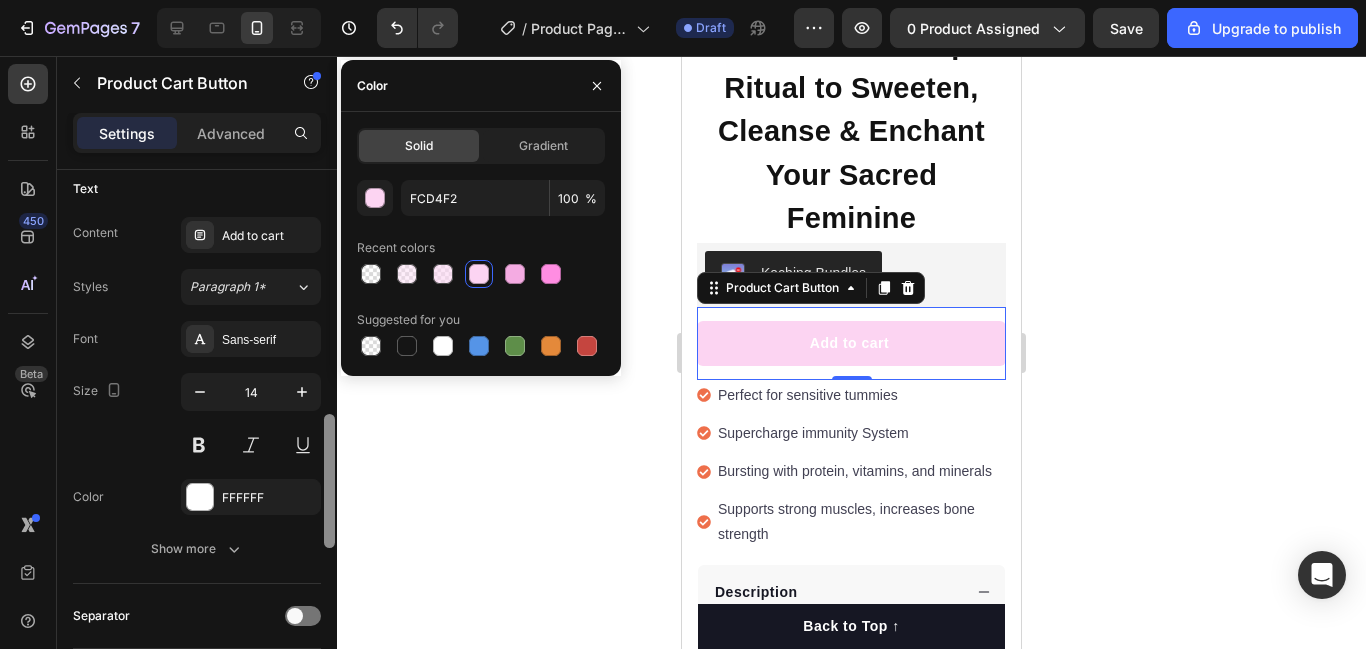 scroll, scrollTop: 955, scrollLeft: 0, axis: vertical 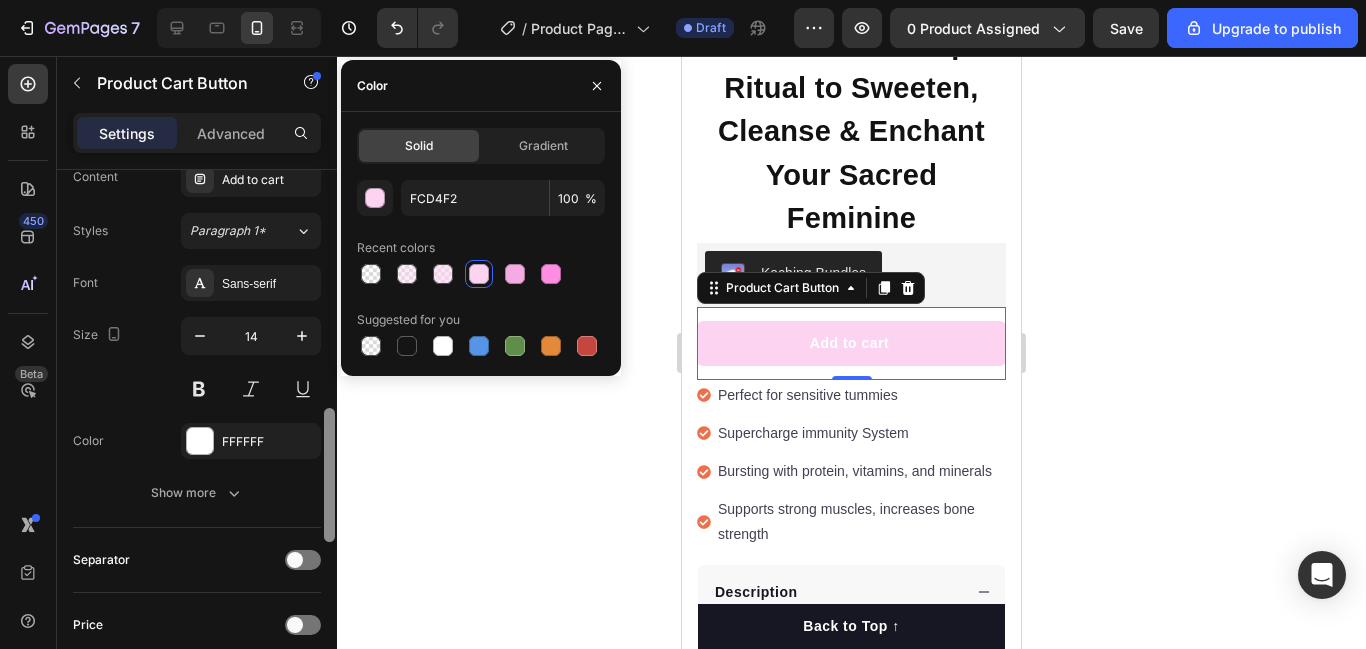 drag, startPoint x: 331, startPoint y: 423, endPoint x: 328, endPoint y: 528, distance: 105.04285 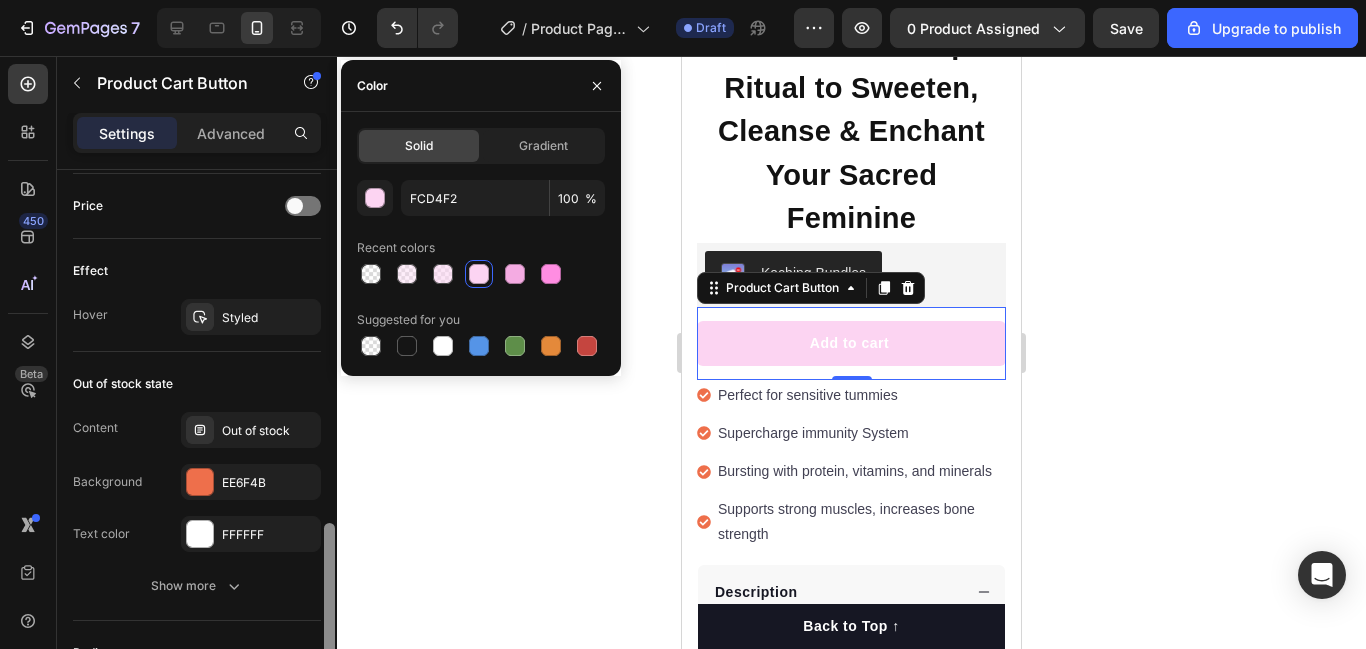 scroll, scrollTop: 1386, scrollLeft: 0, axis: vertical 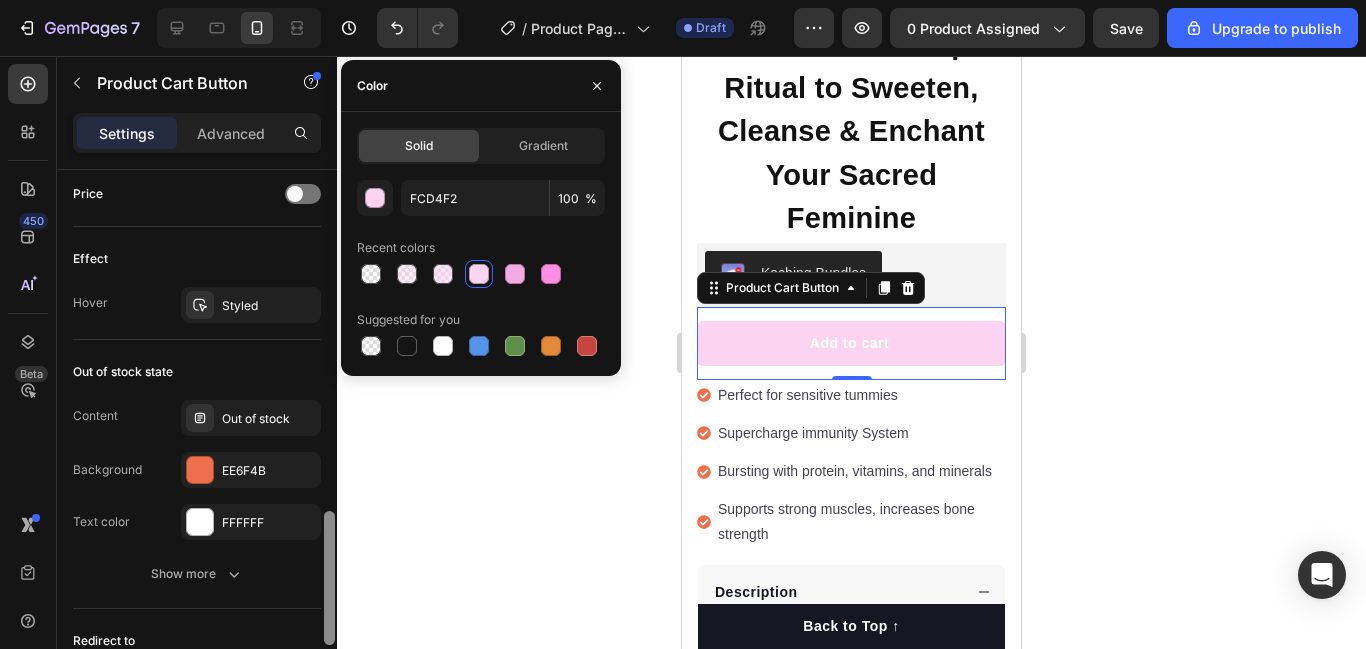drag, startPoint x: 330, startPoint y: 486, endPoint x: 320, endPoint y: 594, distance: 108.461975 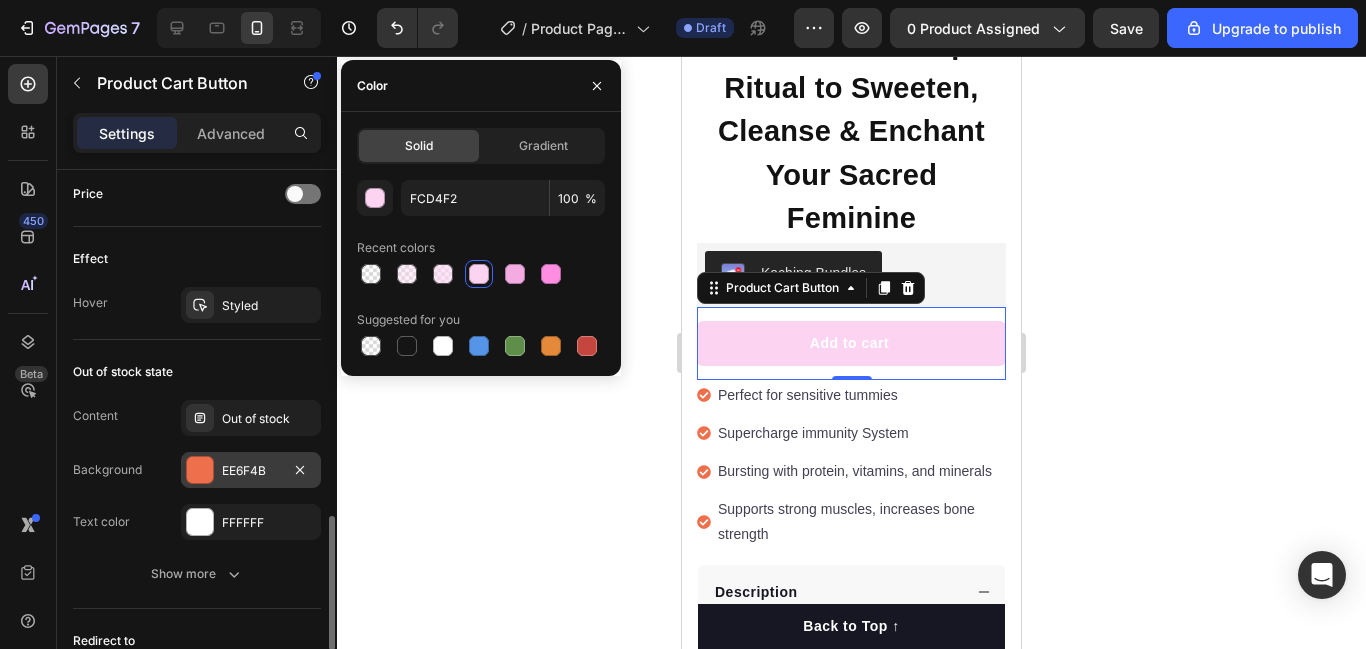 click on "EE6F4B" at bounding box center (251, 471) 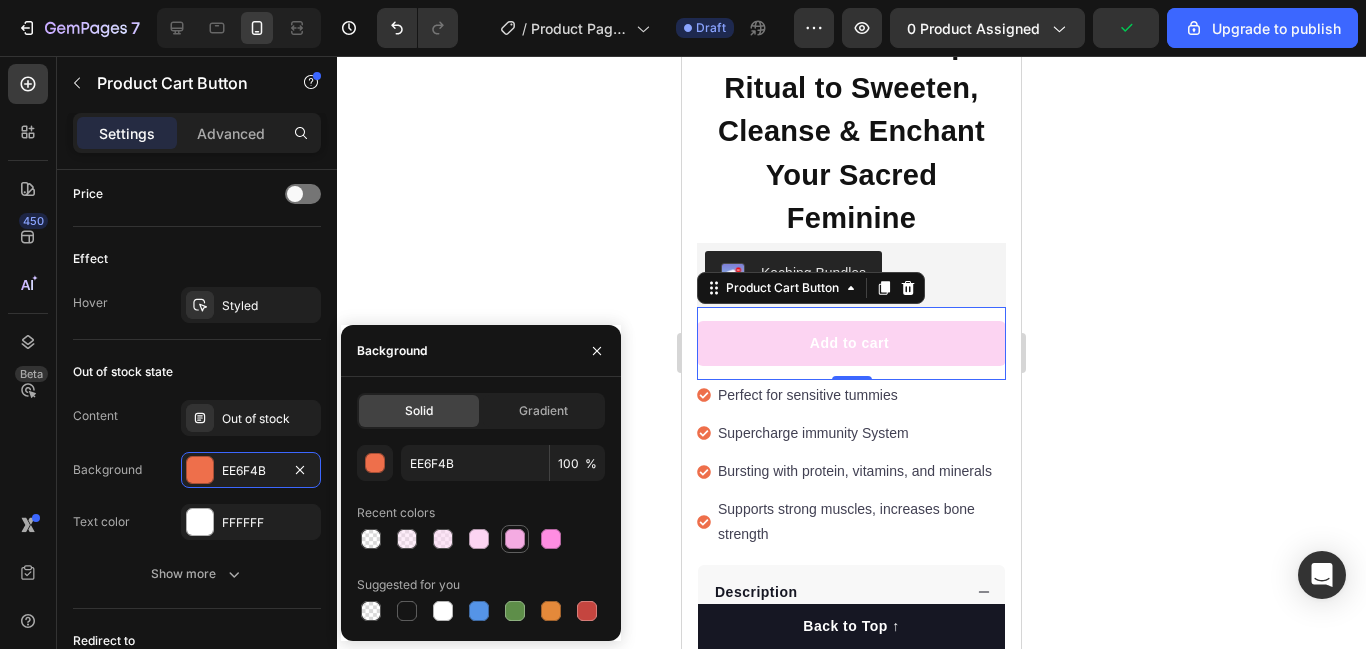 click at bounding box center (515, 539) 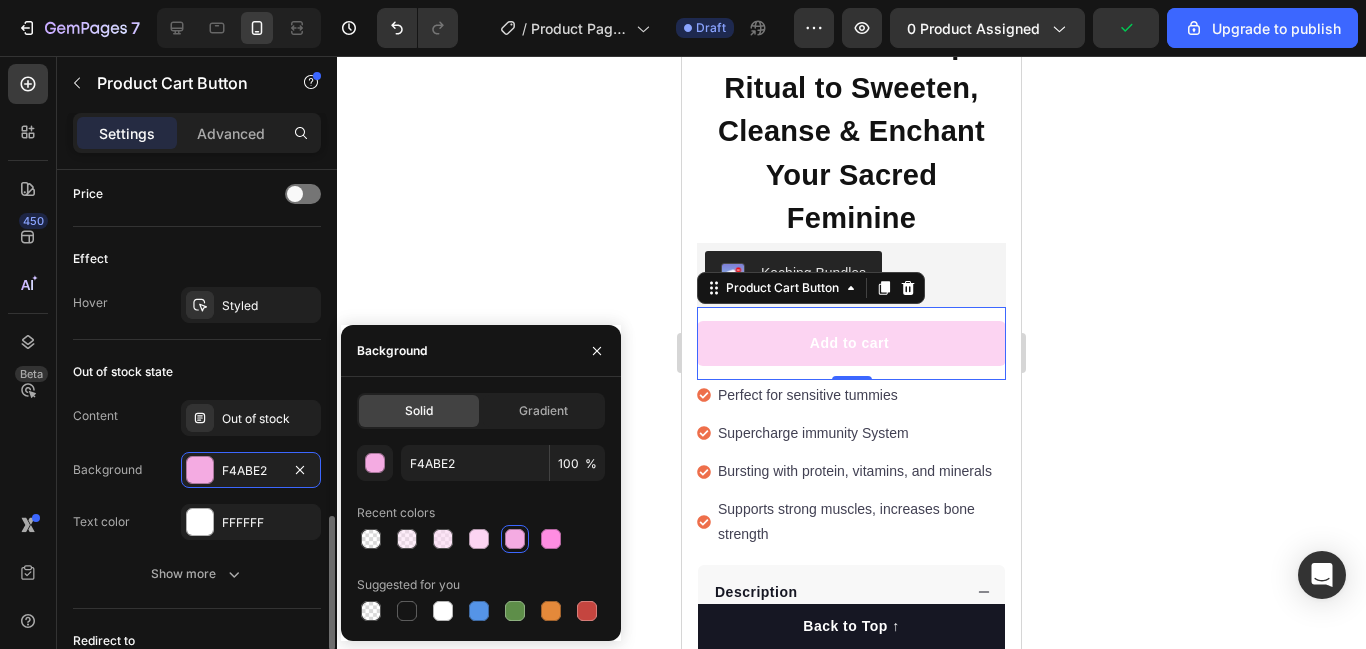 click on "Out of stock state" at bounding box center (197, 372) 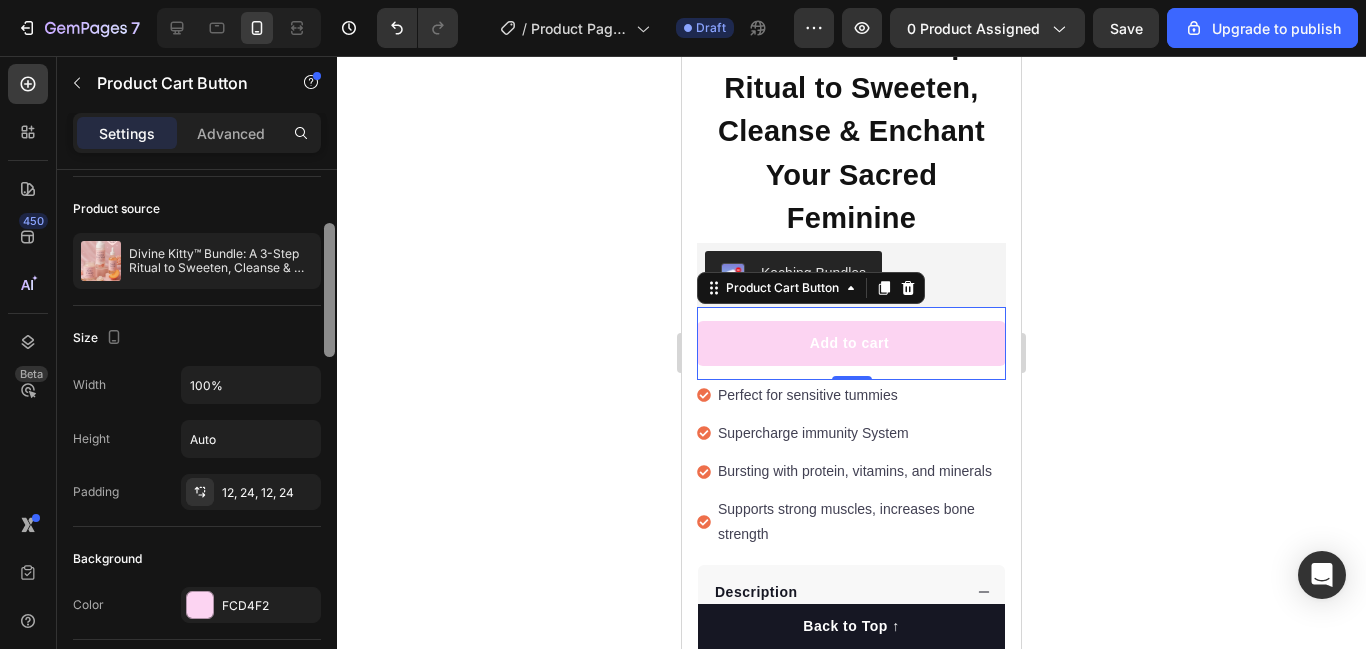 scroll, scrollTop: 0, scrollLeft: 0, axis: both 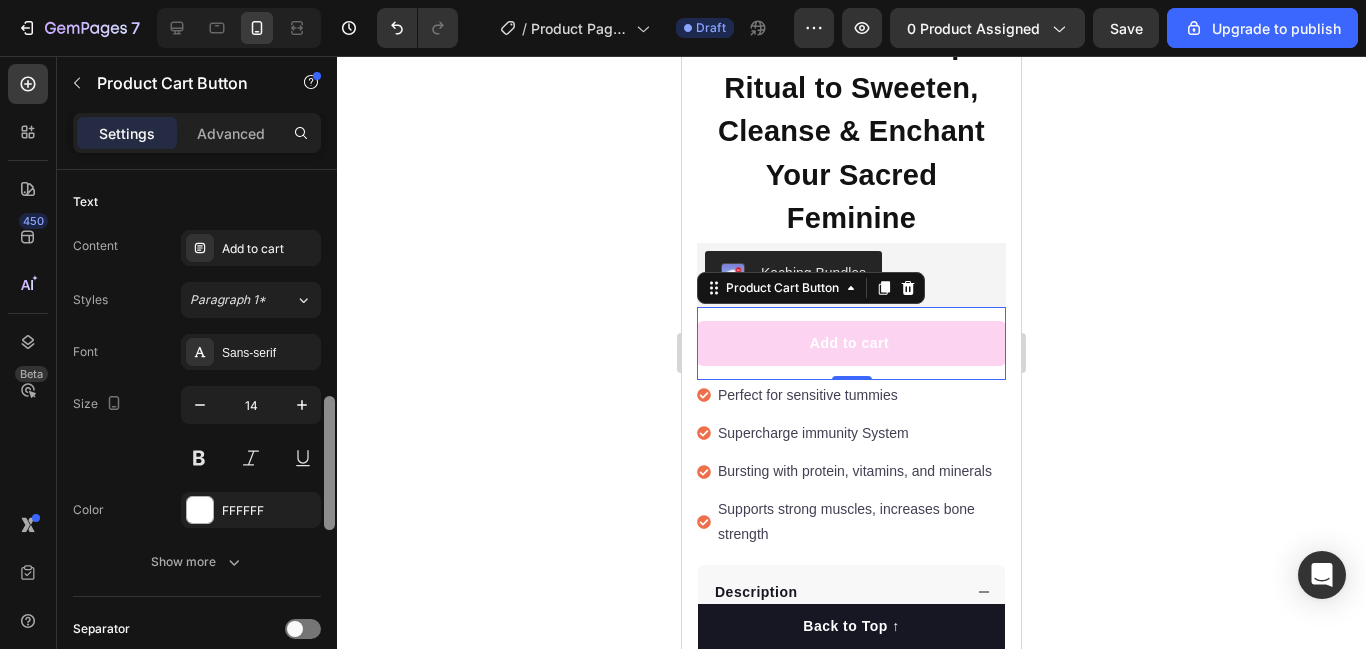 drag, startPoint x: 332, startPoint y: 546, endPoint x: 422, endPoint y: 422, distance: 153.2188 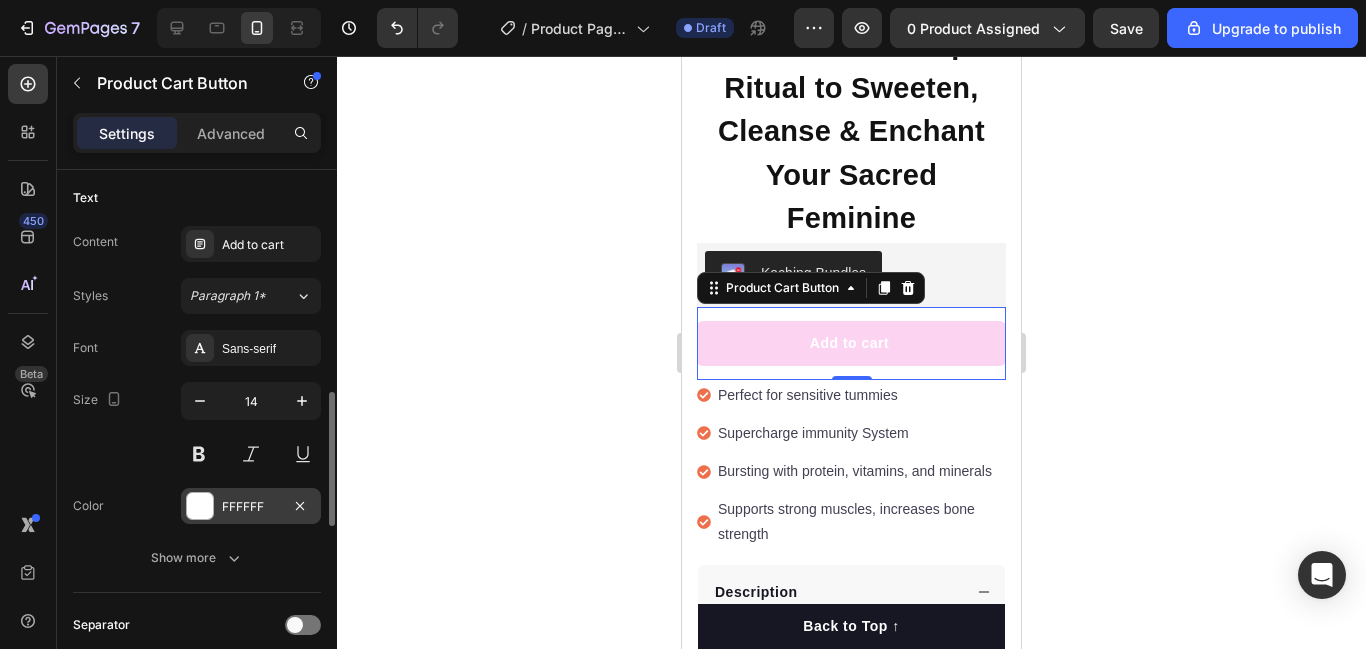 click on "FFFFFF" at bounding box center (251, 506) 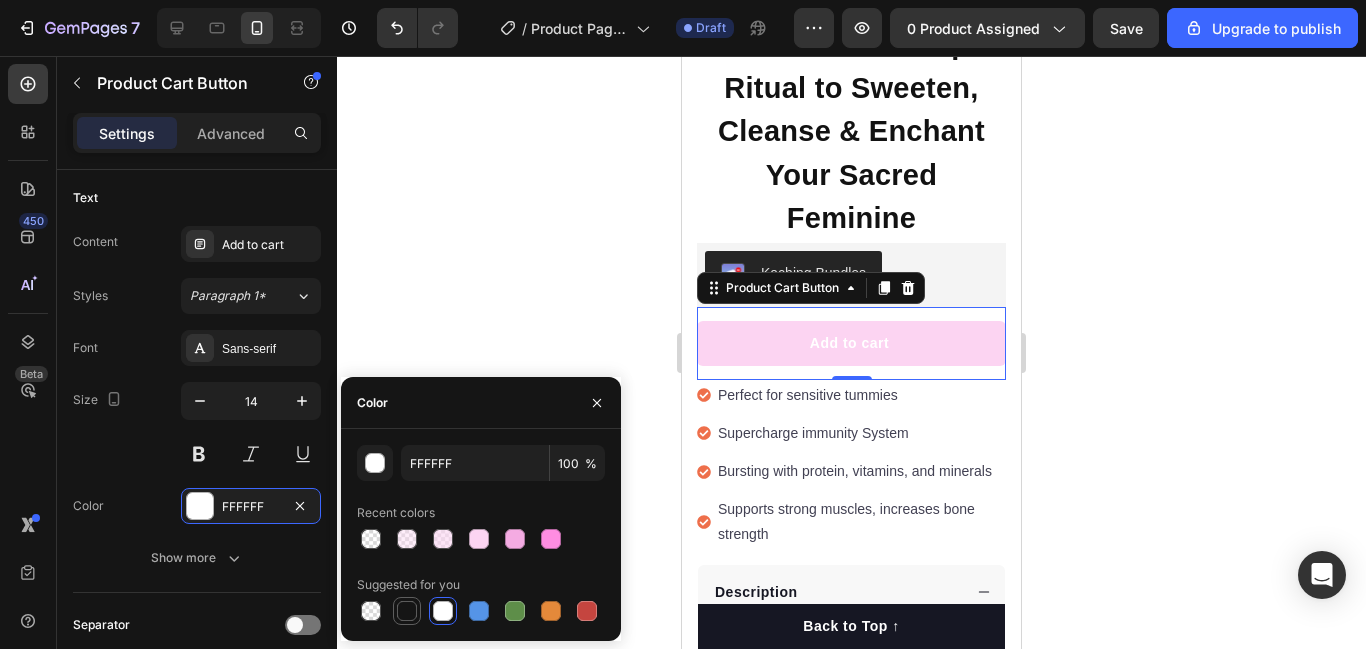 click at bounding box center [407, 611] 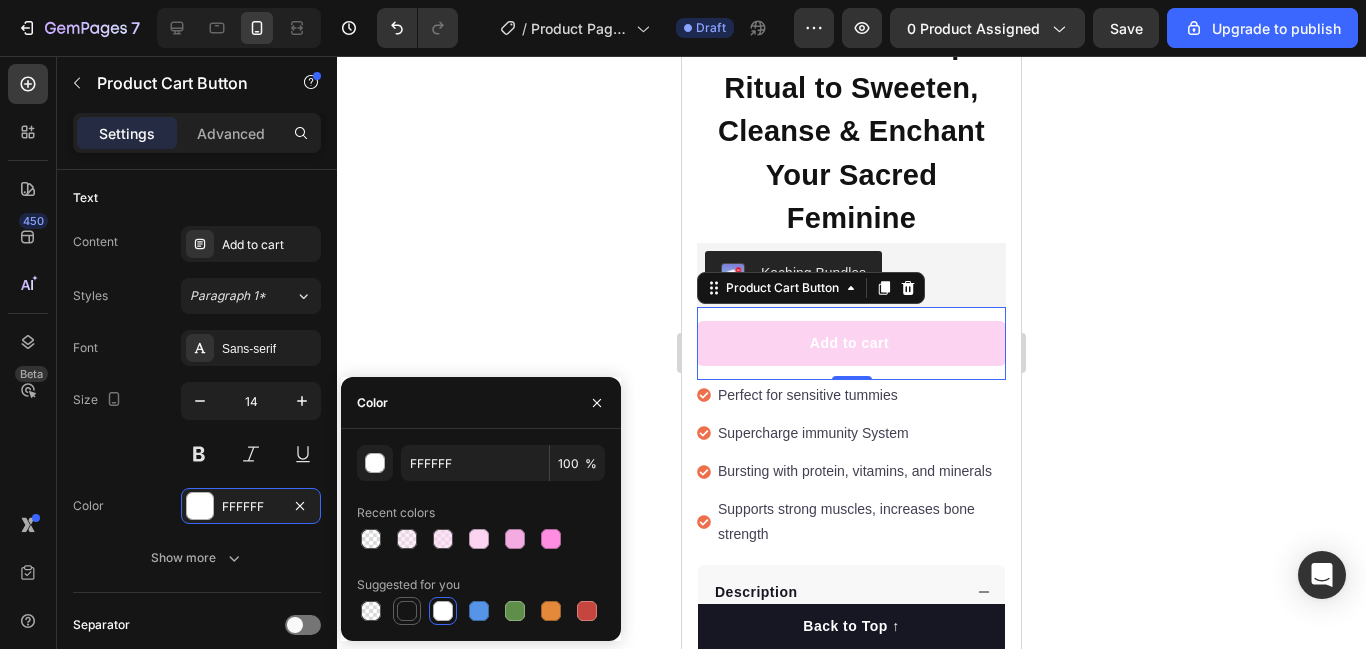 type on "151515" 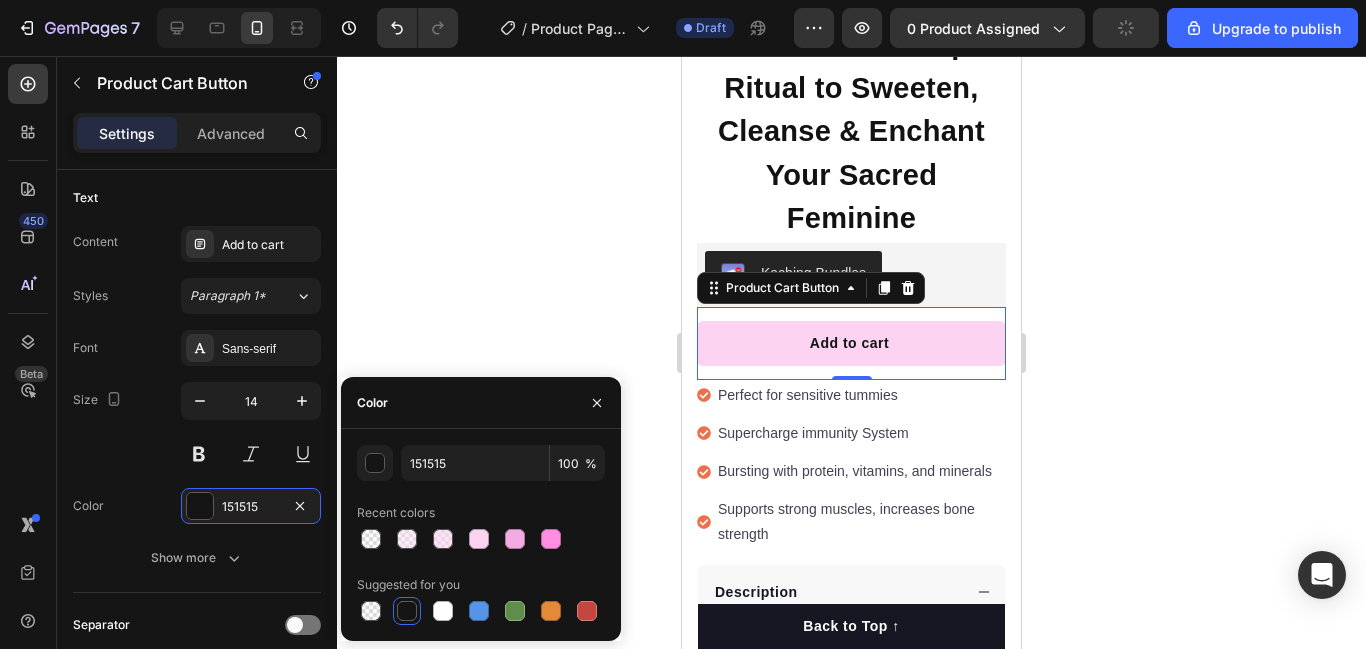 click 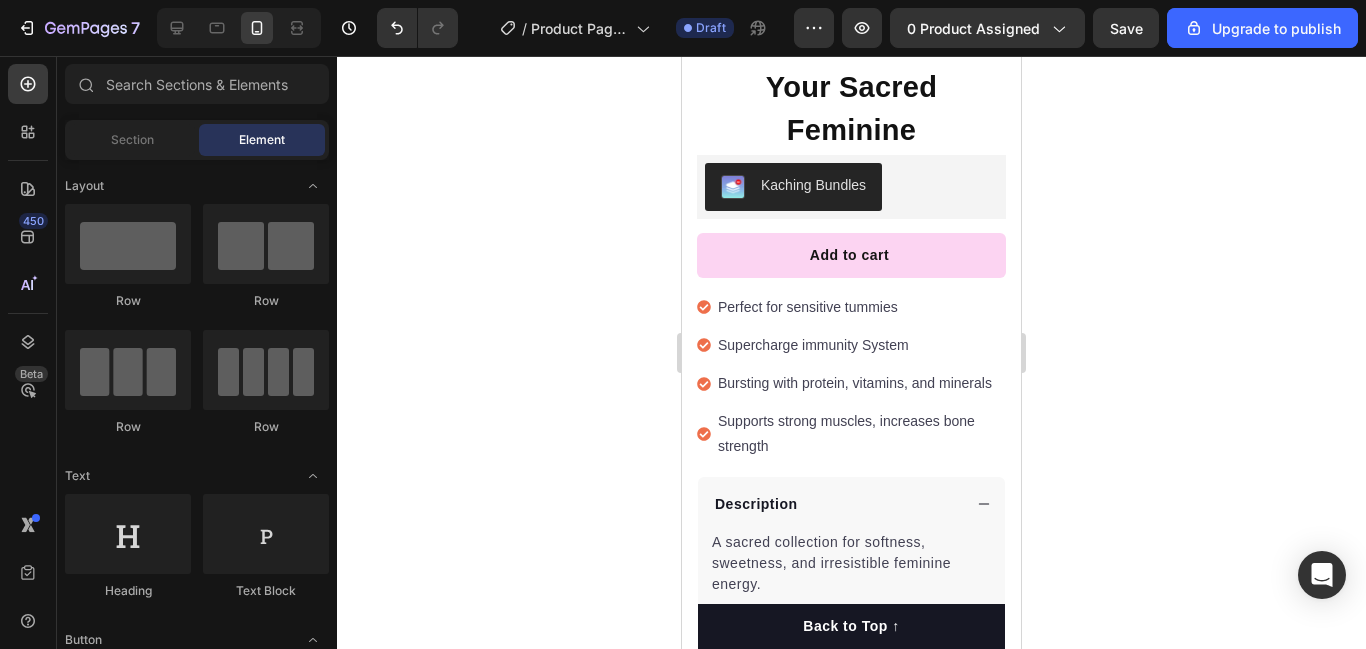 scroll, scrollTop: 783, scrollLeft: 0, axis: vertical 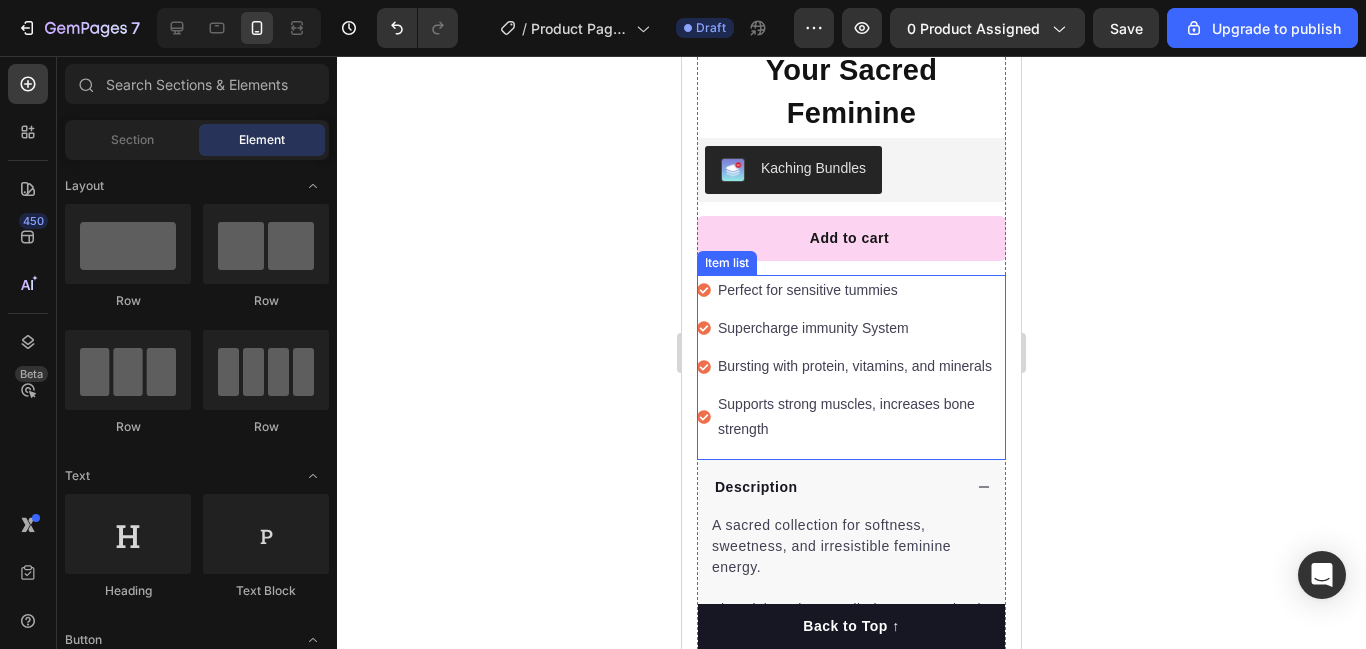 click 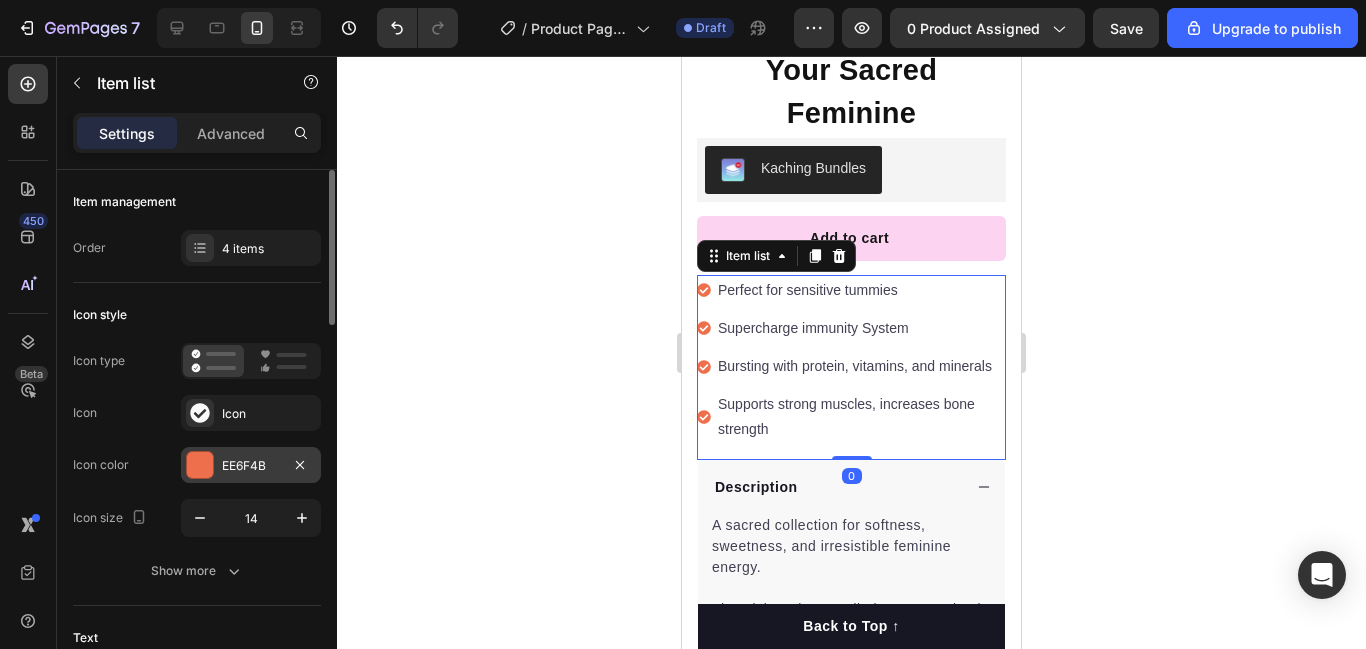 click on "EE6F4B" at bounding box center (251, 466) 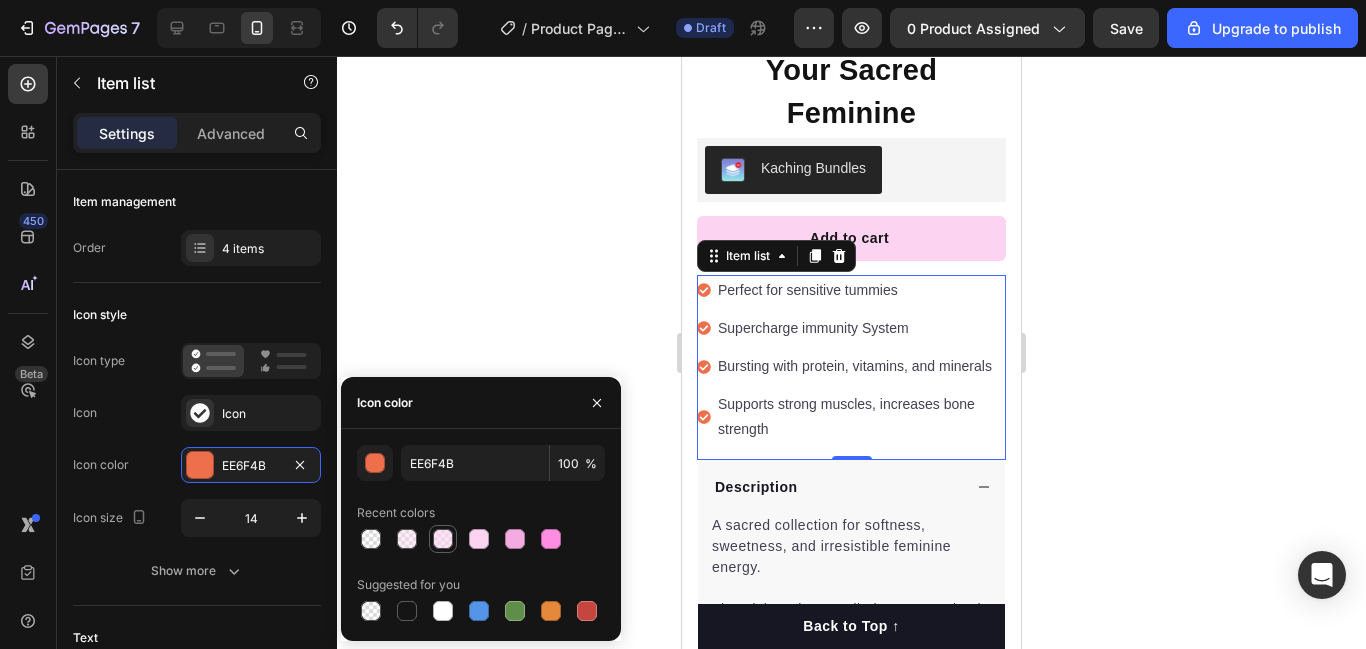 click at bounding box center (443, 539) 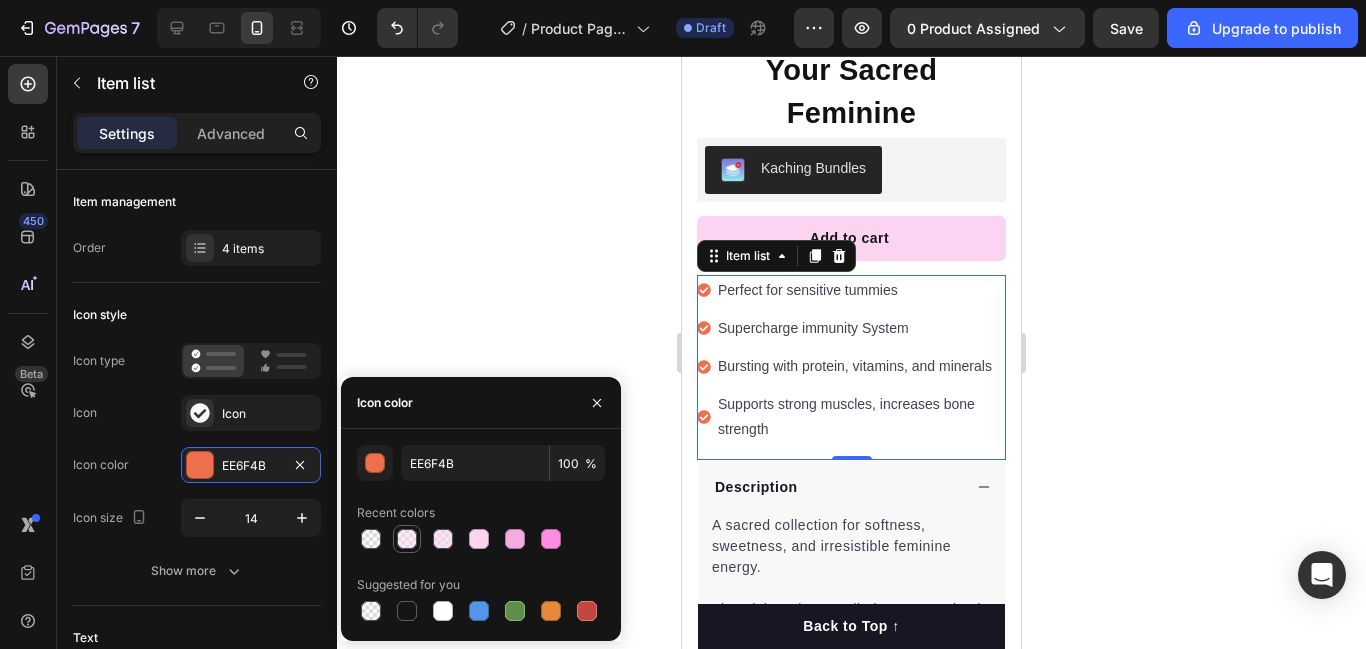 type on "FCD4F2" 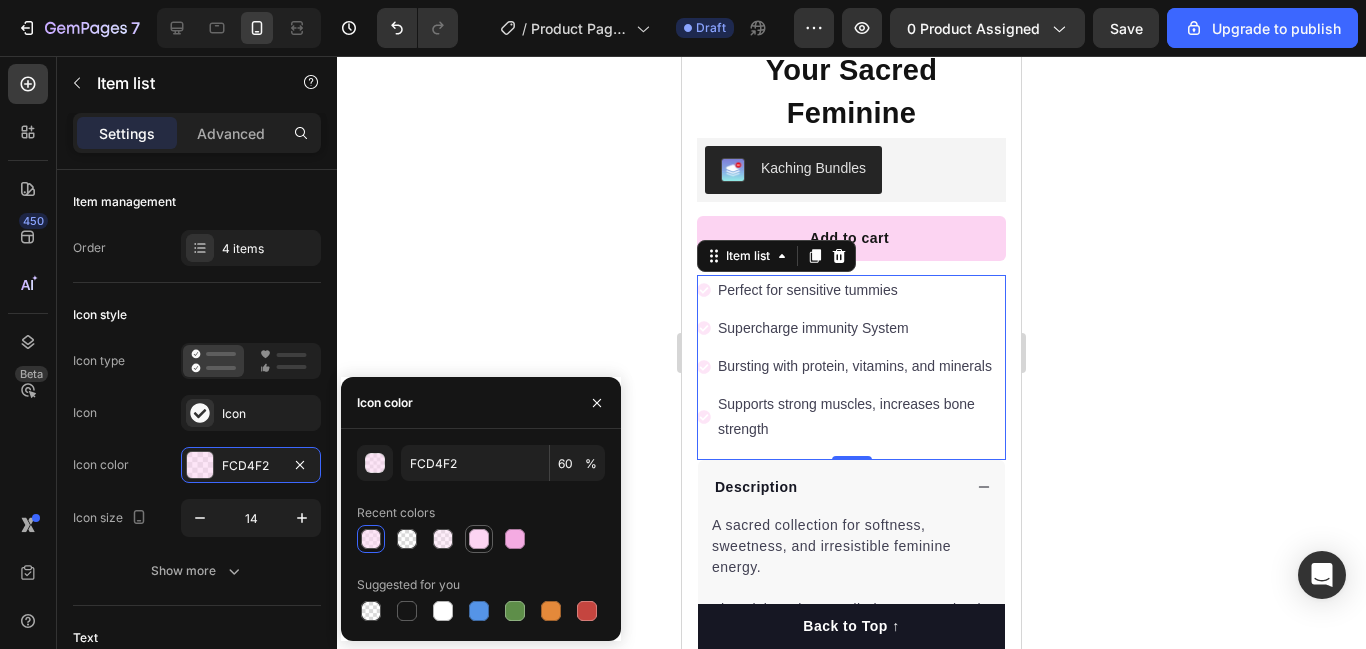 click at bounding box center [479, 539] 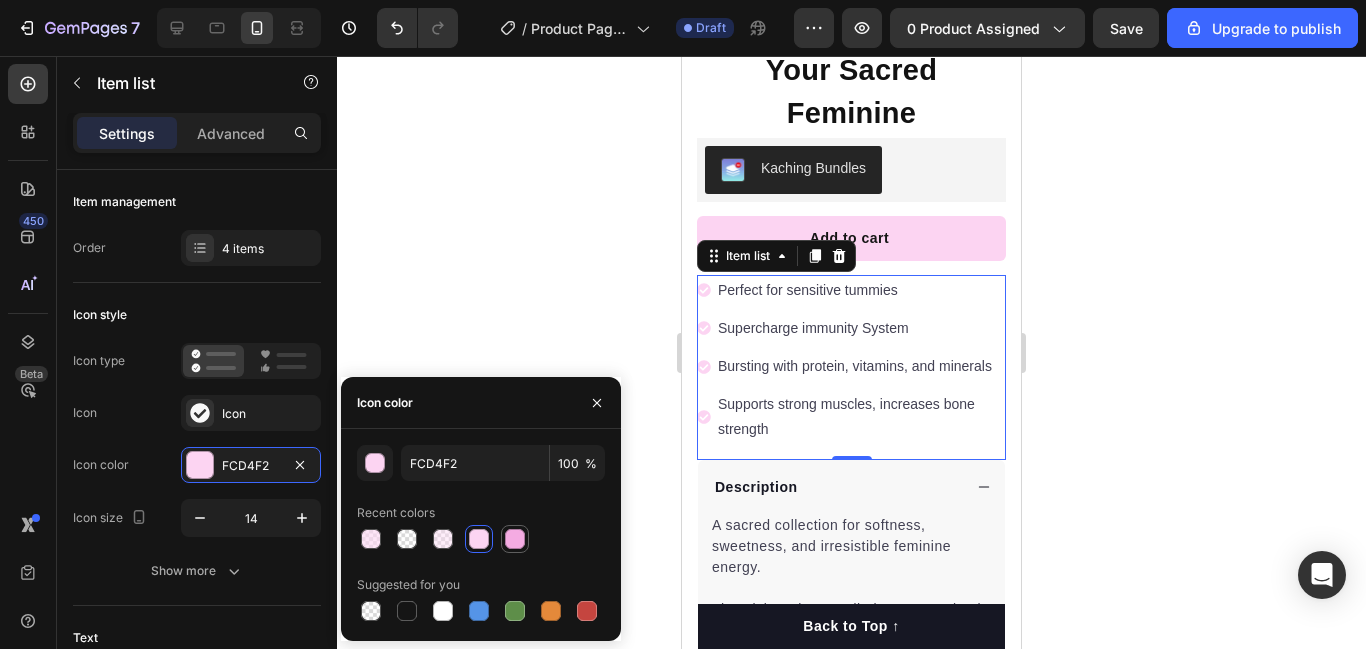 click at bounding box center (515, 539) 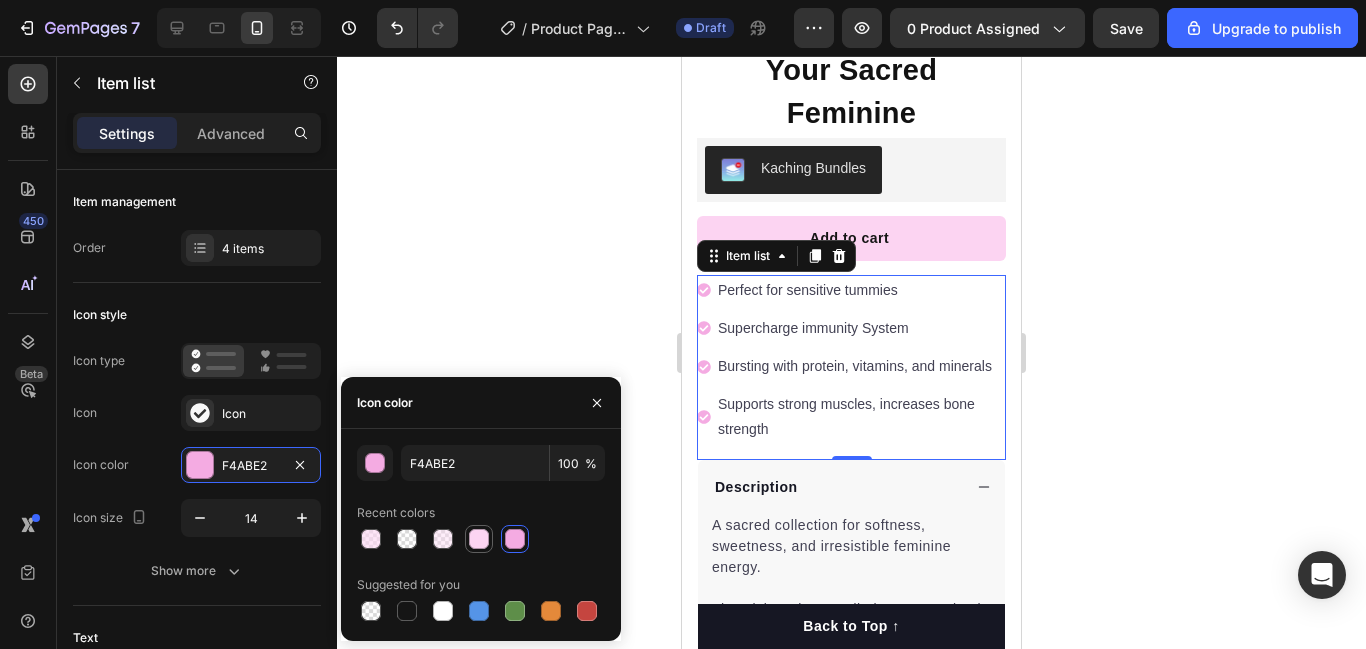 click at bounding box center [479, 539] 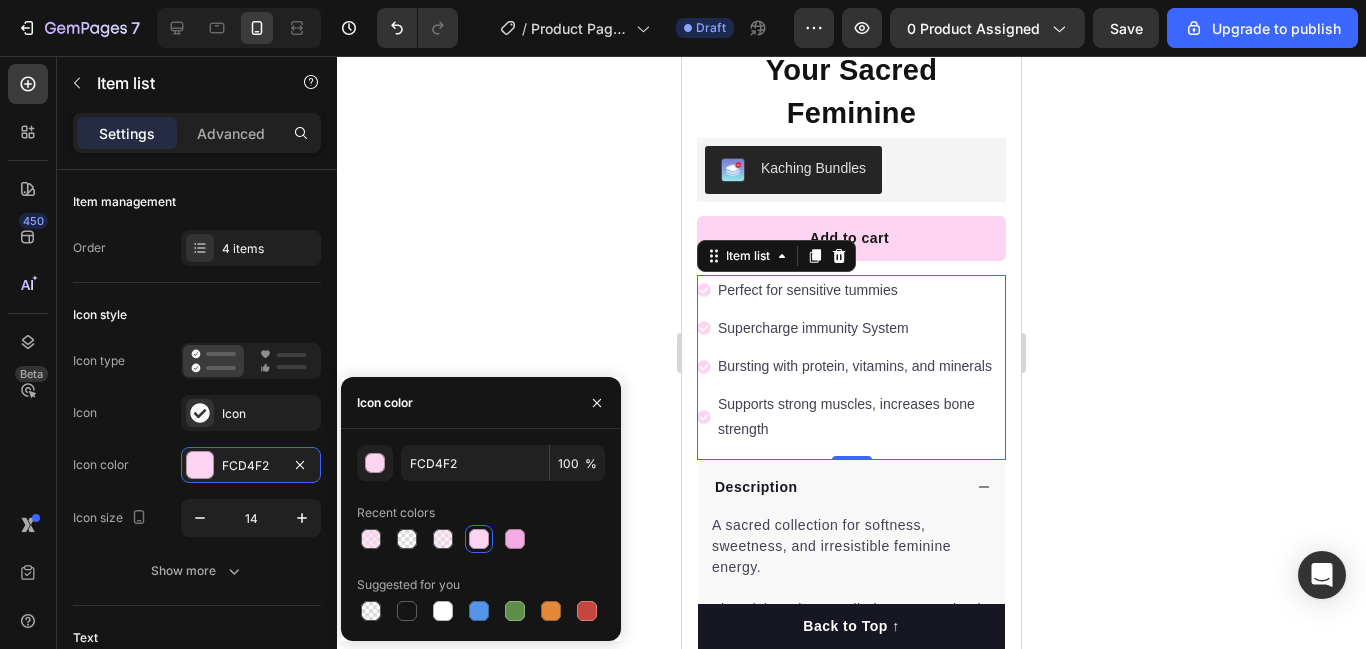 click 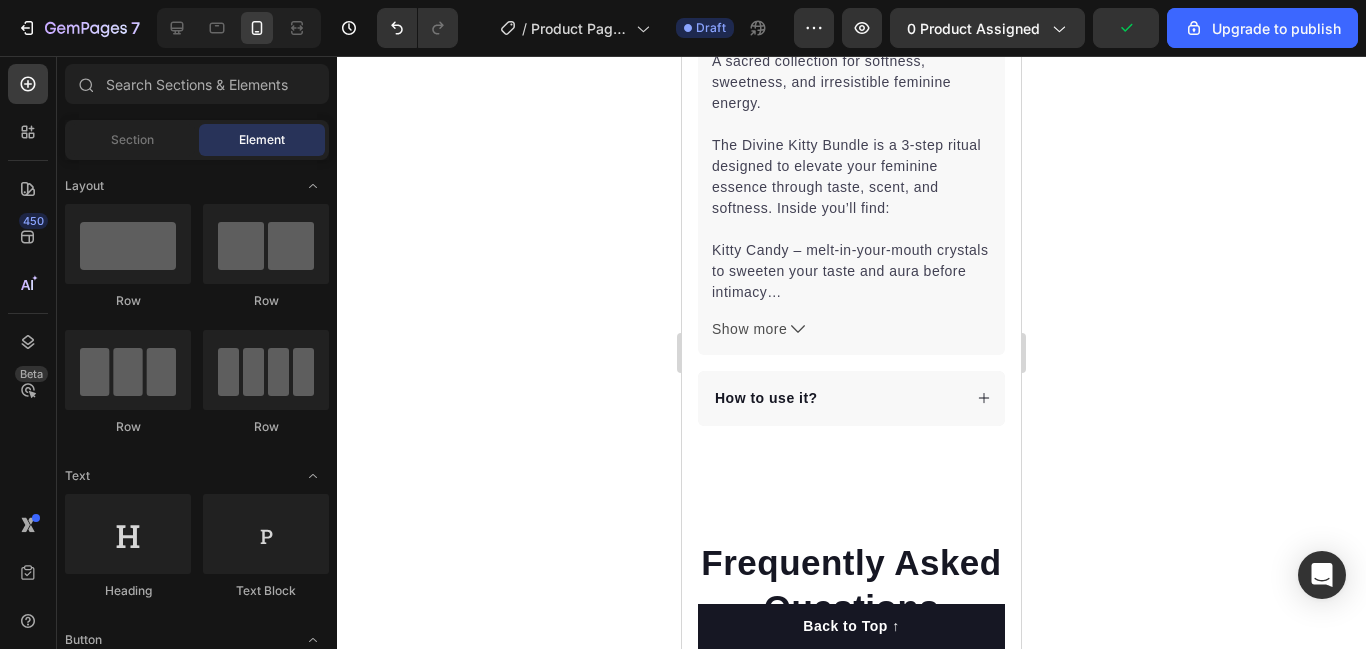 scroll, scrollTop: 1287, scrollLeft: 0, axis: vertical 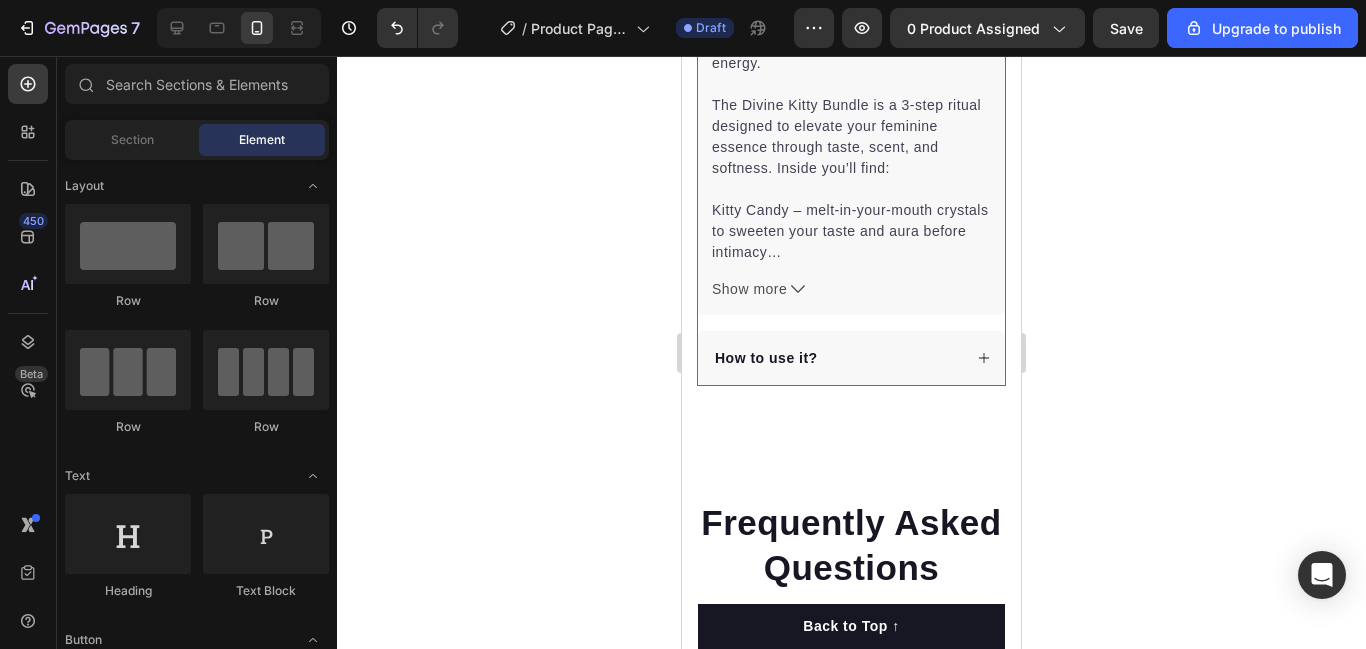 click on "How to use it?" at bounding box center [851, 358] 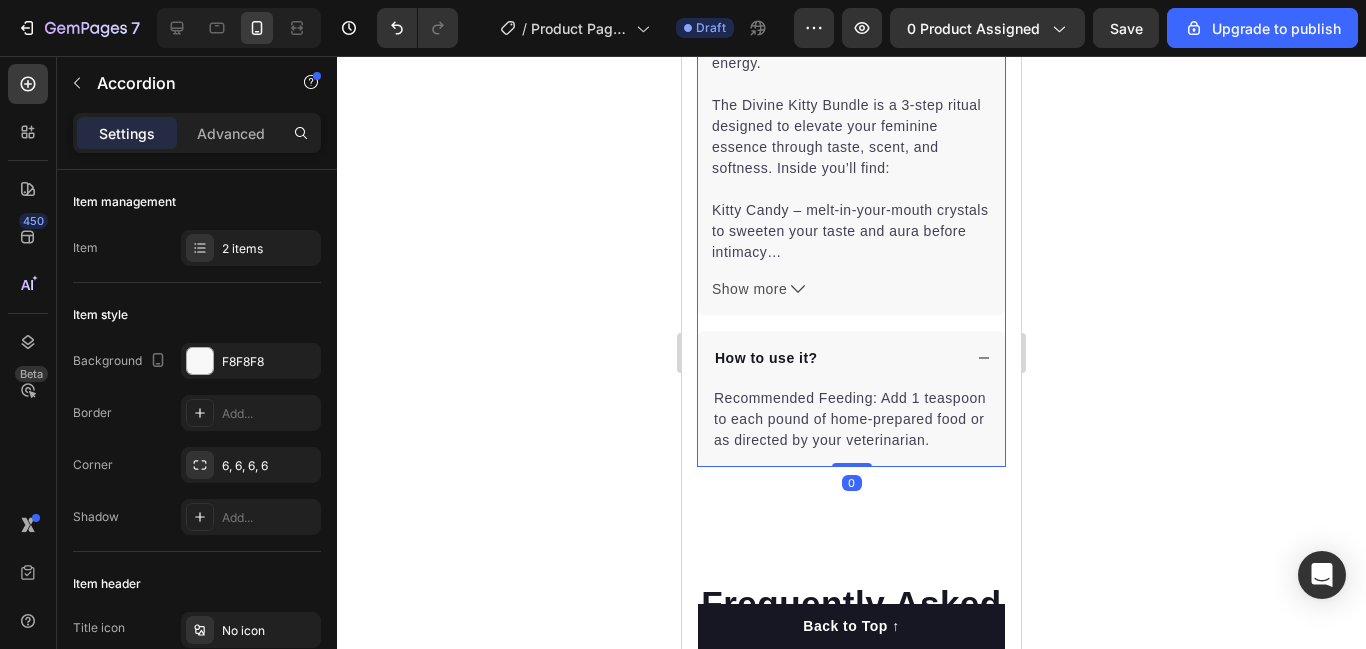 click on "How to use it?" at bounding box center (766, 358) 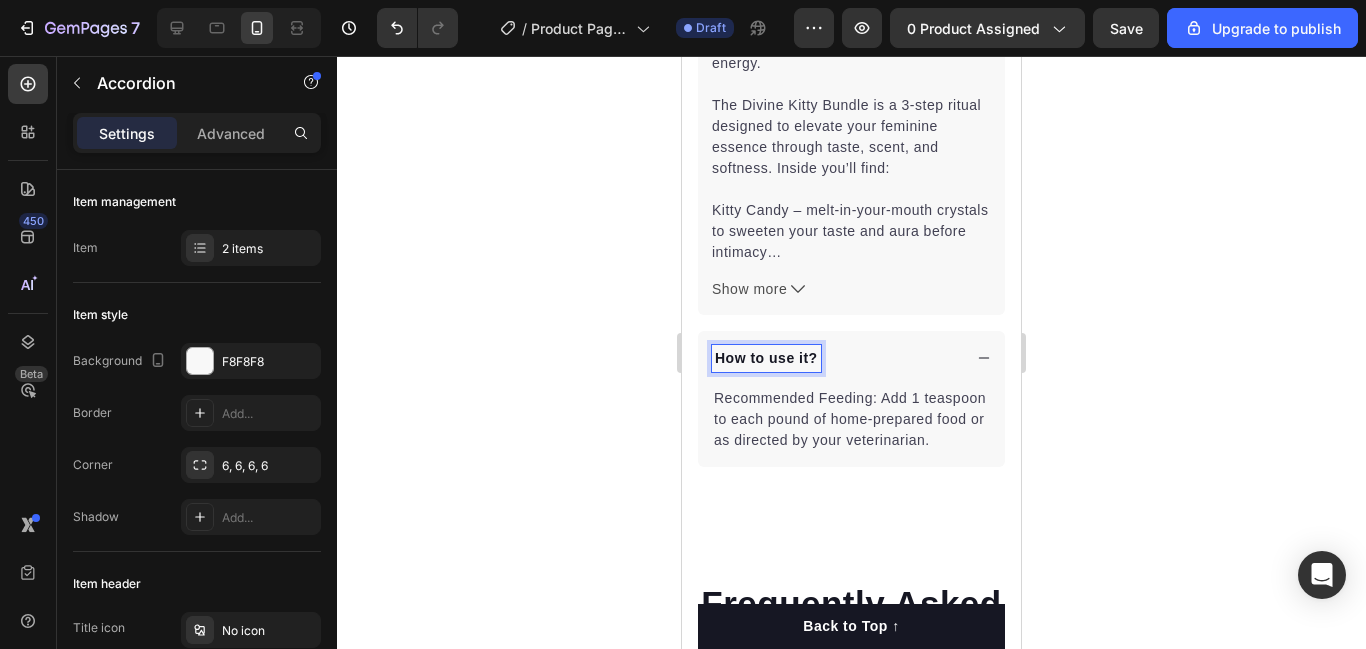 click on "How to use it?" at bounding box center [766, 358] 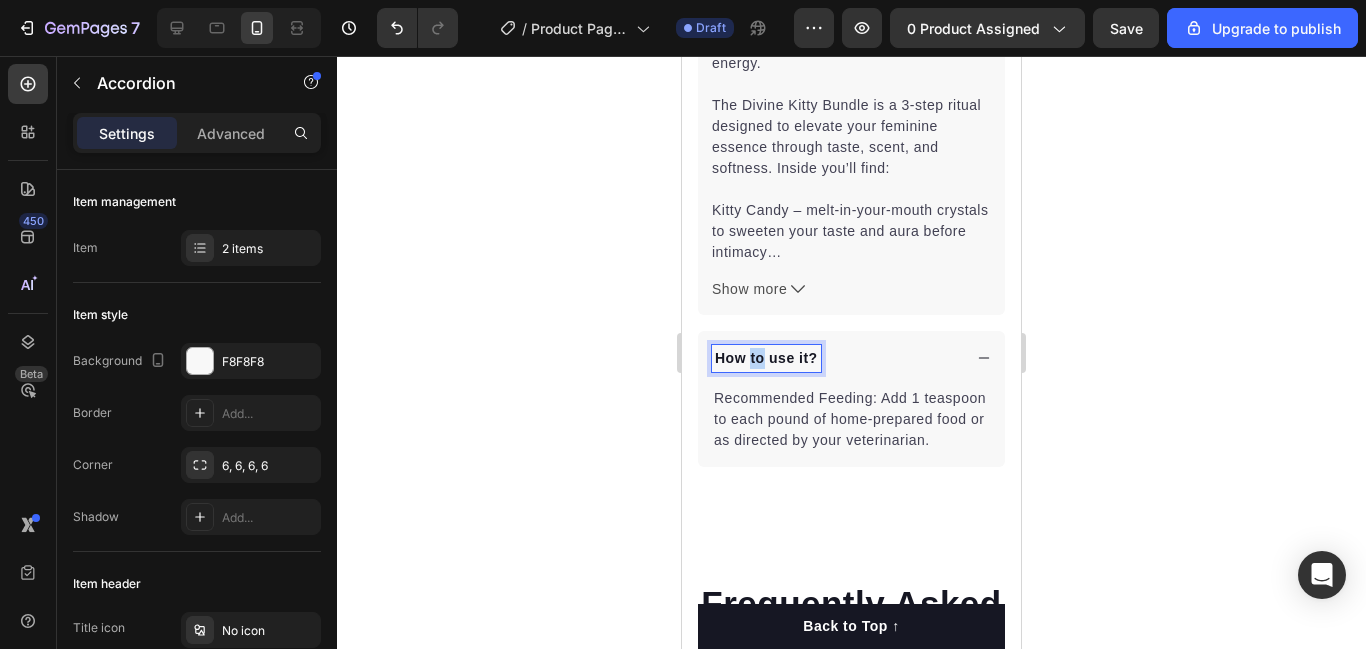 click on "How to use it?" at bounding box center [766, 358] 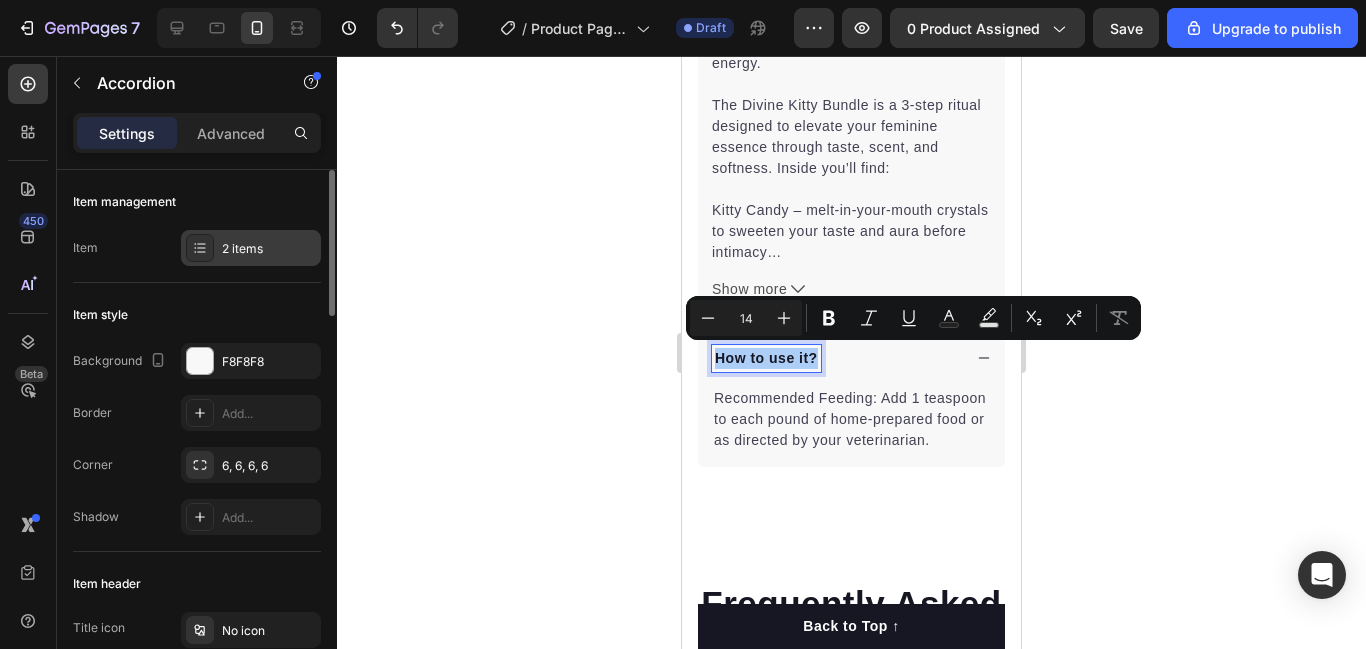 click on "2 items" at bounding box center (269, 249) 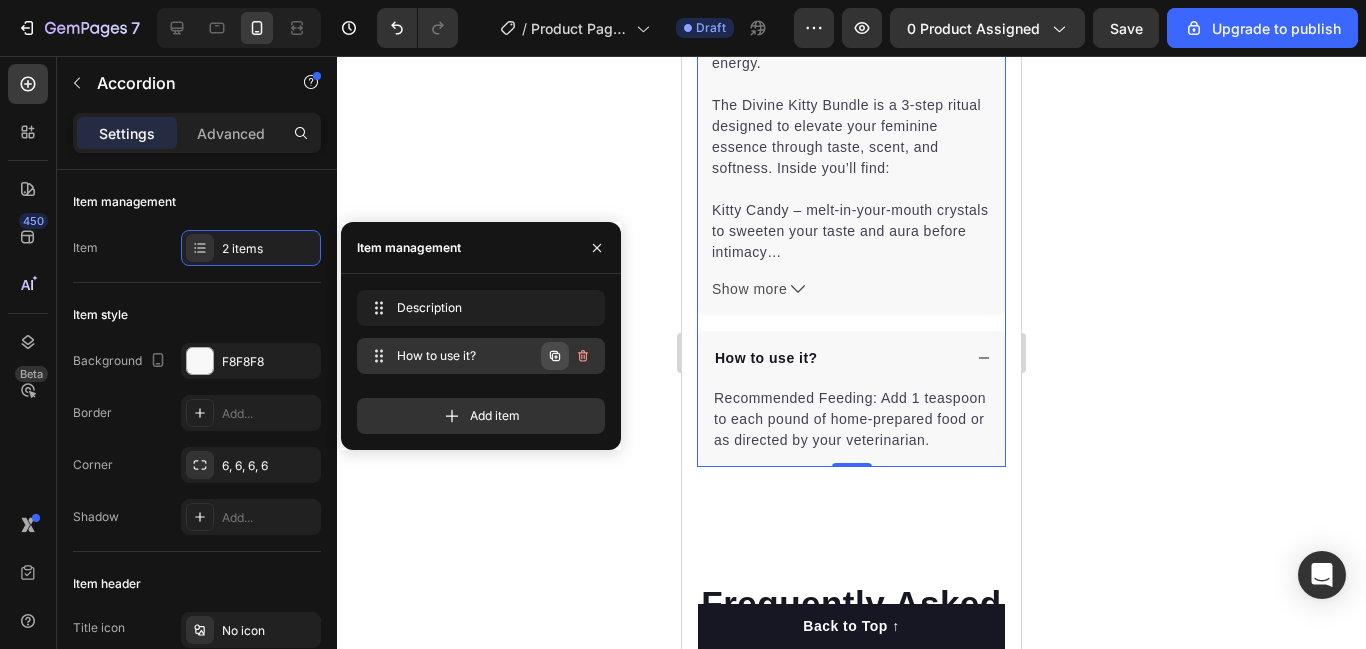 click at bounding box center (555, 356) 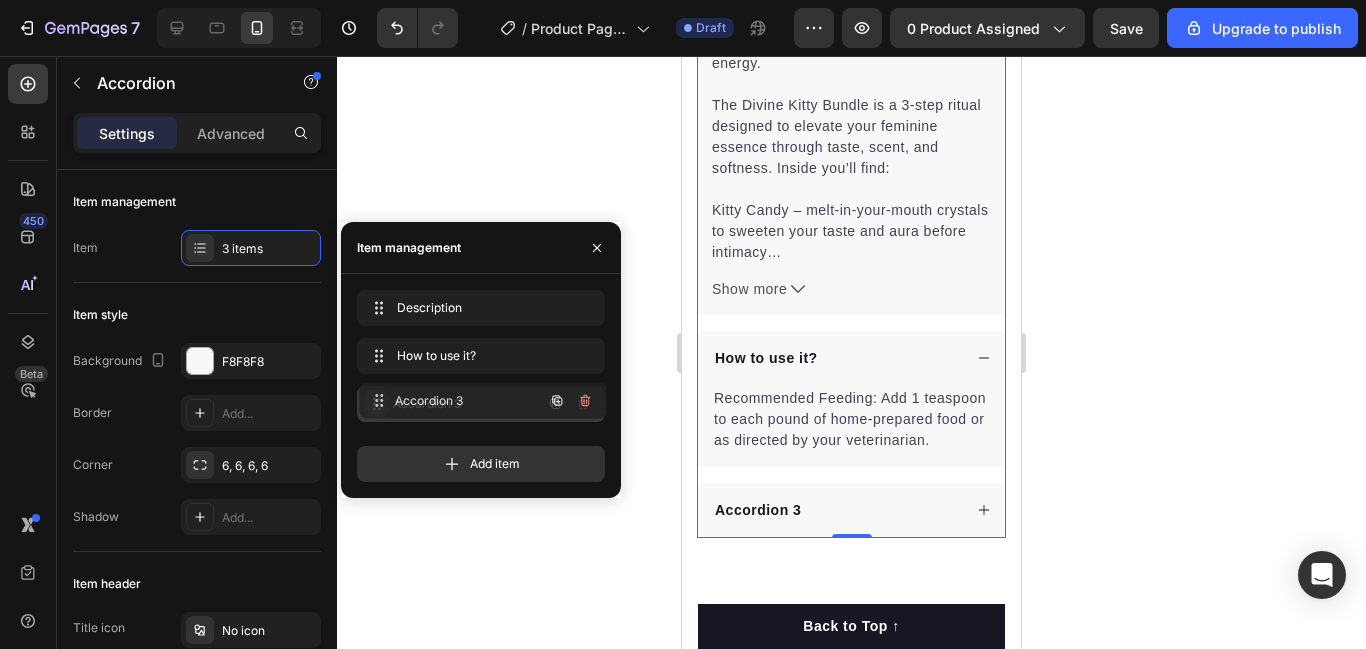 type 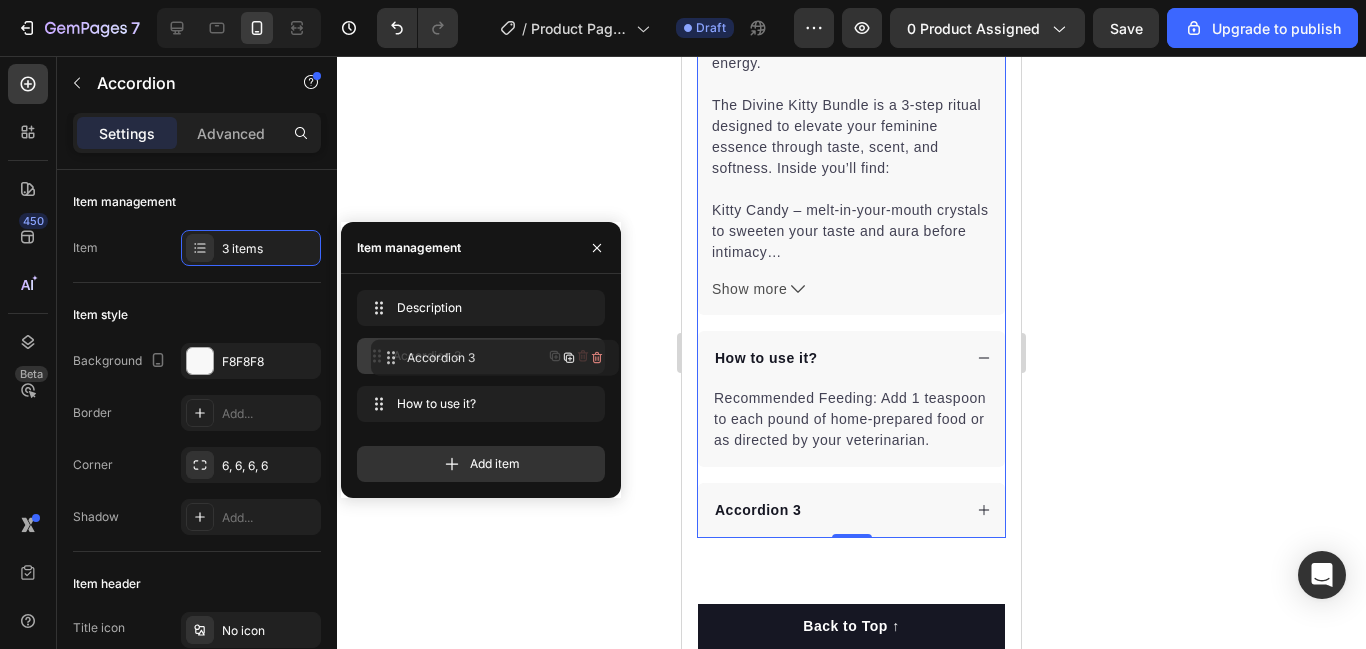 drag, startPoint x: 376, startPoint y: 405, endPoint x: 390, endPoint y: 358, distance: 49.0408 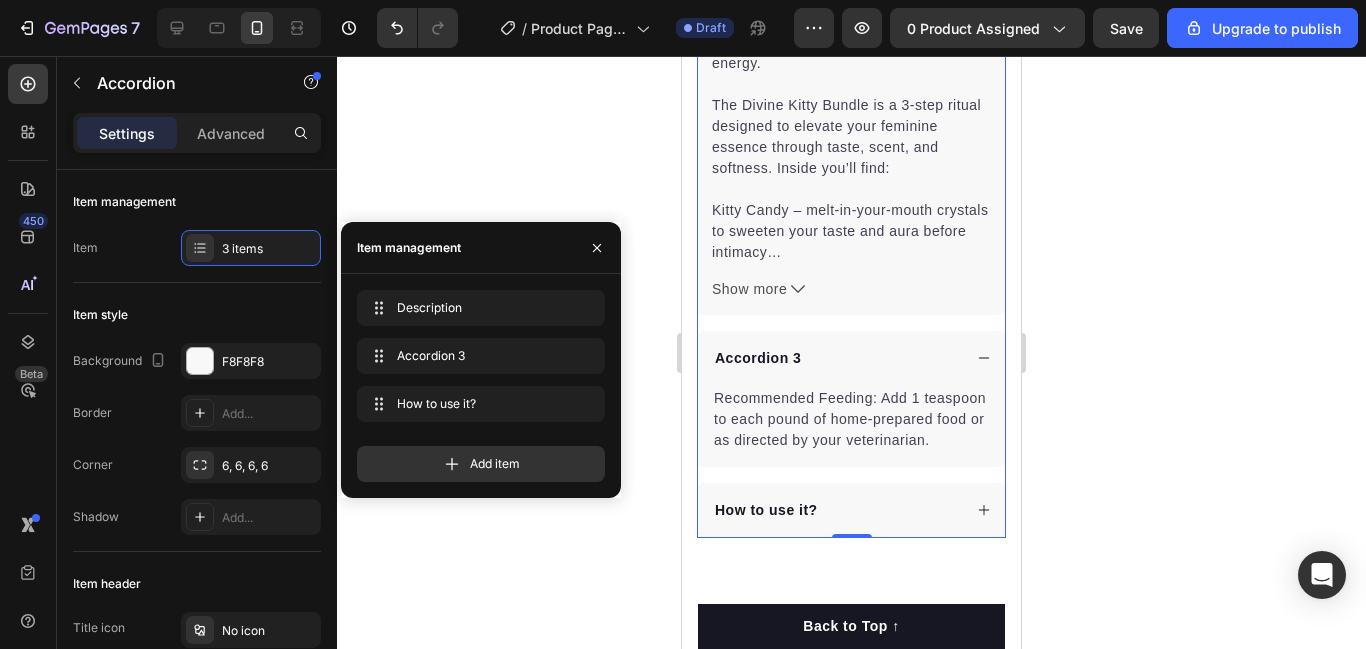 click on "Accordion 3" at bounding box center (758, 358) 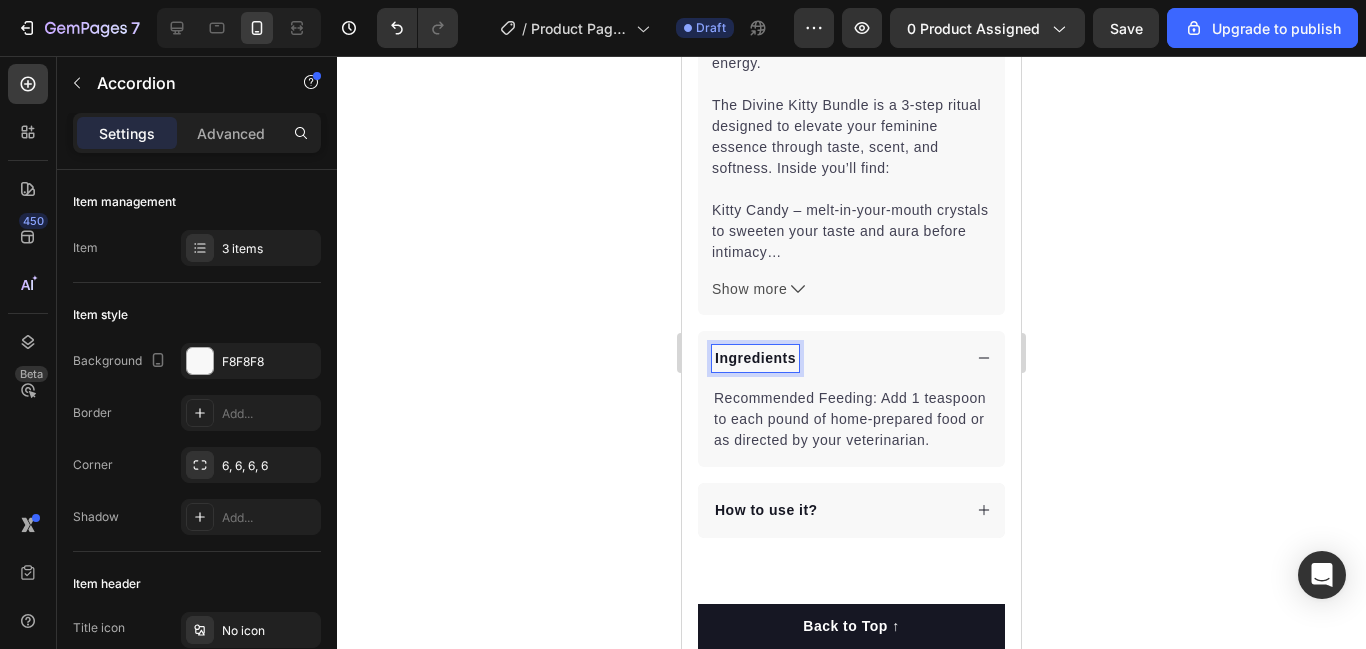 click 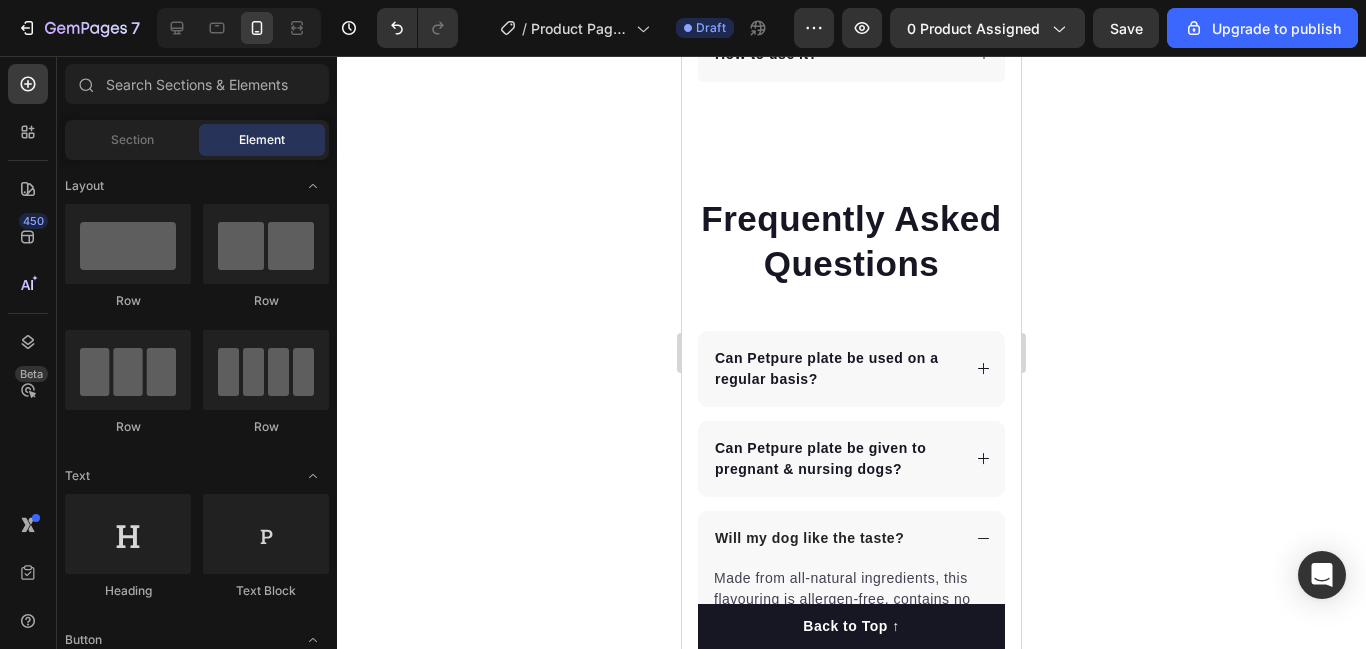 scroll, scrollTop: 1737, scrollLeft: 0, axis: vertical 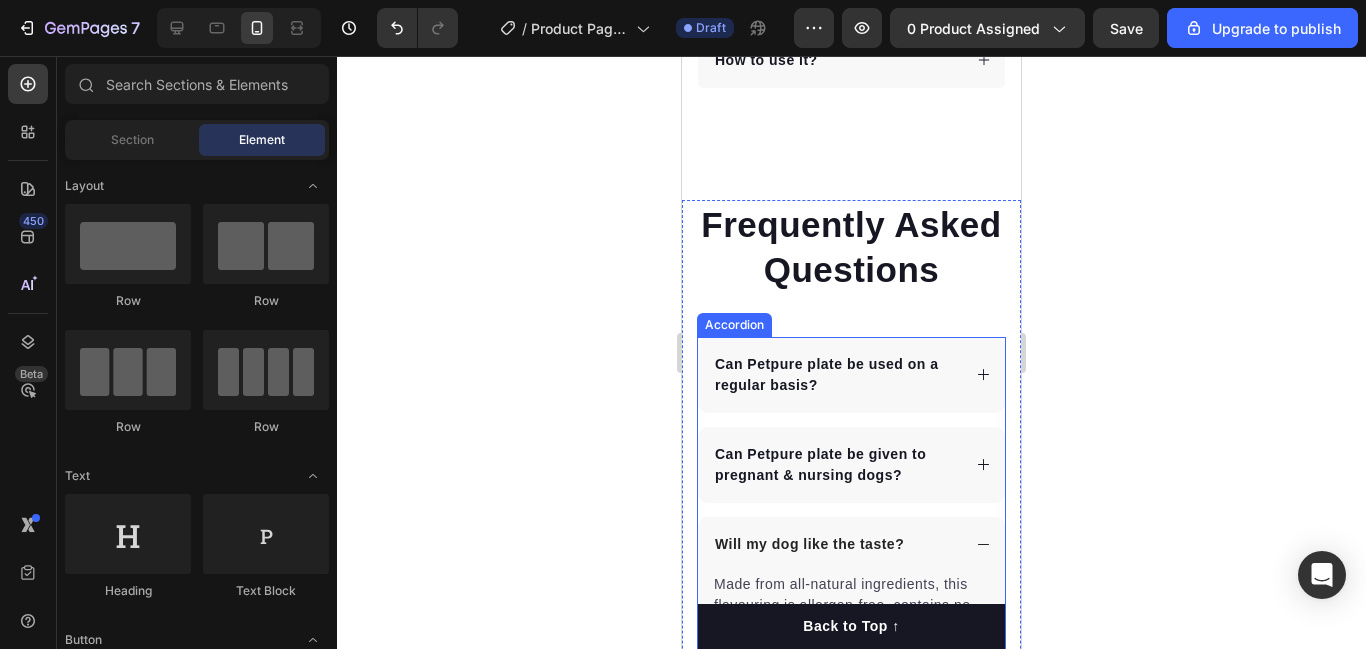 click on "Can Petpure plate be used on a regular basis?" at bounding box center (851, 375) 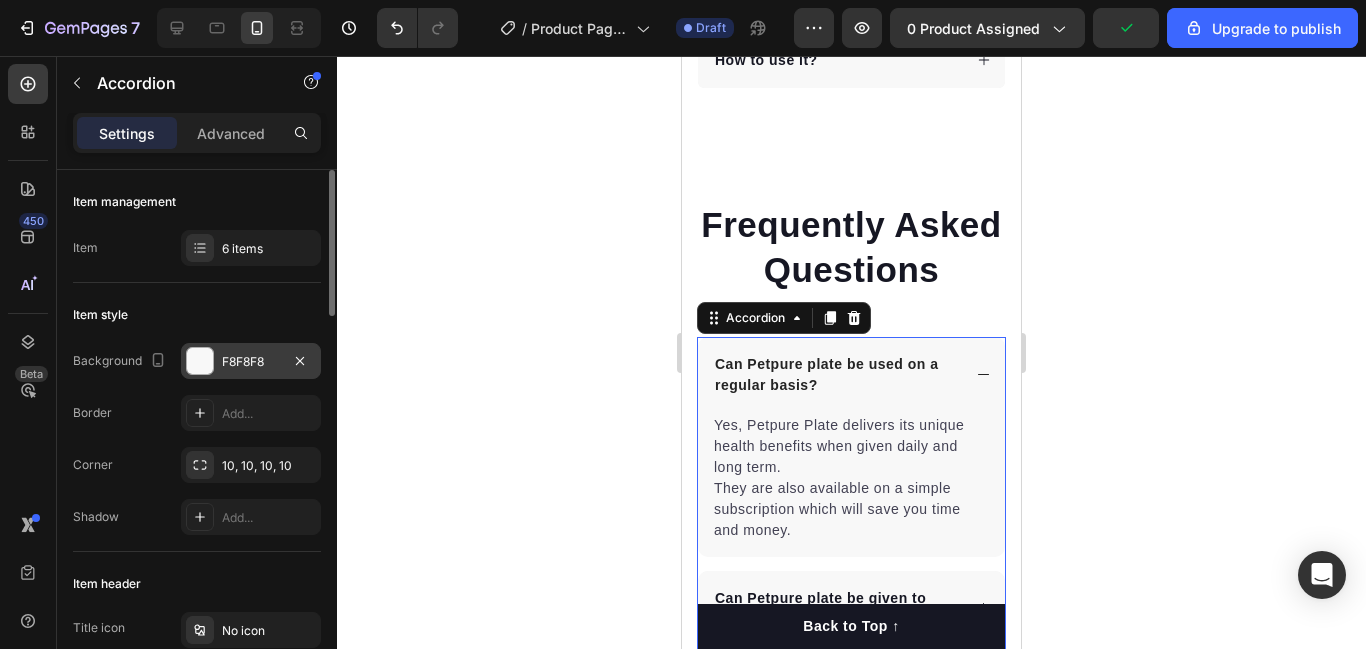 click at bounding box center [200, 361] 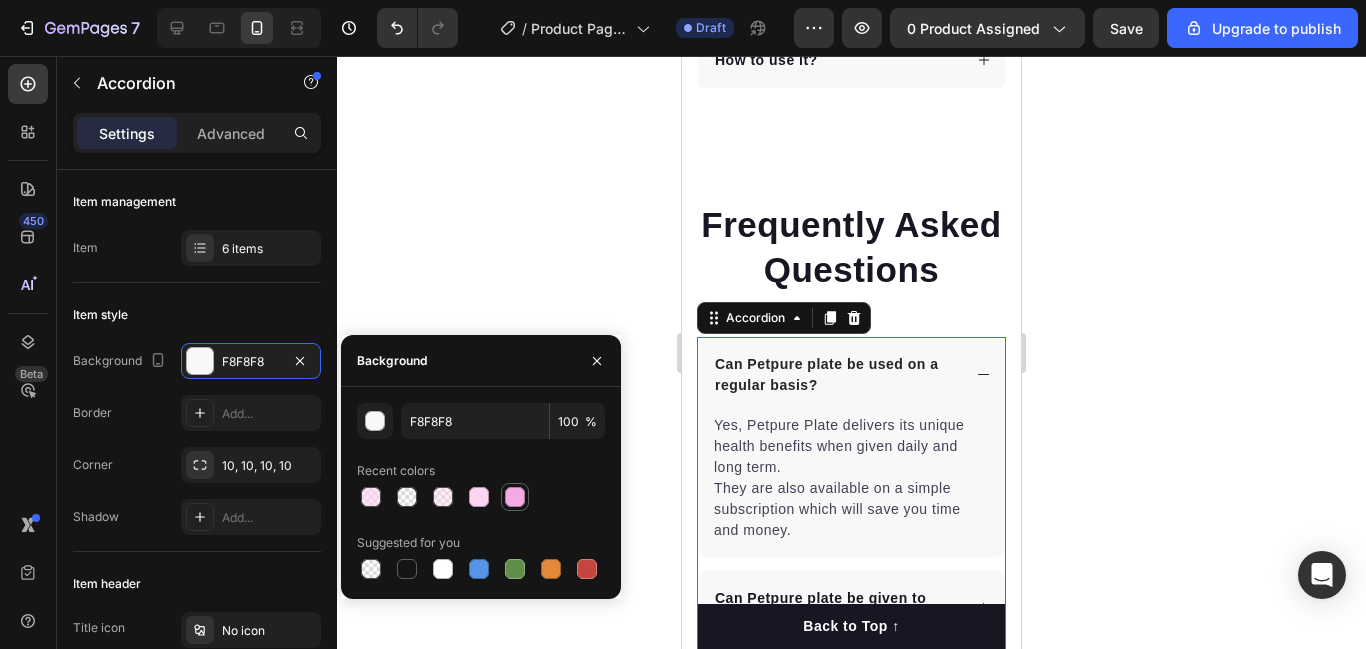 click at bounding box center [515, 497] 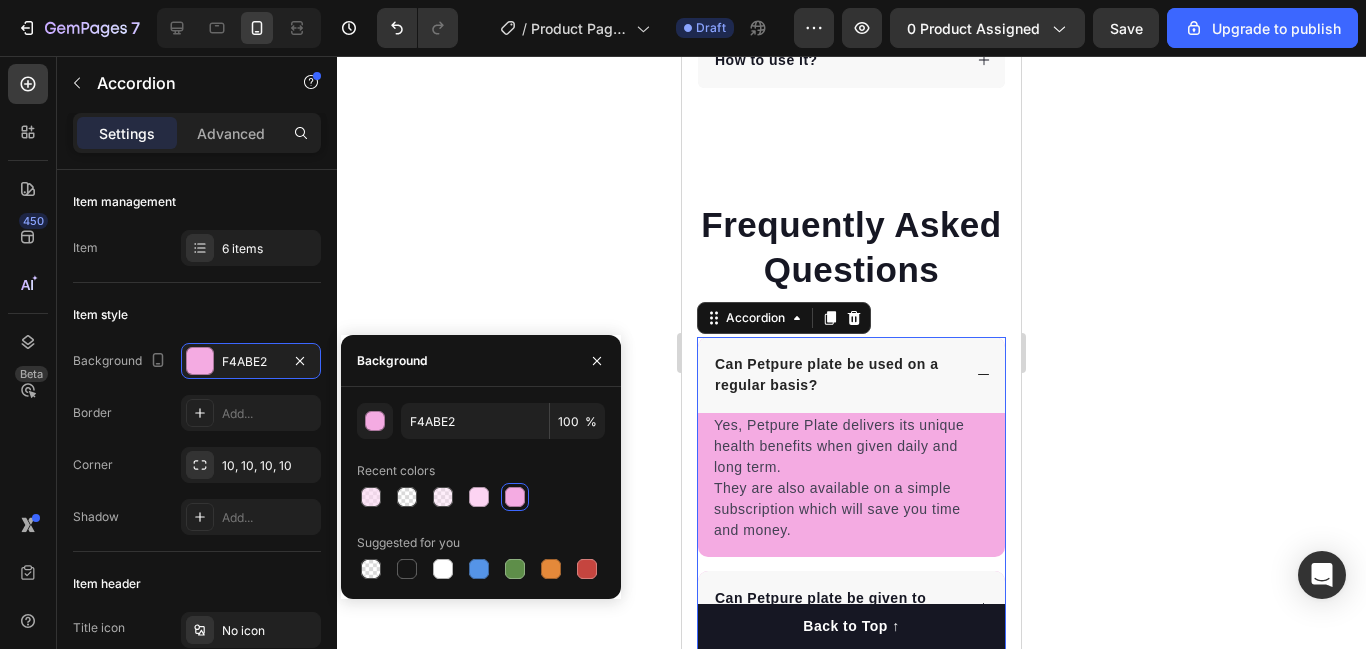 click at bounding box center [515, 497] 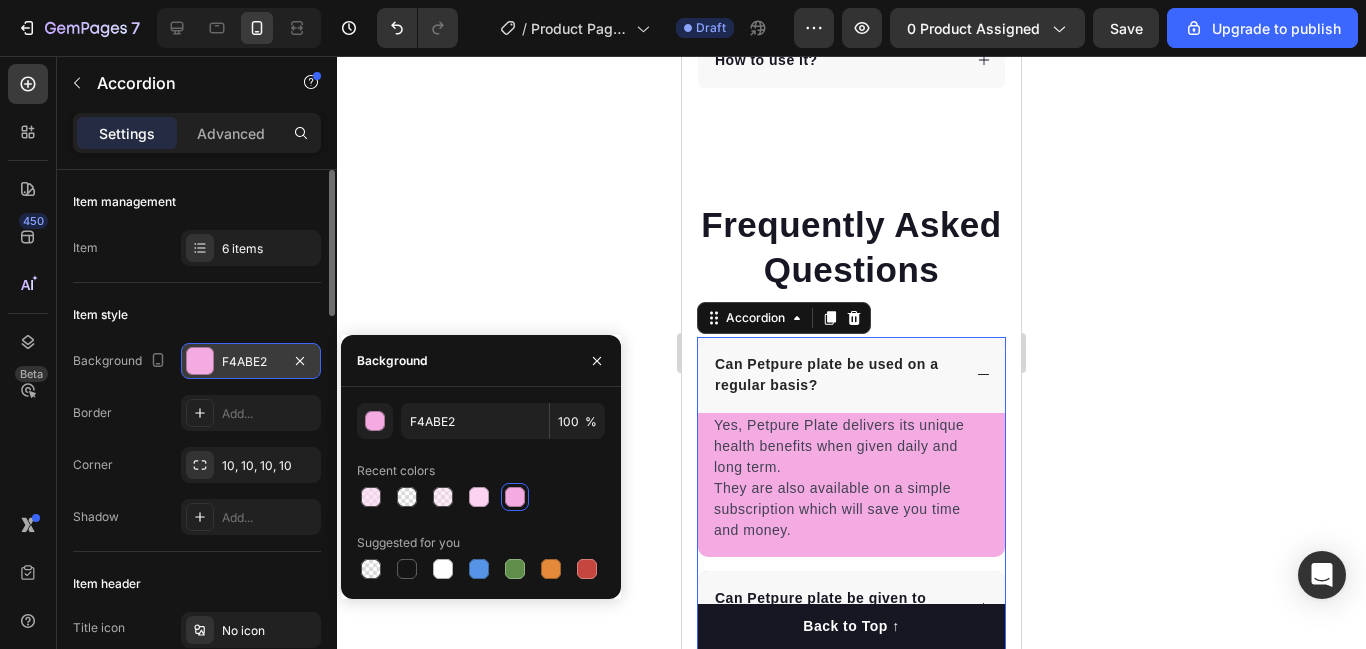 click 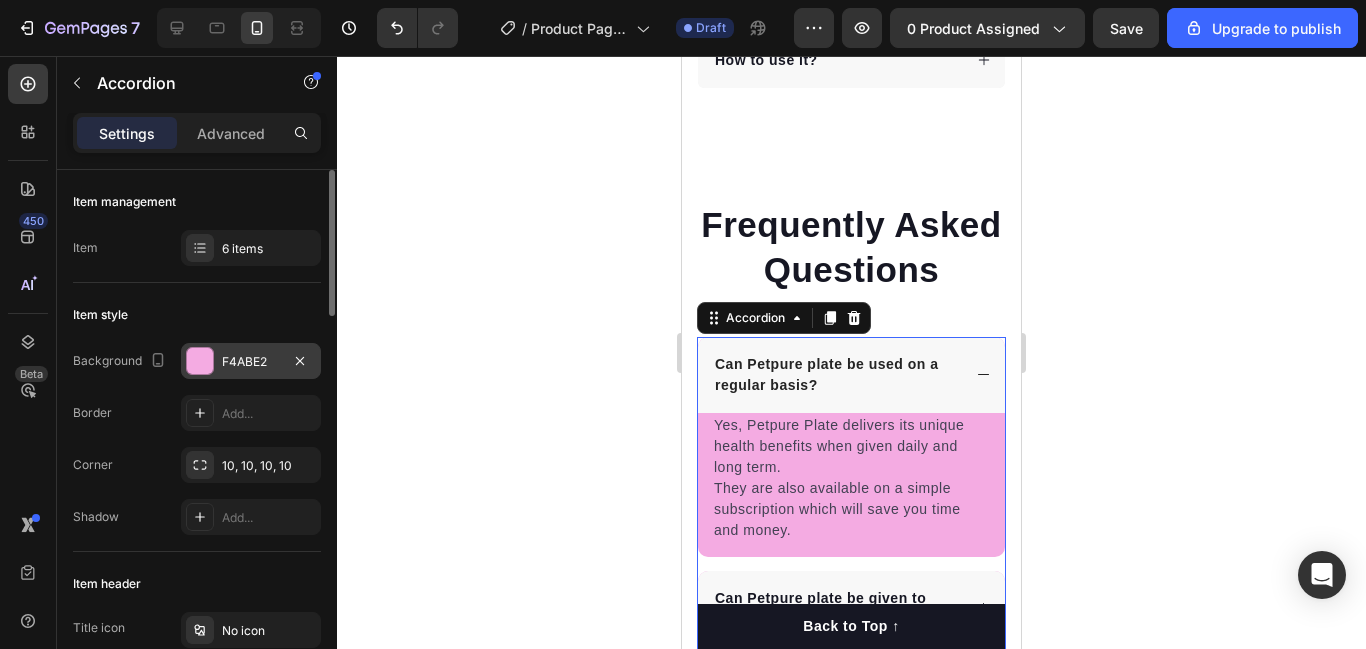 click on "F4ABE2" at bounding box center (251, 362) 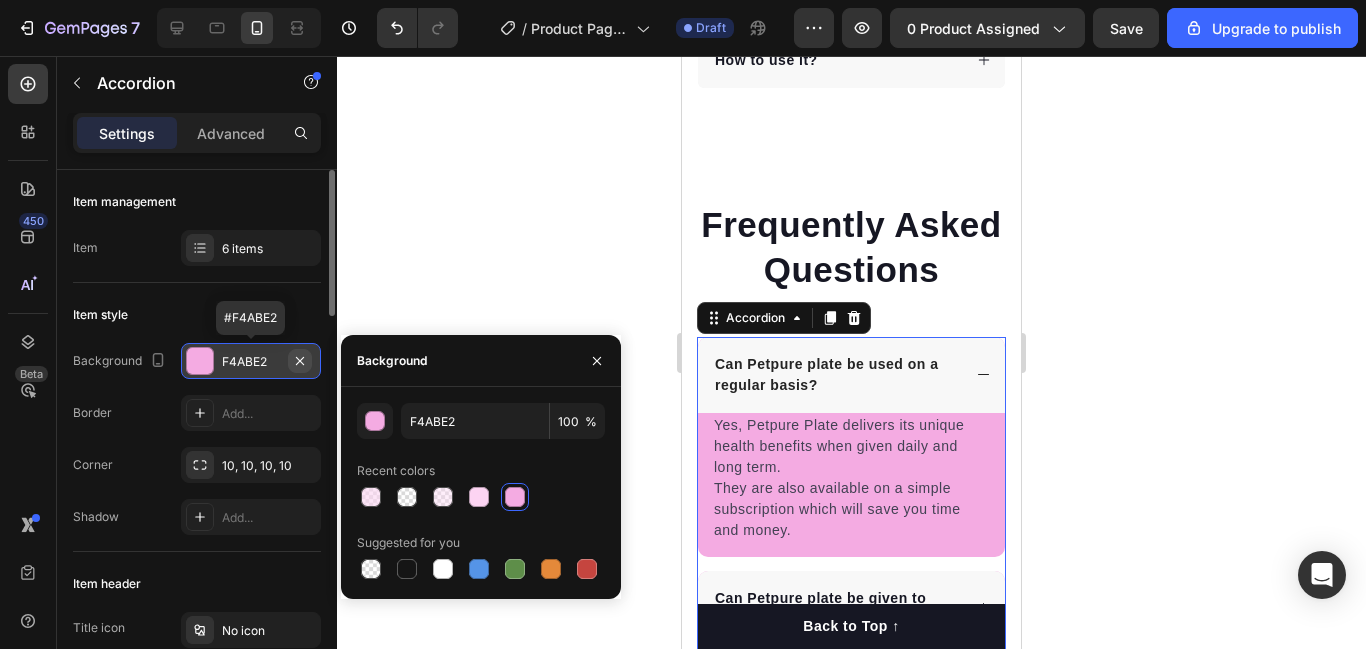 click 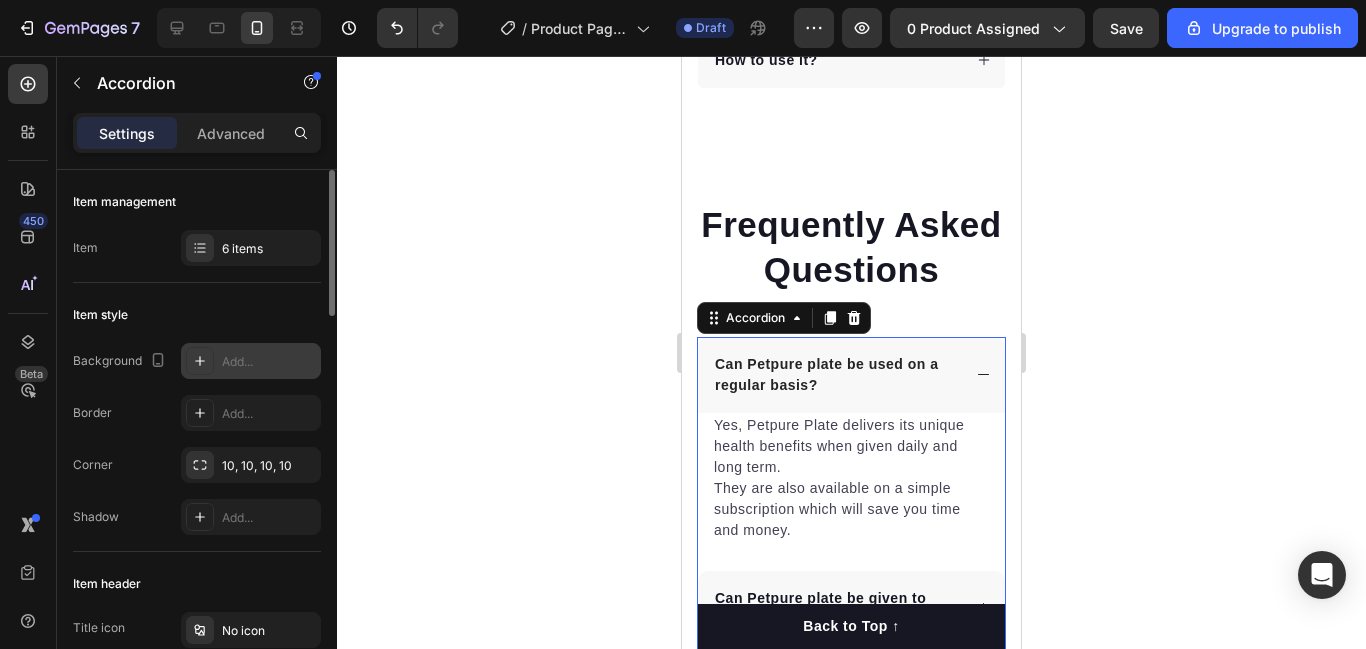 click on "Can Petpure plate be used on a regular basis?" at bounding box center (851, 375) 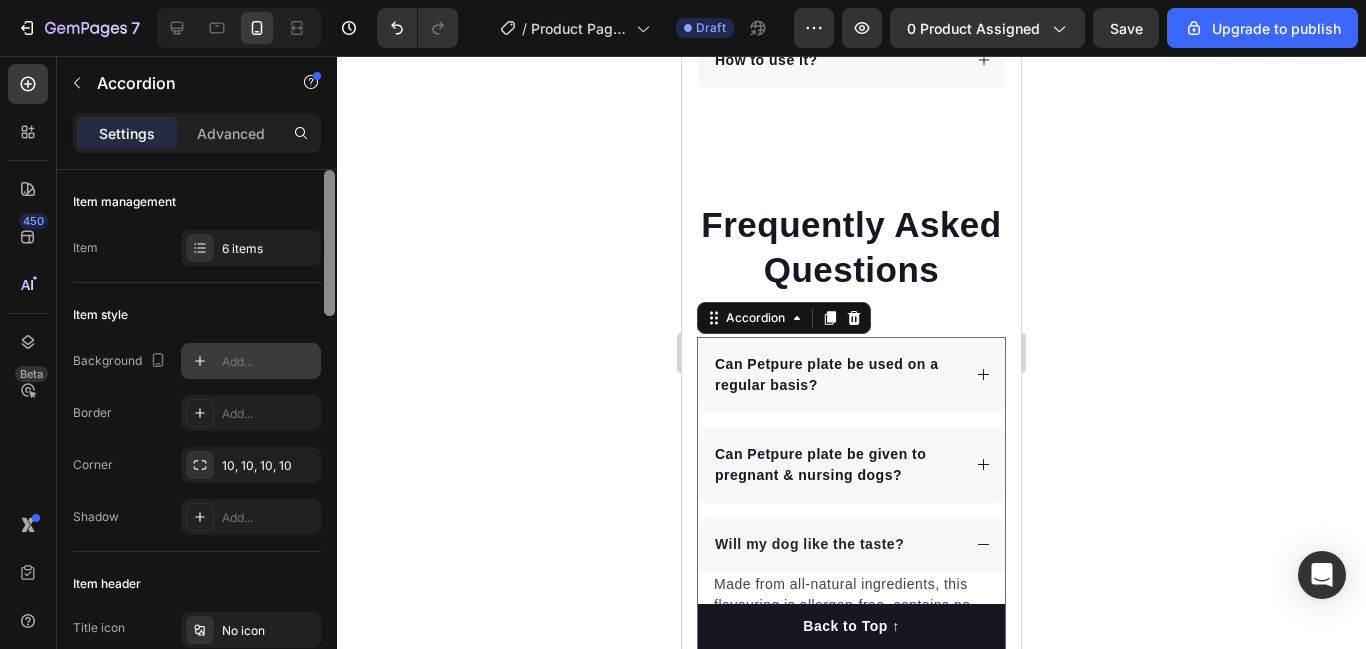 click at bounding box center (329, 438) 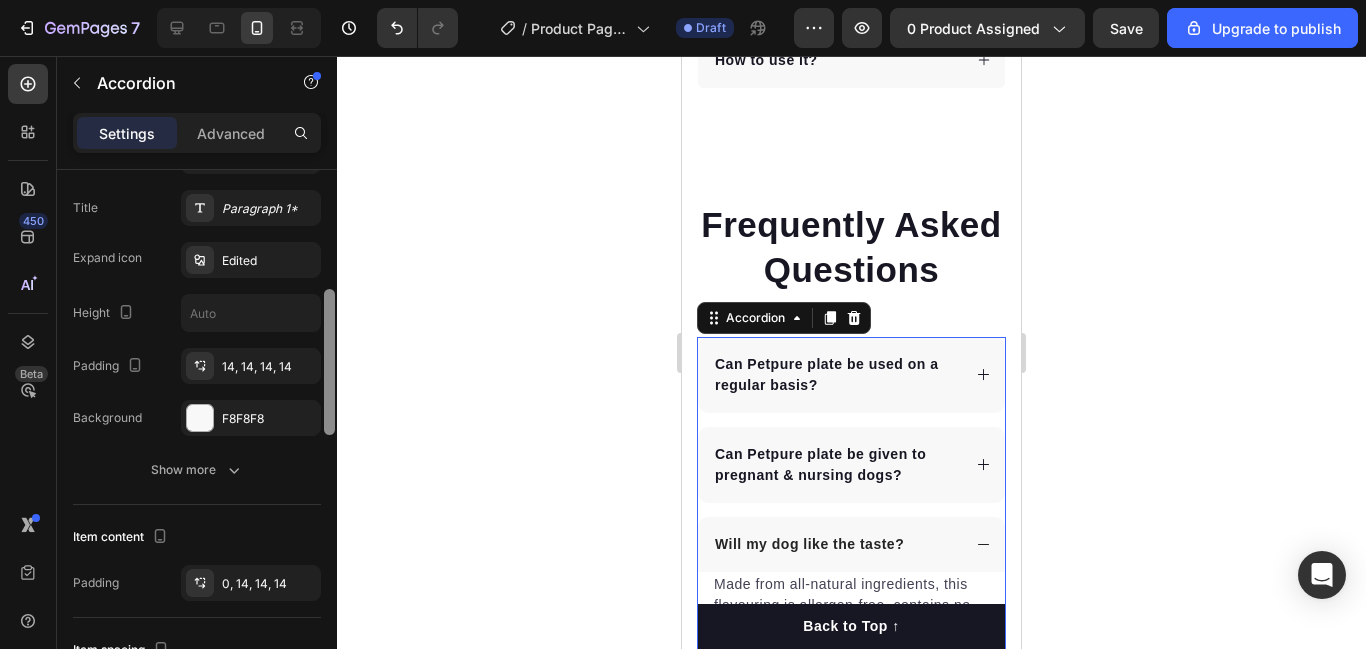 scroll, scrollTop: 448, scrollLeft: 0, axis: vertical 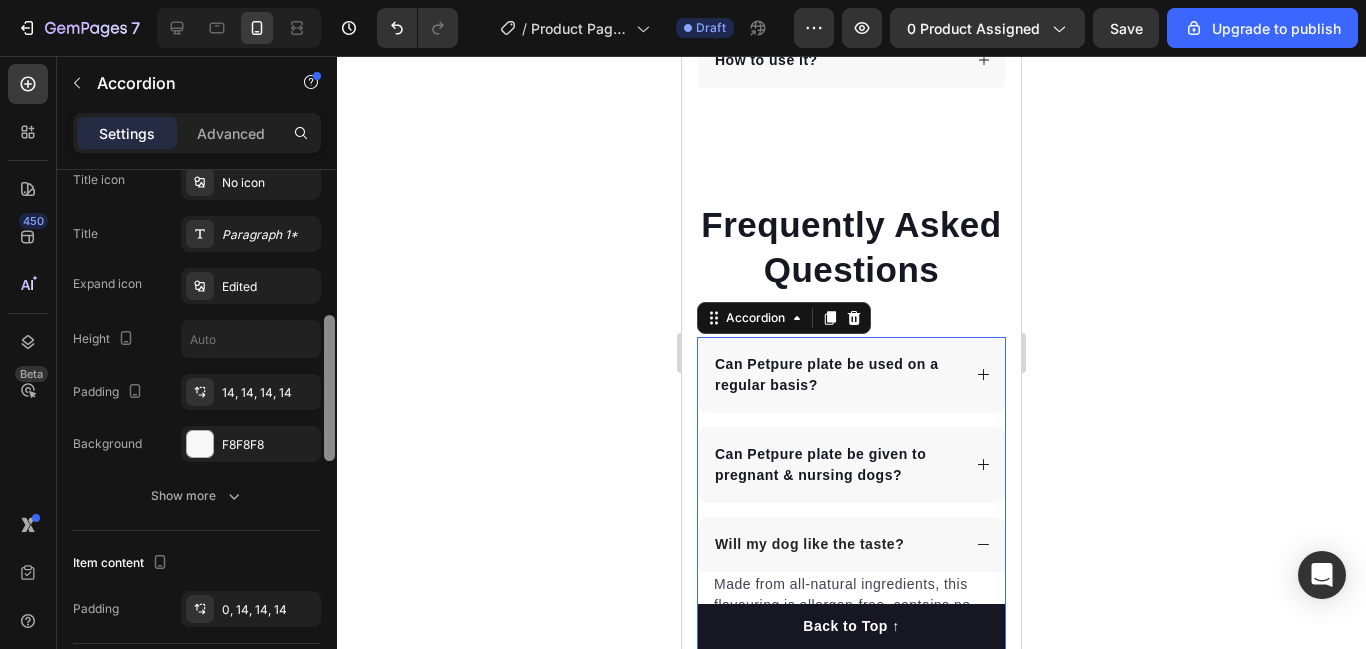 drag, startPoint x: 327, startPoint y: 367, endPoint x: 444, endPoint y: 343, distance: 119.43617 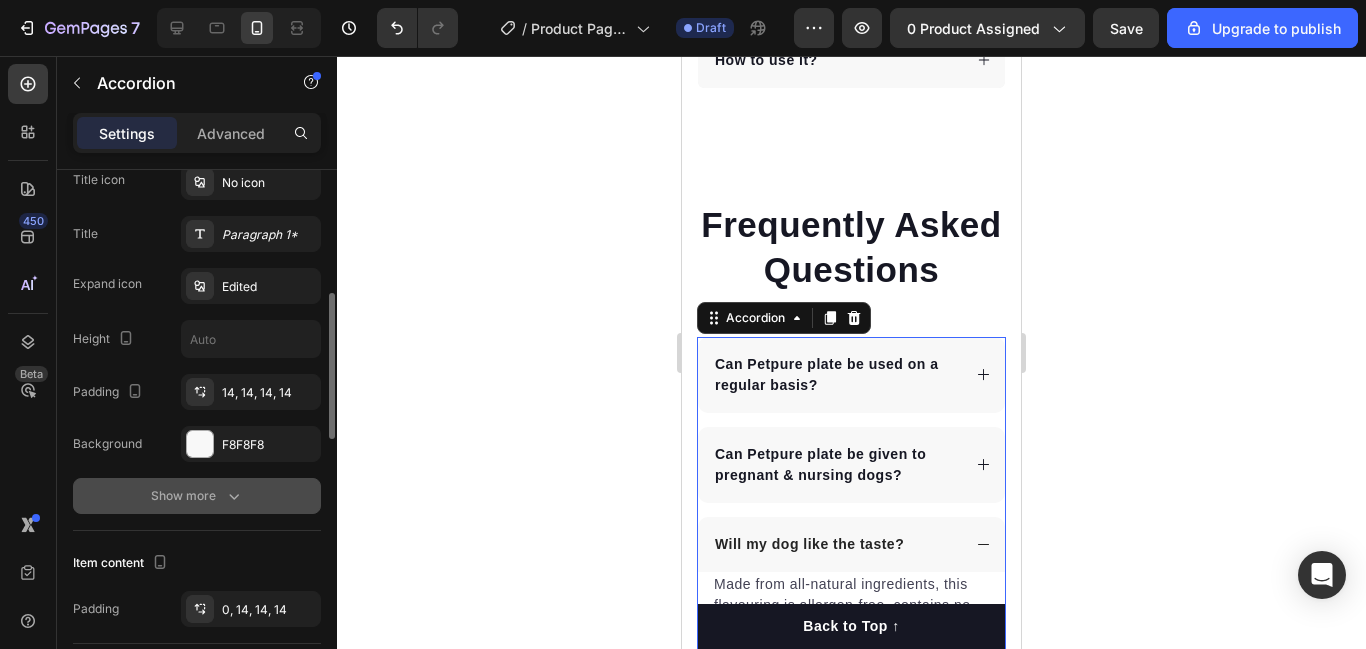 click on "Show more" at bounding box center (197, 496) 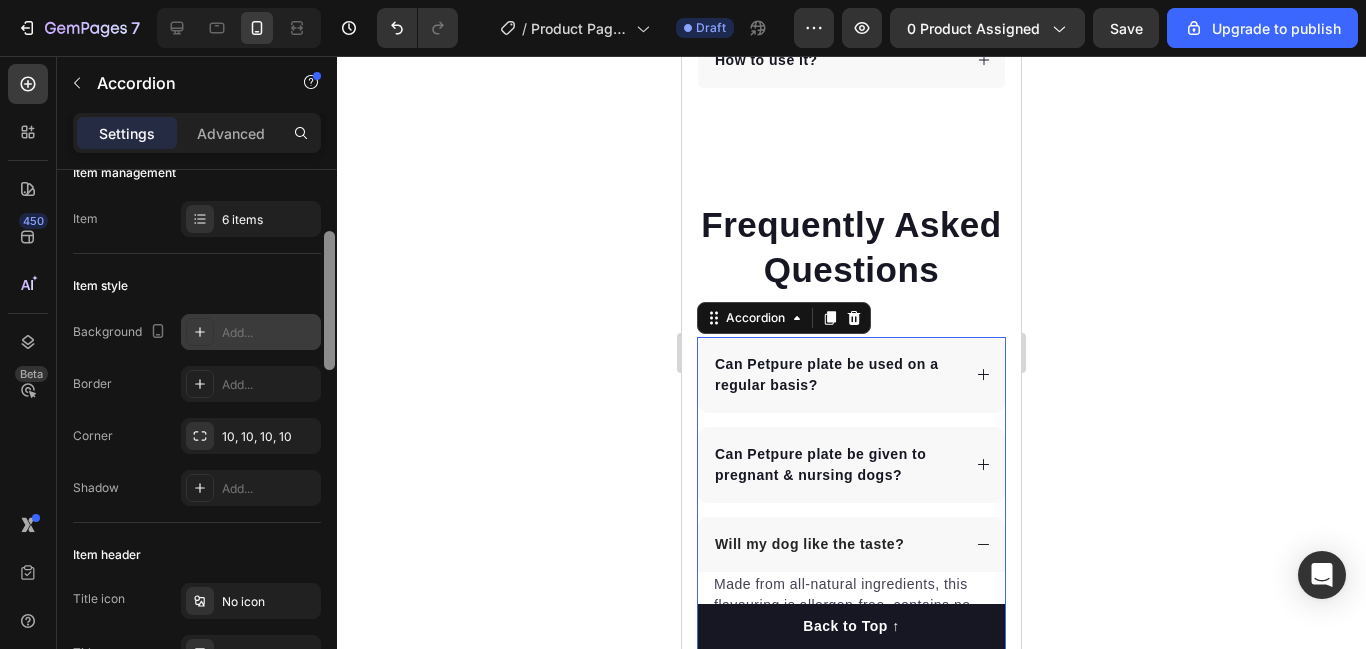 scroll, scrollTop: 0, scrollLeft: 0, axis: both 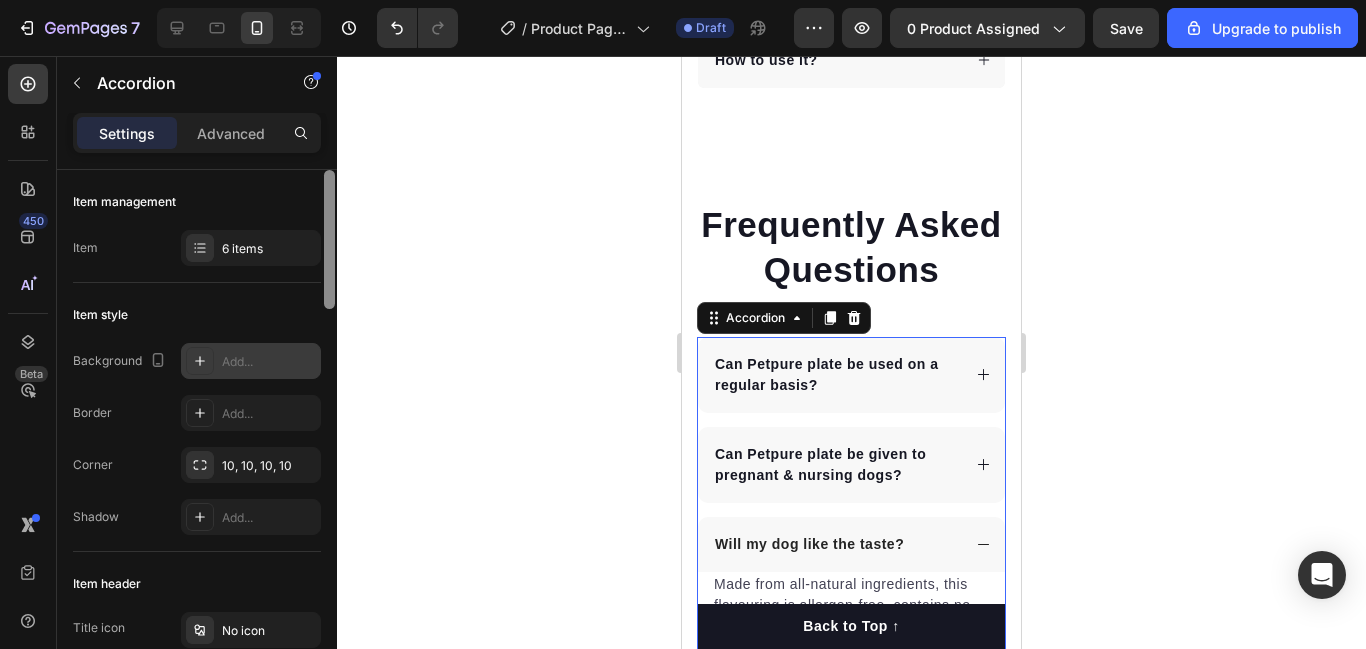 drag, startPoint x: 330, startPoint y: 366, endPoint x: 378, endPoint y: 239, distance: 135.76819 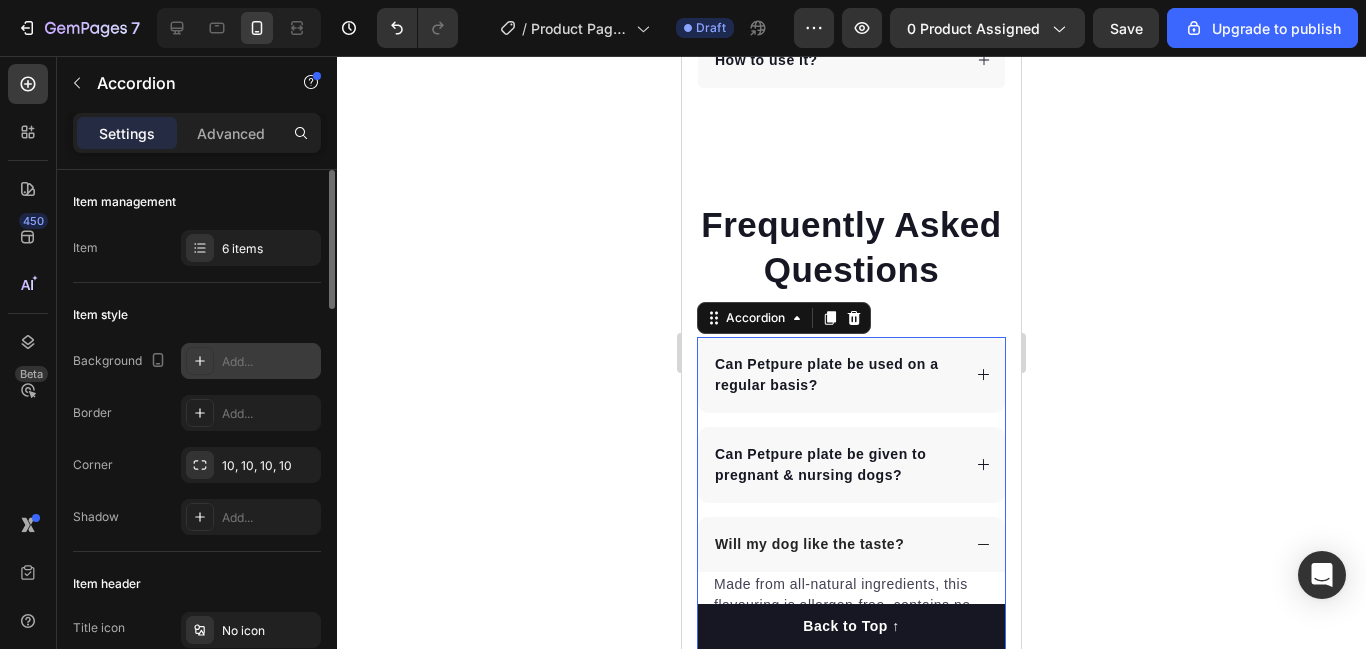 click on "Add..." at bounding box center (251, 361) 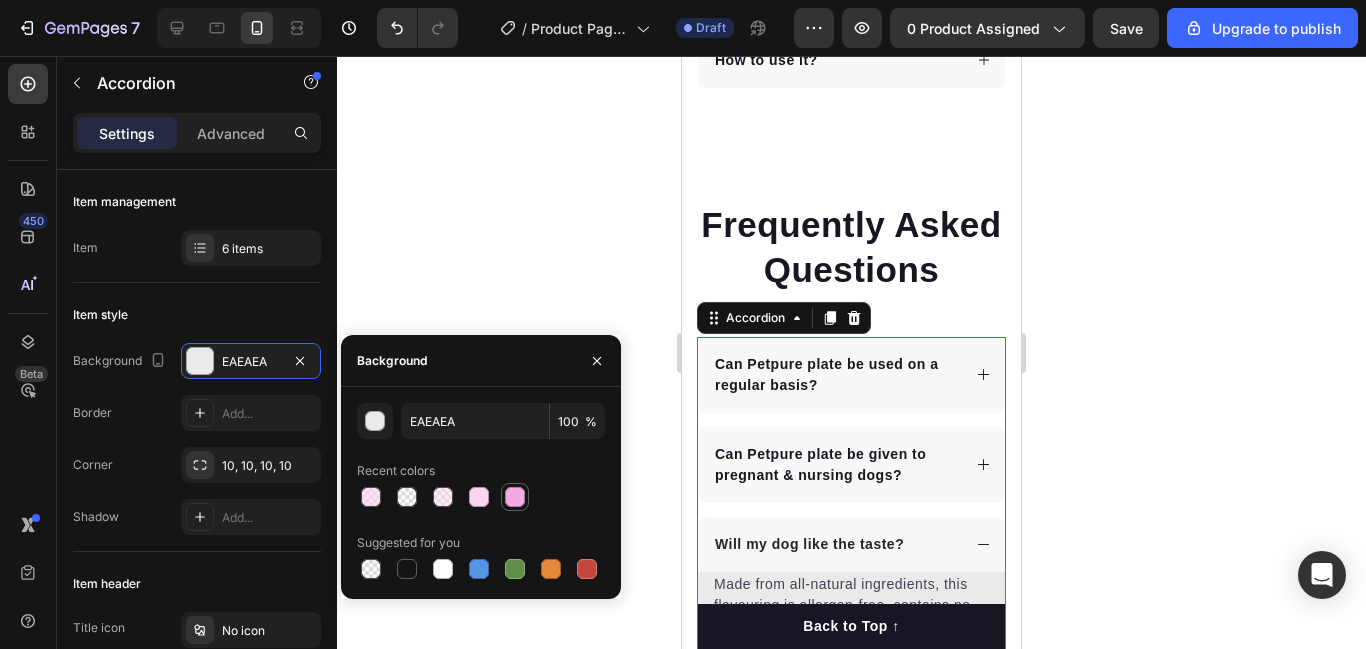 click at bounding box center (515, 497) 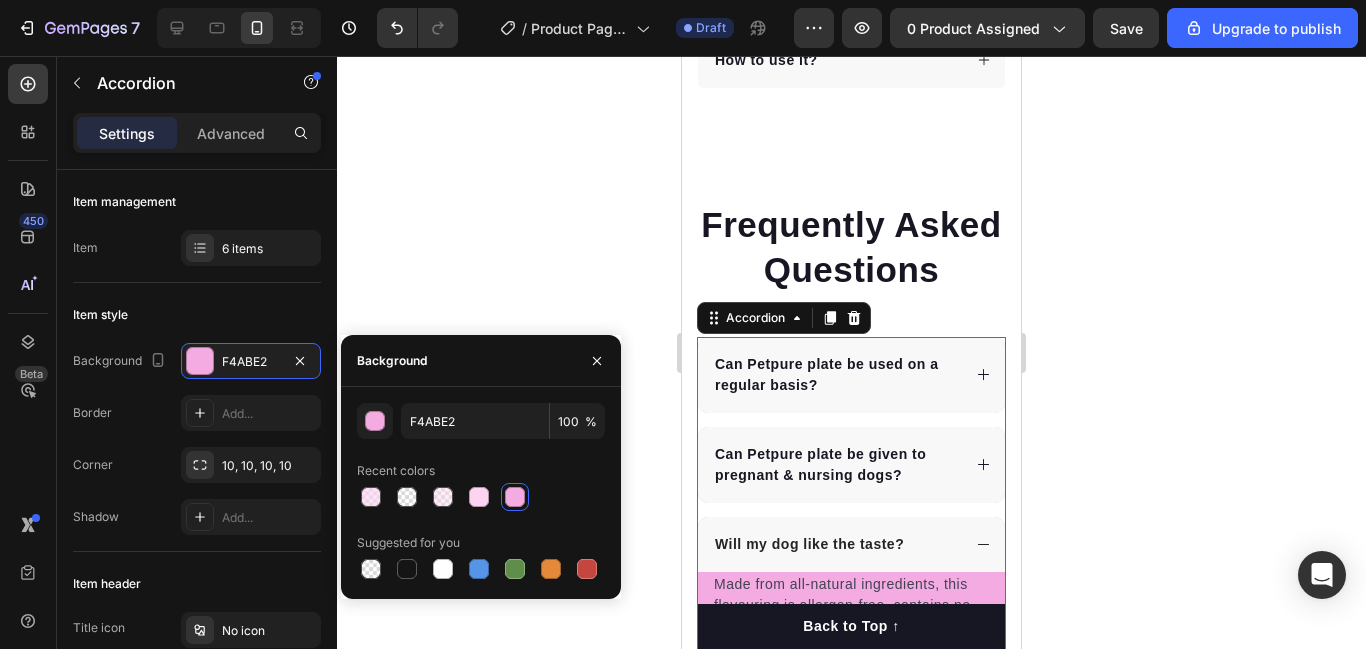 click at bounding box center [515, 497] 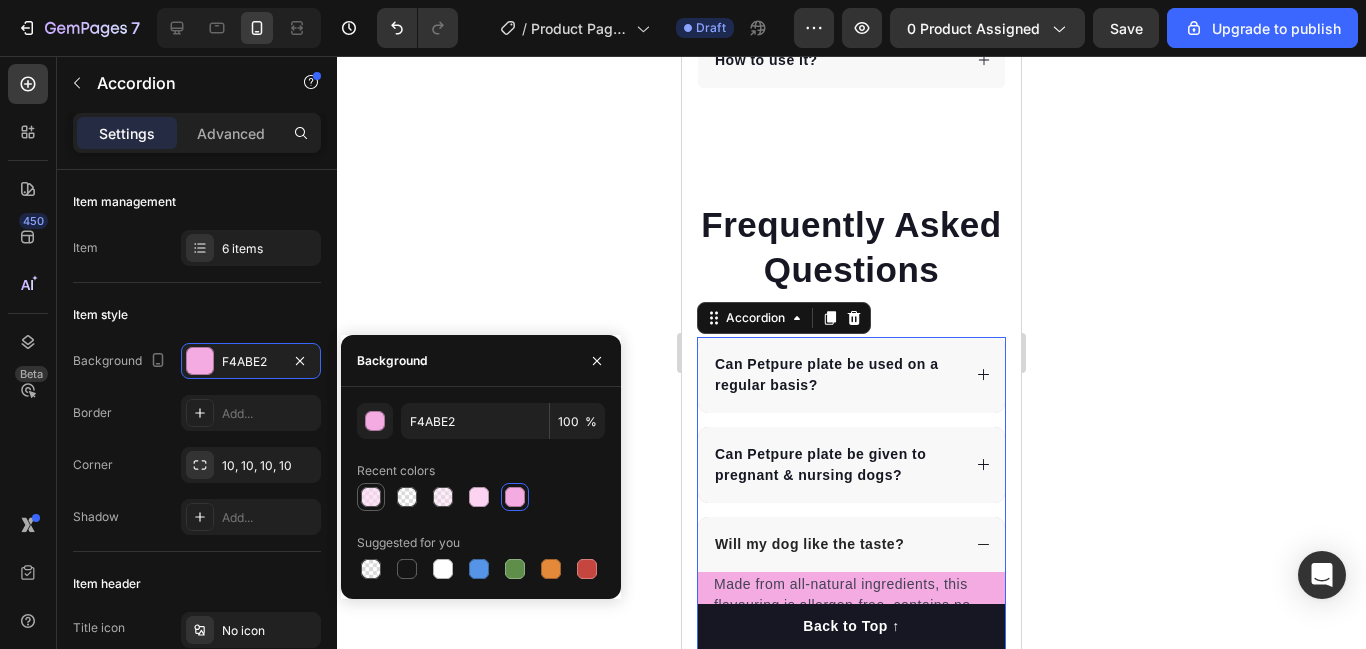click at bounding box center [371, 497] 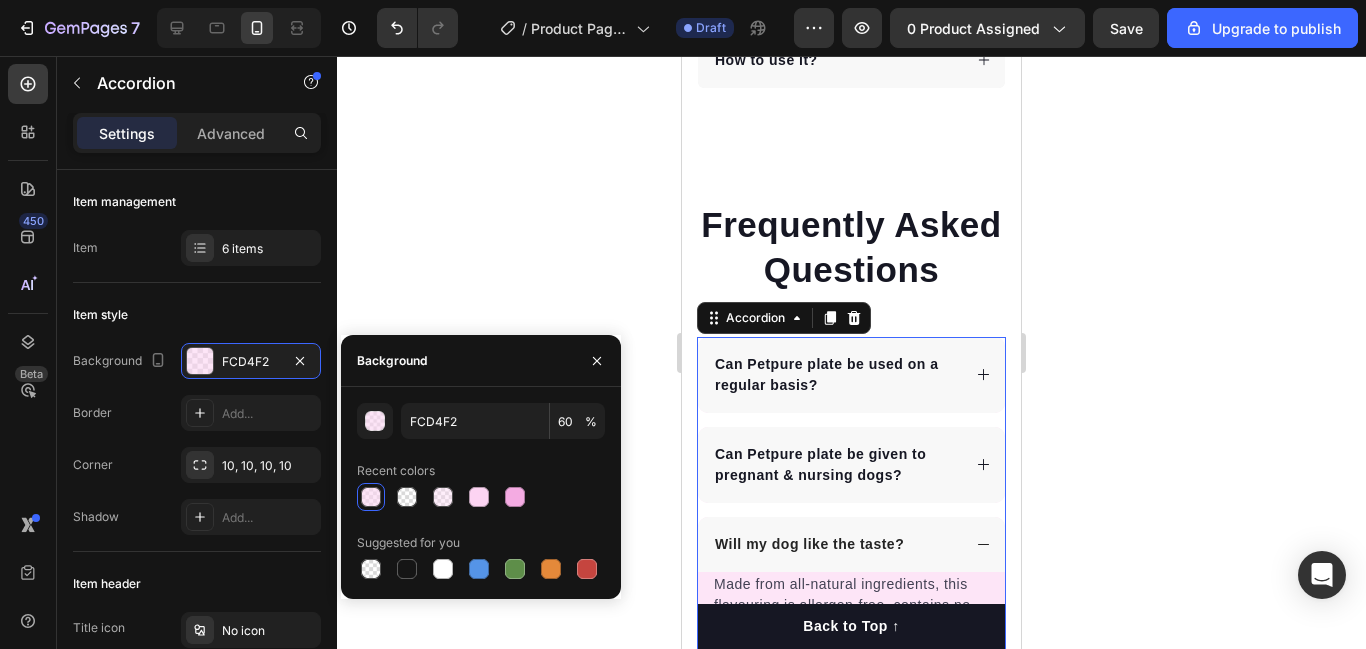 click 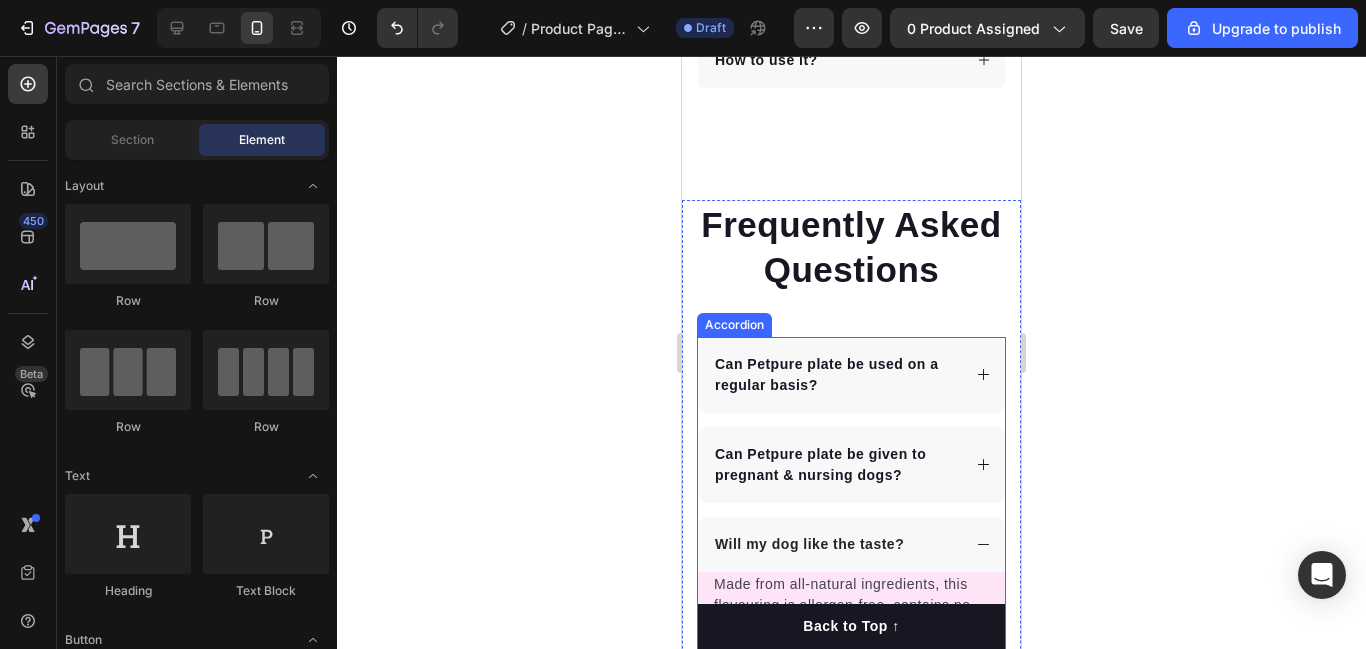 click on "Can Petpure plate be used on a regular basis?" at bounding box center [851, 375] 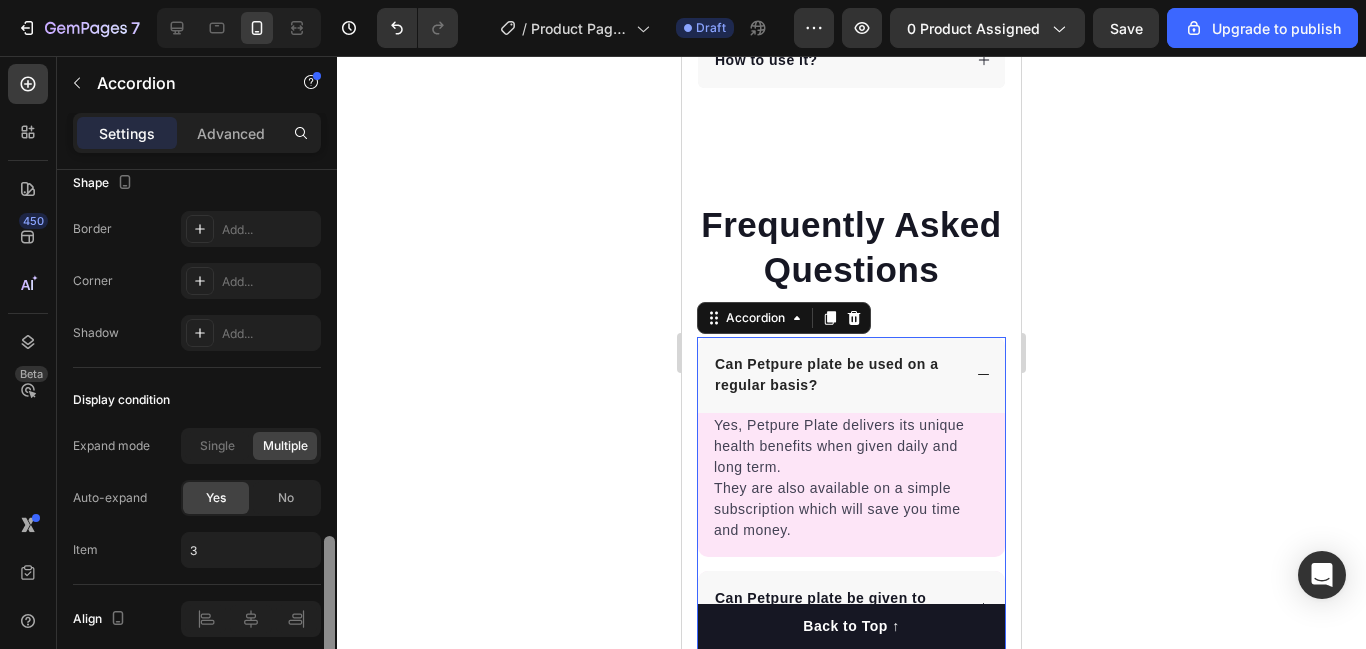 scroll, scrollTop: 1420, scrollLeft: 0, axis: vertical 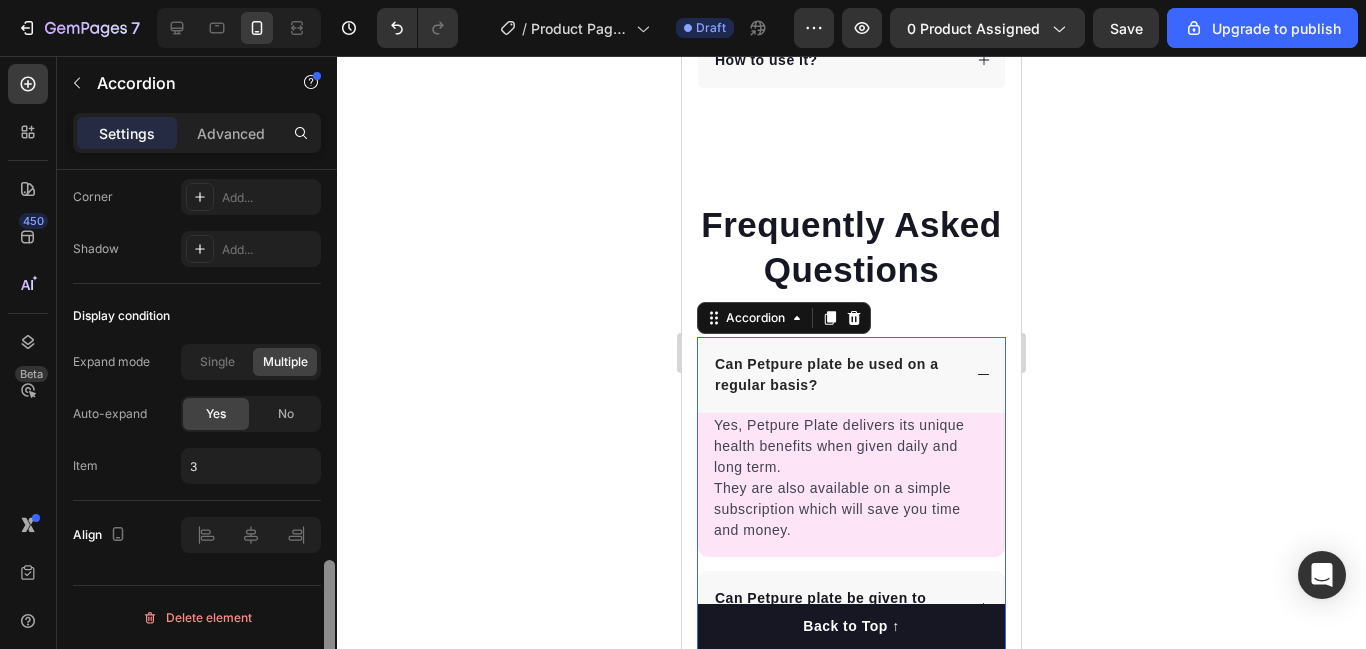drag, startPoint x: 330, startPoint y: 304, endPoint x: 309, endPoint y: 696, distance: 392.5621 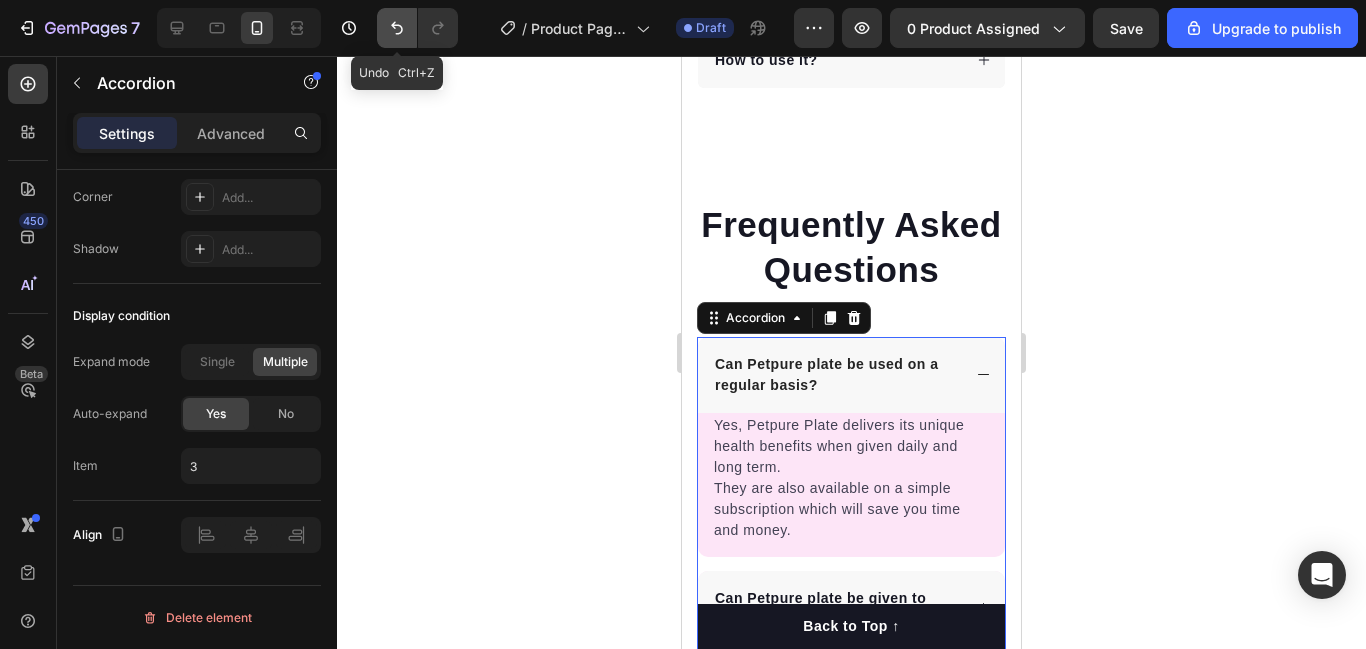 click 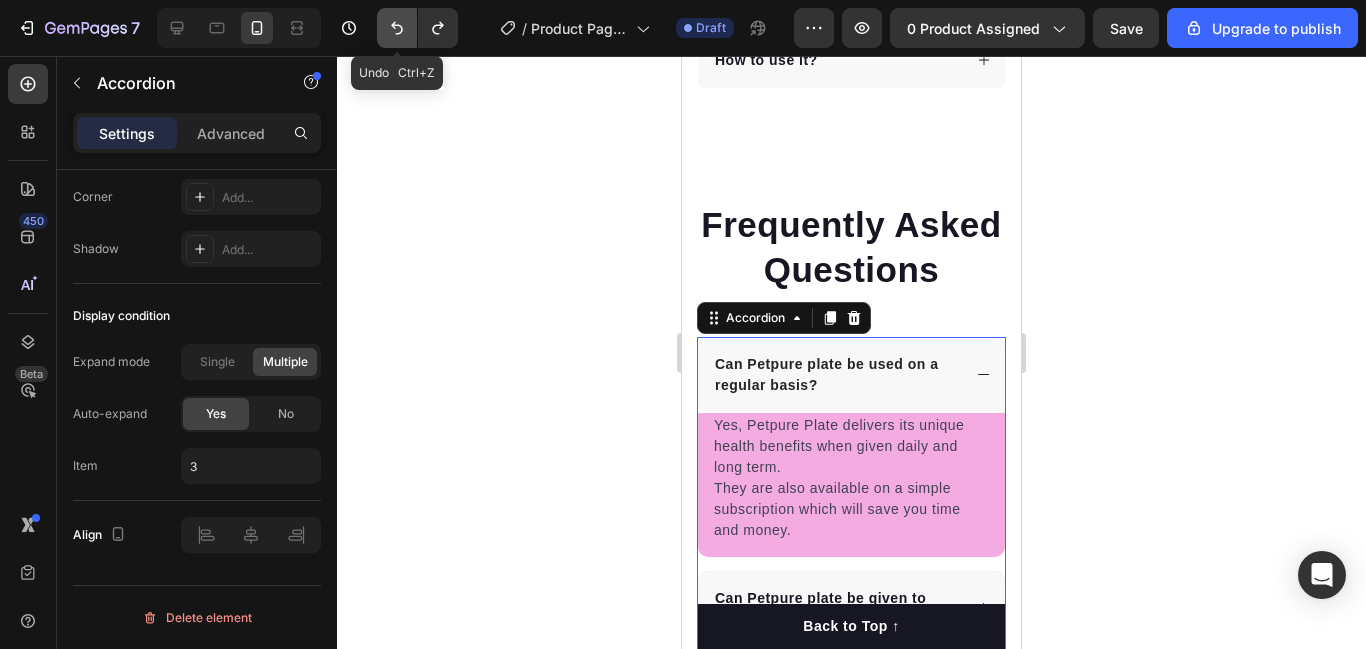 click 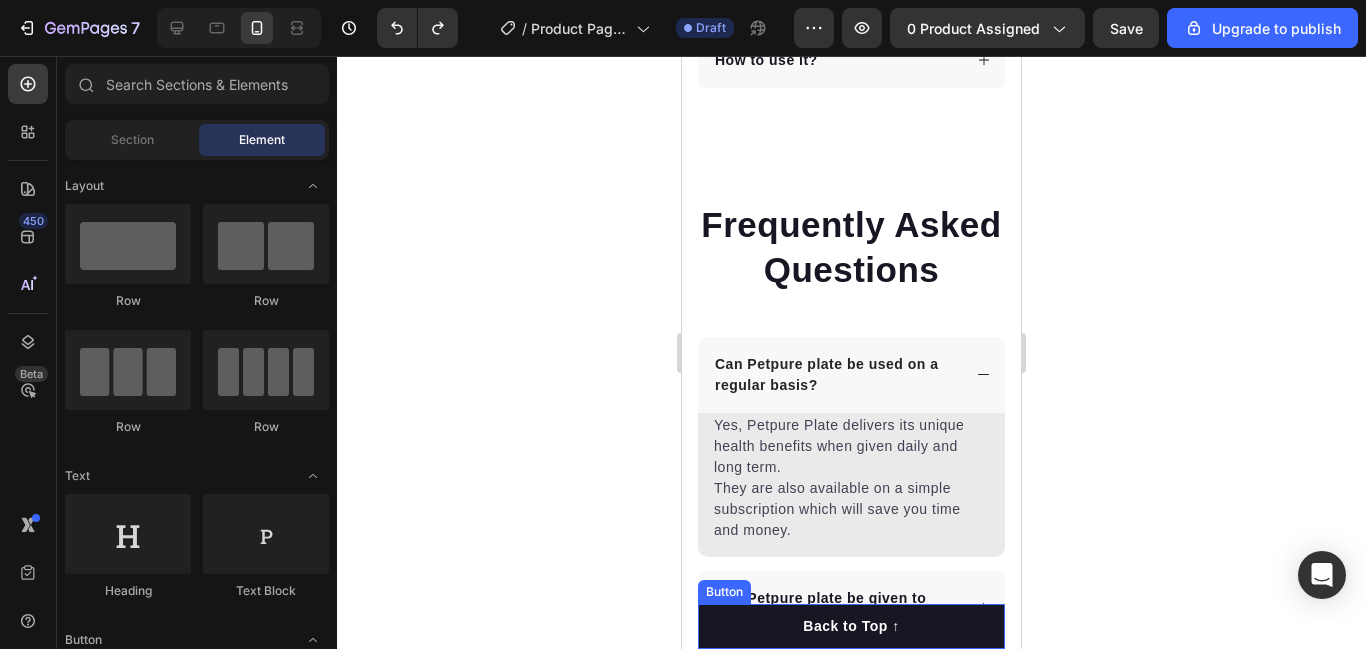 click on "Back to Top ↑" at bounding box center (851, 626) 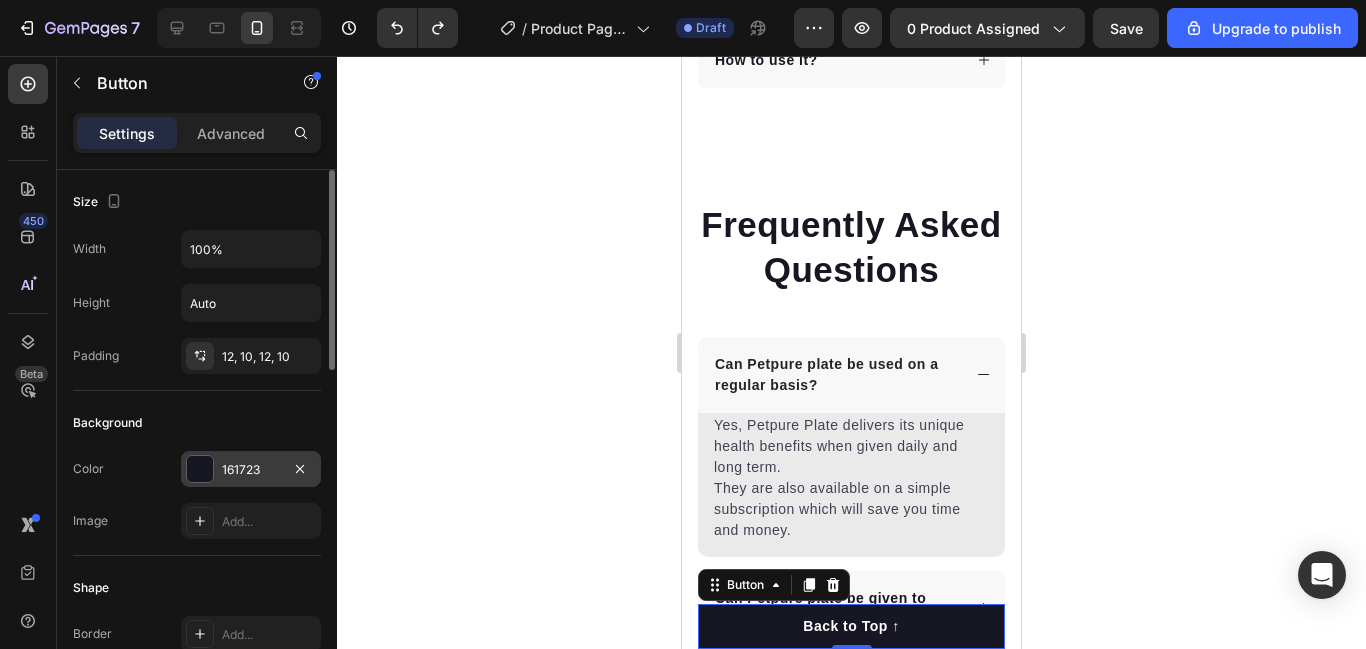 click at bounding box center (200, 469) 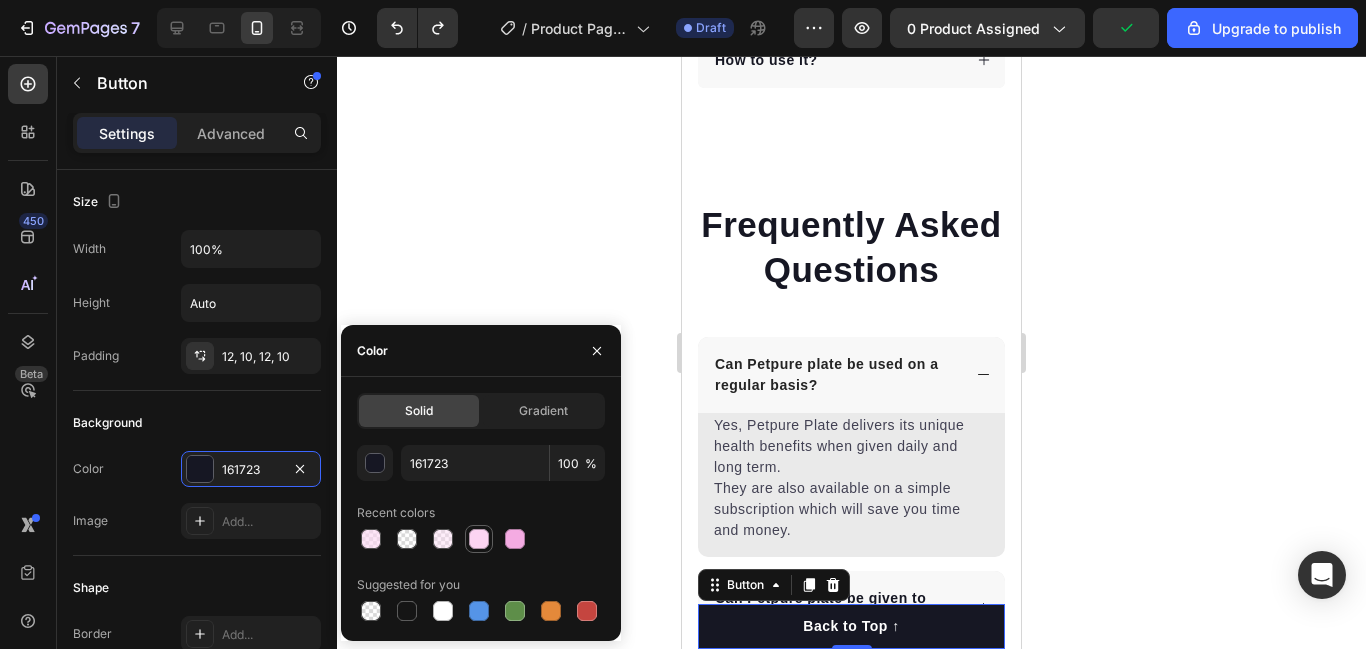 click at bounding box center (479, 539) 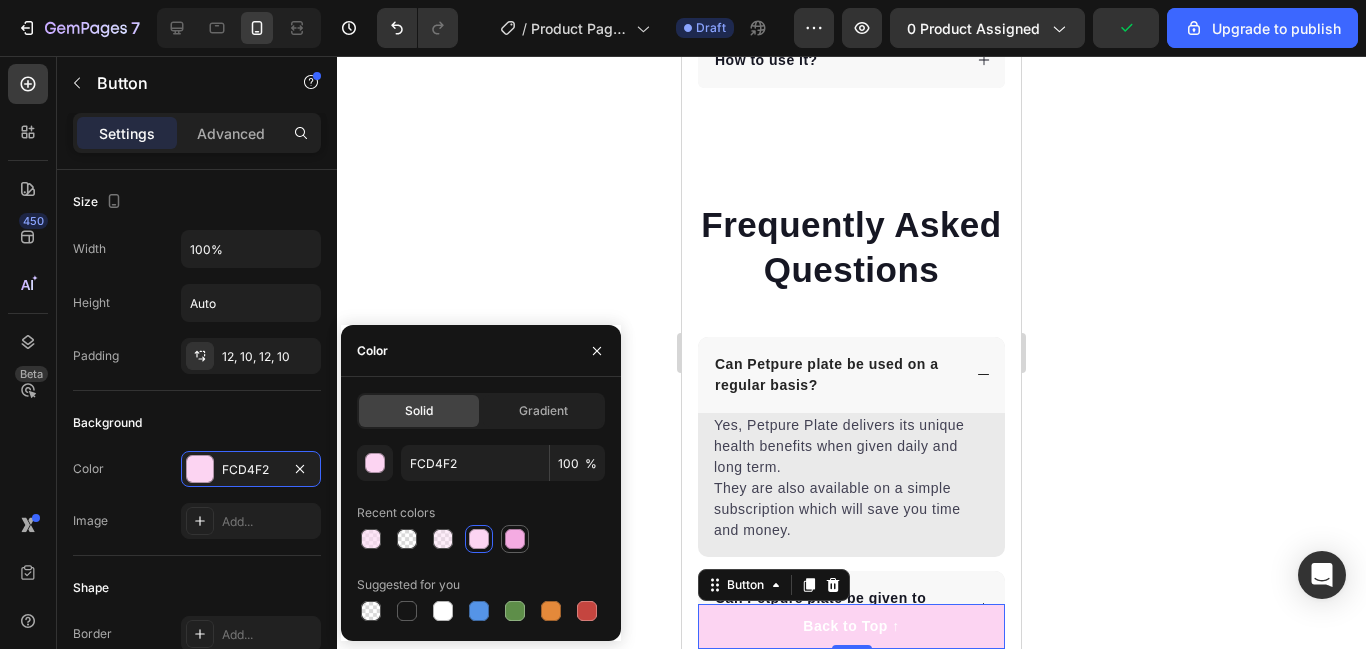 click at bounding box center [515, 539] 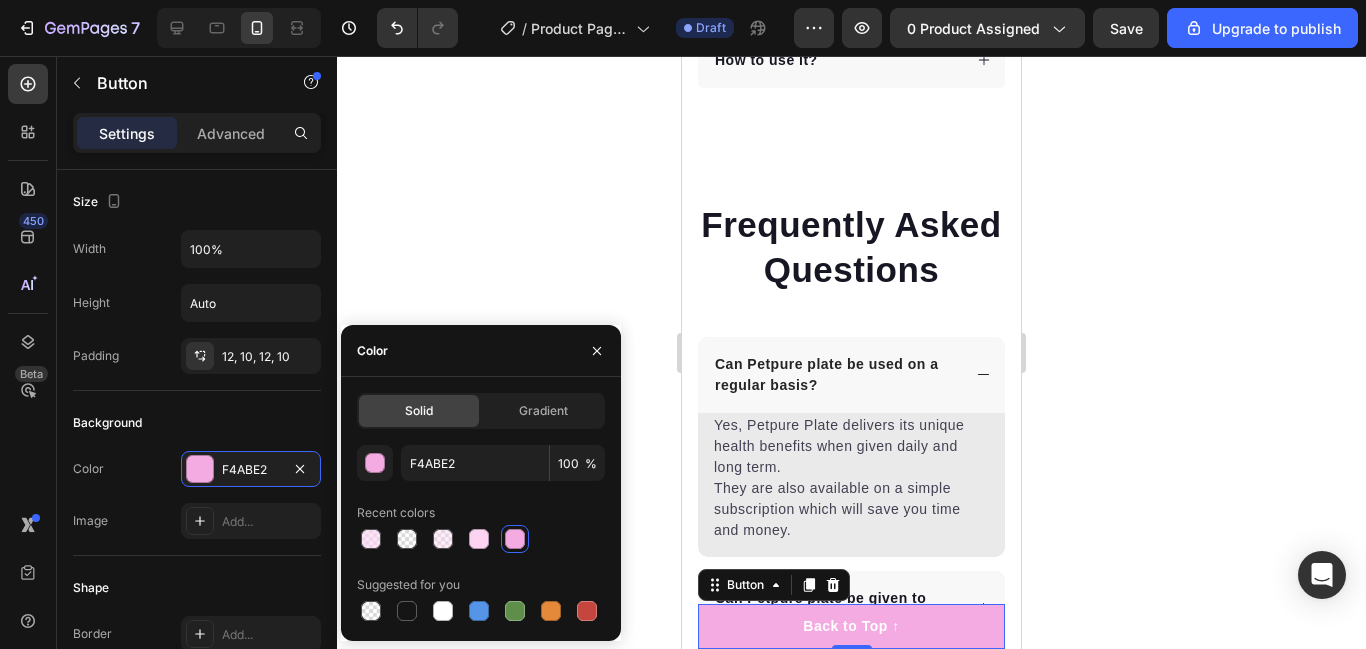 click 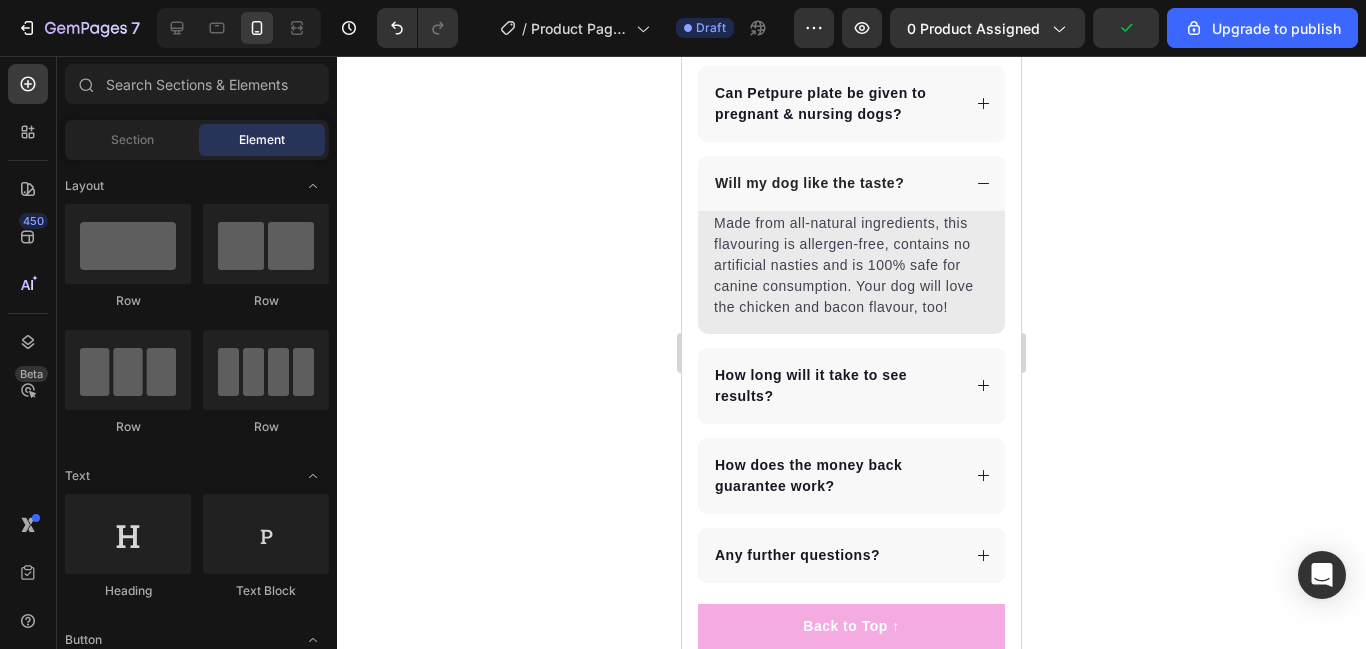 scroll, scrollTop: 2111, scrollLeft: 0, axis: vertical 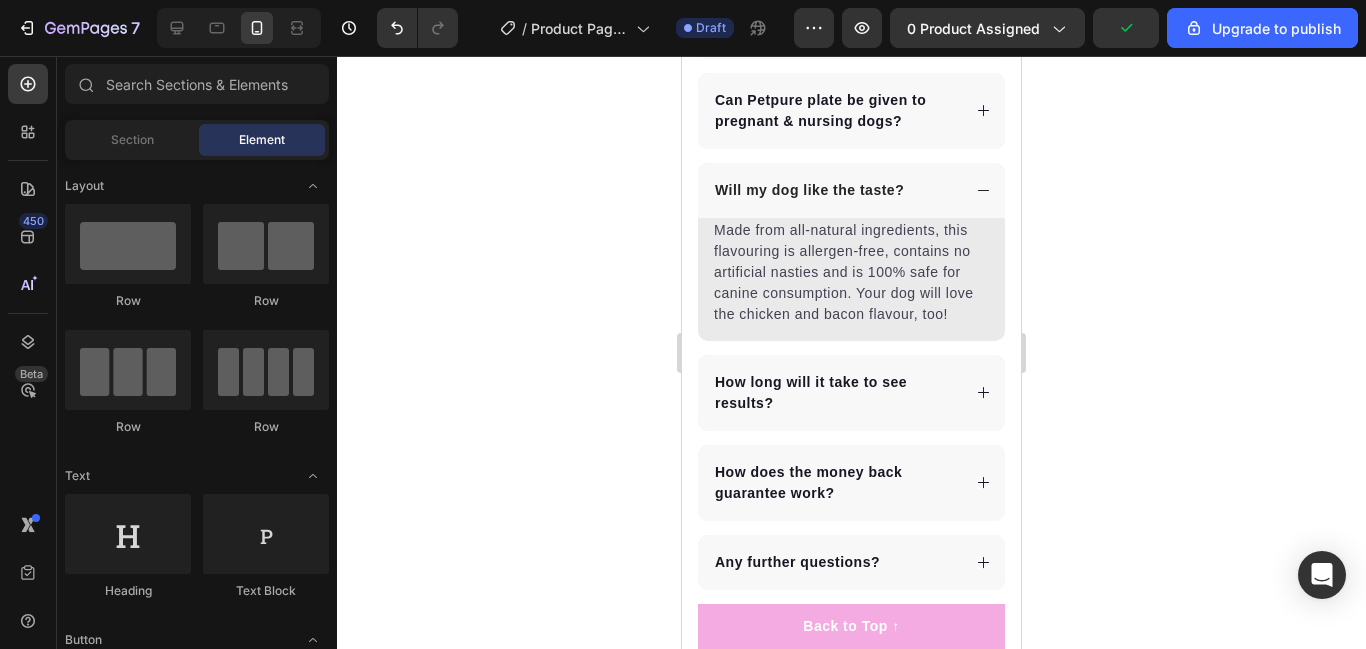 drag, startPoint x: 337, startPoint y: 302, endPoint x: 1046, endPoint y: 469, distance: 728.40234 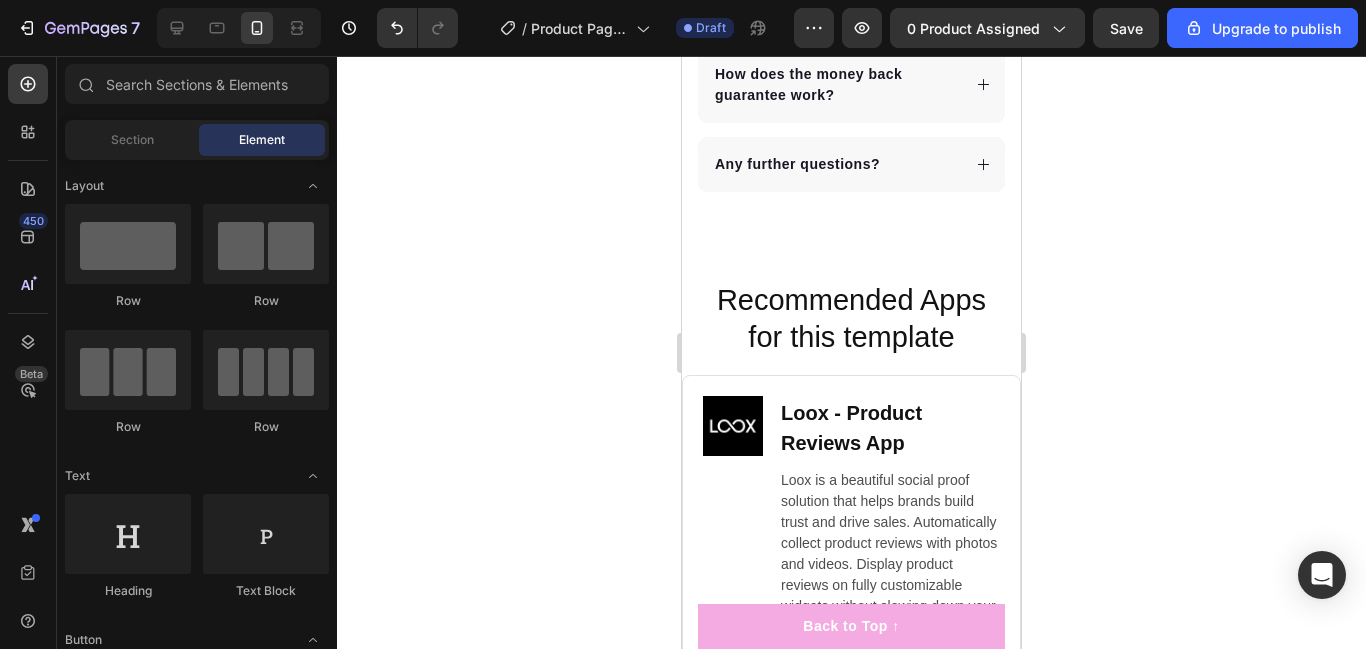 scroll, scrollTop: 2516, scrollLeft: 0, axis: vertical 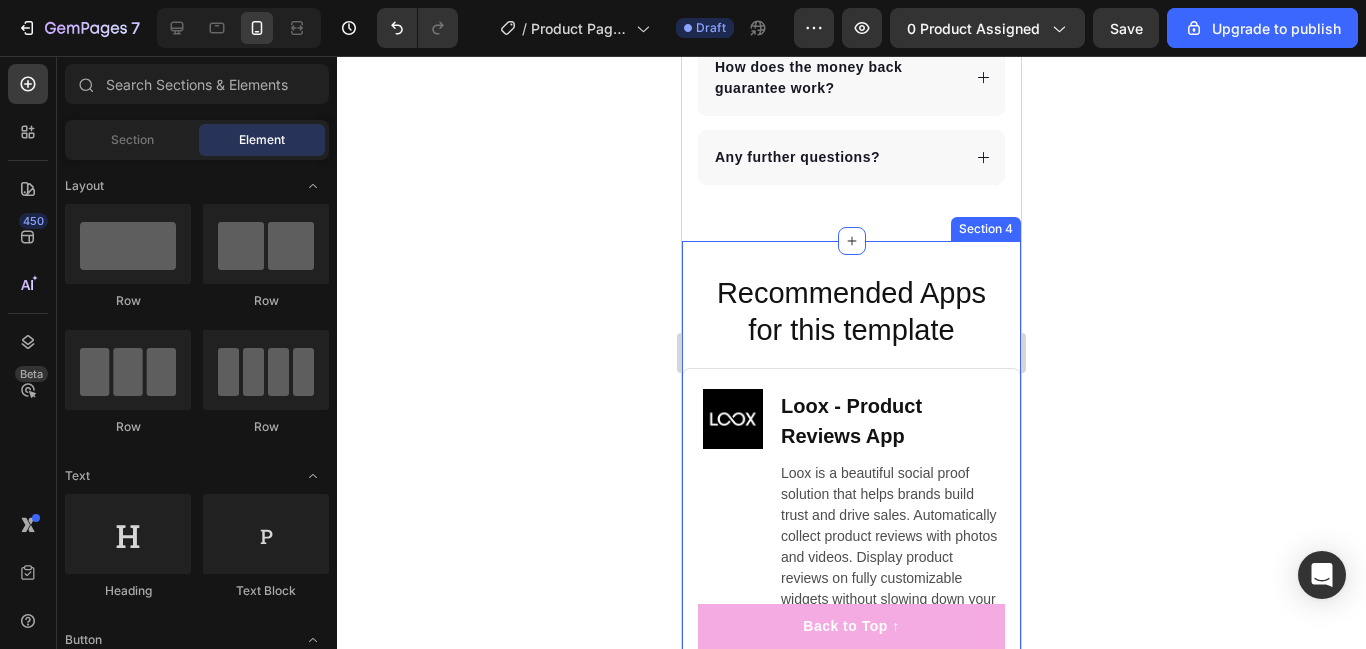 click on "Recommended Apps for this template Heading Image Loox ‑ Product Reviews App Heading Loox is a beautiful social proof solution that helps brands build trust and drive sales. Automatically collect product reviews with photos and videos. Display product reviews on fully customizable widgets without slowing down your site. Reach new customers with one-click referrals. Text Block https://gempages.co/loox Text Block Row Row Image Fordeer Product Labels & Badges Heading Fordeer Product Labels & Badges is a powerful Shopify app that allows you to create eye-catching labels and badges to highlight key product information such as discounts, stock status, new arrivals, and more. Helps you stand out from the competition. Text Block https://gempages.co/fodeer-product-badges-label-design Text Block Row Row Image Pumper Bundles Volume Discount Heading Text Block https://gempages.co/pumper-quantity-breaks-product-bundles-discounts Text Block Row Row Row Section 4" at bounding box center (851, 894) 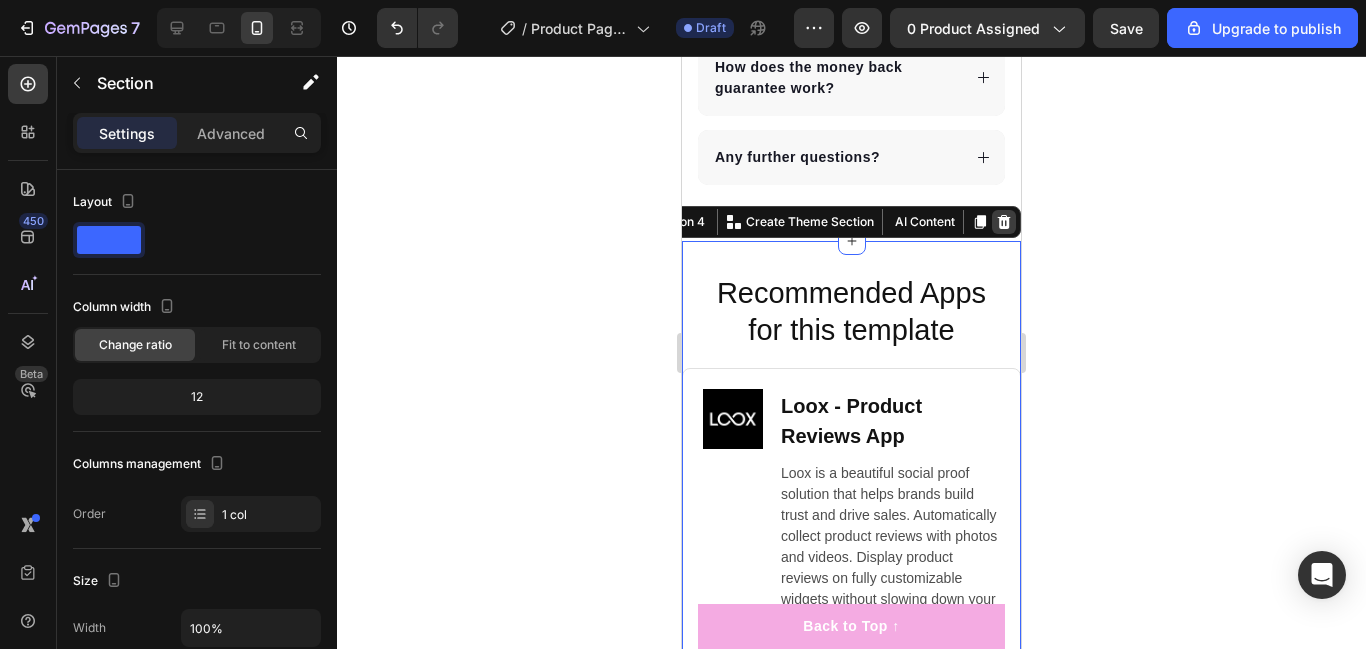 click 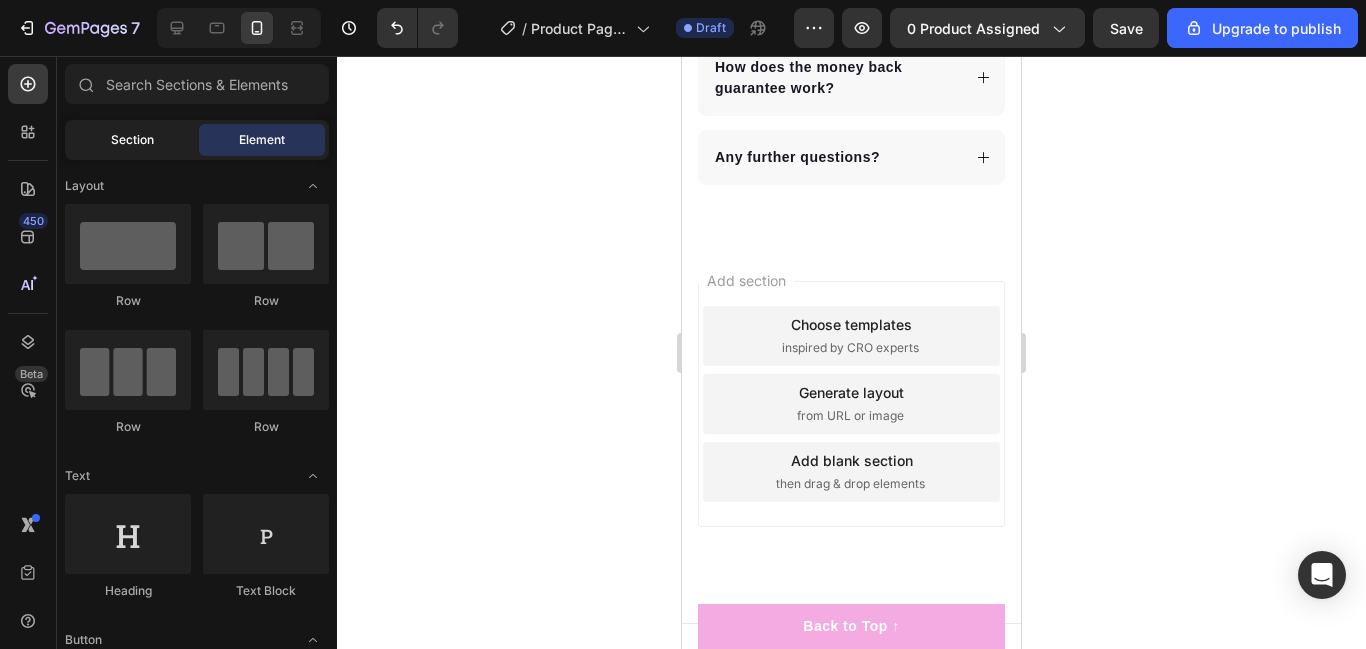 click on "Section" 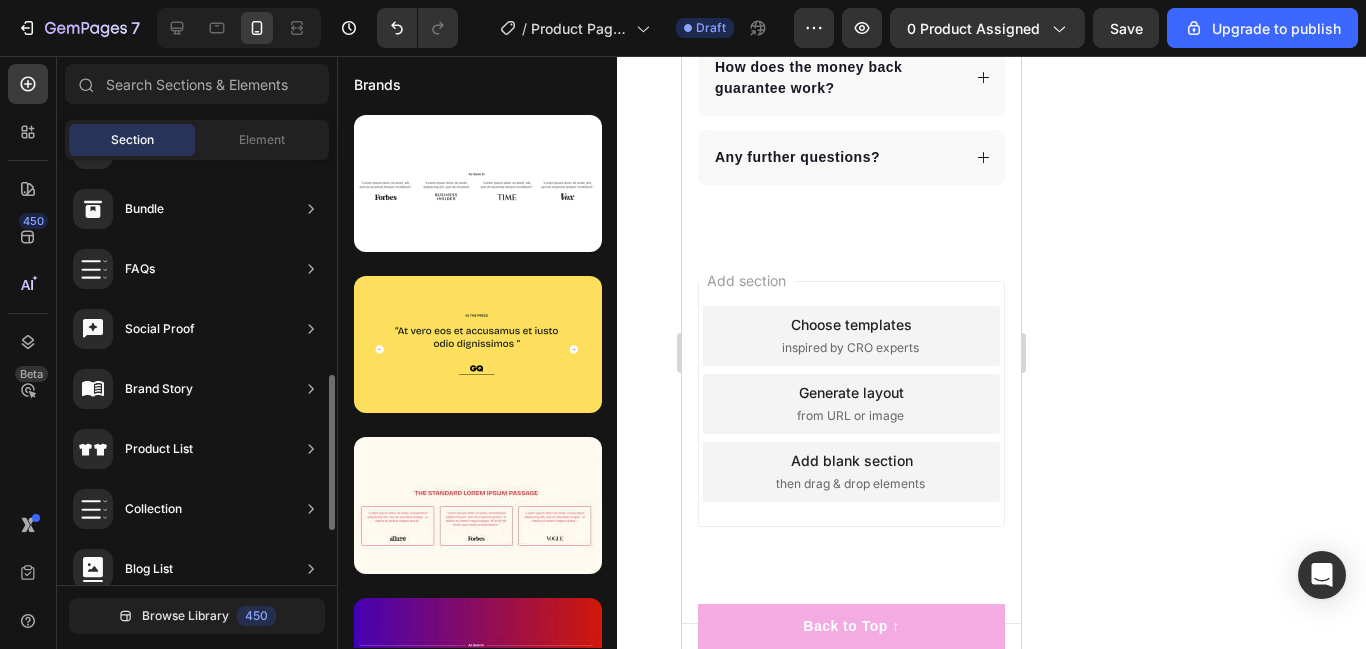 scroll, scrollTop: 735, scrollLeft: 0, axis: vertical 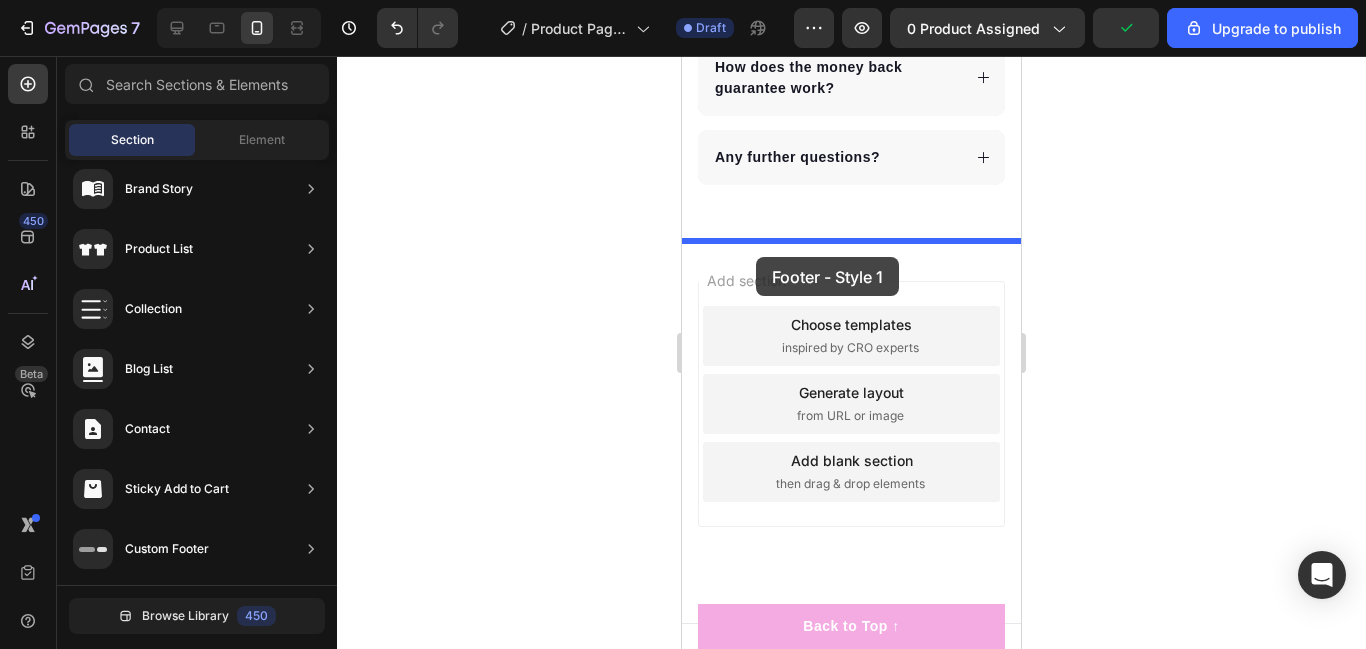 drag, startPoint x: 1216, startPoint y: 283, endPoint x: 756, endPoint y: 257, distance: 460.7342 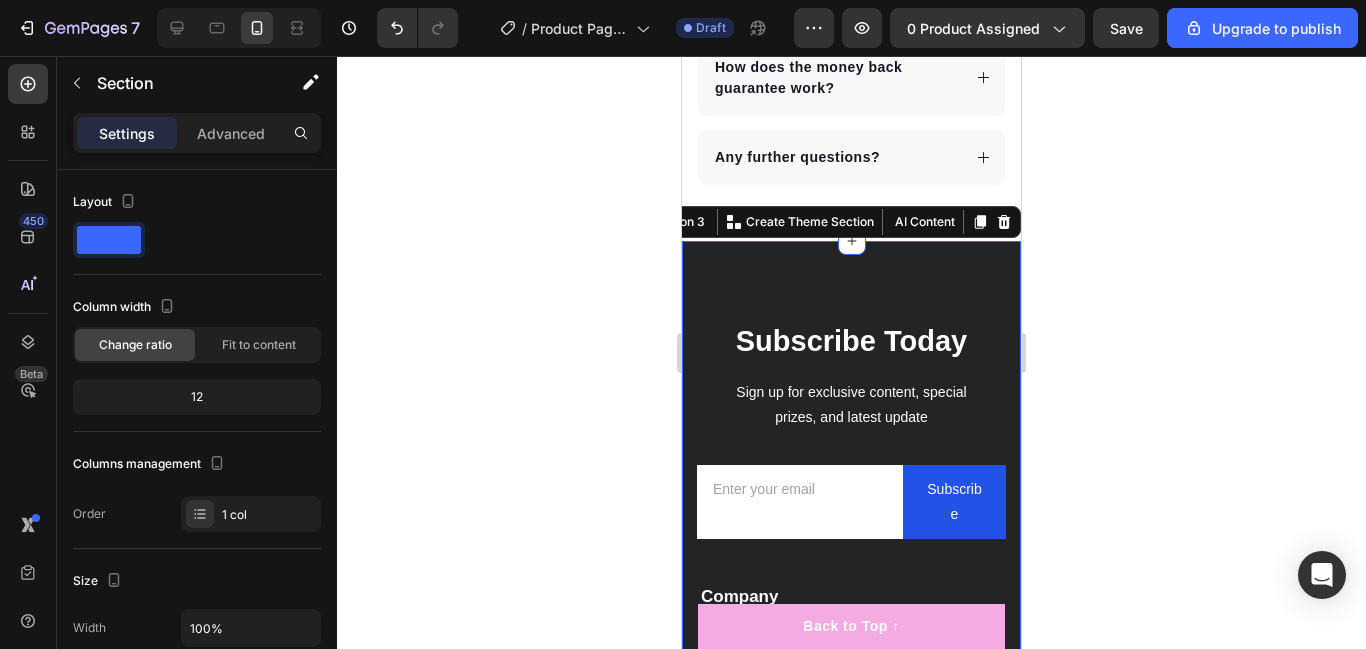 scroll, scrollTop: 2631, scrollLeft: 0, axis: vertical 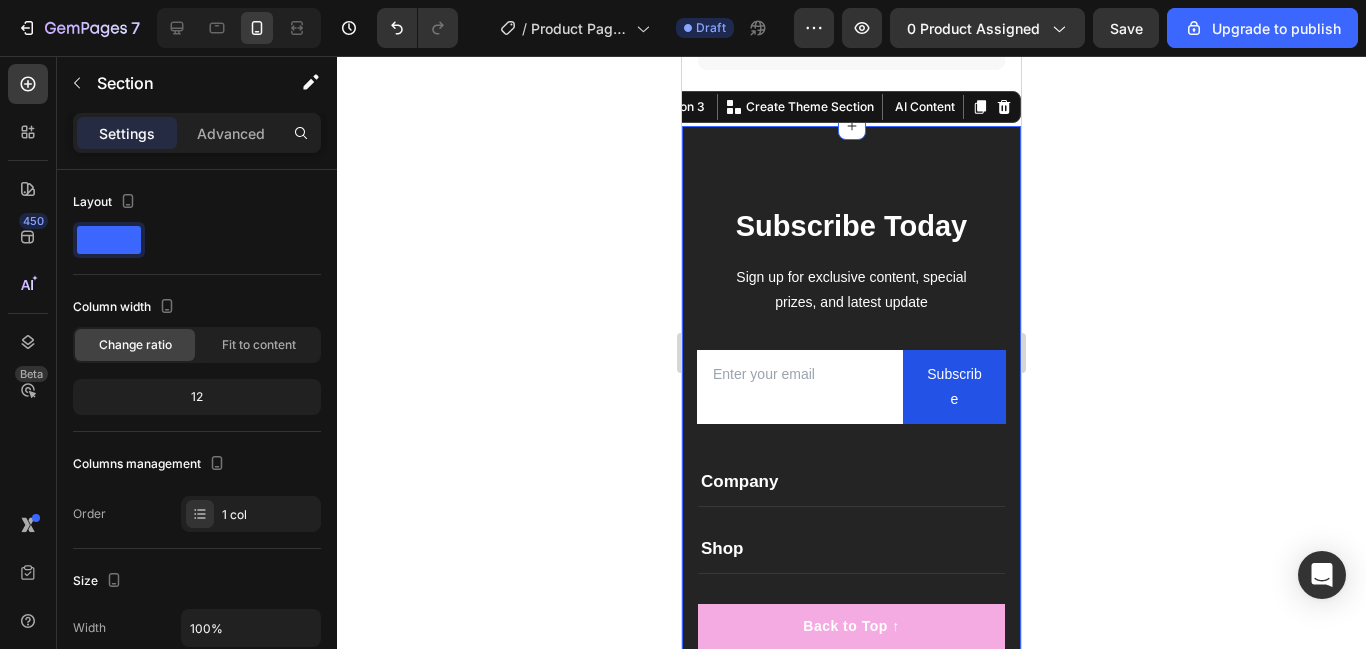 click on "Subscribe Today Heading Sign up for exclusive content, special prizes, and latest update Text block Email Field Subscribe Submit Button Row Newsletter Row Company Text block About Button Events Button Rentals Button Features Button Shop Text block Men Button Women Button Footweat Button Brands Button Help Text block Customer Service Button Returns & Exchanges Button FAQs Button Contact Us Button Visit Text block 261 NW 26th Street Miami. FL 33127 Text block 999-999-999 Text block support@gmail.com Text block Image Image Image Image Row Row Company Shop Help Visit Accordion Row                Title Line Copyright © 2022 GemThemes. All Rights Reserved. Text block Image Image Image Image Image Row Row Section 3   You can create reusable sections Create Theme Section AI Content Write with GemAI What would you like to describe here? Tone and Voice Persuasive Product Divine Kitty™ Bundle: A 3-Step Ritual to Sweeten, Cleanse & Enchant Your Sacred Feminine Show more Generate" at bounding box center [851, 488] 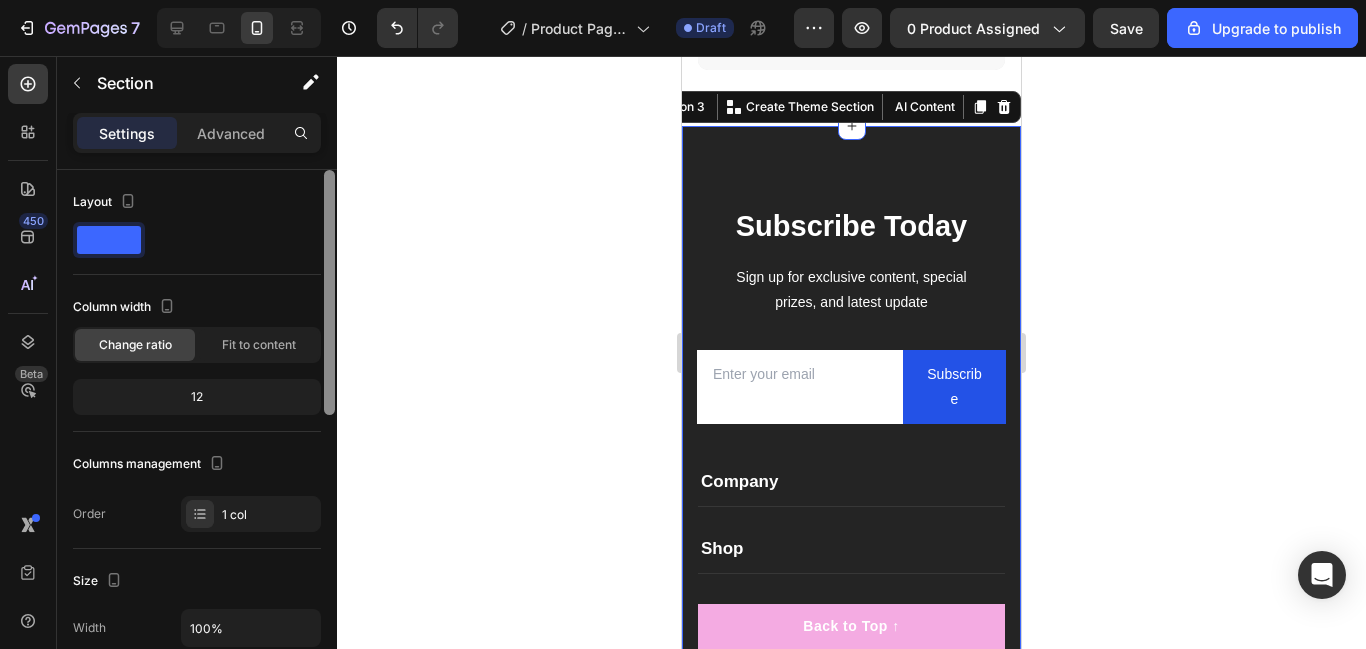 click at bounding box center [329, 438] 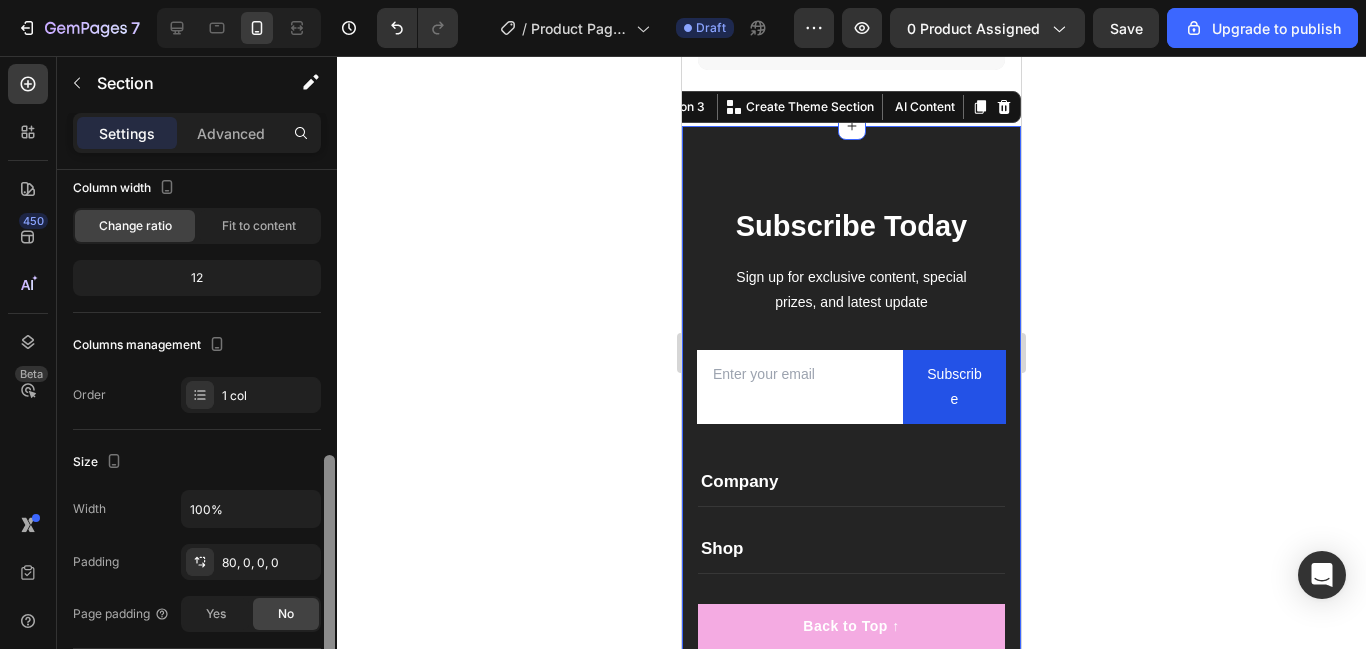 scroll, scrollTop: 0, scrollLeft: 0, axis: both 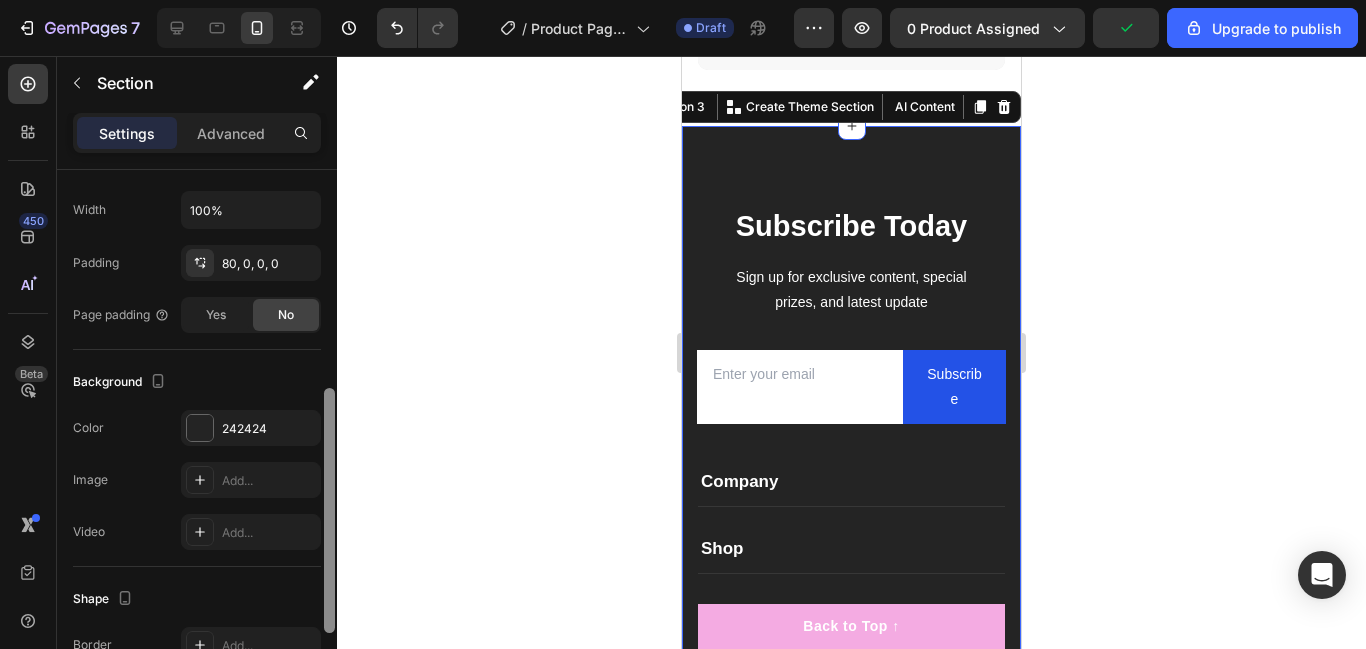 drag, startPoint x: 329, startPoint y: 503, endPoint x: 468, endPoint y: 457, distance: 146.4138 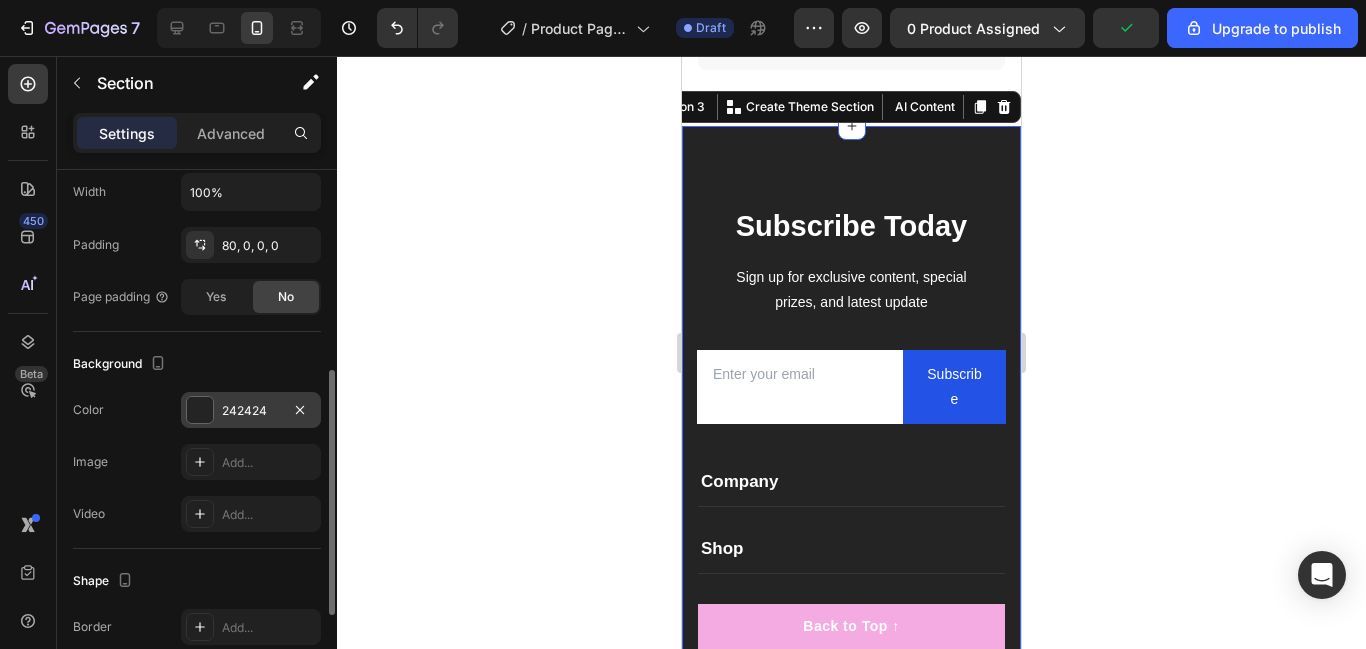 click on "242424" at bounding box center [251, 411] 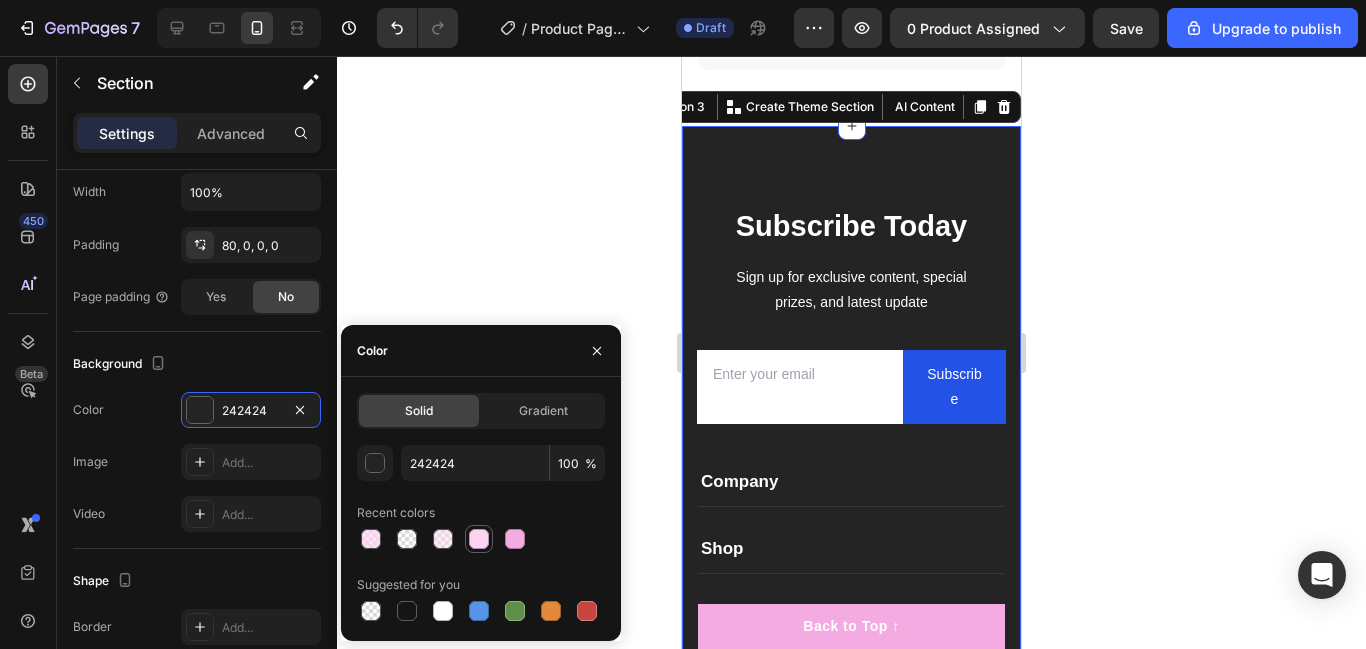 click at bounding box center (479, 539) 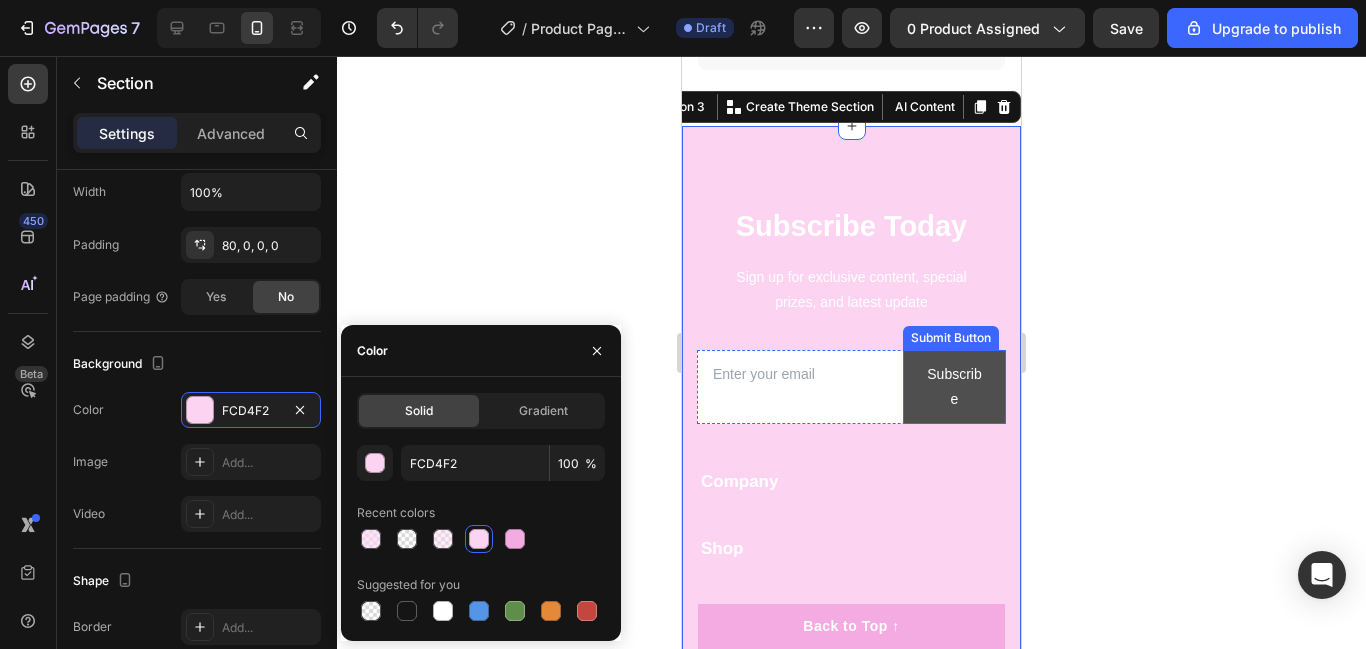 click on "Subscribe" at bounding box center (954, 387) 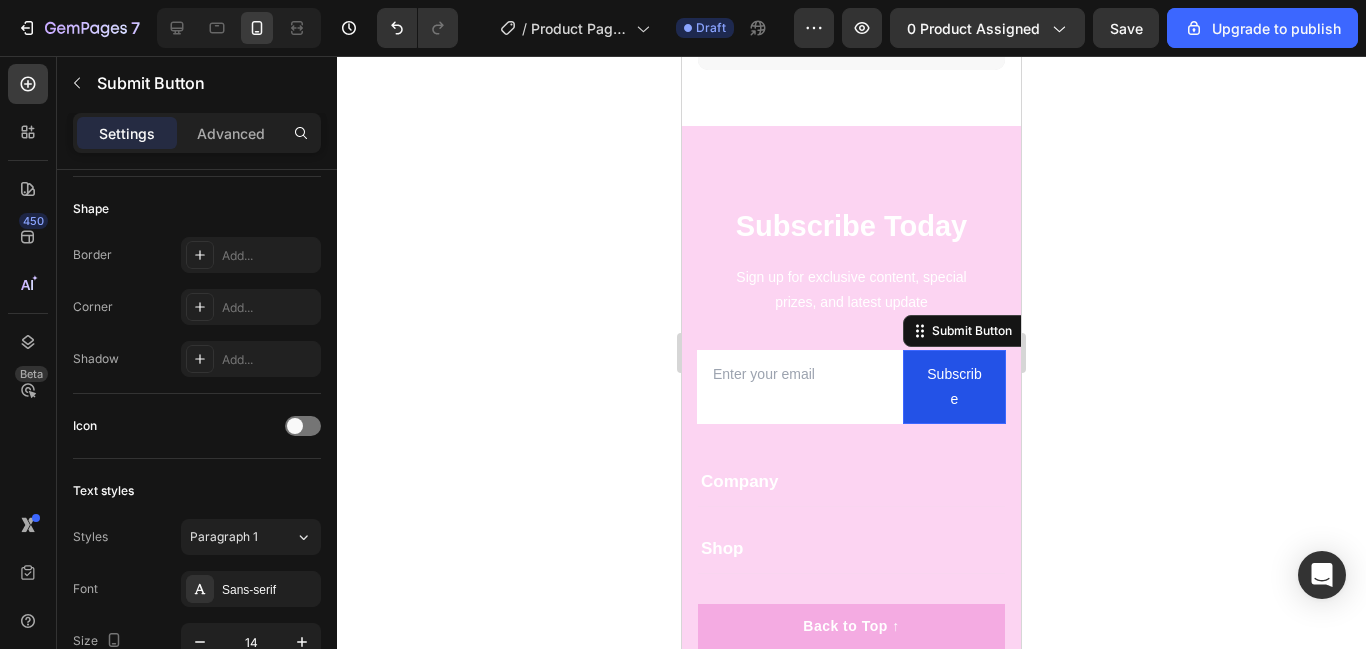 scroll, scrollTop: 0, scrollLeft: 0, axis: both 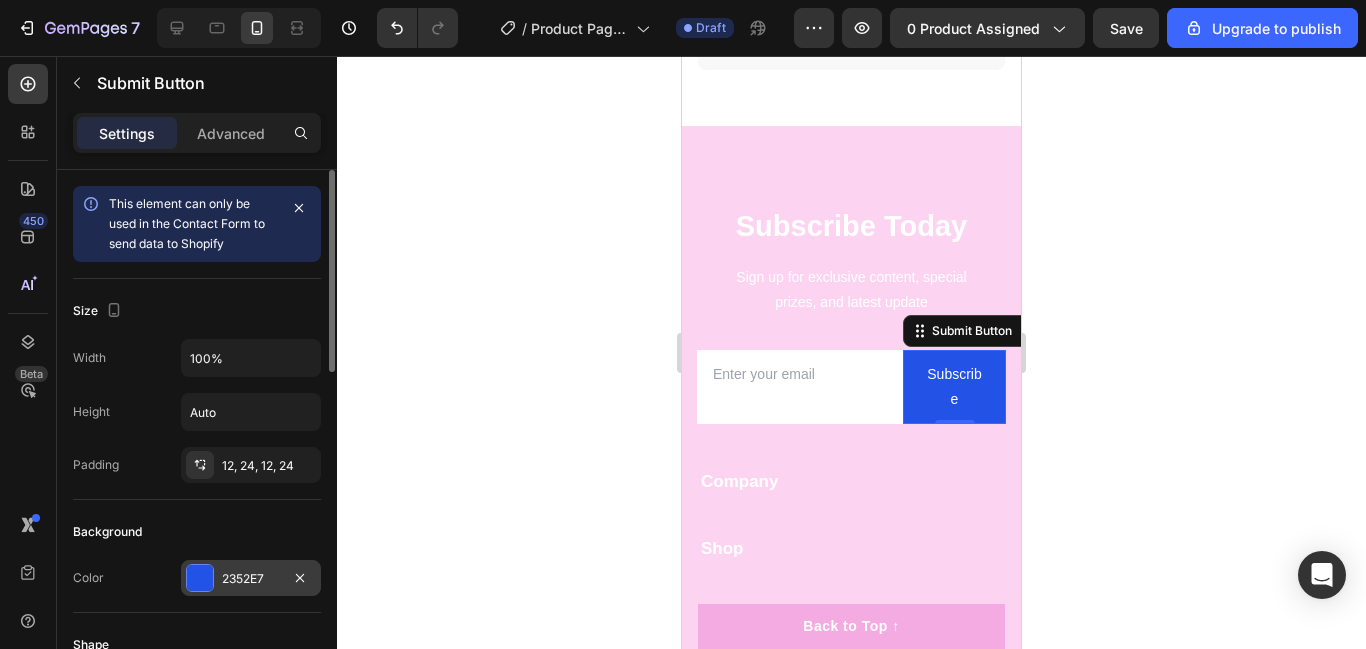 click on "2352E7" at bounding box center [251, 579] 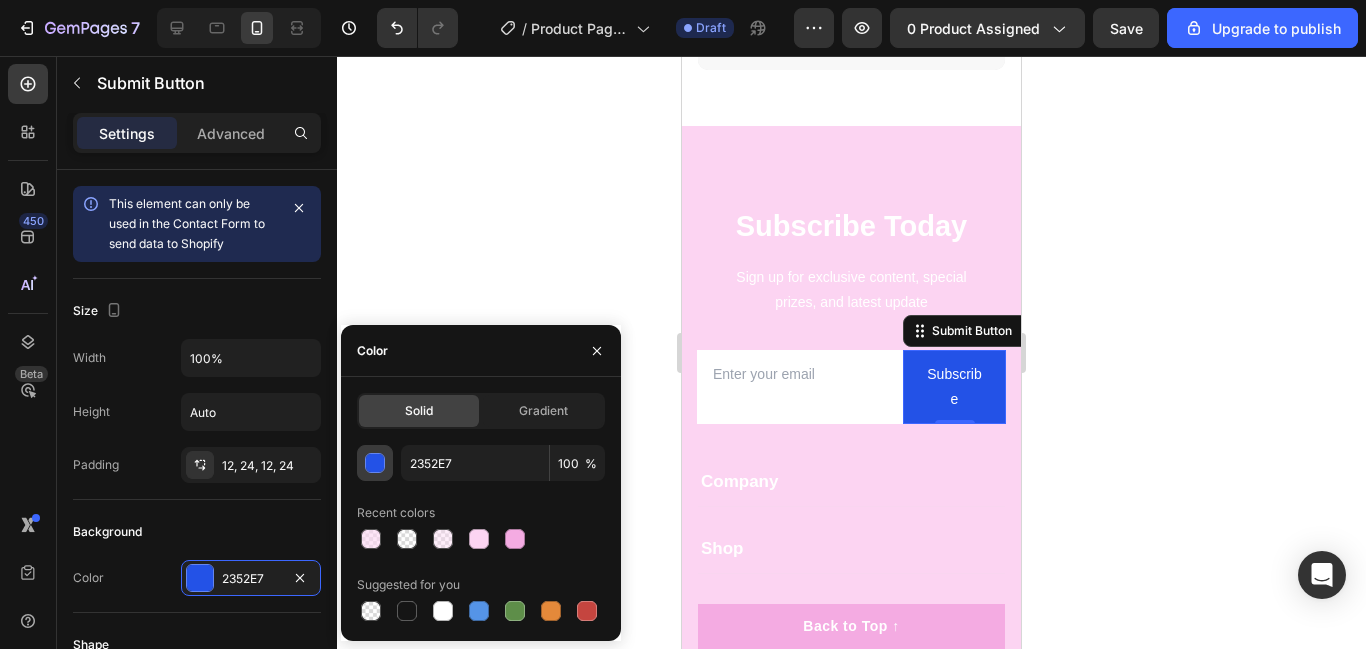 click at bounding box center [375, 463] 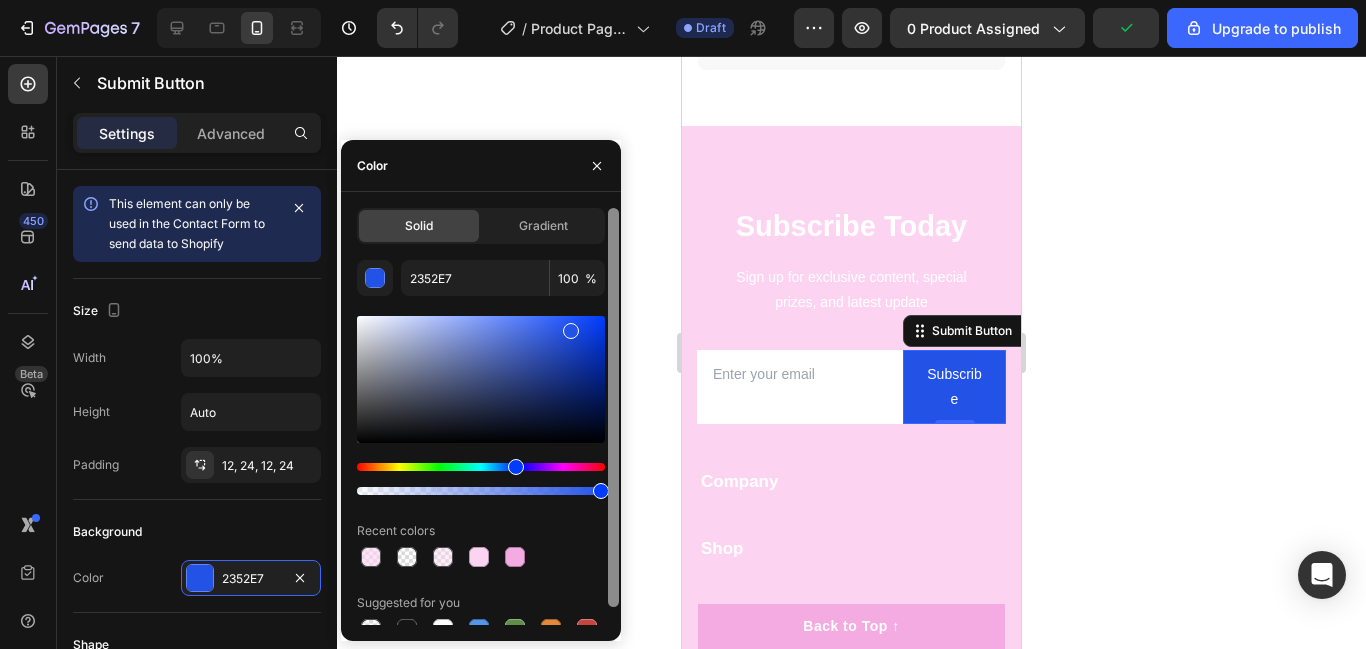 scroll, scrollTop: 18, scrollLeft: 0, axis: vertical 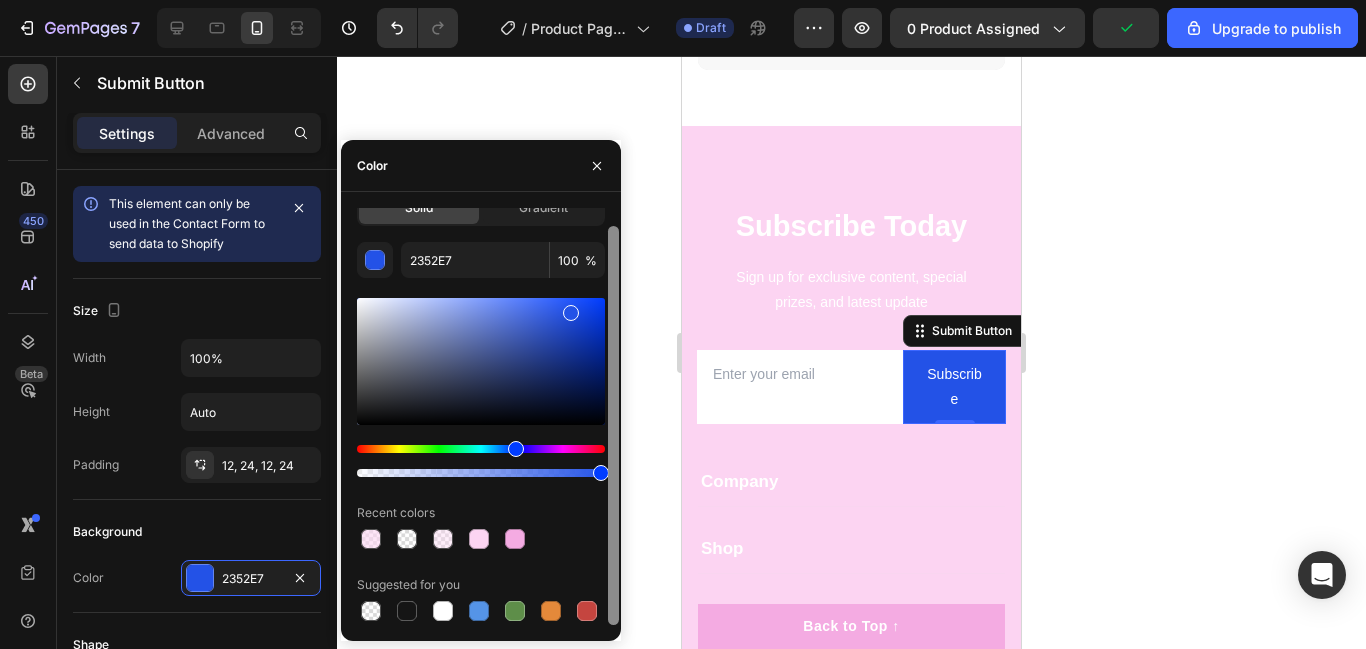 drag, startPoint x: 617, startPoint y: 526, endPoint x: 603, endPoint y: 606, distance: 81.21576 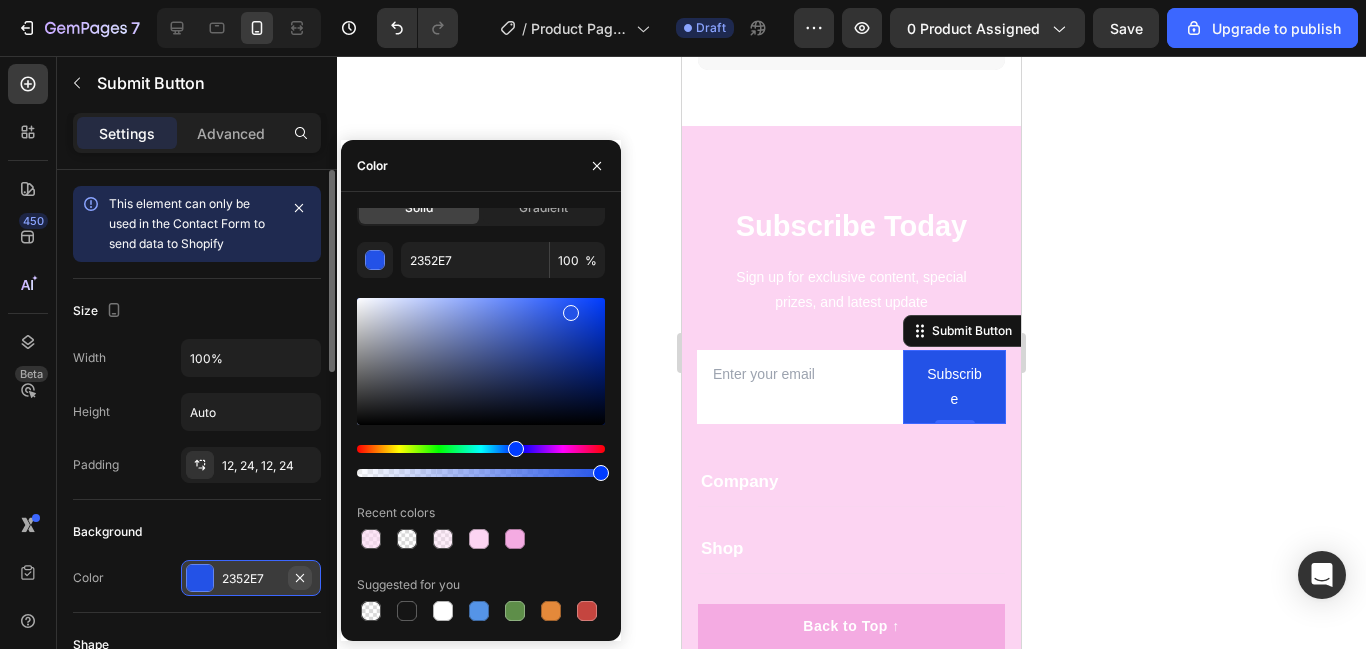 click 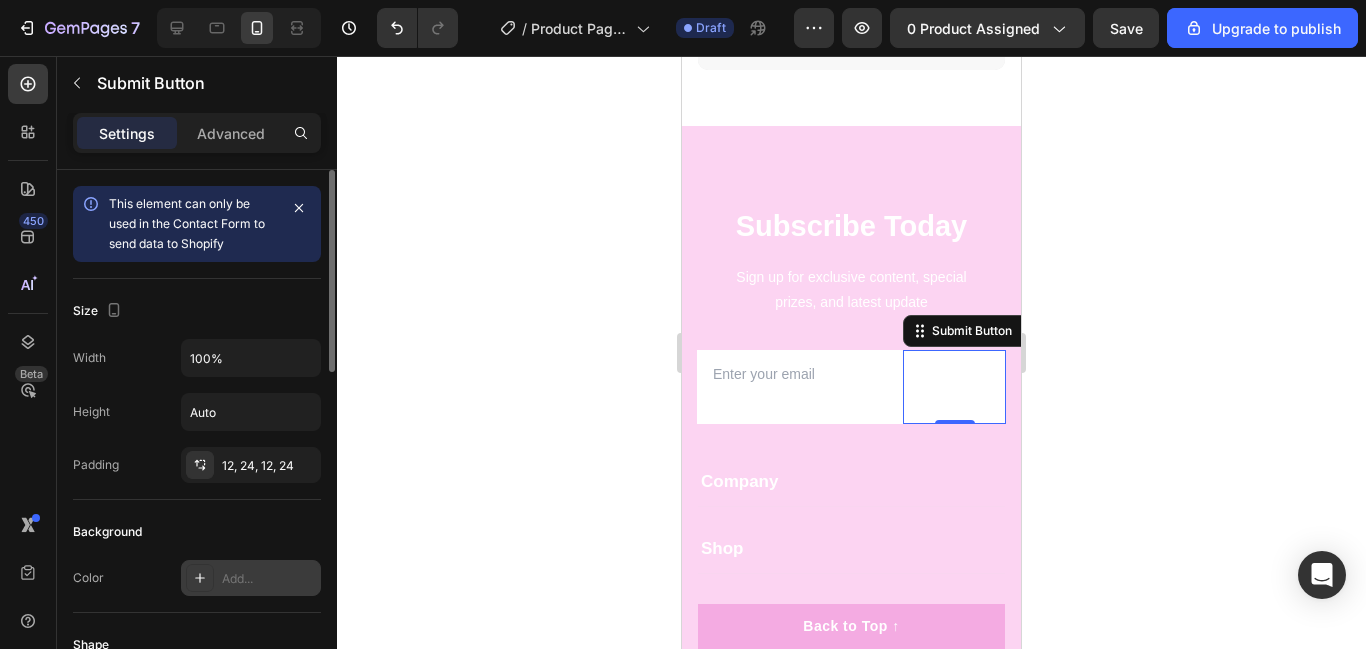 click on "Add..." at bounding box center [269, 579] 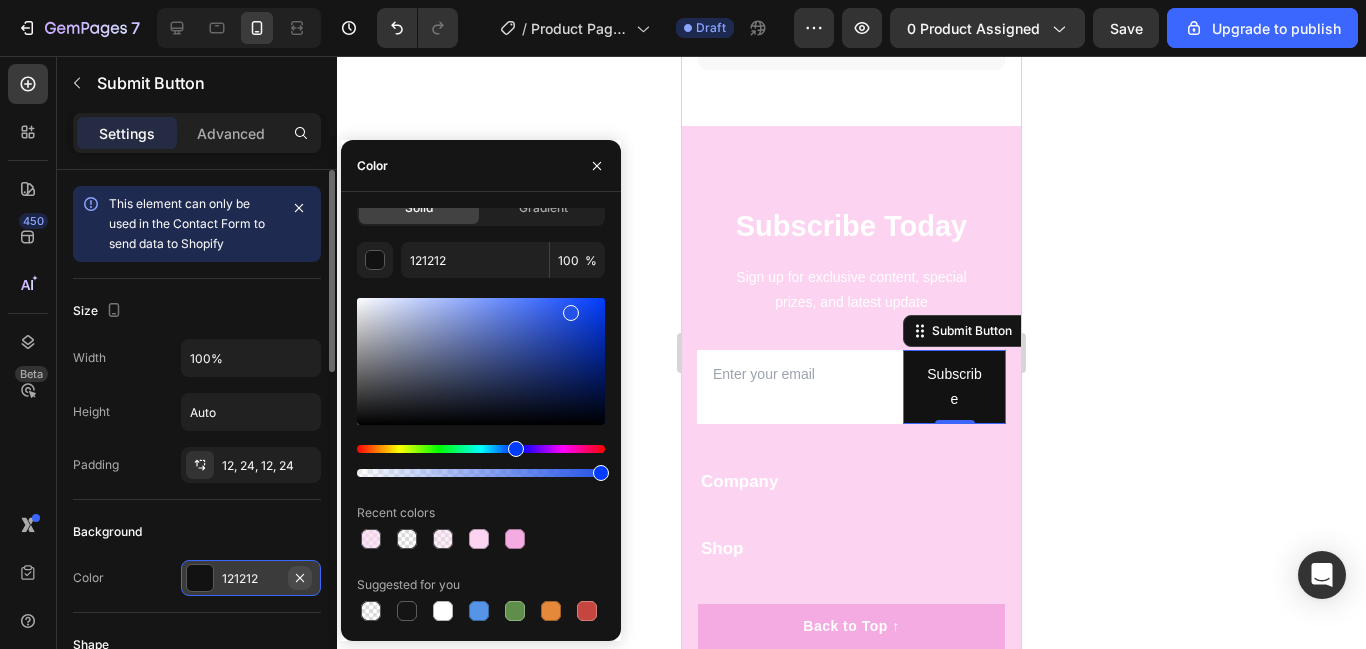 click 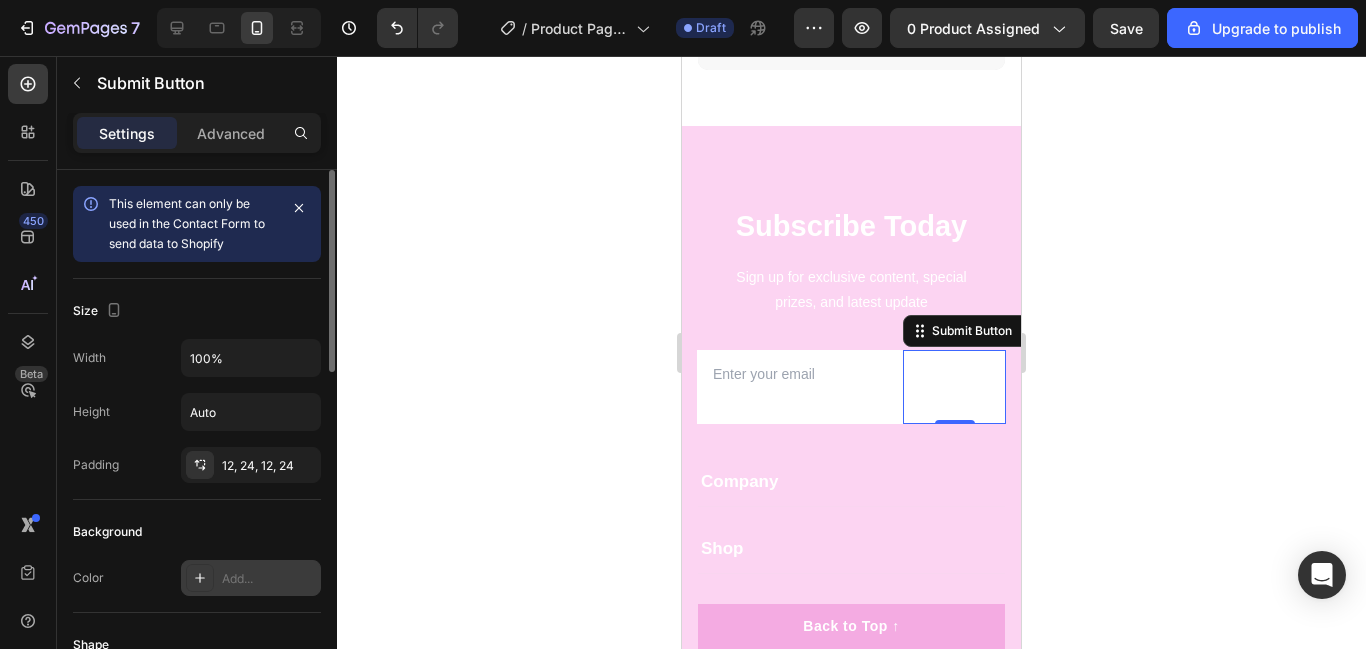 click on "Add..." at bounding box center (251, 578) 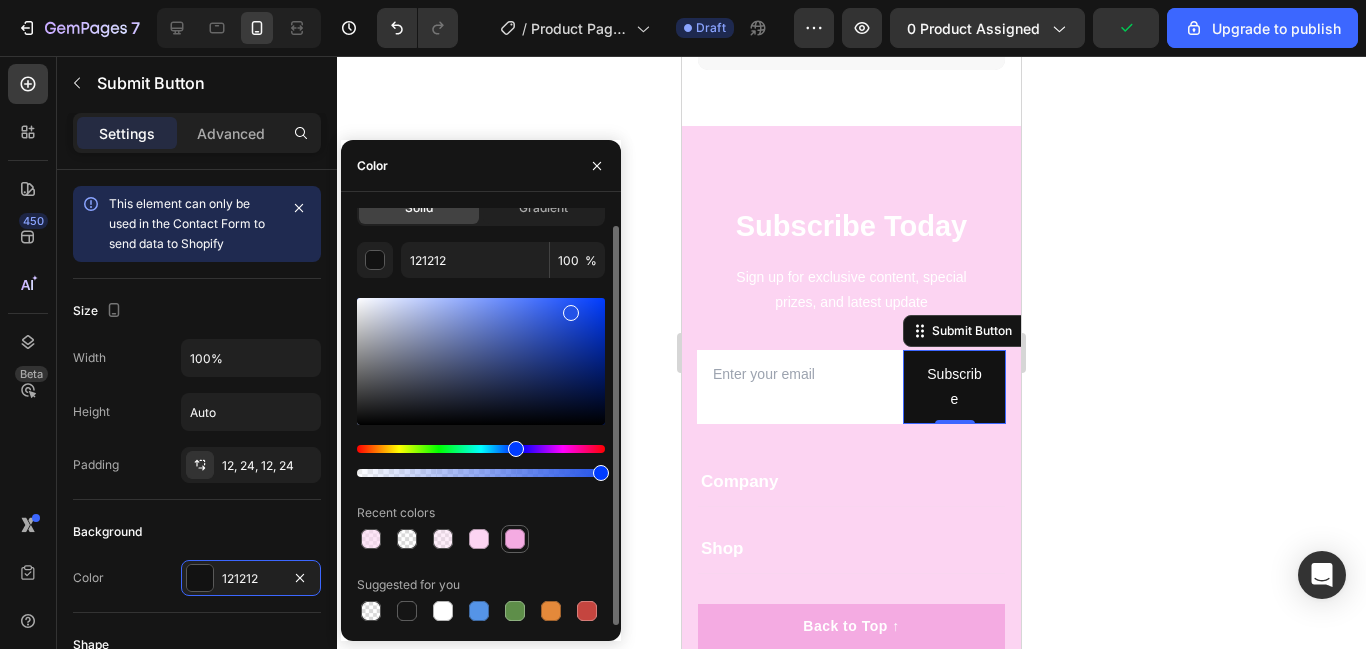 click at bounding box center (515, 539) 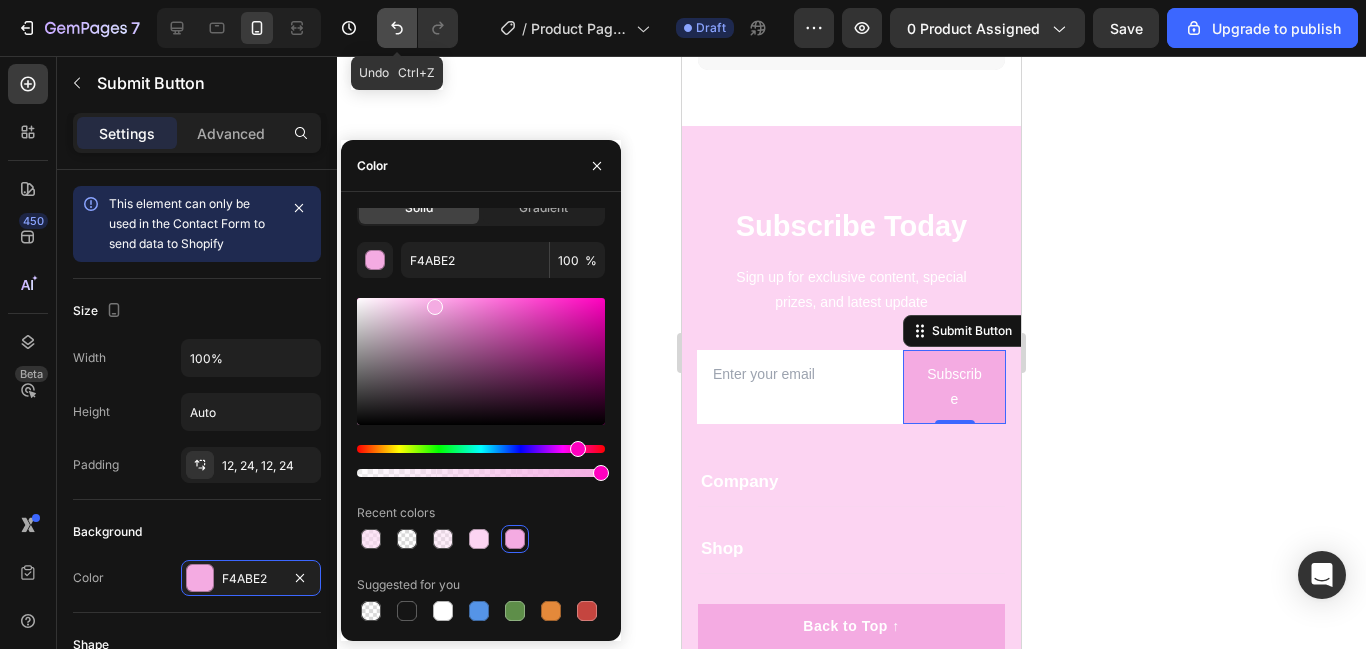 click 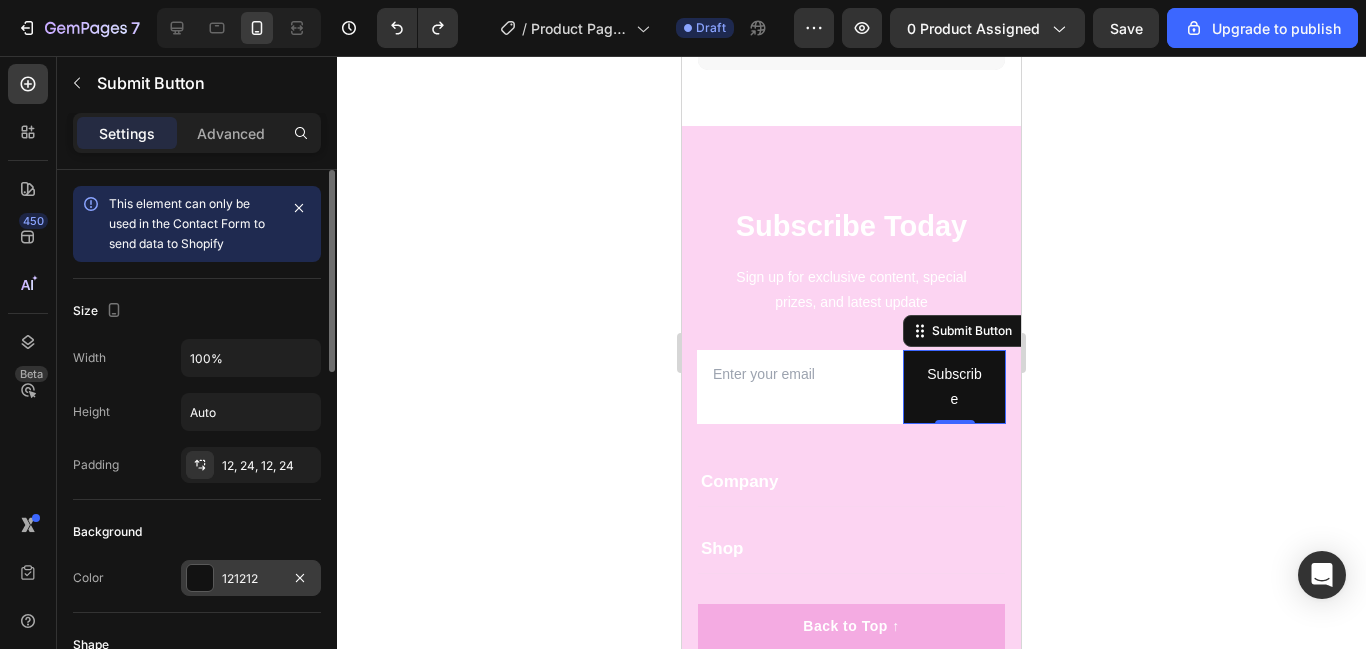 click at bounding box center [200, 578] 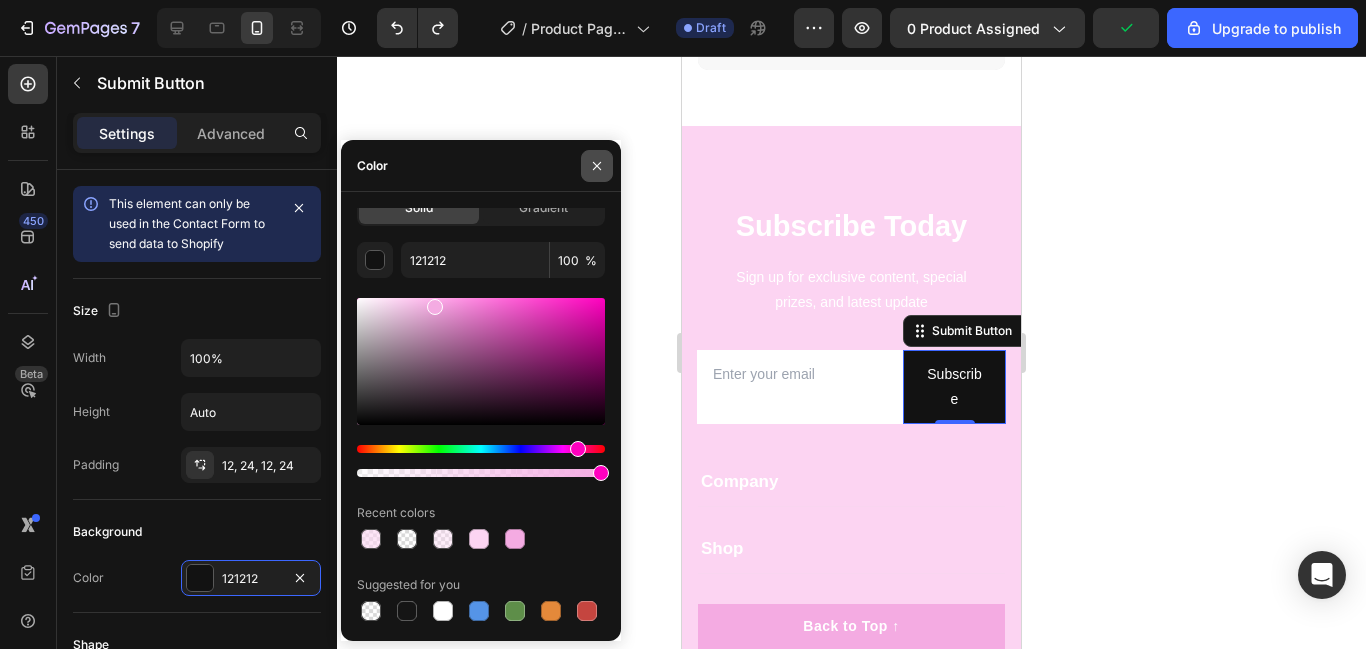 click 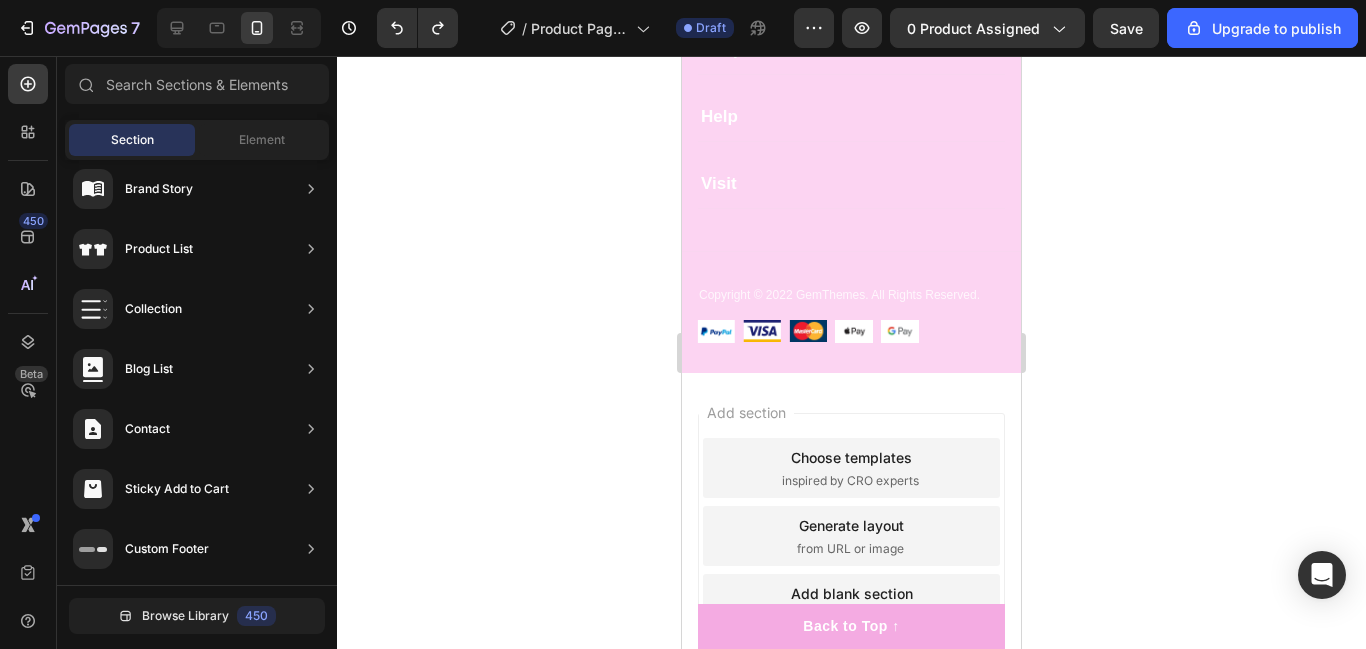 scroll, scrollTop: 2687, scrollLeft: 0, axis: vertical 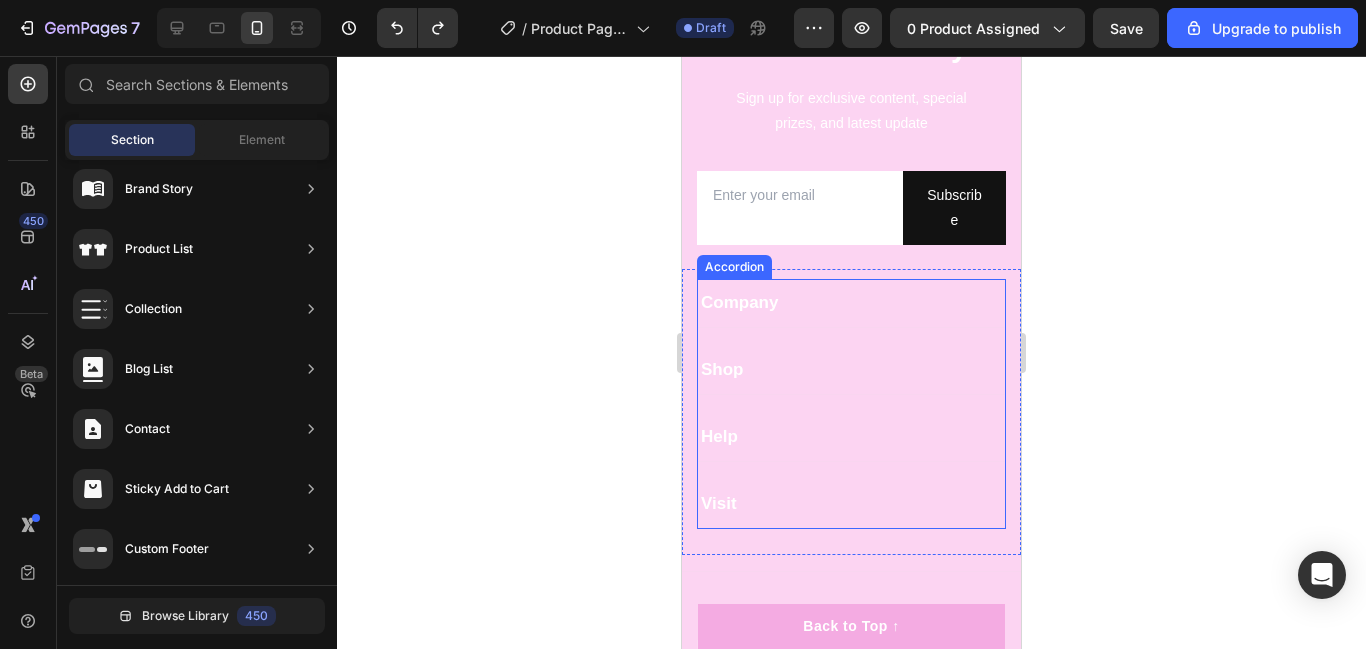 click on "Help" at bounding box center [851, 437] 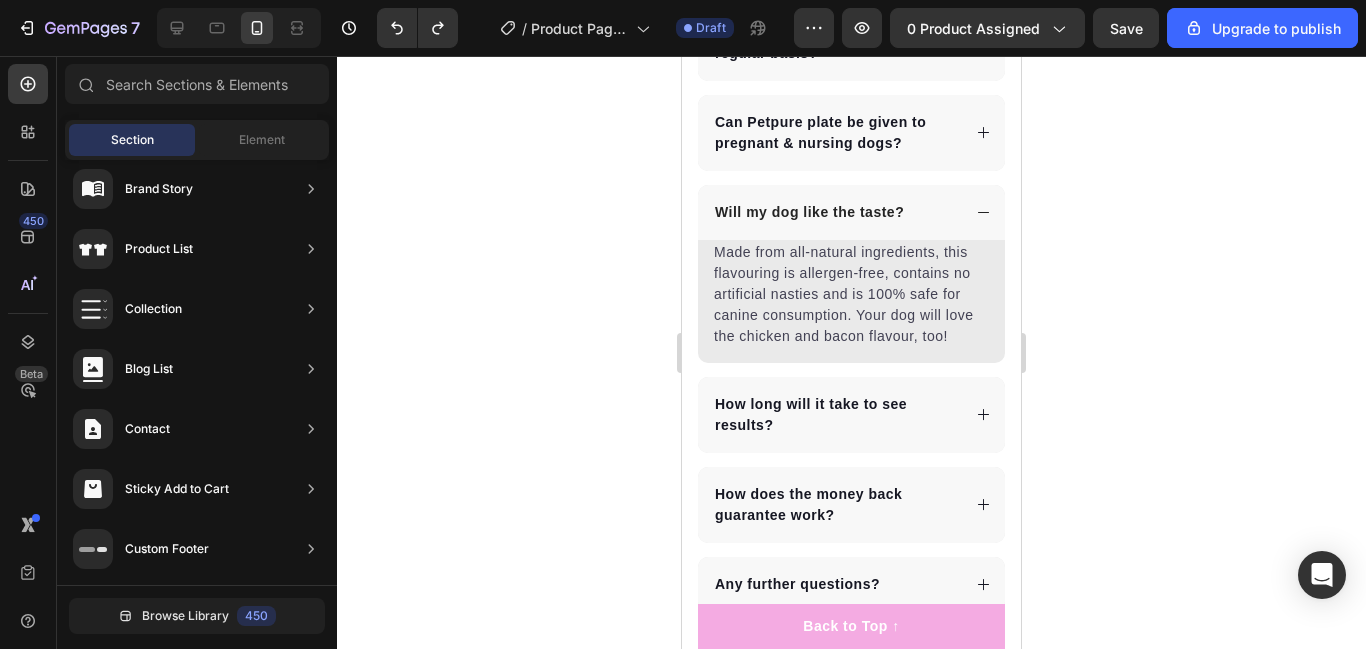 scroll, scrollTop: 2369, scrollLeft: 0, axis: vertical 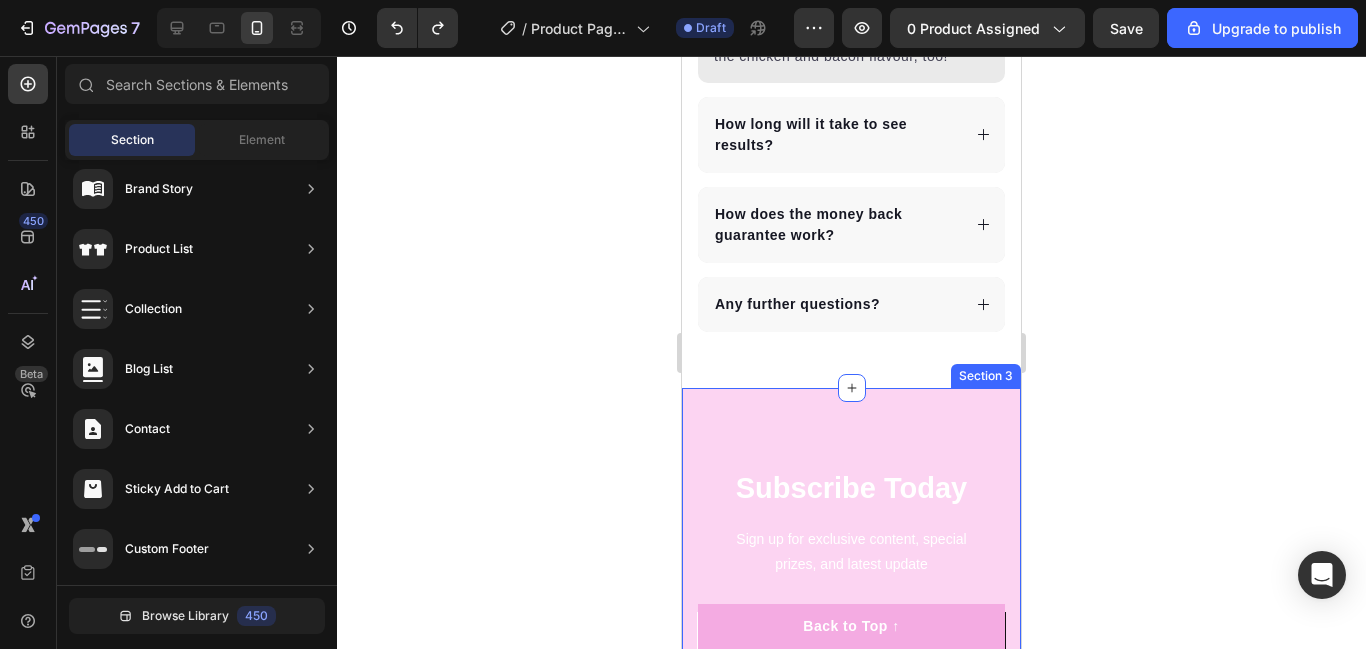 click on "Subscribe Today Heading Sign up for exclusive content, special prizes, and latest update Text block Email Field Subscribe Submit Button Row Newsletter Row Company Text block About Button Events Button Rentals Button Features Button Shop Text block Men Button Women Button Footweat Button Brands Button Help Text block Customer Service Button Returns & Exchanges Button FAQs Button Contact Us Button Visit Text block 261 NW 26th Street Miami. FL 33127 Text block 999-999-999 Text block support@gmail.com Text block Image Image Image Image Row Row Company Shop Help Visit Accordion Row                Title Line Copyright © 2022 GemThemes. All Rights Reserved. Text block Image Image Image Image Image Row Row Section 3" at bounding box center [851, 761] 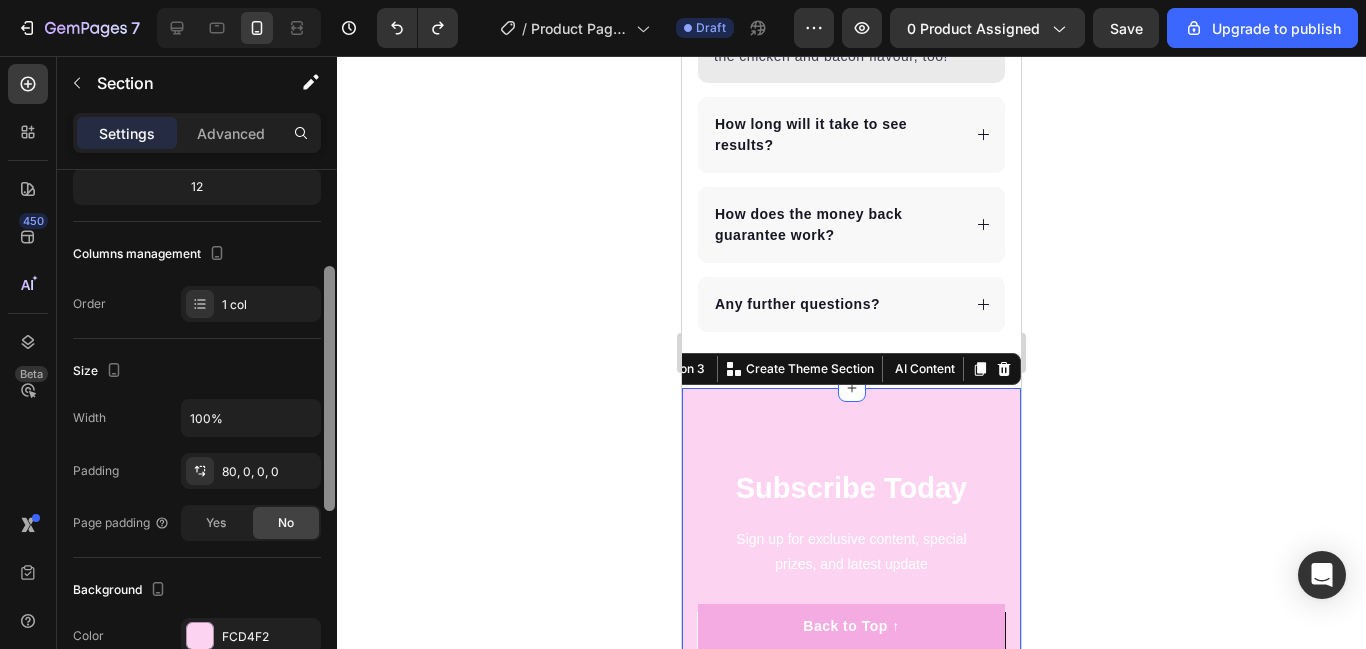 scroll, scrollTop: 0, scrollLeft: 0, axis: both 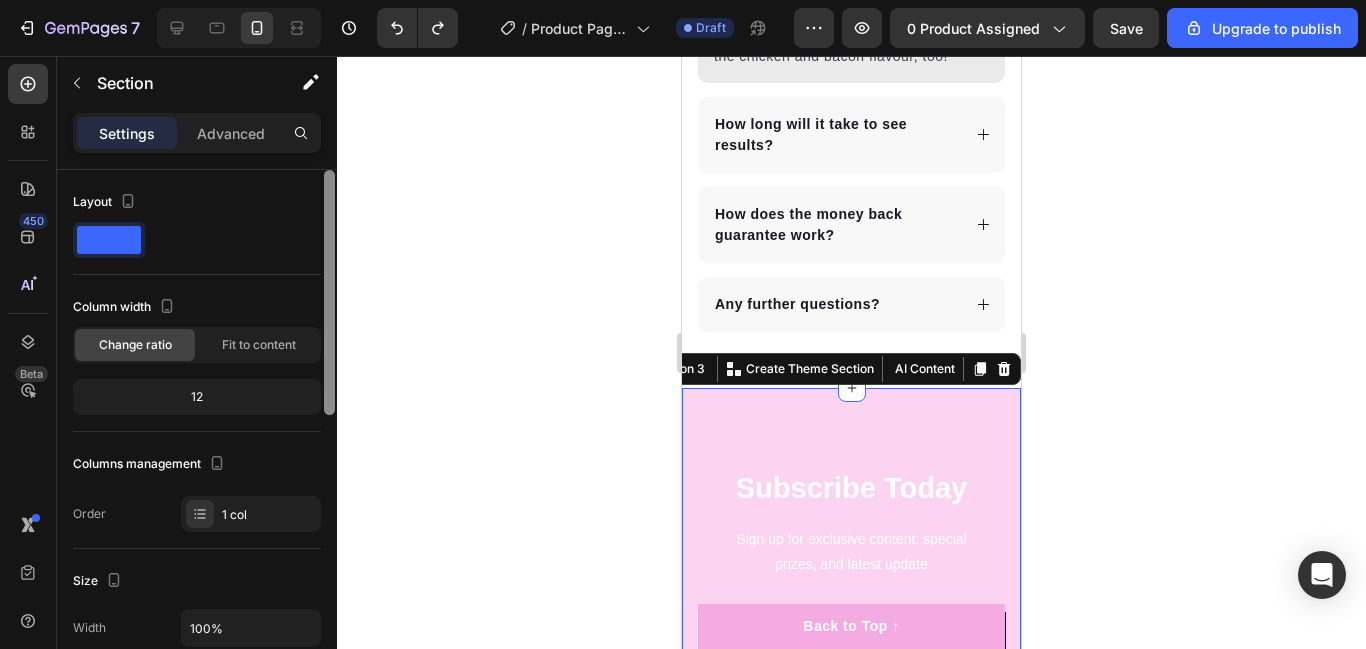 drag, startPoint x: 332, startPoint y: 318, endPoint x: 524, endPoint y: 261, distance: 200.2823 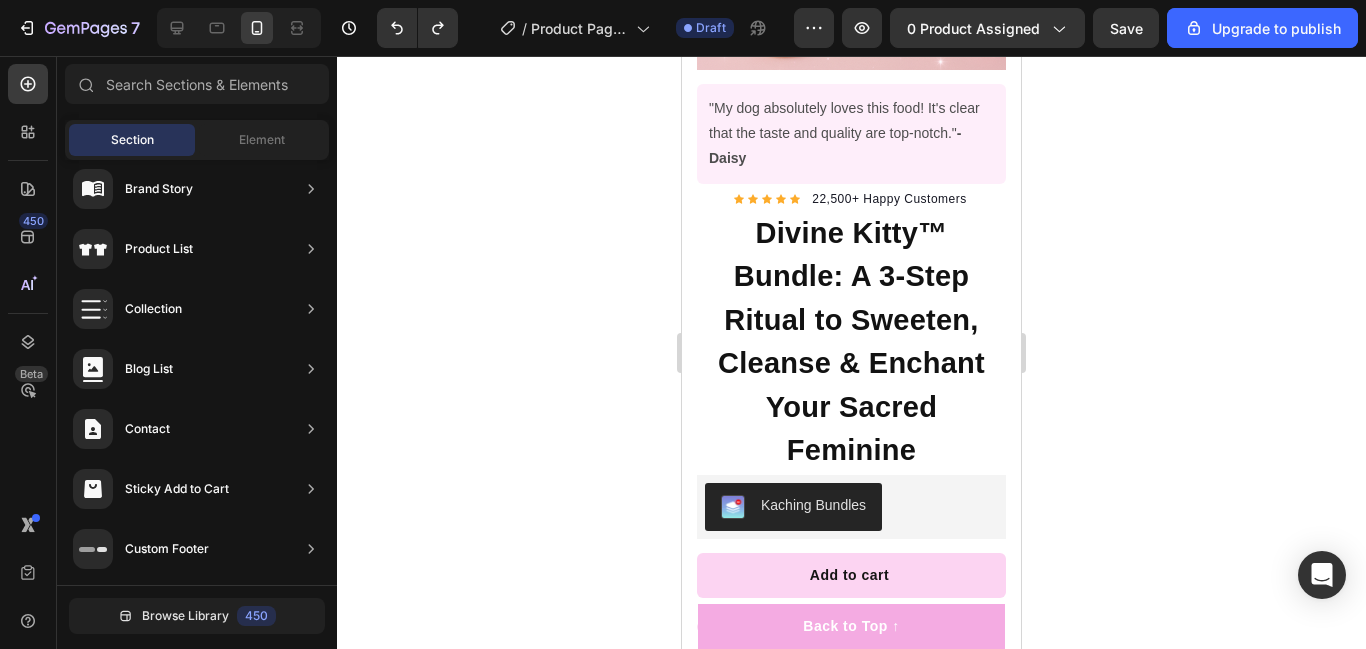 scroll, scrollTop: 453, scrollLeft: 0, axis: vertical 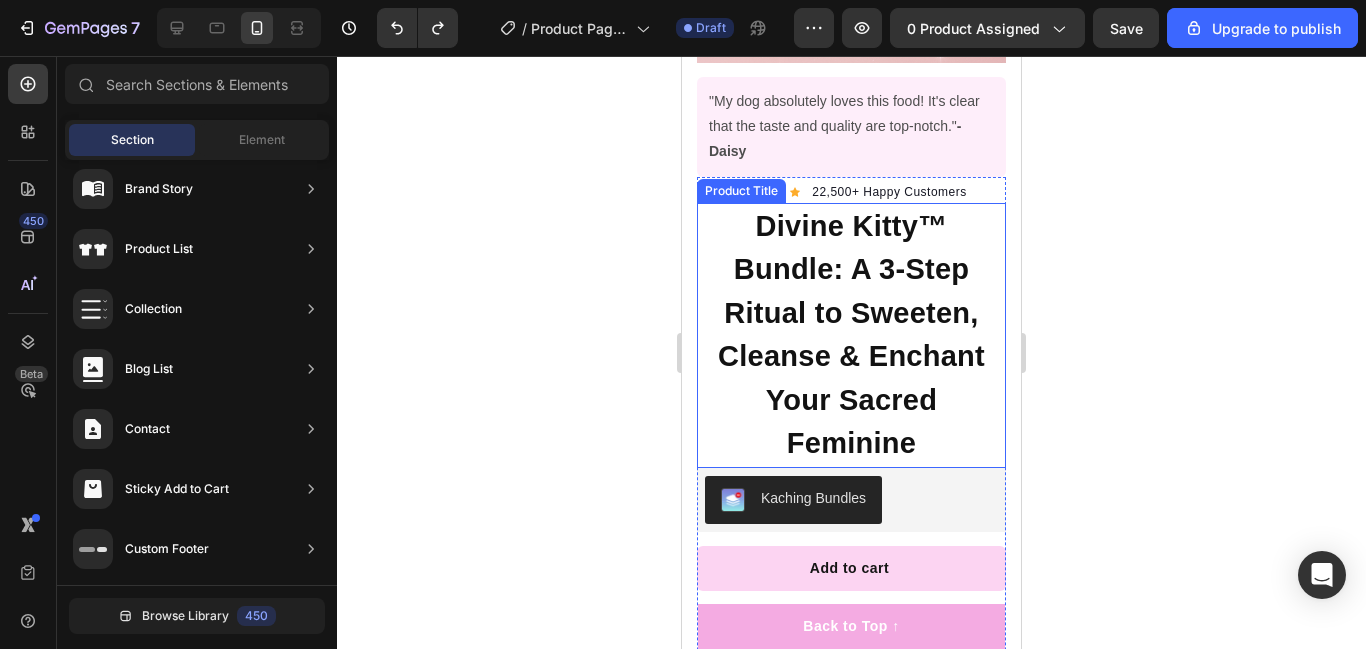 click on "Divine Kitty™ Bundle: A 3-Step Ritual to Sweeten, Cleanse & Enchant Your Sacred Feminine" at bounding box center (851, 335) 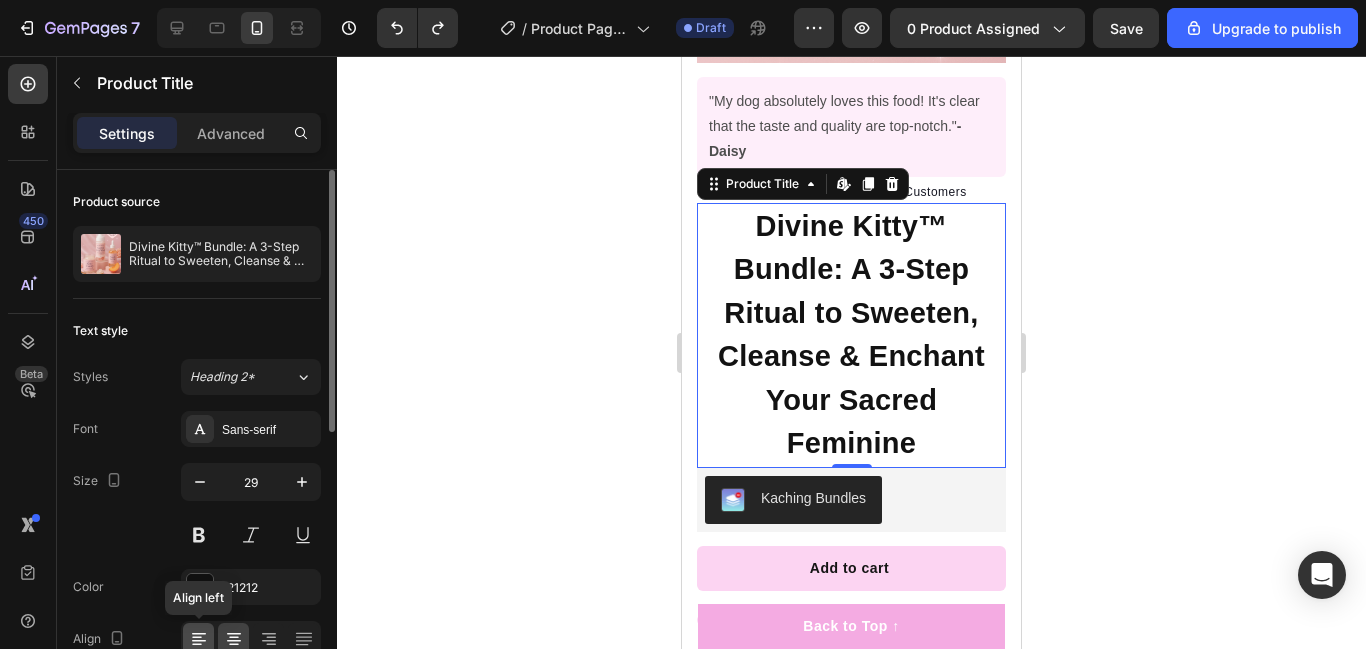 click 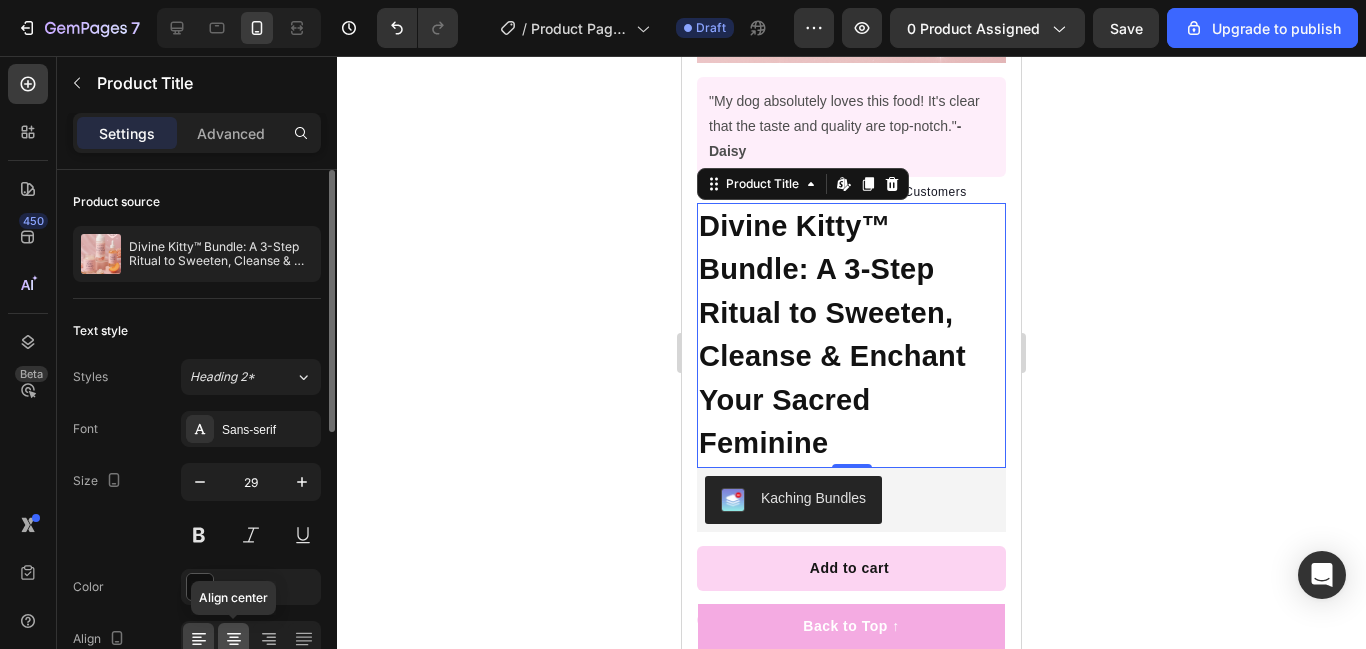 click 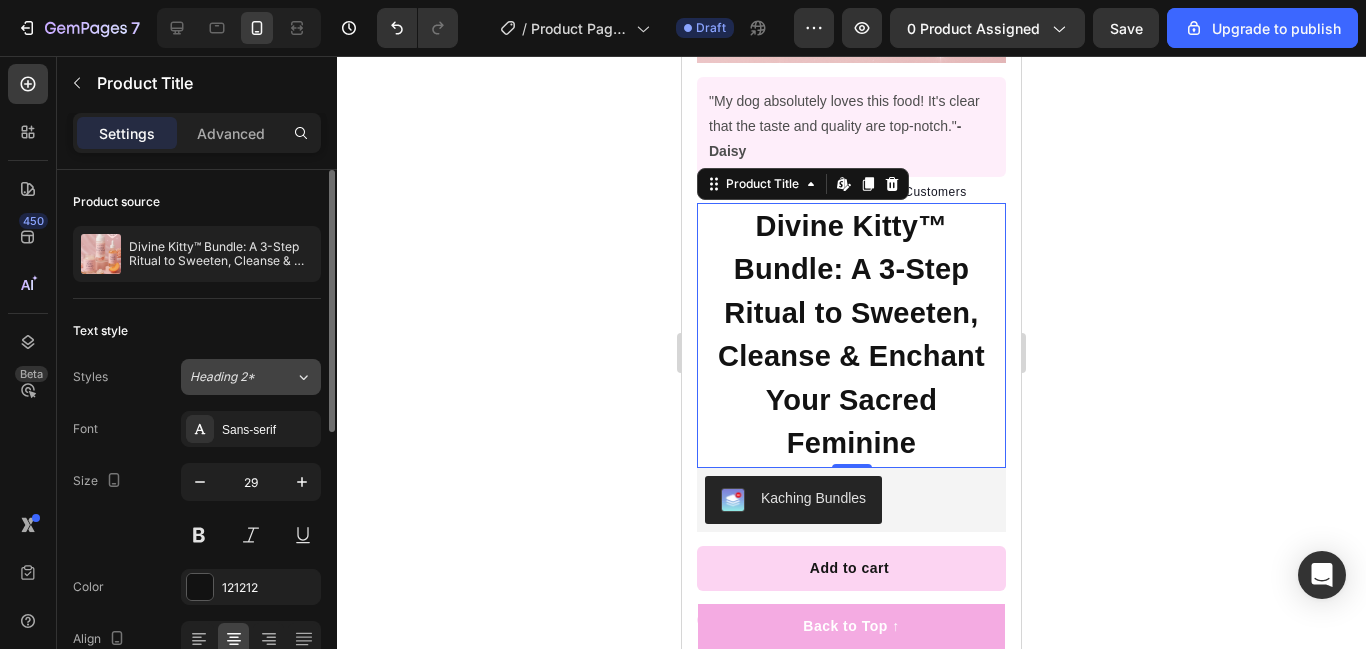 click on "Heading 2*" at bounding box center [242, 377] 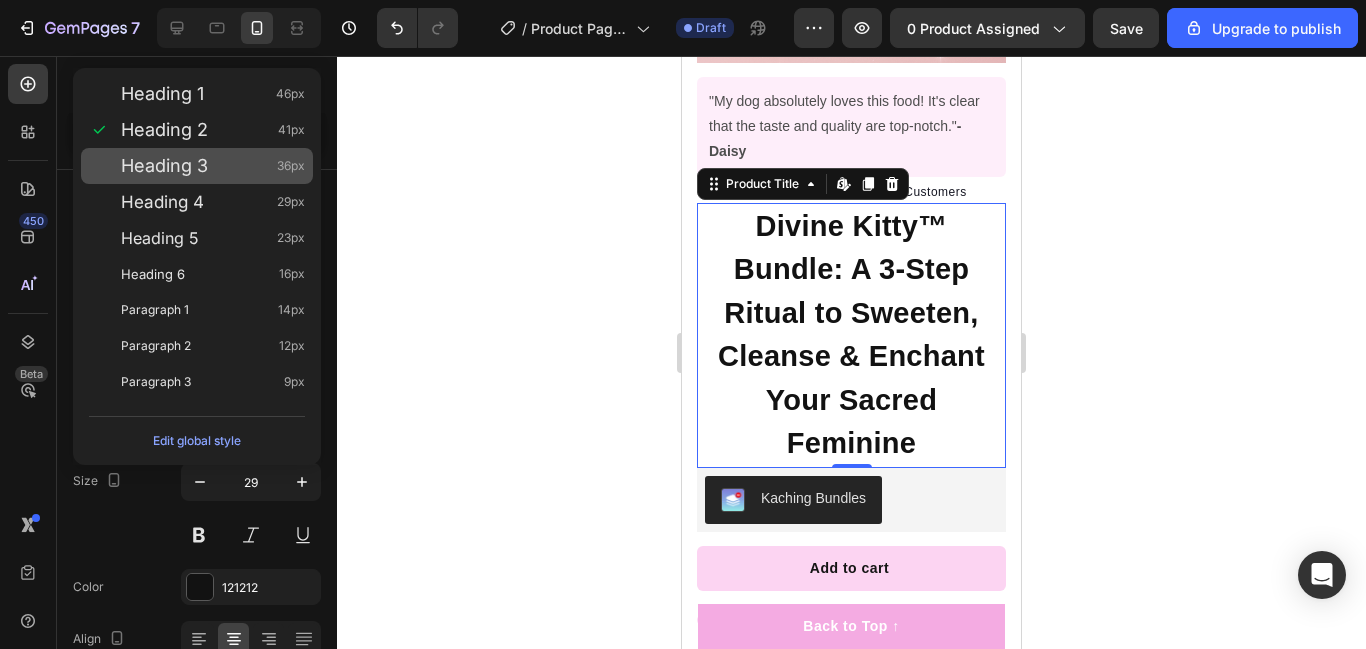 click on "Heading 3 36px" at bounding box center [213, 166] 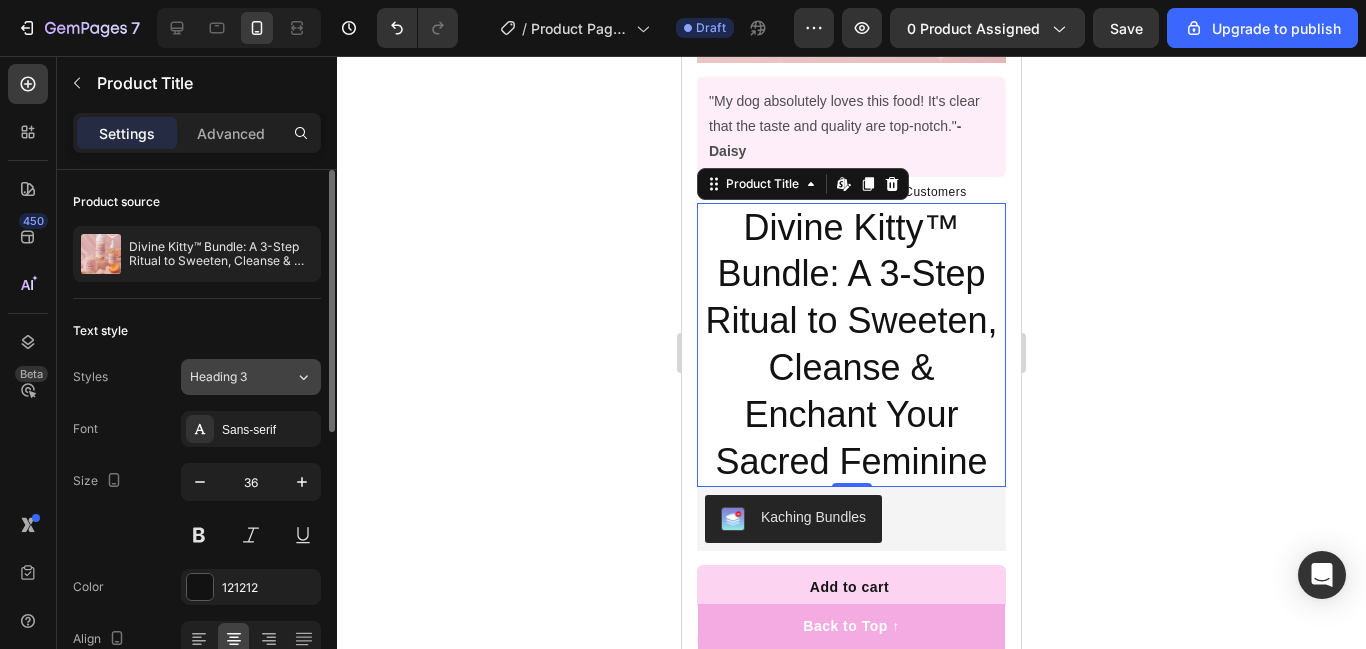 click on "Heading 3" 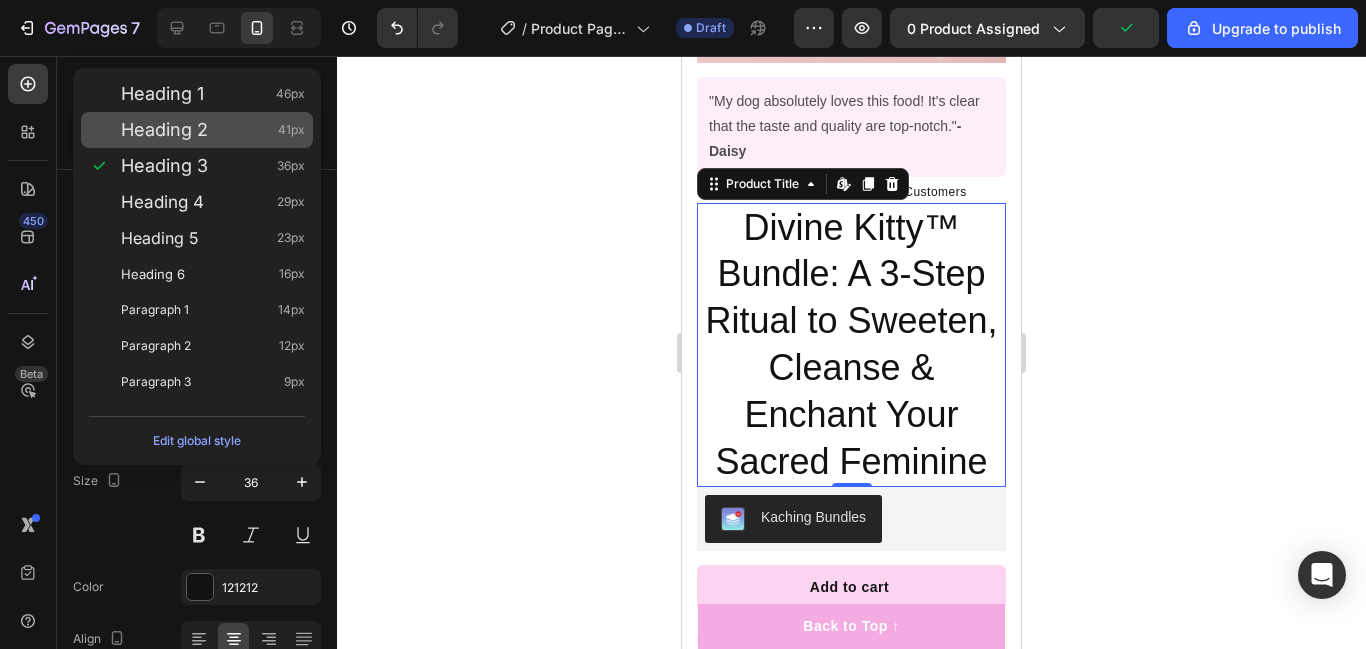 click on "Heading 2 41px" at bounding box center [213, 130] 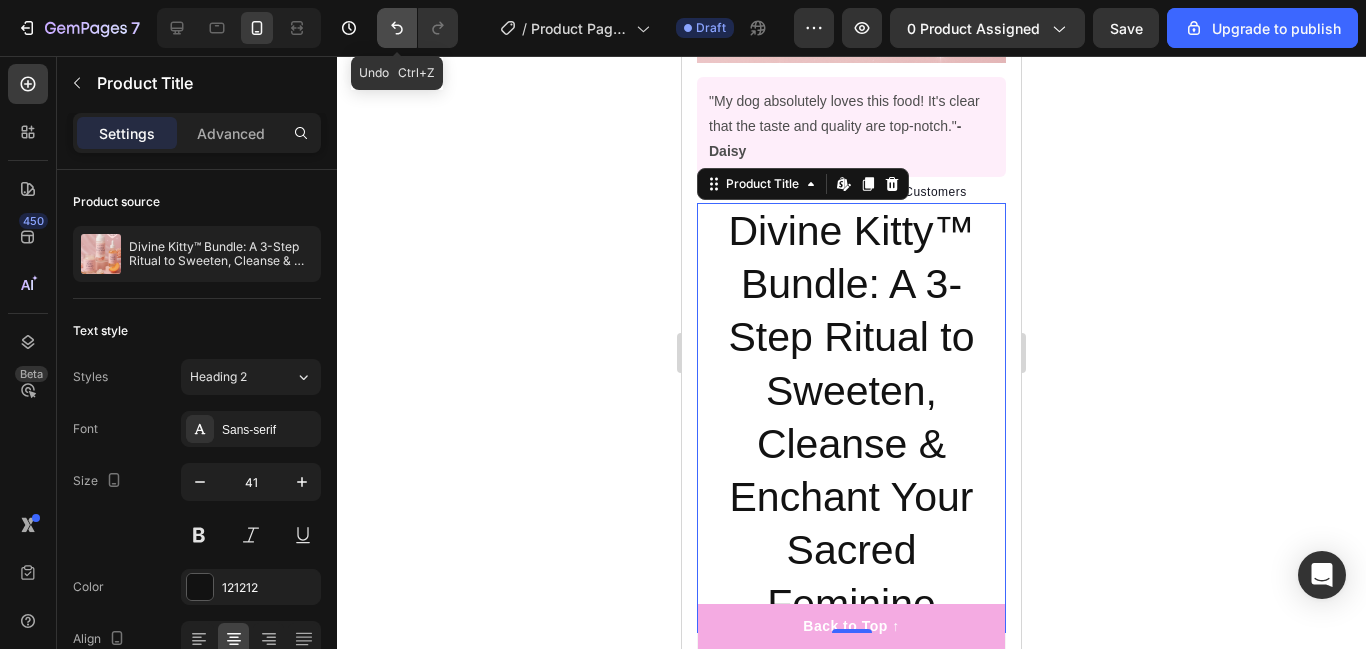 click 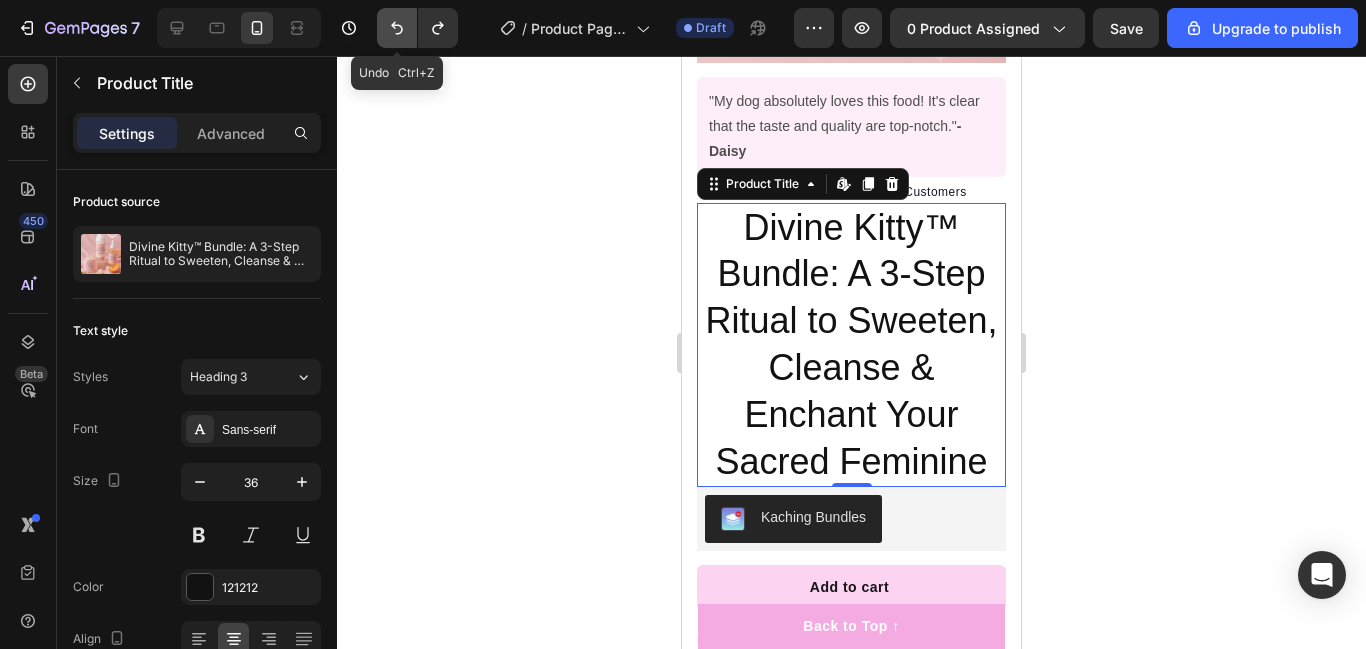 click 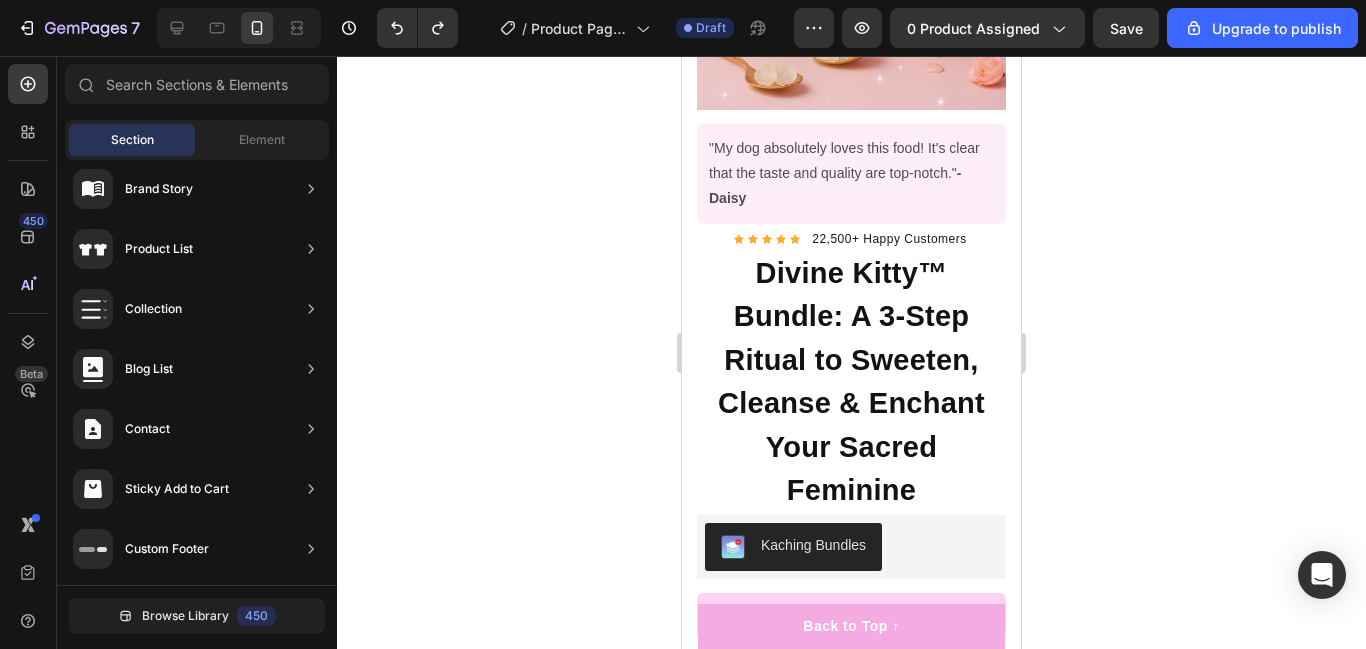 scroll, scrollTop: 399, scrollLeft: 0, axis: vertical 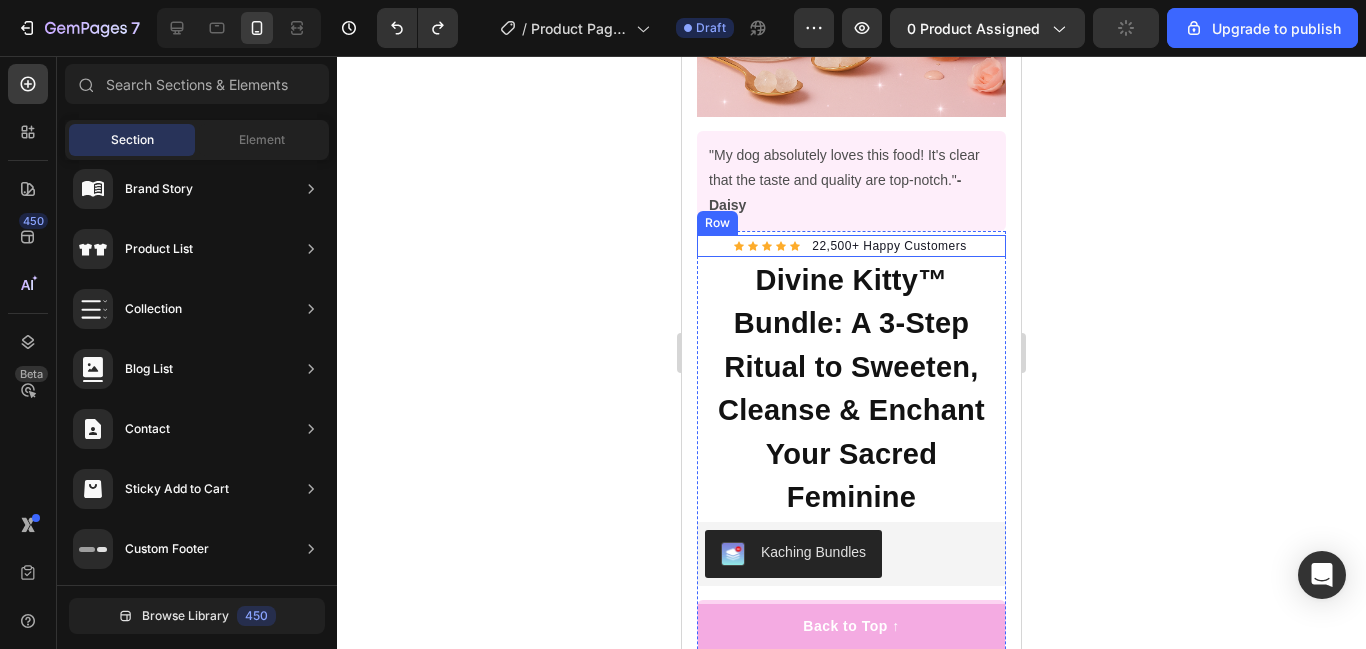 click on "Icon Icon Icon Icon Icon Icon List Hoz 22,500+ Happy Customers Text block Row" at bounding box center [851, 246] 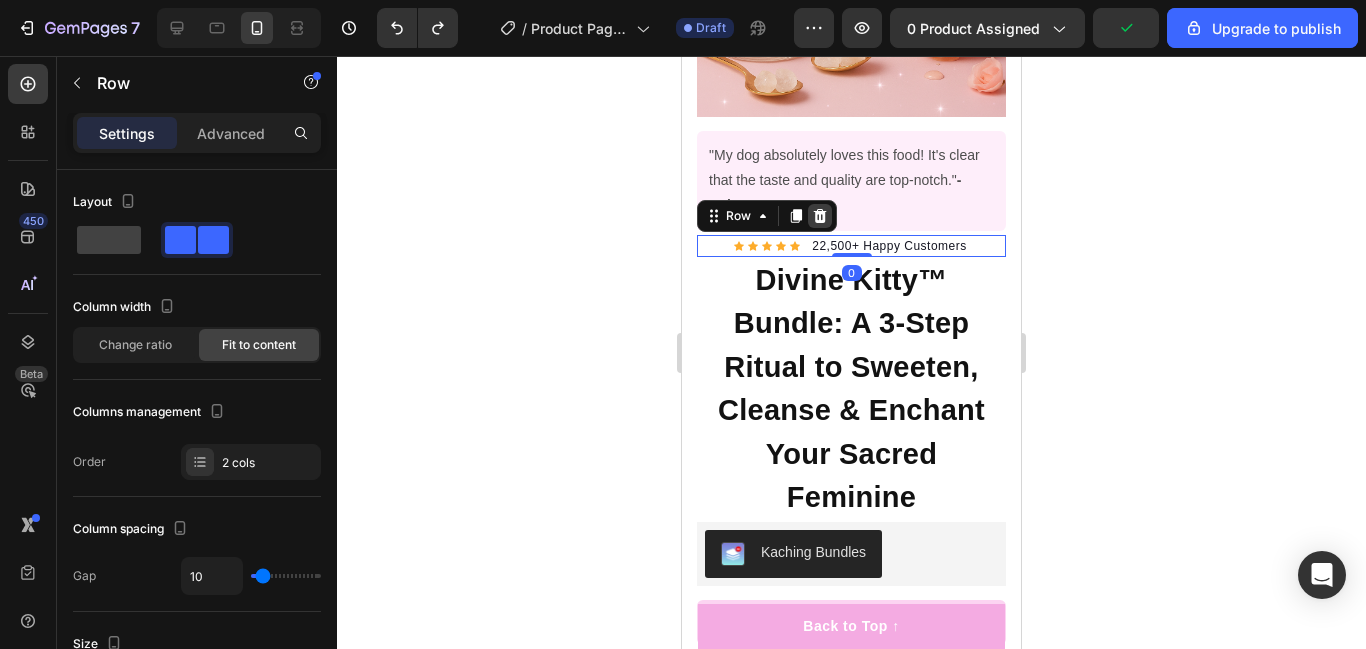 click 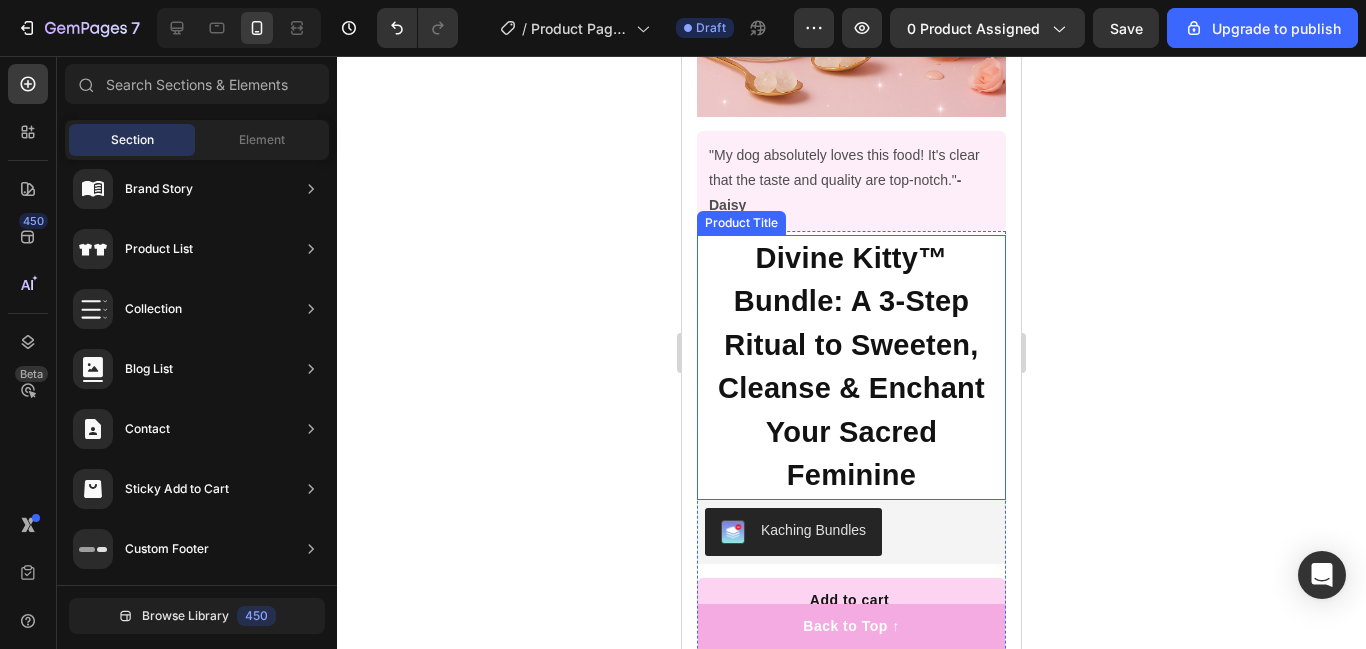 click on "Divine Kitty™ Bundle: A 3-Step Ritual to Sweeten, Cleanse & Enchant Your Sacred Feminine" at bounding box center (851, 367) 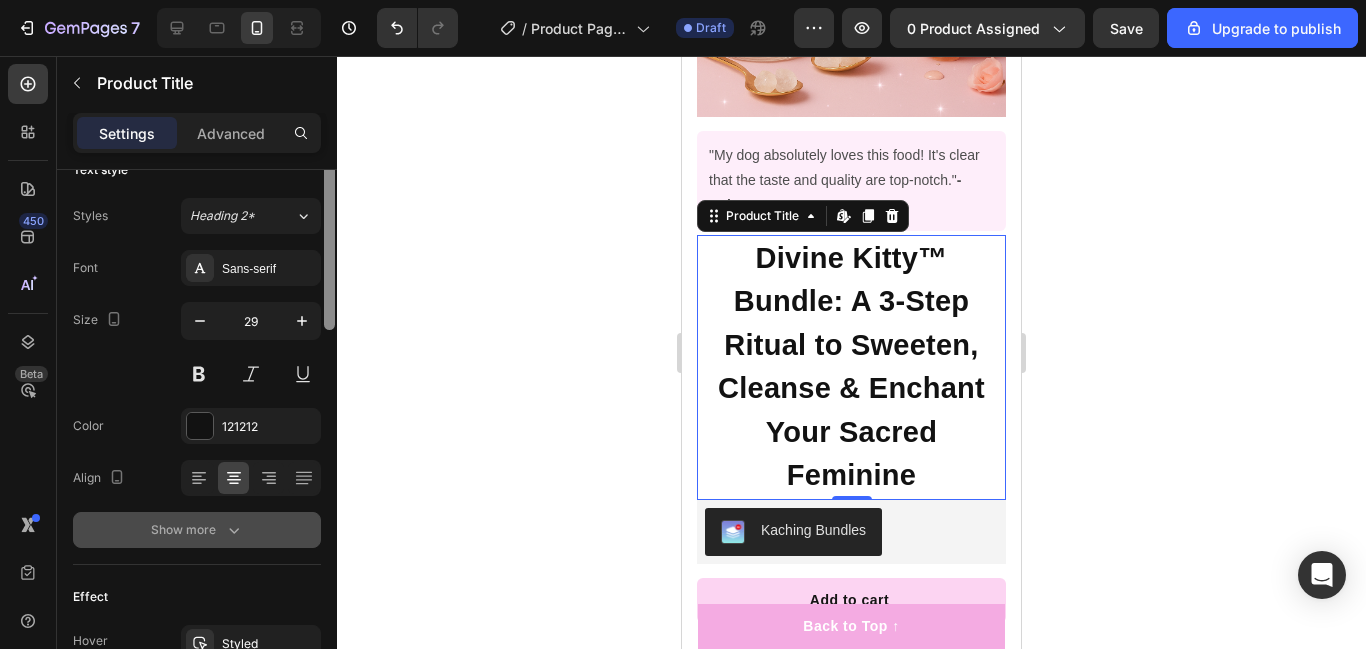drag, startPoint x: 328, startPoint y: 419, endPoint x: 319, endPoint y: 510, distance: 91.44397 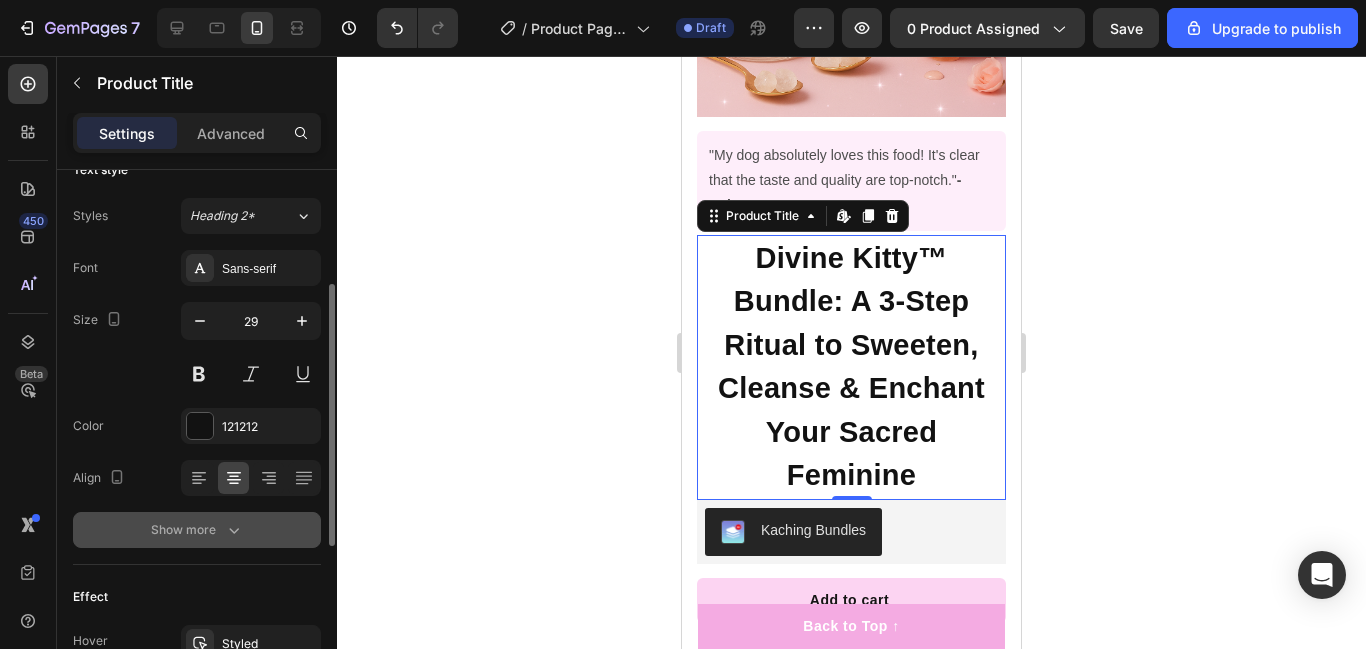scroll, scrollTop: 185, scrollLeft: 0, axis: vertical 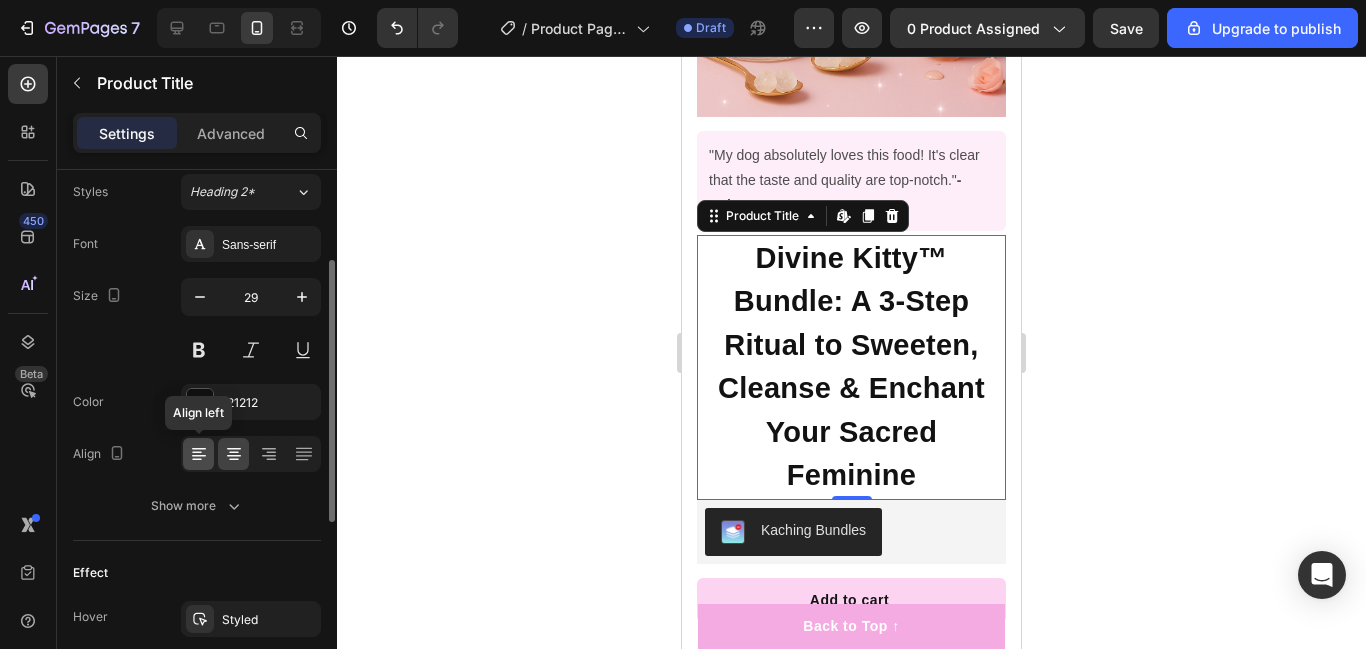 click 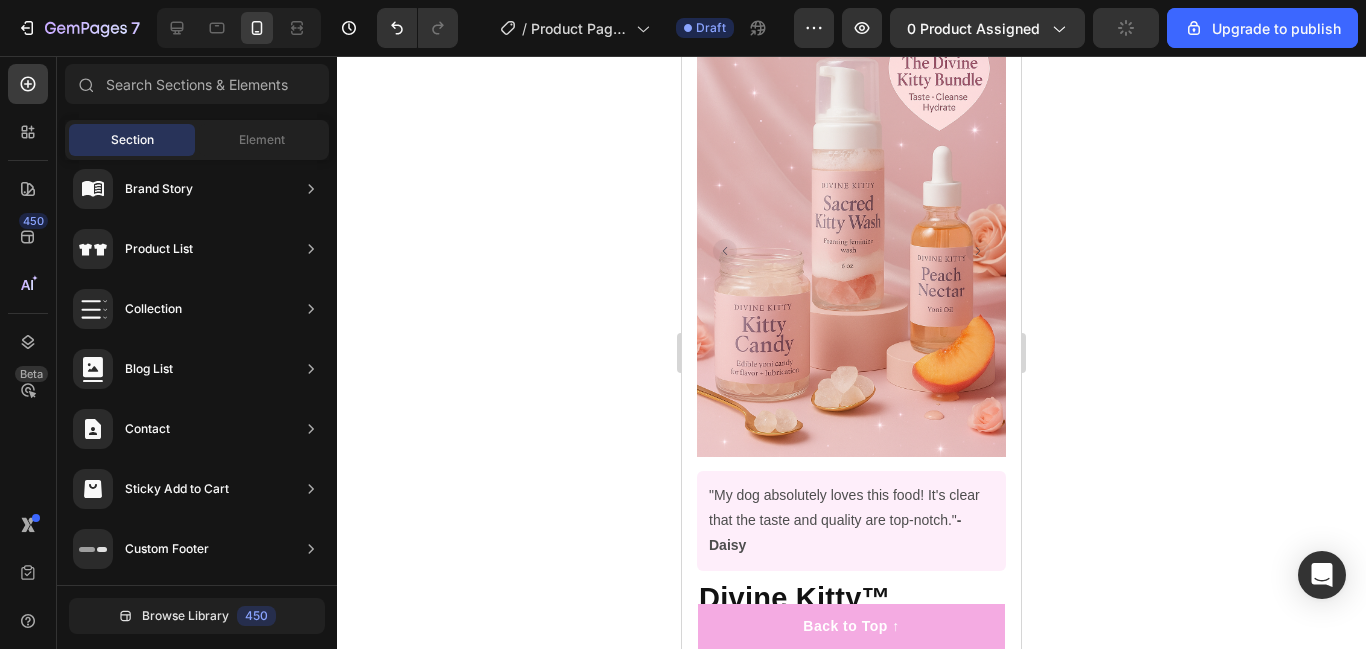 scroll, scrollTop: 0, scrollLeft: 0, axis: both 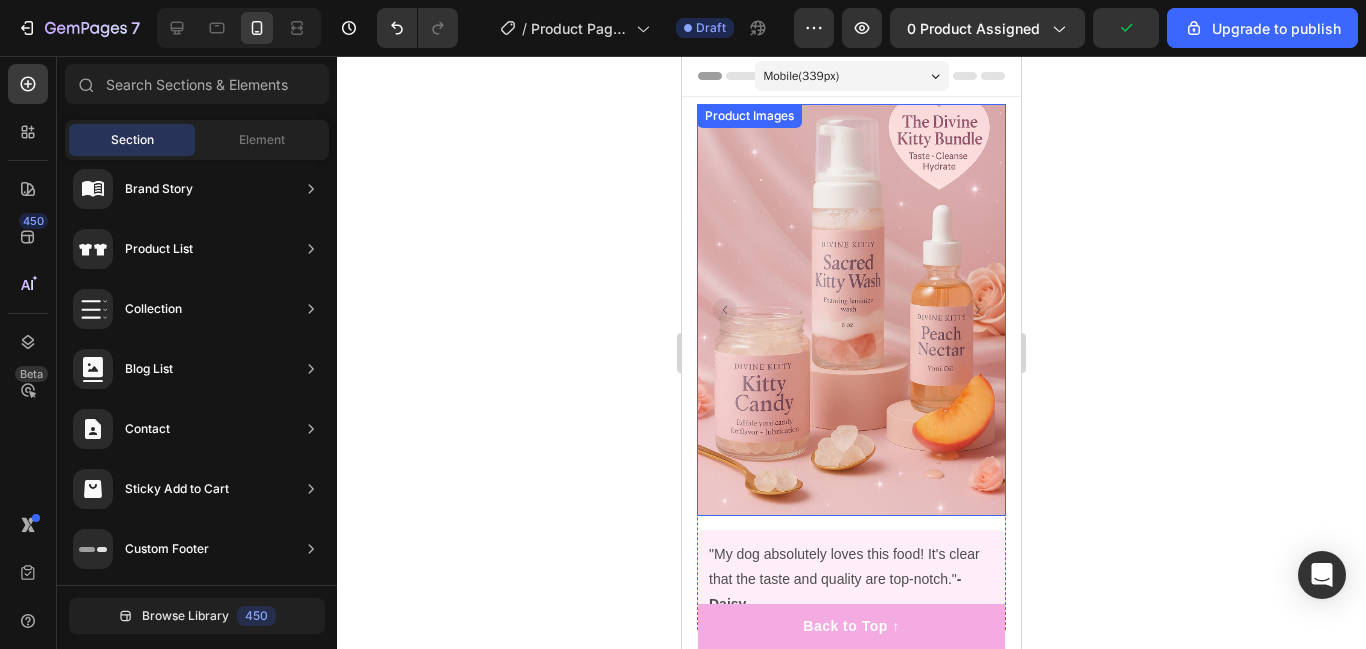 click at bounding box center (851, 310) 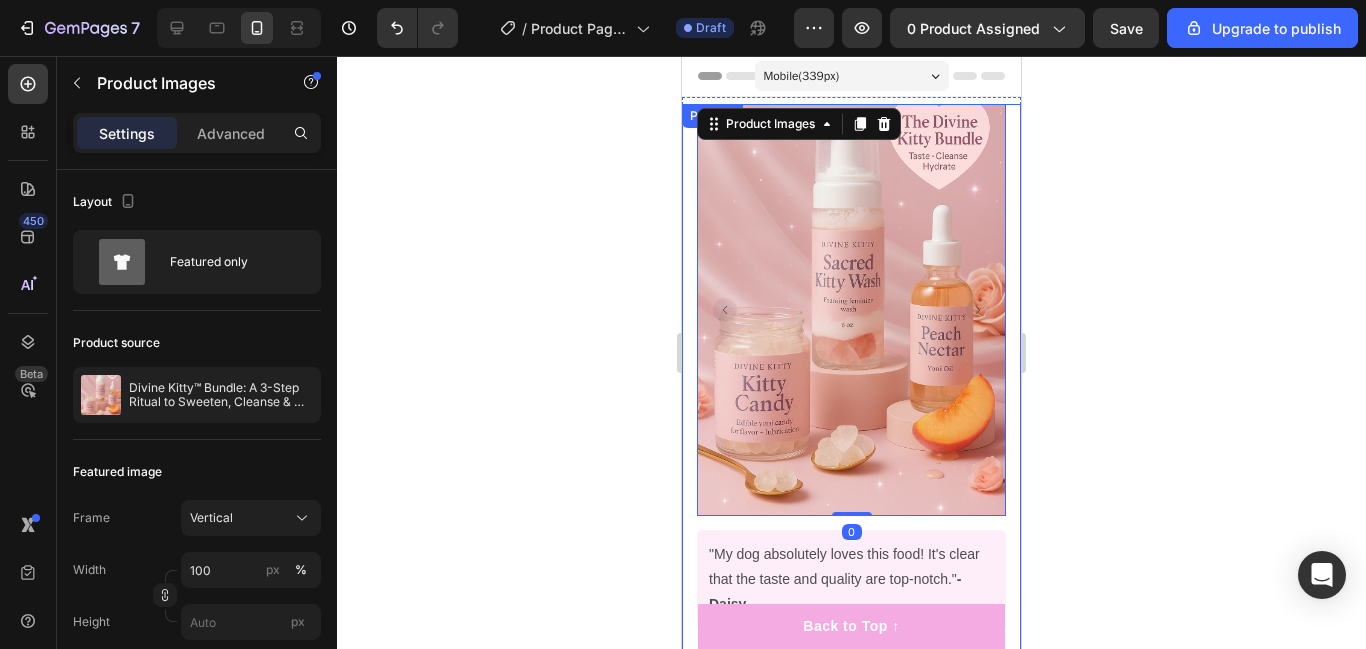 click on "Product Images   0 "My dog absolutely loves this food! It's clear that the taste and quality are top-notch."  -Daisy Text block Row Row Divine Kitty™ Bundle: A 3-Step Ritual to Sweeten, Cleanse & Enchant Your Sacred Feminine Product Title Happy Dog Bites - Contains Vitamin C, Vitamin E, Vitamin B2, Vitamin B1, Vitamin D and Vitamin K Text block Perfect for sensitive tummies Supercharge immunity System Bursting with protein, vitamins, and minerals Supports strong muscles, increases bone strength Item list Kaching Bundles Kaching Bundles Add to cart Product Cart Button Perfect for sensitive tummies Supercharge immunity System Bursting with protein, vitamins, and minerals Supports strong muscles, increases bone strength Item list
Description A sacred collection for softness, sweetness, and irresistible feminine energy. The Divine Kitty Bundle is a 3-step ritual designed to elevate your feminine essence through taste, scent, and softness. Inside you’ll find:
Show more" at bounding box center (851, 913) 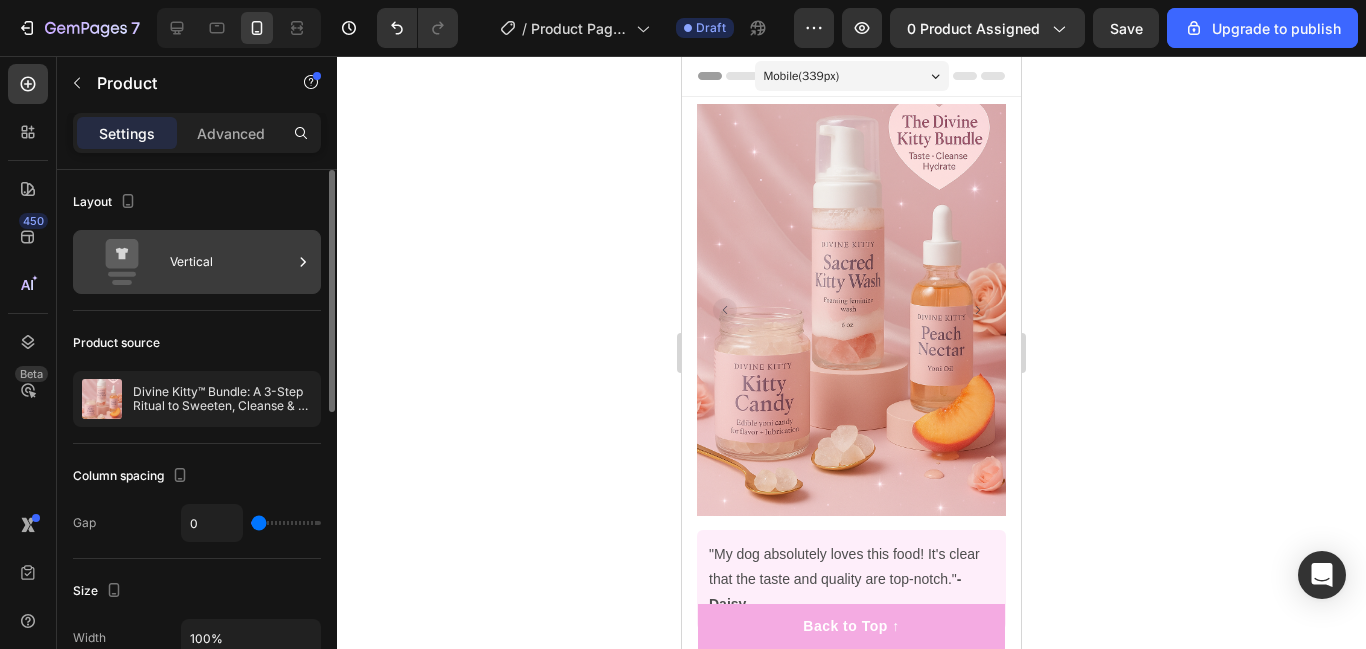 click on "Vertical" at bounding box center [231, 262] 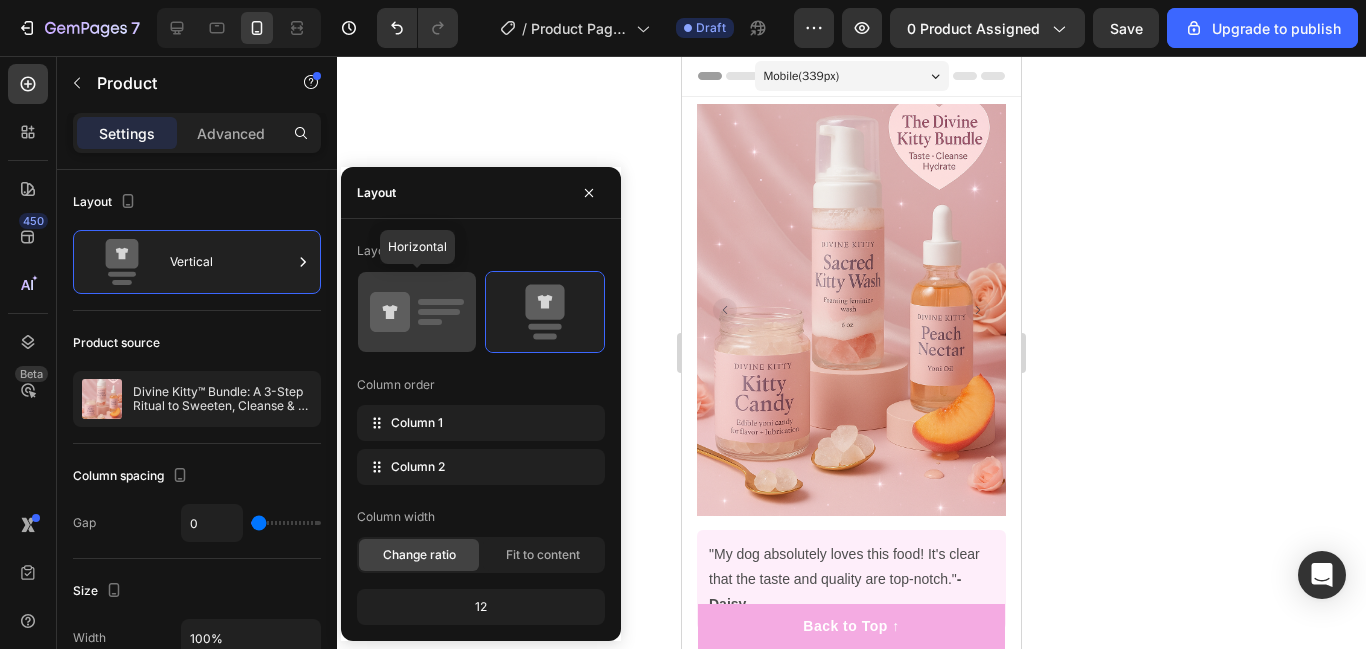 click 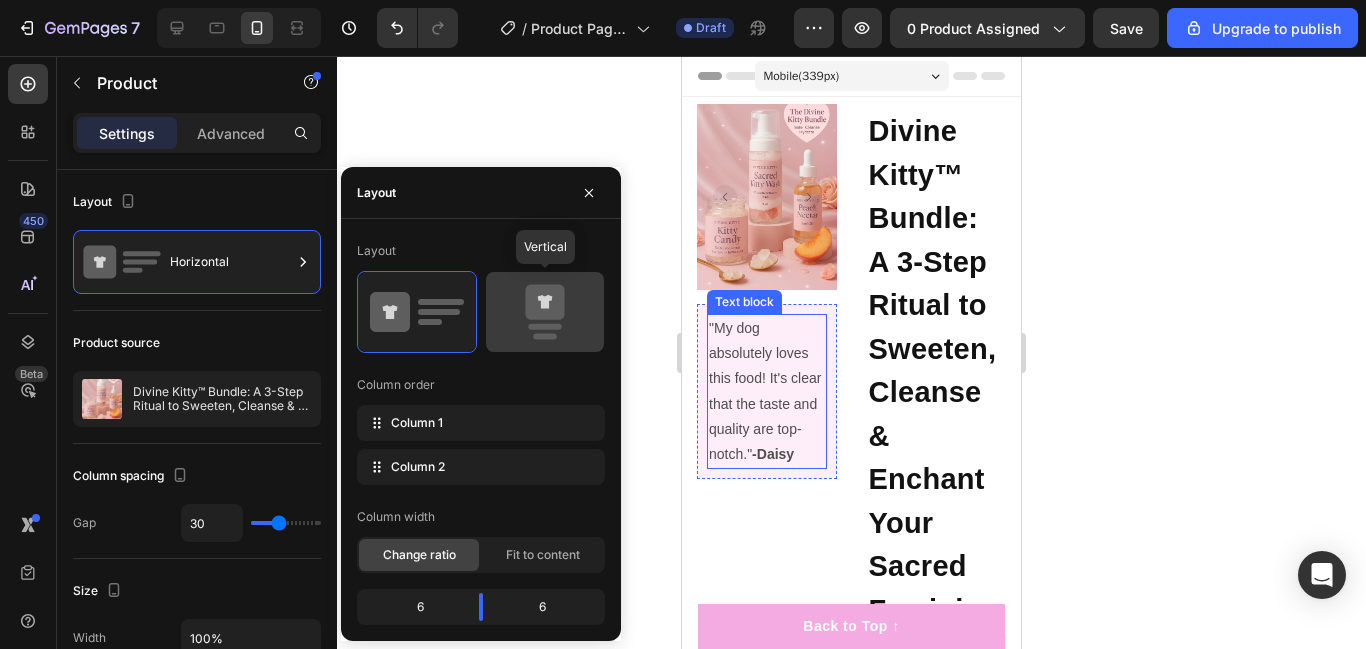 click 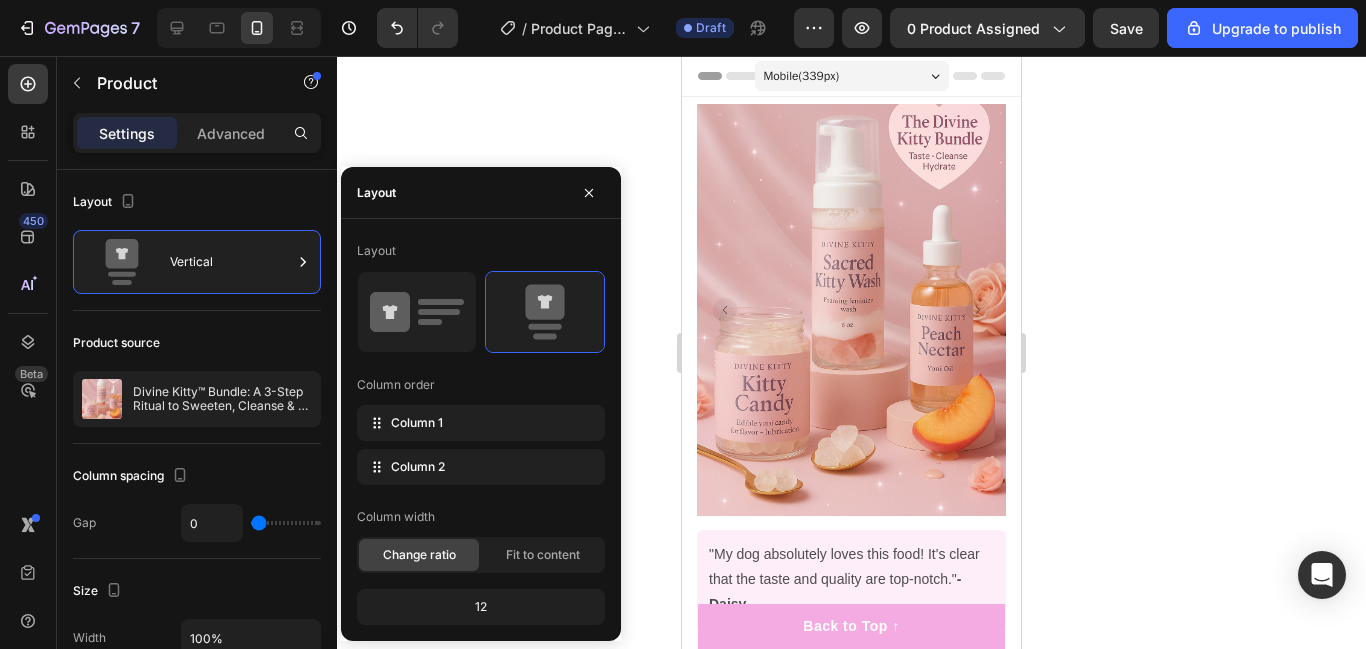 click 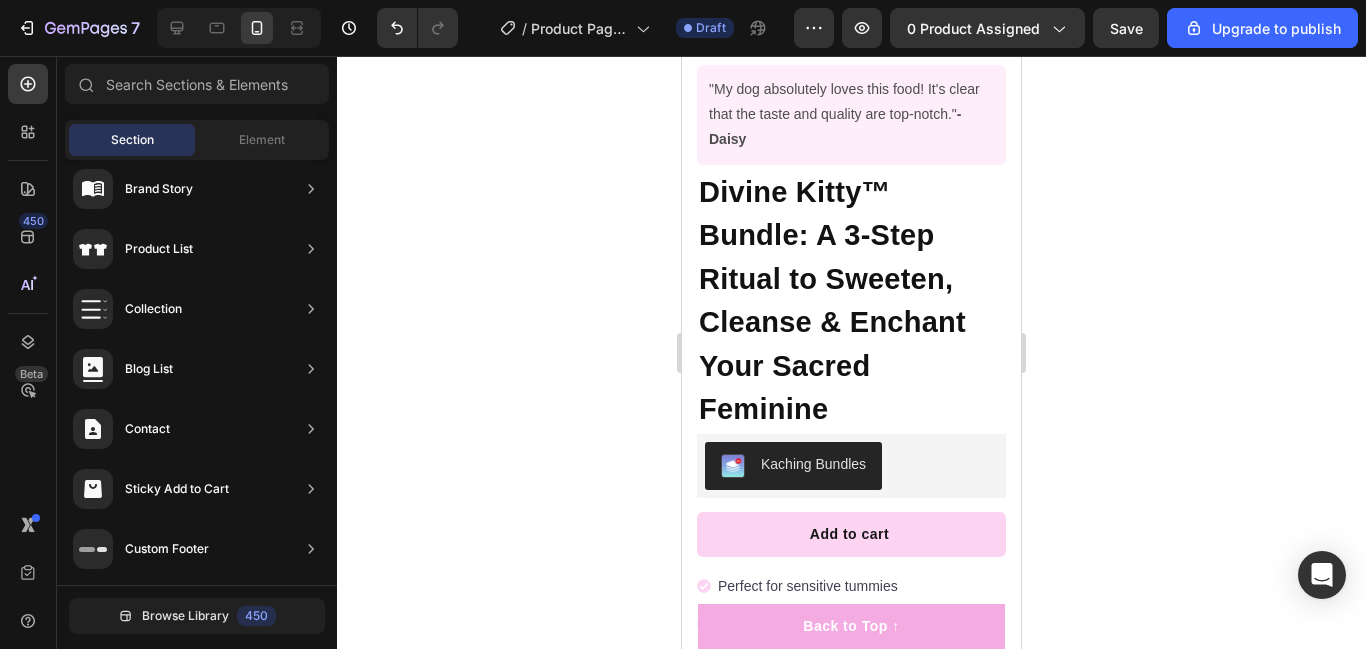 scroll, scrollTop: 391, scrollLeft: 0, axis: vertical 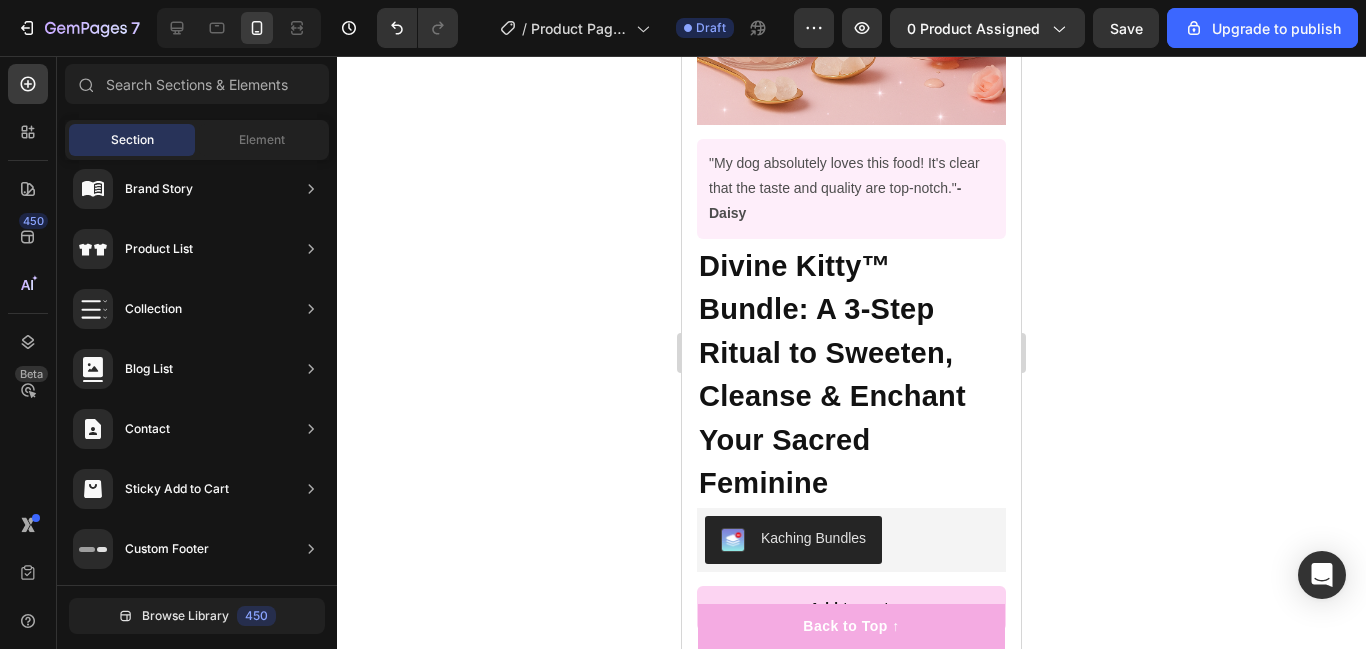 drag, startPoint x: 330, startPoint y: 87, endPoint x: 1182, endPoint y: 162, distance: 855.2947 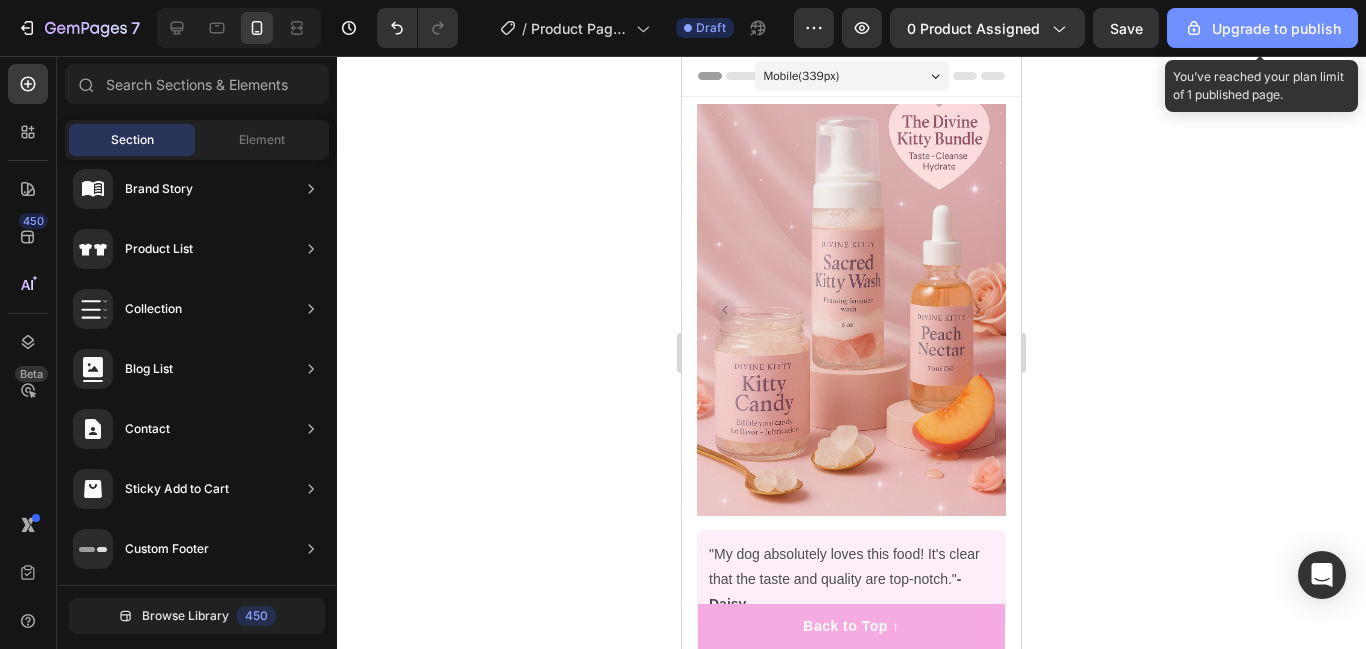 click on "Upgrade to publish" 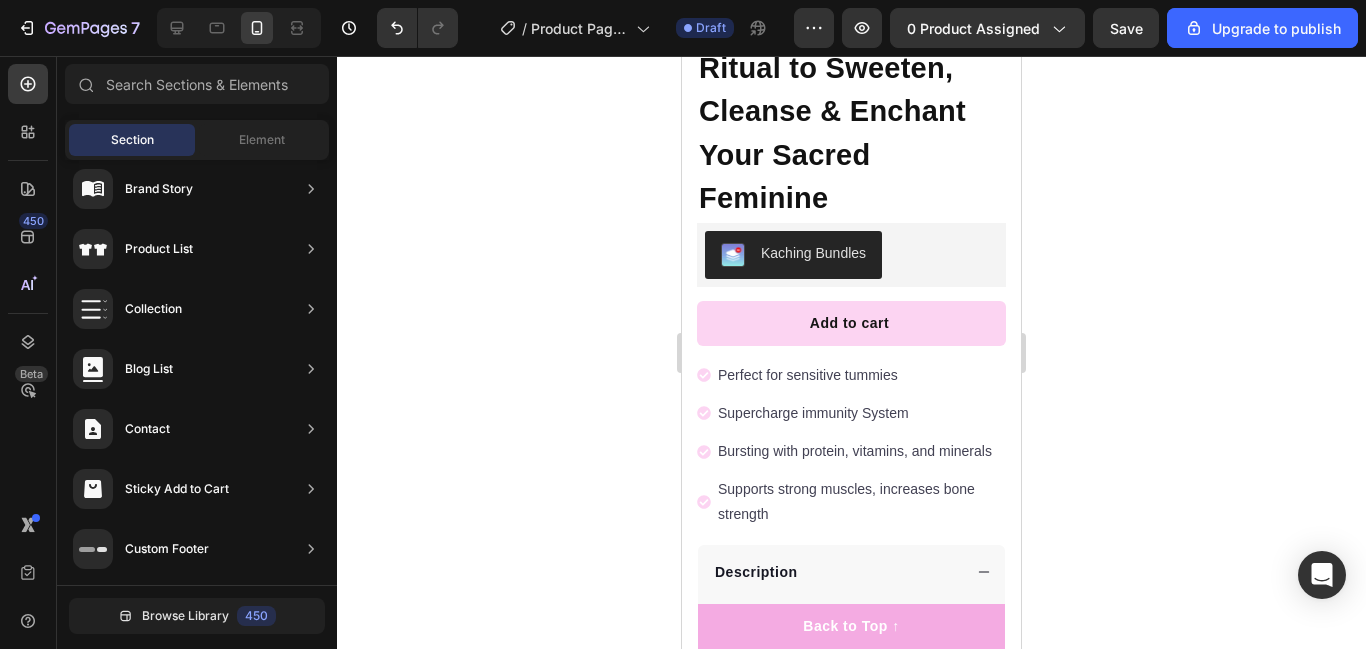 scroll, scrollTop: 707, scrollLeft: 0, axis: vertical 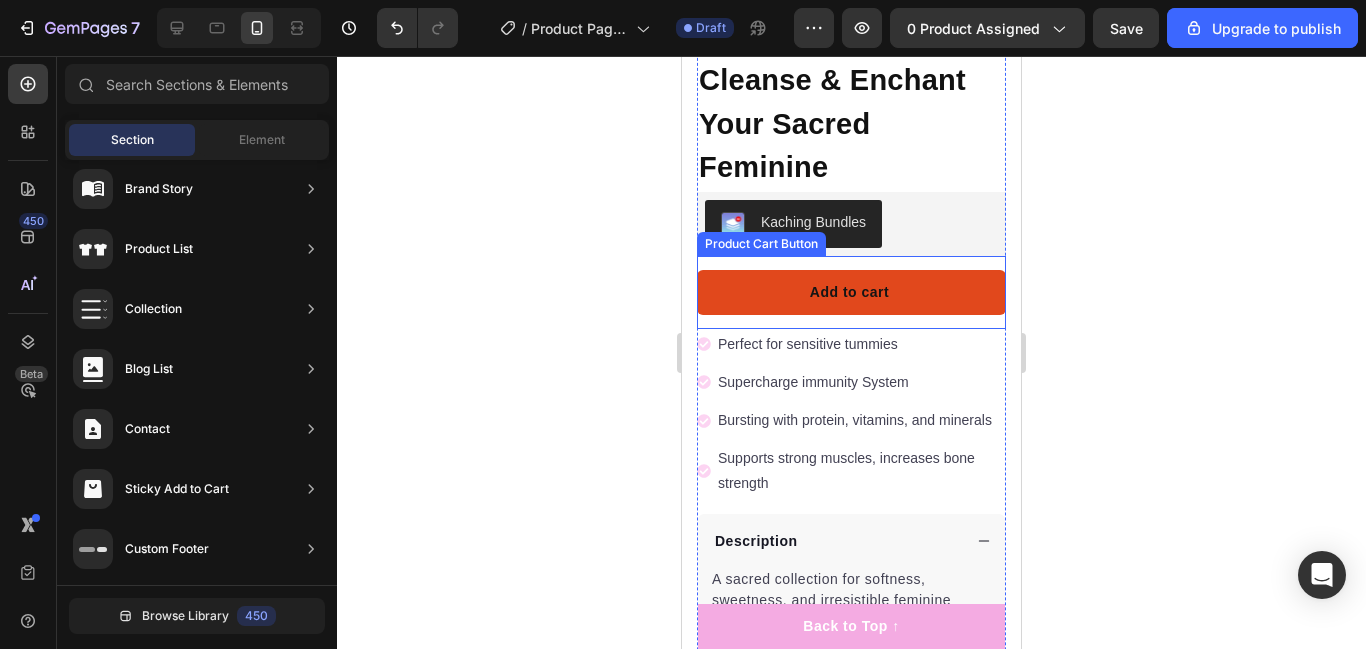 click on "Add to cart" at bounding box center [851, 292] 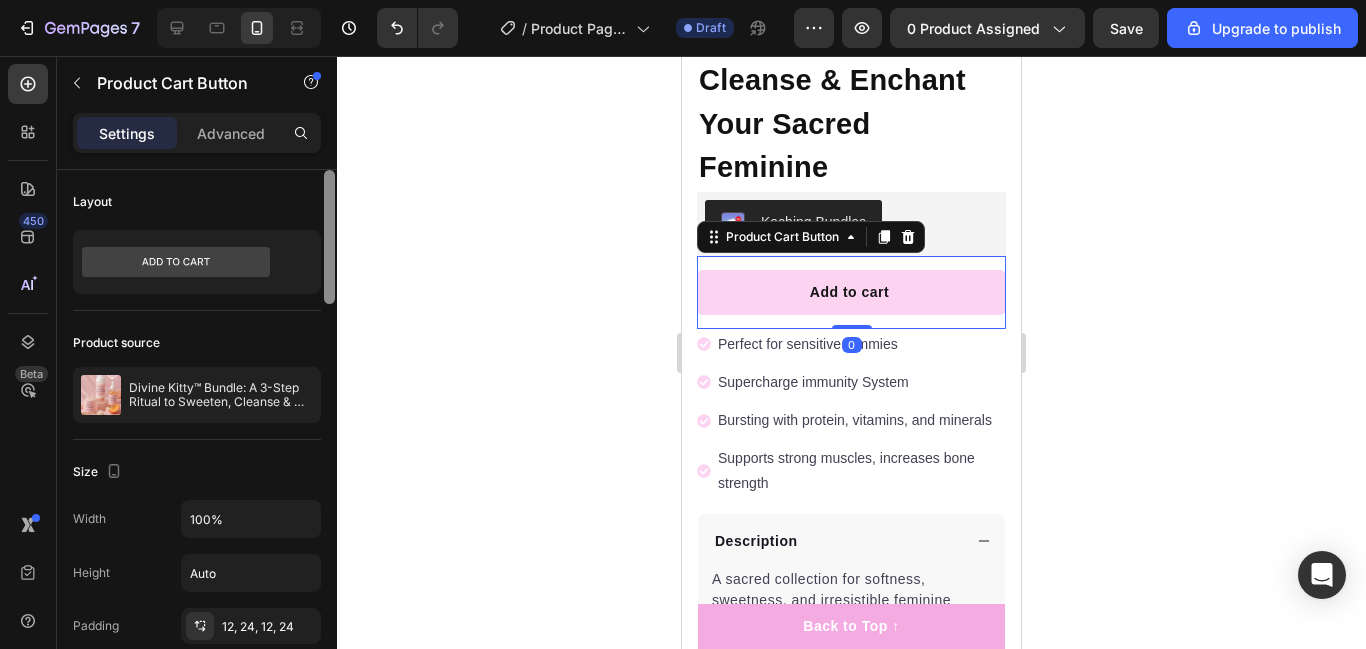 click at bounding box center [329, 438] 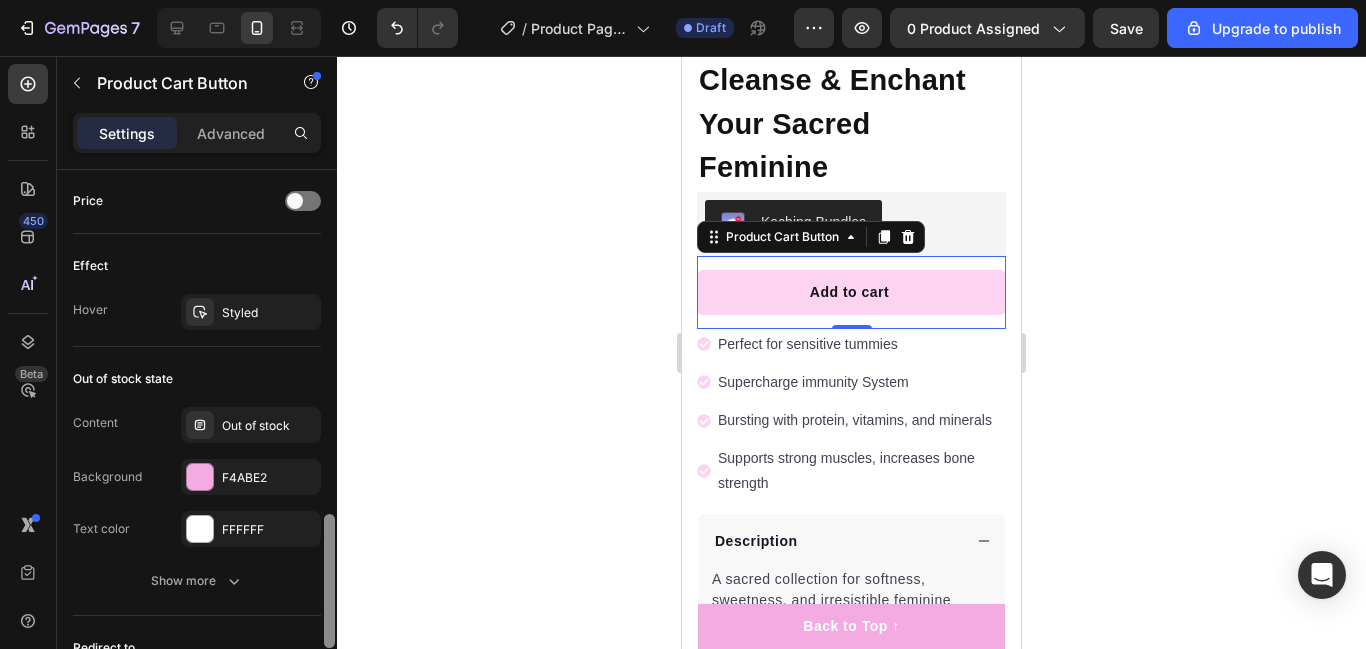 scroll, scrollTop: 1387, scrollLeft: 0, axis: vertical 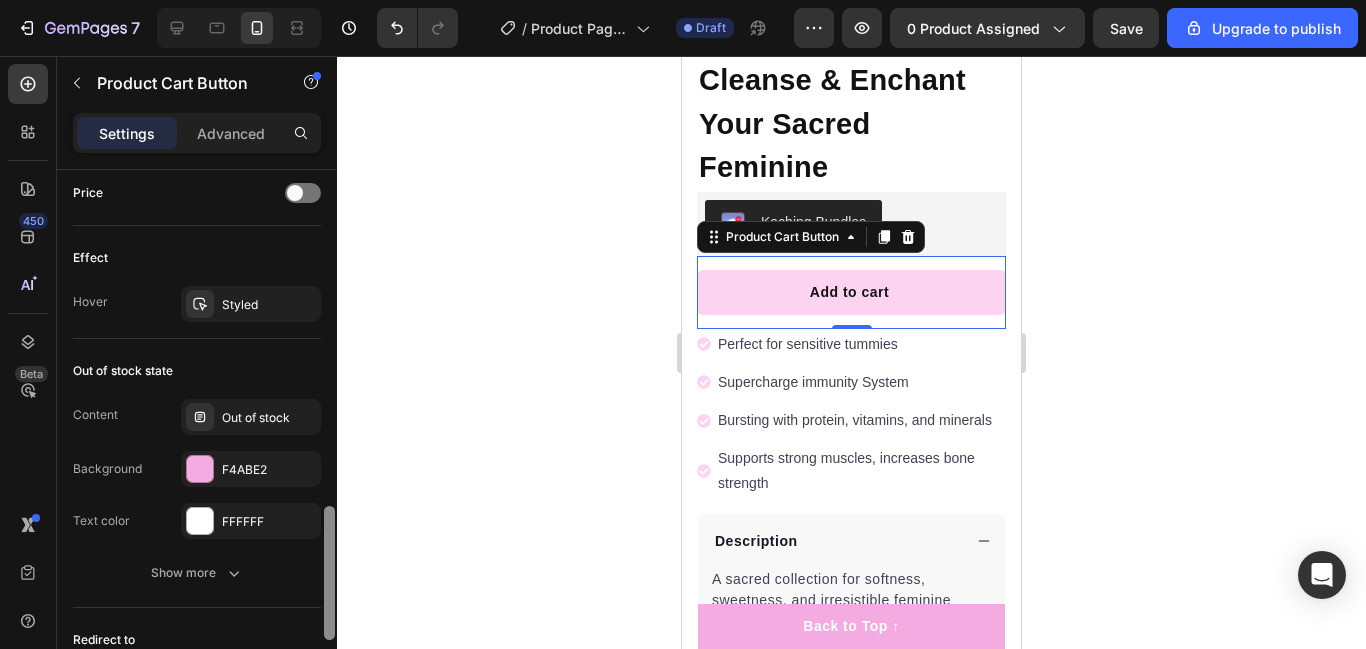 drag, startPoint x: 329, startPoint y: 434, endPoint x: 303, endPoint y: 647, distance: 214.581 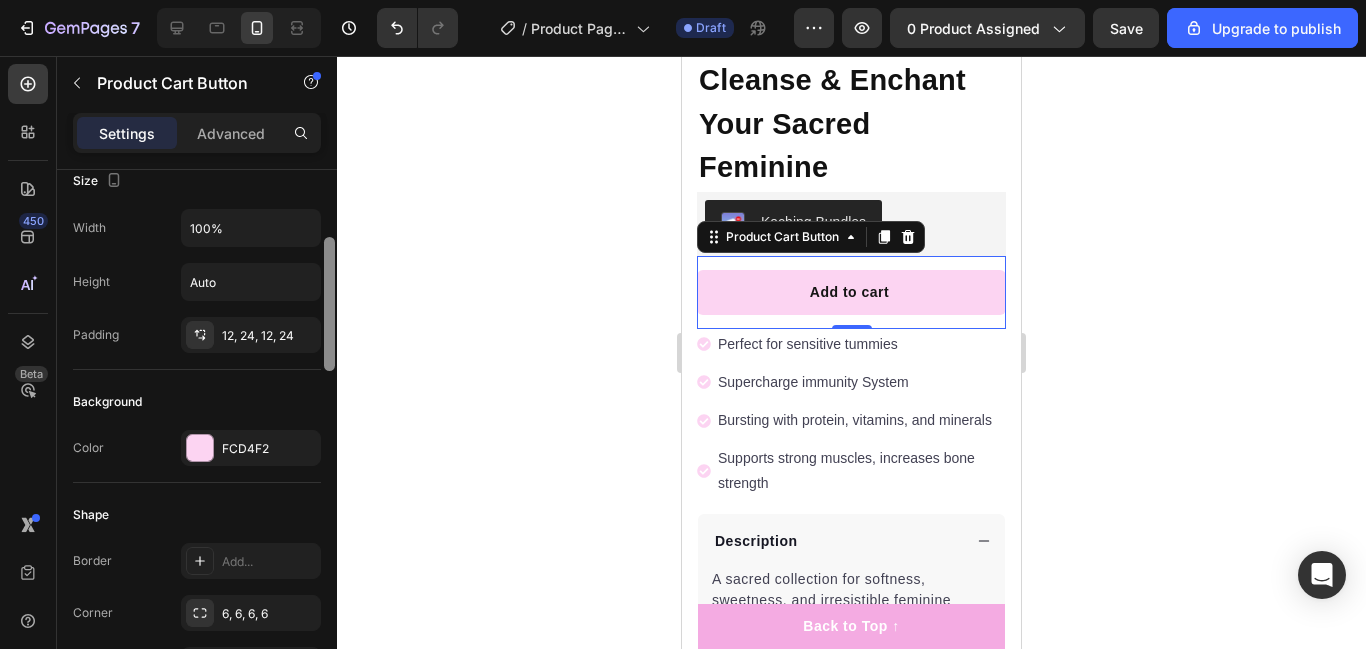 scroll, scrollTop: 0, scrollLeft: 0, axis: both 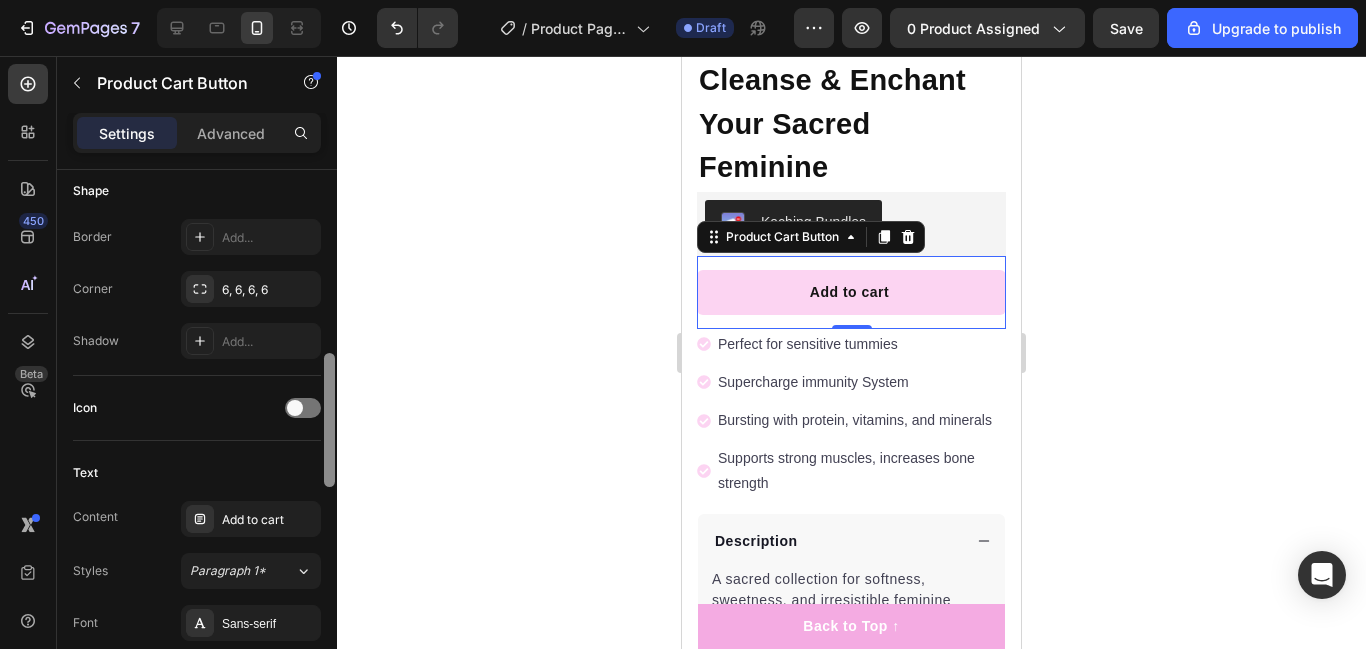 drag, startPoint x: 327, startPoint y: 561, endPoint x: 400, endPoint y: 363, distance: 211.02843 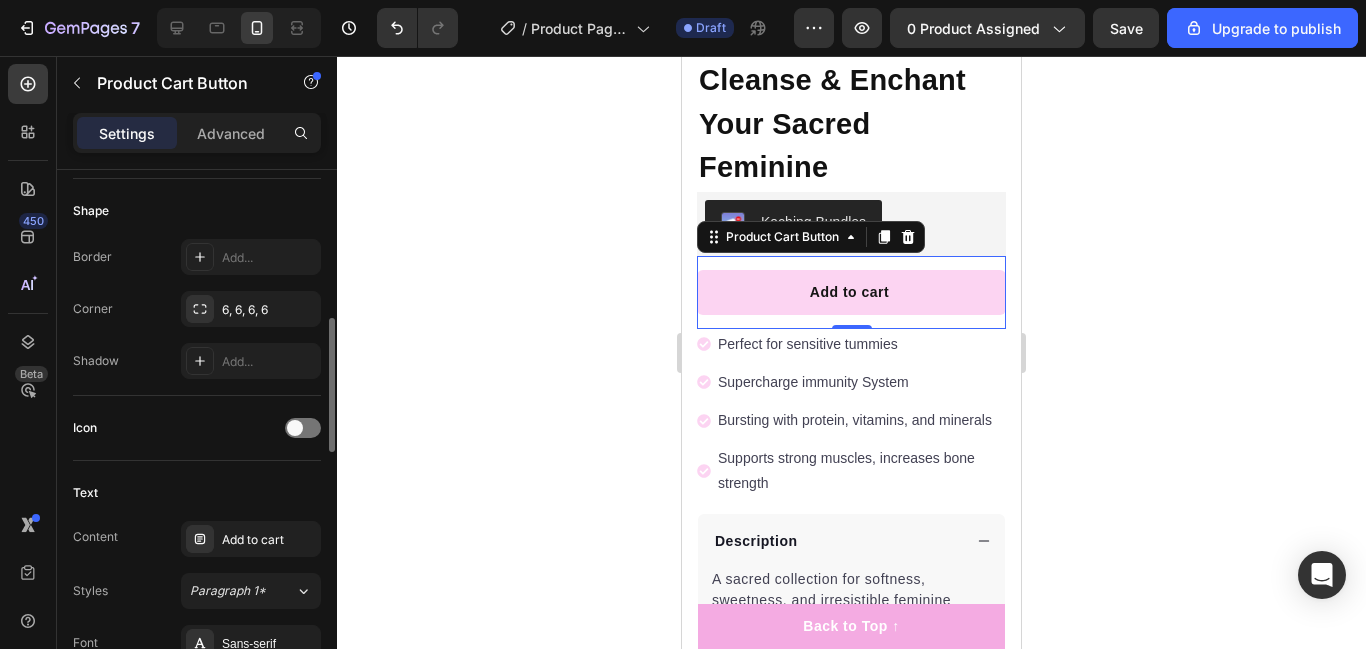click 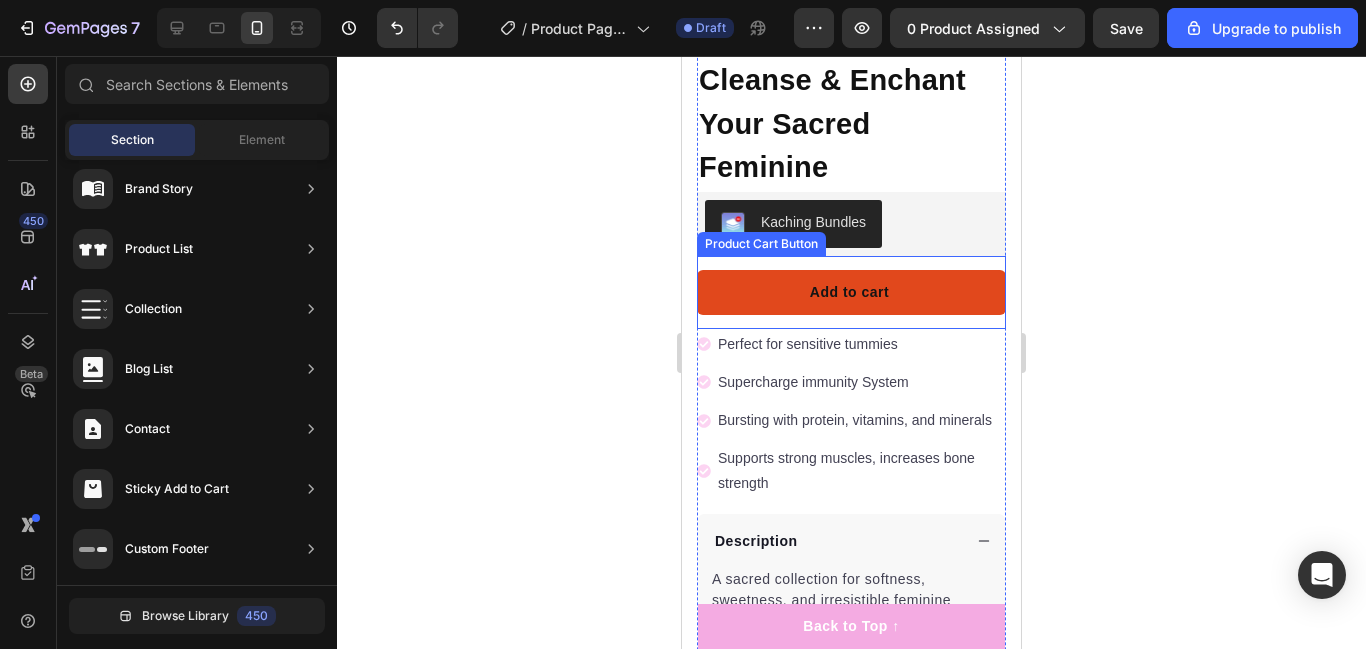 click on "Add to cart" at bounding box center [851, 292] 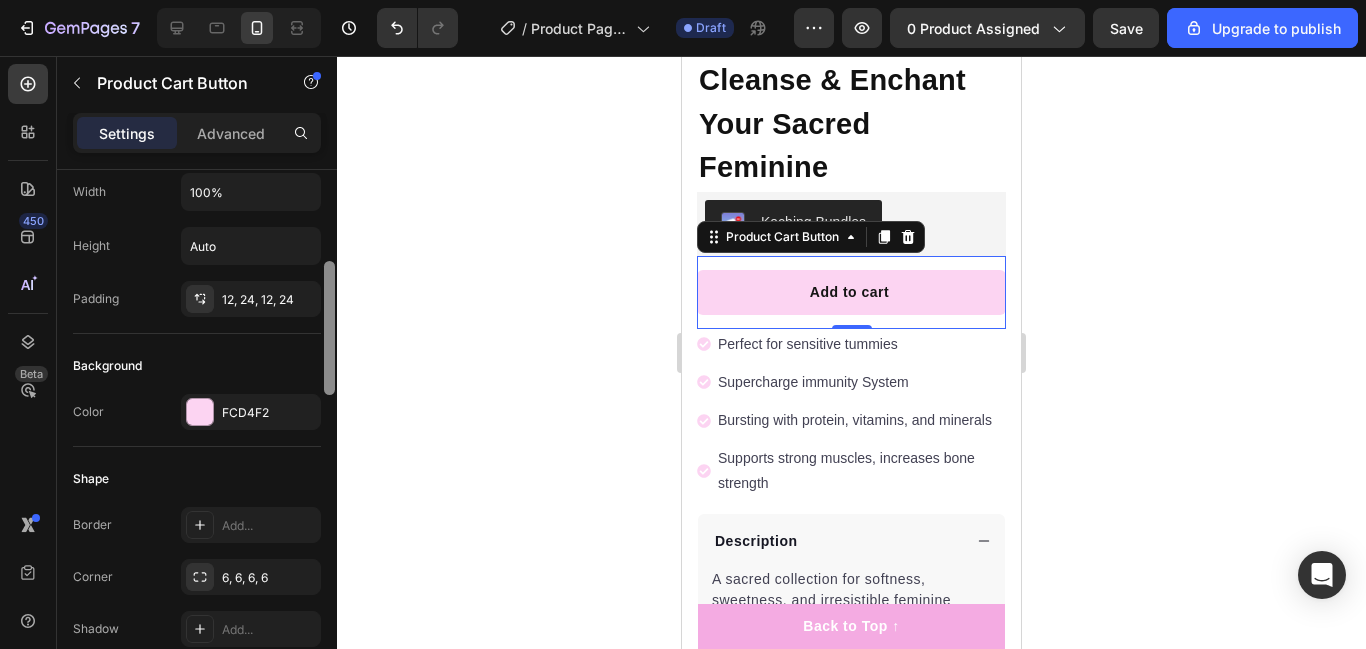 scroll, scrollTop: 343, scrollLeft: 0, axis: vertical 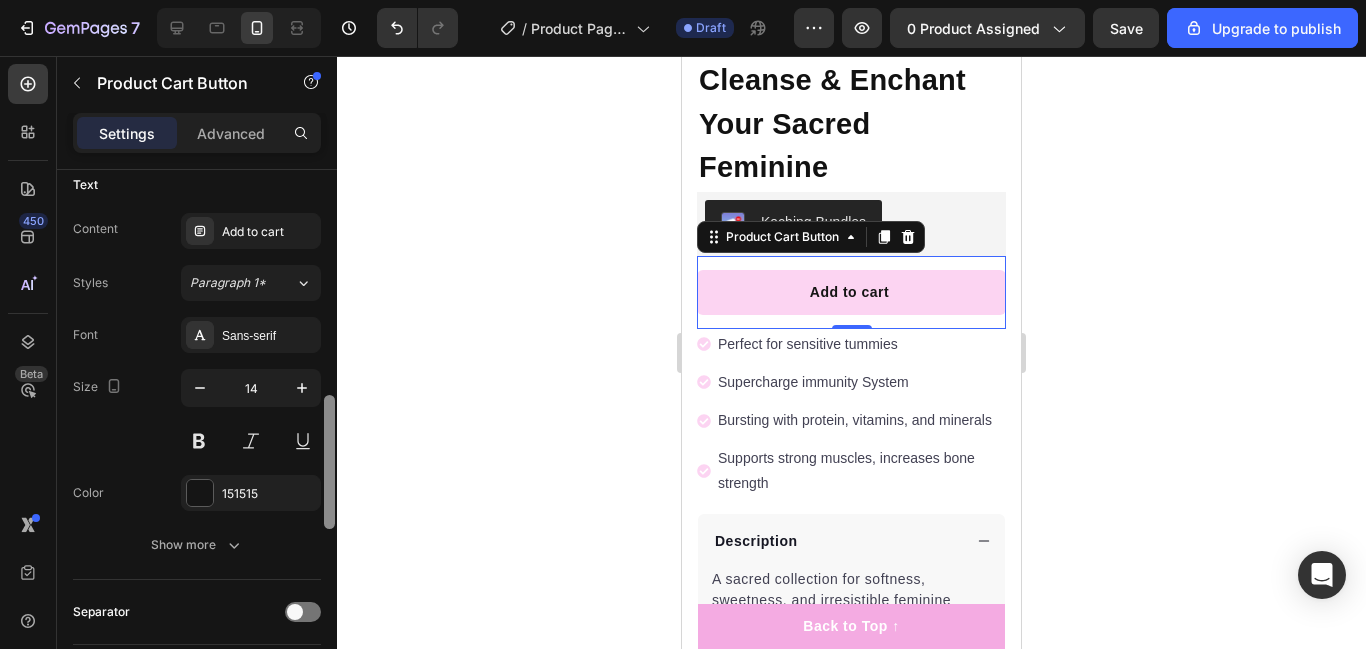 drag, startPoint x: 329, startPoint y: 290, endPoint x: 330, endPoint y: 519, distance: 229.00218 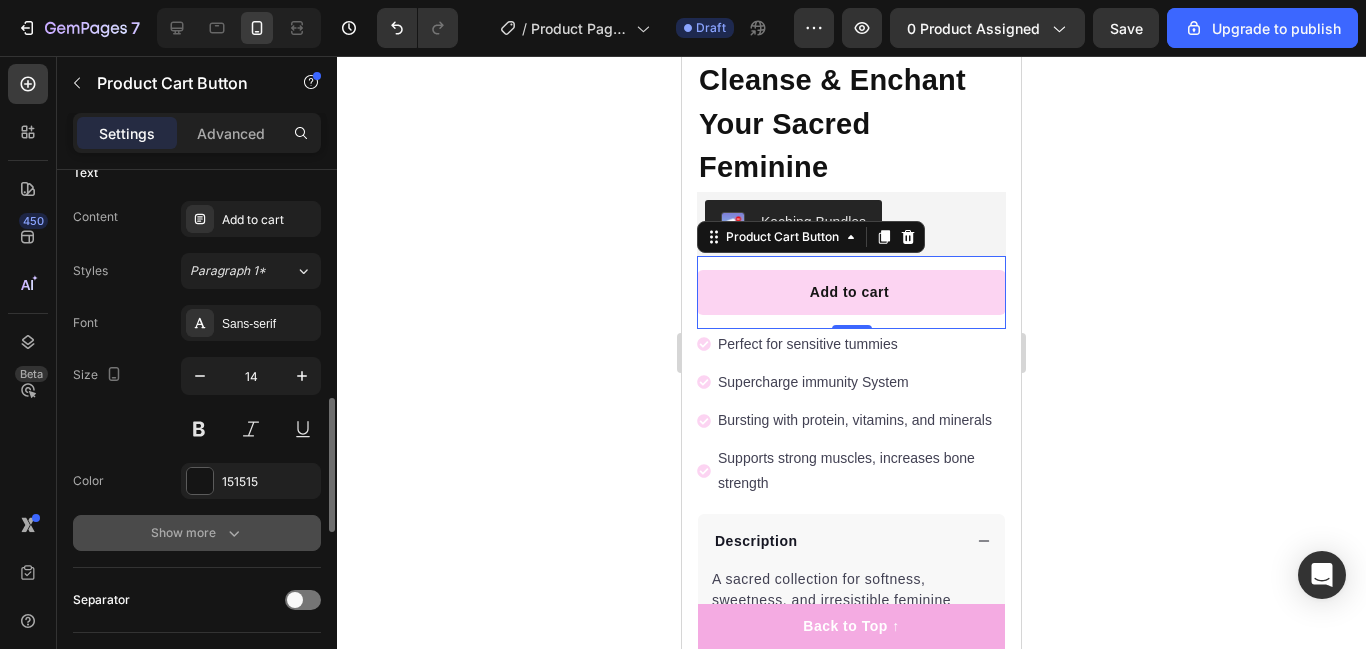 click on "Show more" at bounding box center [197, 533] 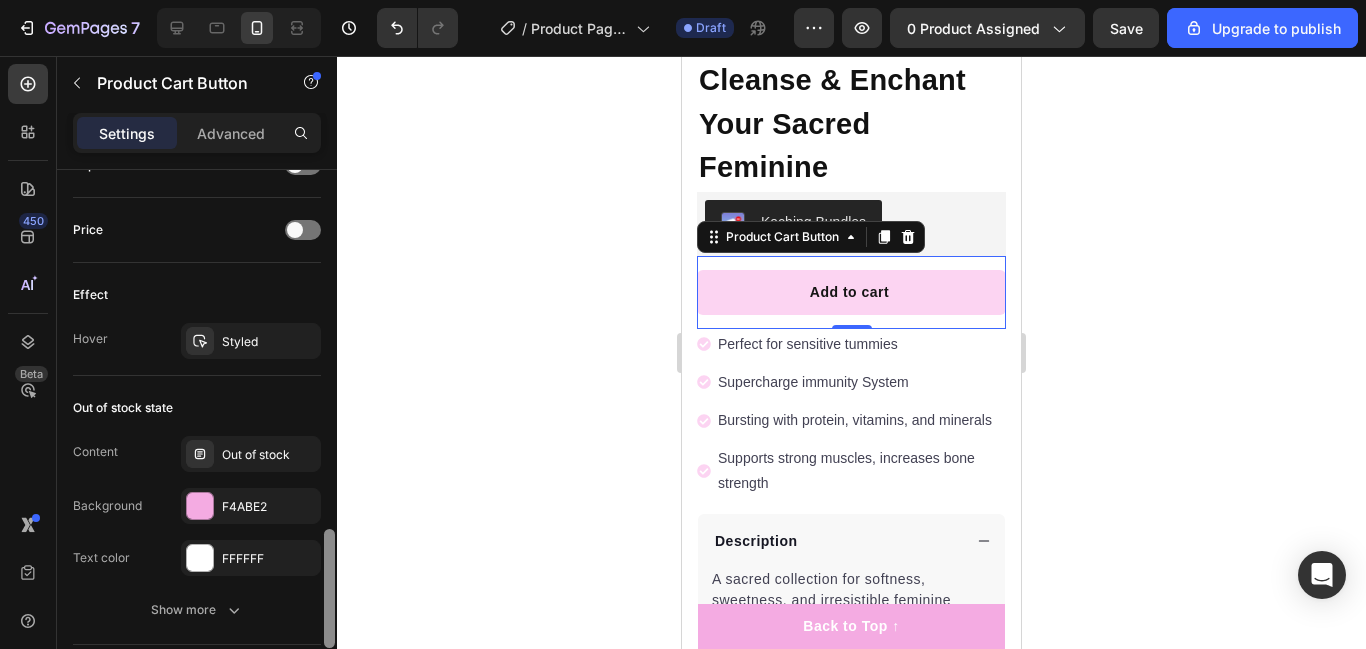 drag, startPoint x: 330, startPoint y: 498, endPoint x: 315, endPoint y: 674, distance: 176.63805 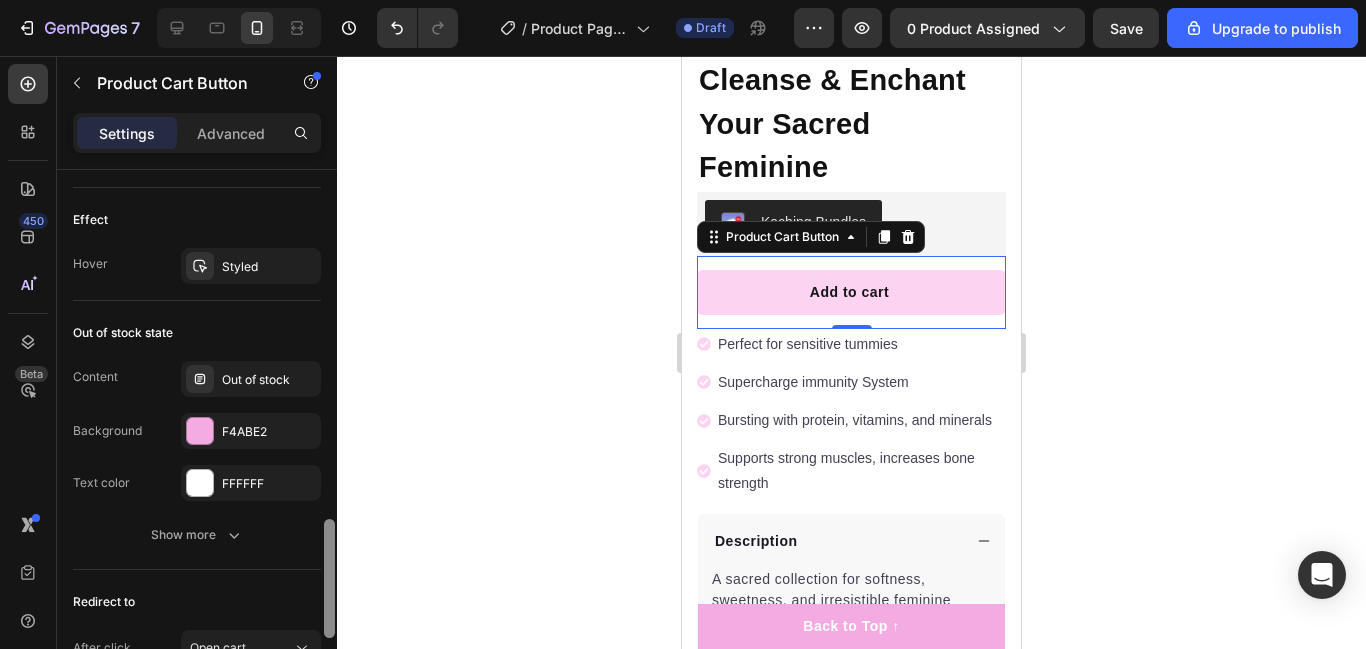 drag, startPoint x: 327, startPoint y: 610, endPoint x: 325, endPoint y: 627, distance: 17.117243 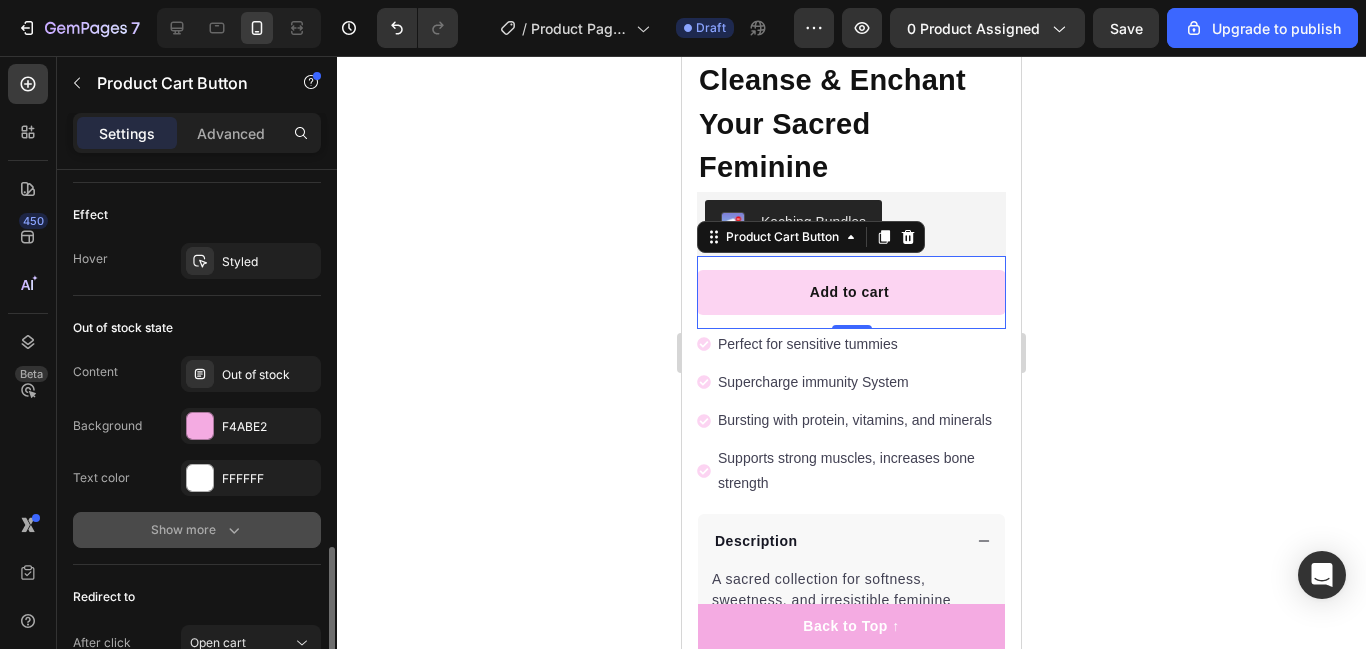 click on "Show more" at bounding box center [197, 530] 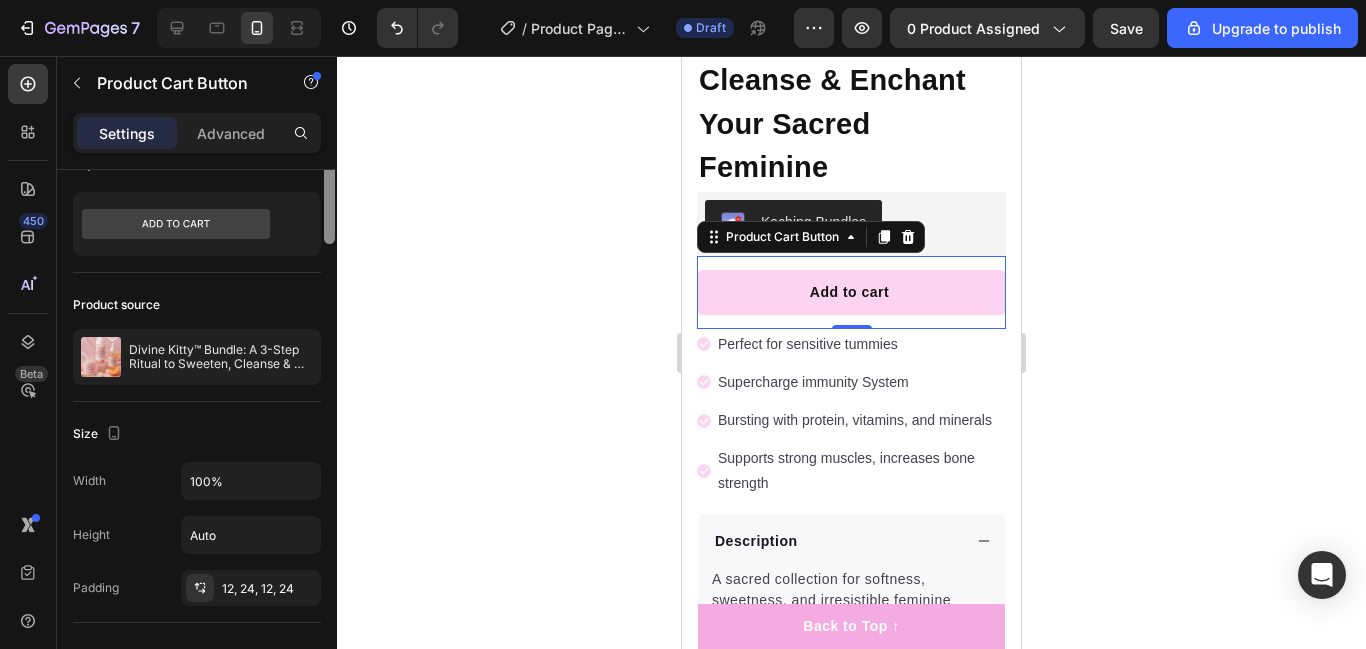scroll, scrollTop: 0, scrollLeft: 0, axis: both 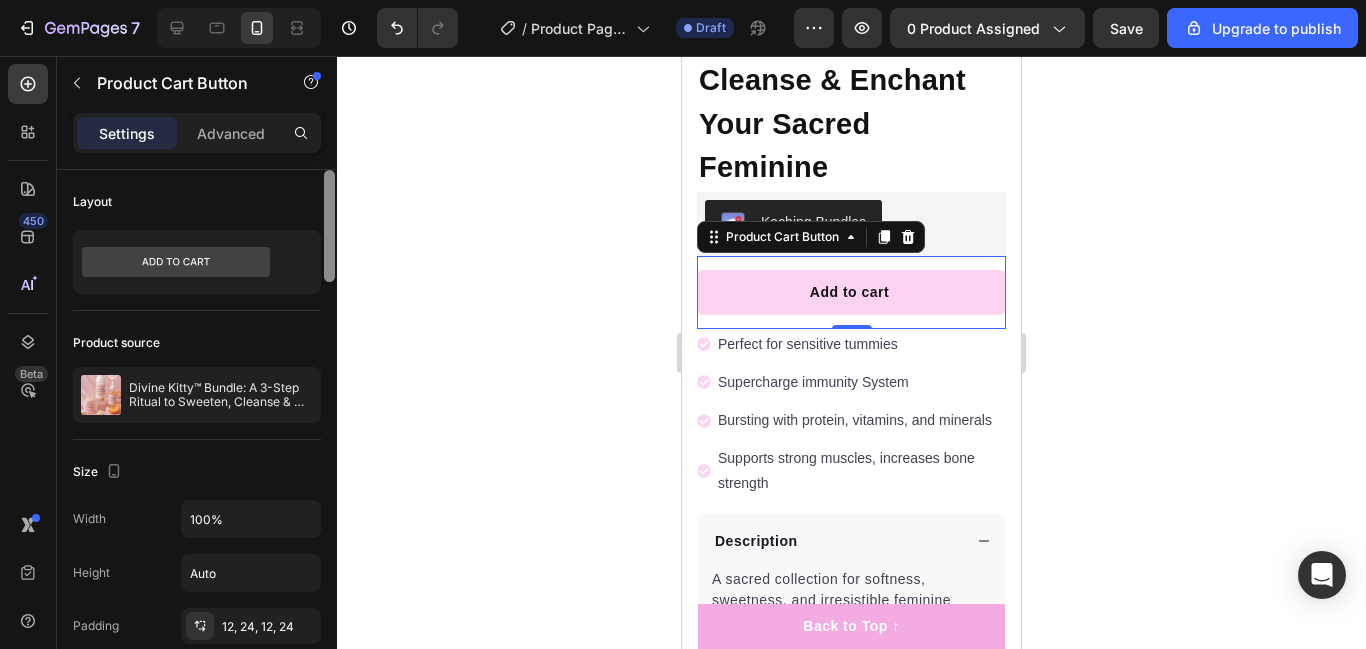 drag, startPoint x: 327, startPoint y: 573, endPoint x: 493, endPoint y: 168, distance: 437.69968 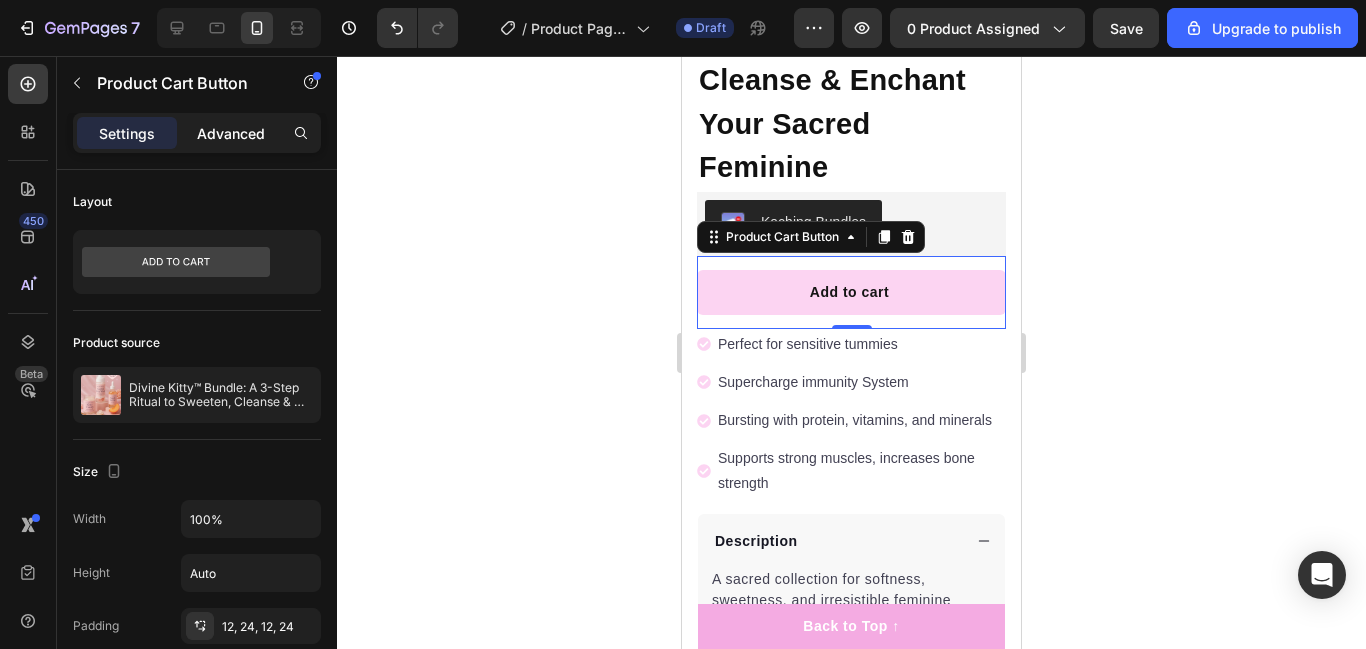 click on "Advanced" at bounding box center [231, 133] 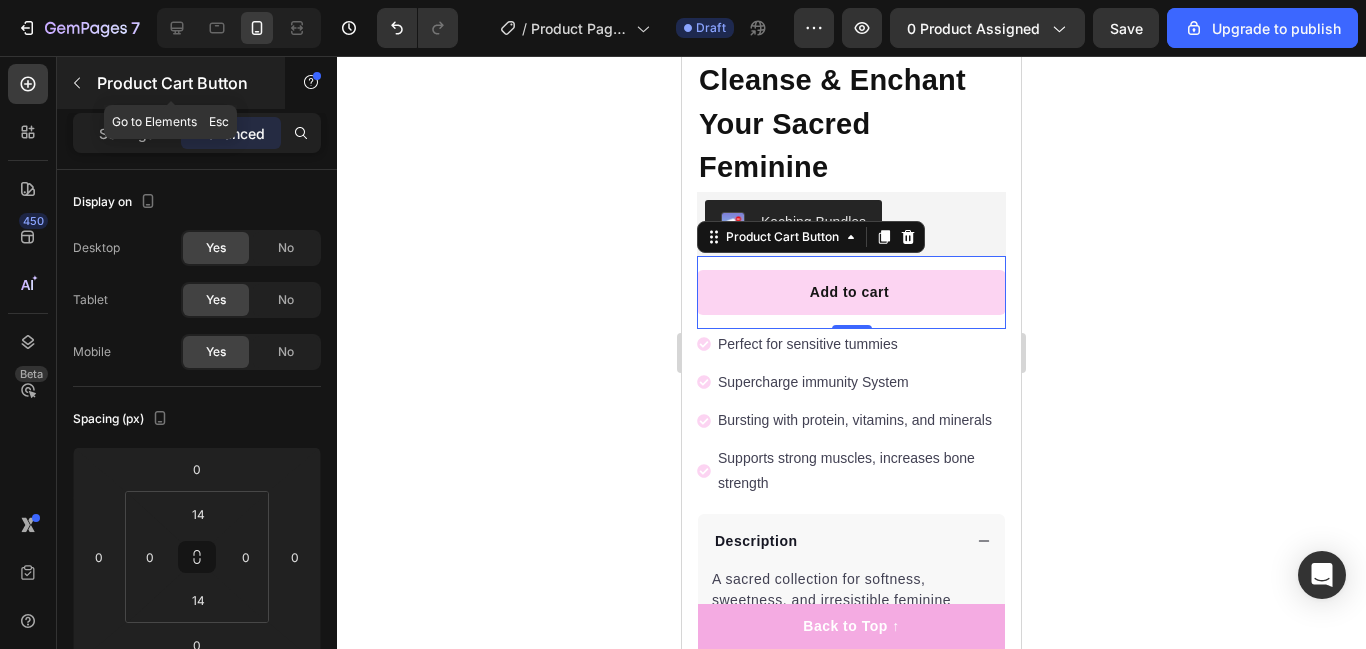 click at bounding box center (77, 83) 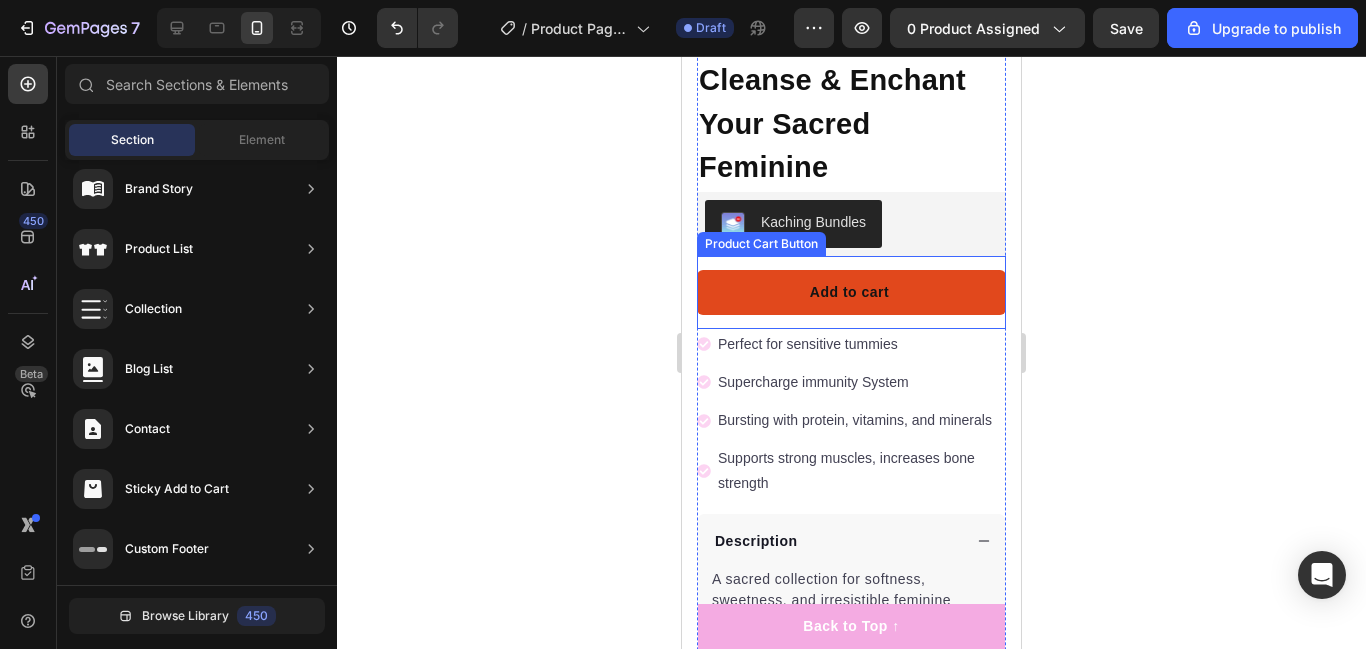 click on "Add to cart" at bounding box center (851, 292) 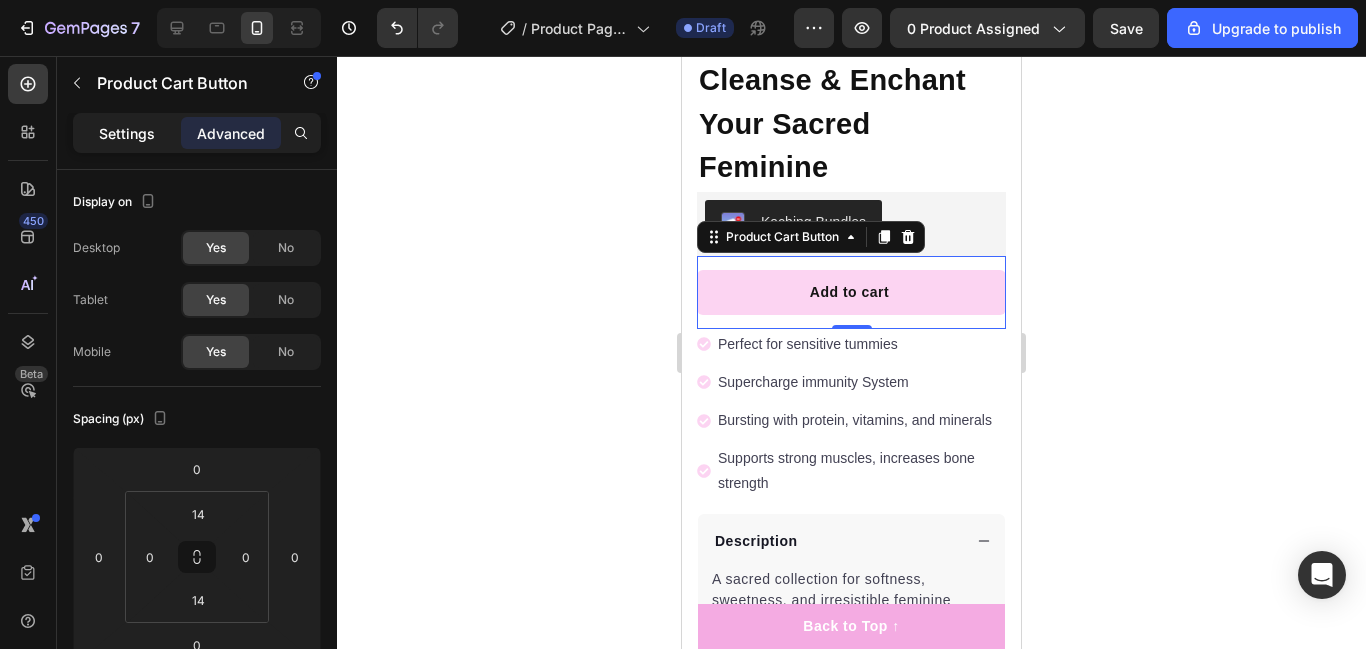 click on "Settings" 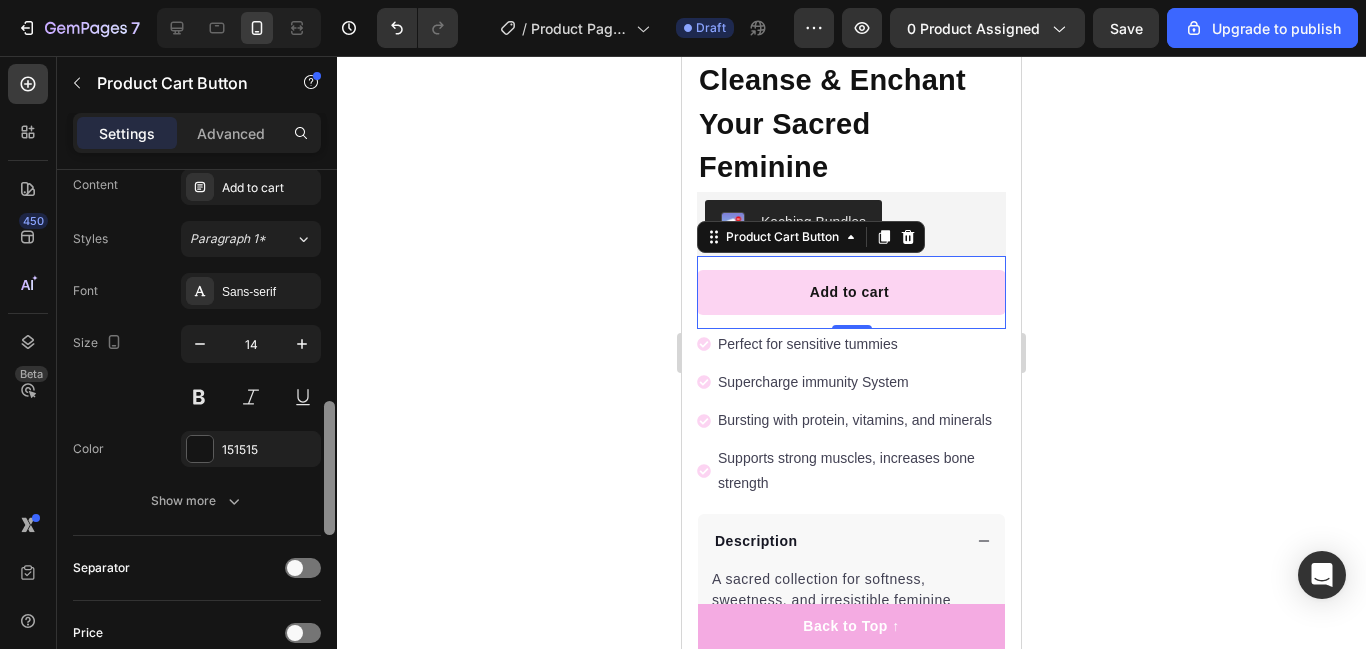 drag, startPoint x: 329, startPoint y: 224, endPoint x: 356, endPoint y: 467, distance: 244.49539 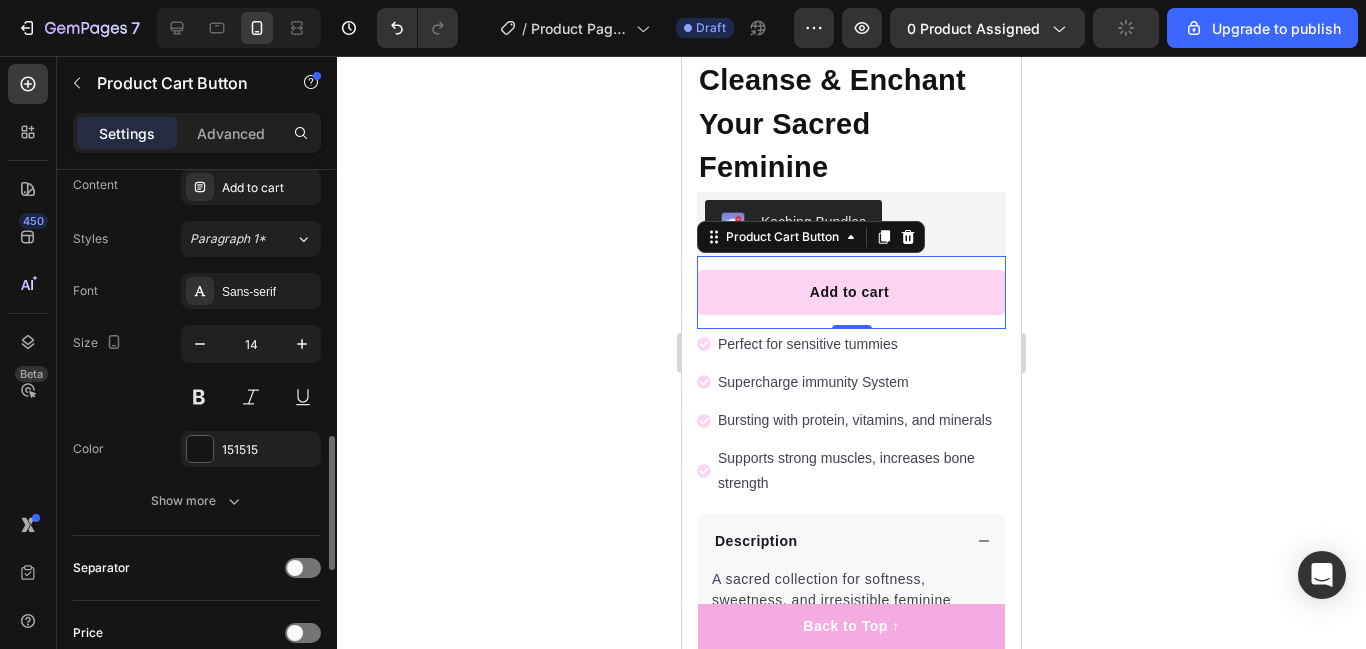 scroll, scrollTop: 971, scrollLeft: 0, axis: vertical 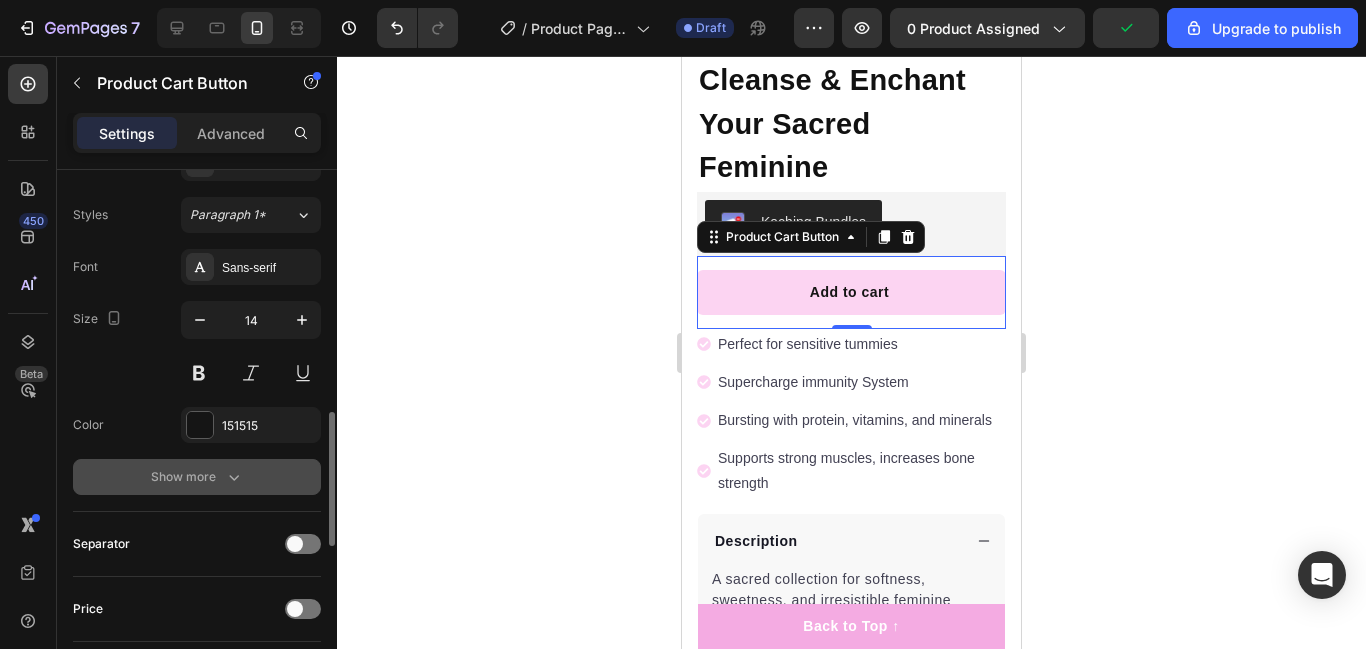 click on "Show more" at bounding box center (197, 477) 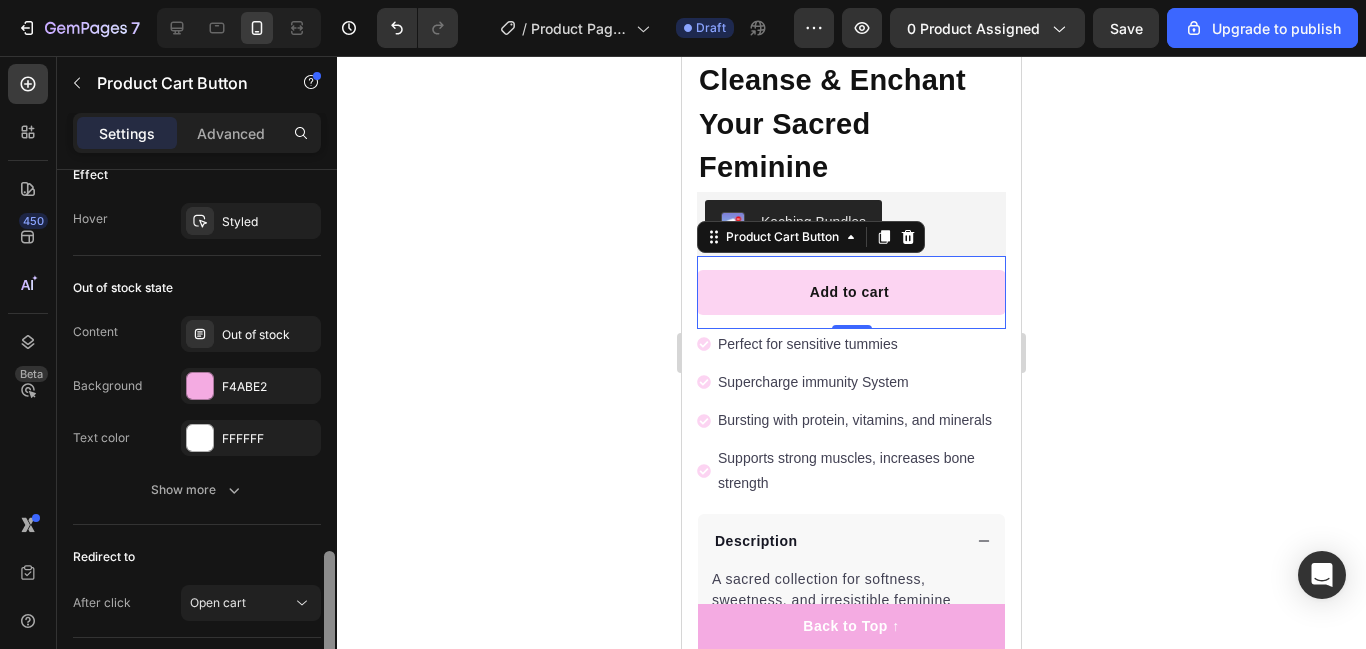 scroll, scrollTop: 1746, scrollLeft: 0, axis: vertical 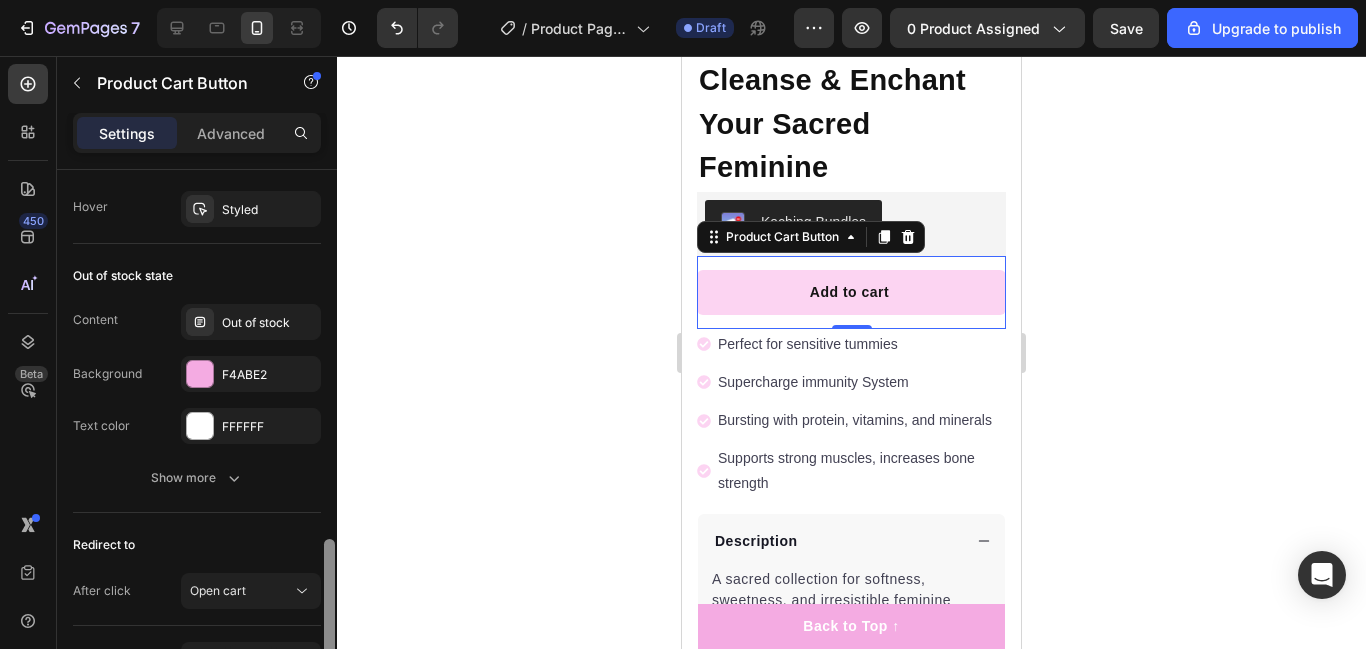 drag, startPoint x: 329, startPoint y: 440, endPoint x: 318, endPoint y: 634, distance: 194.3116 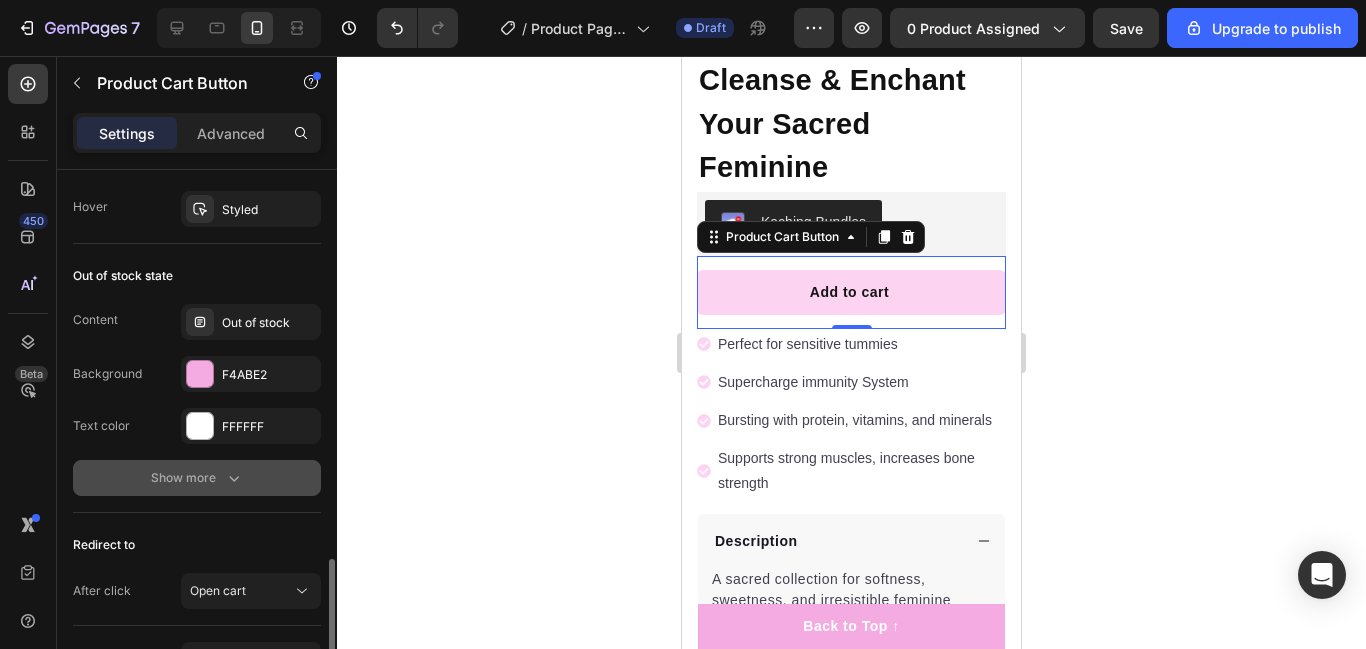 click on "Show more" at bounding box center [197, 478] 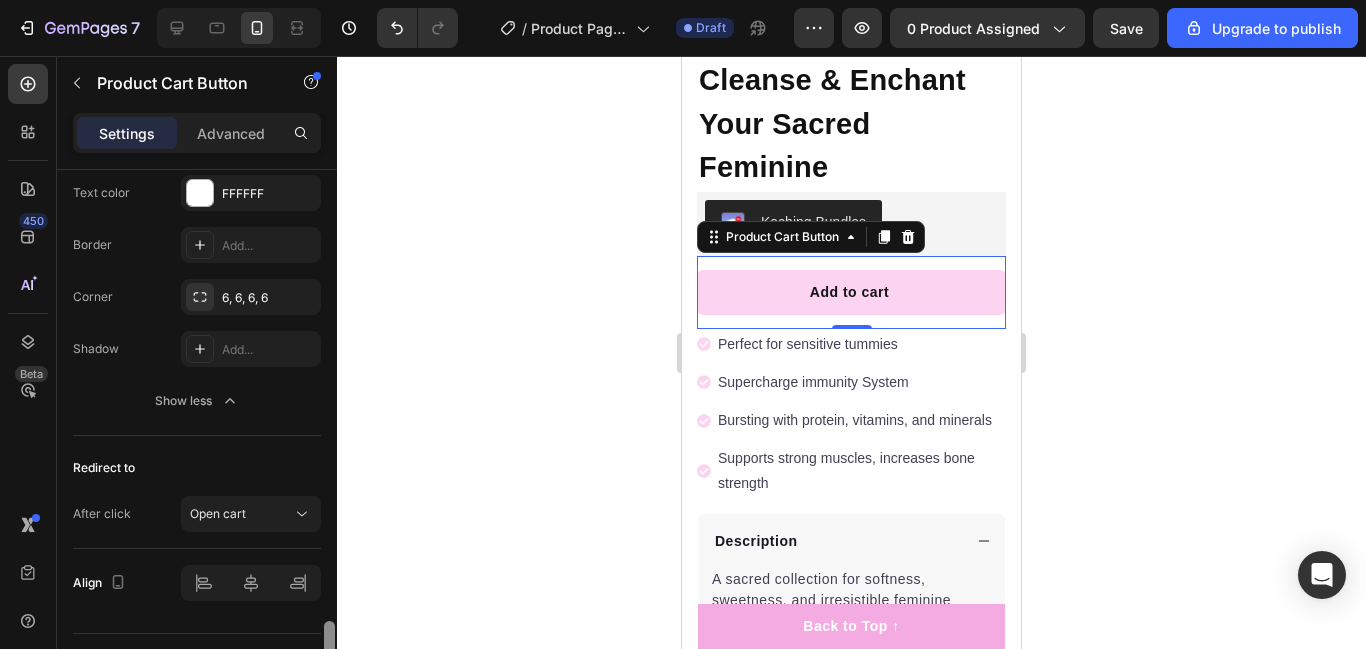 scroll, scrollTop: 2027, scrollLeft: 0, axis: vertical 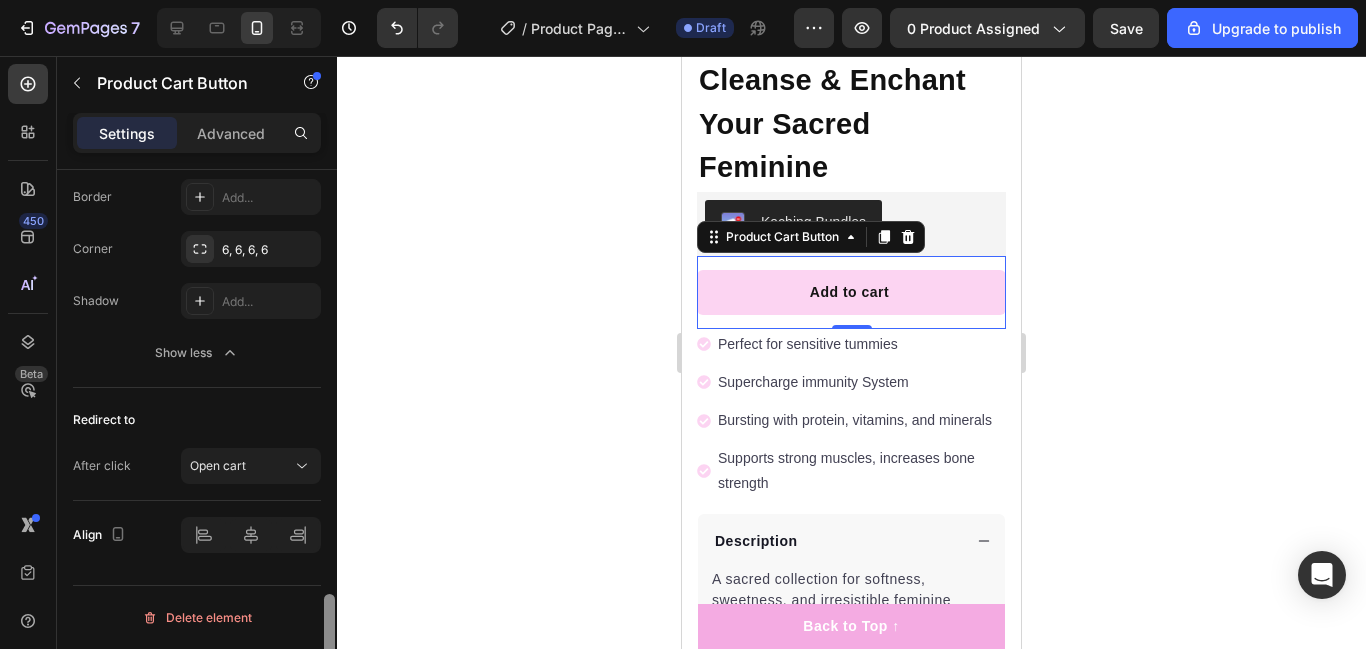 drag, startPoint x: 325, startPoint y: 571, endPoint x: 325, endPoint y: 652, distance: 81 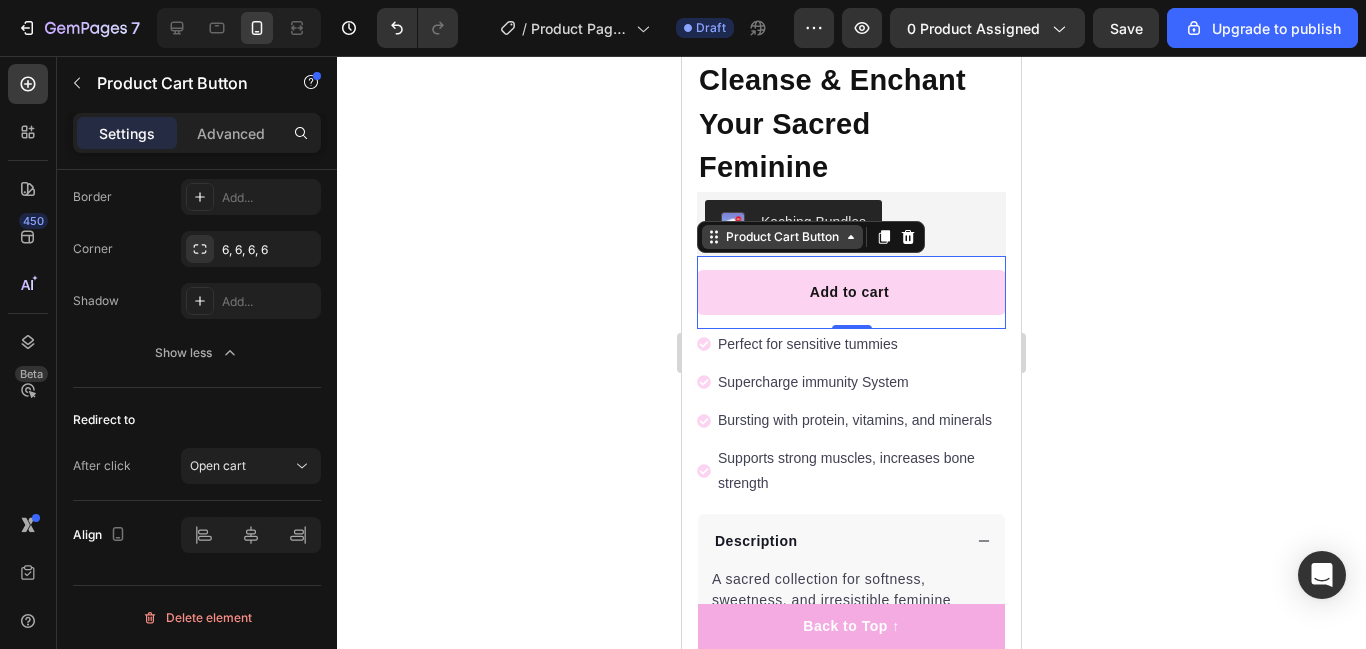 click on "Product Cart Button" at bounding box center (782, 237) 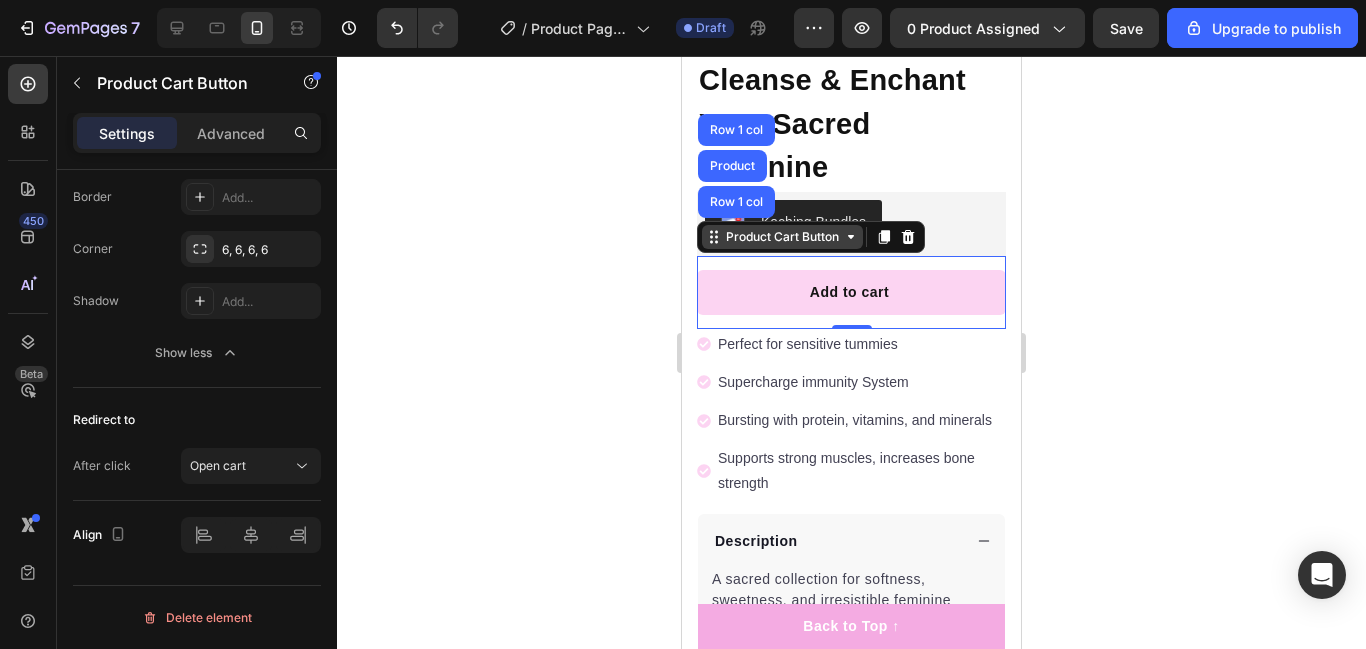 click on "Product Cart Button" at bounding box center [782, 237] 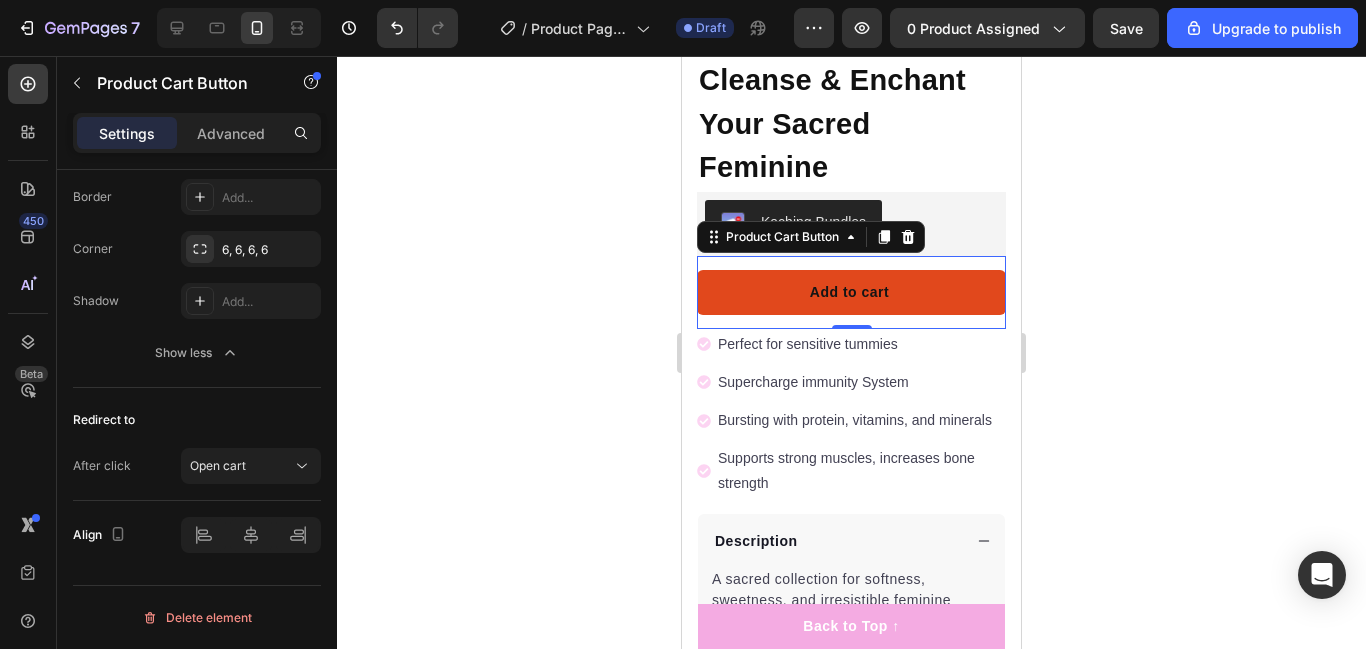 click on "Add to cart" at bounding box center [851, 292] 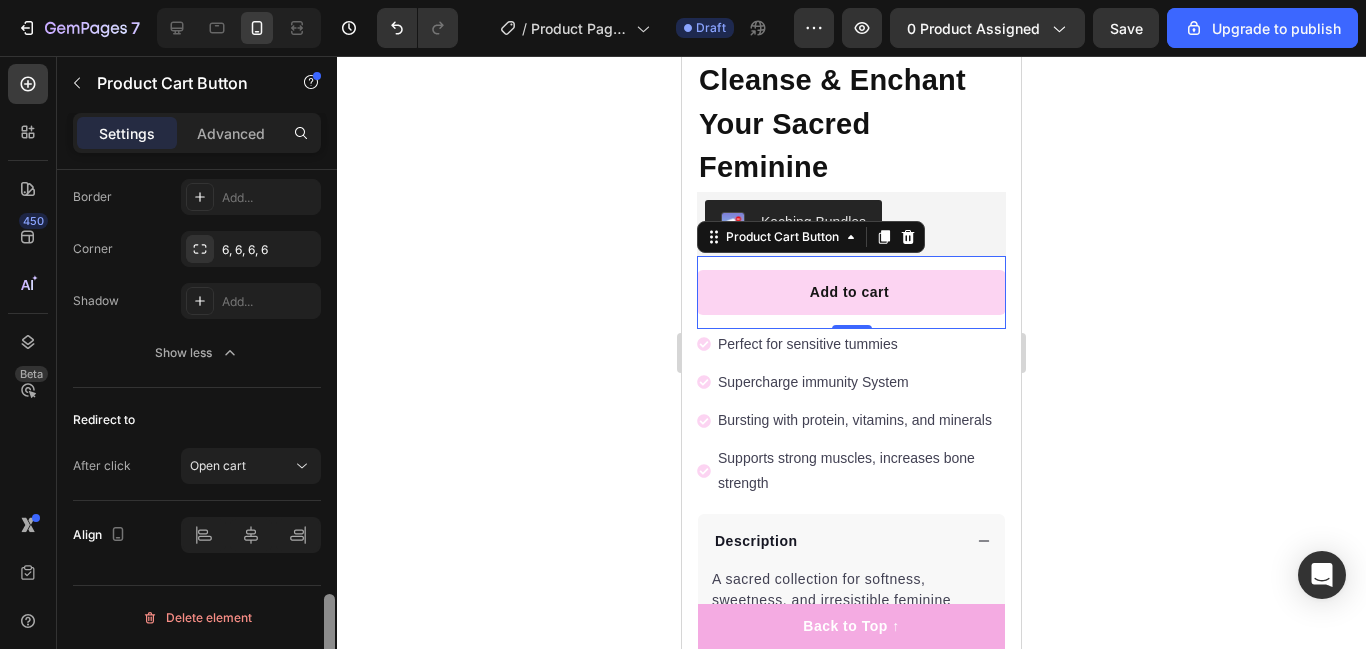 click at bounding box center [329, 438] 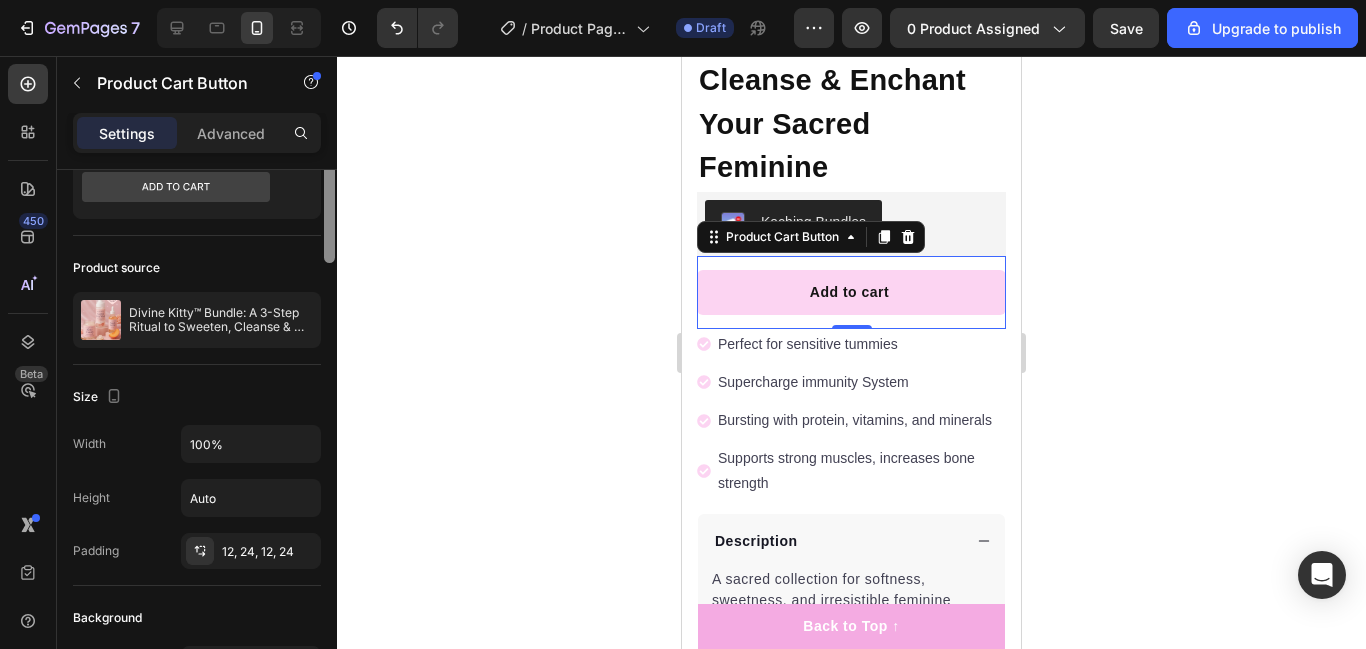 scroll, scrollTop: 0, scrollLeft: 0, axis: both 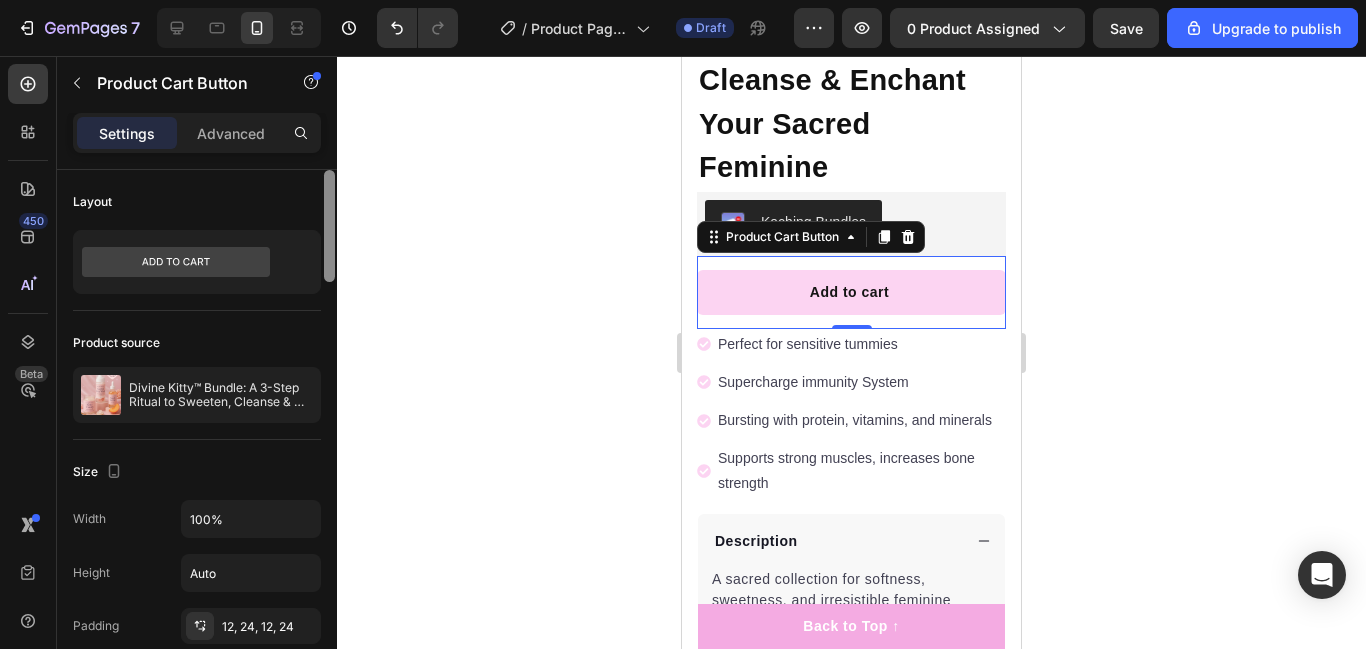 drag, startPoint x: 326, startPoint y: 574, endPoint x: 525, endPoint y: 241, distance: 387.93042 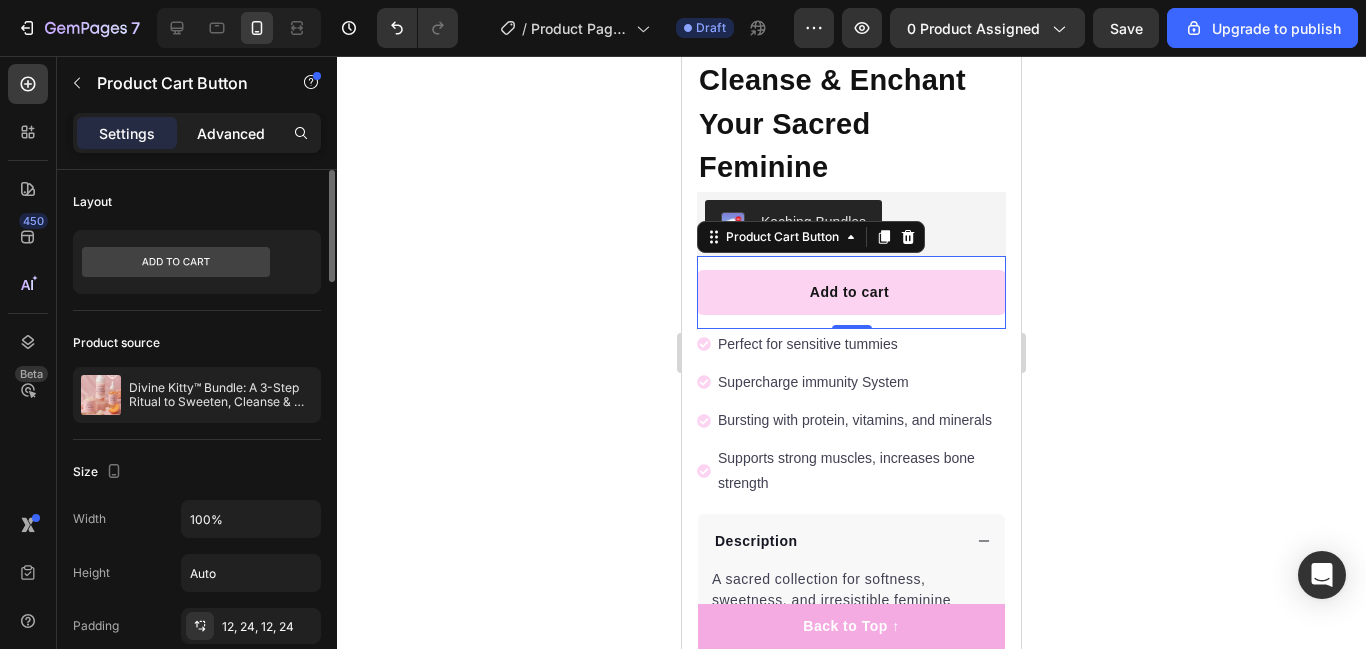 click on "Advanced" at bounding box center (231, 133) 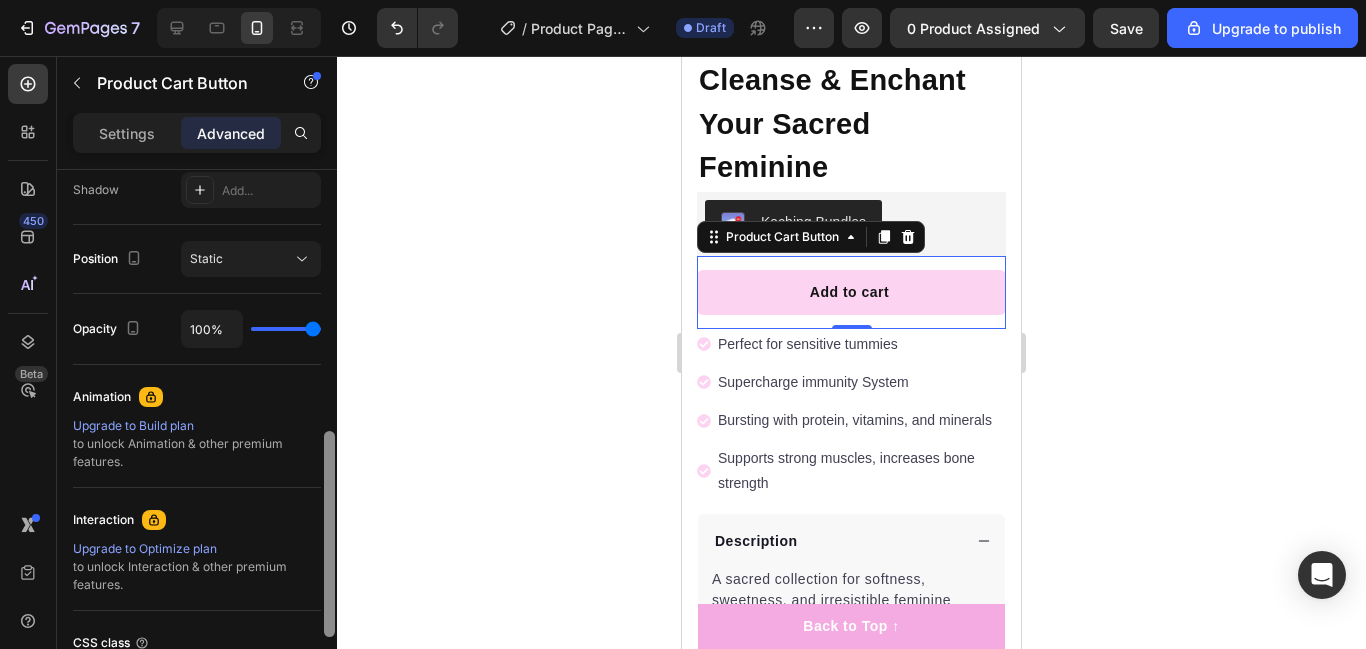 drag, startPoint x: 325, startPoint y: 186, endPoint x: 378, endPoint y: 333, distance: 156.2626 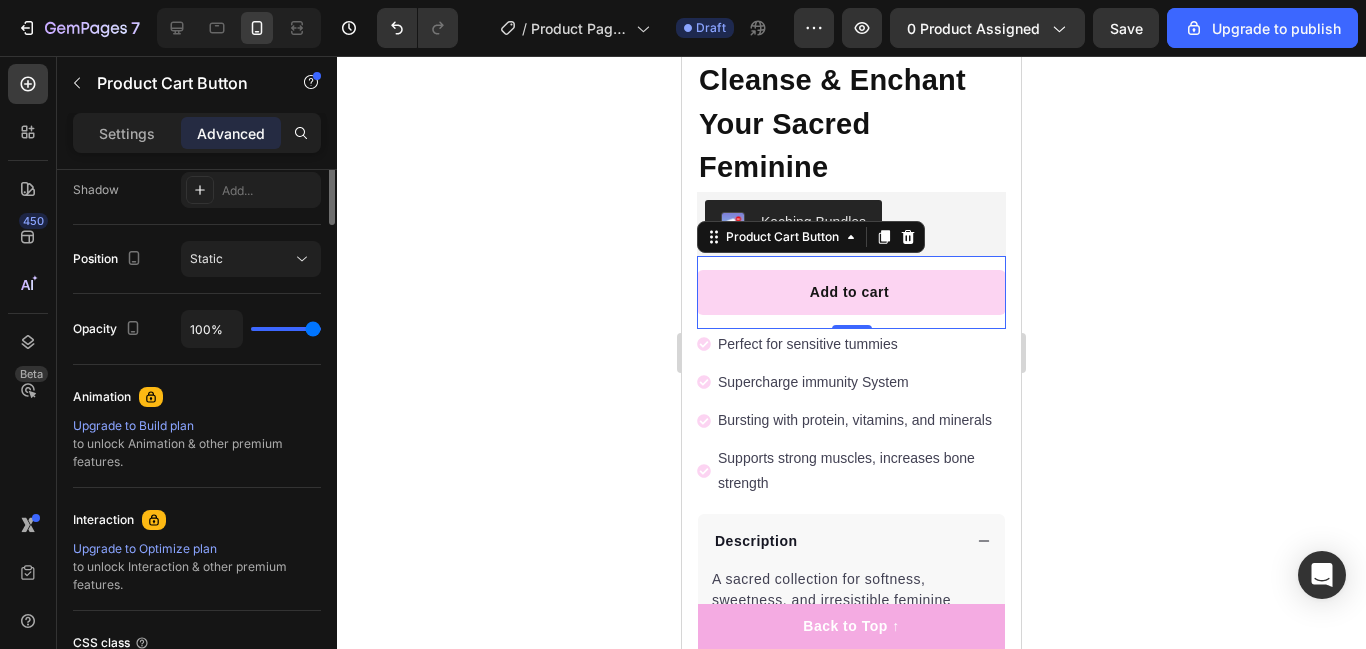 scroll, scrollTop: 379, scrollLeft: 0, axis: vertical 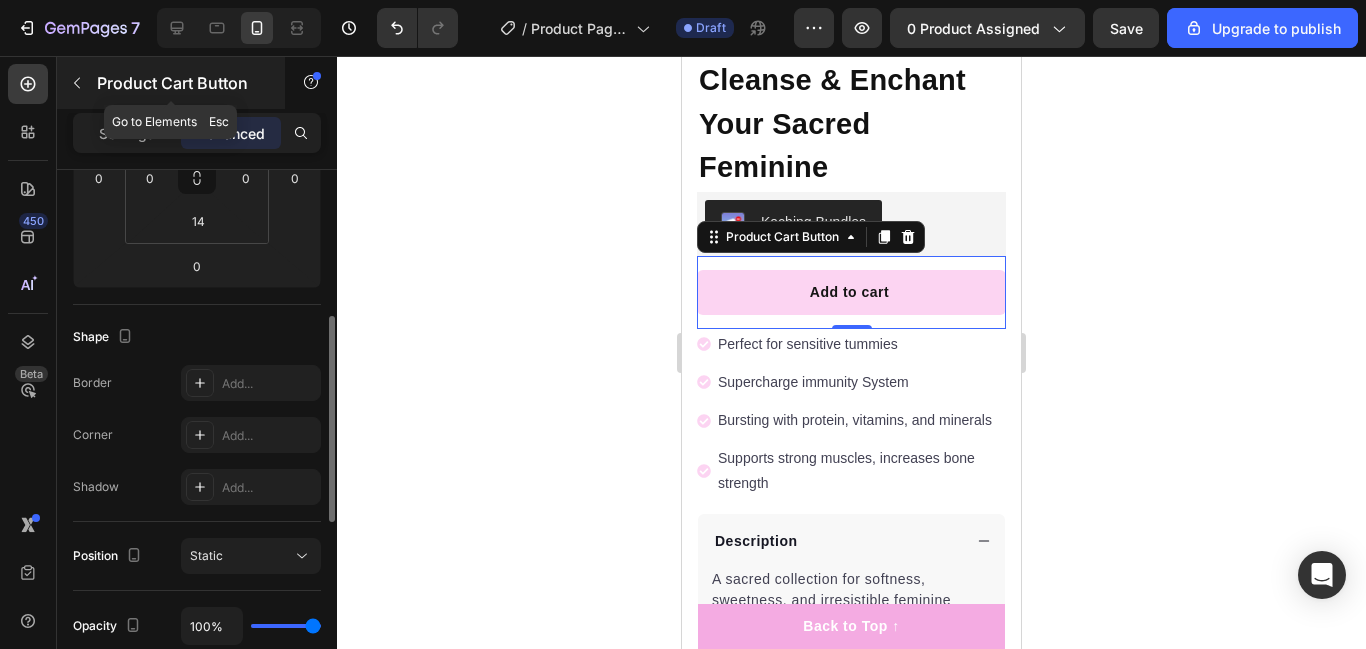click on "Product Cart Button" at bounding box center [182, 83] 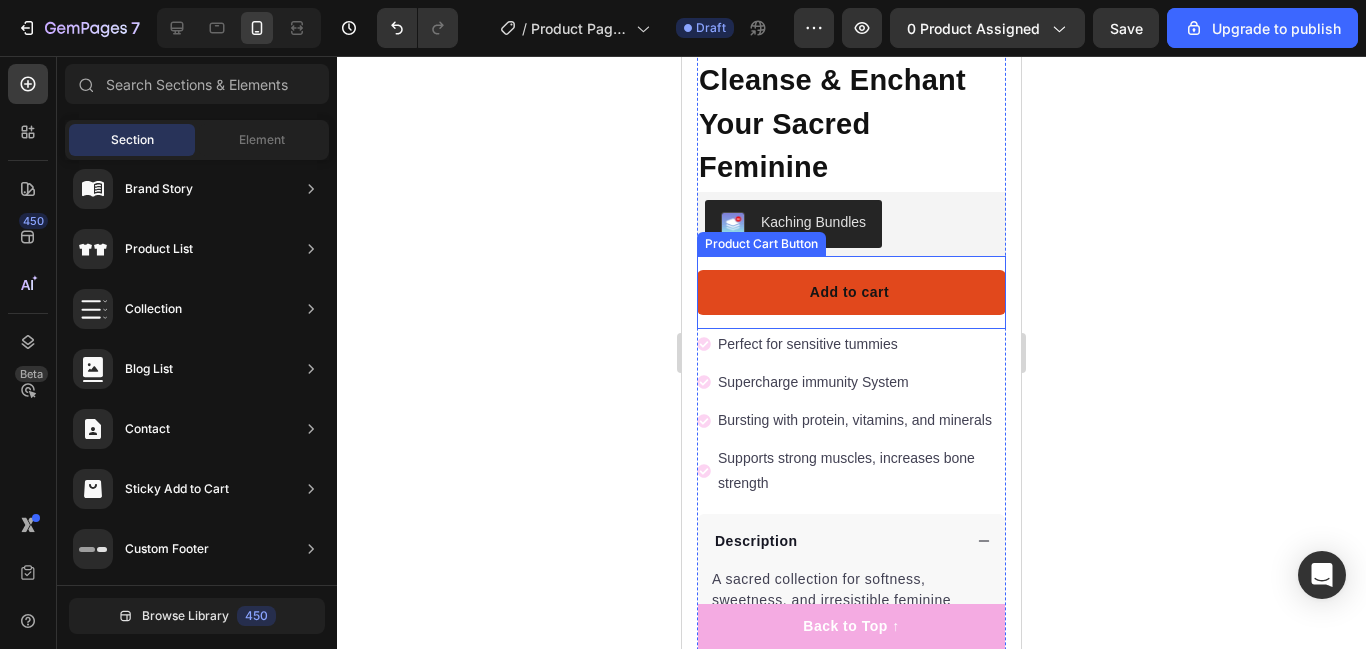 click on "Add to cart" at bounding box center (851, 292) 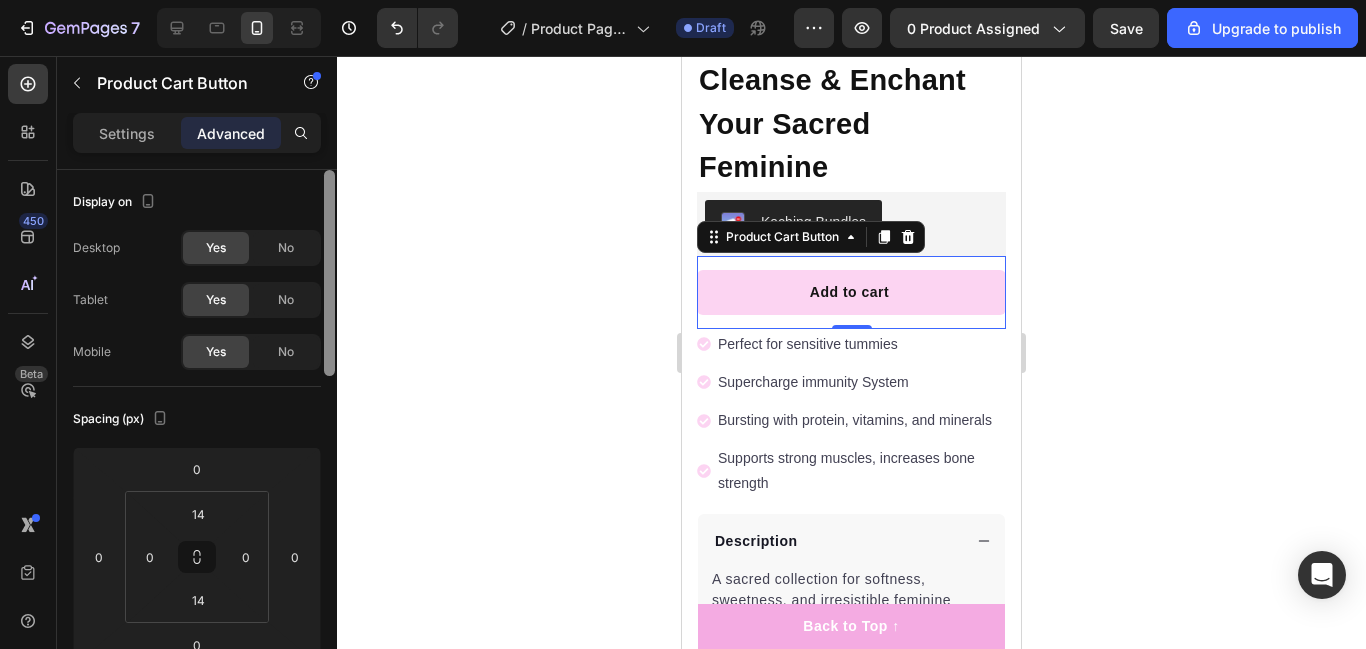 click at bounding box center [329, 438] 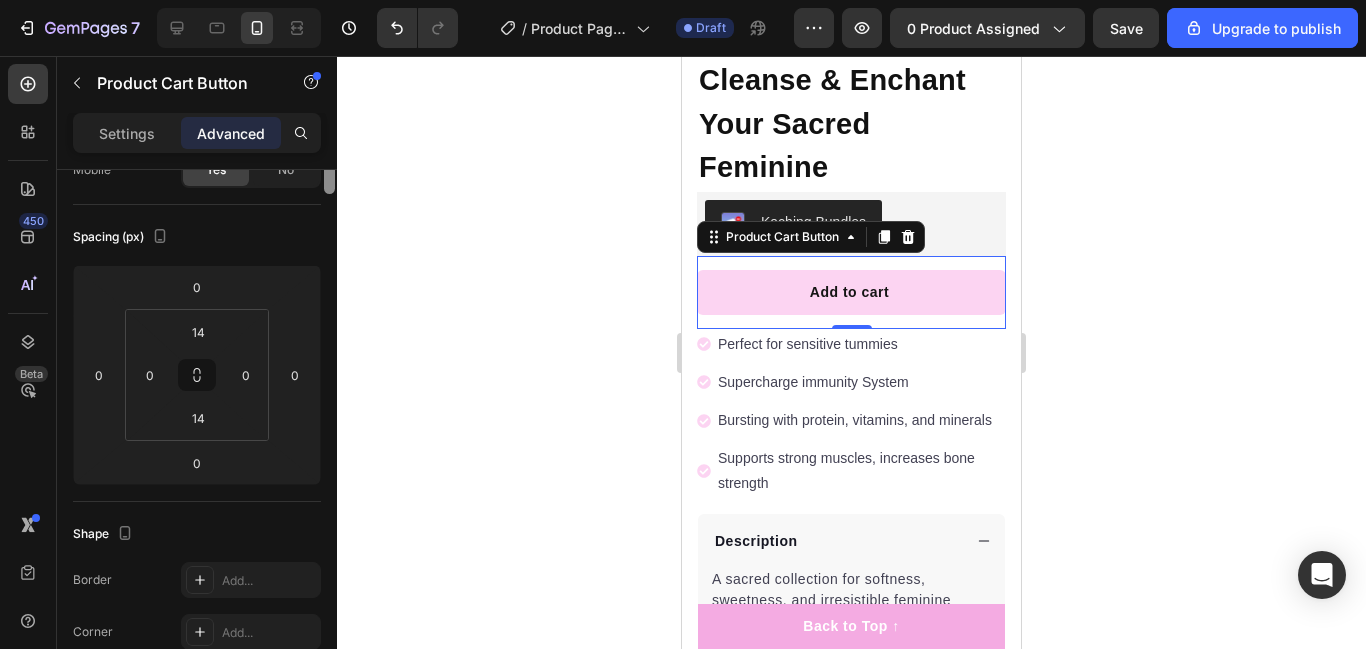 scroll, scrollTop: 0, scrollLeft: 0, axis: both 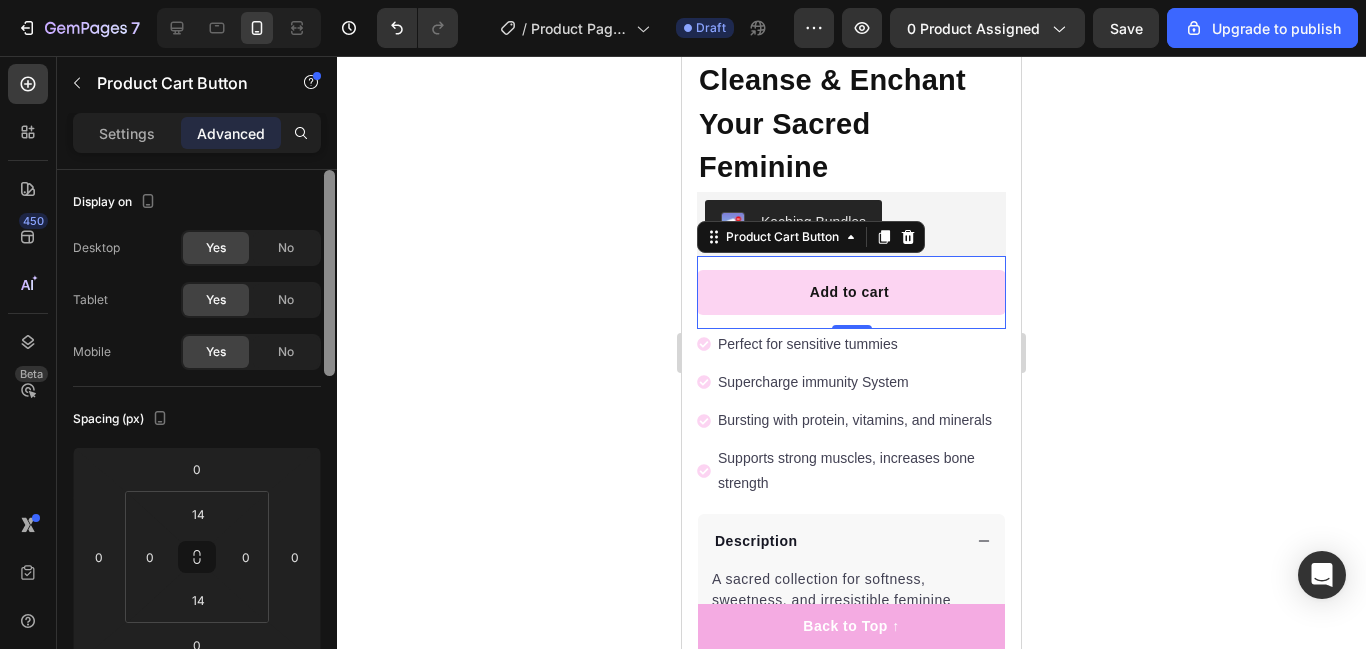 drag, startPoint x: 330, startPoint y: 383, endPoint x: 458, endPoint y: 154, distance: 262.34518 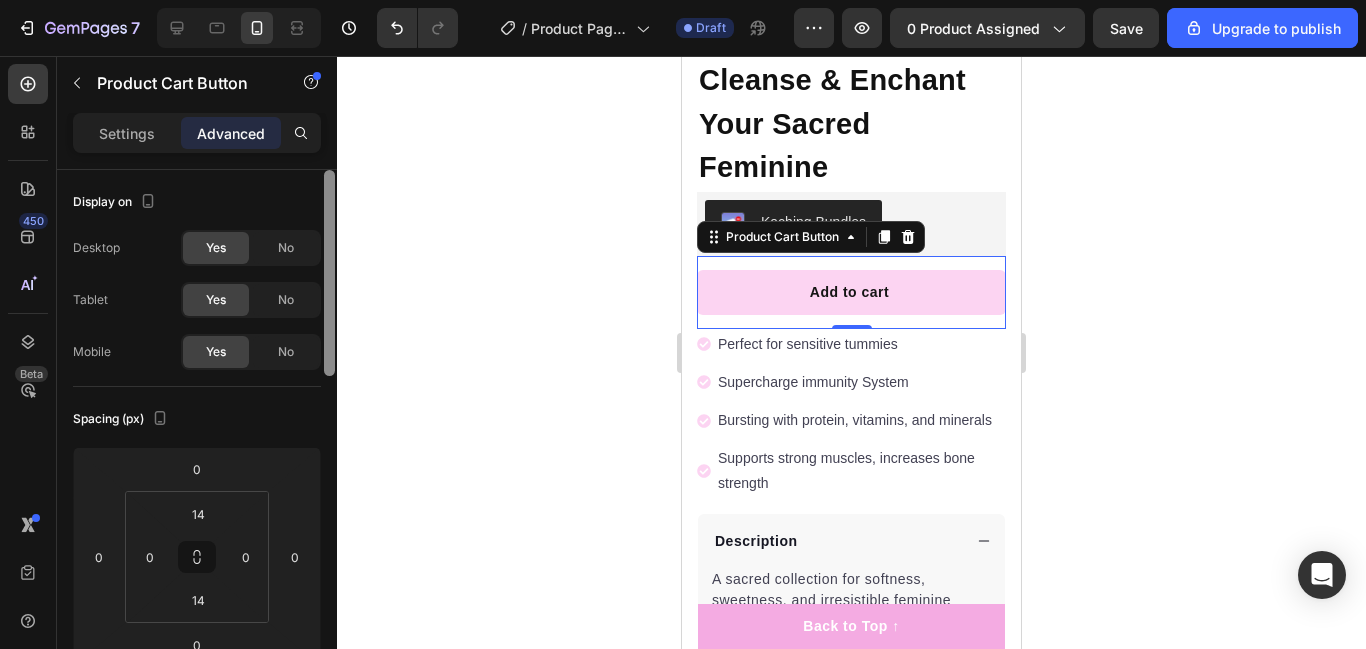 click on "7   /  Product Page - Aug 2, 23:46:50 Draft Preview 0 product assigned  Save  Upgrade to publish 450 Beta Sections(18) Elements(84) Section Element Hero Section Product Detail Brands Trusted Badges Guarantee Product Breakdown How to use Testimonials Compare Bundle FAQs Social Proof Brand Story Product List Collection Blog List Contact Sticky Add to Cart Custom Footer Browse Library 450 Layout
Row
Row
Row
Row Text
Heading
Text Block Button
Button
Button Media
Image
Image" 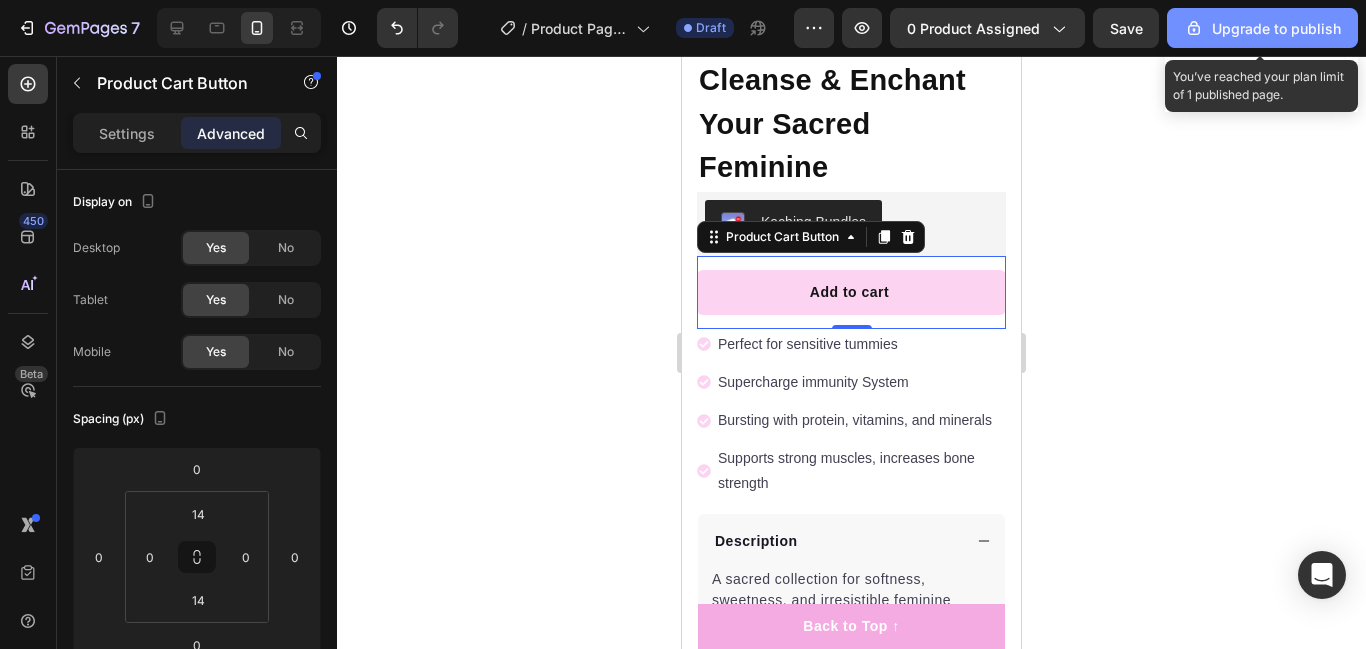 click 